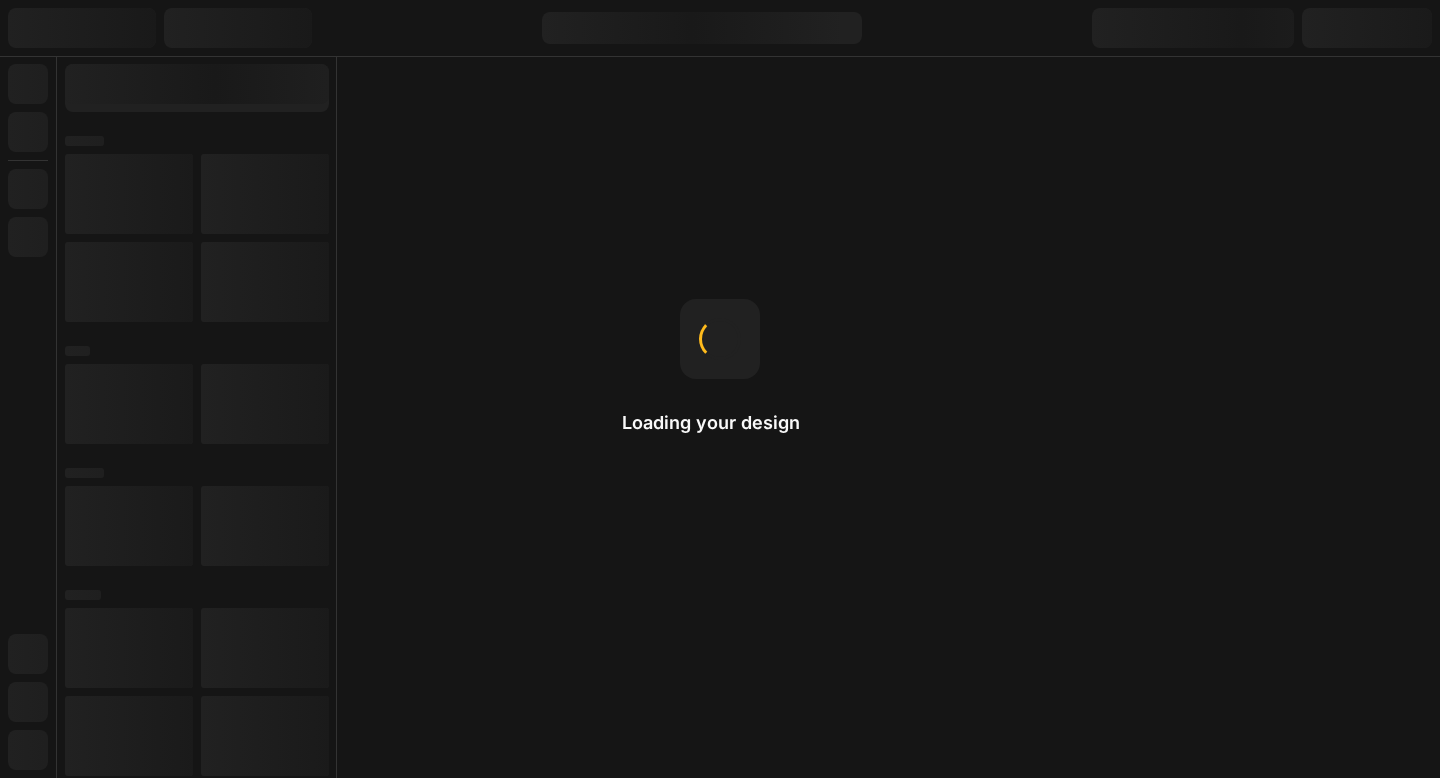 scroll, scrollTop: 0, scrollLeft: 0, axis: both 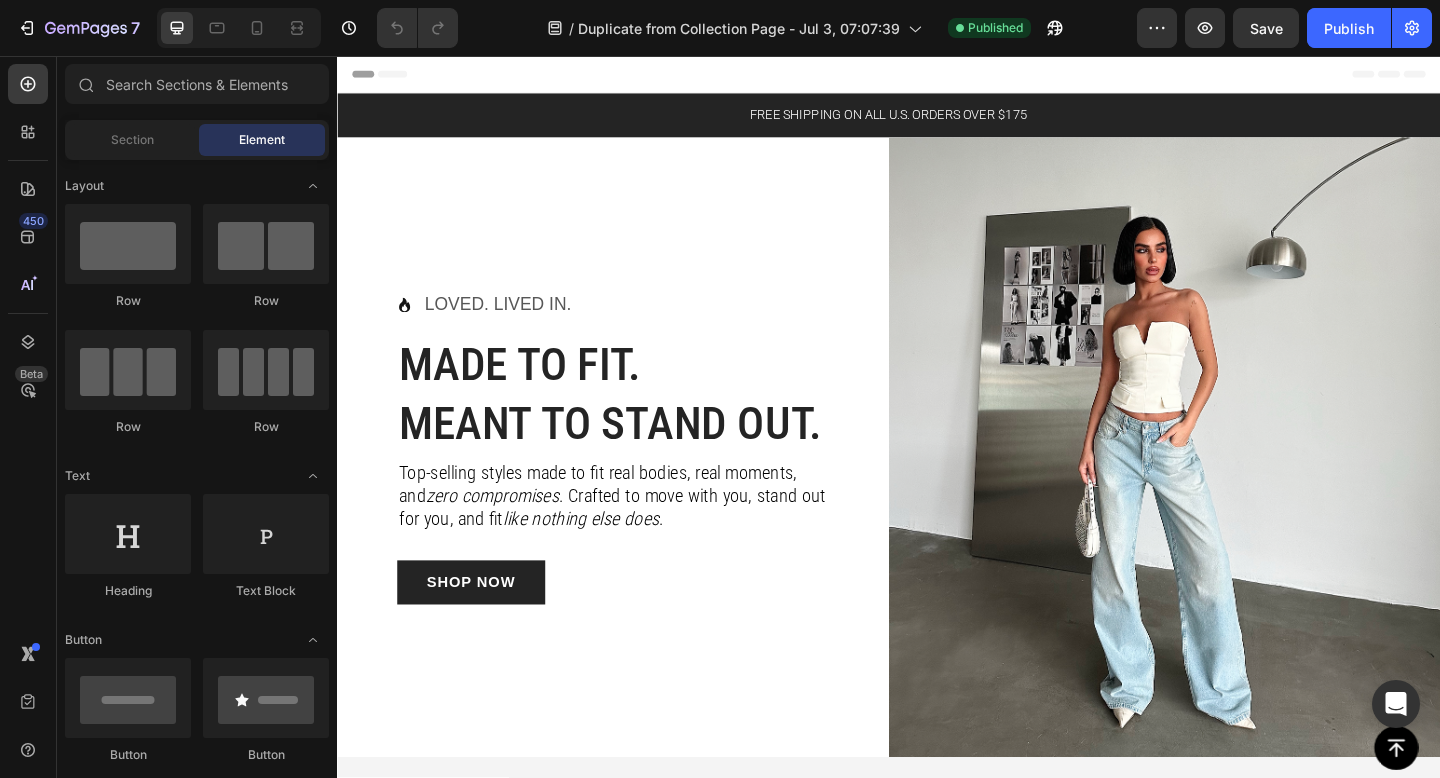 click on "Header" at bounding box center [394, 76] 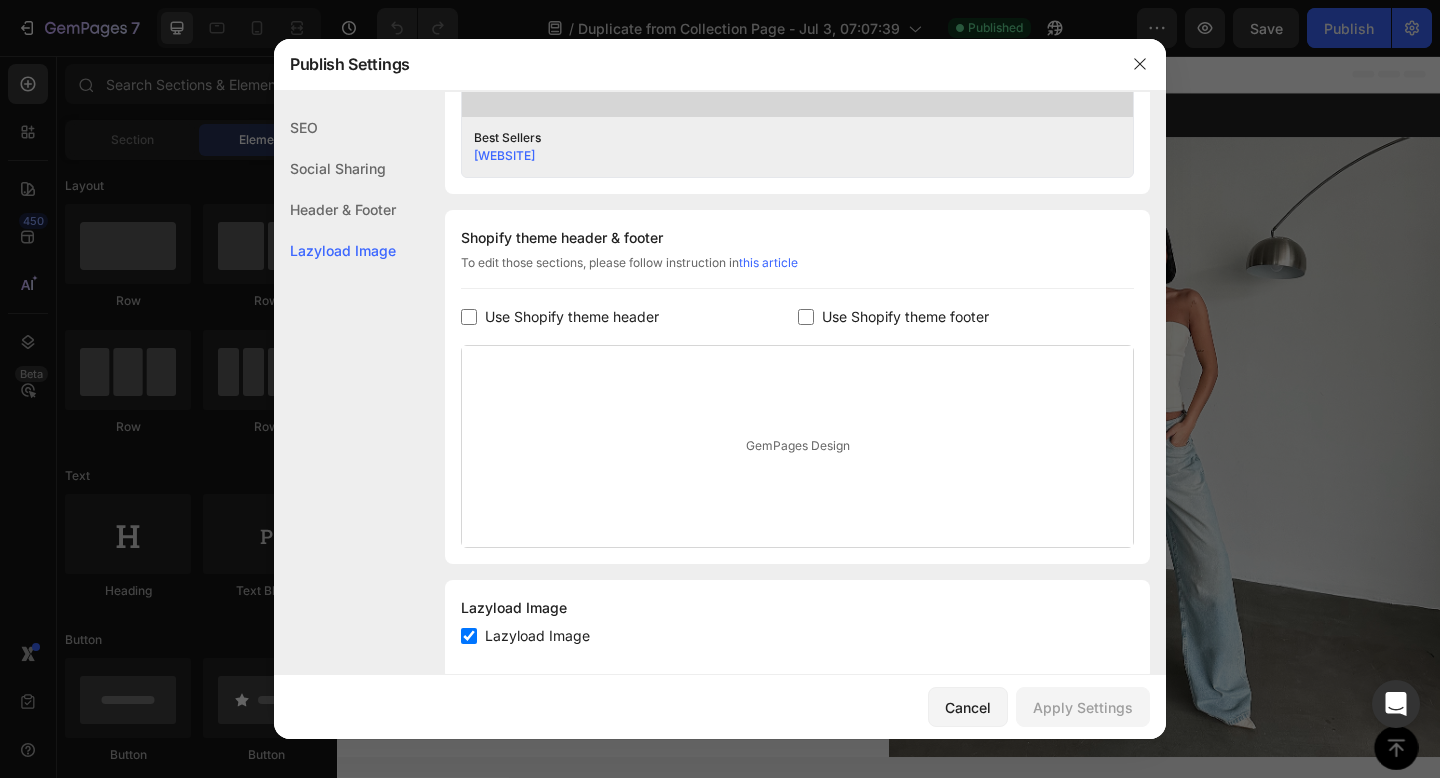 scroll, scrollTop: 839, scrollLeft: 0, axis: vertical 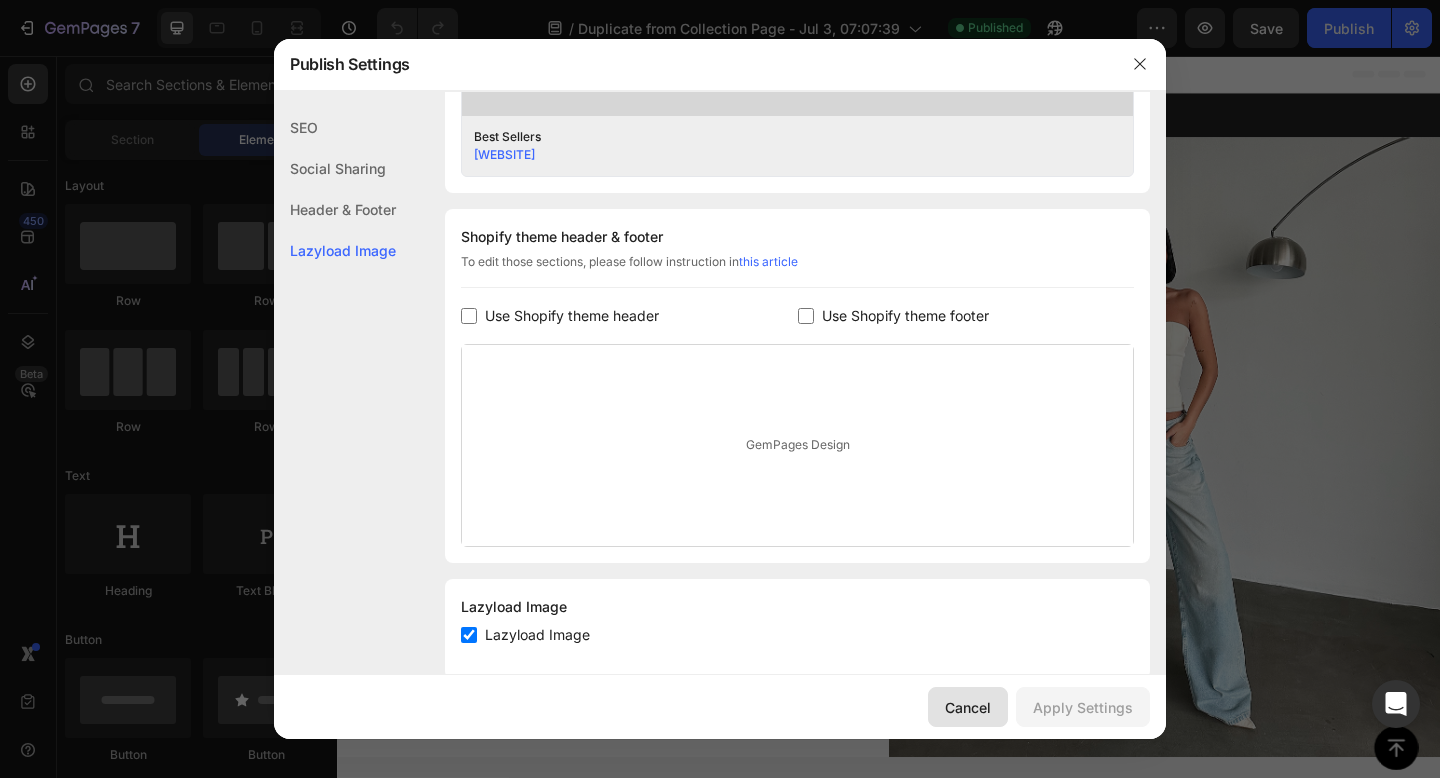 click on "Cancel" at bounding box center (968, 707) 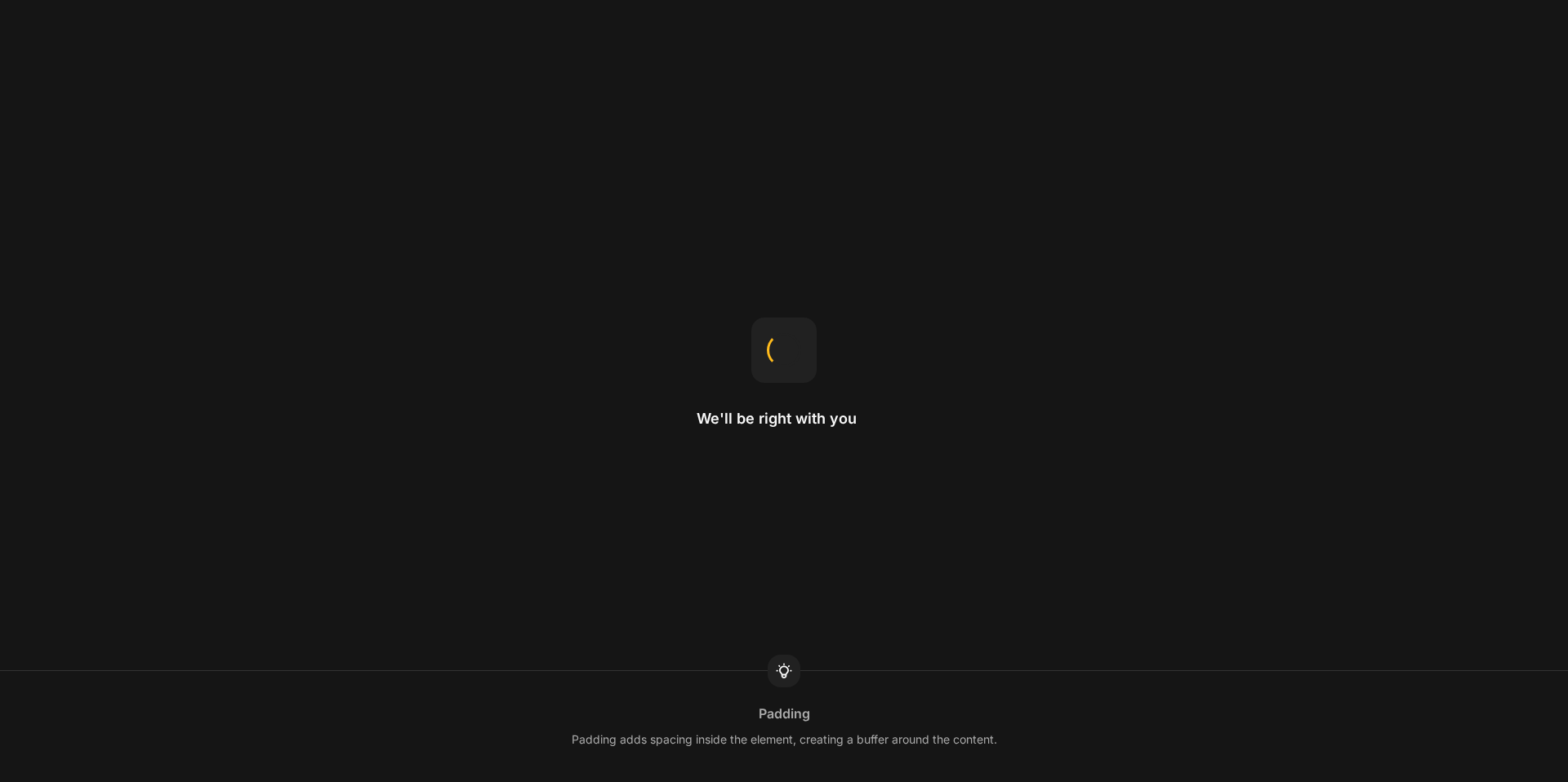 scroll, scrollTop: 0, scrollLeft: 0, axis: both 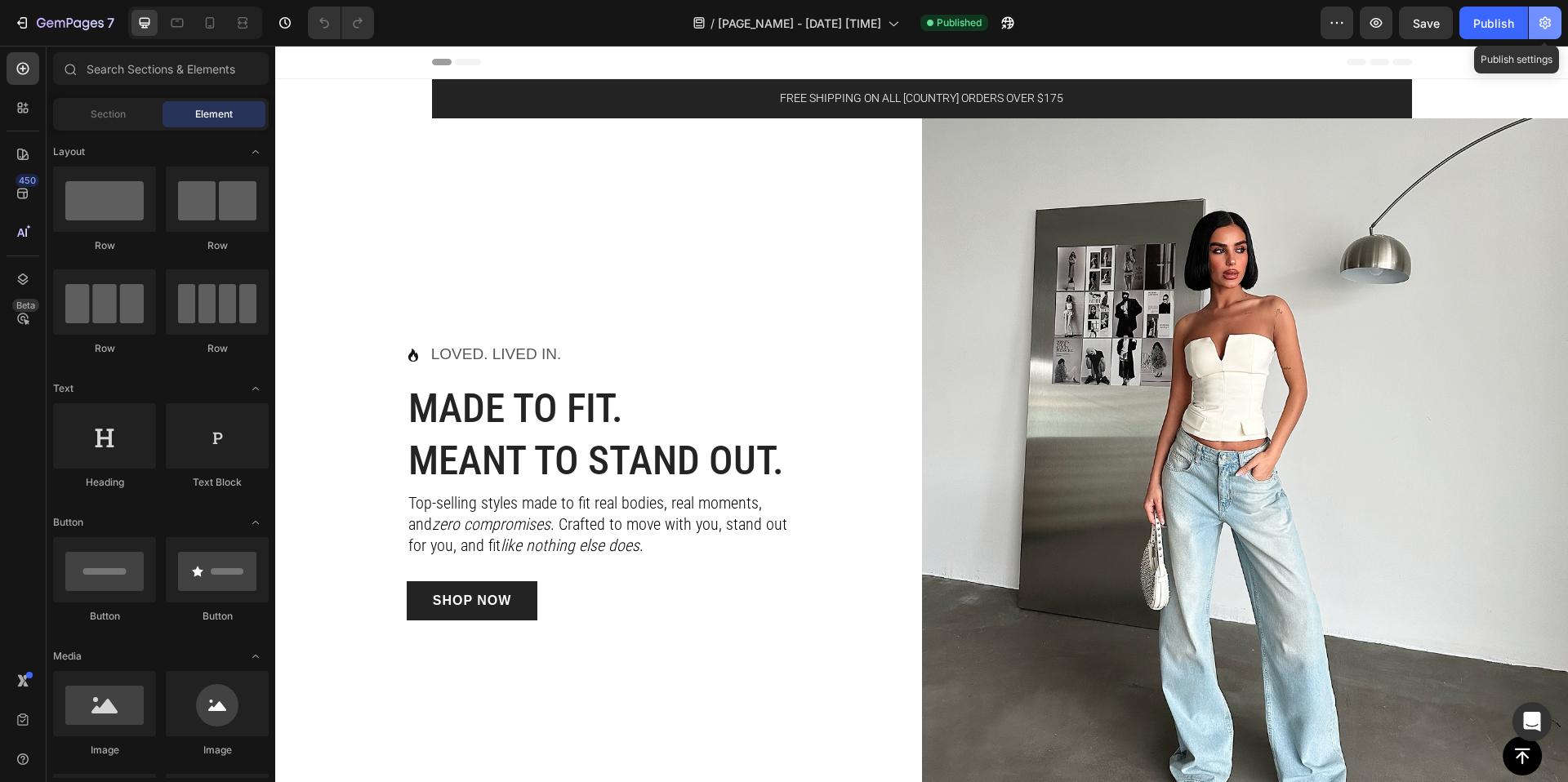 click 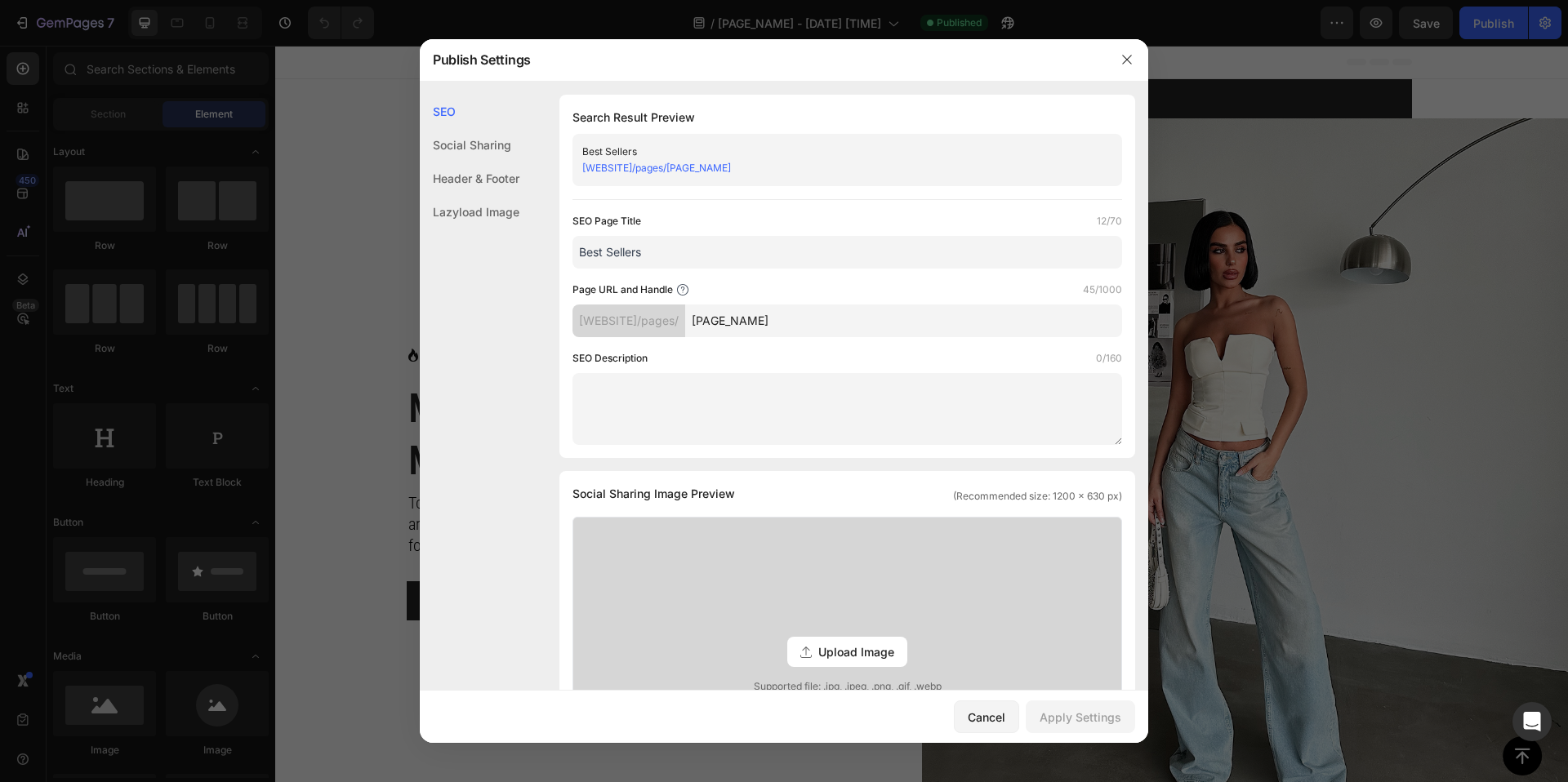 click on "Header & Footer" 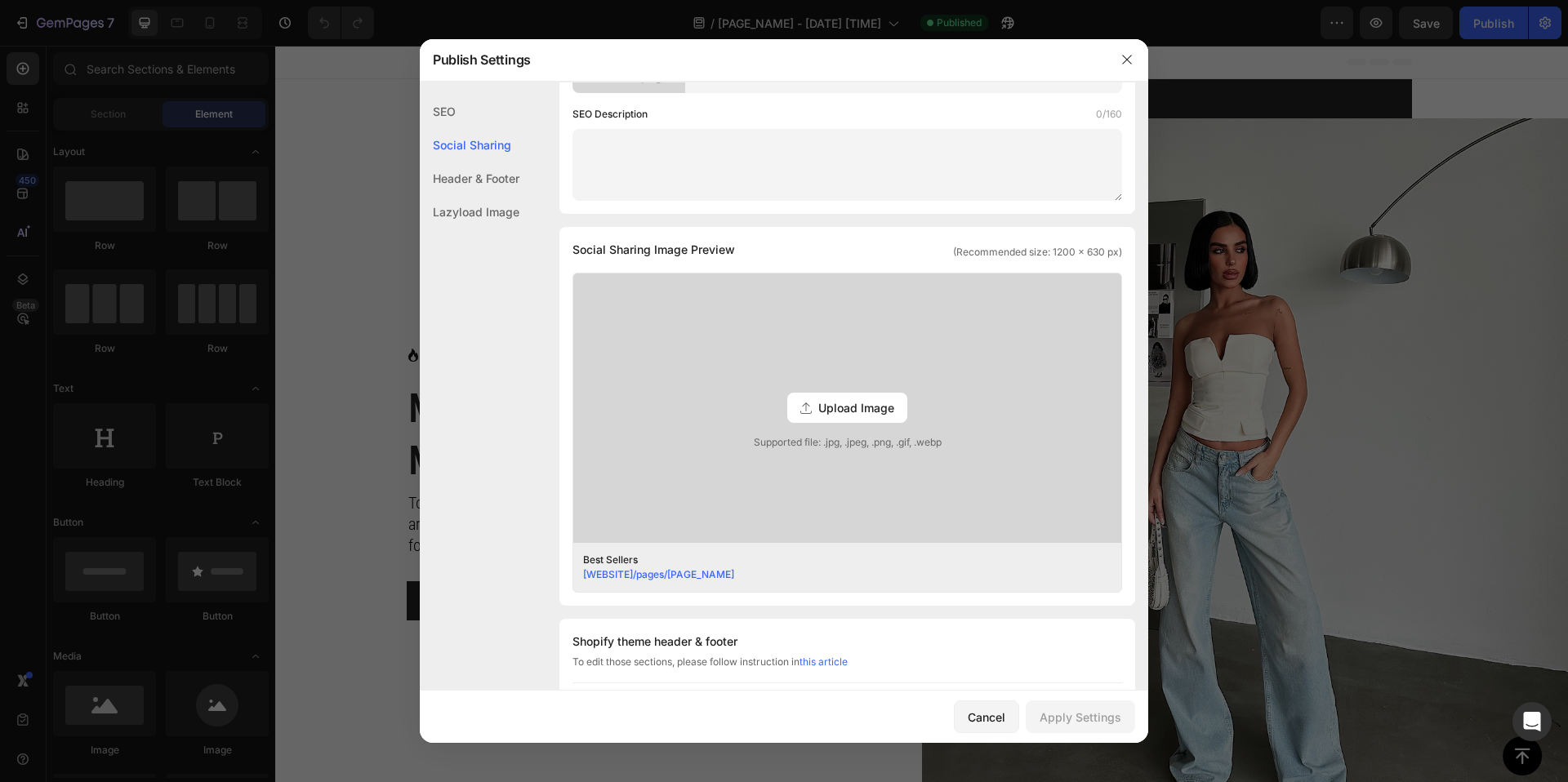 scroll, scrollTop: 243, scrollLeft: 0, axis: vertical 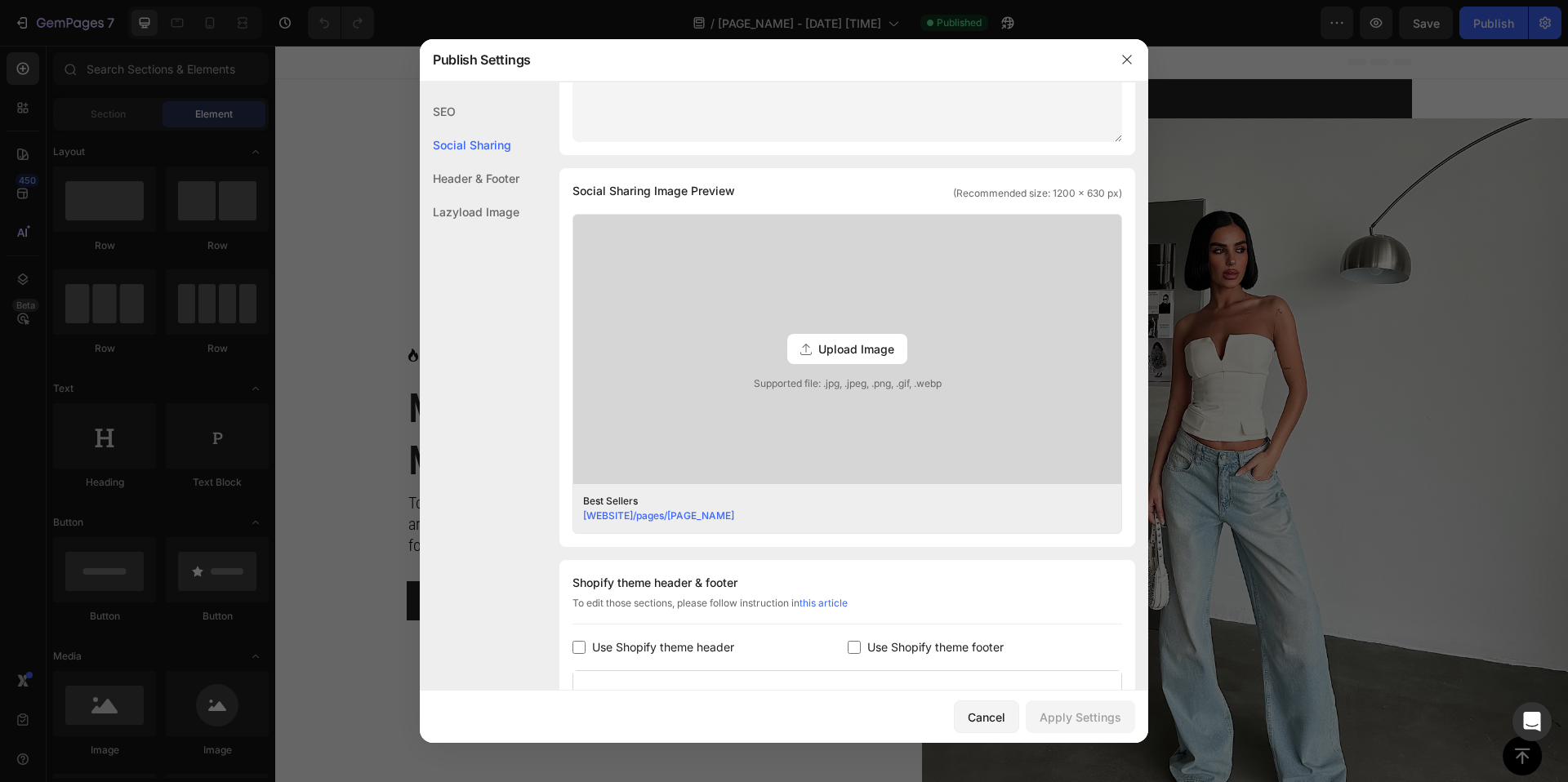 click on "Header & Footer" 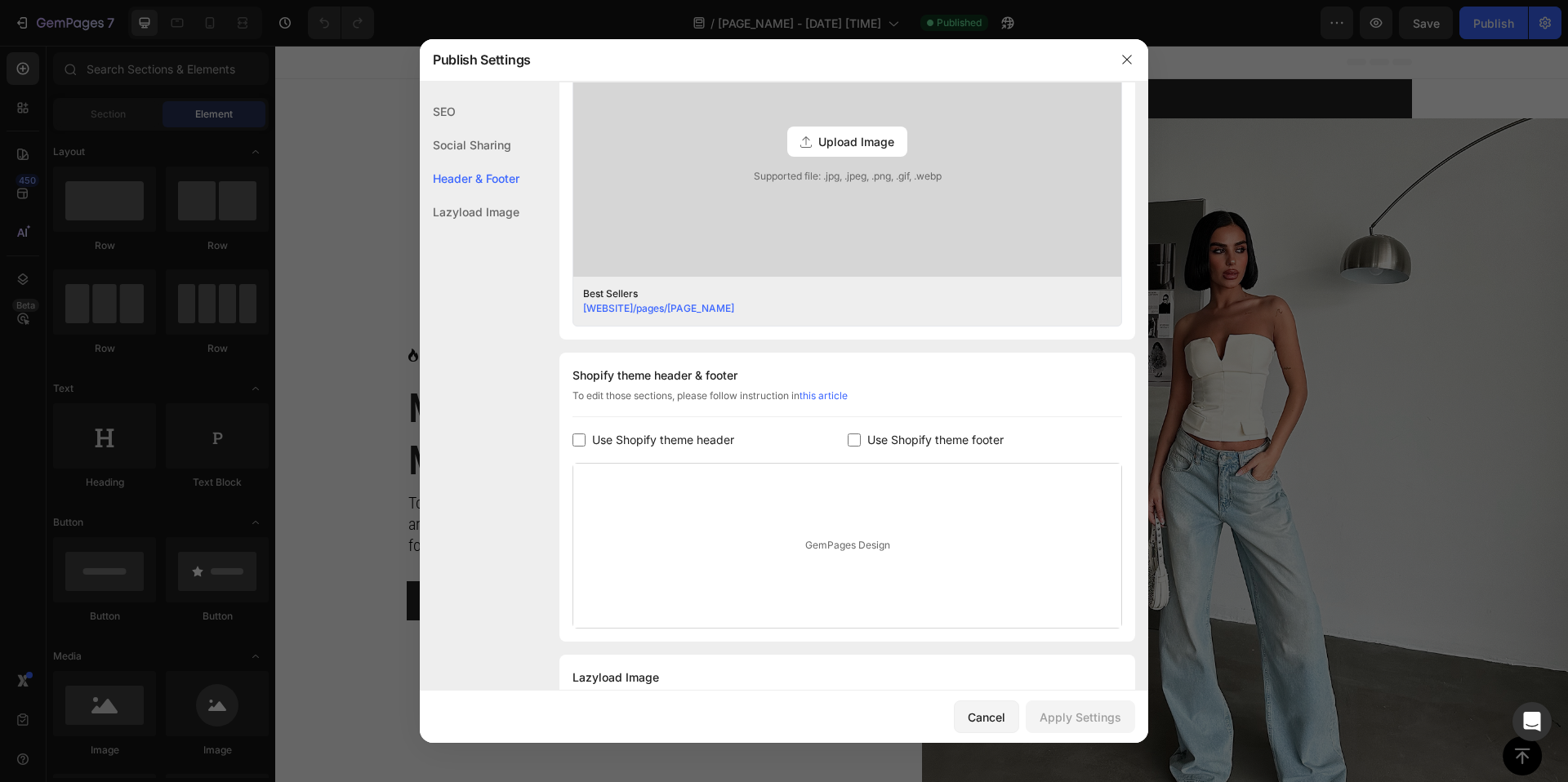 scroll, scrollTop: 582, scrollLeft: 0, axis: vertical 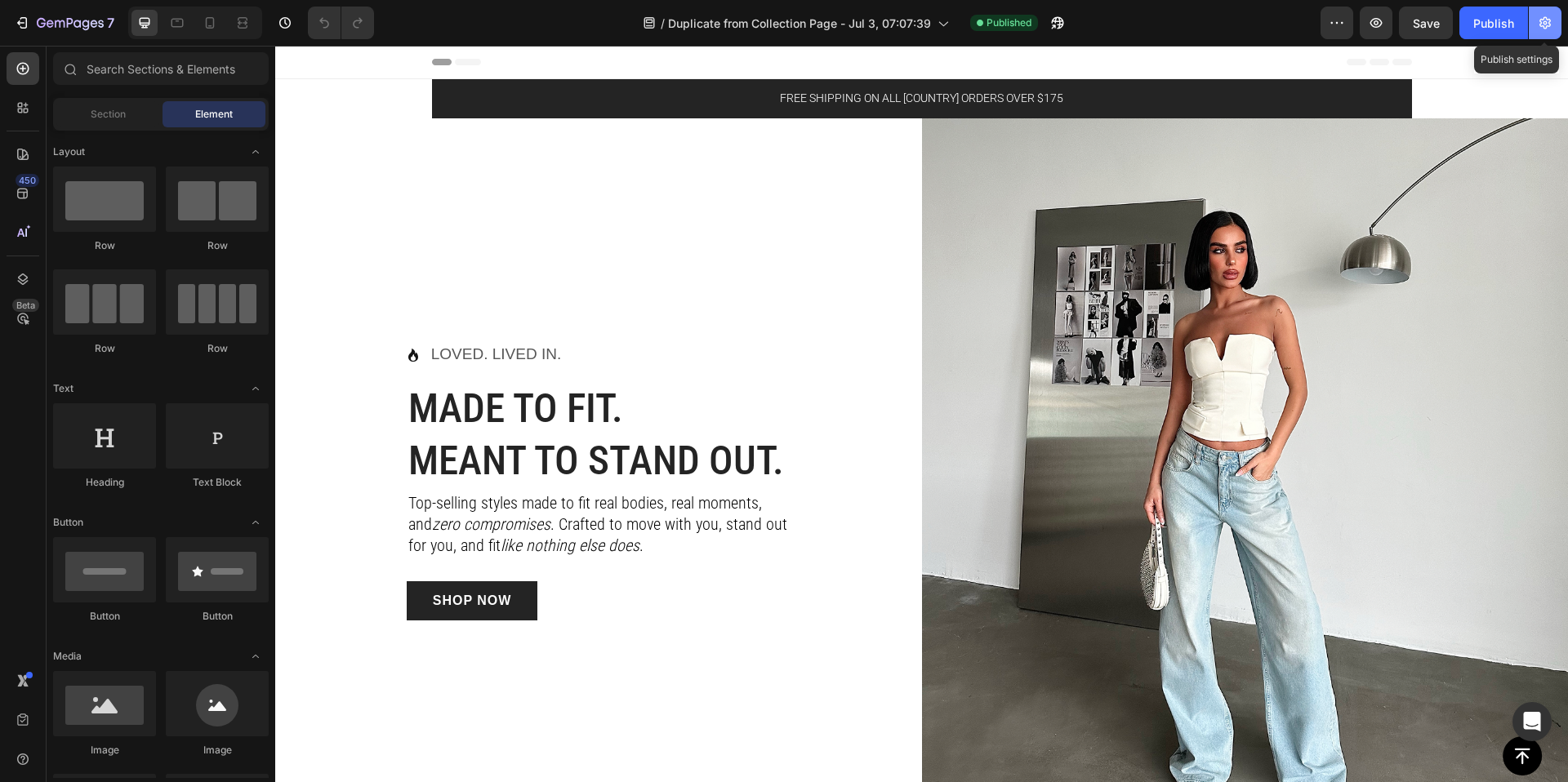 click 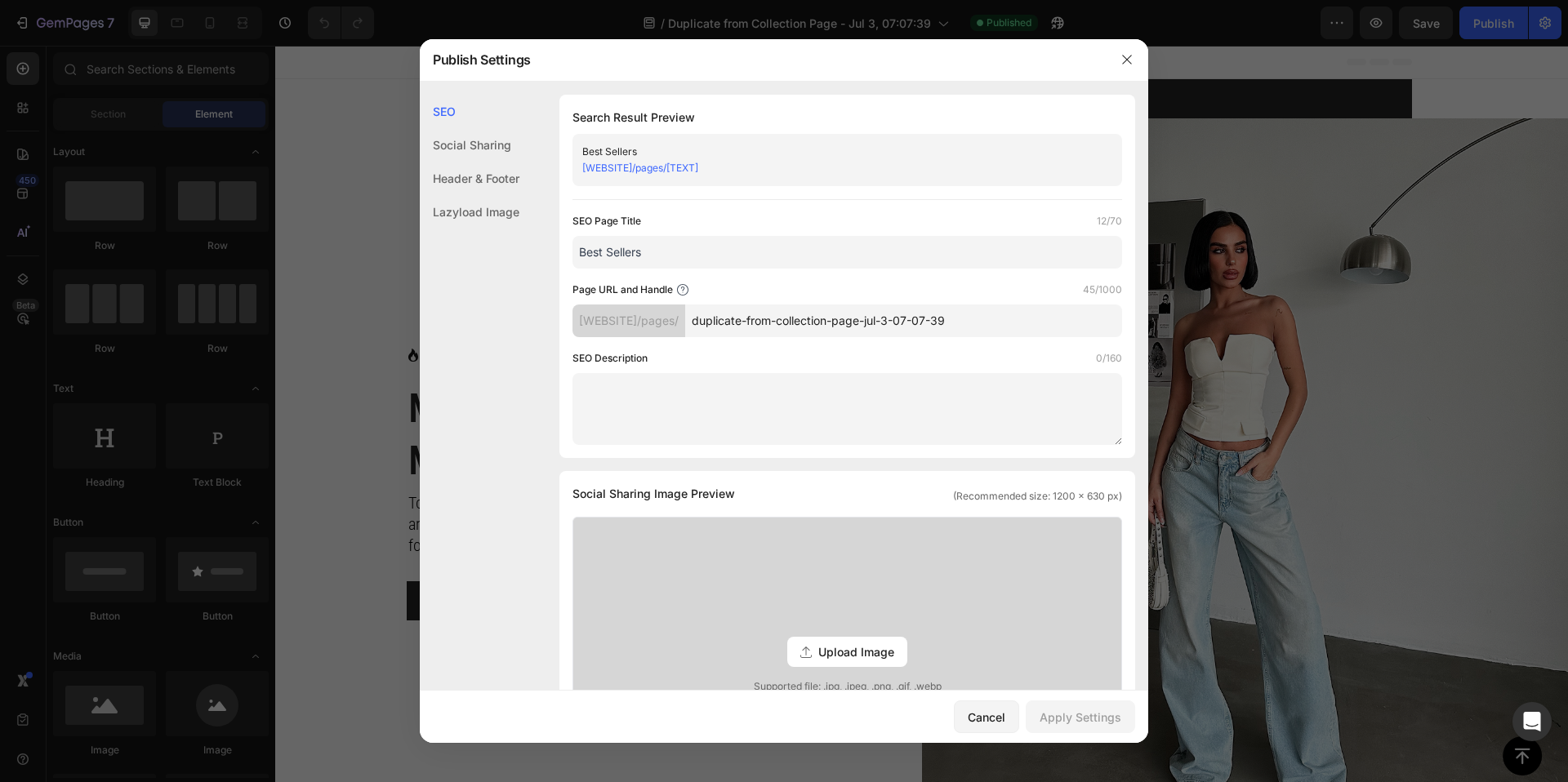 click on "Header & Footer" 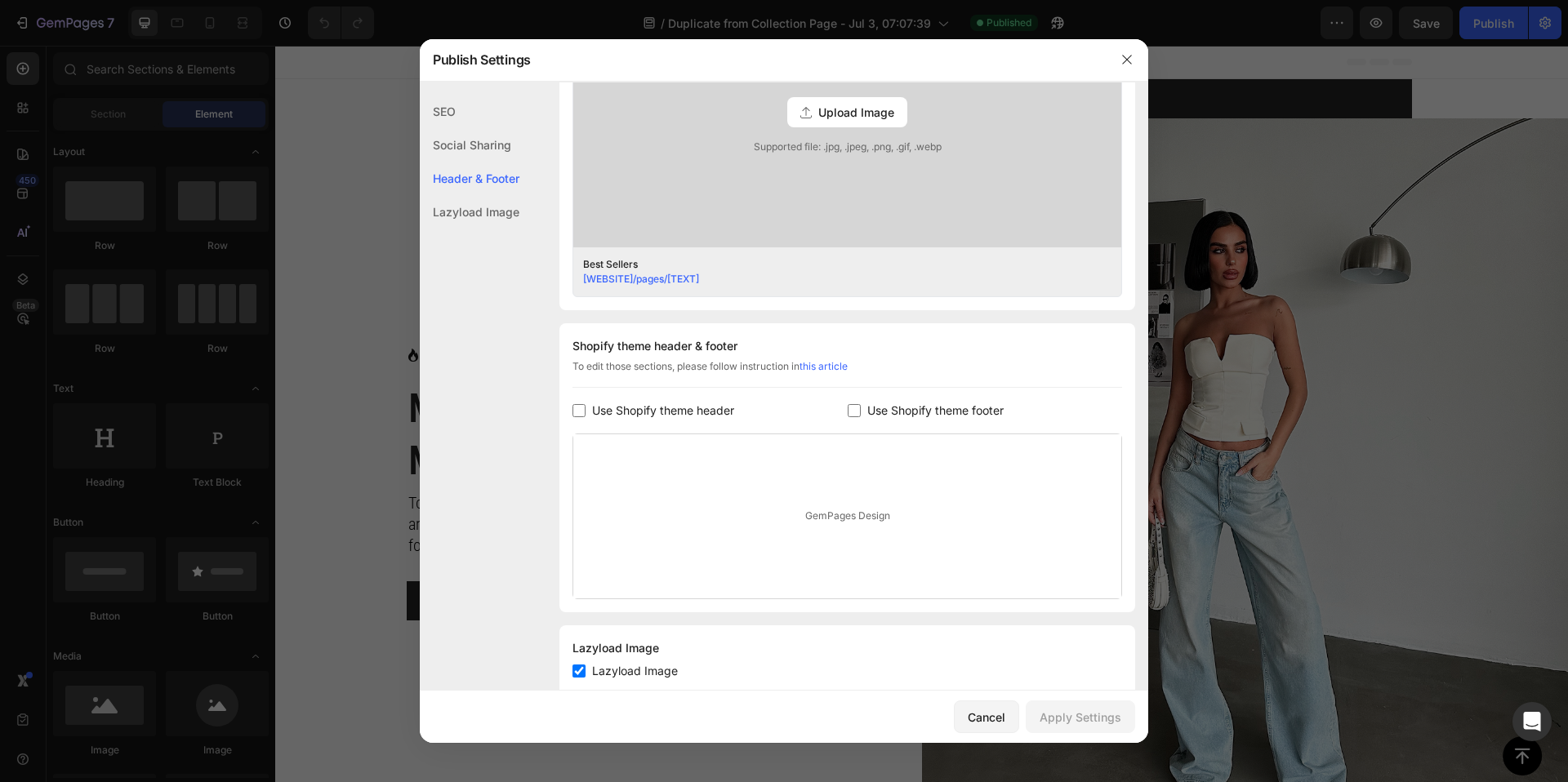 scroll, scrollTop: 582, scrollLeft: 0, axis: vertical 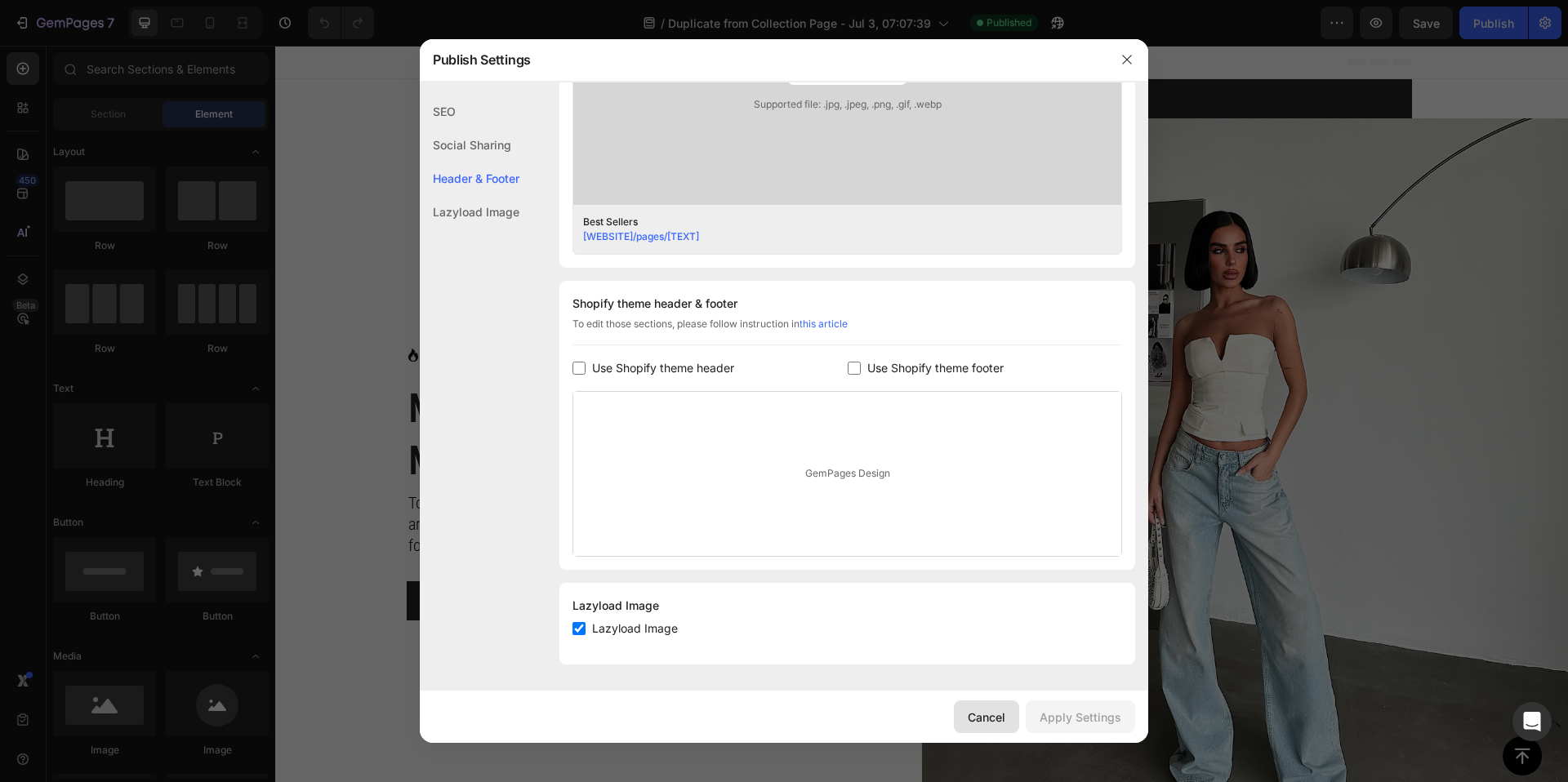 click on "Cancel" at bounding box center (987, 717) 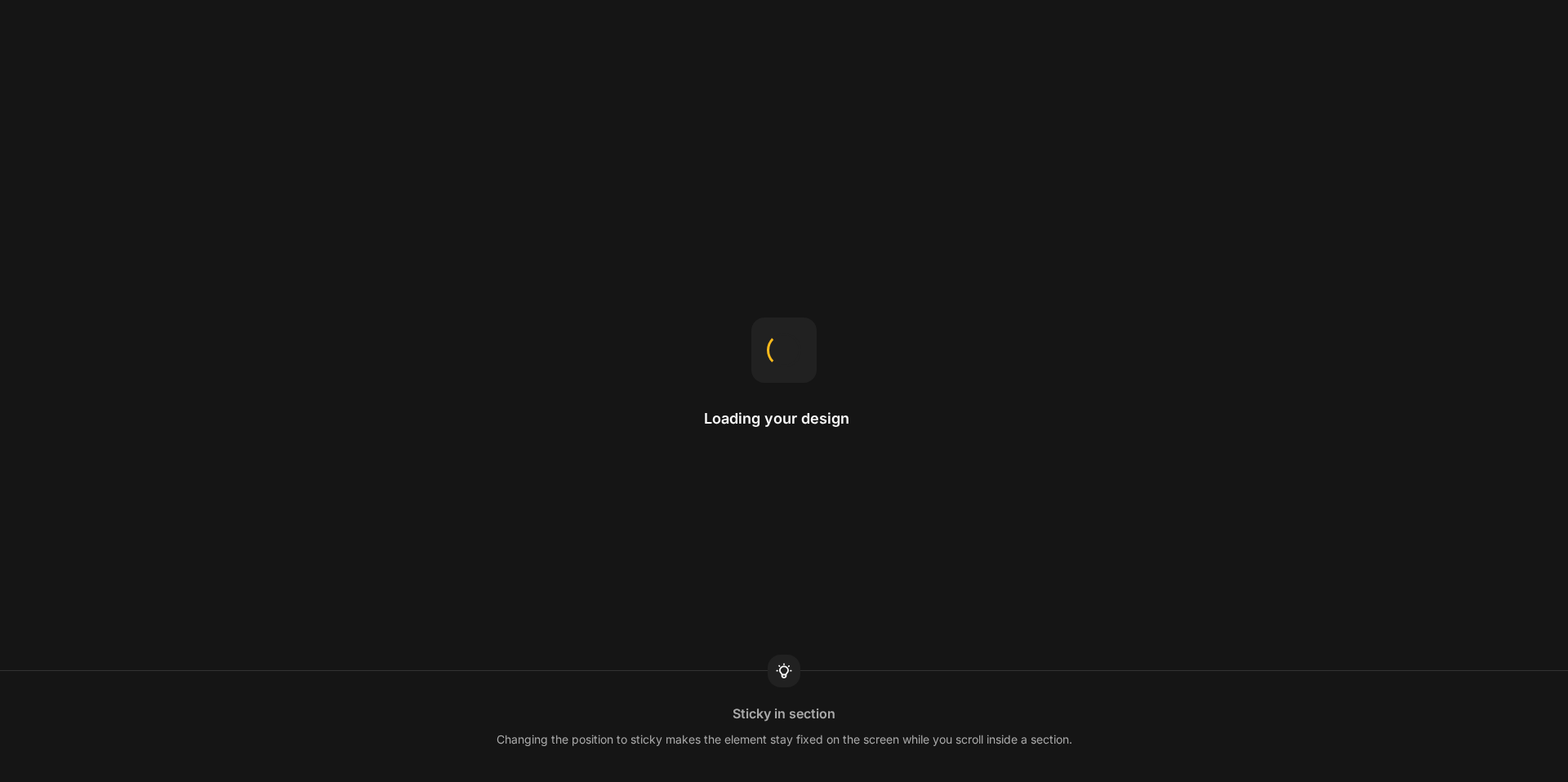scroll, scrollTop: 0, scrollLeft: 0, axis: both 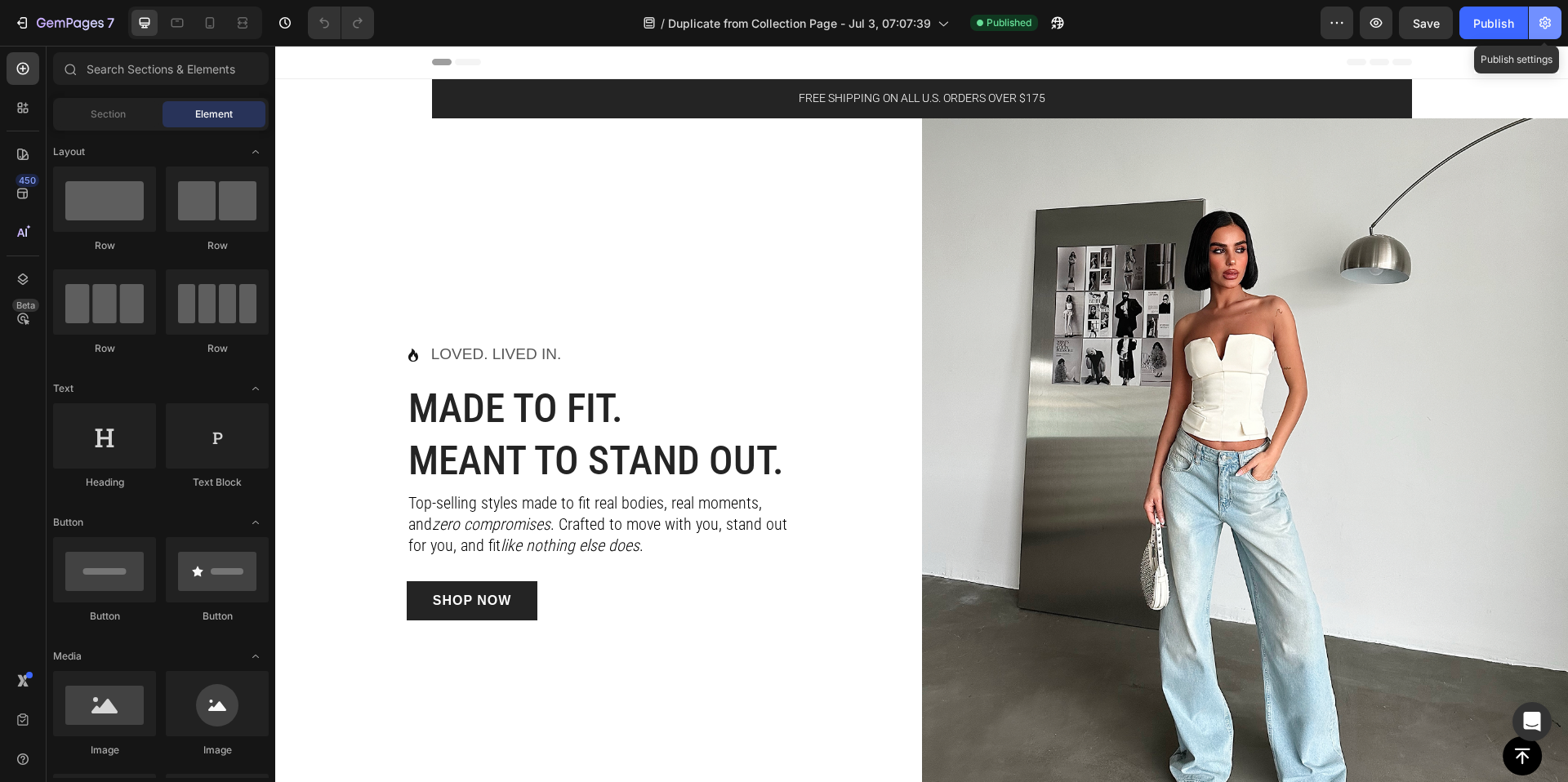 click 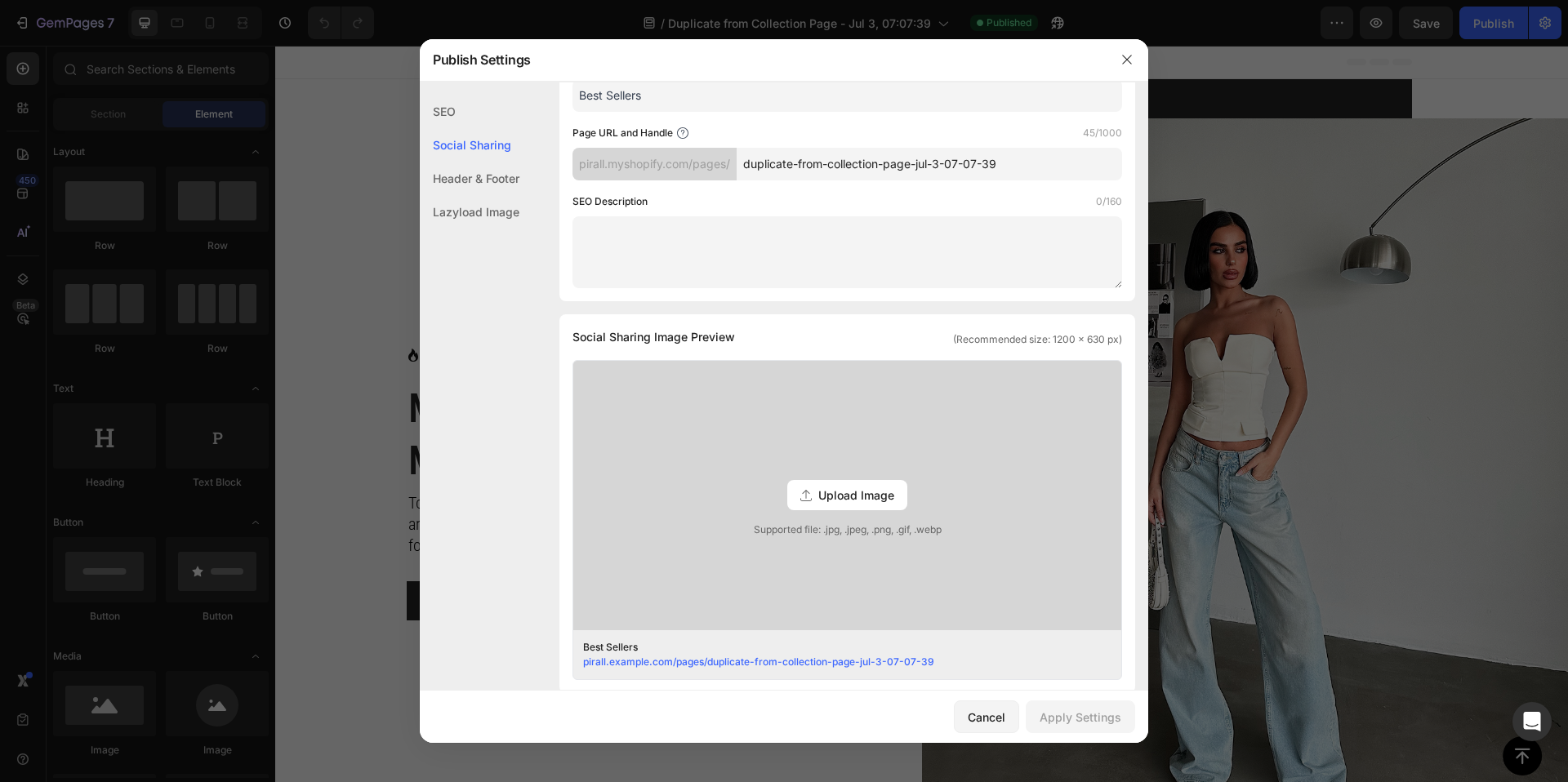 scroll, scrollTop: 582, scrollLeft: 0, axis: vertical 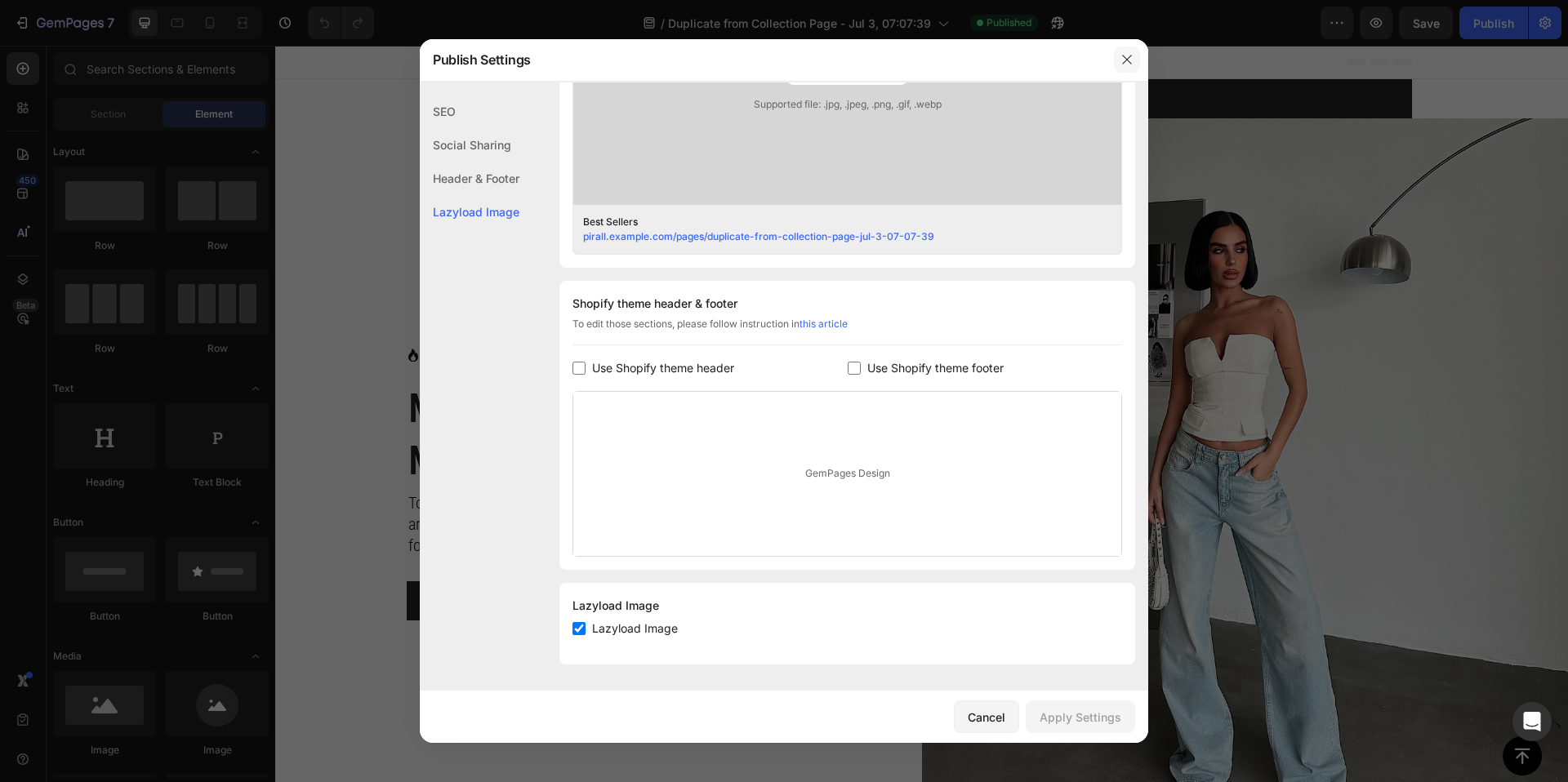 click 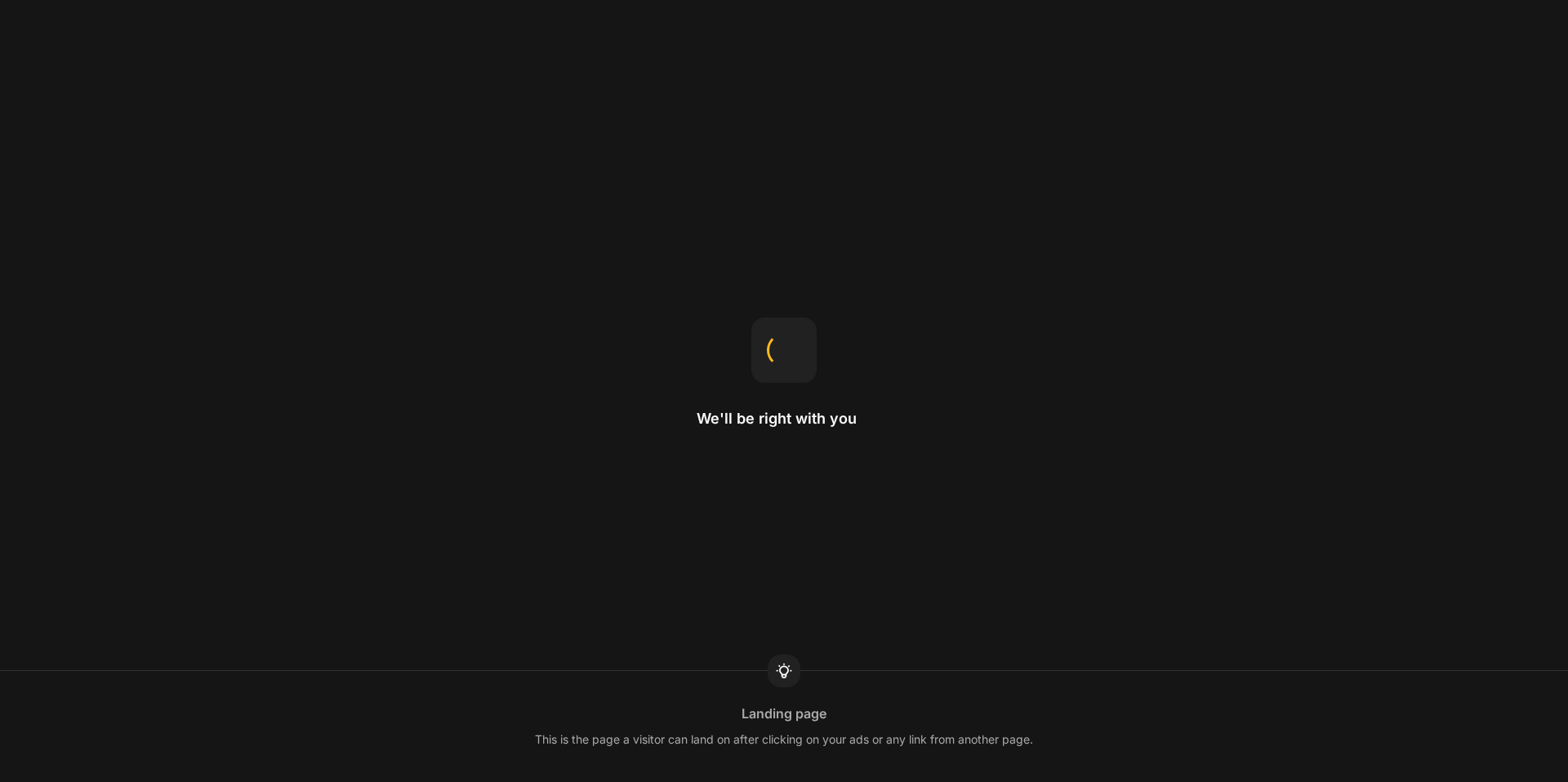 scroll, scrollTop: 0, scrollLeft: 0, axis: both 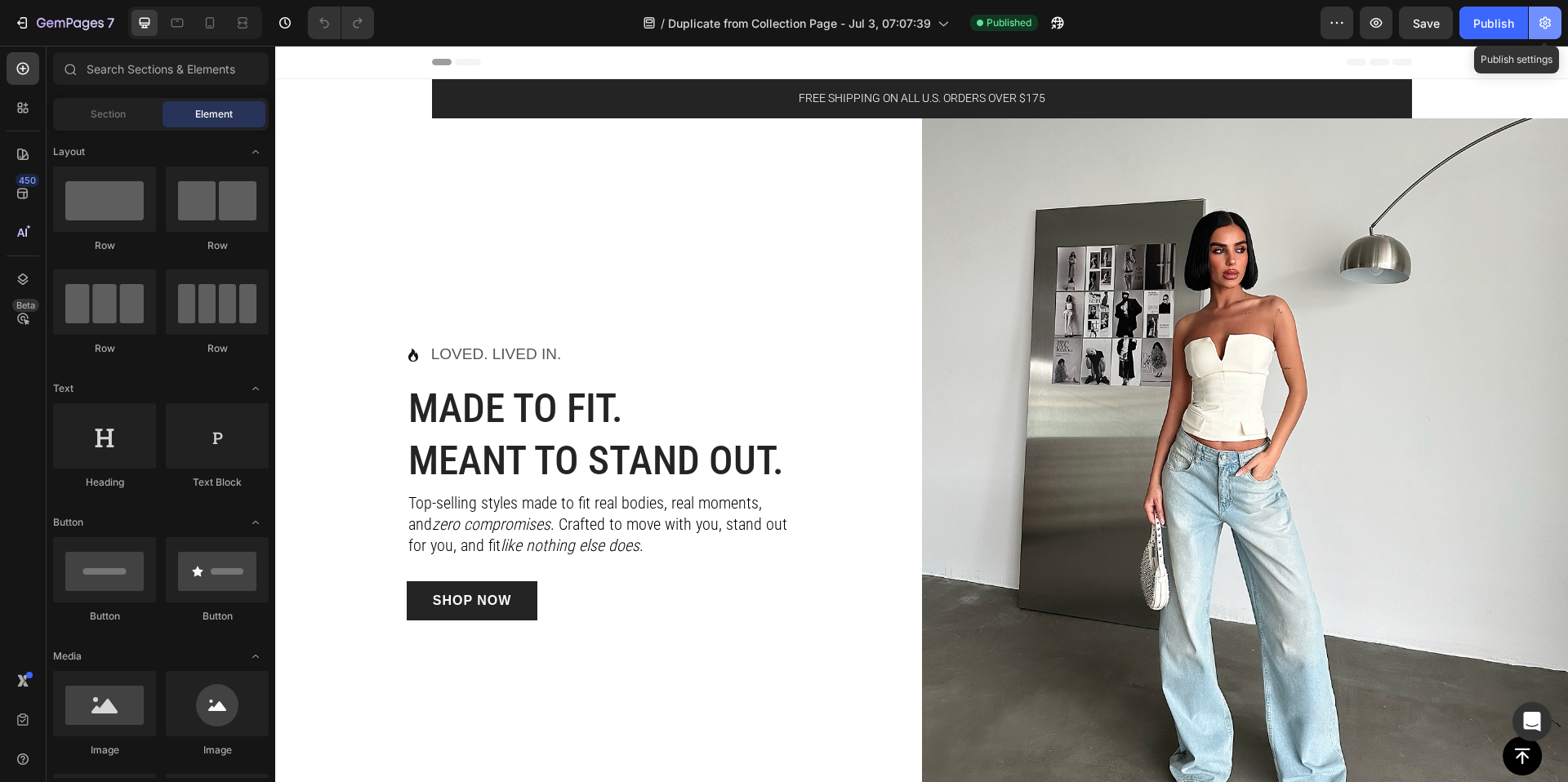 click 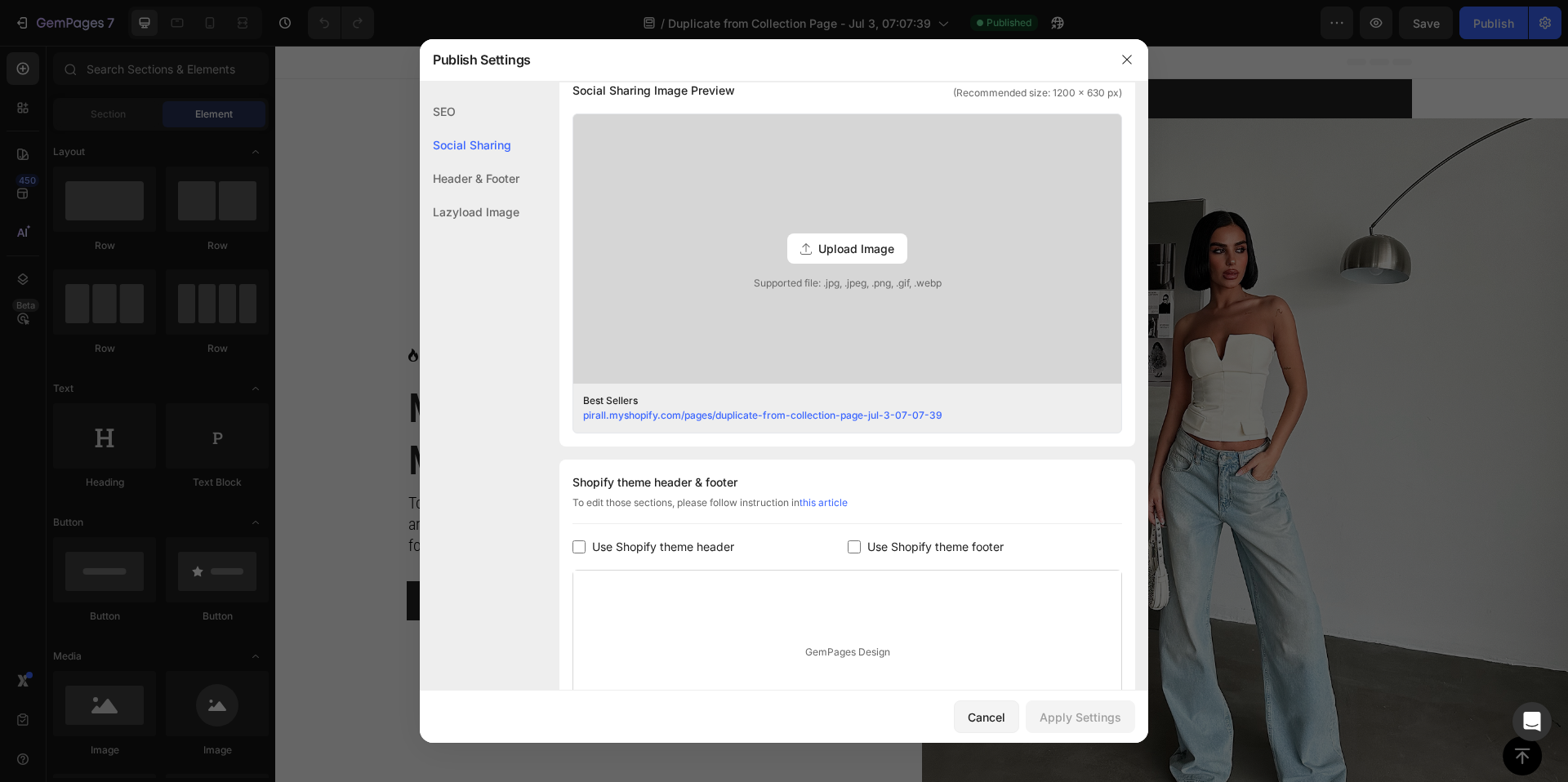 scroll, scrollTop: 406, scrollLeft: 0, axis: vertical 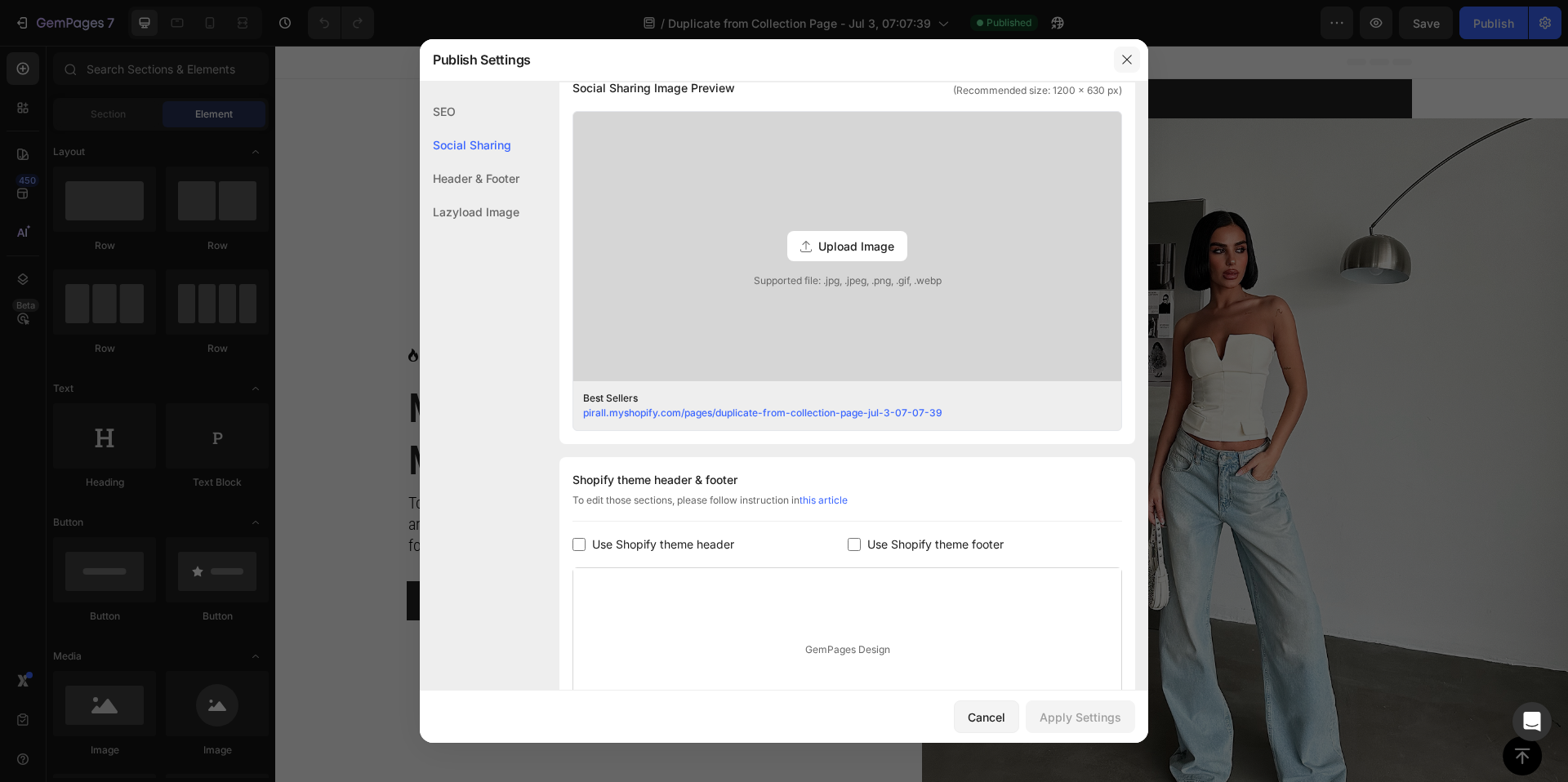 click 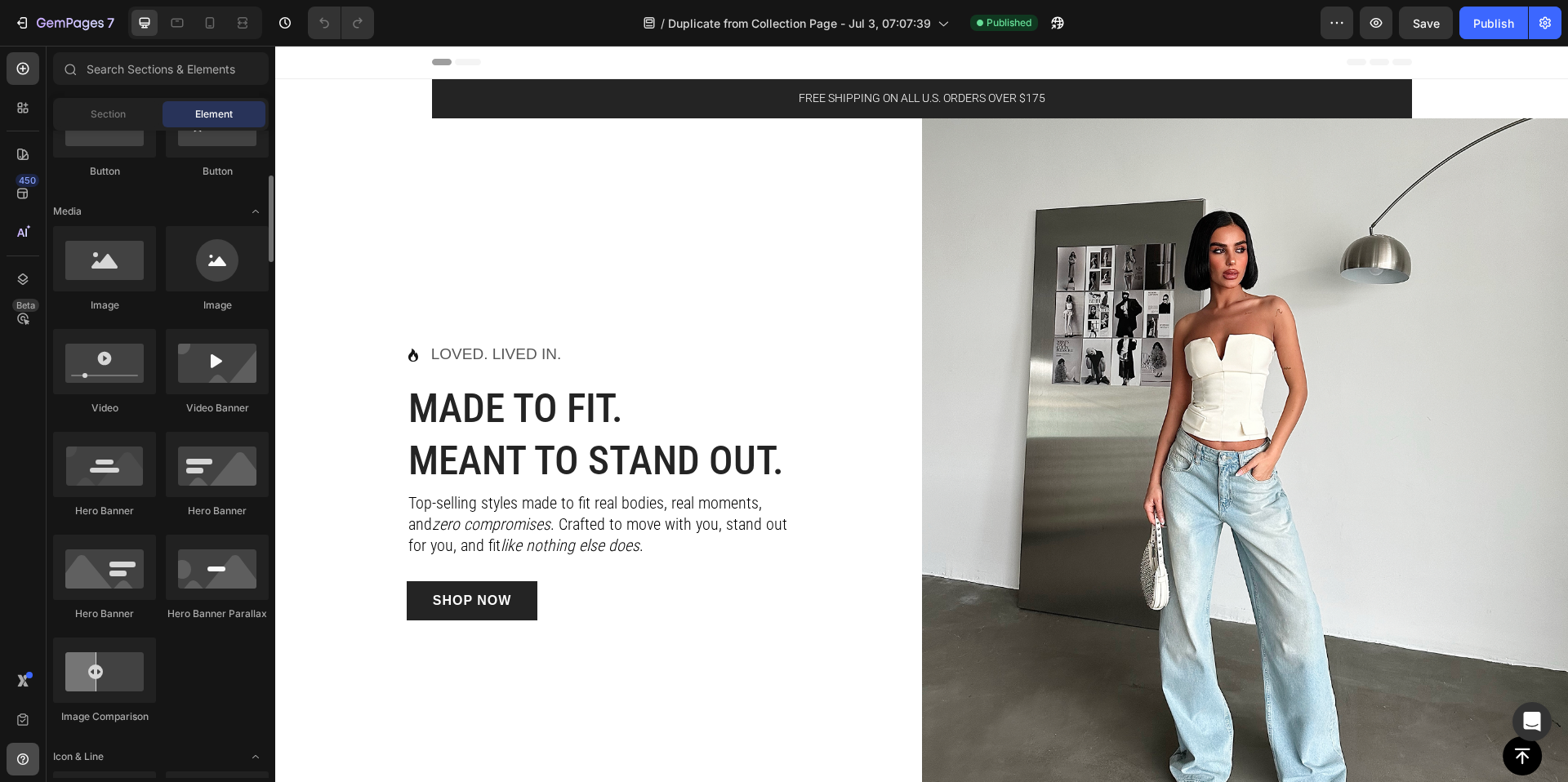 scroll, scrollTop: 492, scrollLeft: 0, axis: vertical 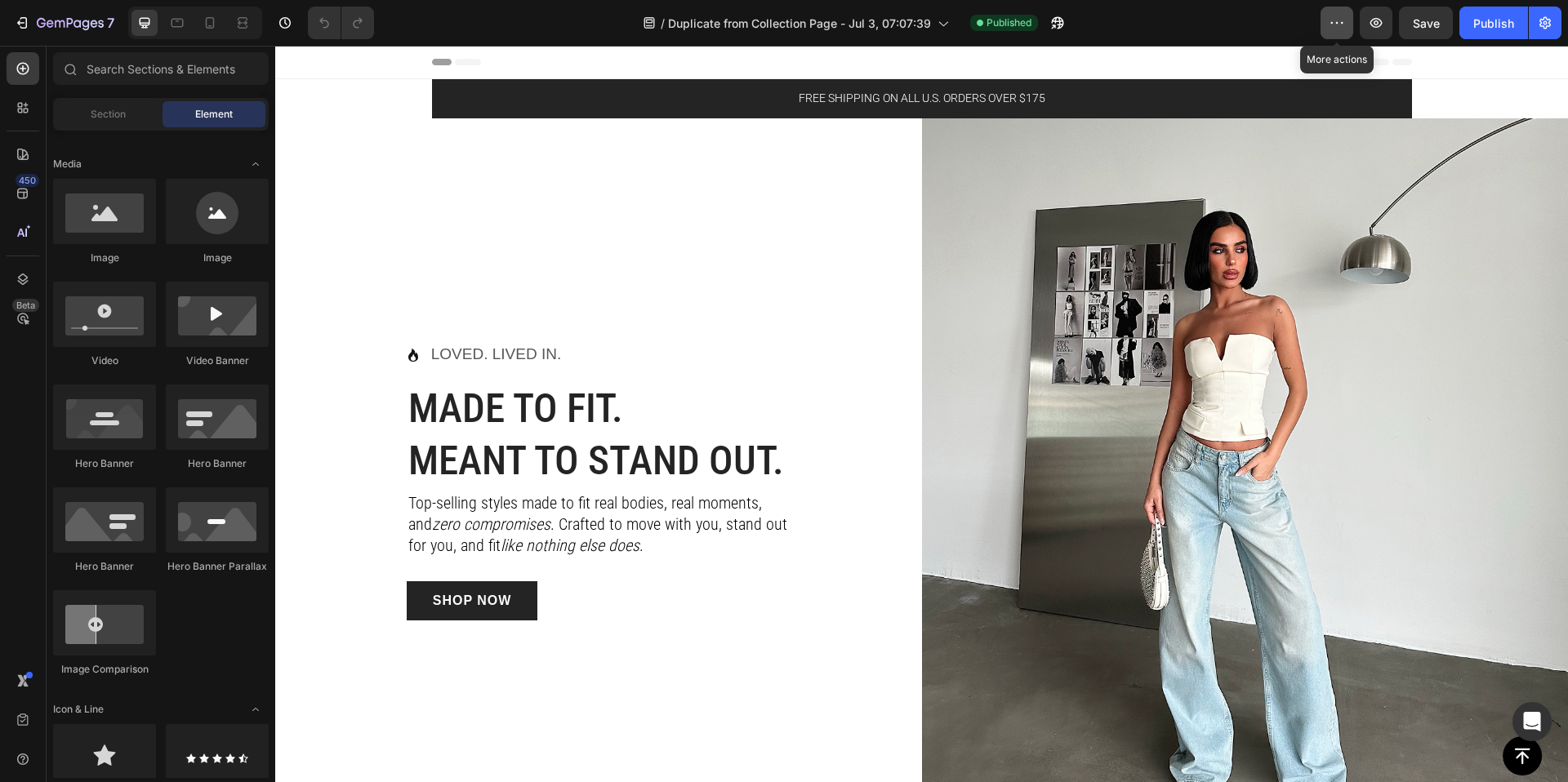 click 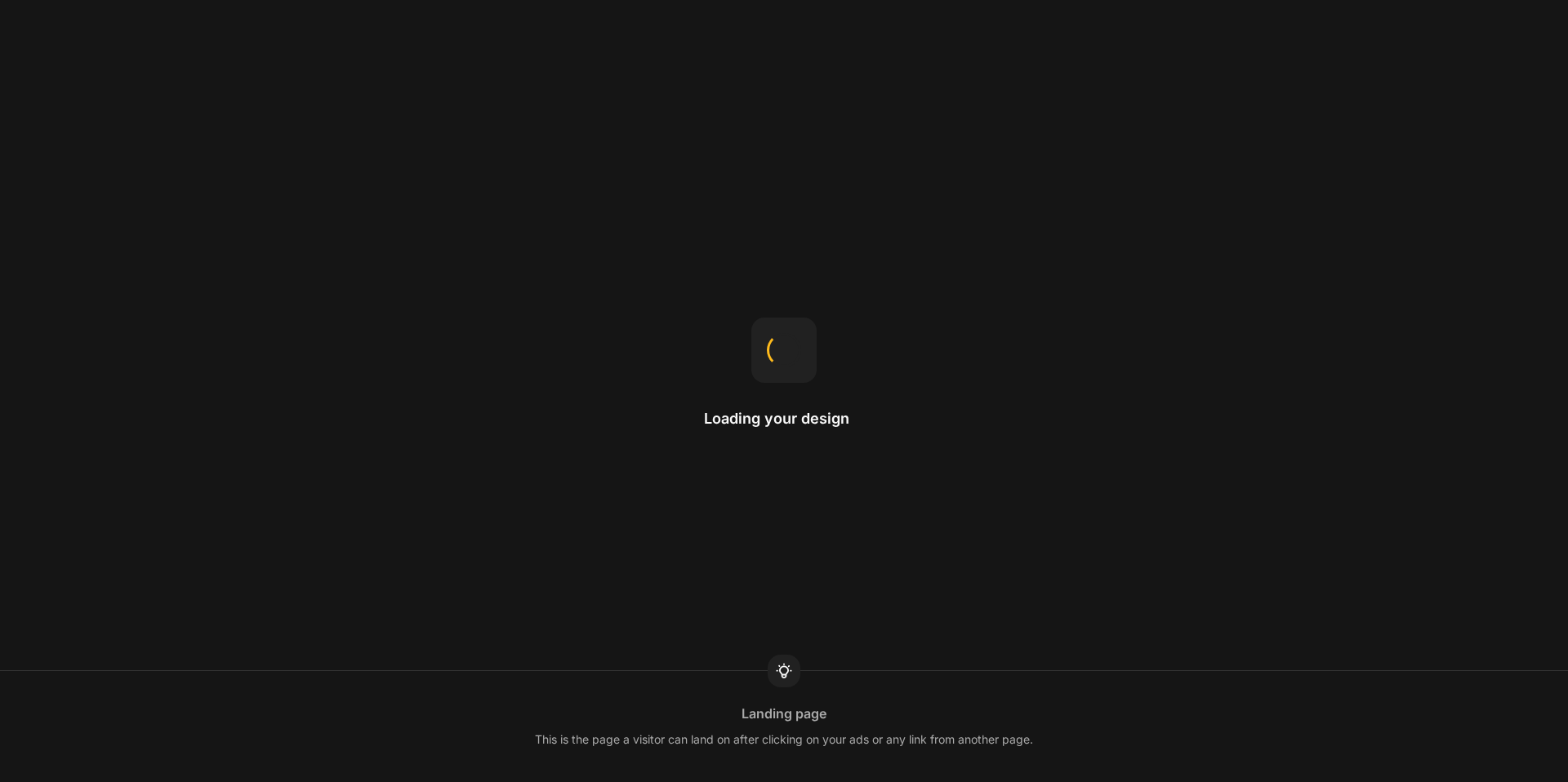 scroll, scrollTop: 0, scrollLeft: 0, axis: both 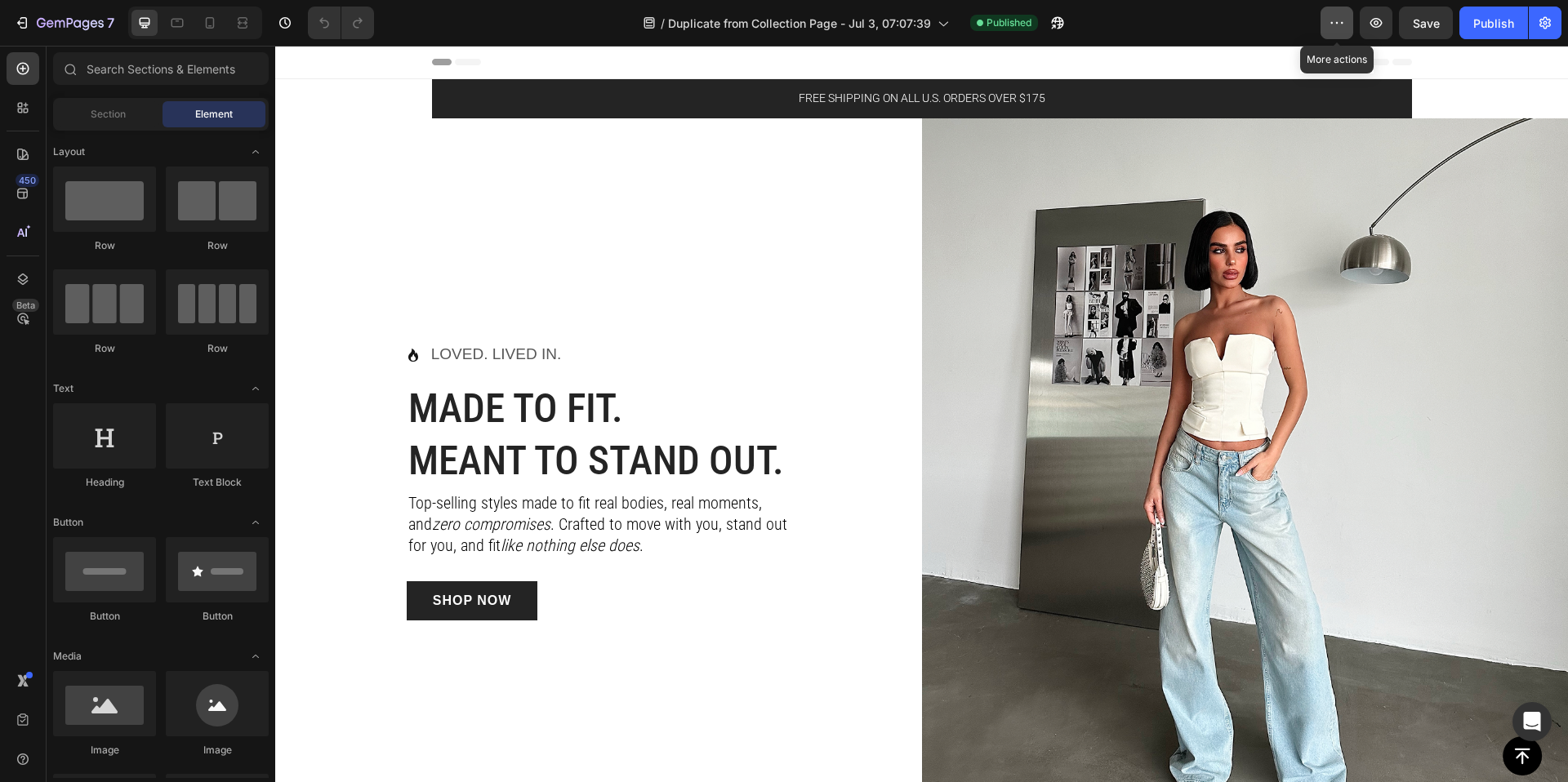click 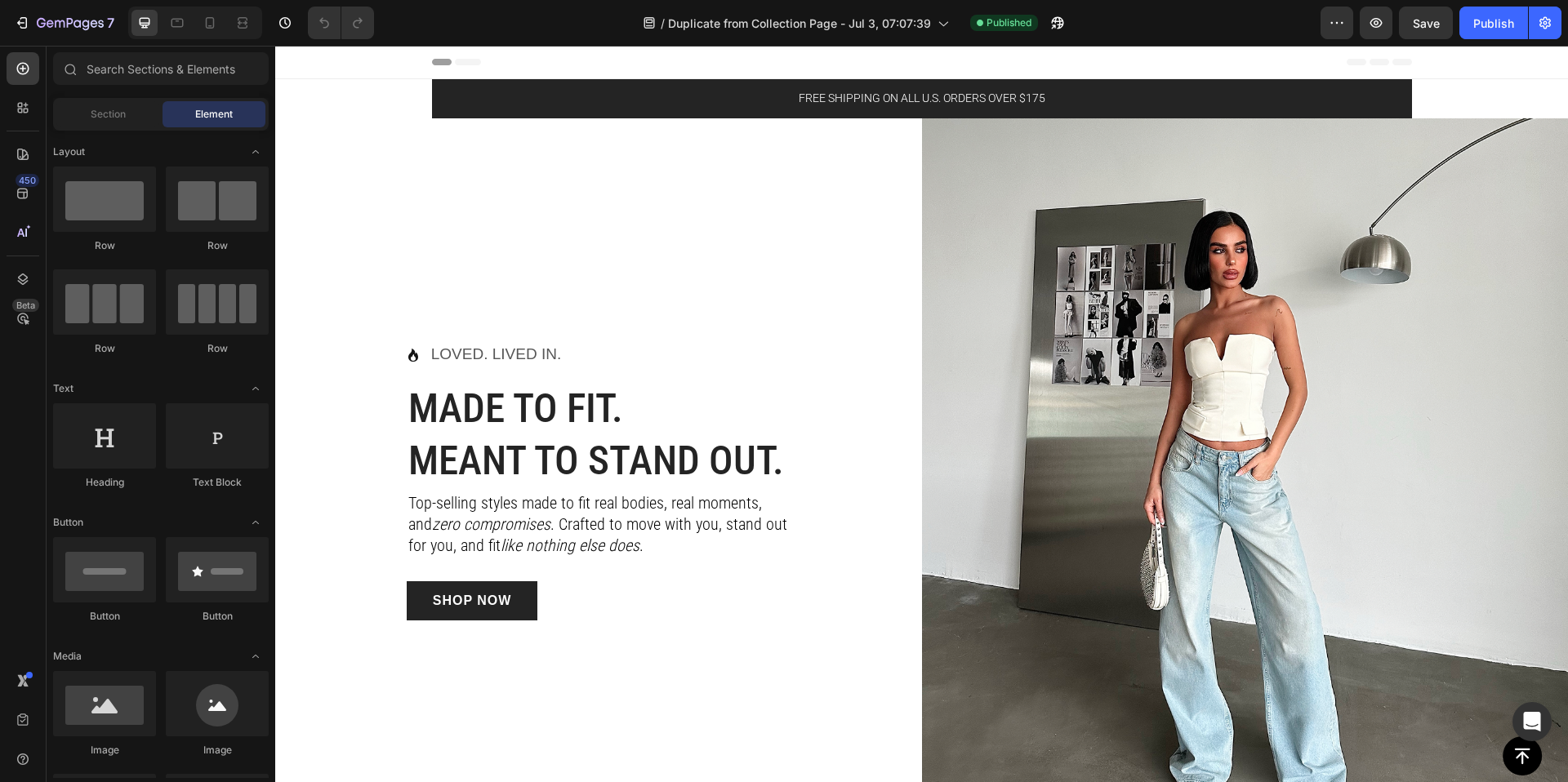click on "/  Duplicate from Collection Page - Jul 3, 07:07:39 Published" 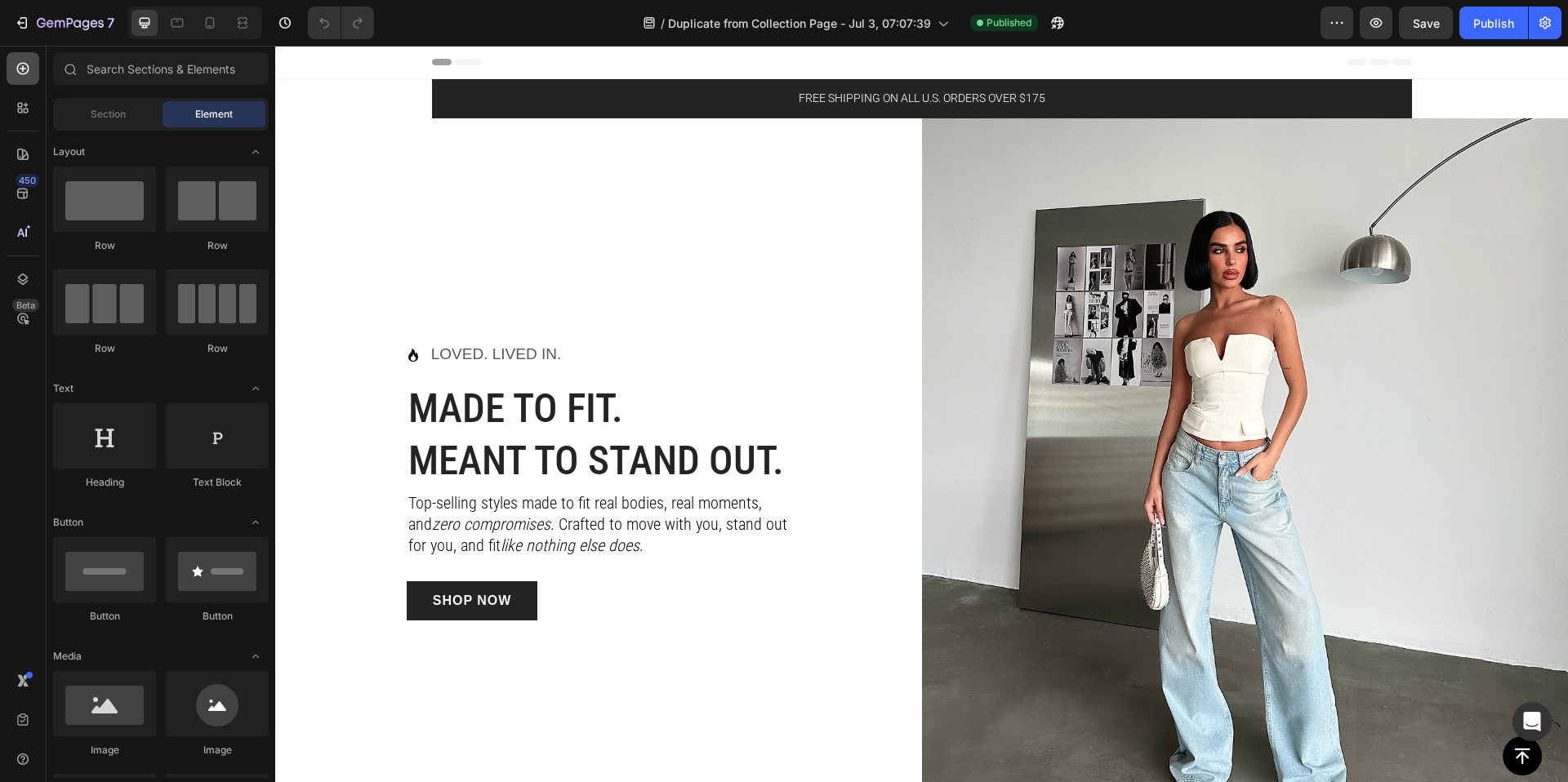 click 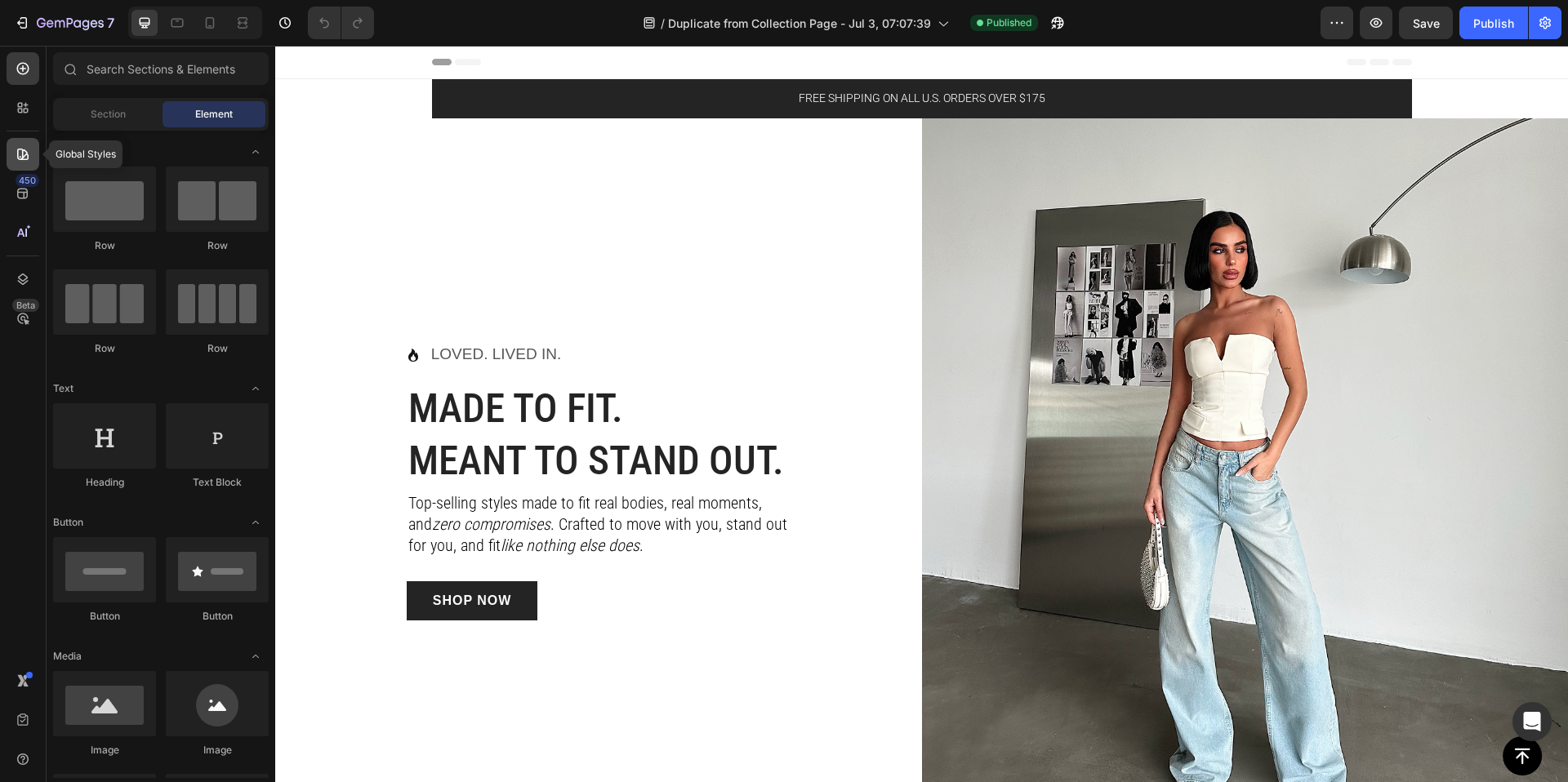 click 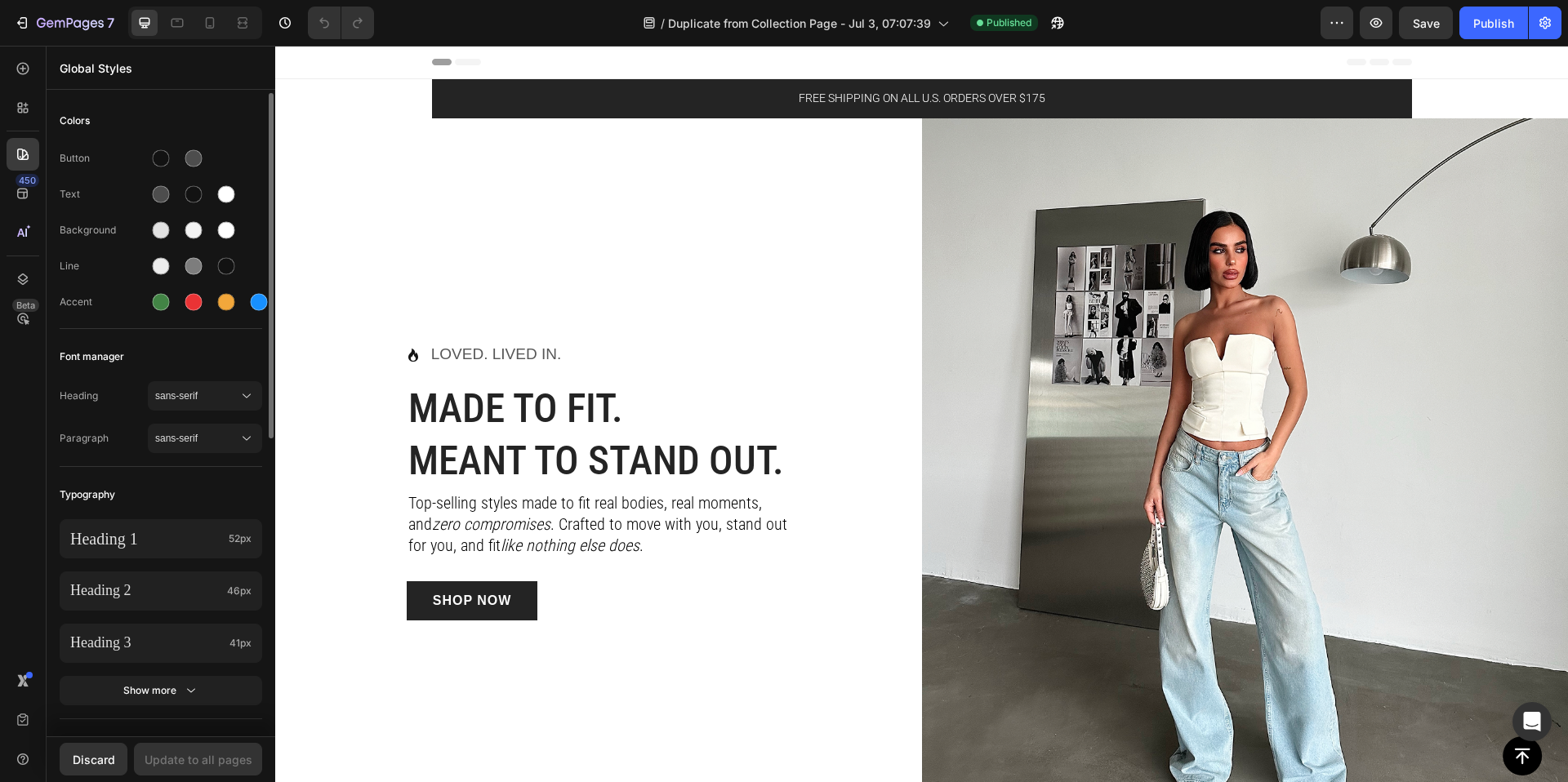scroll, scrollTop: 0, scrollLeft: 0, axis: both 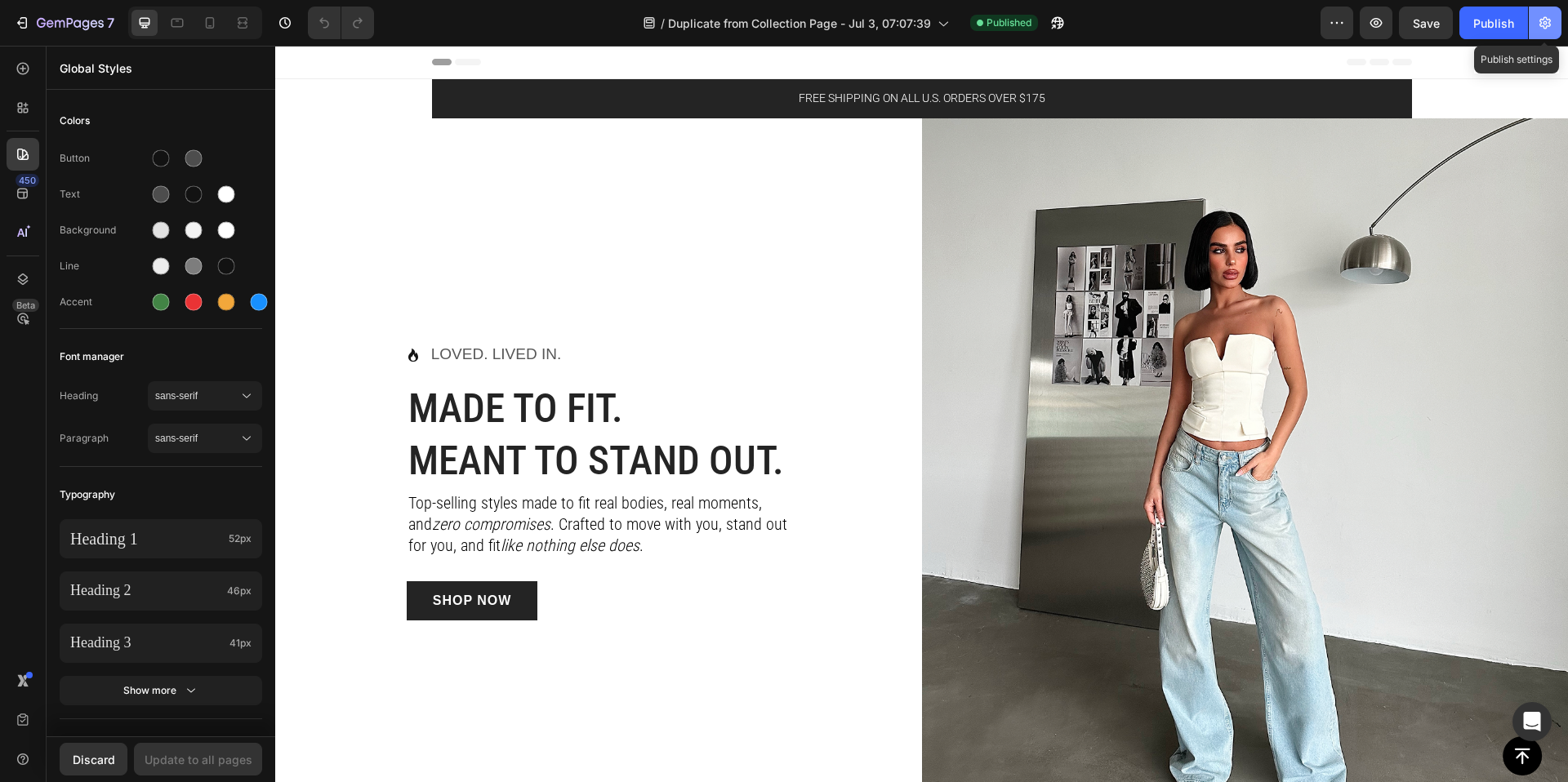 click 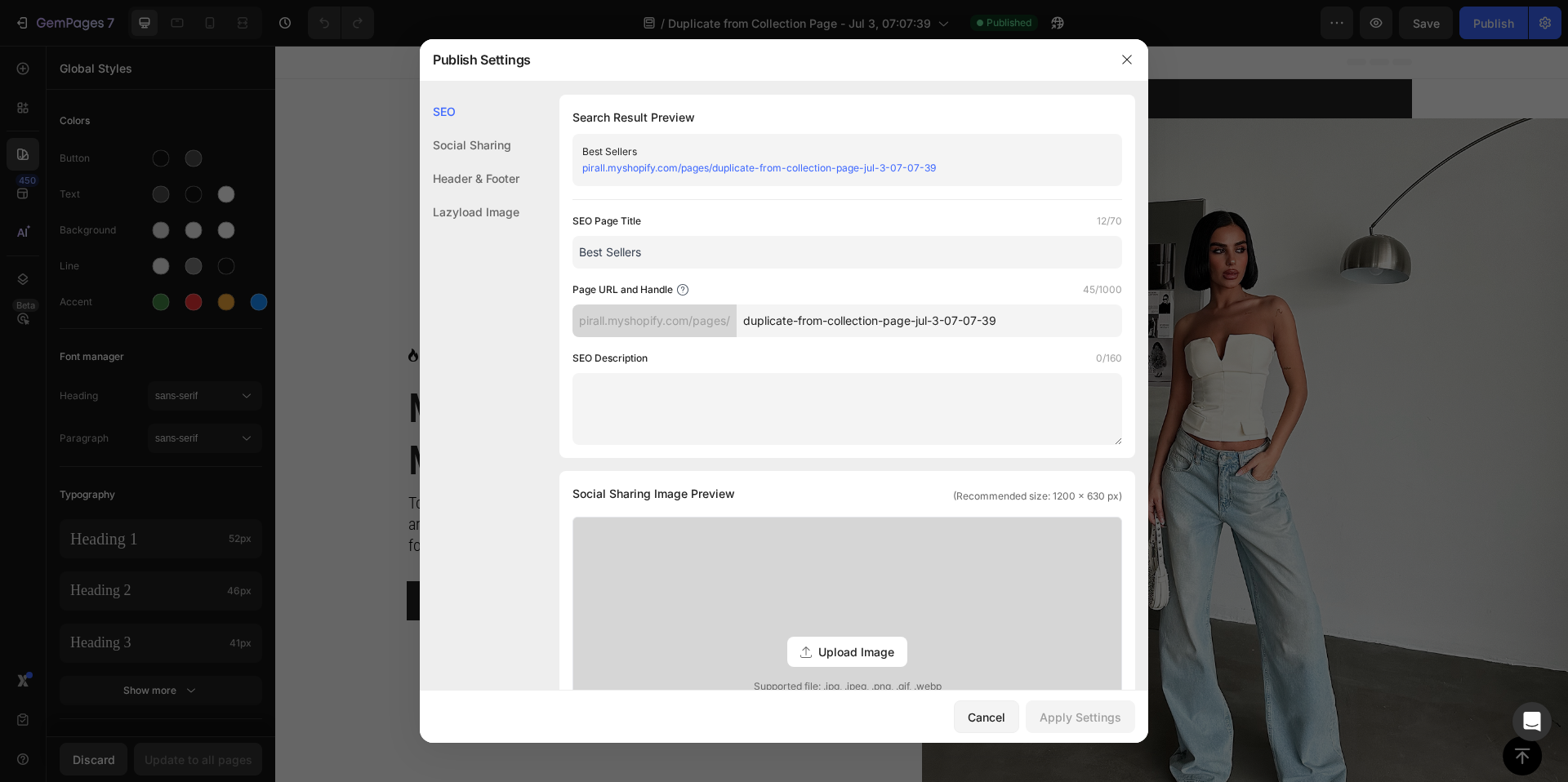 scroll, scrollTop: 582, scrollLeft: 0, axis: vertical 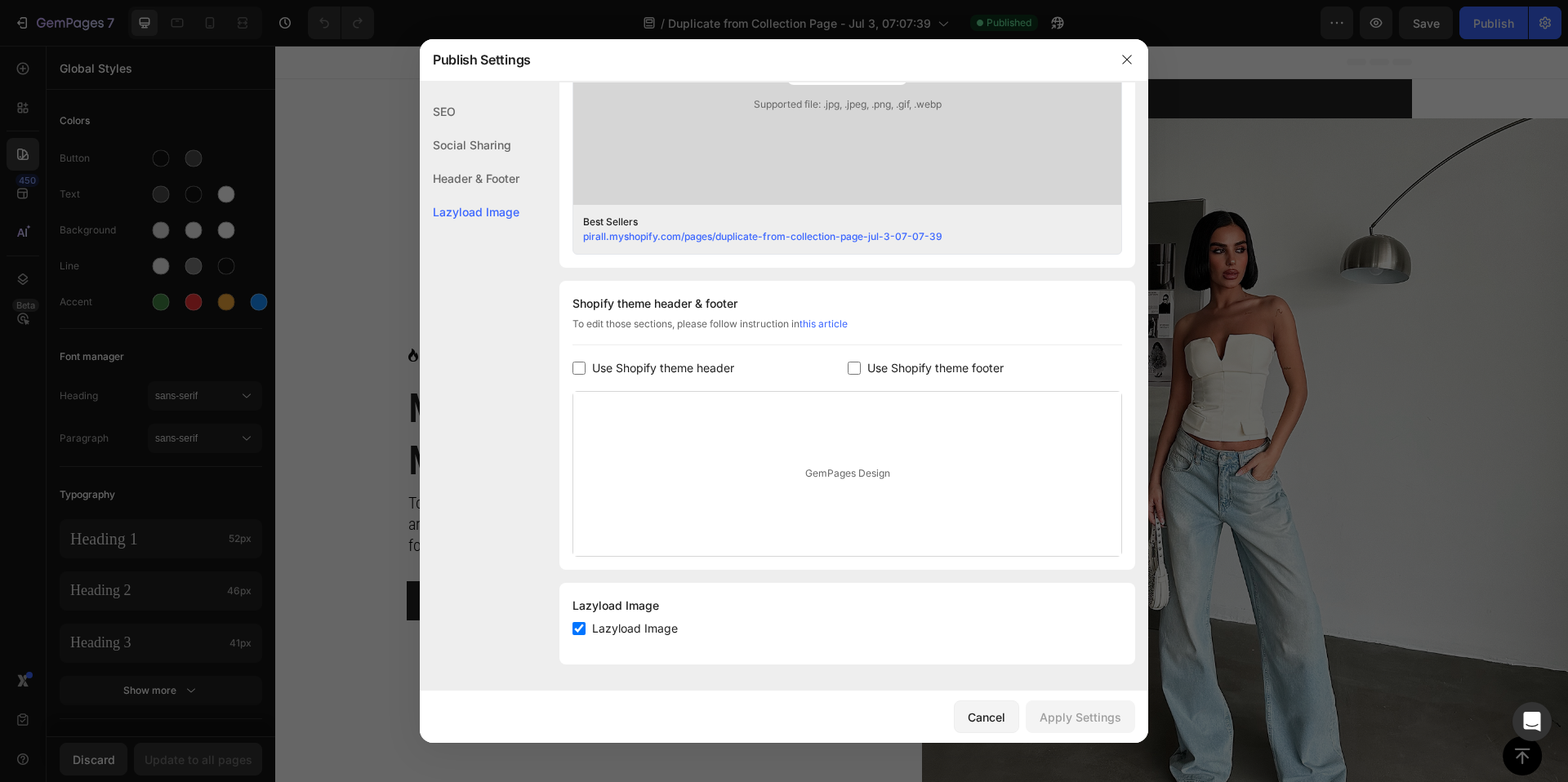 click on "Use Shopify theme header" at bounding box center [660, 368] 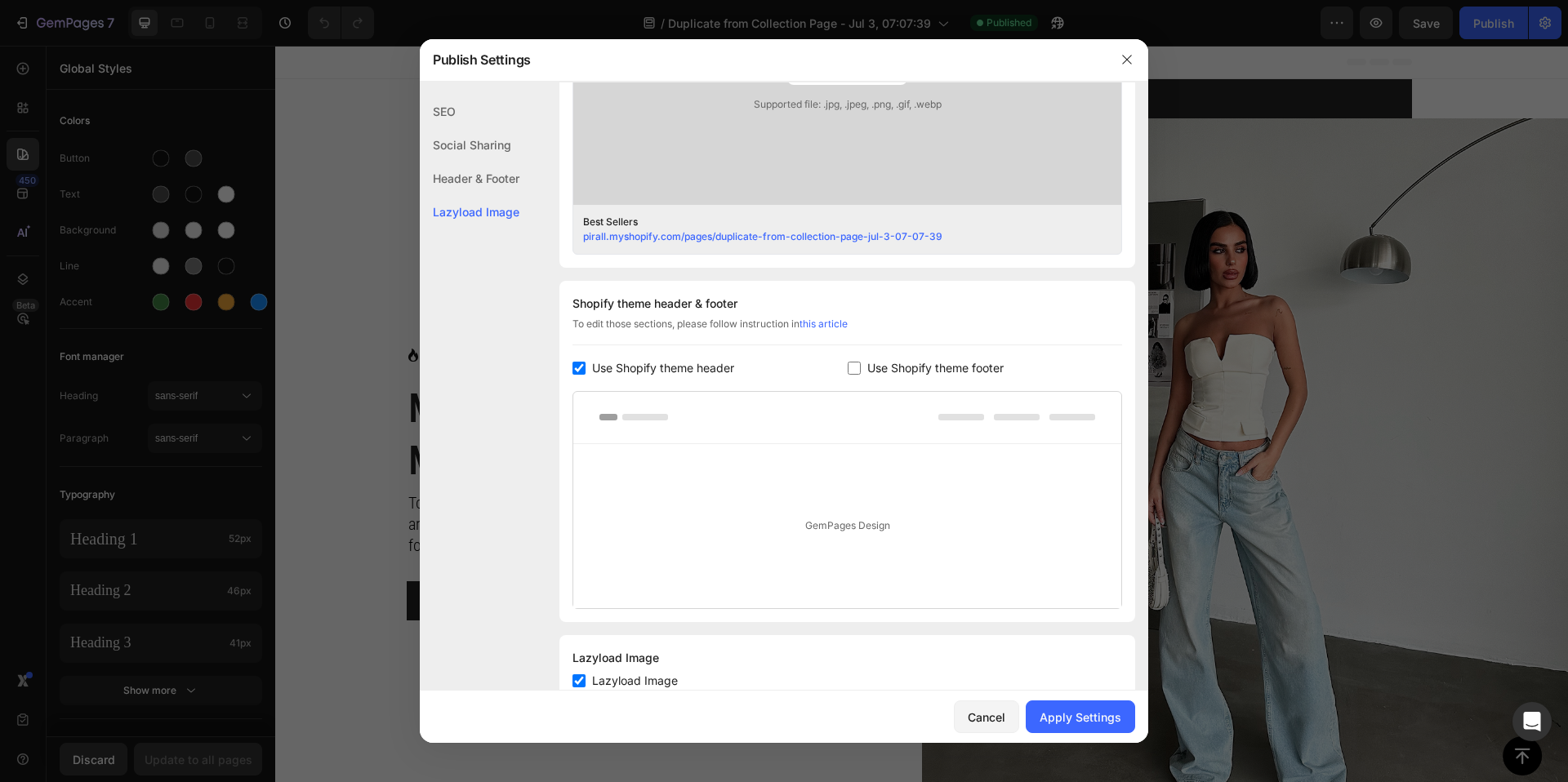 click on "Use Shopify theme header" at bounding box center (660, 368) 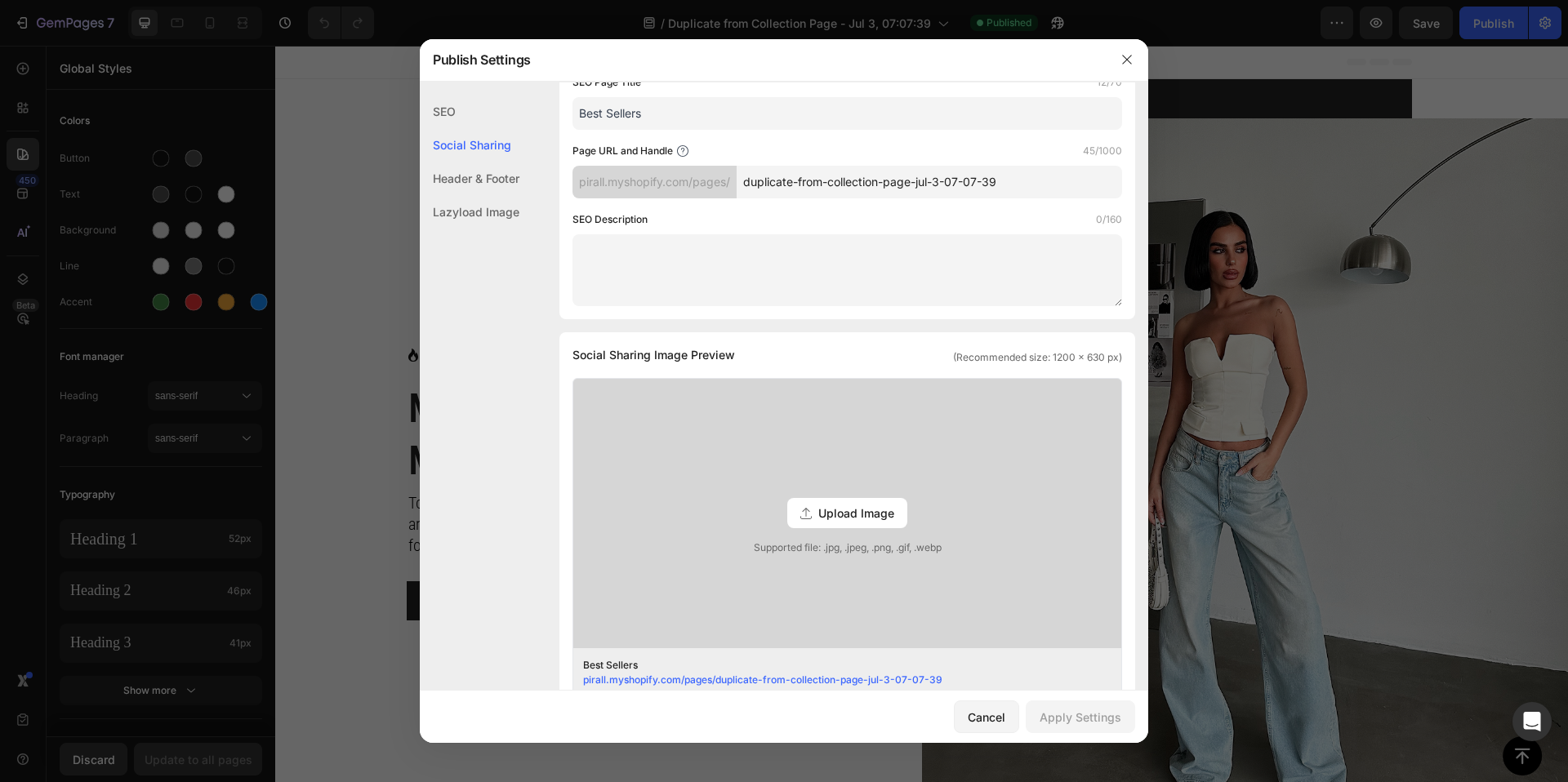 scroll, scrollTop: 0, scrollLeft: 0, axis: both 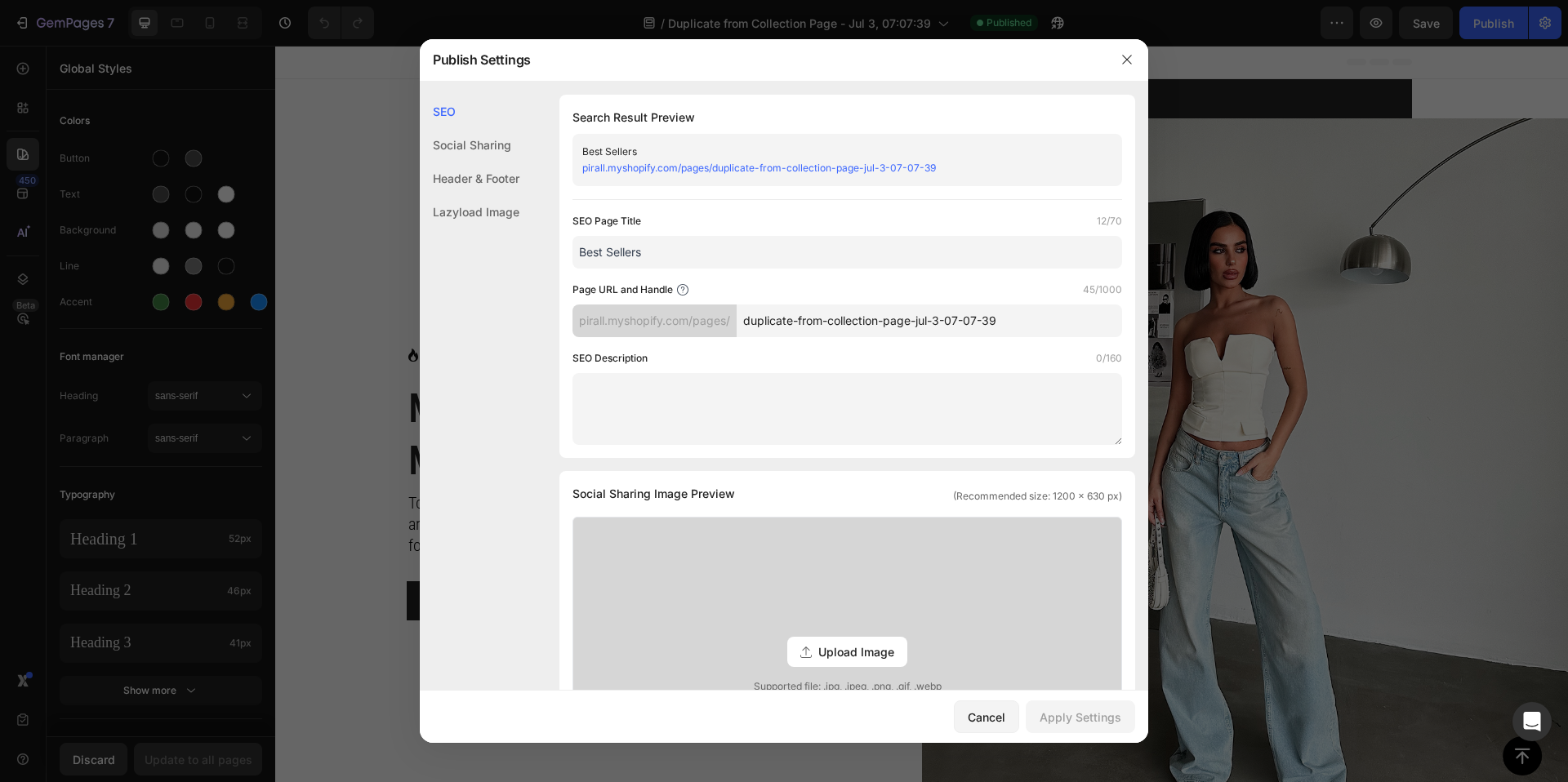 click on "Social Sharing" 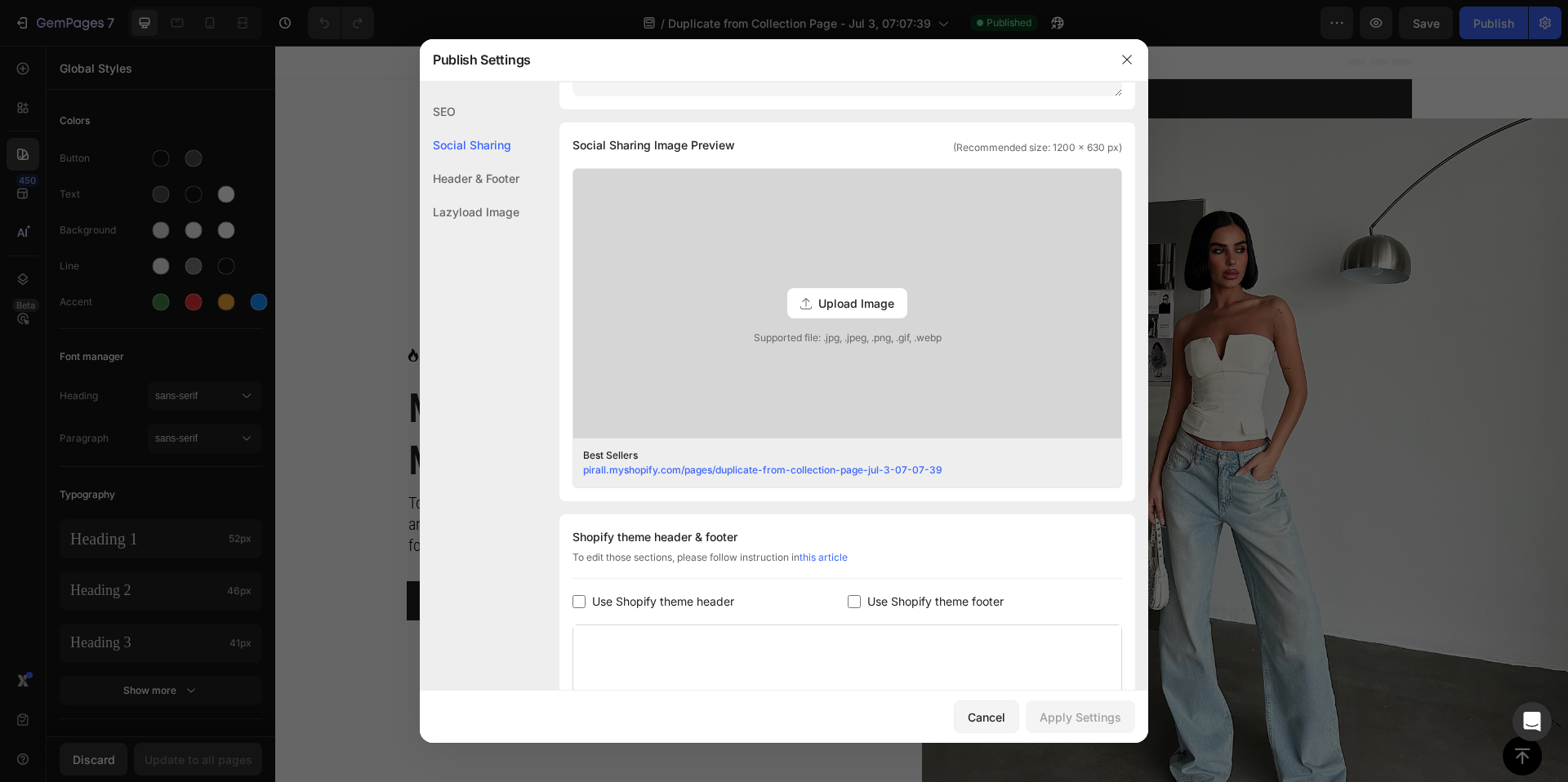 scroll, scrollTop: 373, scrollLeft: 0, axis: vertical 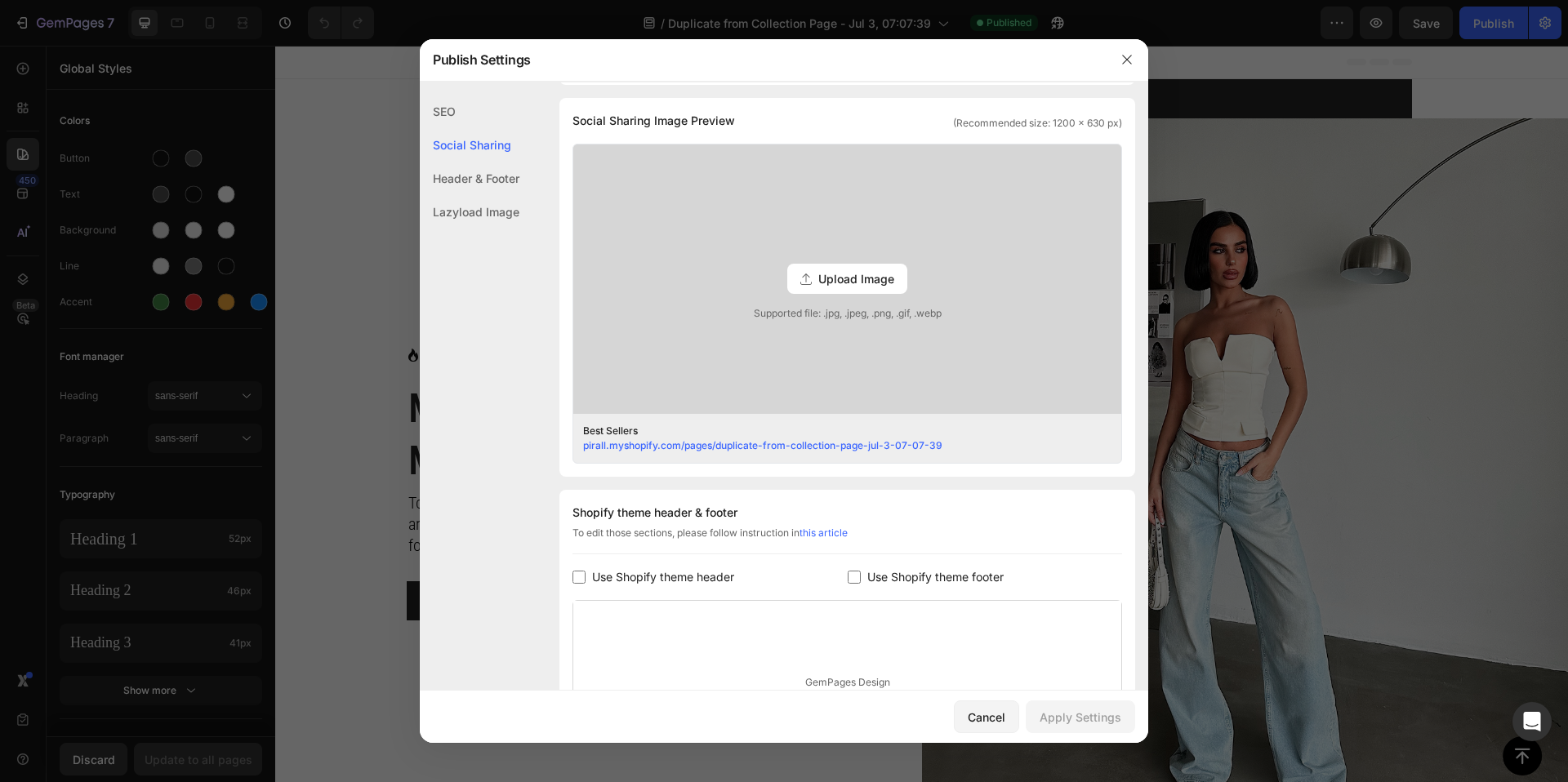 click on "SEO" 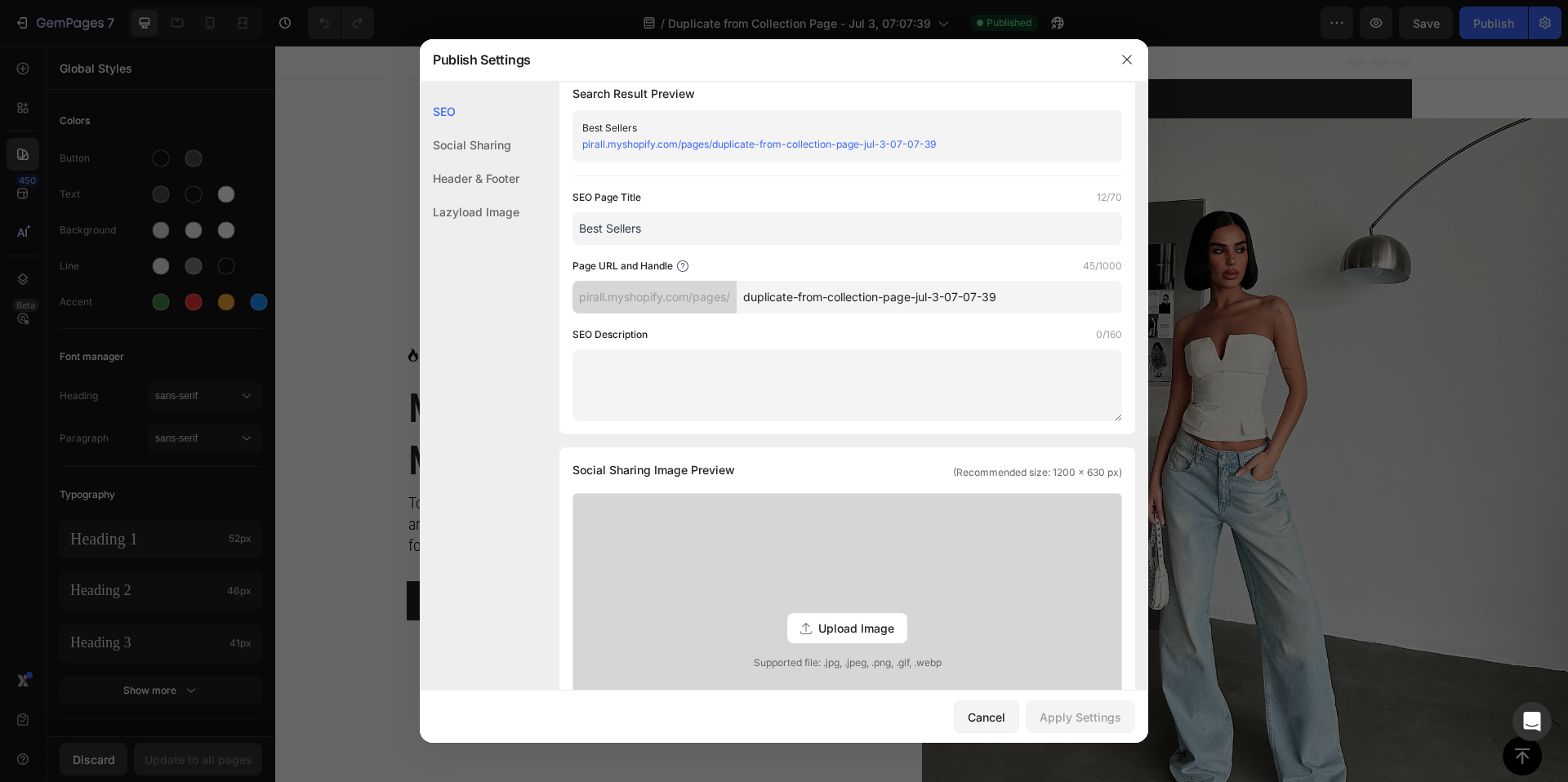 scroll, scrollTop: 0, scrollLeft: 0, axis: both 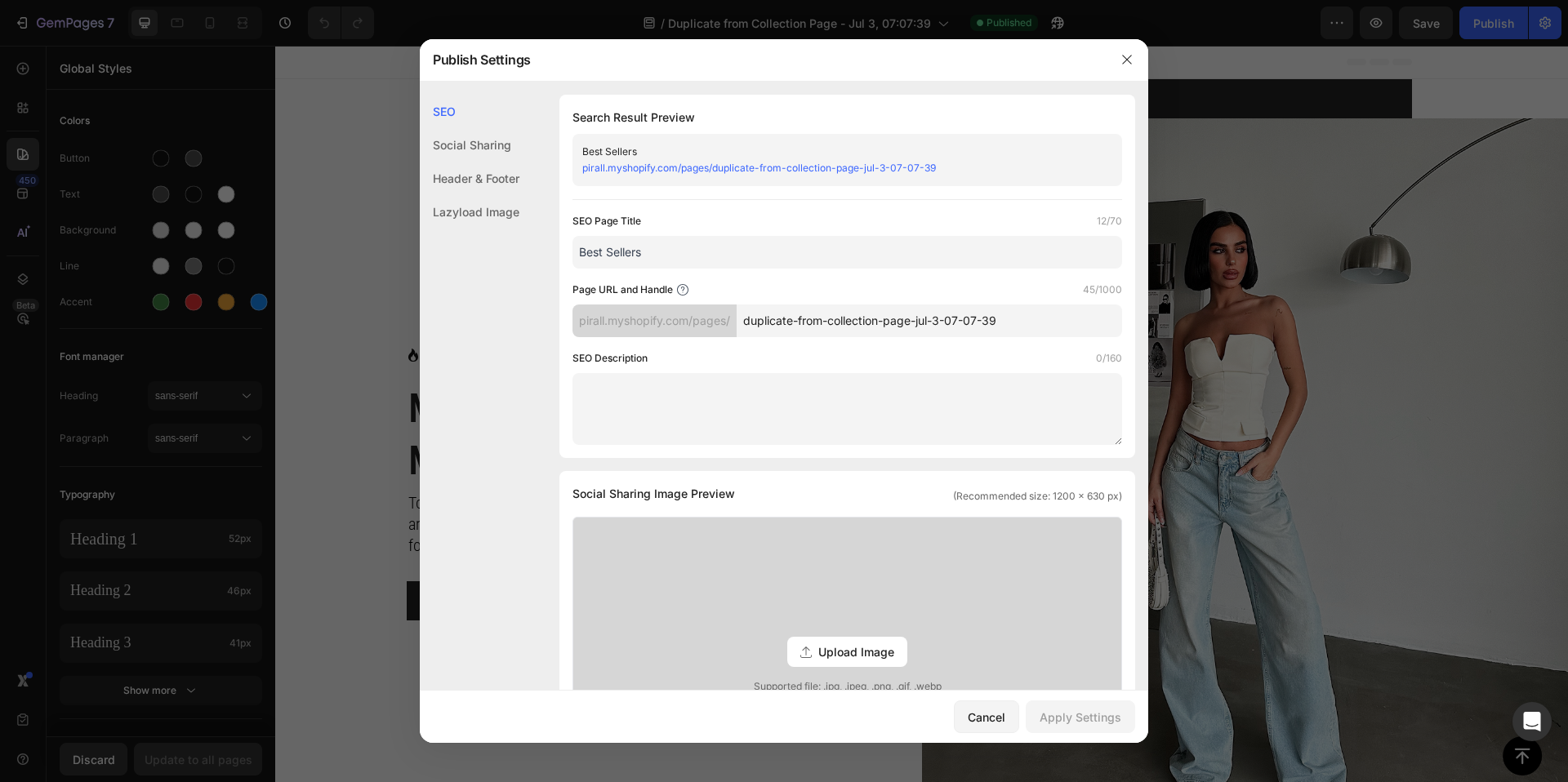click on "Header & Footer" 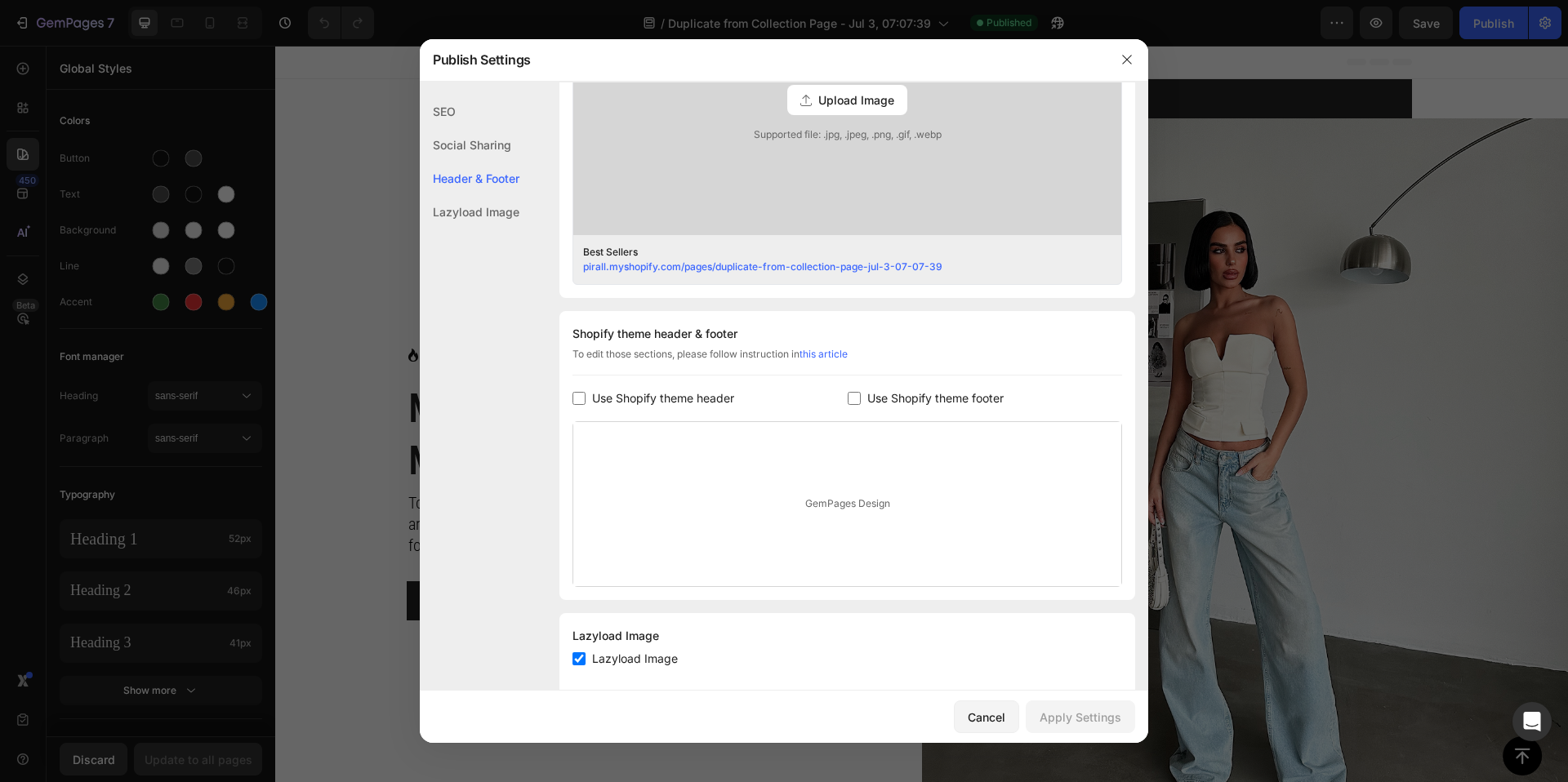scroll, scrollTop: 582, scrollLeft: 0, axis: vertical 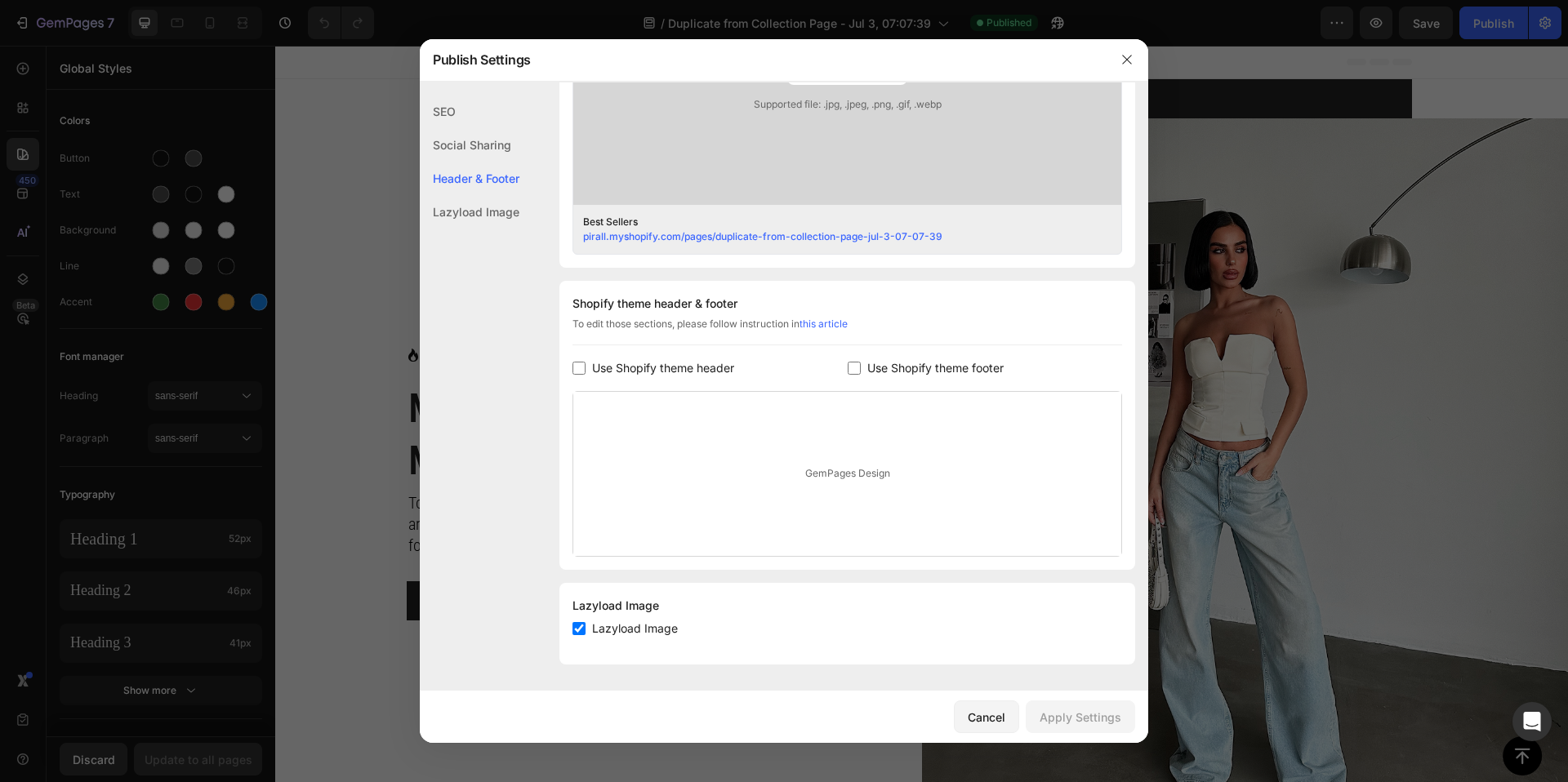click on "Lazyload Image" 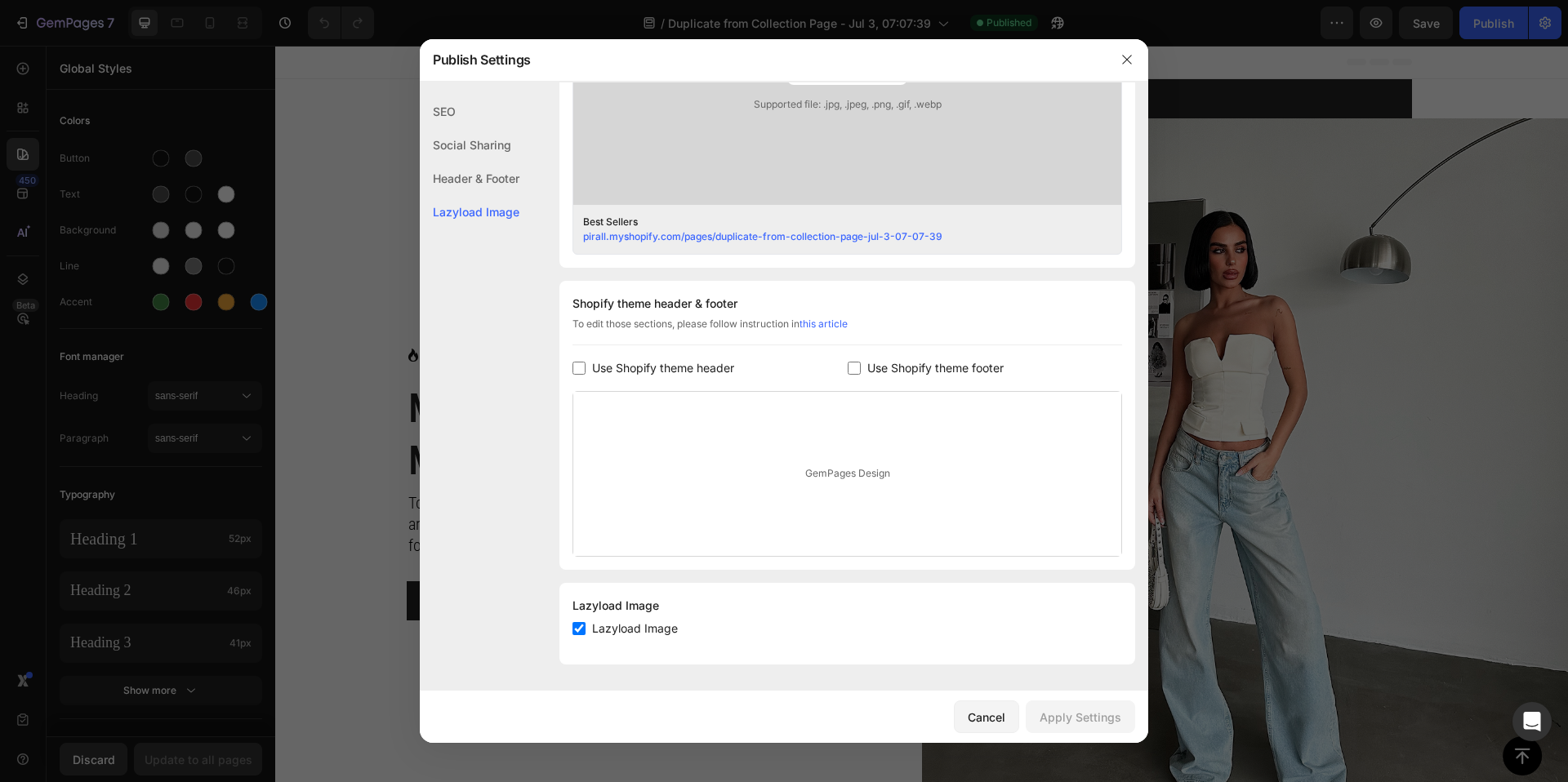 click at bounding box center (579, 368) 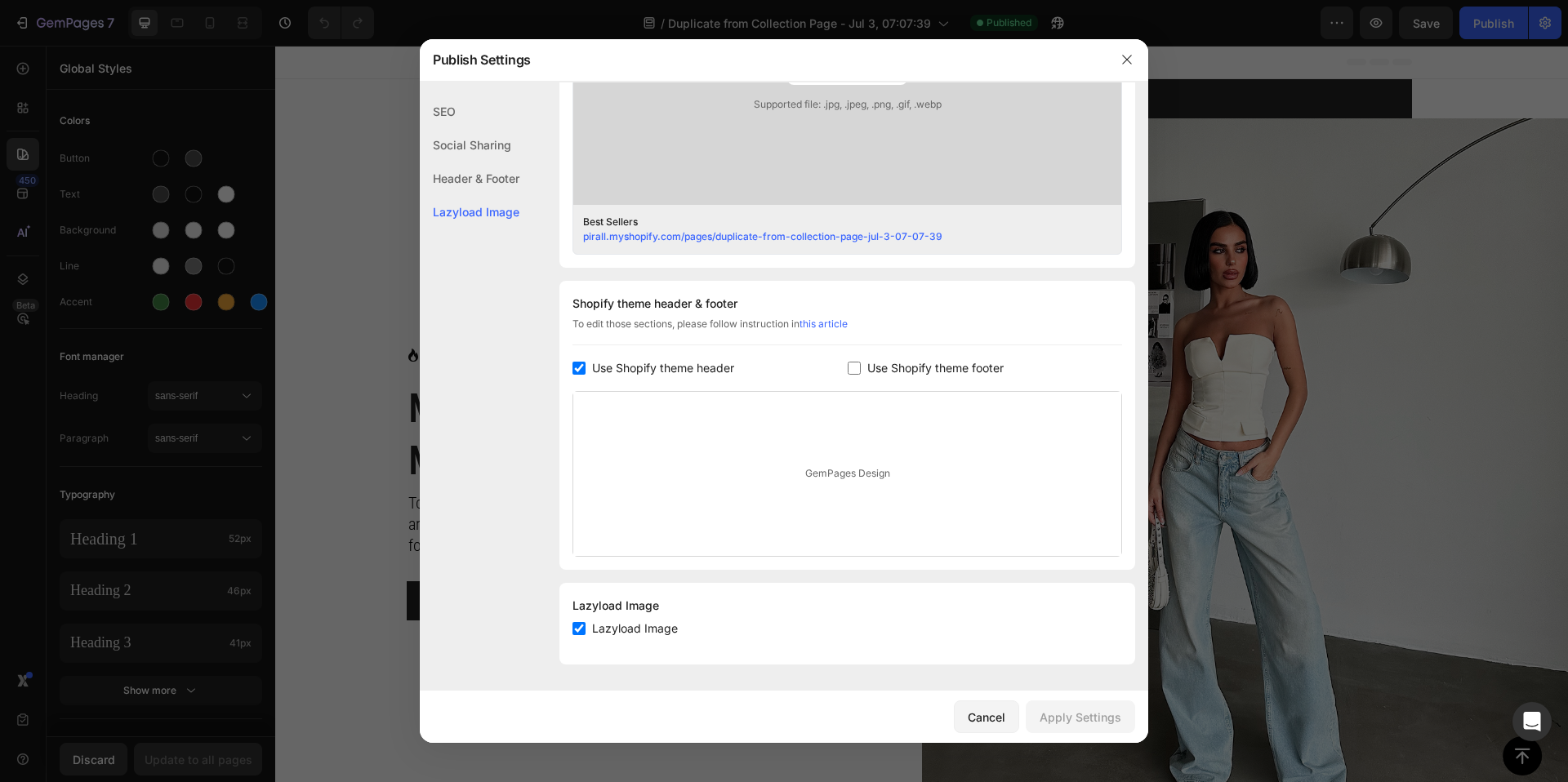 checkbox on "true" 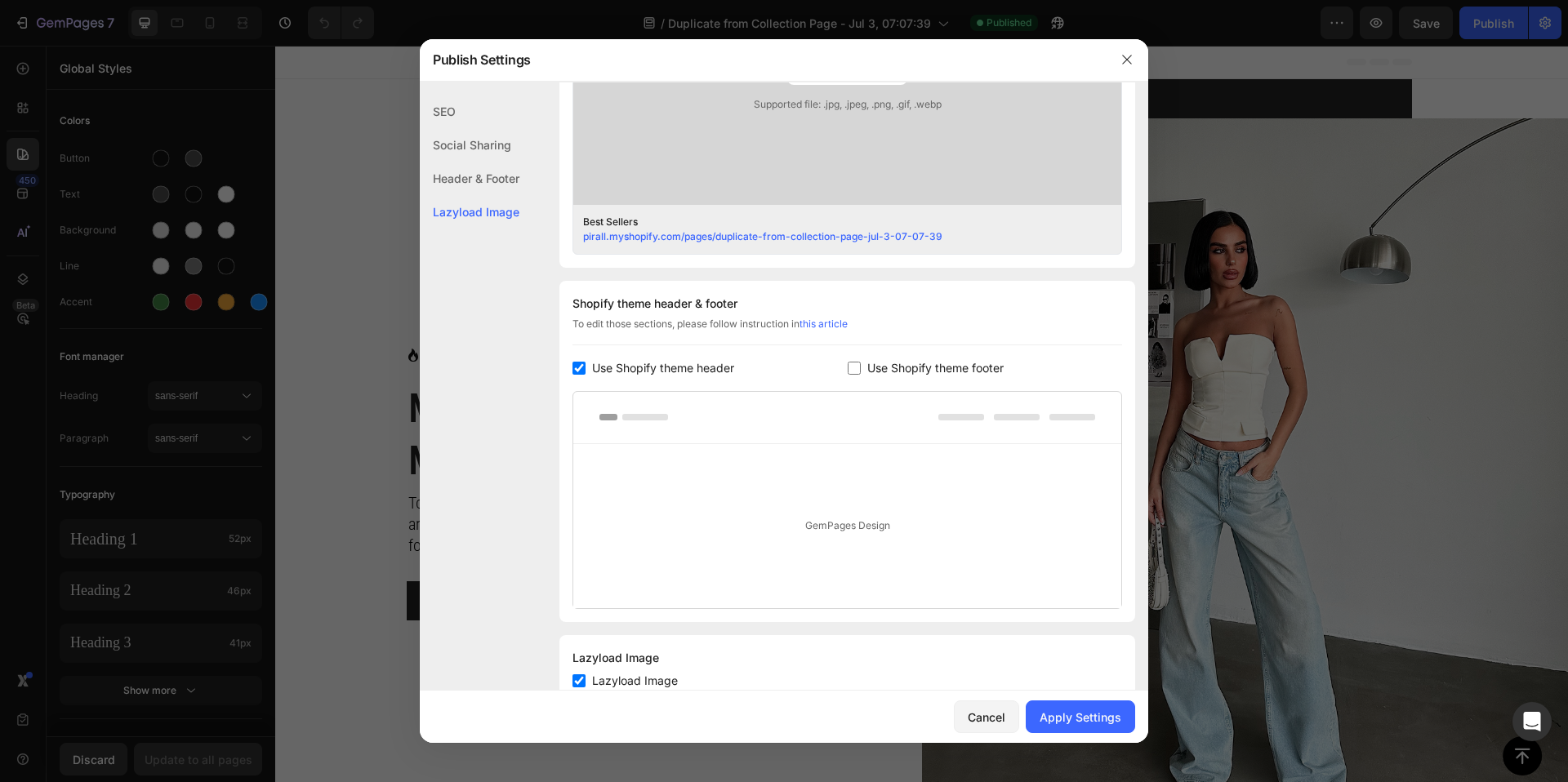 click at bounding box center [854, 368] 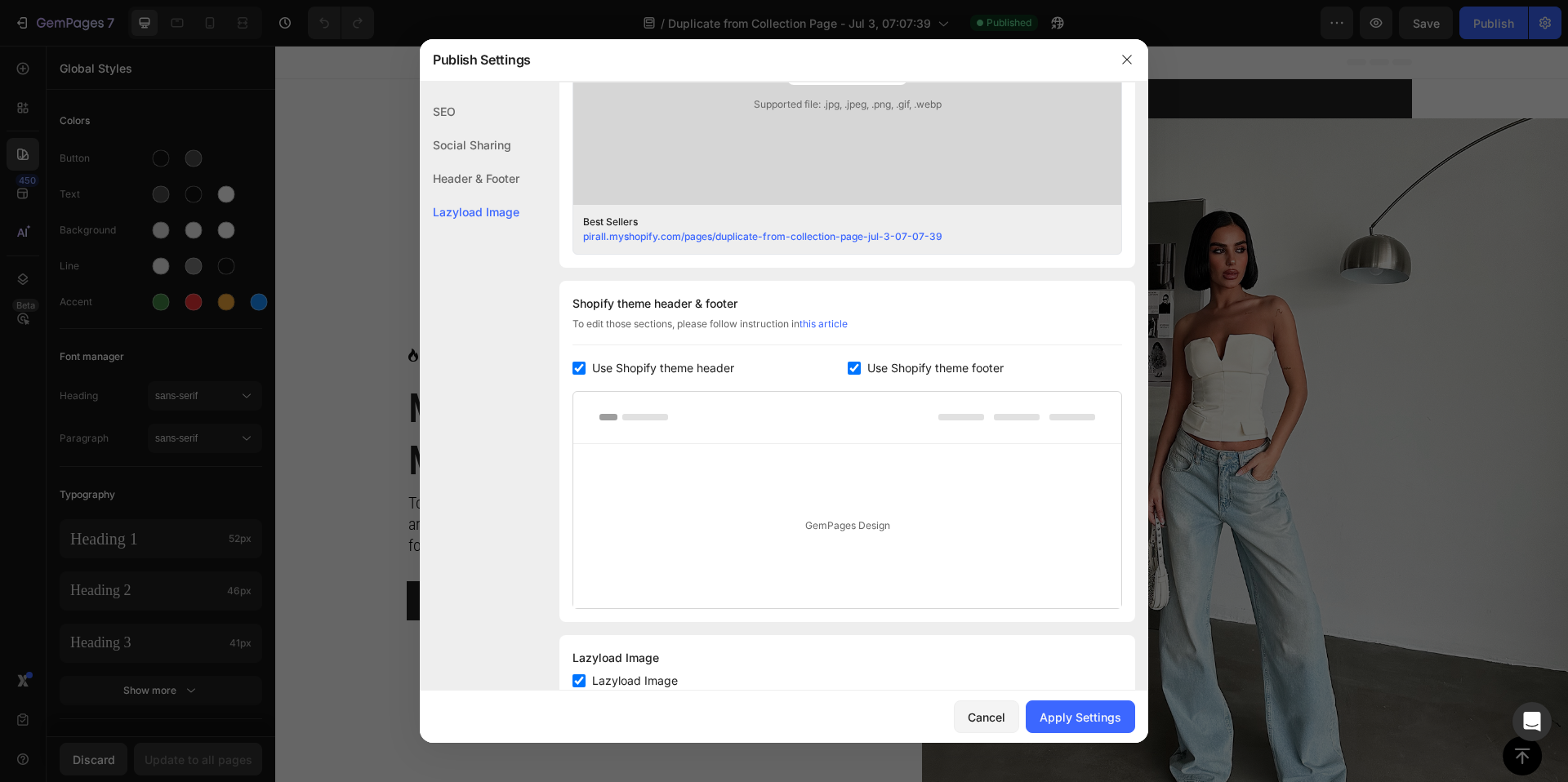 checkbox on "true" 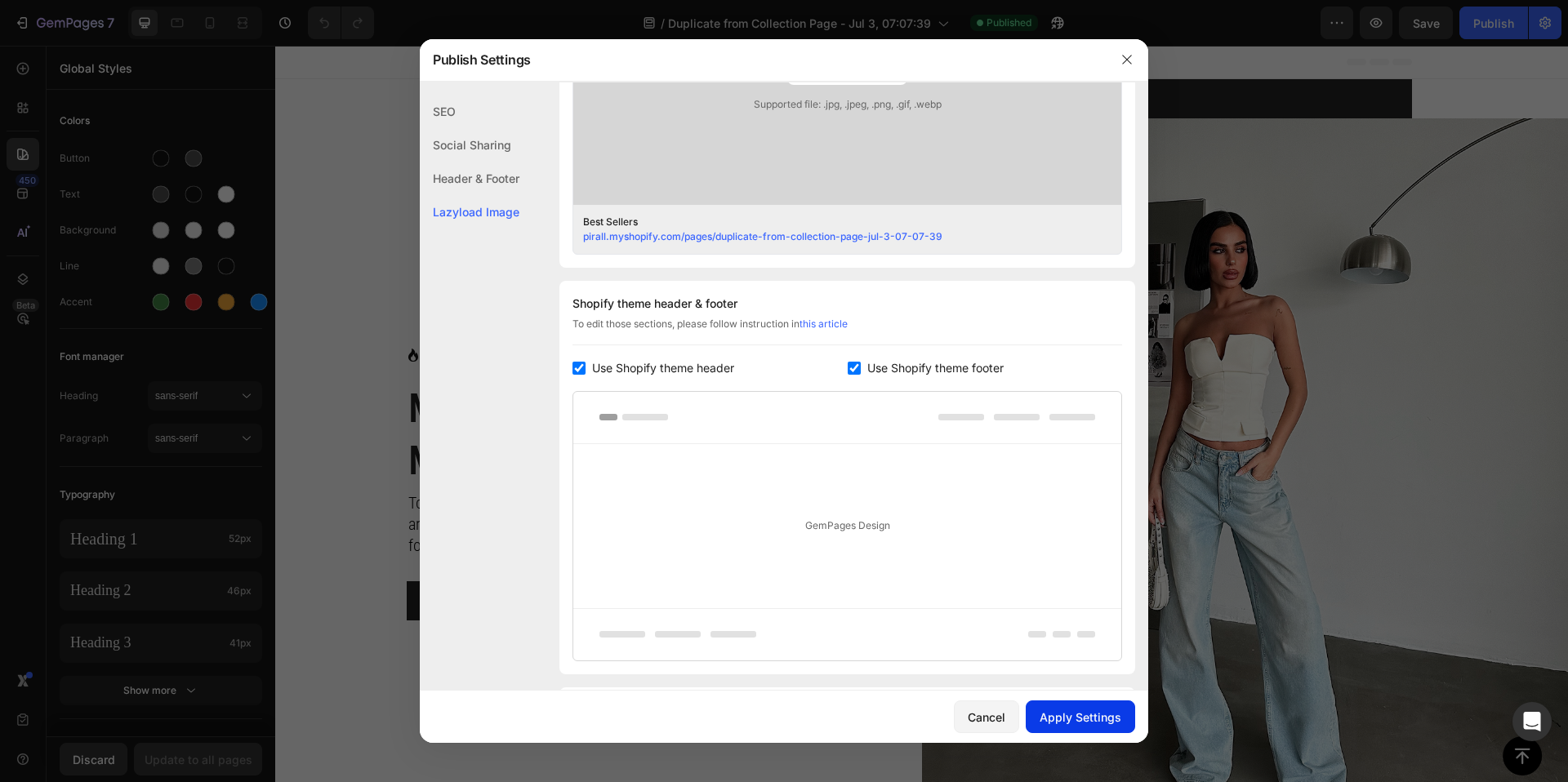click on "Apply Settings" at bounding box center [1080, 717] 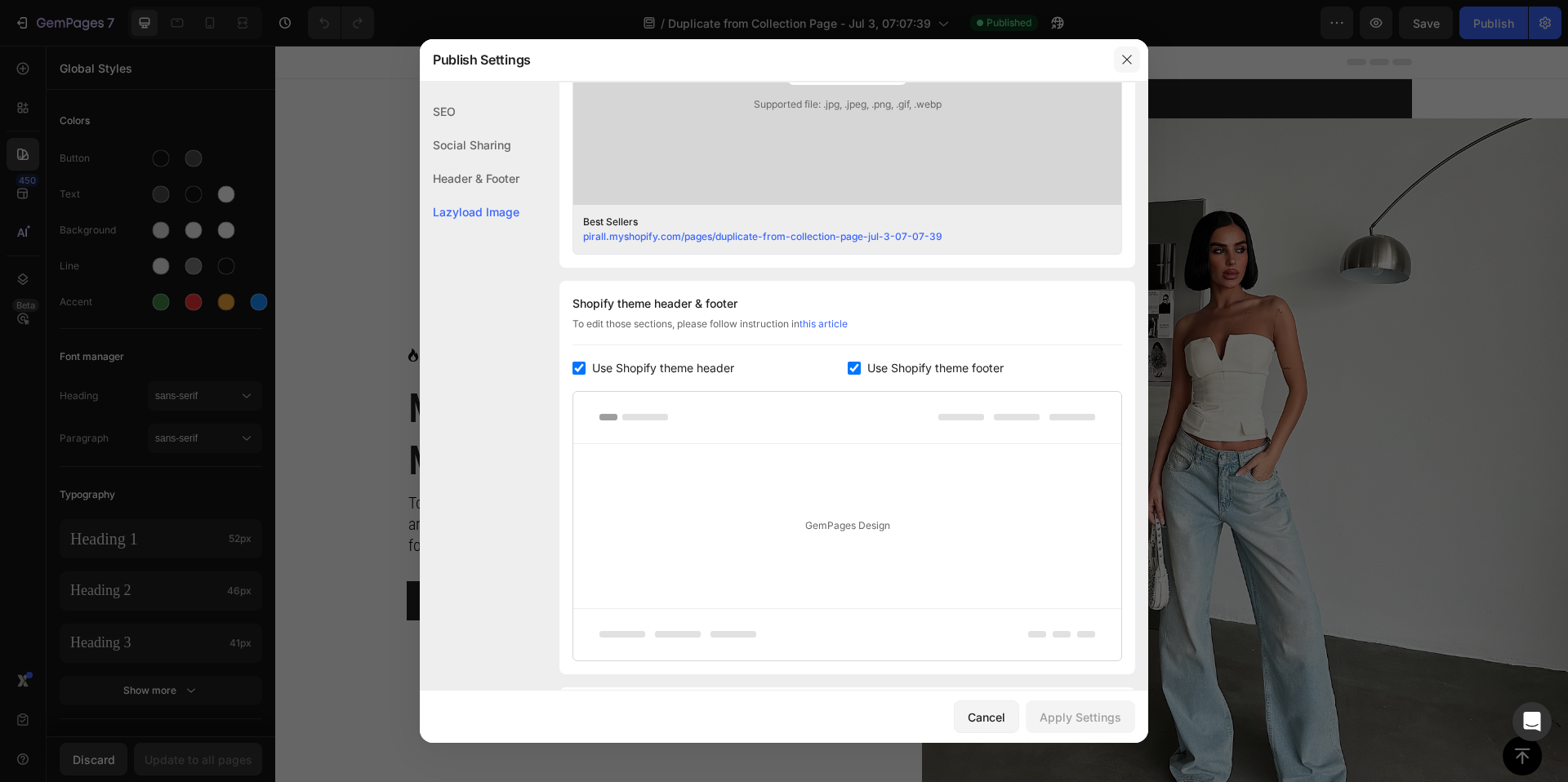 click 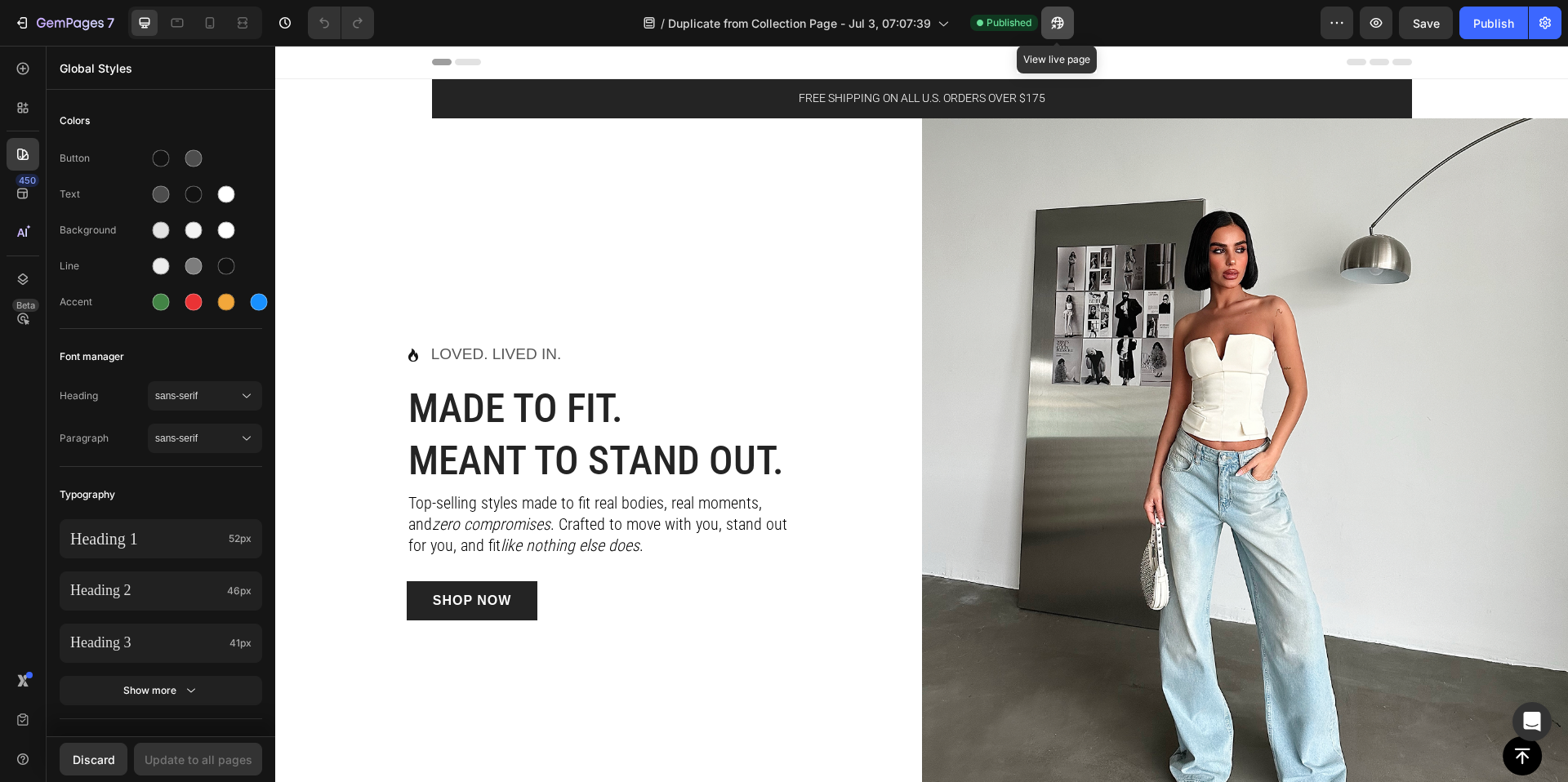click 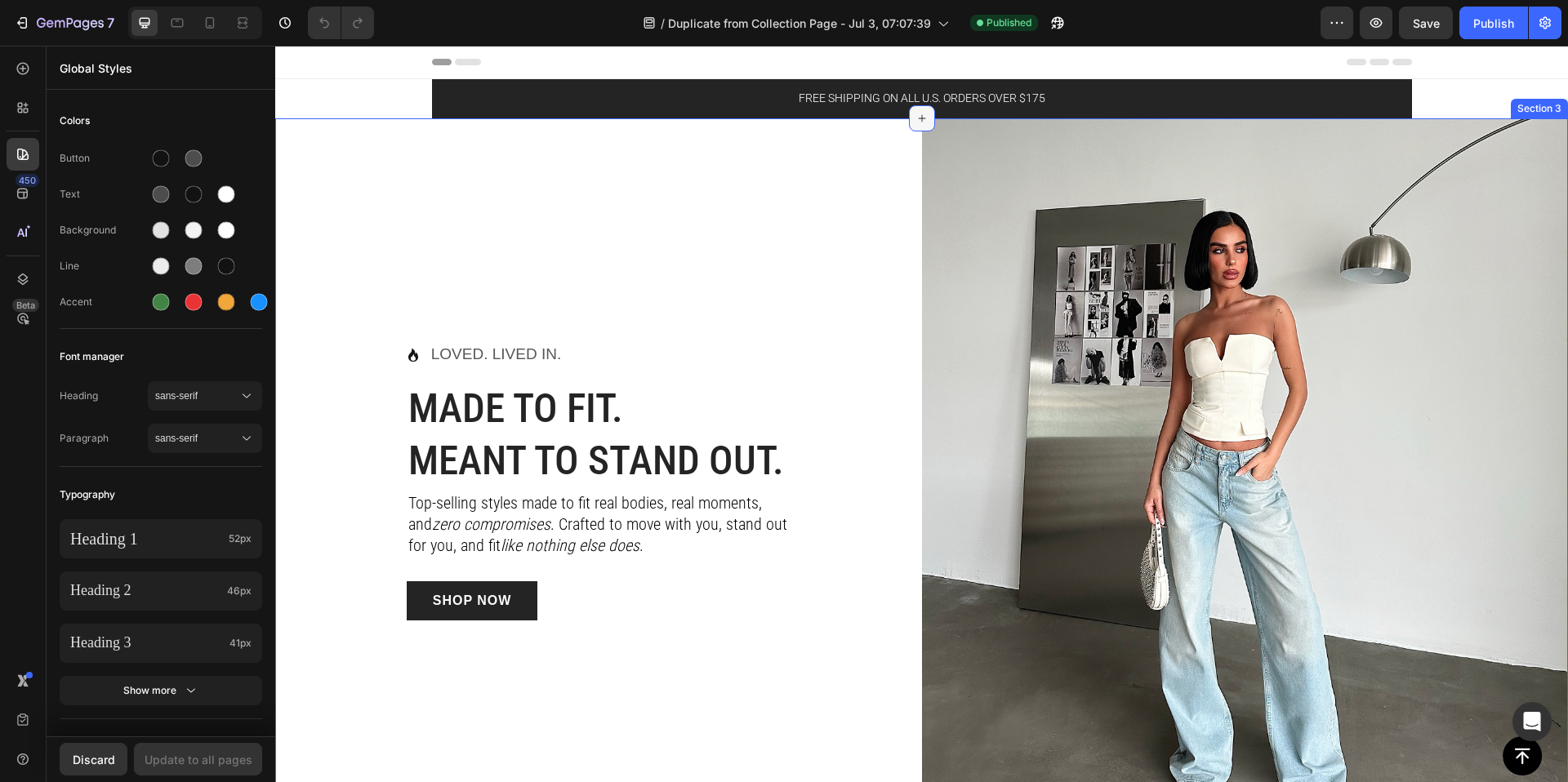 click 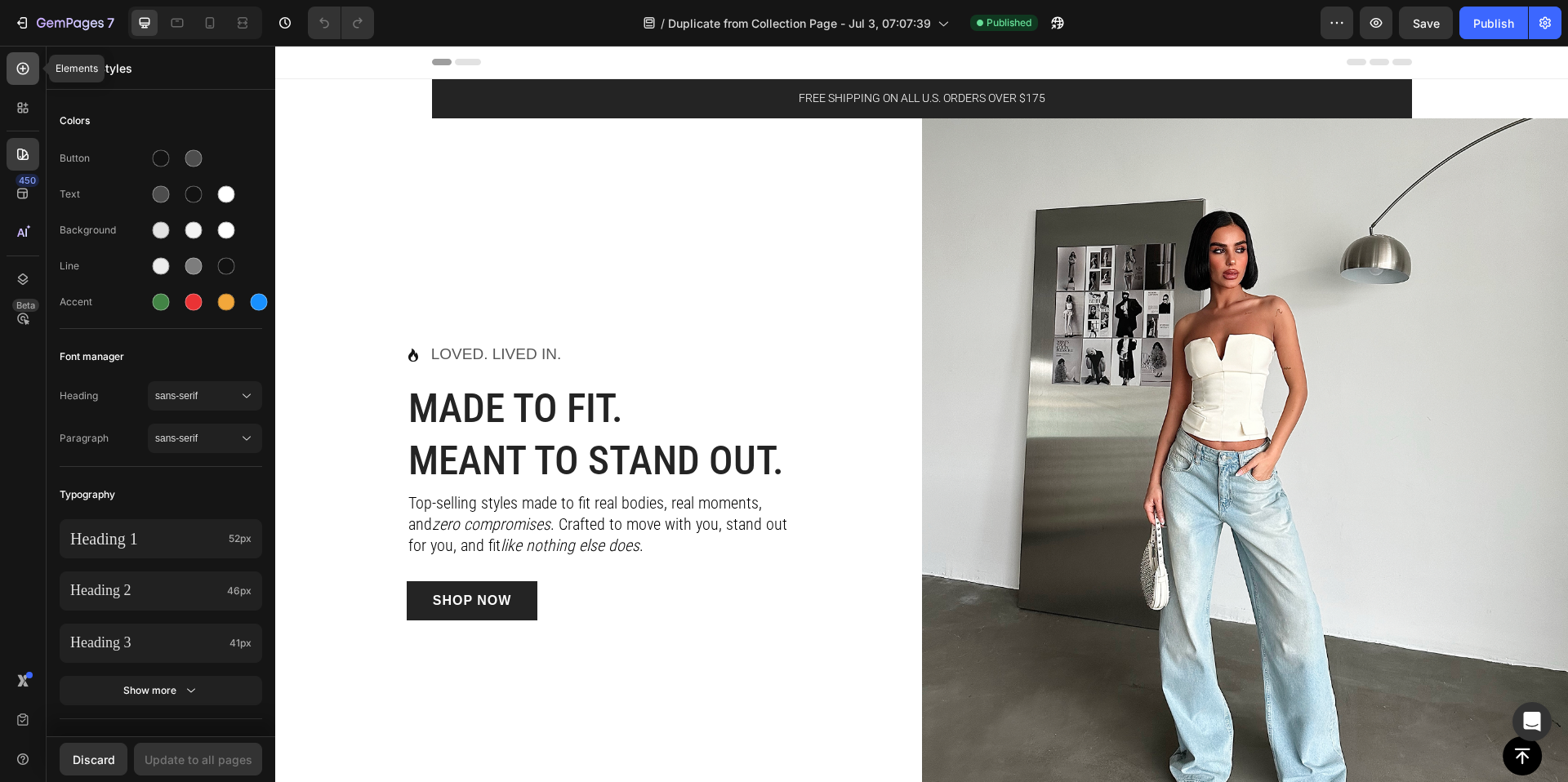 click 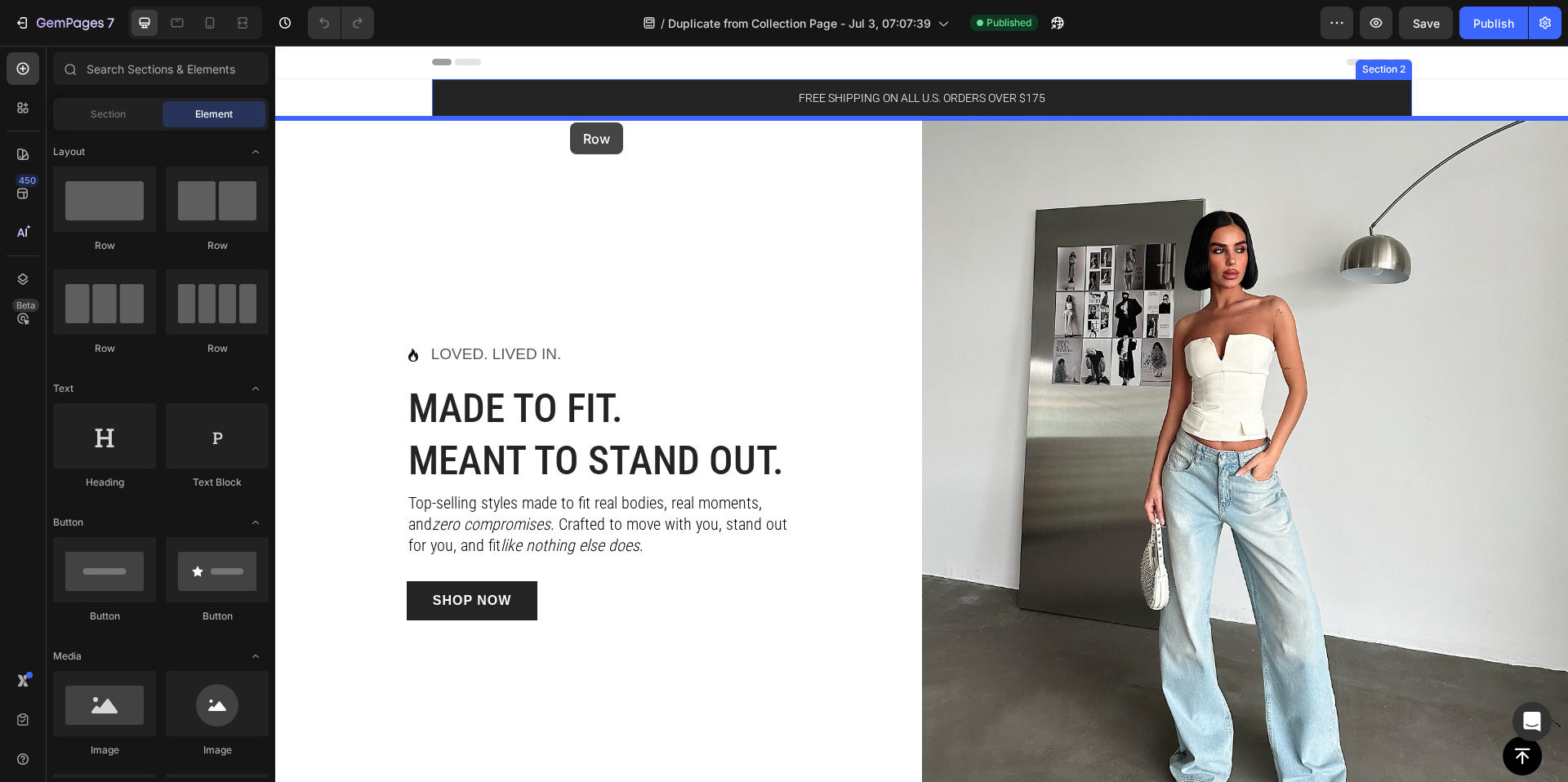 drag, startPoint x: 361, startPoint y: 247, endPoint x: 570, endPoint y: 122, distance: 243.5282 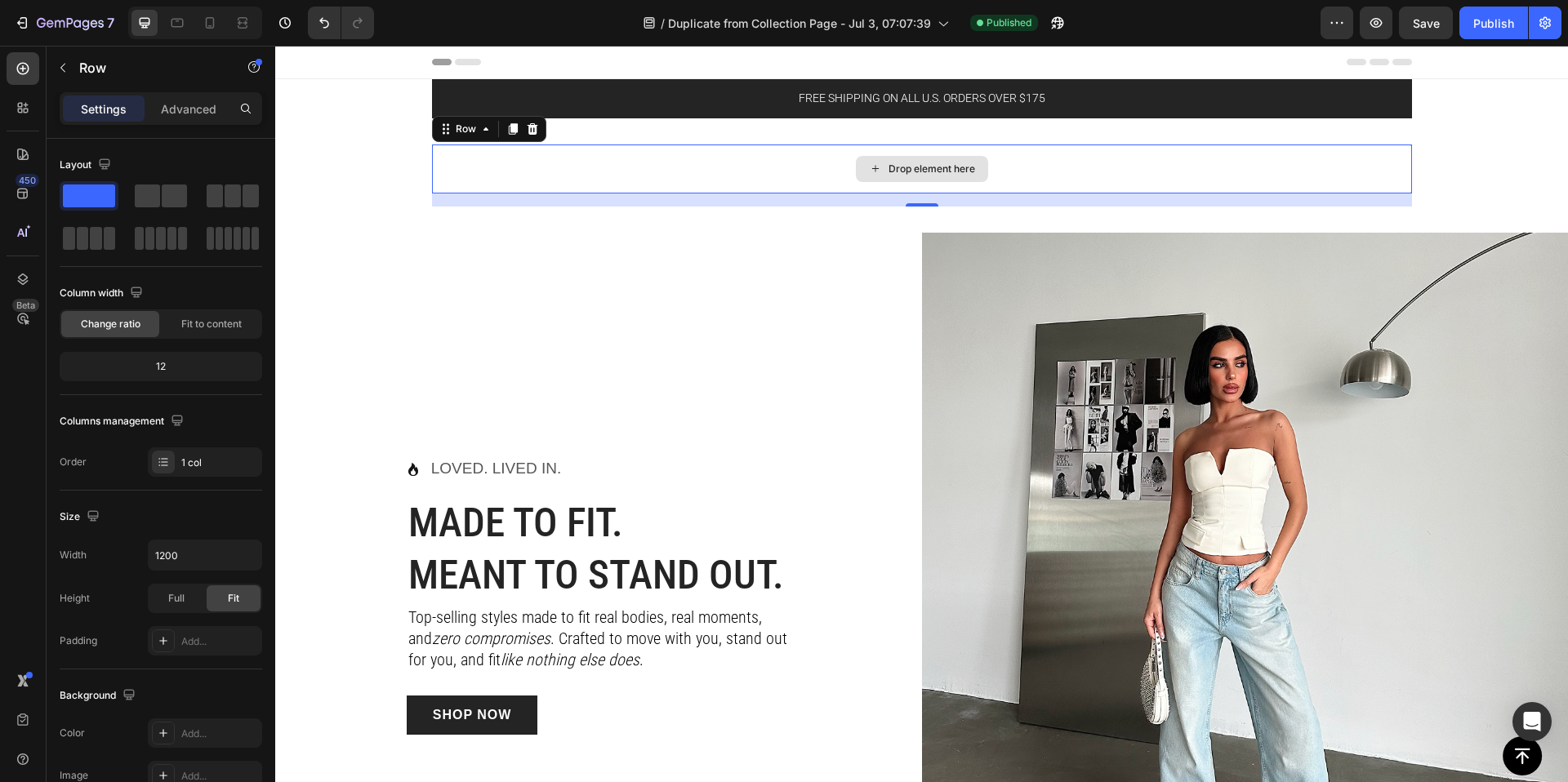 click on "Drop element here" at bounding box center (922, 169) 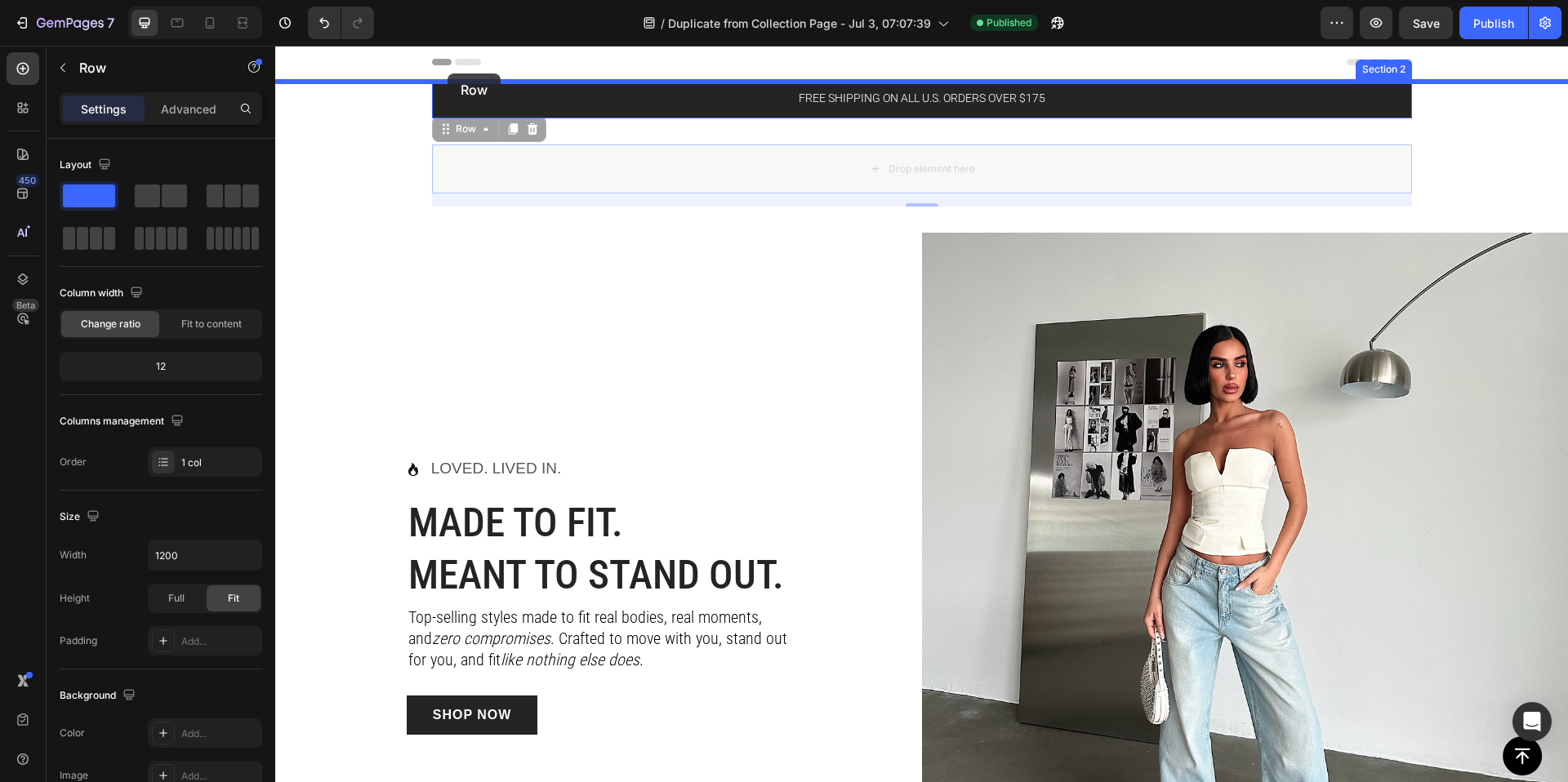 drag, startPoint x: 443, startPoint y: 131, endPoint x: 448, endPoint y: 73, distance: 58.2151 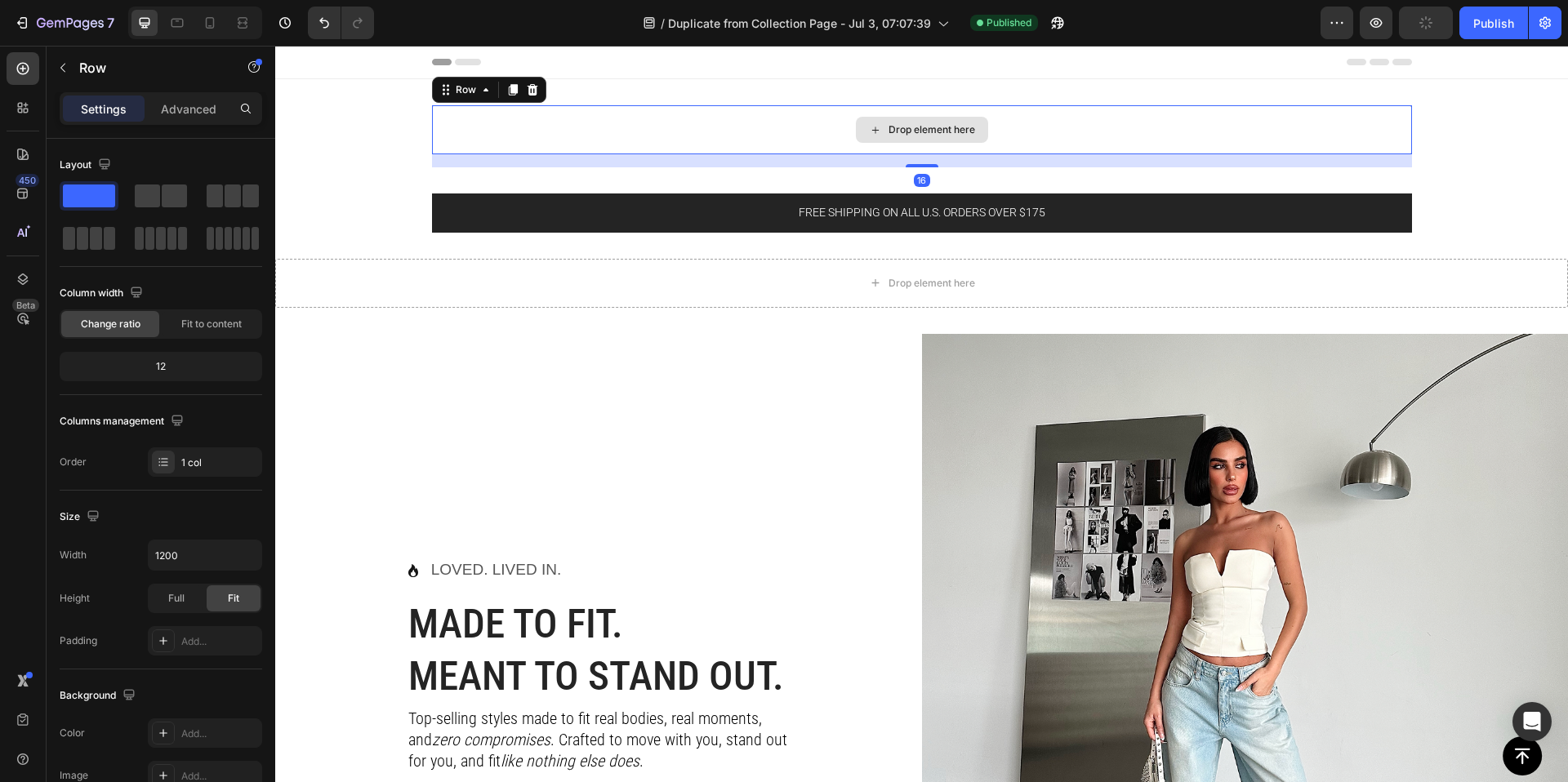 click on "Drop element here" at bounding box center (922, 130) 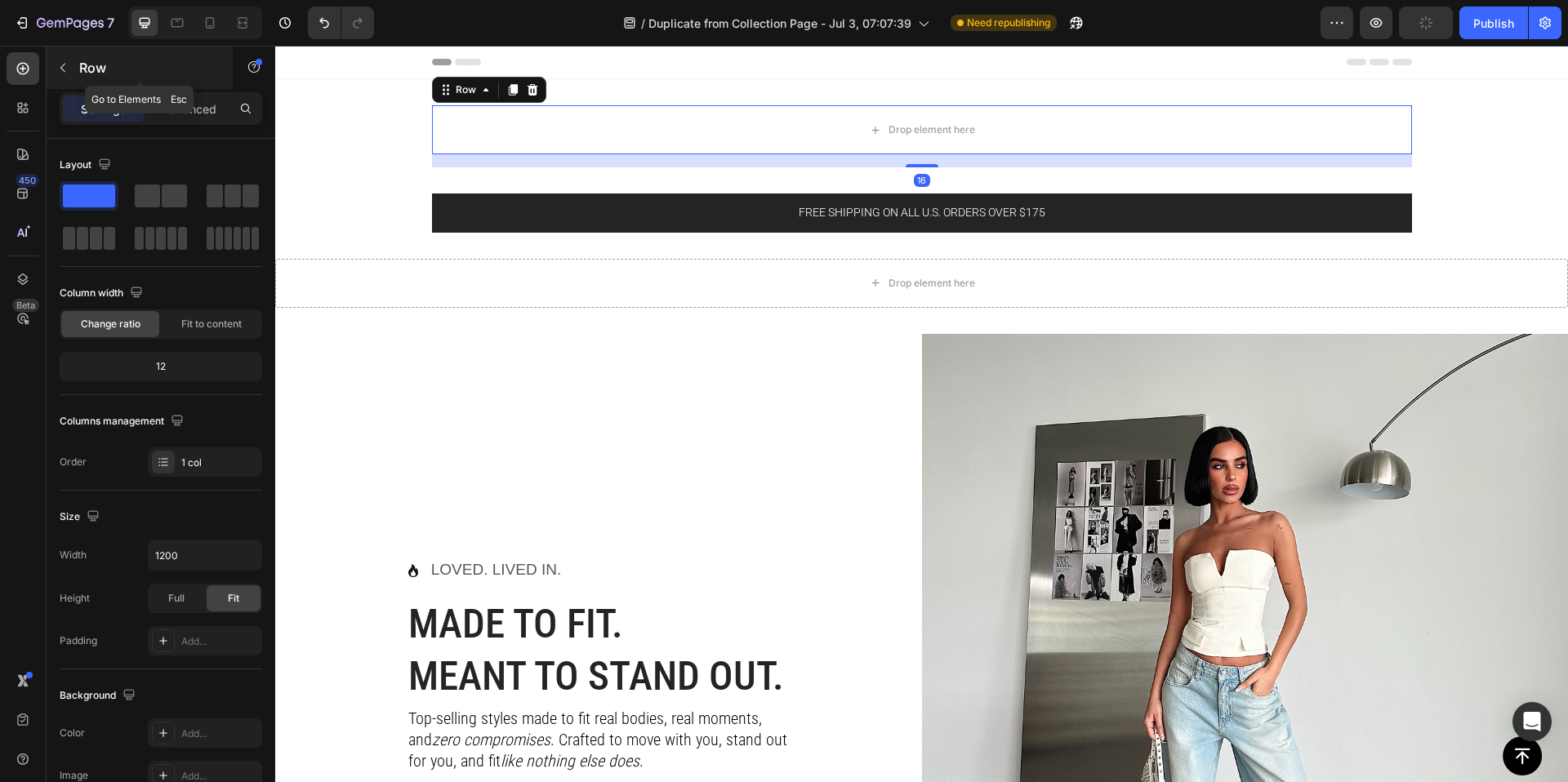 click 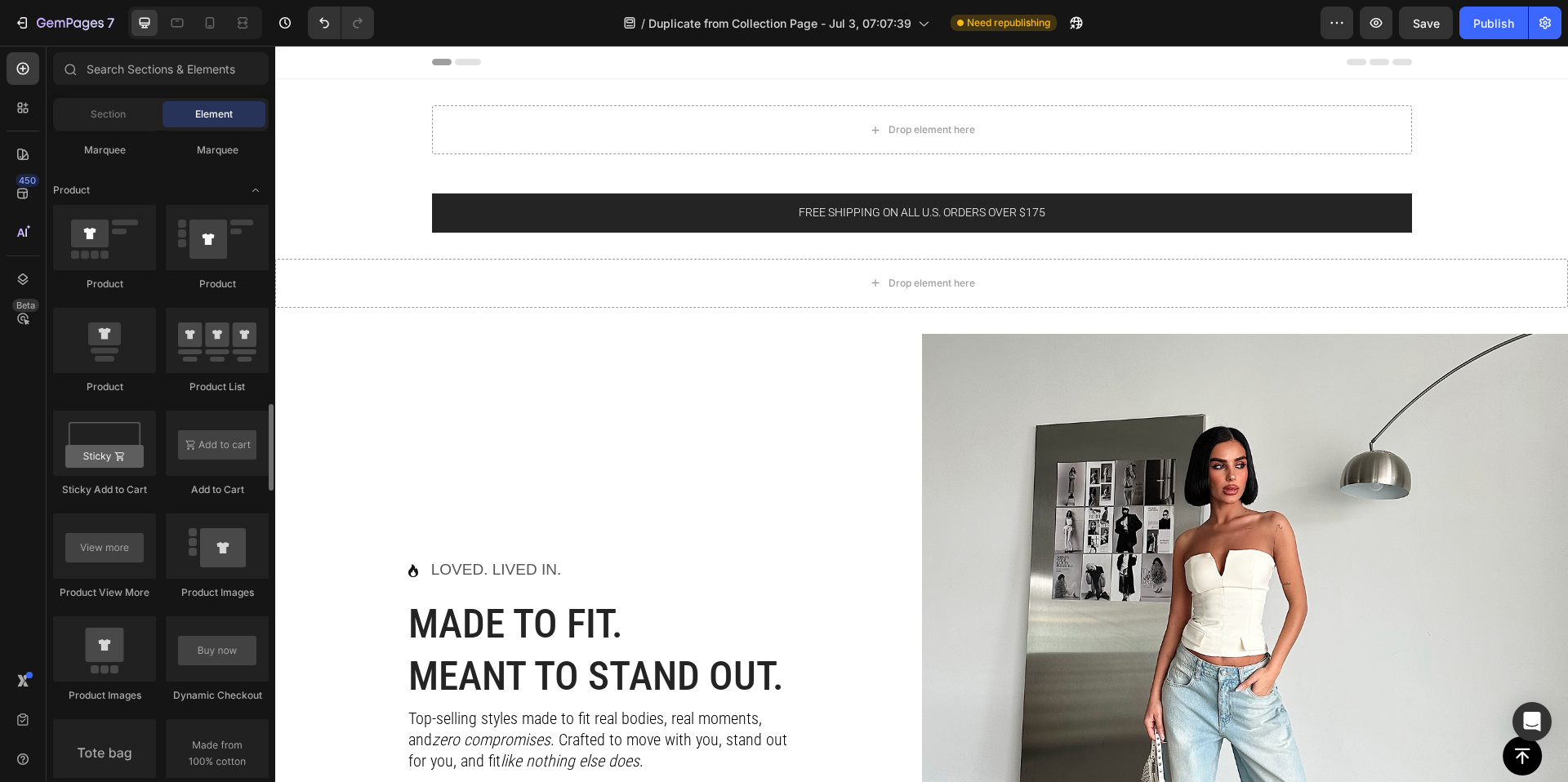 scroll, scrollTop: 2045, scrollLeft: 0, axis: vertical 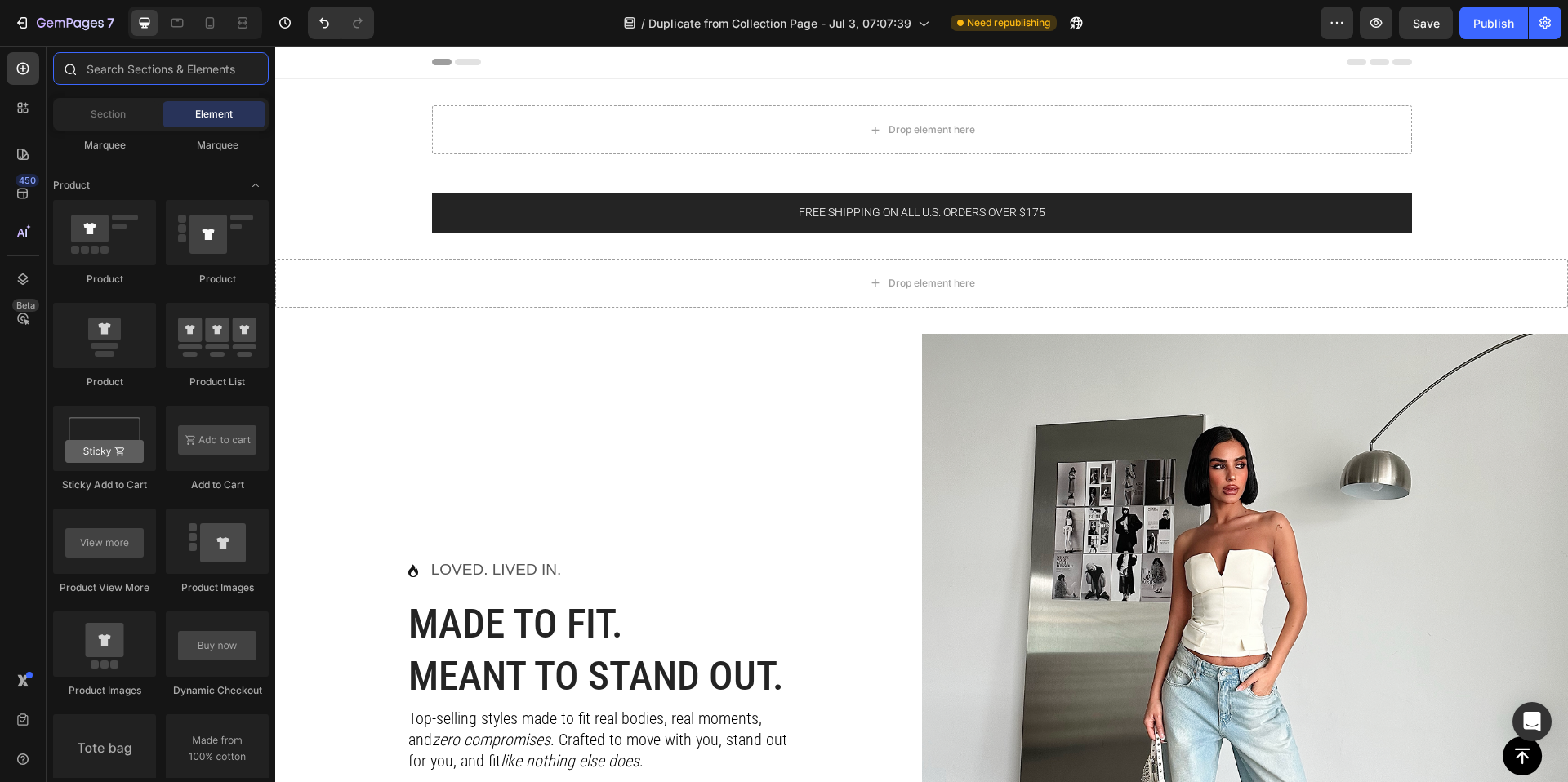 click at bounding box center [161, 69] 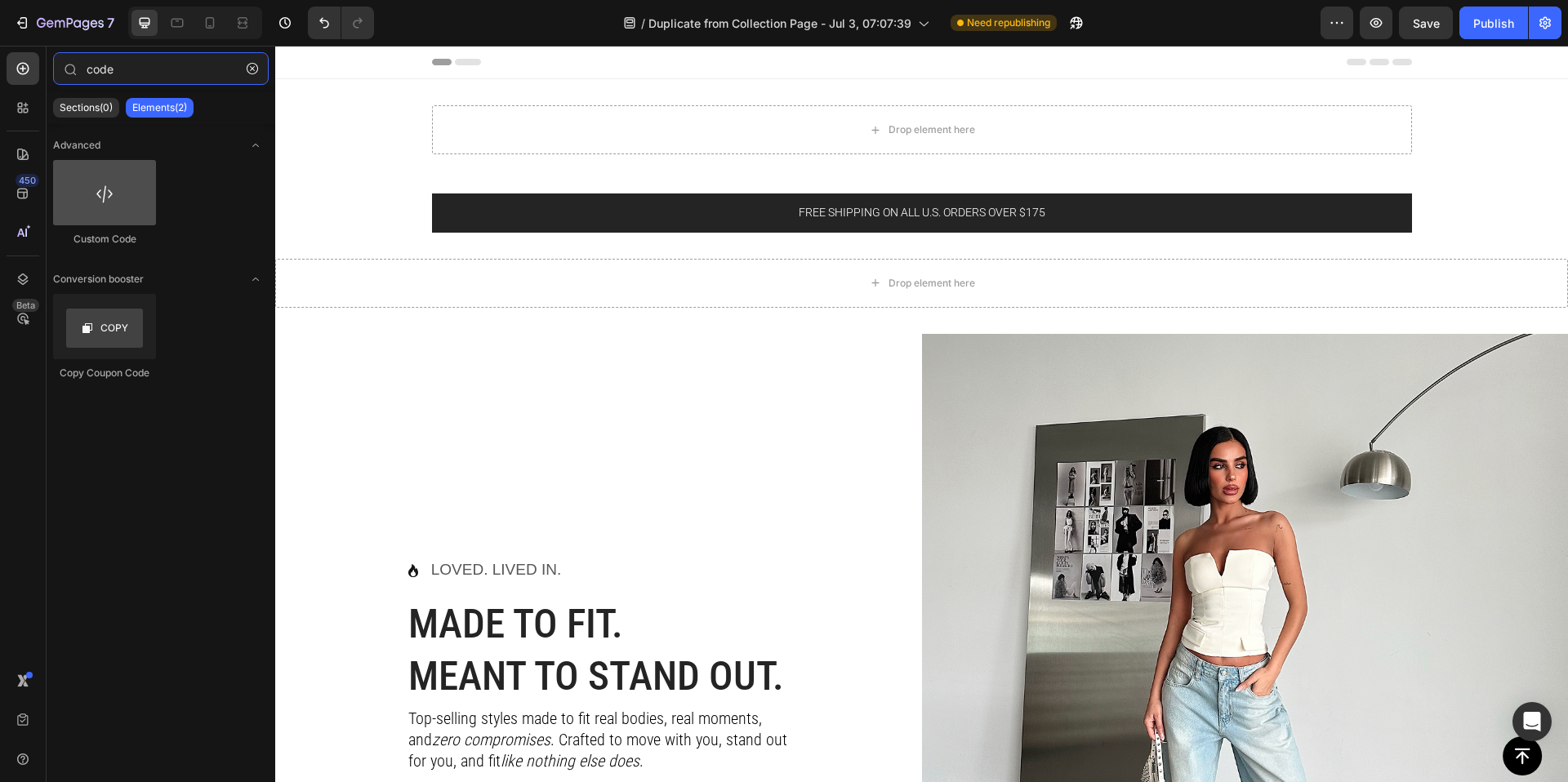 type on "code" 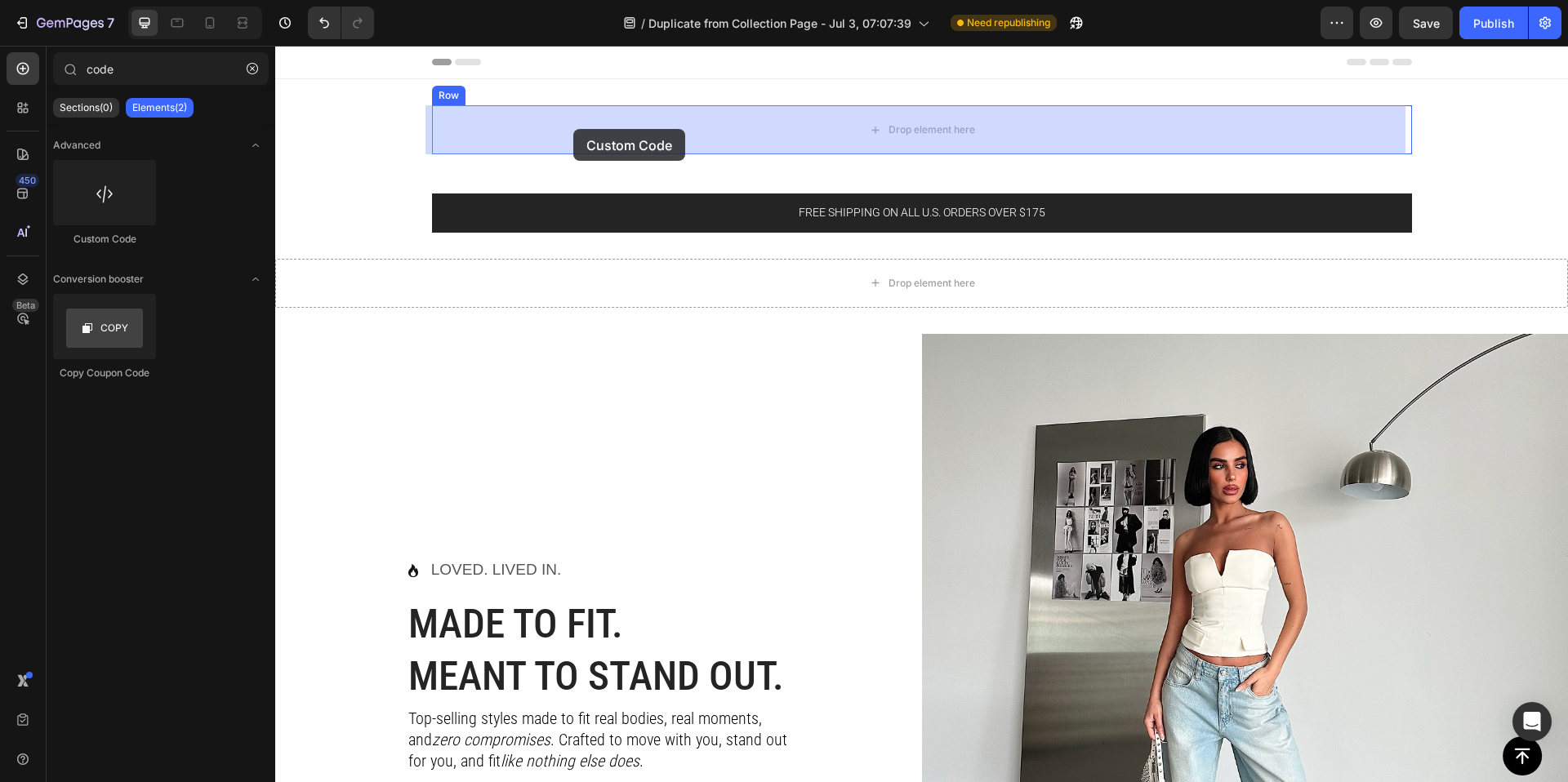 drag, startPoint x: 420, startPoint y: 245, endPoint x: 573, endPoint y: 129, distance: 192.0026 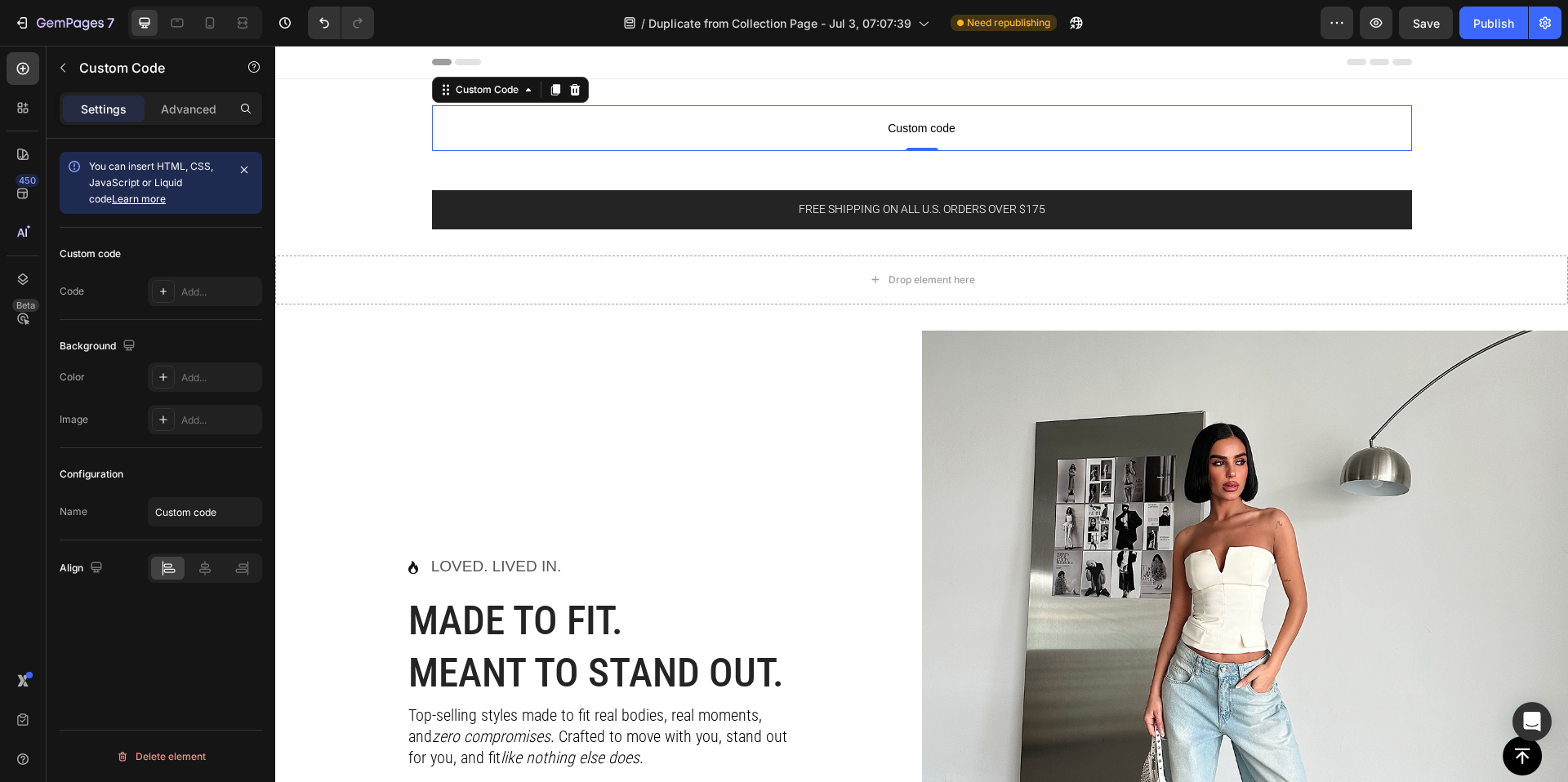 click on "Custom code" at bounding box center [922, 128] 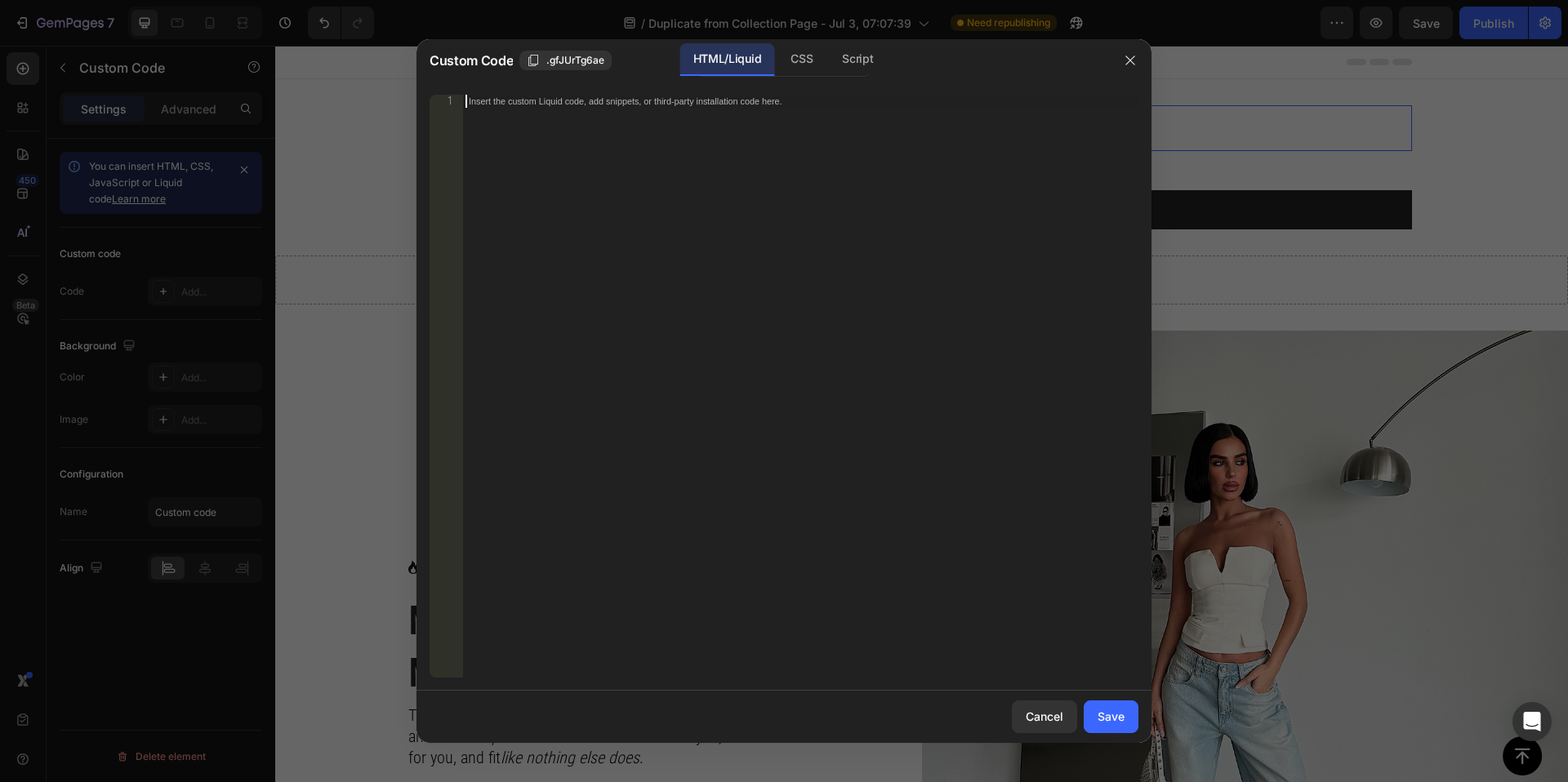 type 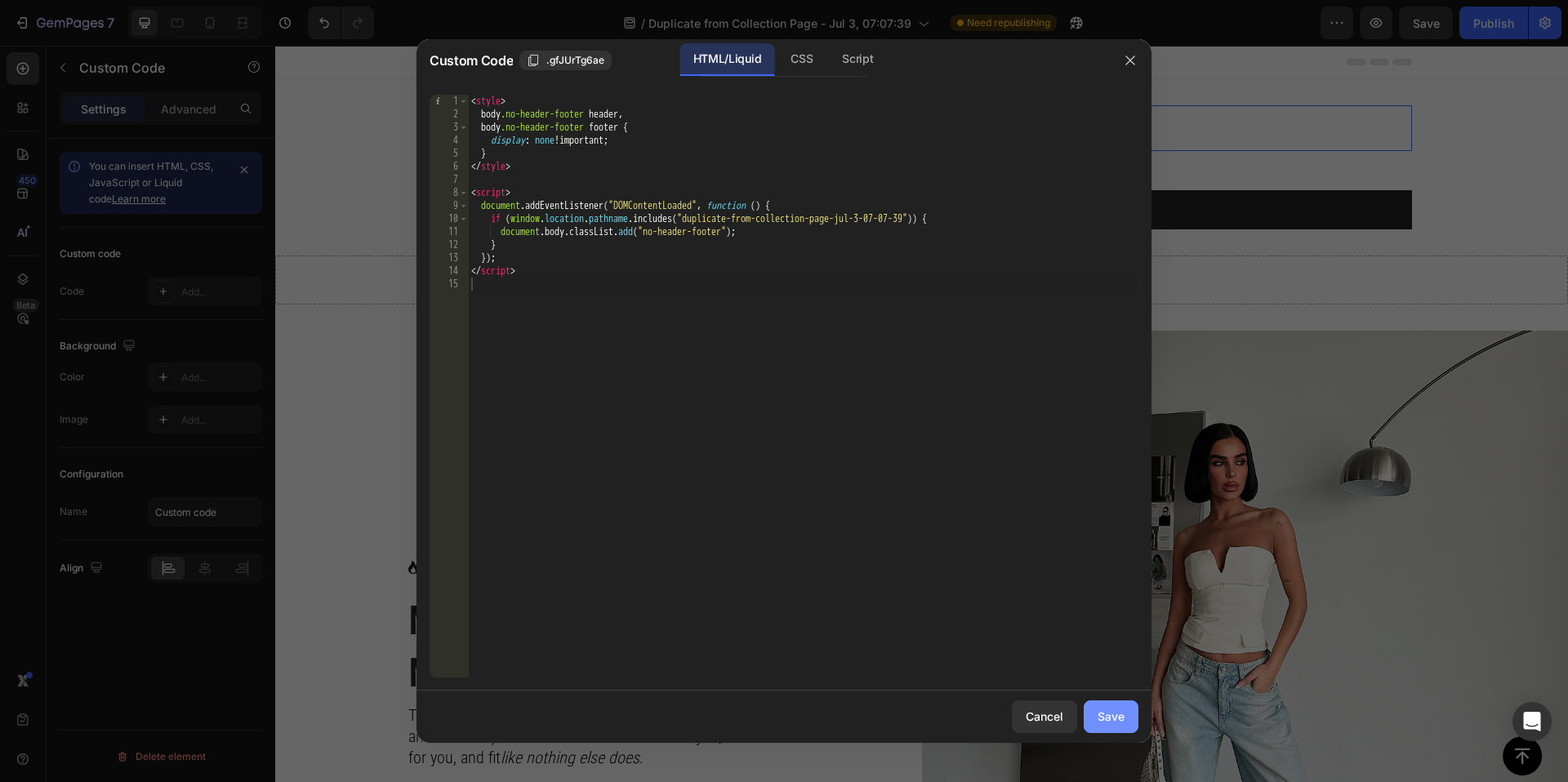 click on "Save" at bounding box center [1111, 716] 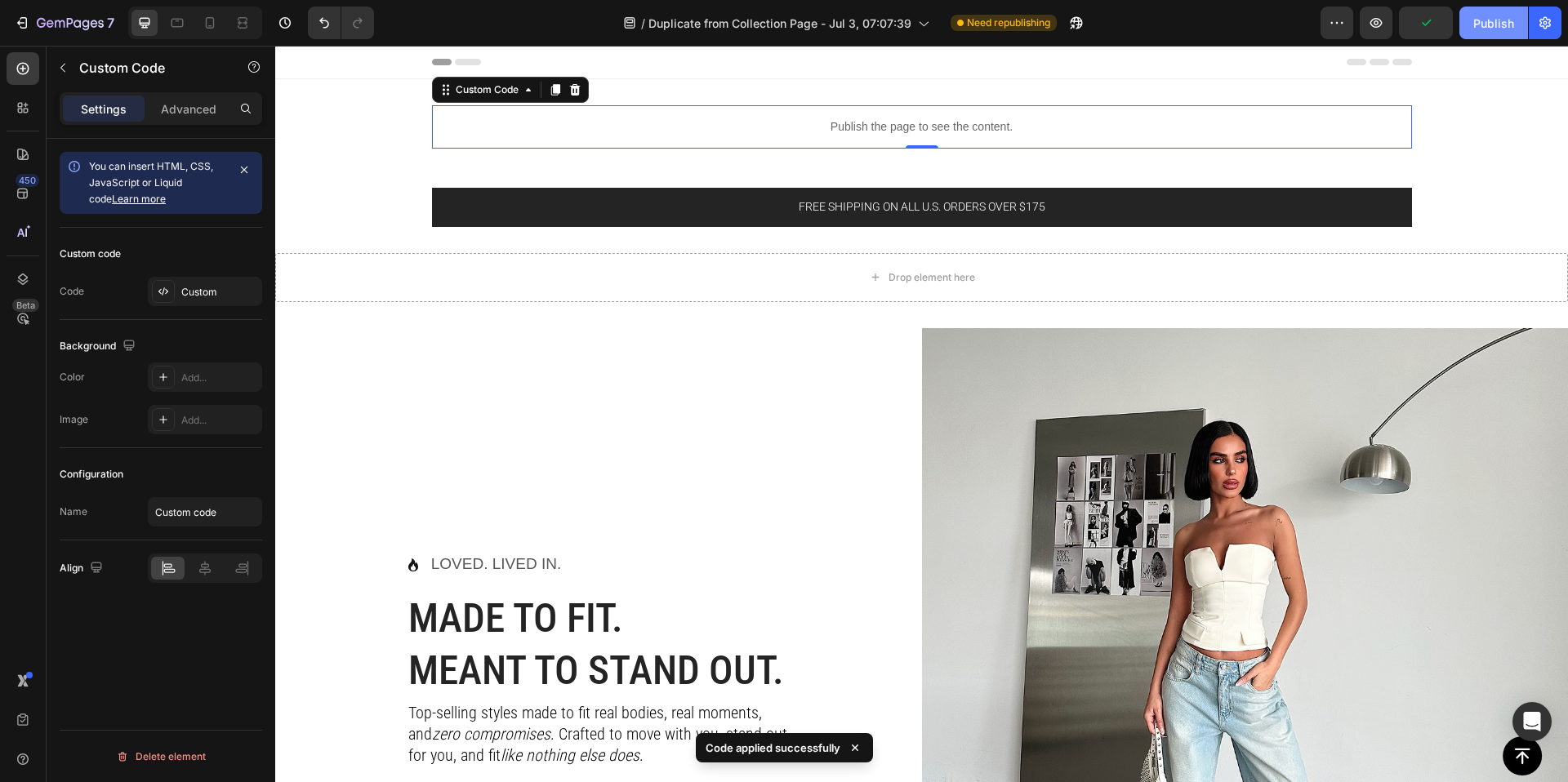 click on "Publish" at bounding box center (1494, 23) 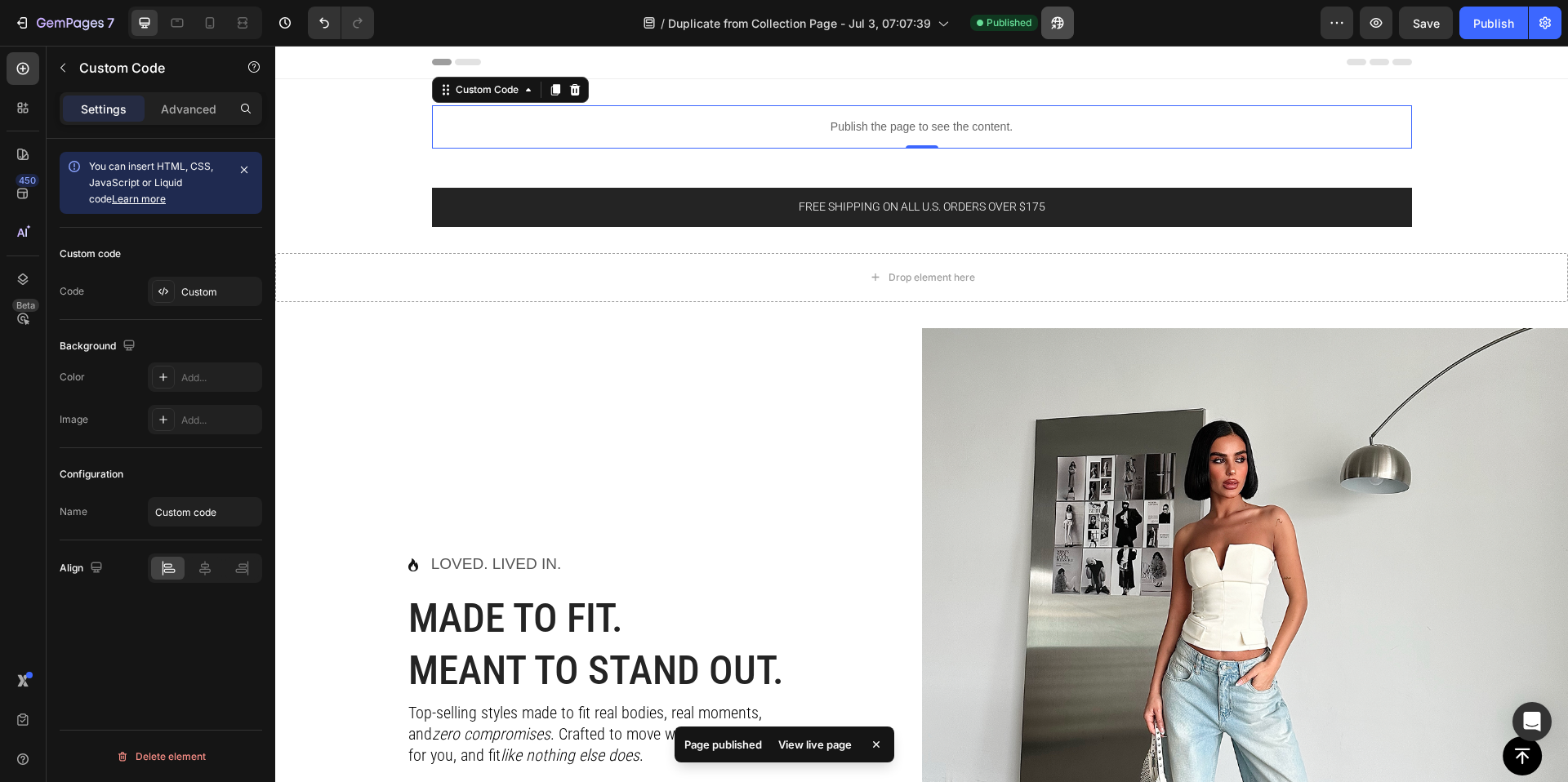 click on "/  Duplicate from Collection Page - Jul 3, 07:07:39 Published" 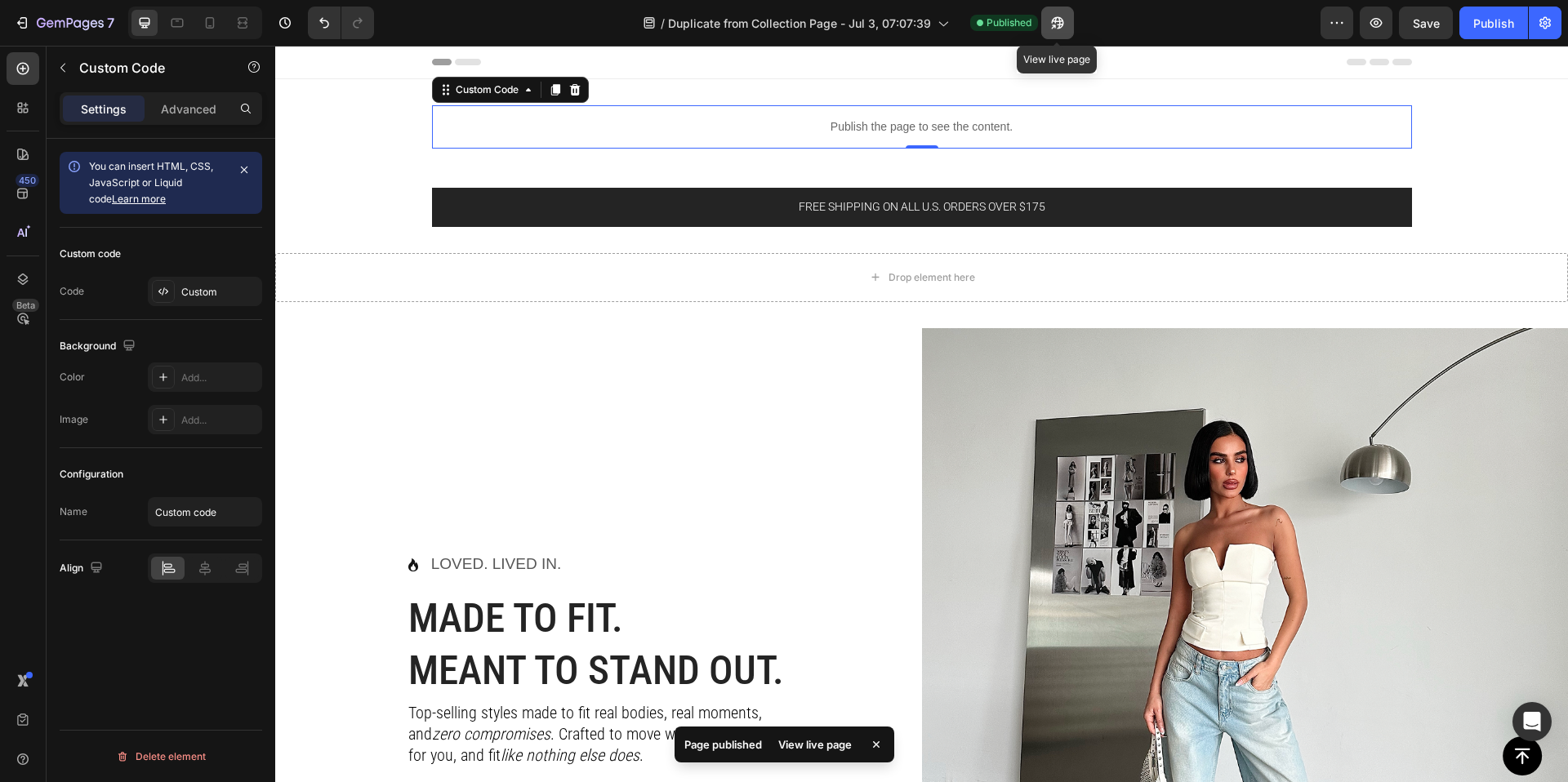 click 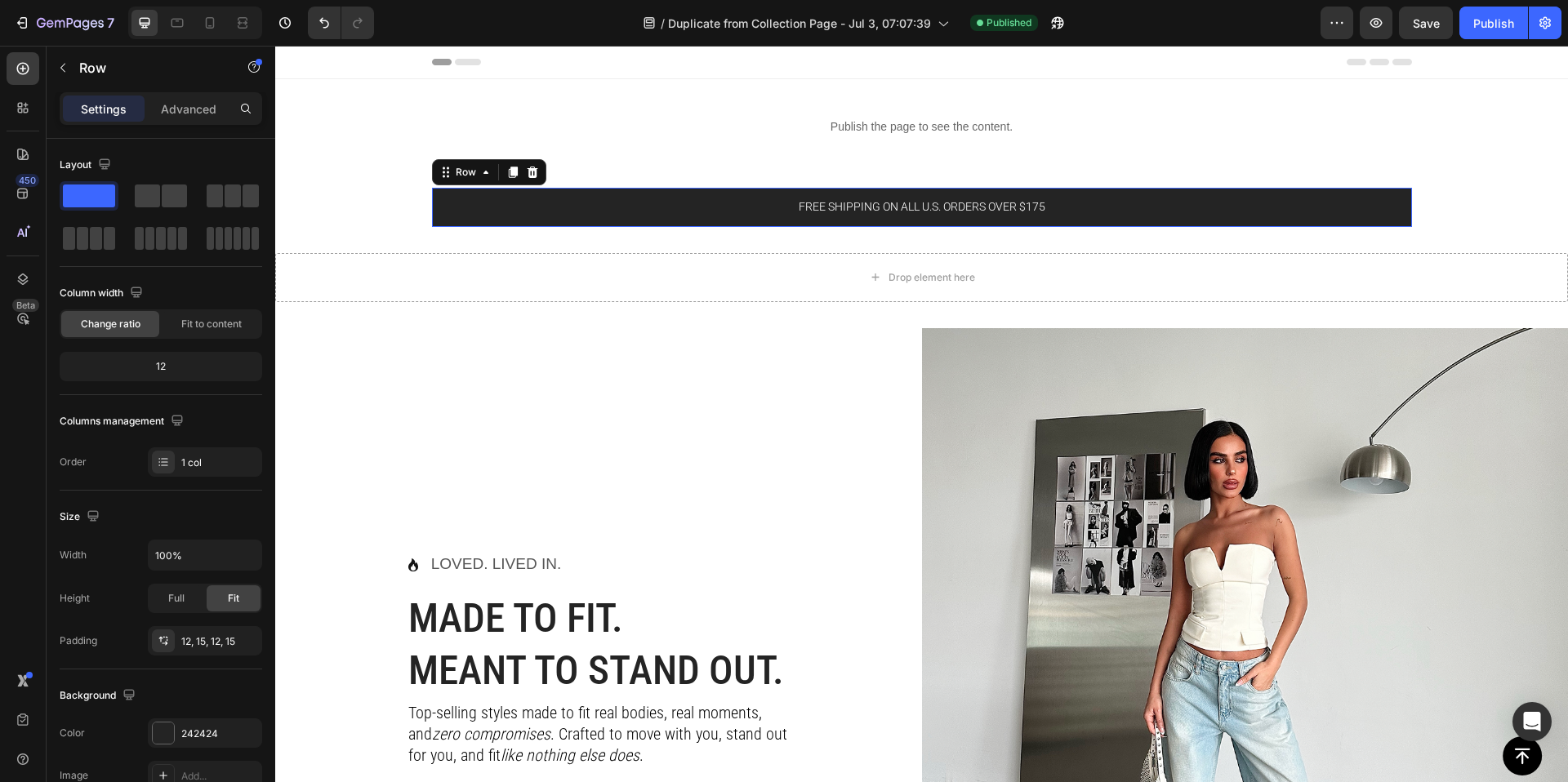 click on "FREE Shipping On All U.S. Orders Over $175 Text block Carousel Row" at bounding box center (922, 207) 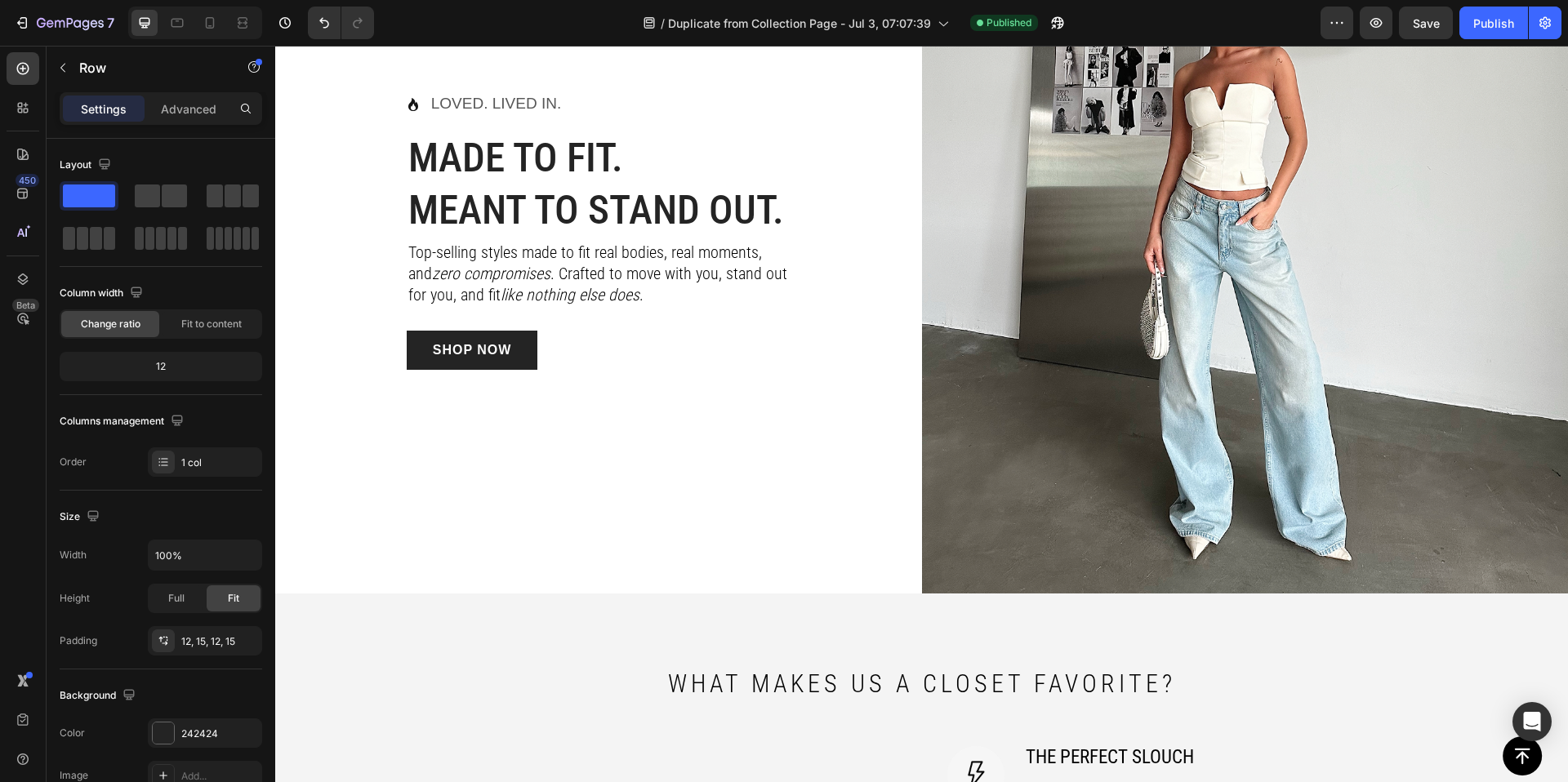 scroll, scrollTop: 0, scrollLeft: 0, axis: both 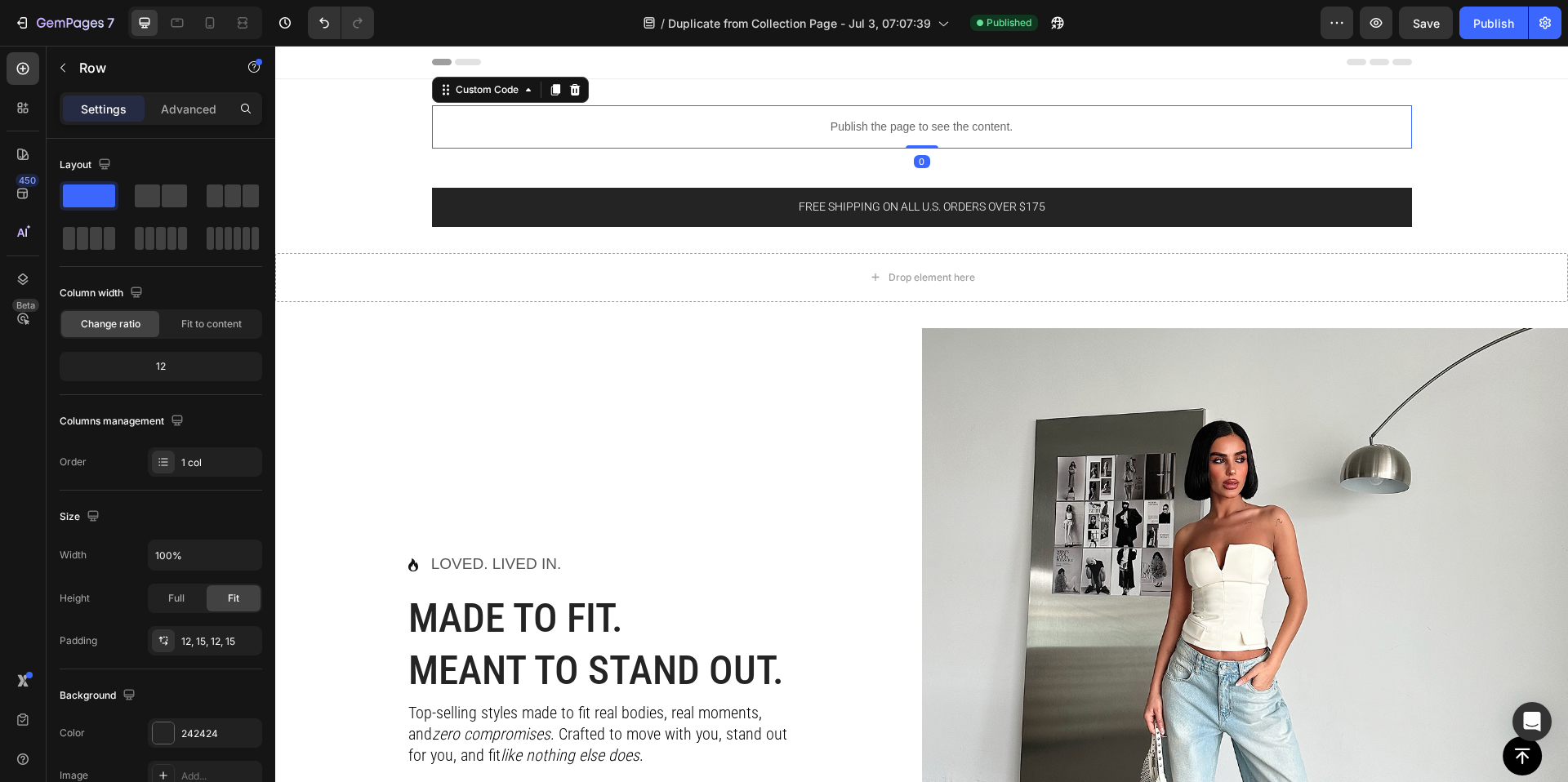 click on "Publish the page to see the content." at bounding box center [922, 127] 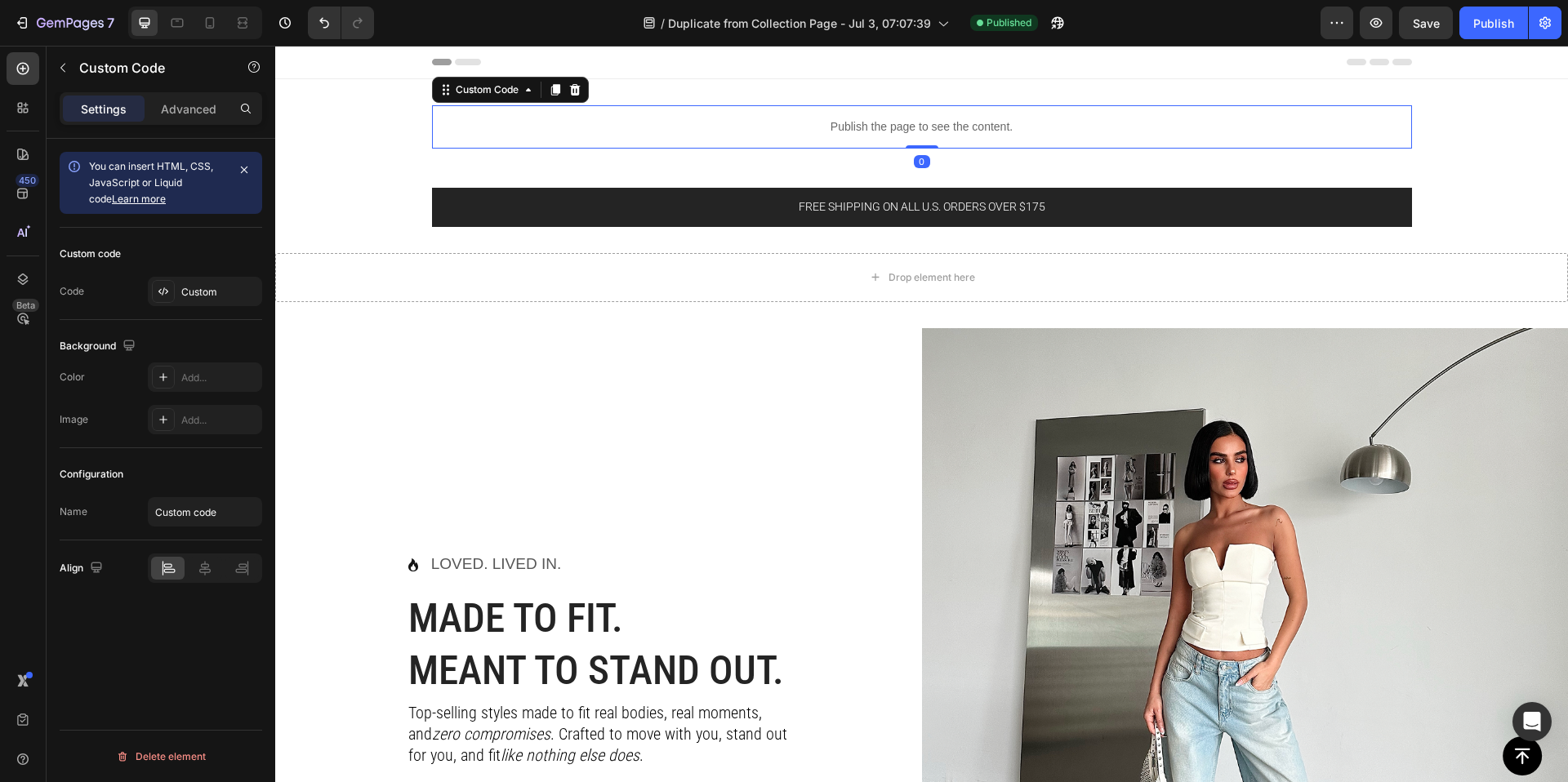 click on "Publish the page to see the content." at bounding box center [922, 127] 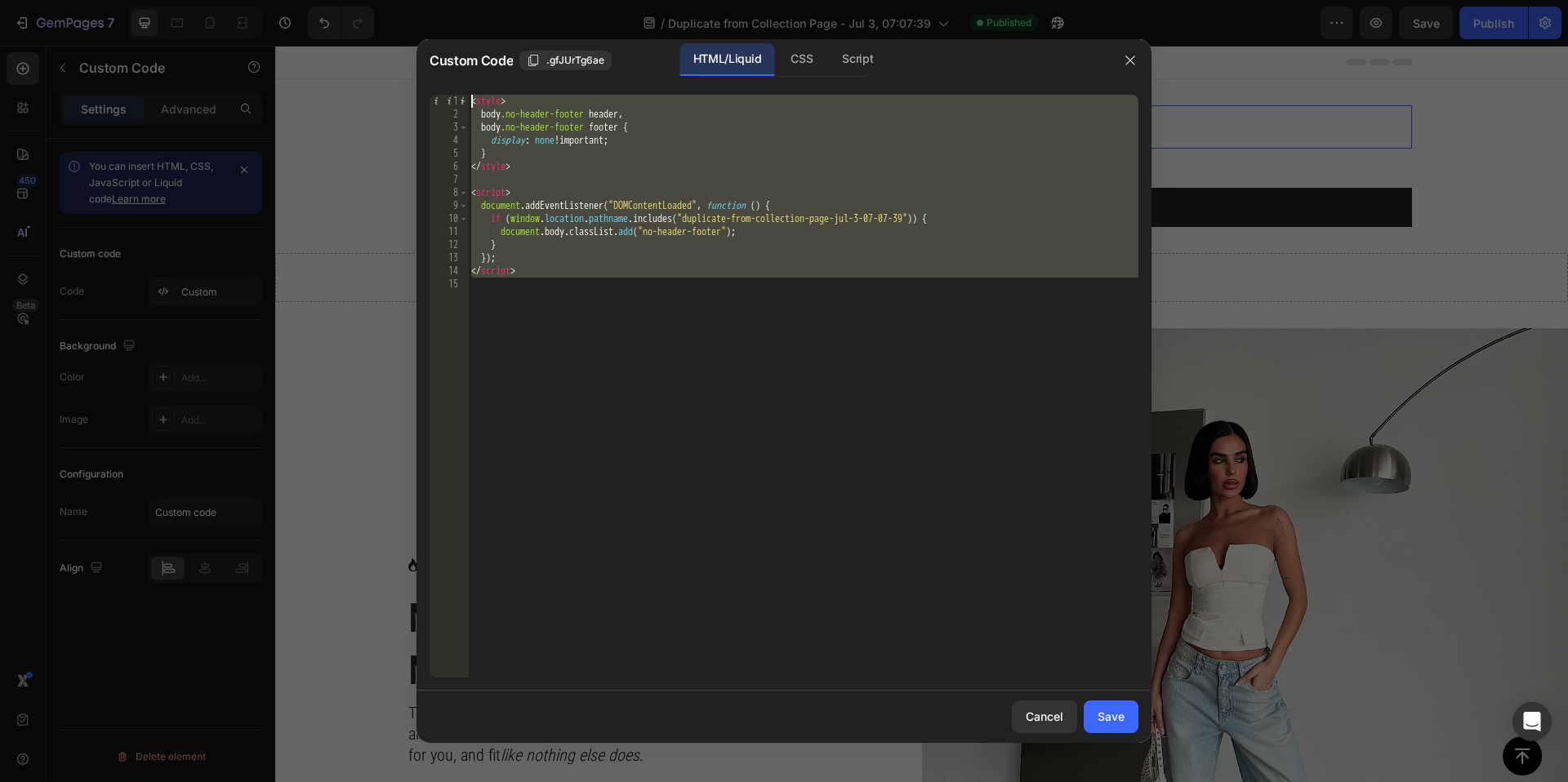 drag, startPoint x: 577, startPoint y: 302, endPoint x: 430, endPoint y: 95, distance: 253.8858 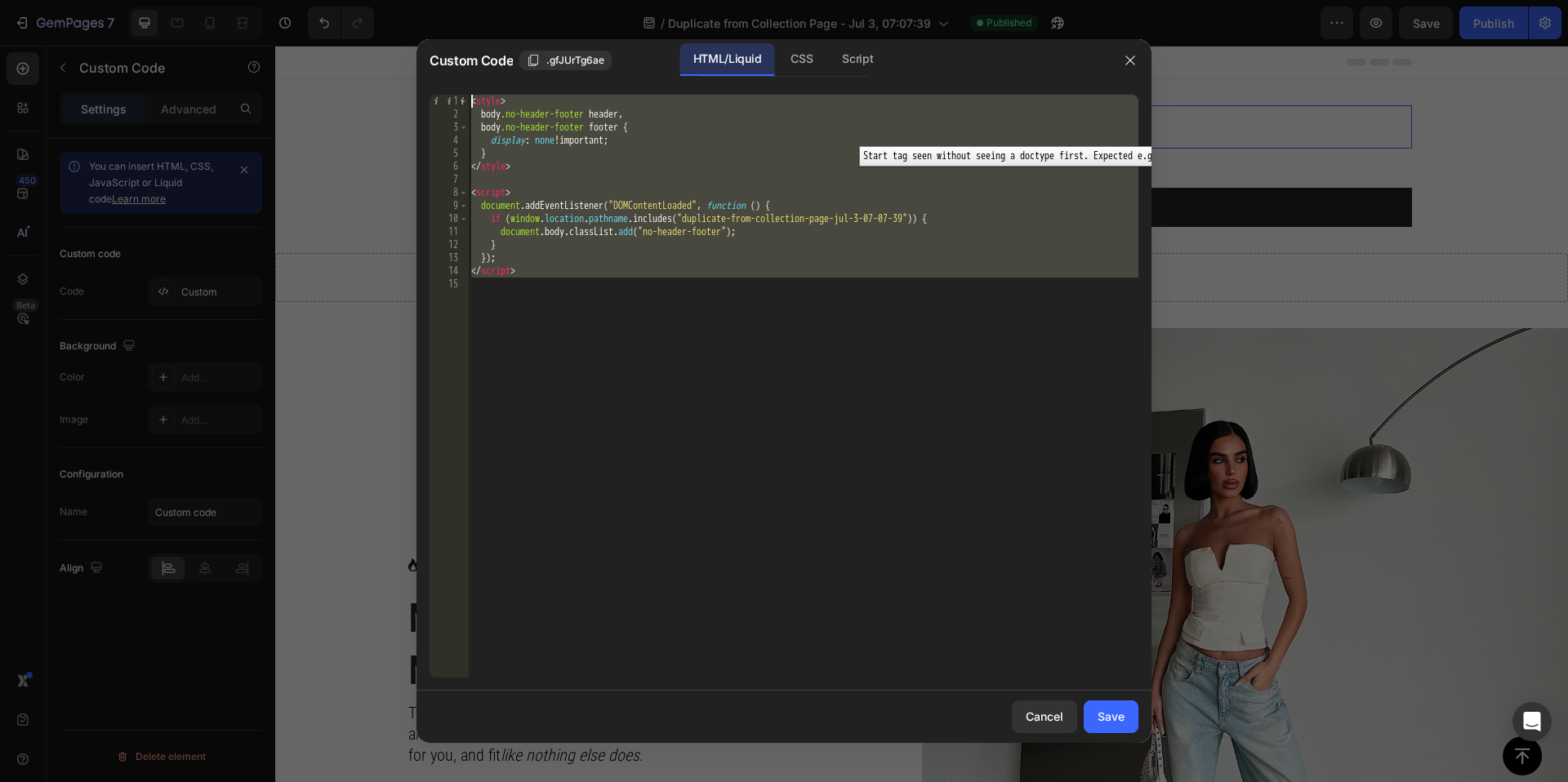 paste 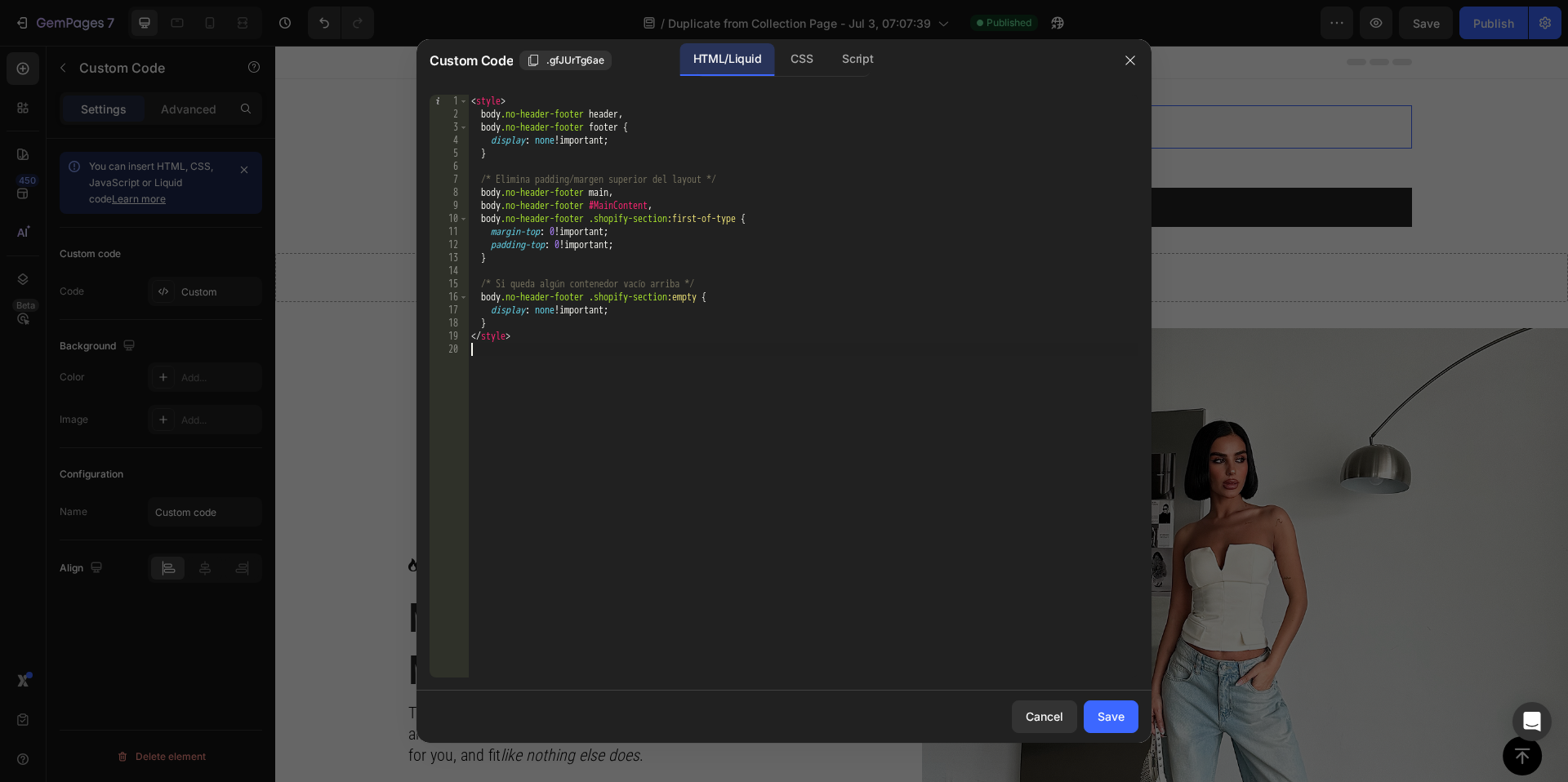 type on "</script>" 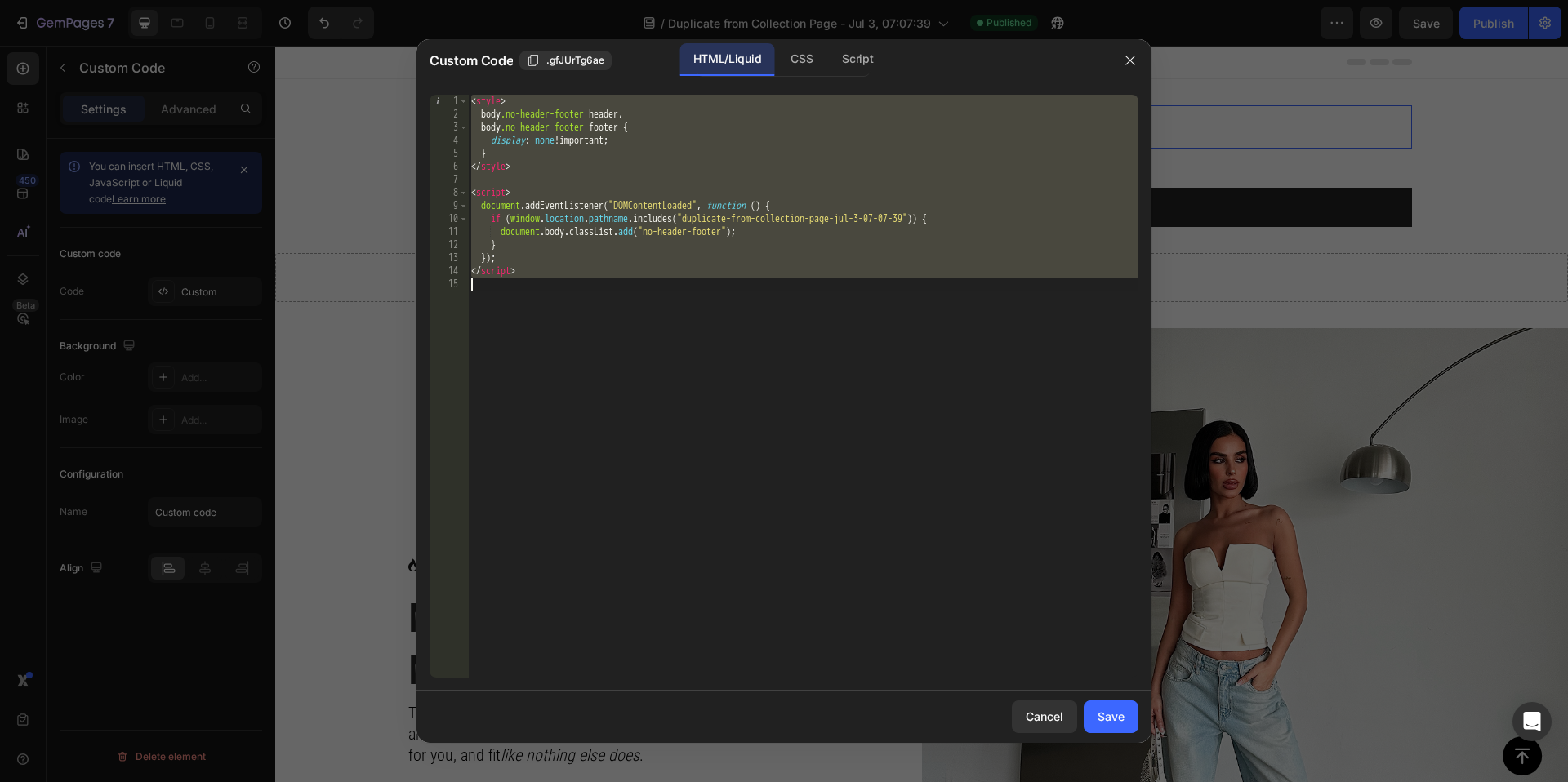 click on "< style >    body .no-header-footer   header ,    body .no-header-footer   footer   {      display :   none  !important ;    } </ style > < script >    document . addEventListener ( "DOMContentLoaded" ,   function   ( )   {      if   ( window . location . pathname . includes ( "duplicate-from-collection-page-jul-3-07-07-39" ))   {         document . body . classList . add ( "no-header-footer" ) ;      }    }) ; </ script >" at bounding box center (803, 399) 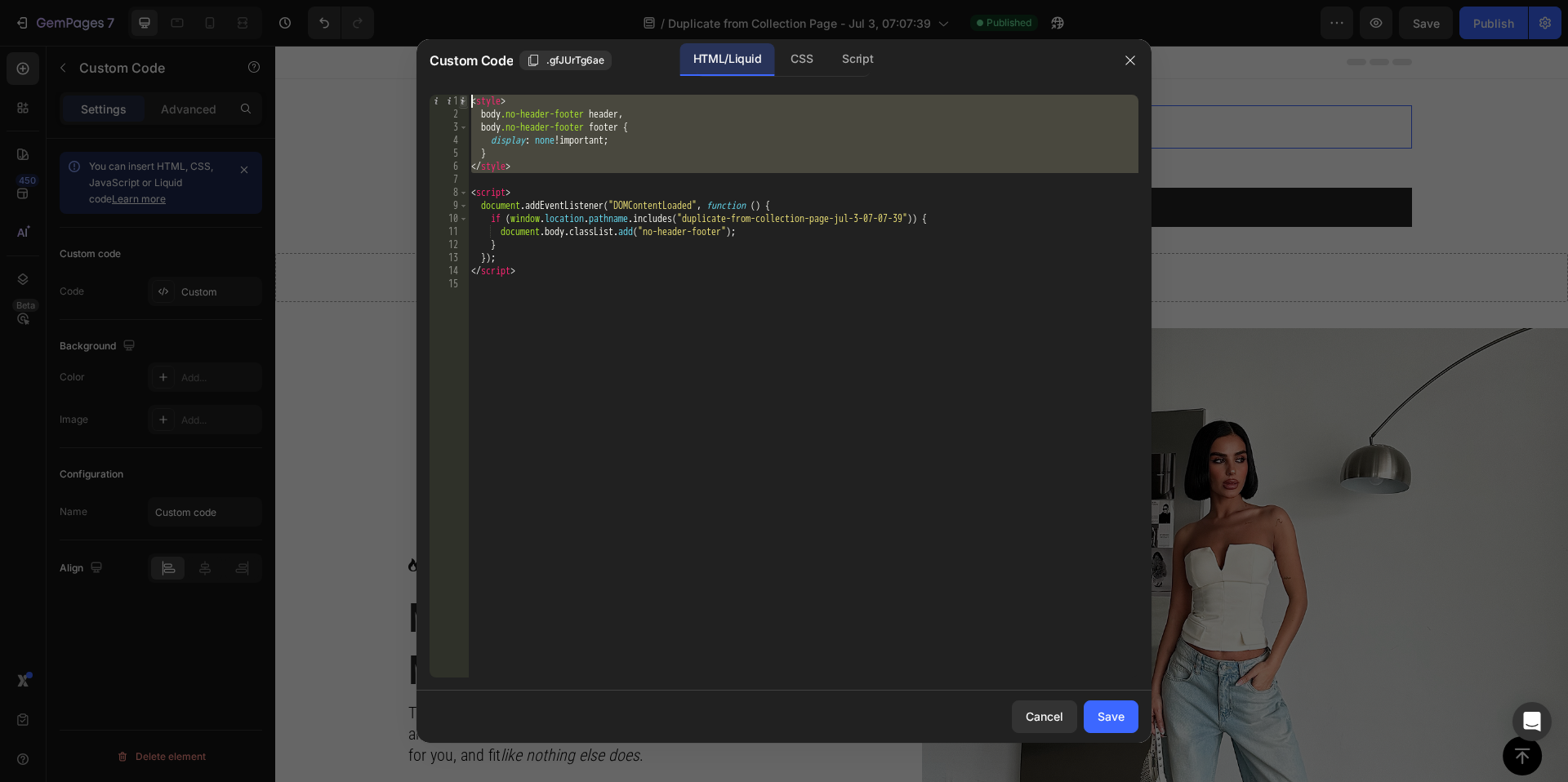 drag, startPoint x: 528, startPoint y: 174, endPoint x: 463, endPoint y: 100, distance: 98.49365 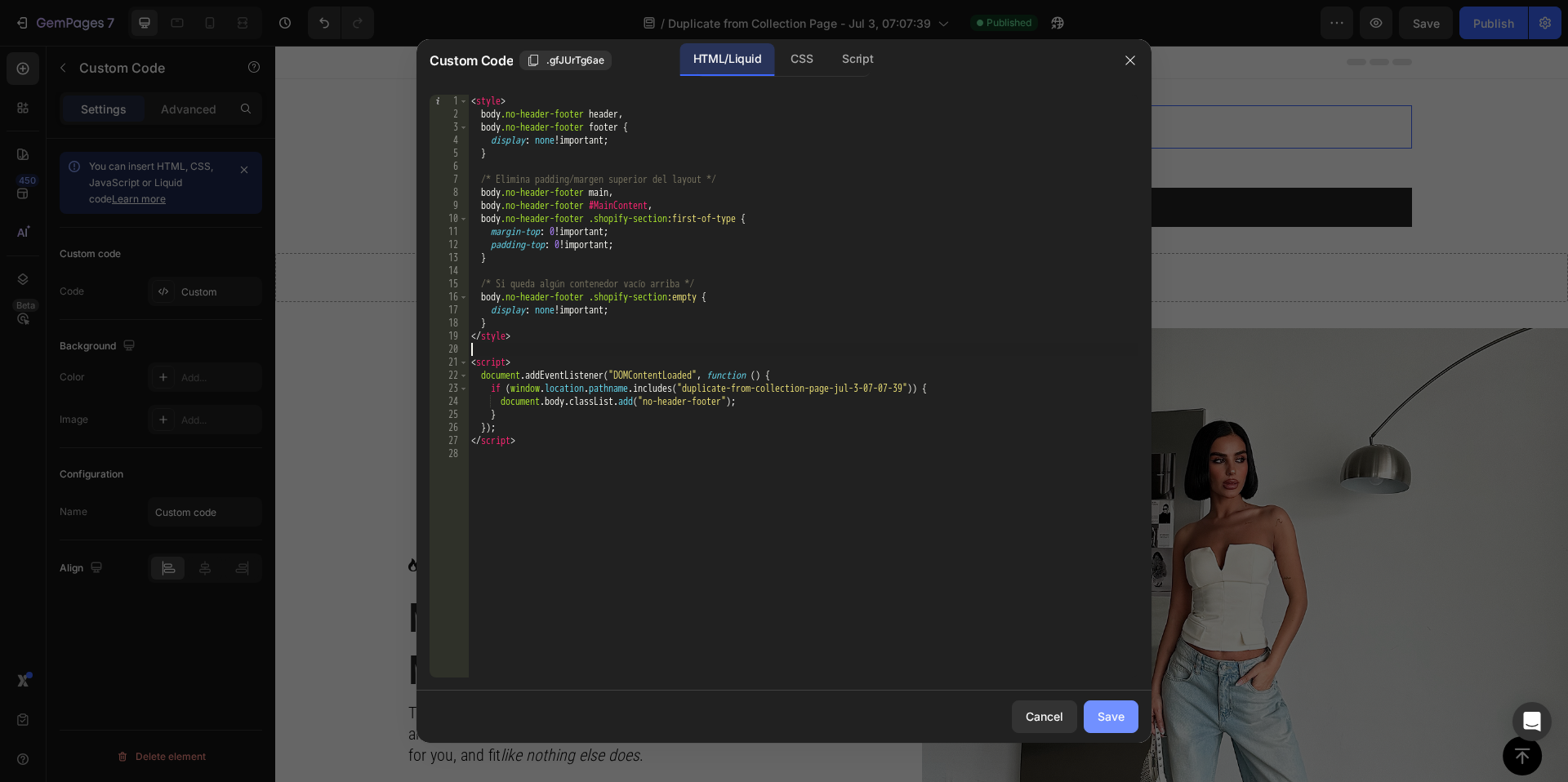 click on "Save" at bounding box center [1111, 716] 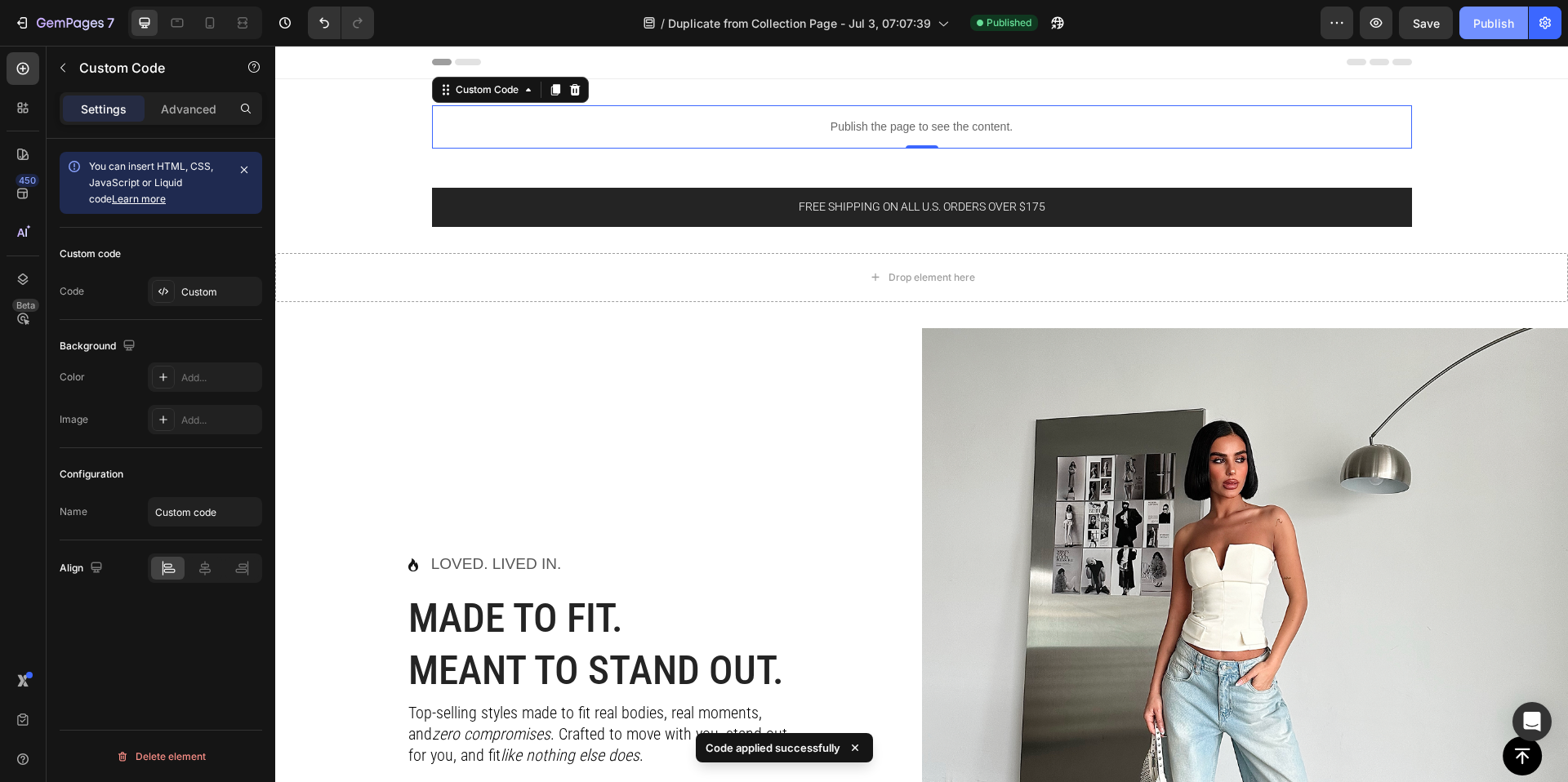 click on "Publish" at bounding box center (1494, 23) 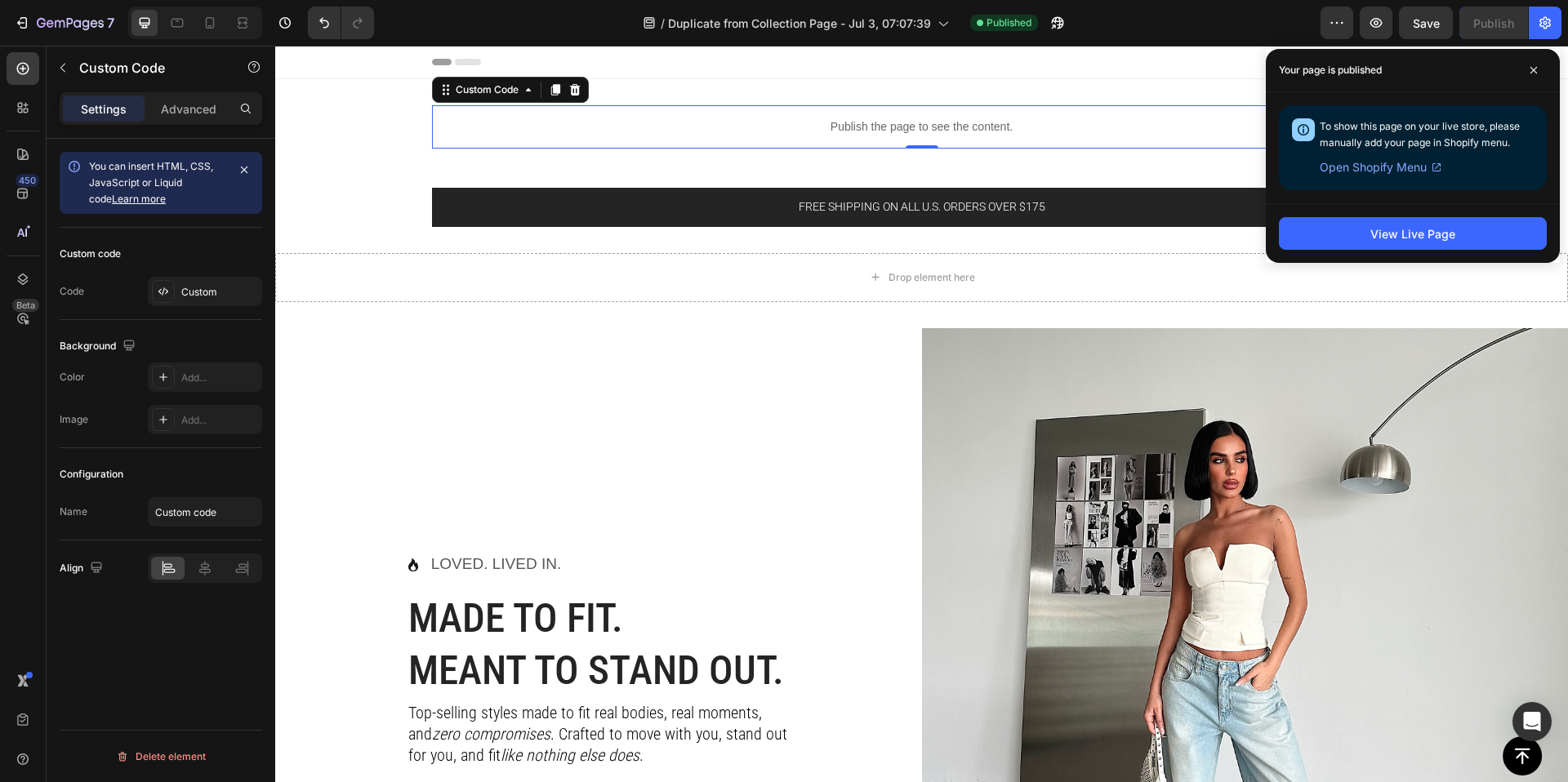 click on "Publish the page to see the content." at bounding box center (922, 127) 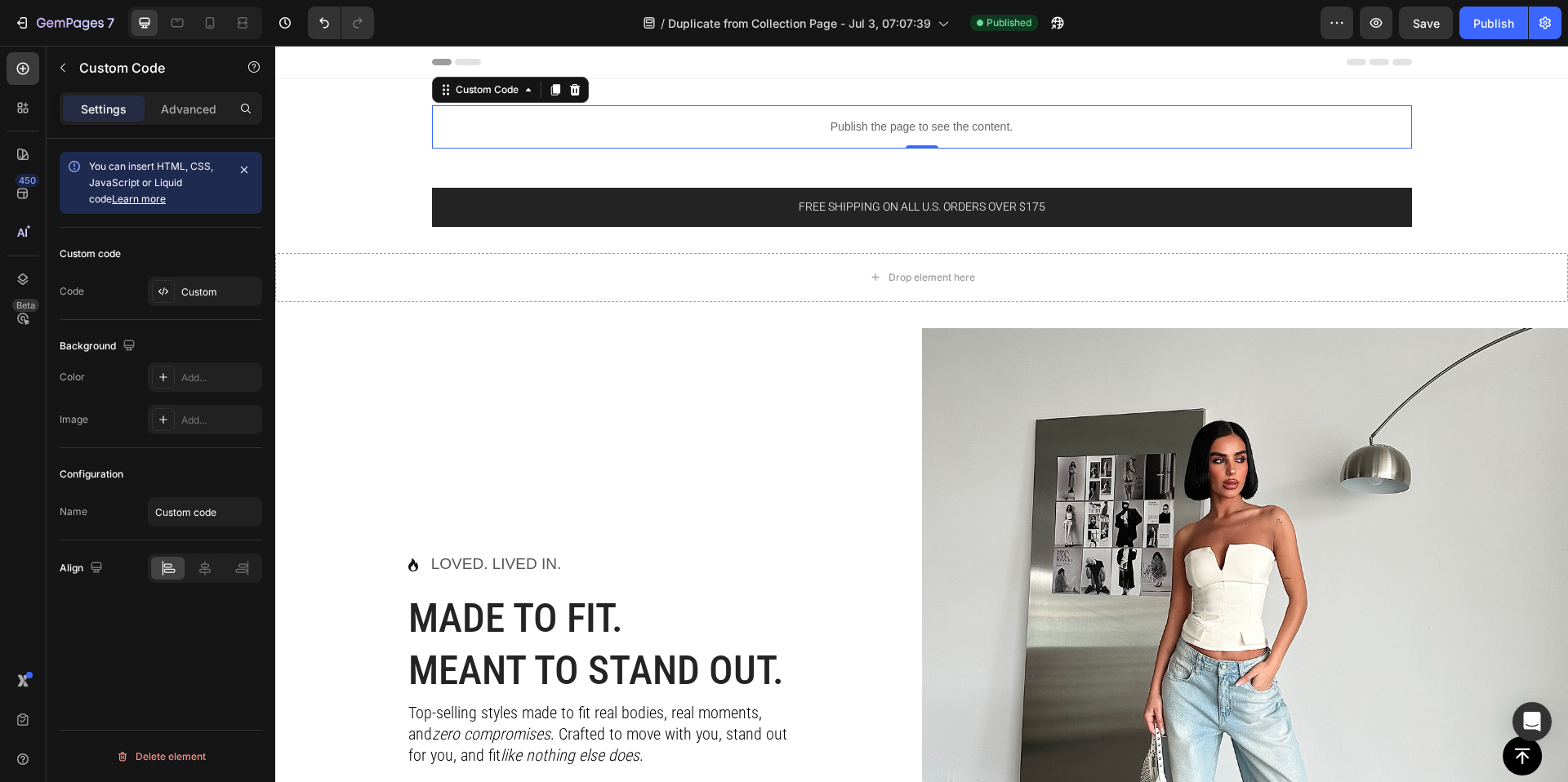 click on "Publish the page to see the content." at bounding box center (922, 127) 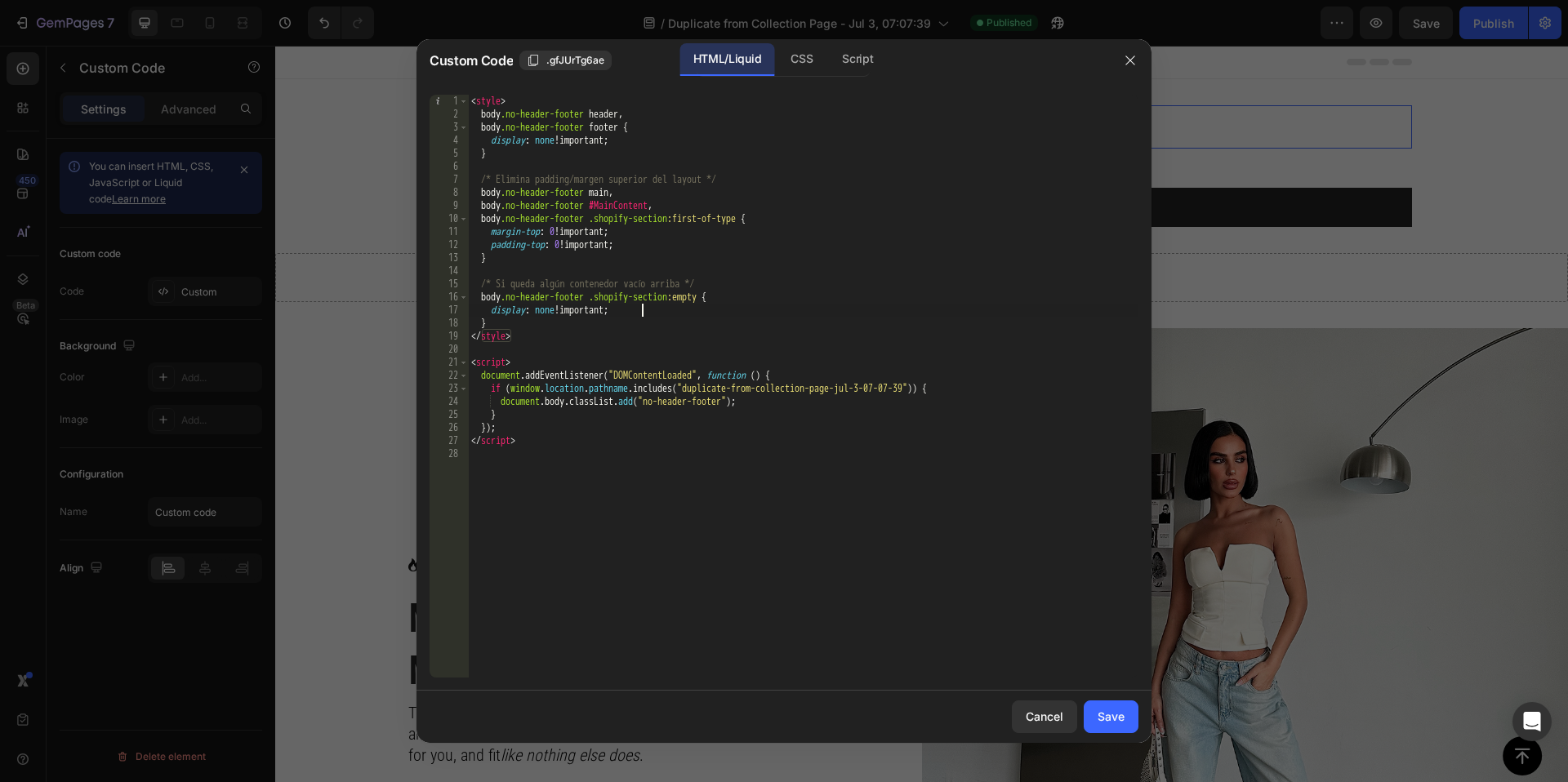 click on "< style >    body .no-header-footer   header ,    body .no-header-footer   footer   {      display :   none  !important ;    }    /* Elimina padding/margen superior del layout */    body .no-header-footer   main ,    body .no-header-footer   #MainContent ,    body .no-header-footer   .shopify-section :first-of-type   {      margin-top :   0  !important ;      padding-top :   0  !important ;    }    /* Si queda algún contenedor vacío arriba */    body .no-header-footer   .shopify-section :empty   {      display :   none  !important ;    } </ style > < script >    document . addEventListener ( "DOMContentLoaded" ,   function   ( )   {      if   ( window . location . pathname . includes ( "duplicate-from-collection-page-jul-3-07-07-39" ))   {         document . body . classList . add ( "no-header-footer" ) ;      }    }) ; </ script >" at bounding box center (803, 399) 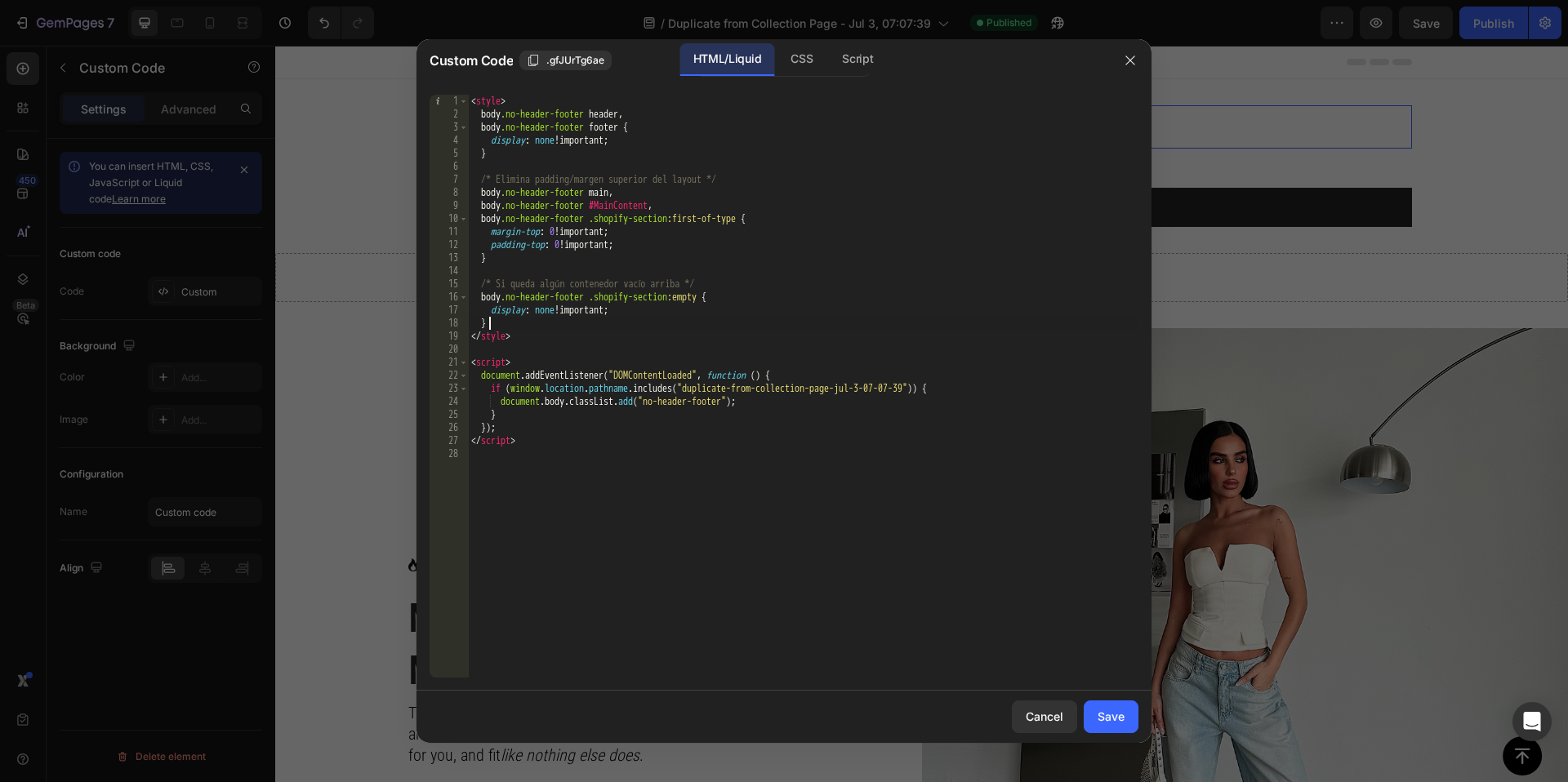 click on "< style >    body .no-header-footer   header ,    body .no-header-footer   footer   {      display :   none  !important ;    }    /* Elimina padding/margen superior del layout */    body .no-header-footer   main ,    body .no-header-footer   #MainContent ,    body .no-header-footer   .shopify-section :first-of-type   {      margin-top :   0  !important ;      padding-top :   0  !important ;    }    /* Si queda algún contenedor vacío arriba */    body .no-header-footer   .shopify-section :empty   {      display :   none  !important ;    } </ style > < script >    document . addEventListener ( "DOMContentLoaded" ,   function   ( )   {      if   ( window . location . pathname . includes ( "duplicate-from-collection-page-jul-3-07-07-39" ))   {         document . body . classList . add ( "no-header-footer" ) ;      }    }) ; </ script >" at bounding box center [803, 399] 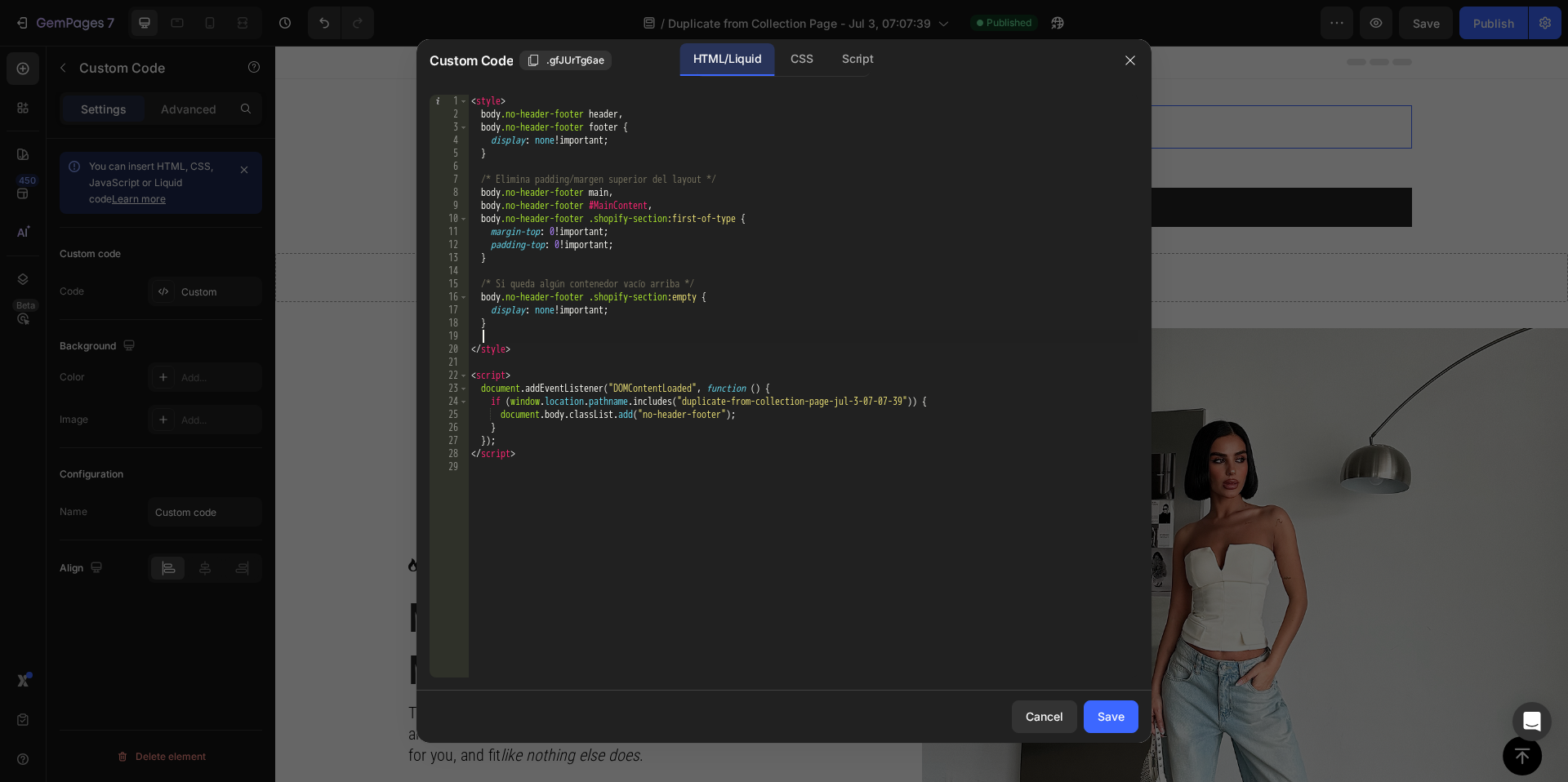 paste on "}" 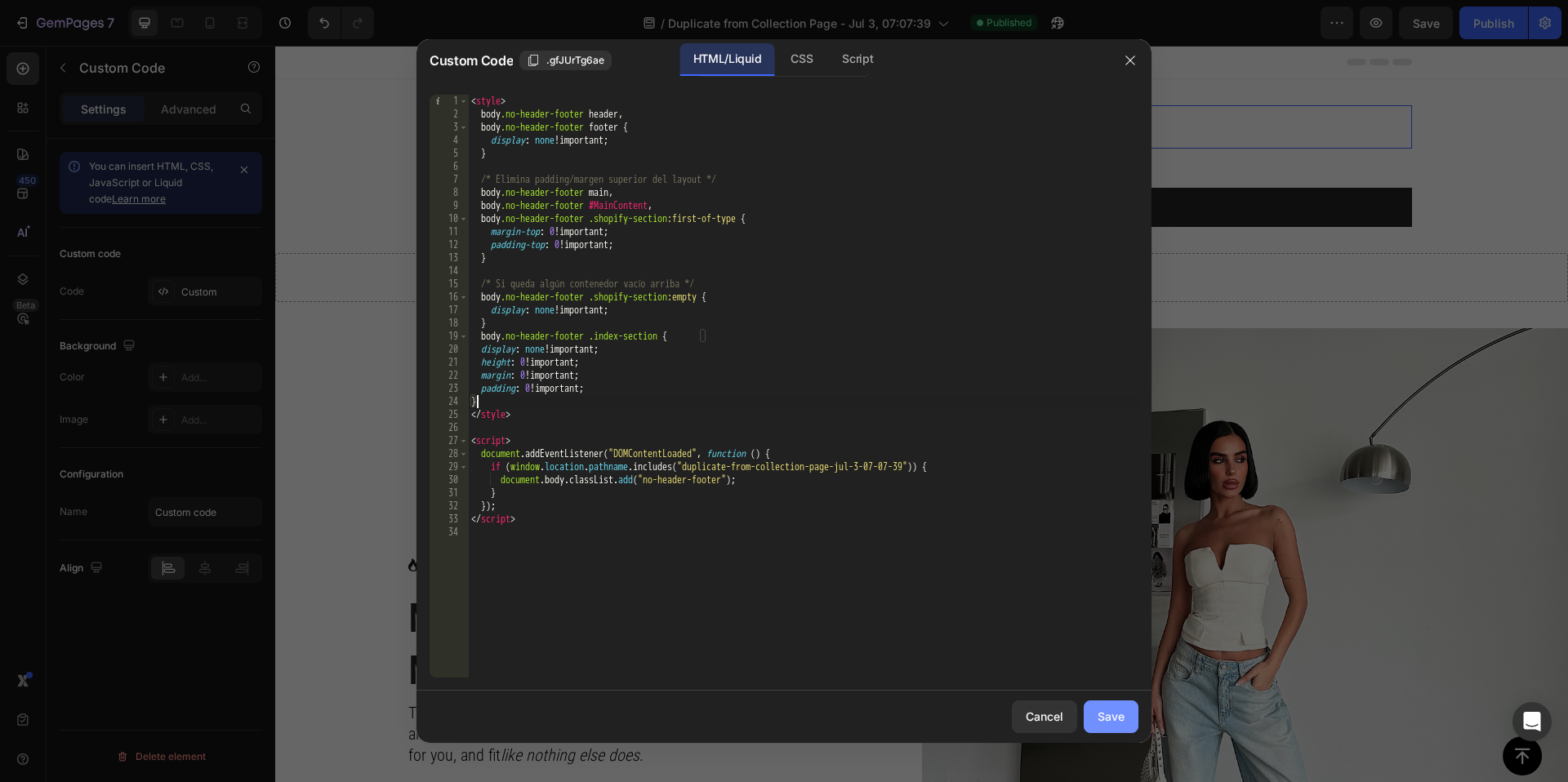 type on "}" 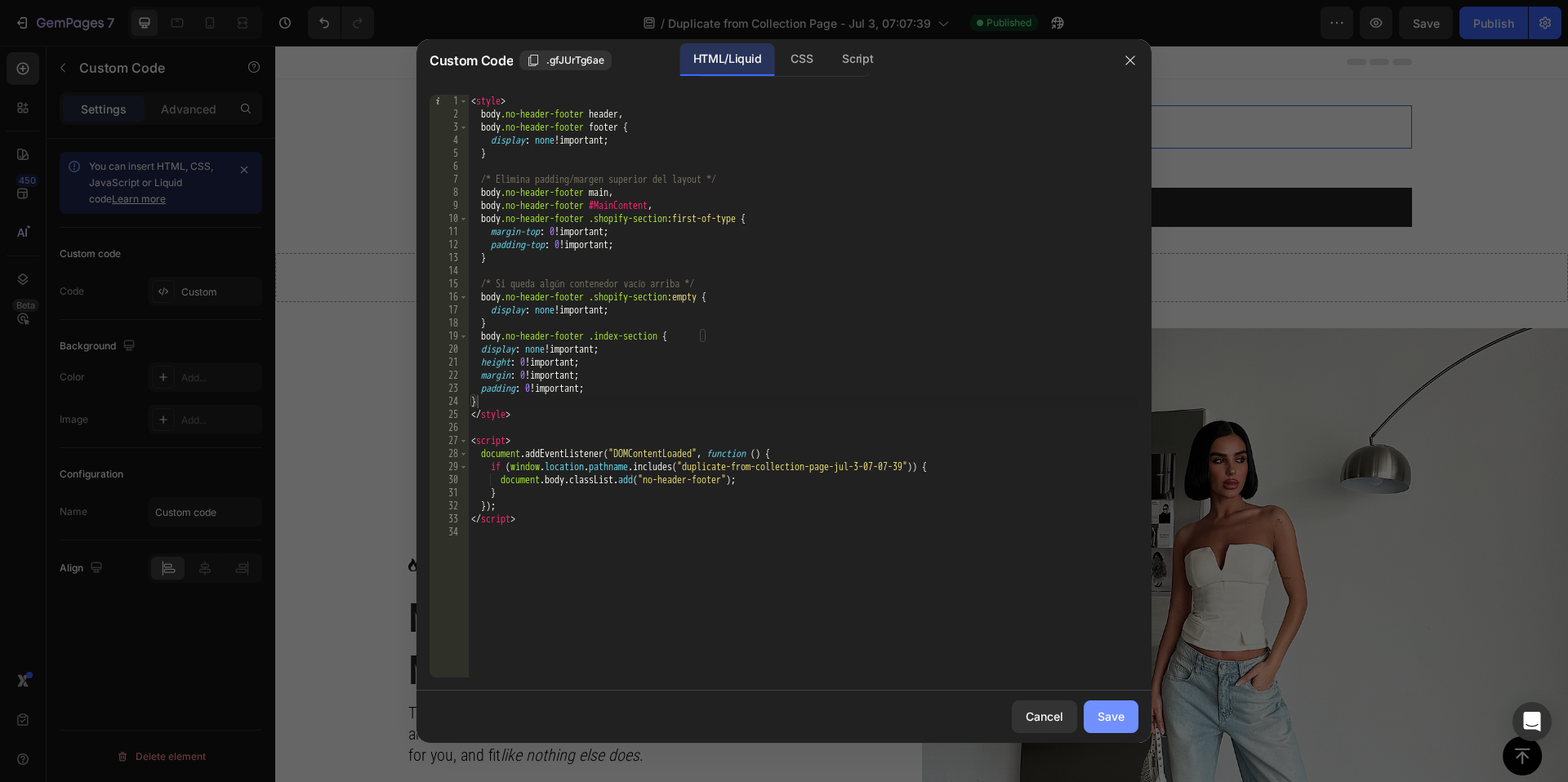 click on "Save" at bounding box center [1111, 716] 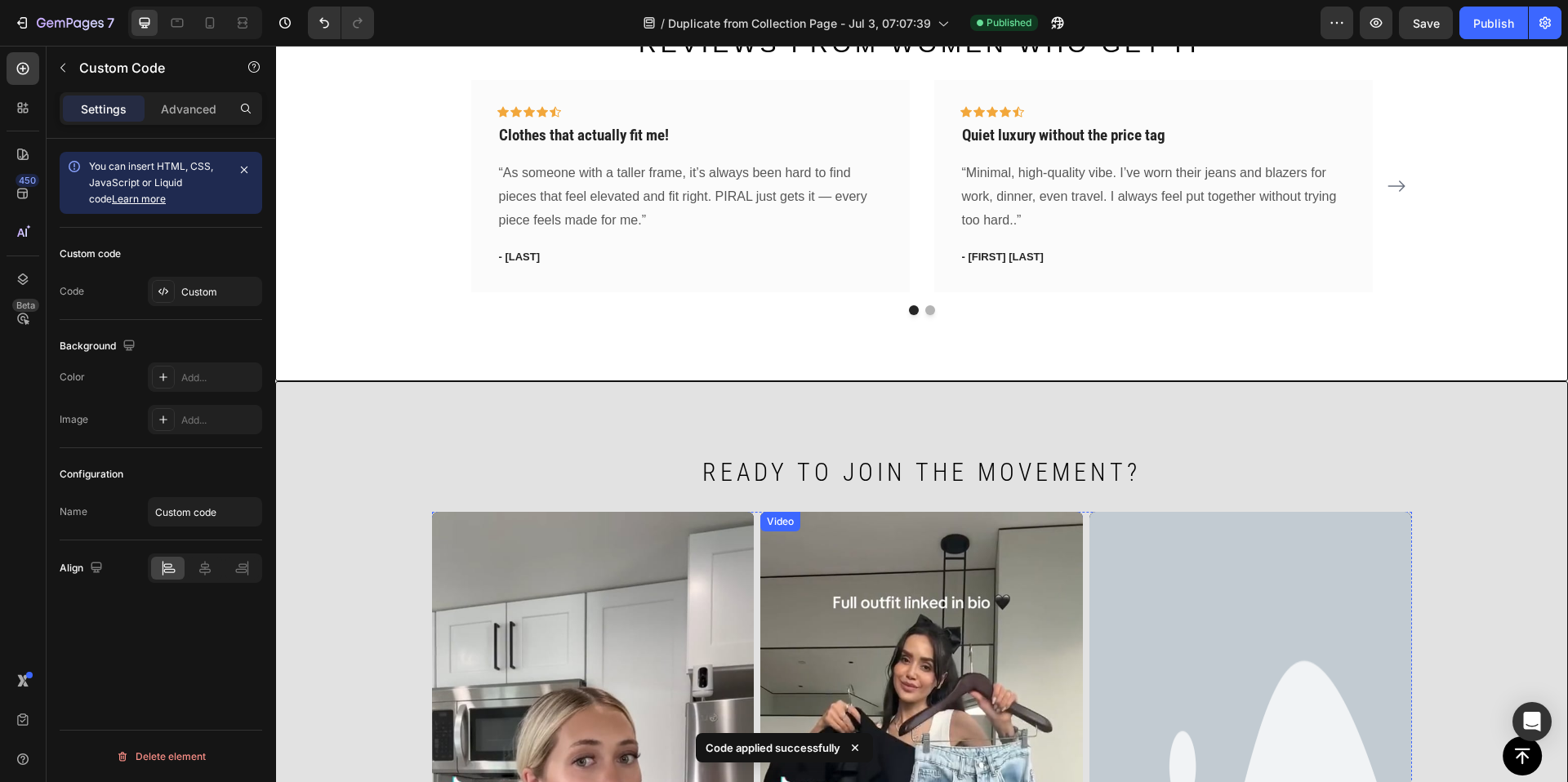 scroll, scrollTop: 3955, scrollLeft: 0, axis: vertical 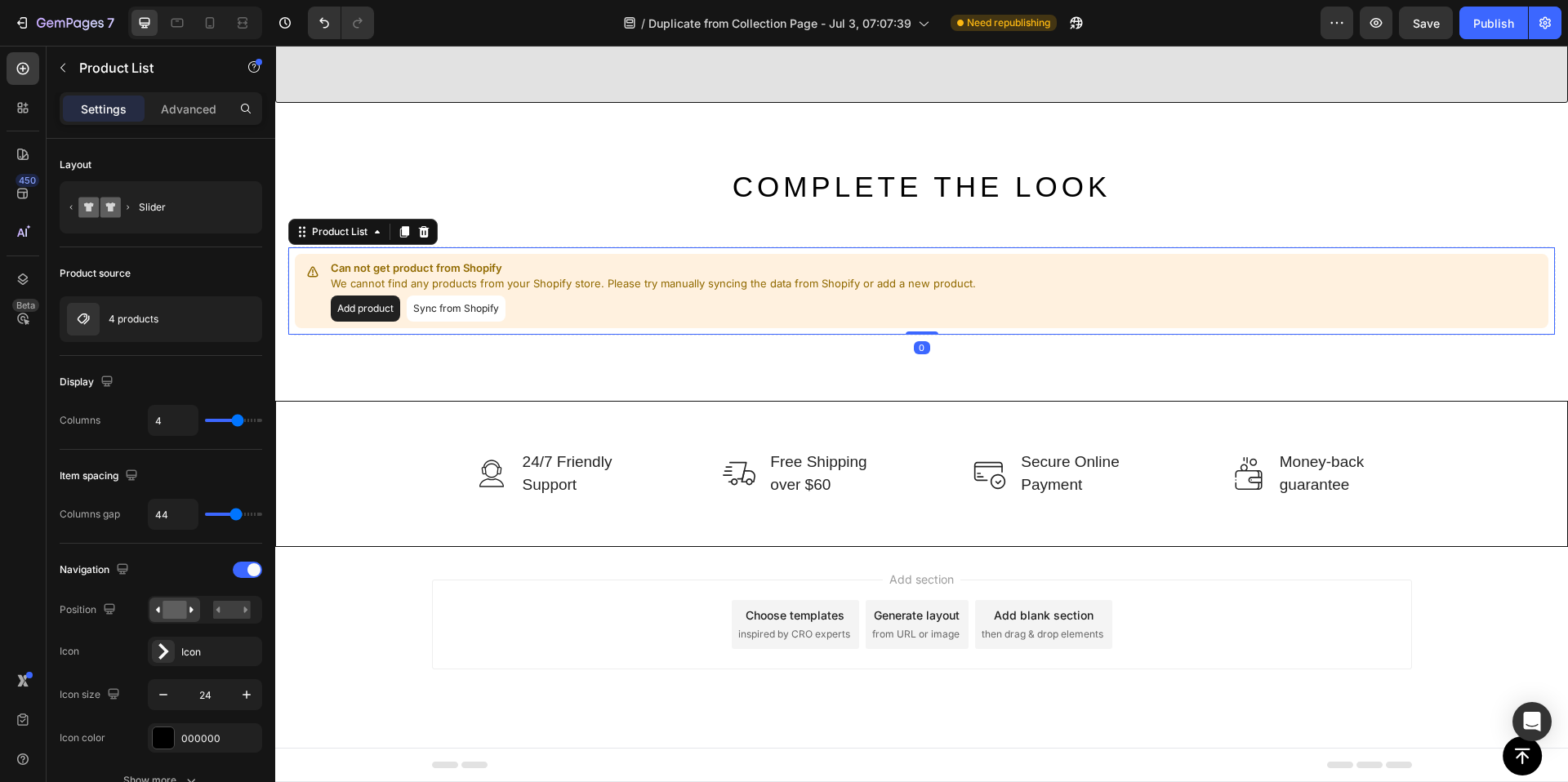 click on "Sync from Shopify" at bounding box center [456, 309] 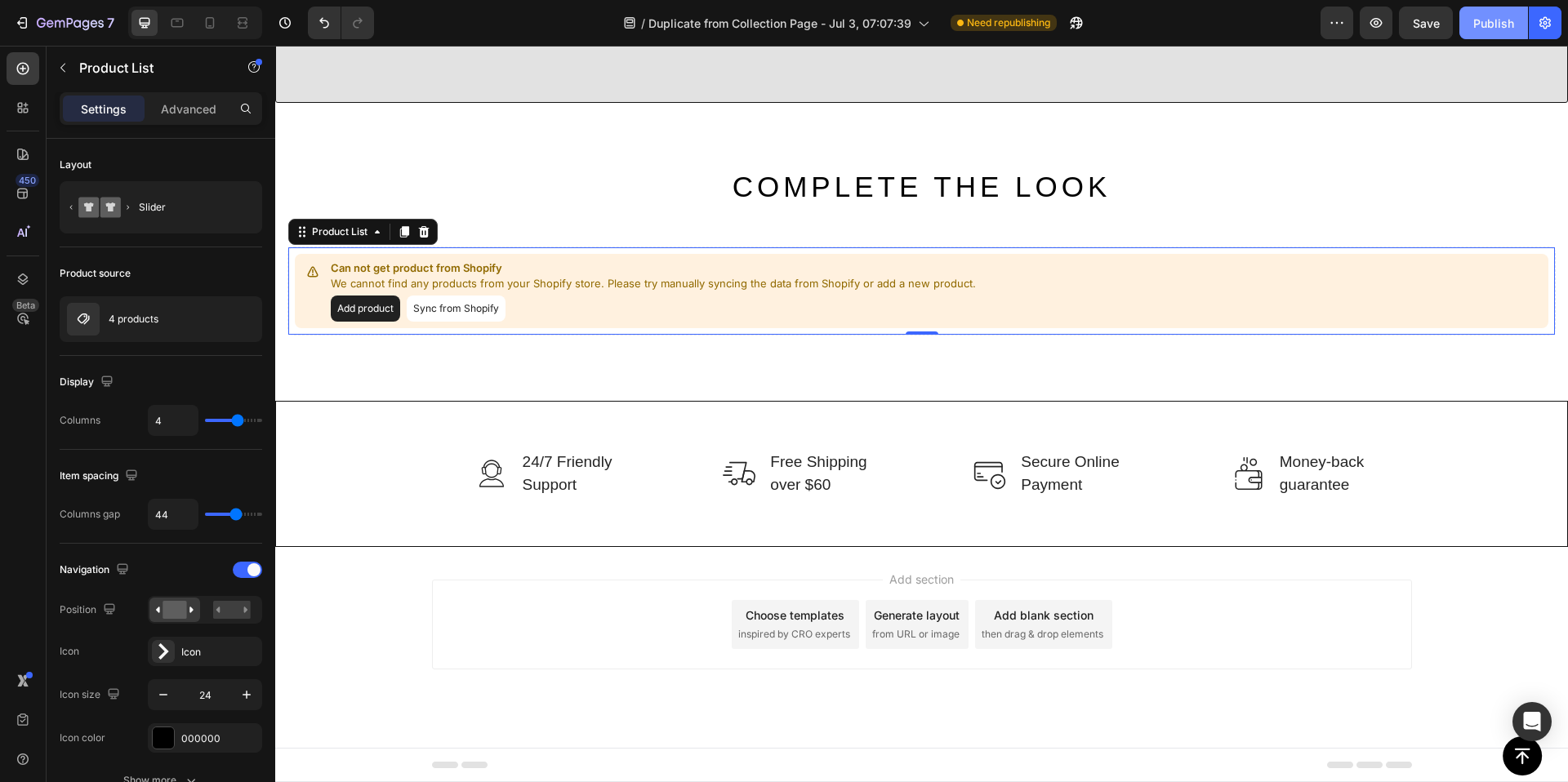 click on "Publish" at bounding box center [1494, 23] 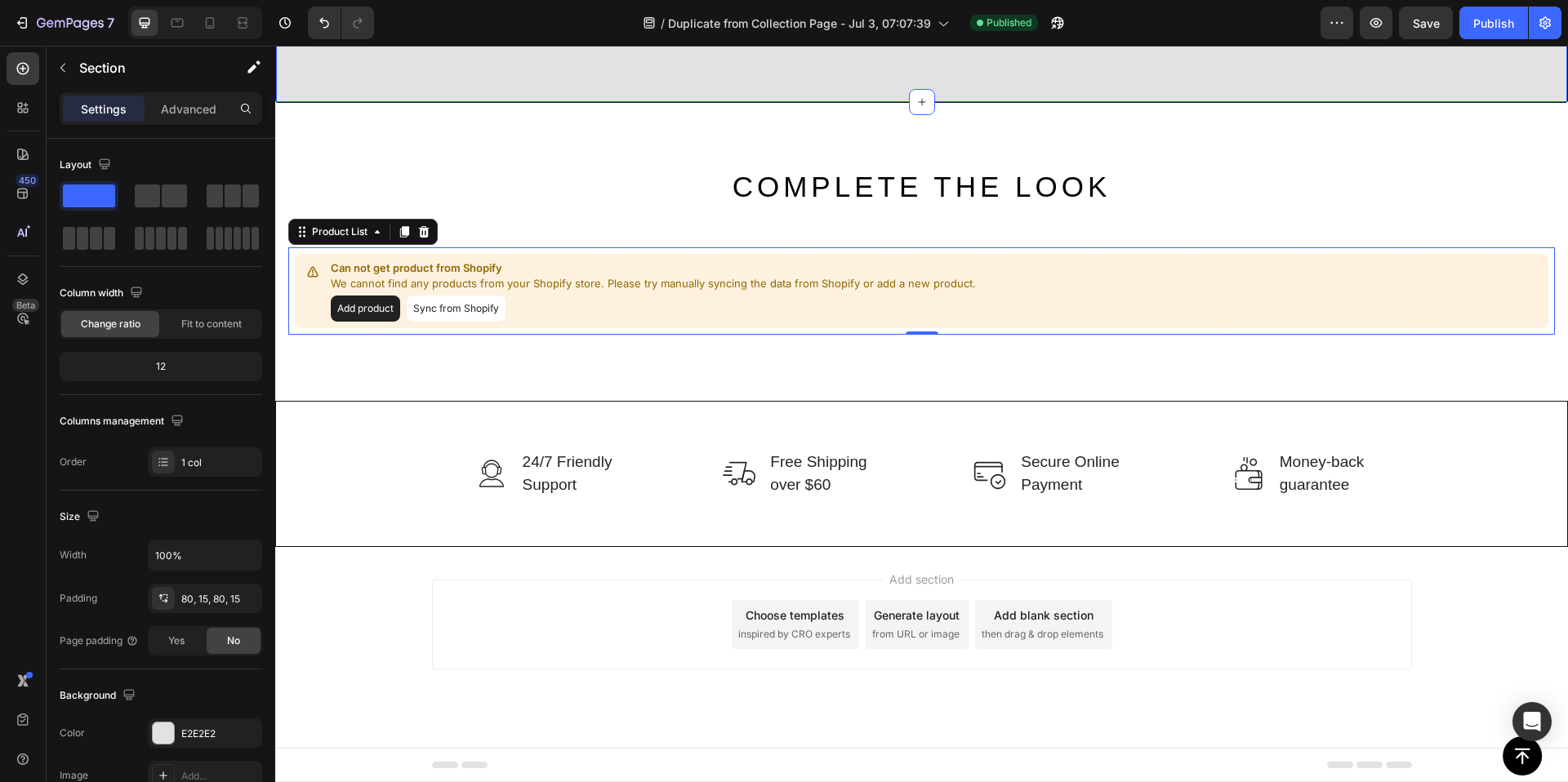 click on "Ready to Join the Movement? Heading Video Video Video Row Row Section 11" at bounding box center (921, -291) 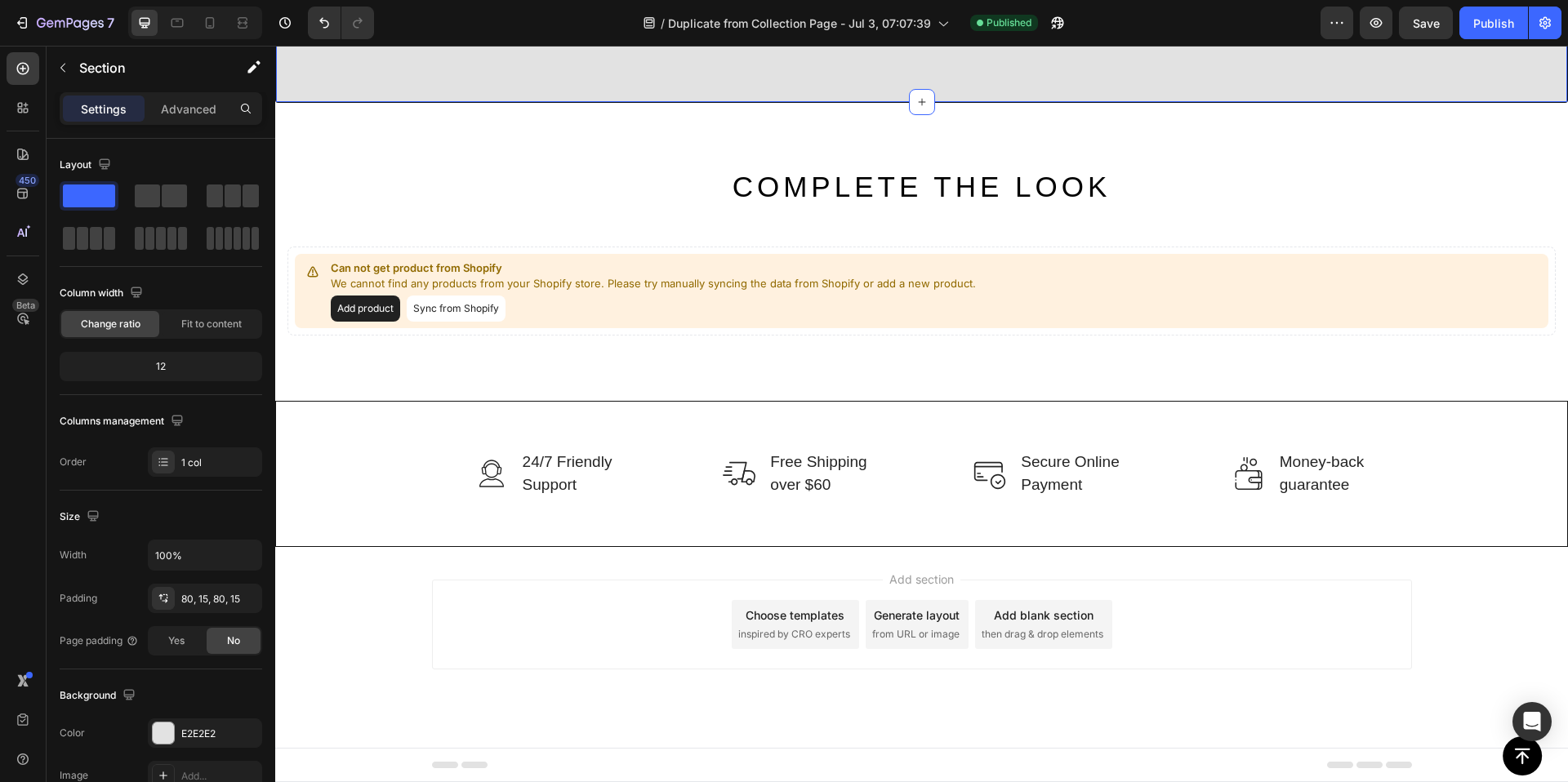 click on "Ready to Join the Movement? Heading Video Video Video Row Row Section 11   You can create reusable sections Create Theme Section AI Content Write with GemAI What would you like to describe here? Tone and Voice Persuasive Product Corset Back Poplin Shirt Show more Generate" at bounding box center (921, -291) 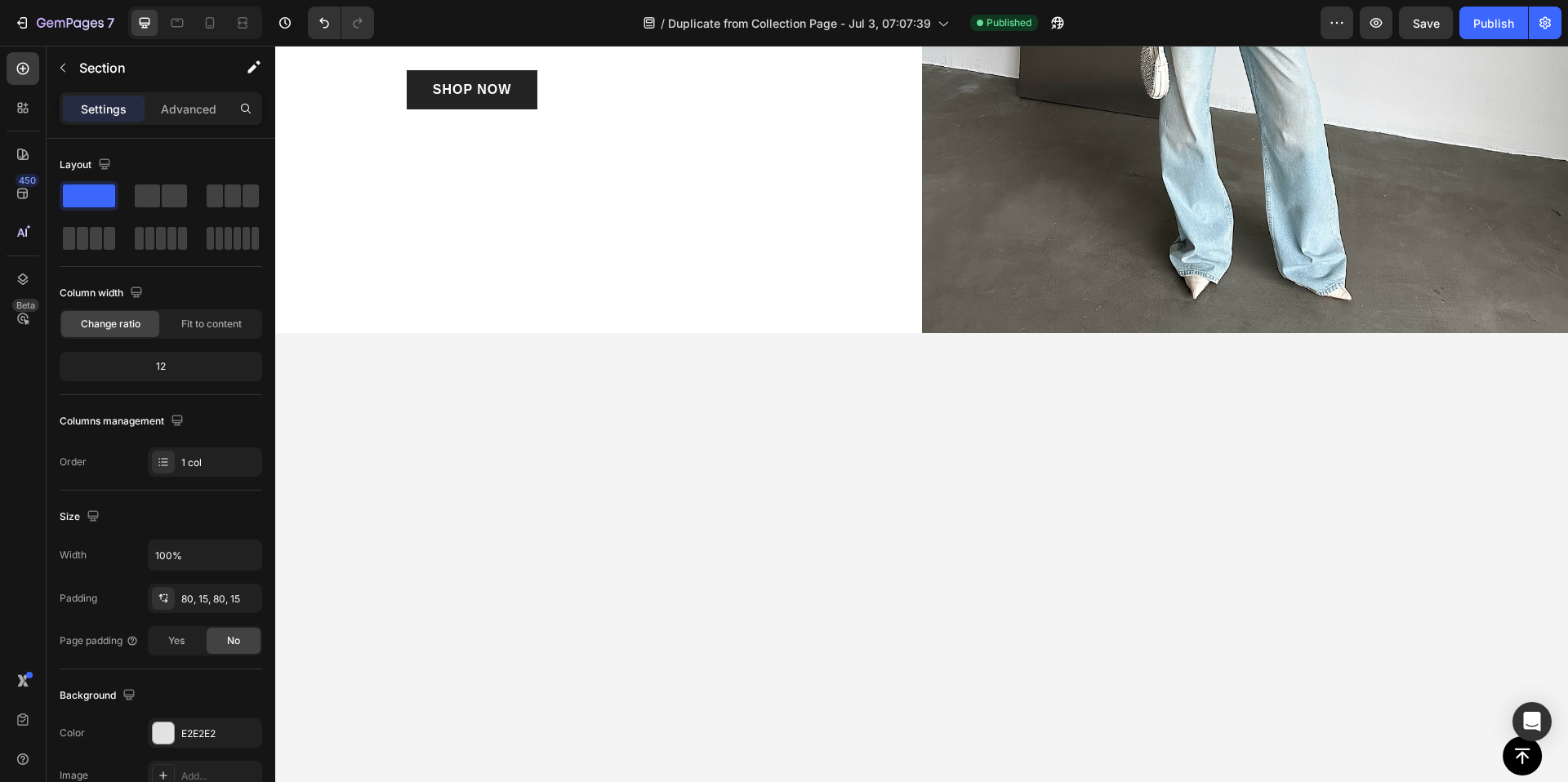 scroll, scrollTop: 0, scrollLeft: 0, axis: both 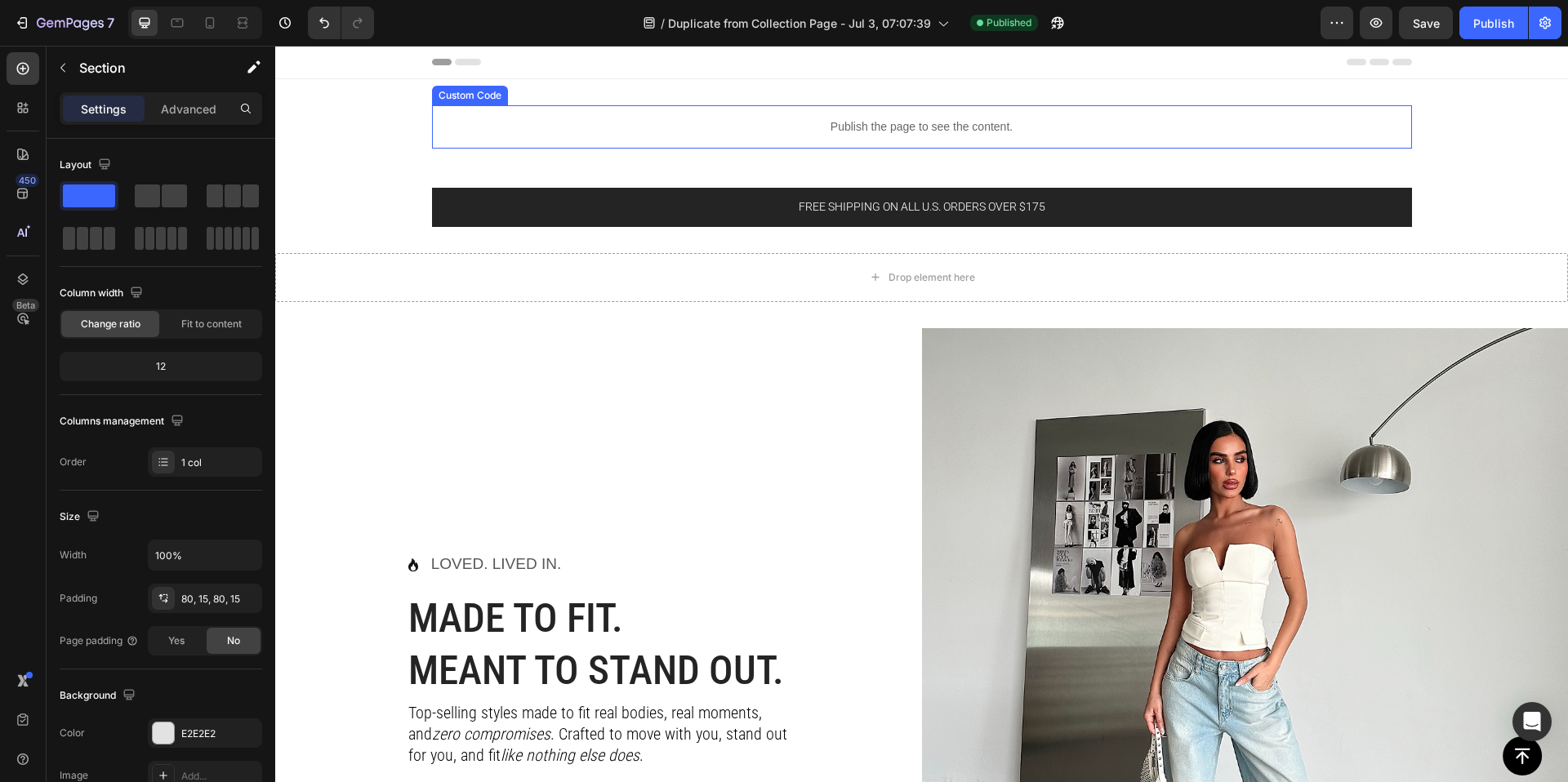 click on "Publish the page to see the content." at bounding box center [922, 127] 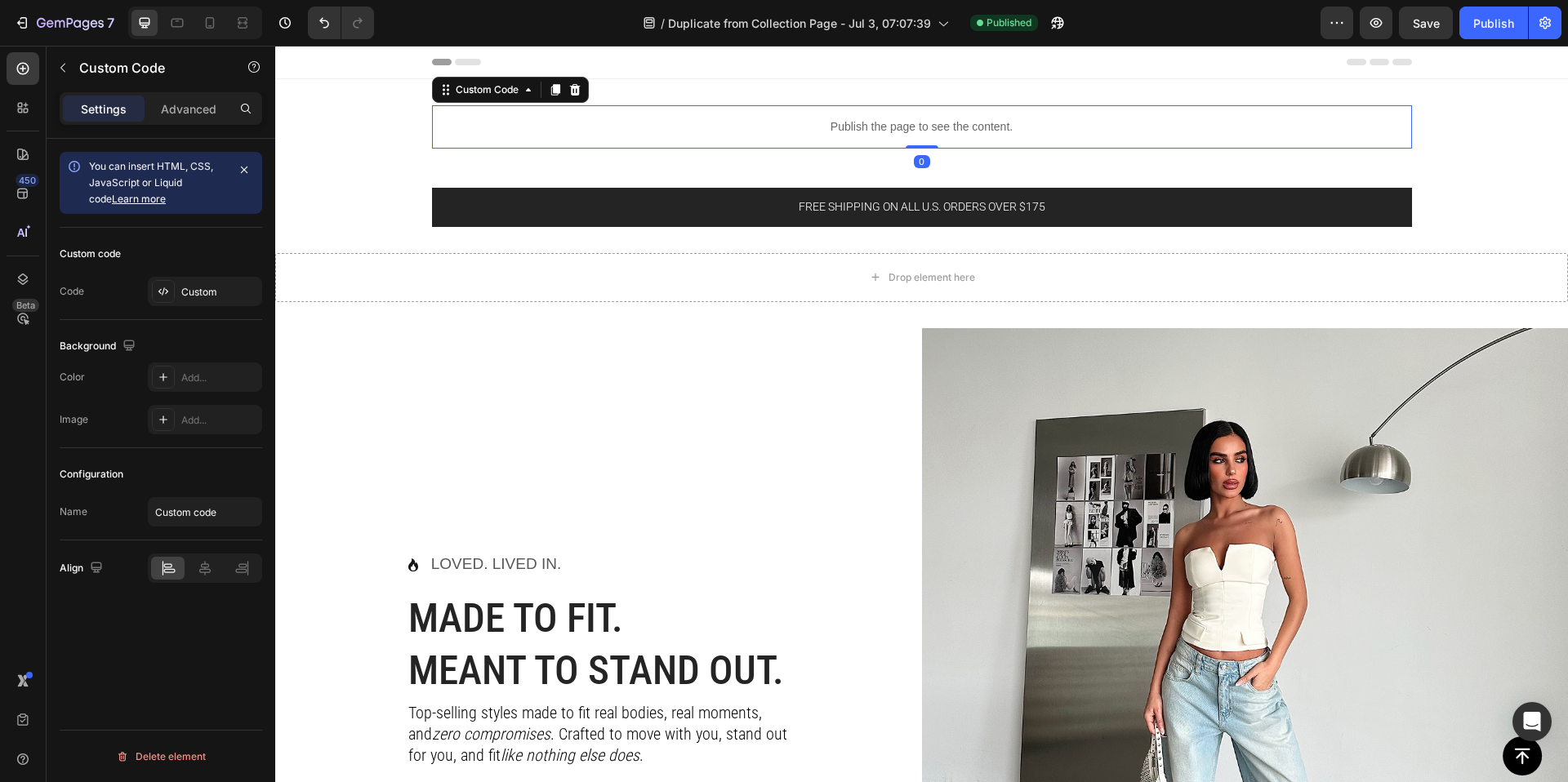 click on "Publish the page to see the content." at bounding box center [922, 127] 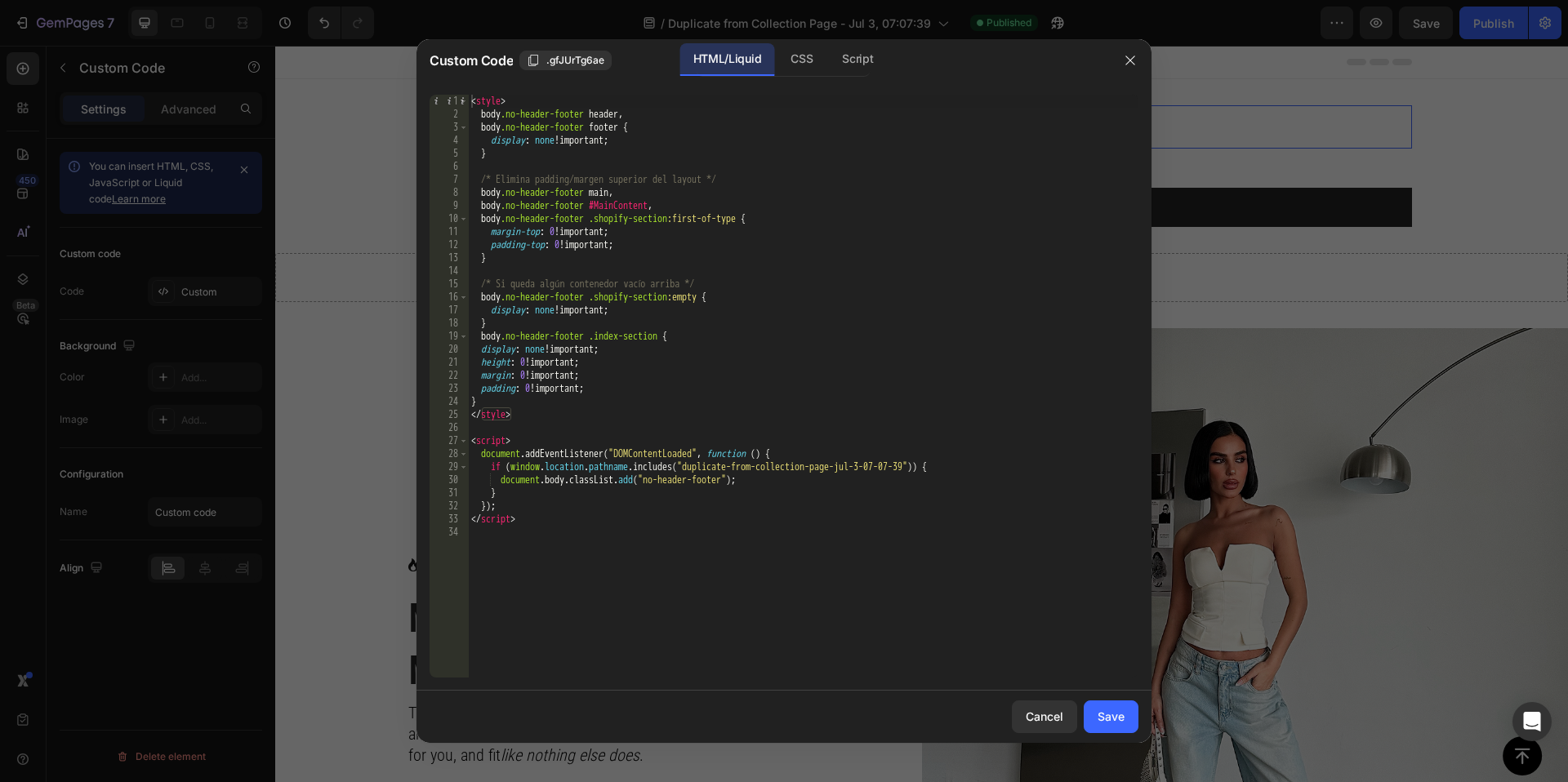 click on "< style >    body .no-header-footer   header ,    body .no-header-footer   footer   {      display :   none  !important ;    }    /* Elimina padding/margen superior del layout */    body .no-header-footer   main ,    body .no-header-footer   #MainContent ,    body .no-header-footer   .shopify-section :first-of-type   {      margin-top :   0  !important ;      padding-top :   0  !important ;    }    /* Si queda algún contenedor vacío arriba */    body .no-header-footer   .shopify-section :empty   {      display :   none  !important ;    }    body .no-header-footer   .index-section   {    display :   none  !important ;    height :   0  !important ;    margin :   0  !important ;    padding :   0  !important ; } </ style > < script >    document . addEventListener ( "DOMContentLoaded" ,   function   ( )   {      if   ( window . location . pathname . includes ( "duplicate-from-collection-page-jul-3-07-07-39" ))   {         document . body . classList . add ( "no-header-footer" ) ;      }    }) ; </ script >" at bounding box center (803, 399) 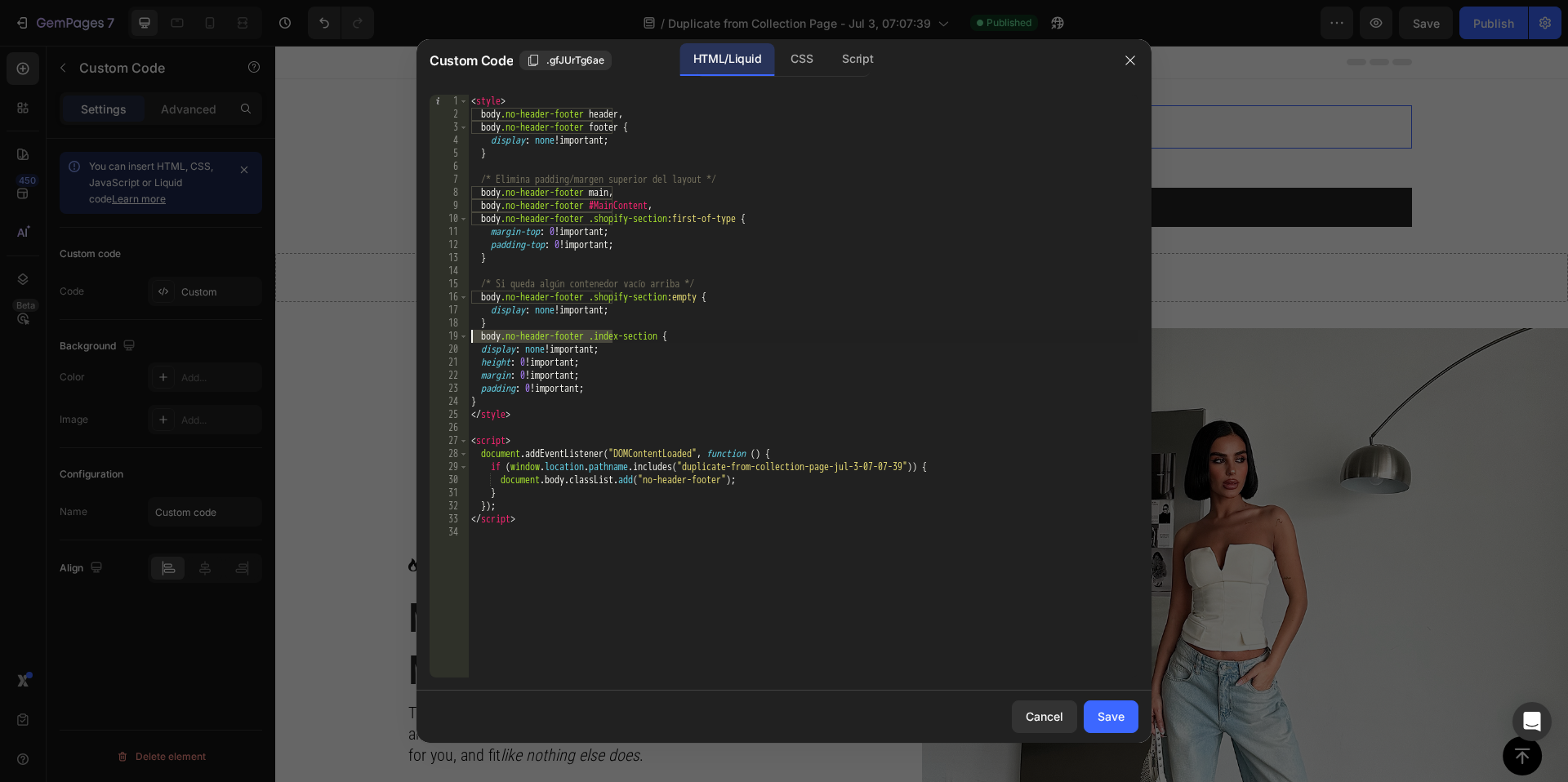 drag, startPoint x: 612, startPoint y: 337, endPoint x: 472, endPoint y: 332, distance: 140.08926 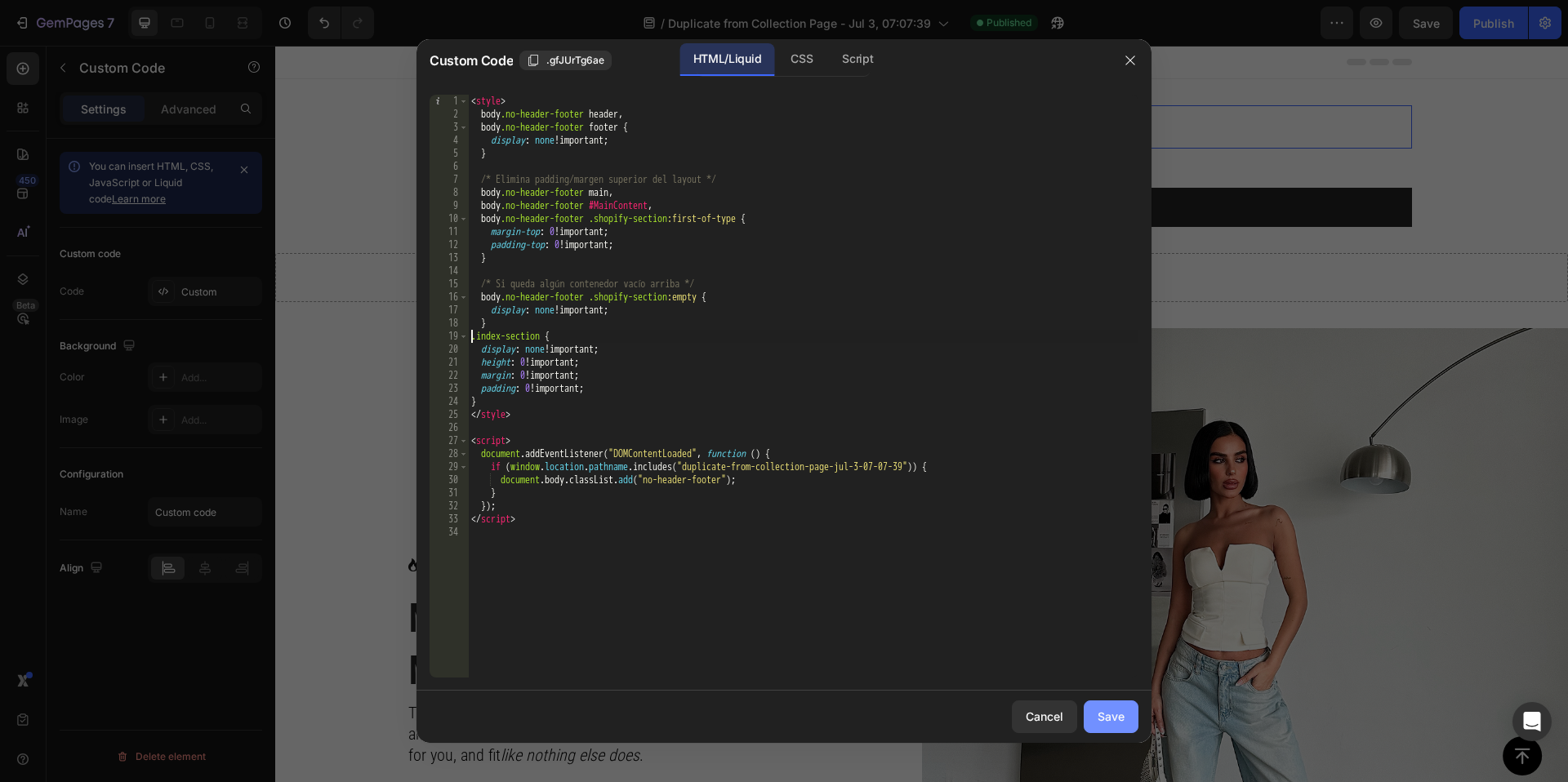 type on ".index-section {" 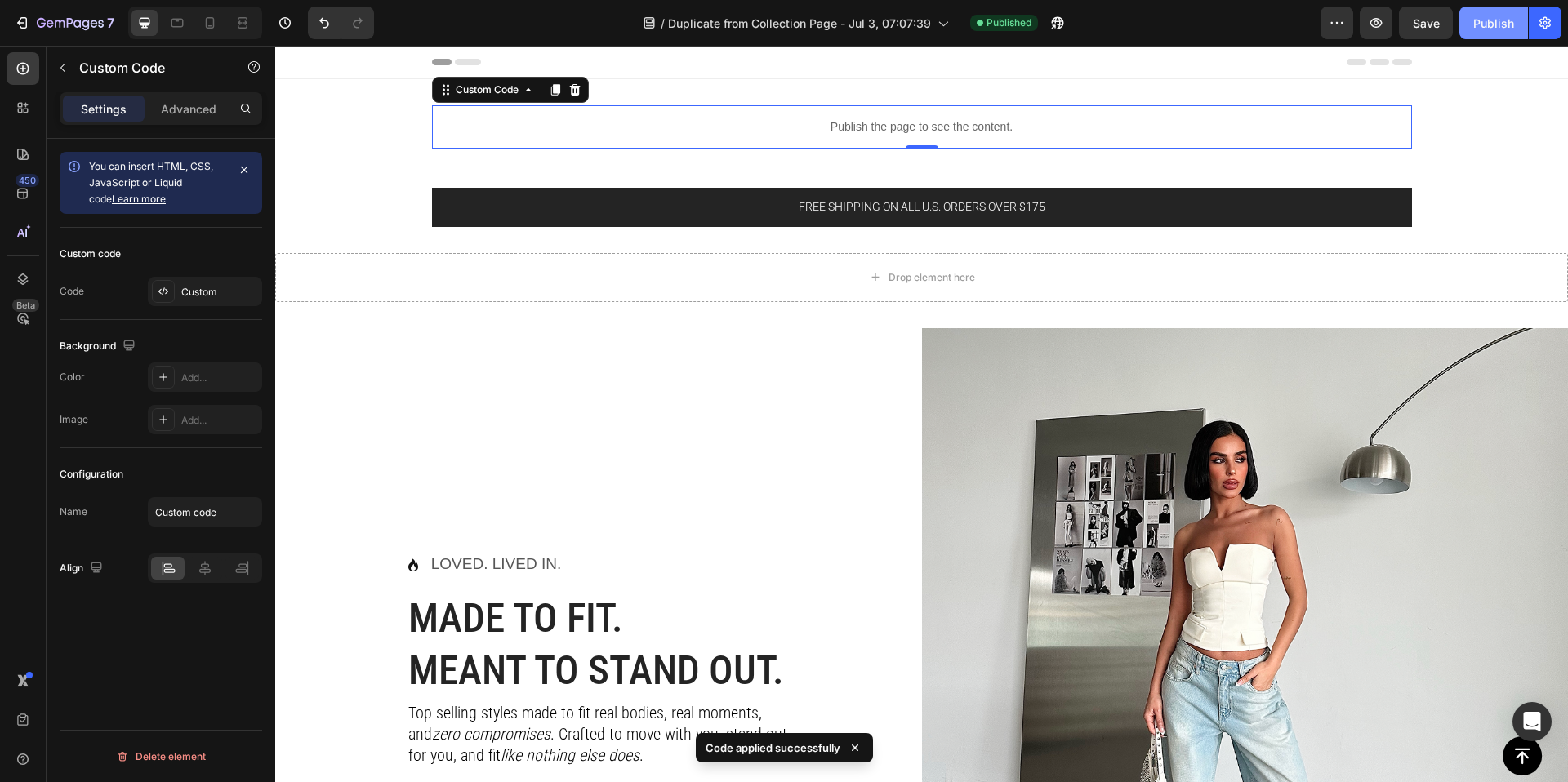 click on "Publish" at bounding box center (1494, 23) 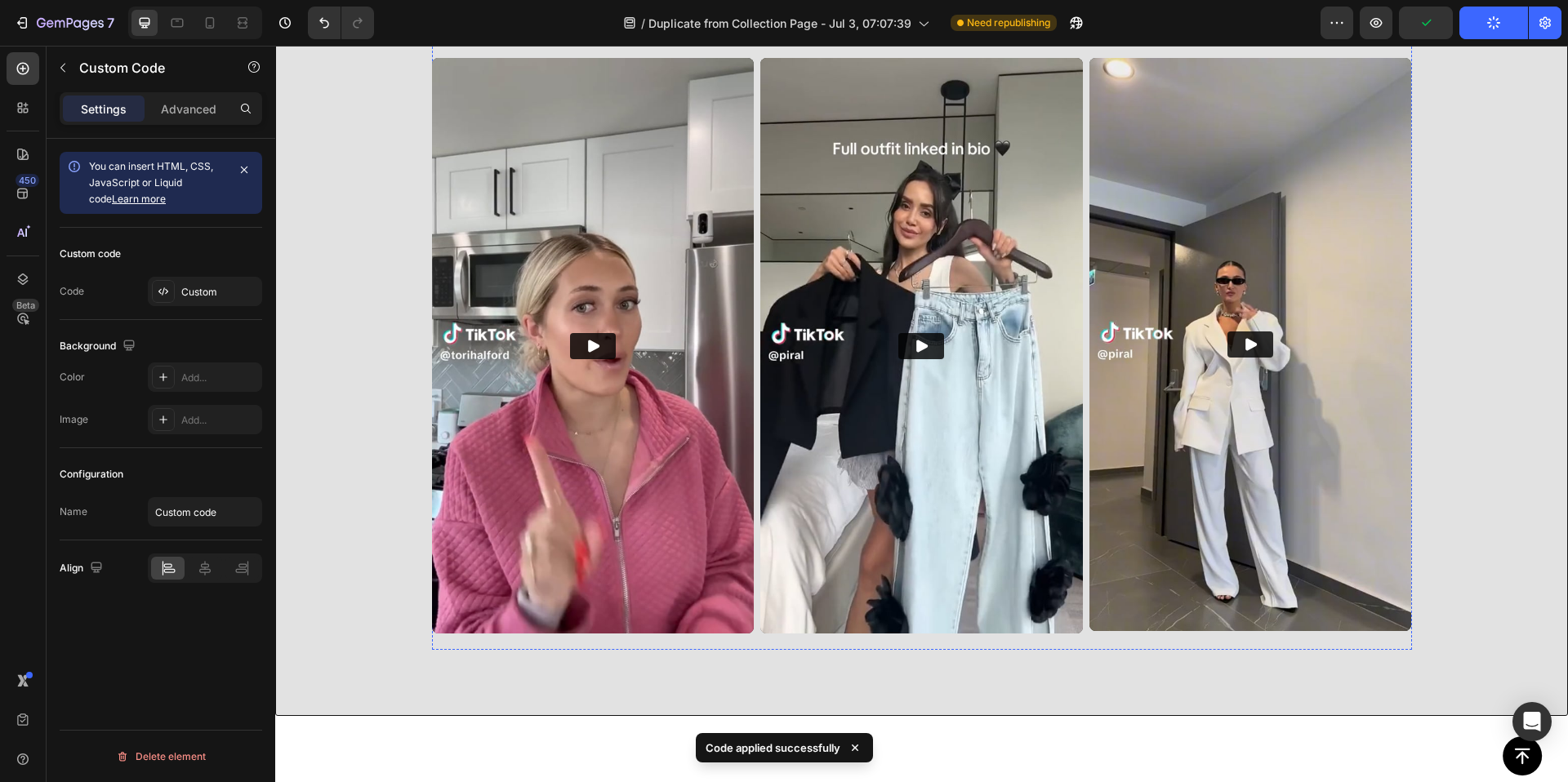scroll, scrollTop: 3955, scrollLeft: 0, axis: vertical 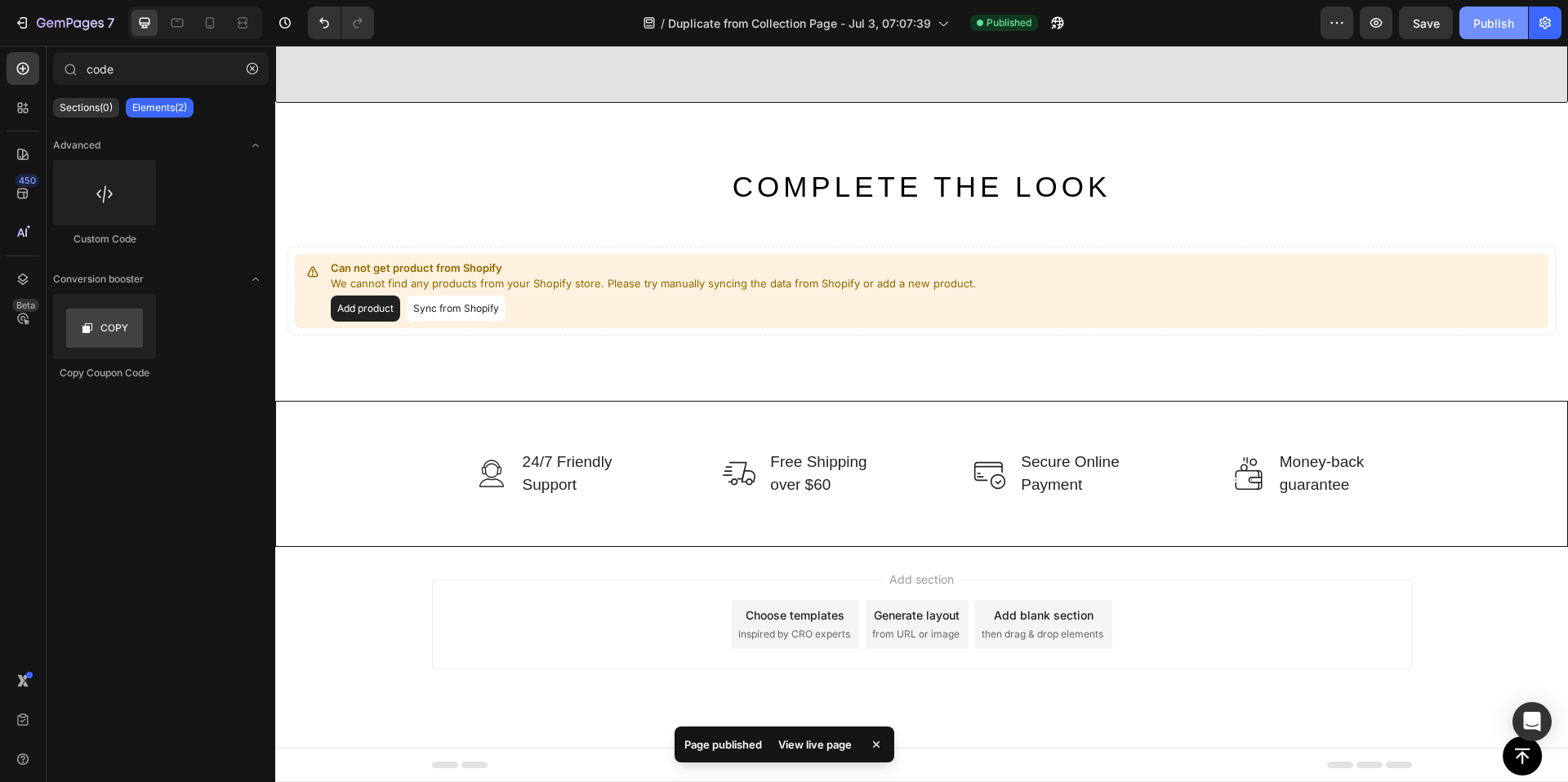 click on "Publish" 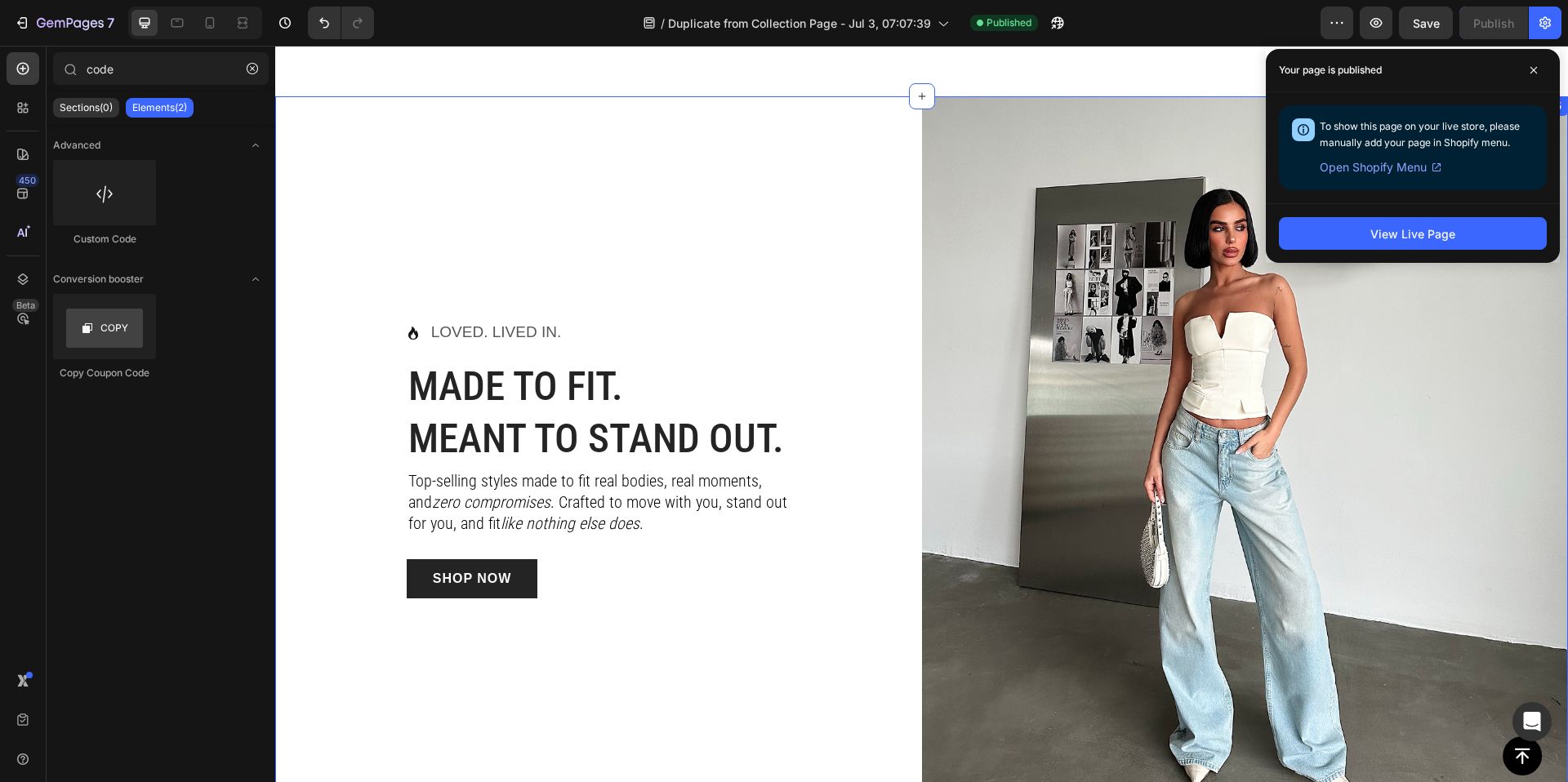 scroll, scrollTop: 0, scrollLeft: 0, axis: both 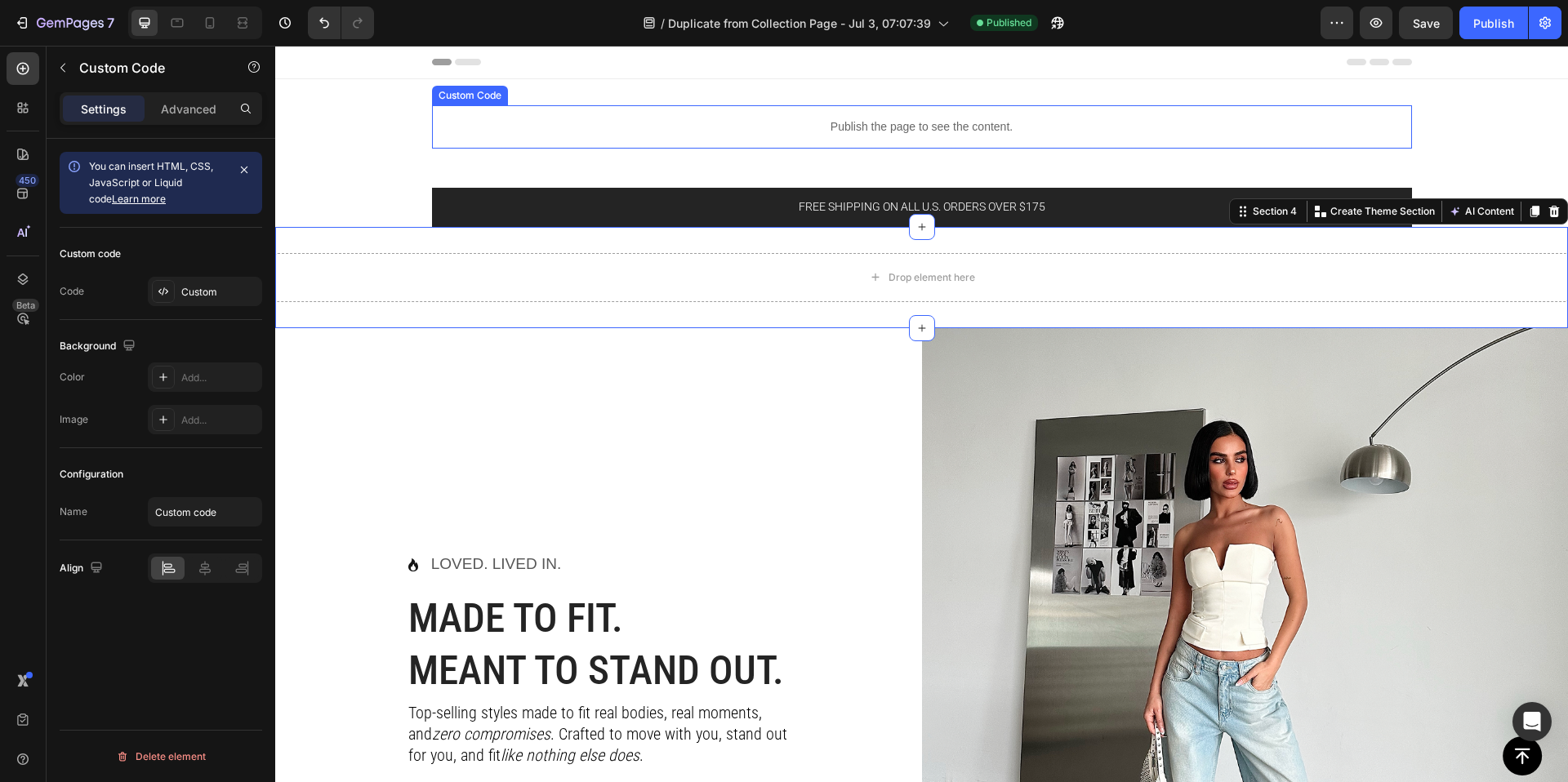 click on "Publish the page to see the content." at bounding box center [922, 127] 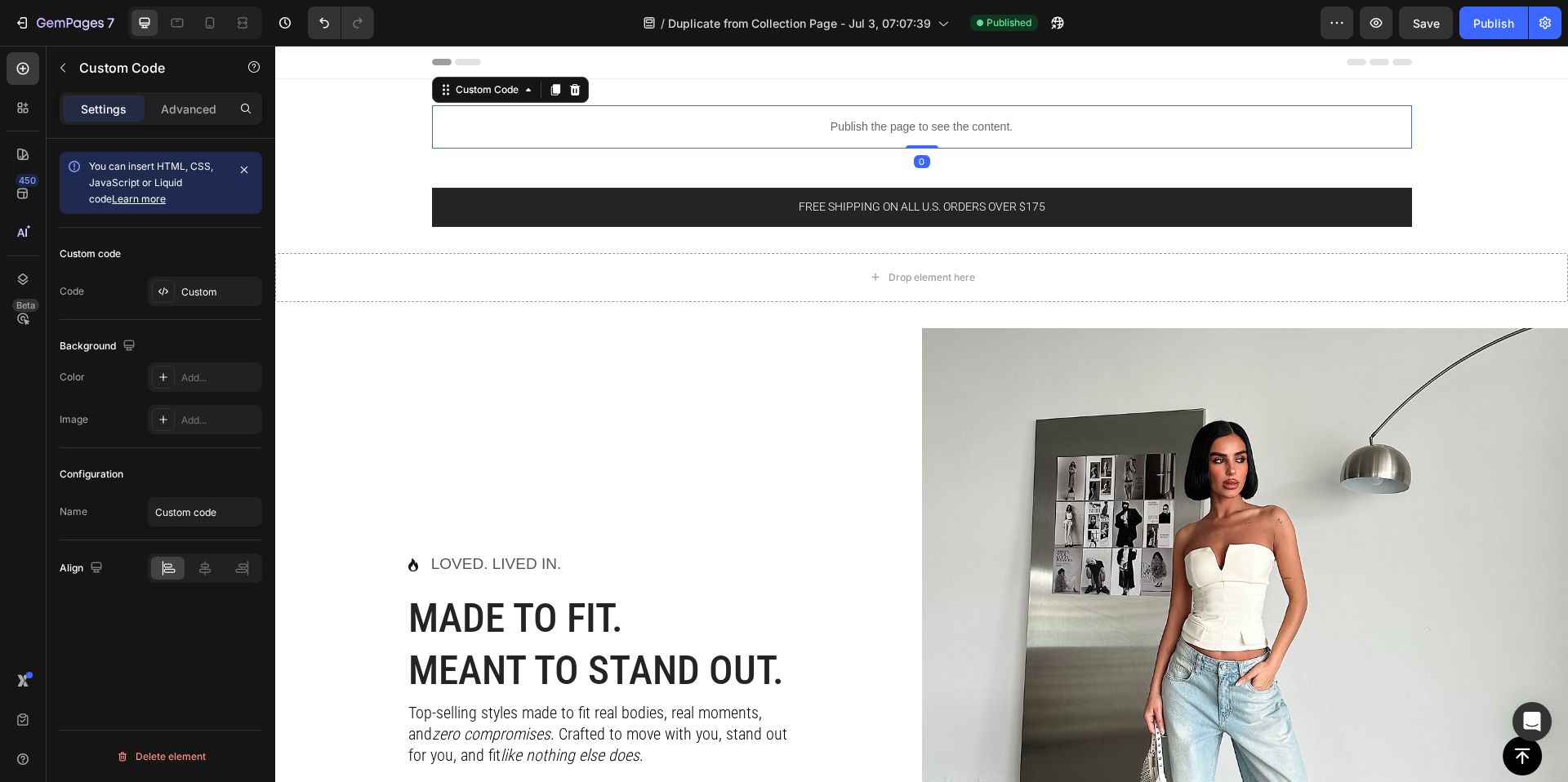 click on "Publish the page to see the content." at bounding box center [922, 127] 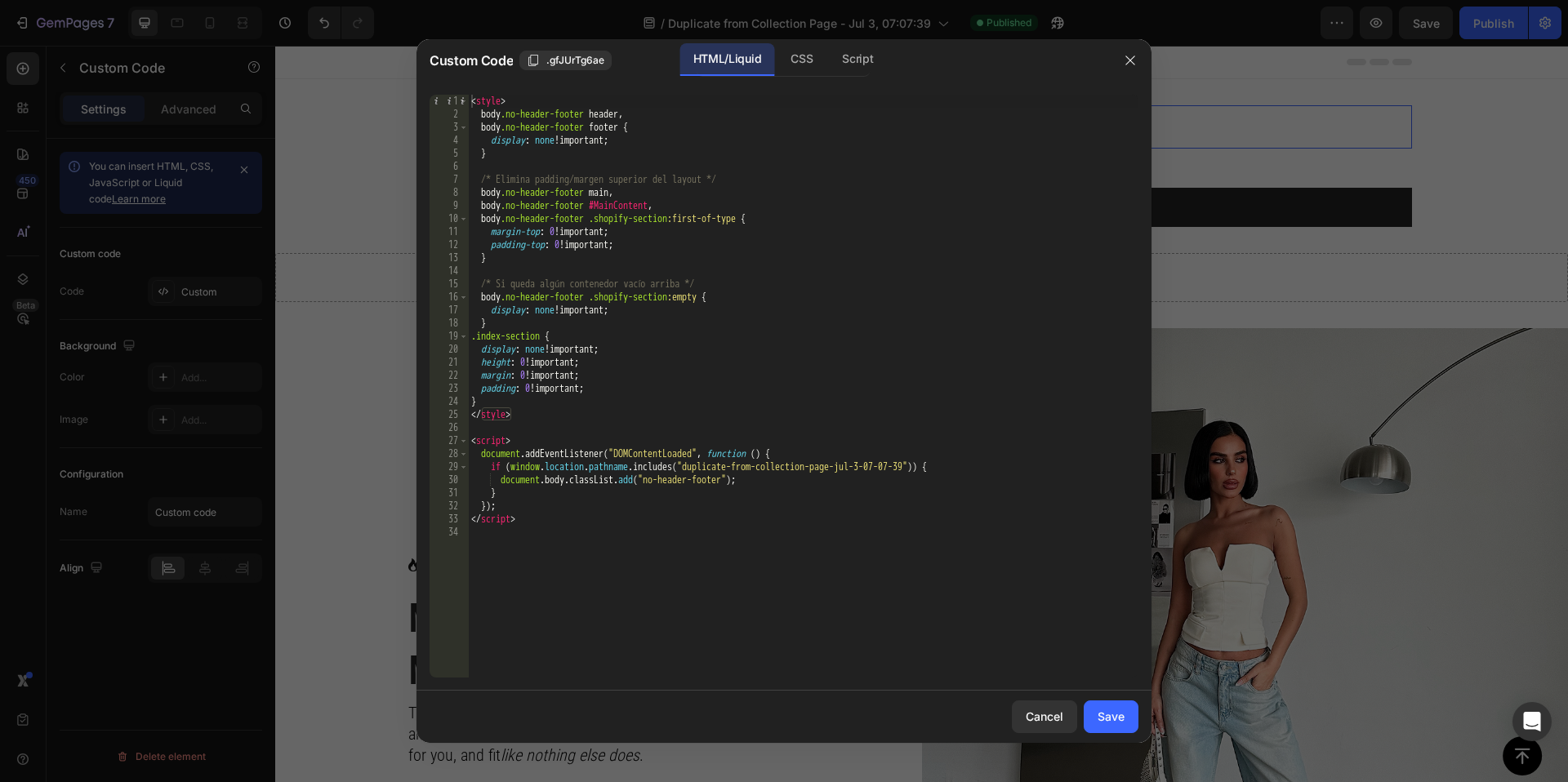 click on "< style >    body .no-header-footer   header ,    body .no-header-footer   footer   {      display :   none  !important ;    }    /* Elimina padding/margen superior del layout */    body .no-header-footer   main ,    body .no-header-footer   #MainContent ,    body .no-header-footer   .shopify-section :first-of-type   {      margin-top :   0  !important ;      padding-top :   0  !important ;    }    /* Si queda algún contenedor vacío arriba */    body .no-header-footer   .shopify-section :empty   {      display :   none  !important ;    } .index-section   {    display :   none  !important ;    height :   0  !important ;    margin :   0  !important ;    padding :   0  !important ; } </ style > < script >    document . addEventListener ( "DOMContentLoaded" ,   function   ( )   {      if   ( window . location . pathname . includes ( "duplicate-from-collection-page-jul-3-07-07-39" ))   {         document . body . classList . add ( "no-header-footer" ) ;      }    }) ; </ script >" at bounding box center (803, 399) 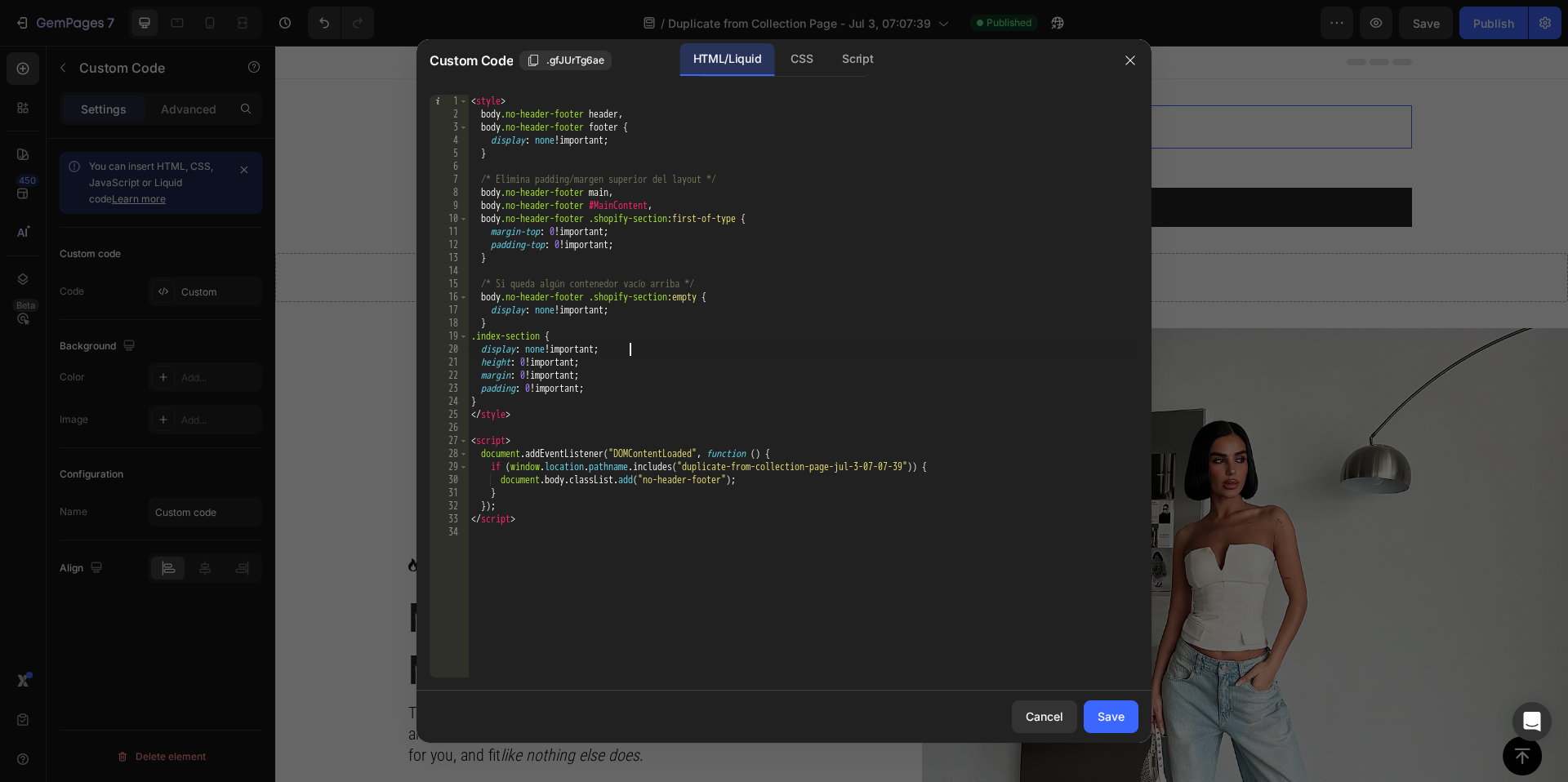 type on "</script>" 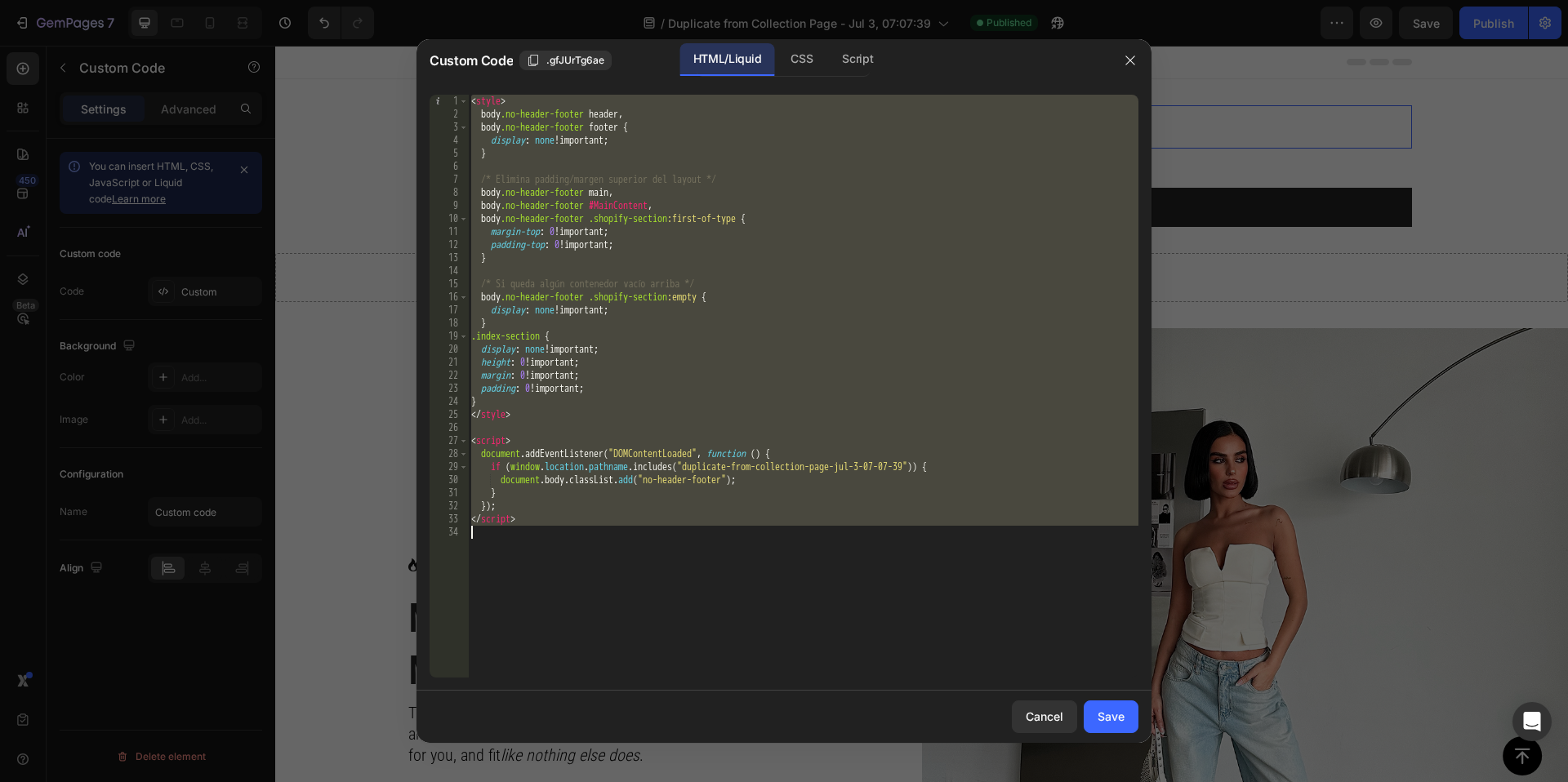 paste 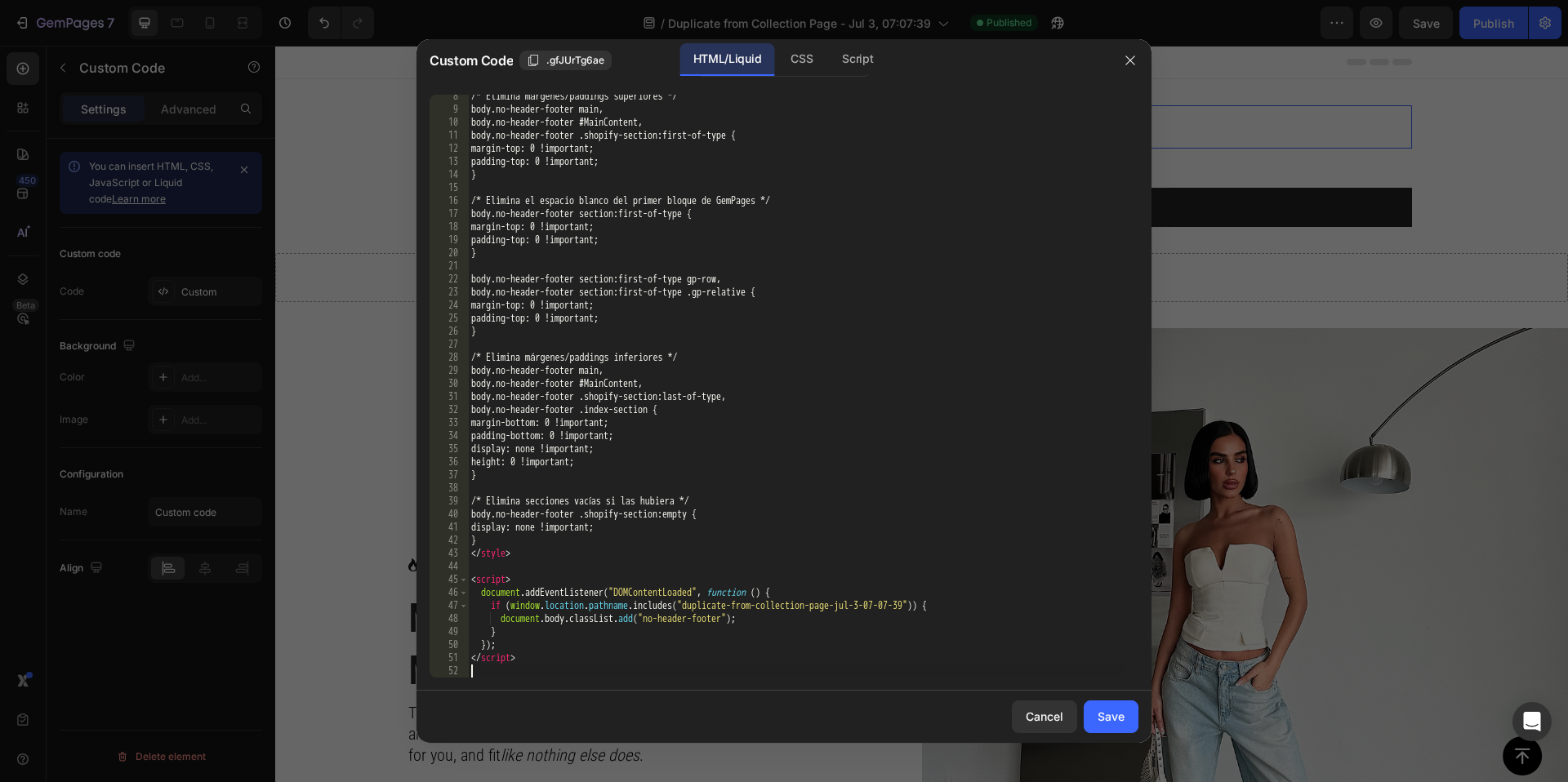 scroll, scrollTop: 96, scrollLeft: 0, axis: vertical 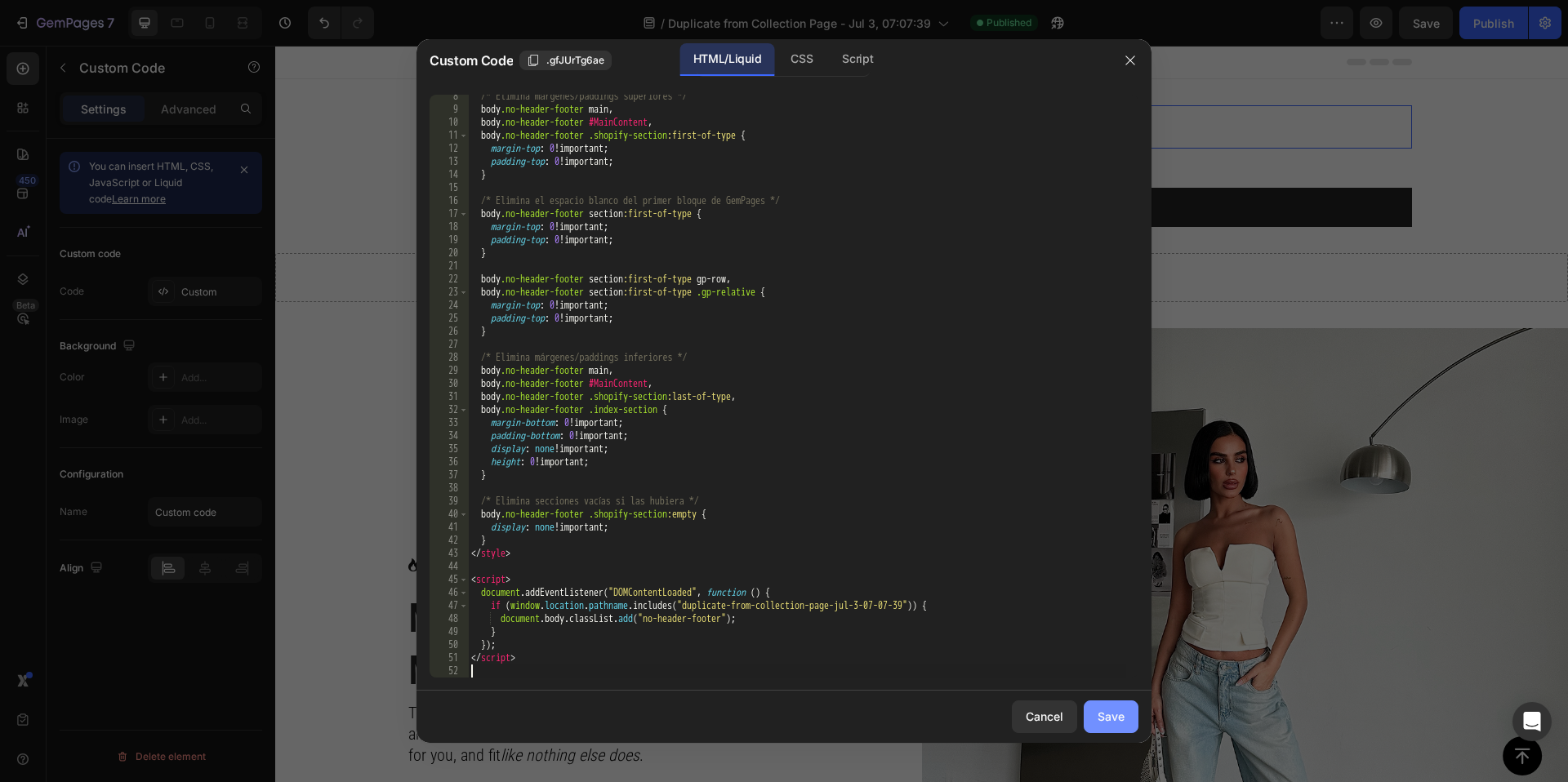 click on "Save" at bounding box center (1111, 716) 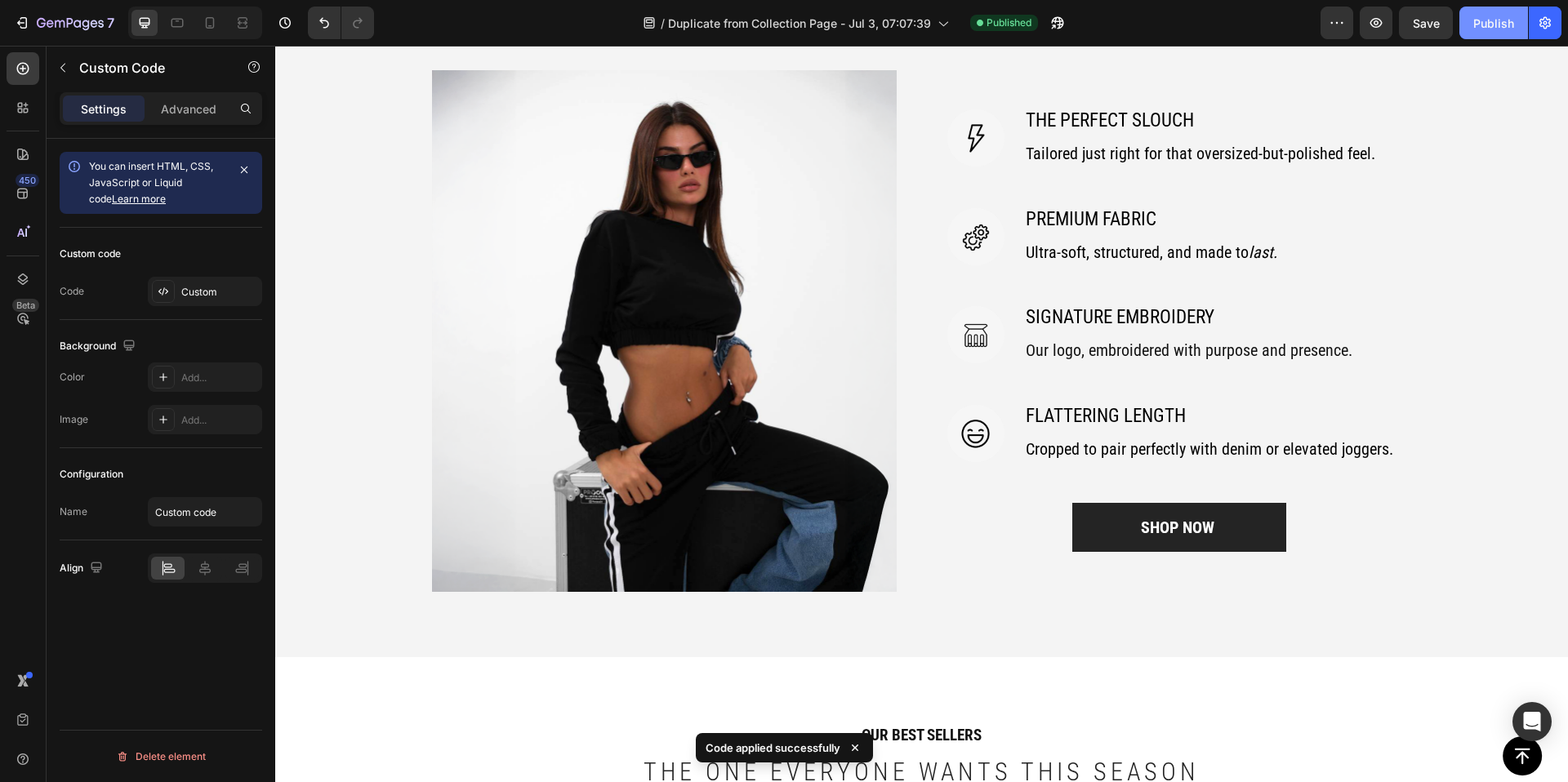 scroll, scrollTop: 1131, scrollLeft: 0, axis: vertical 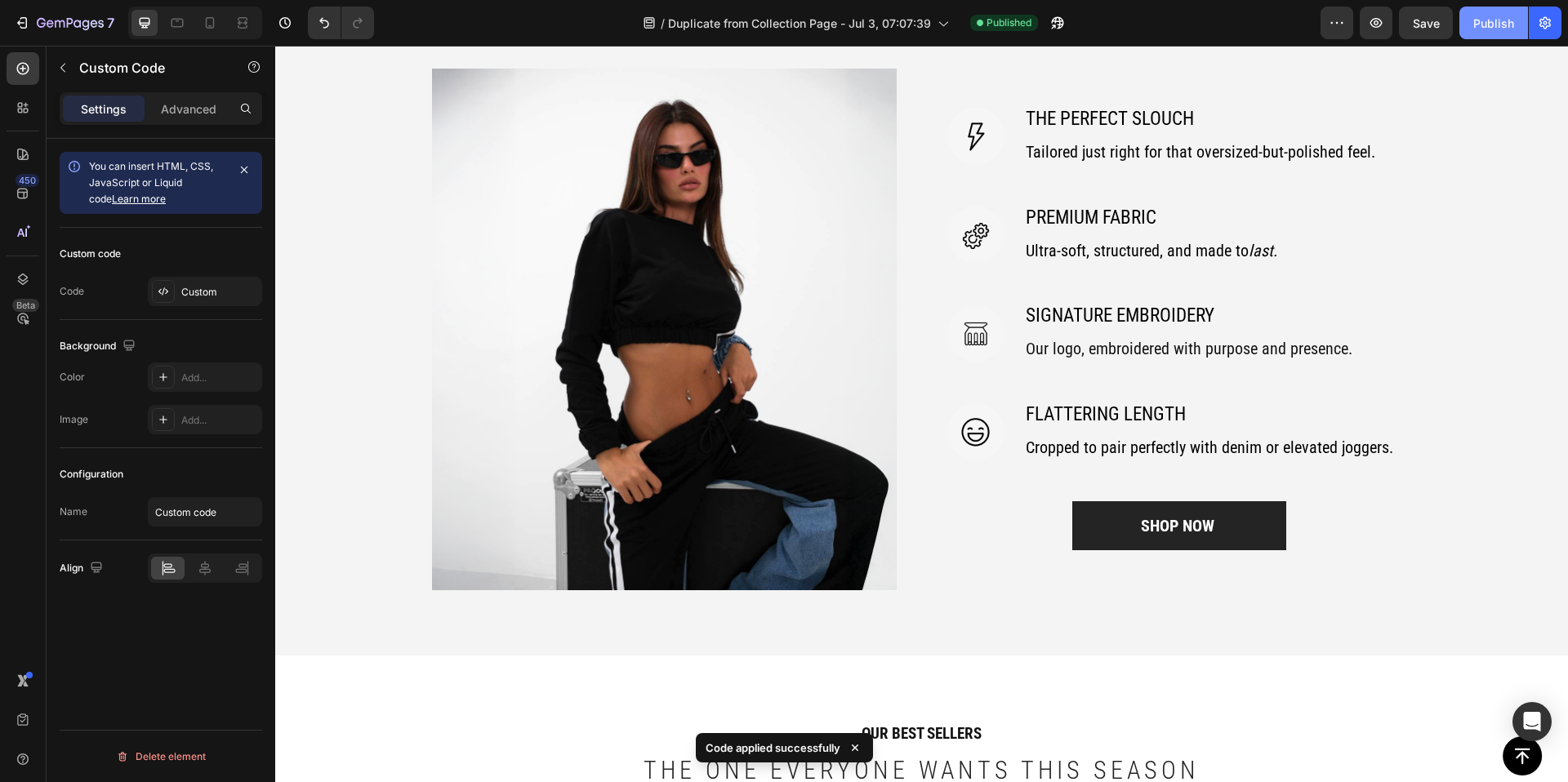 click on "Publish" 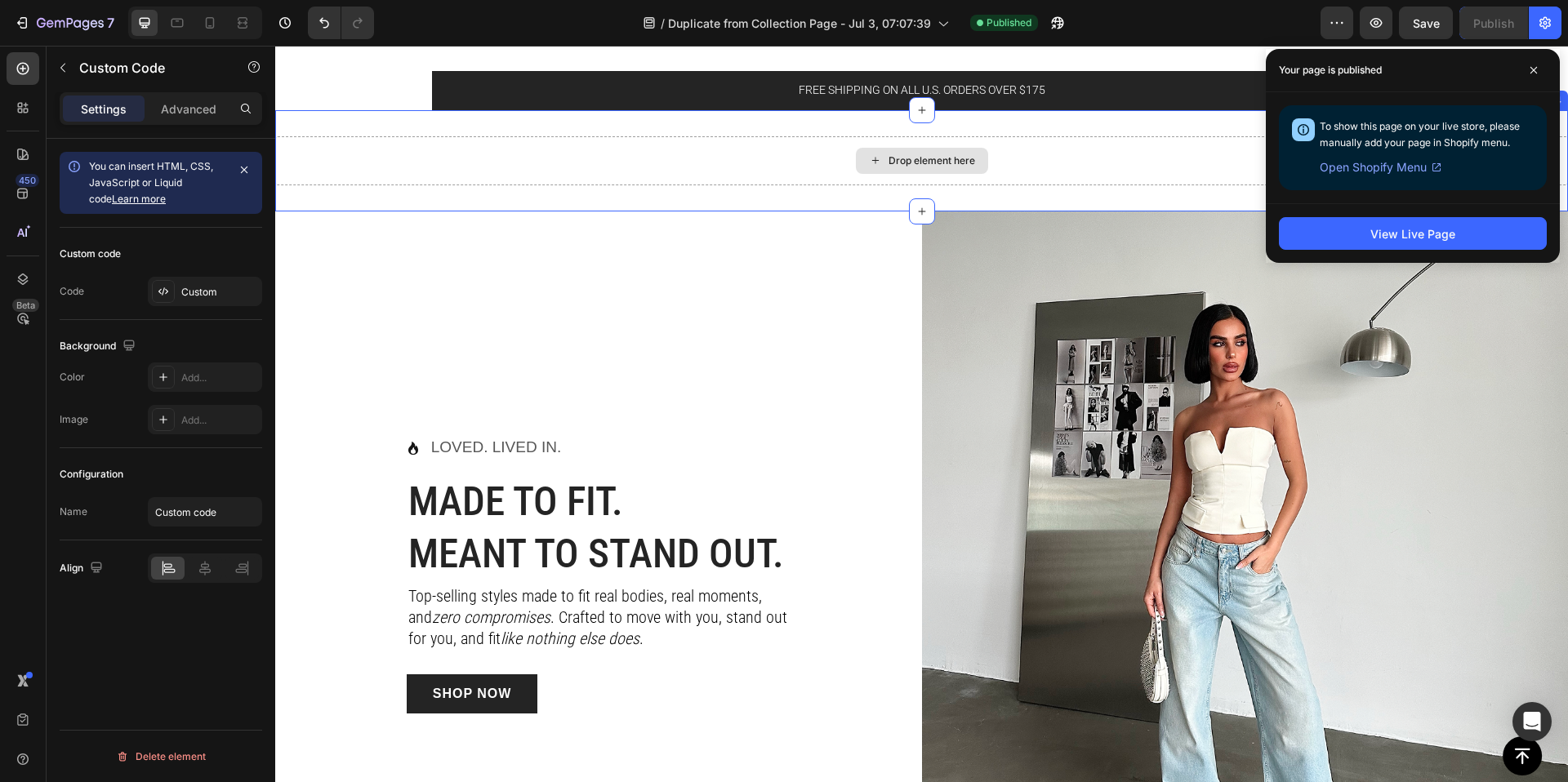 scroll, scrollTop: 0, scrollLeft: 0, axis: both 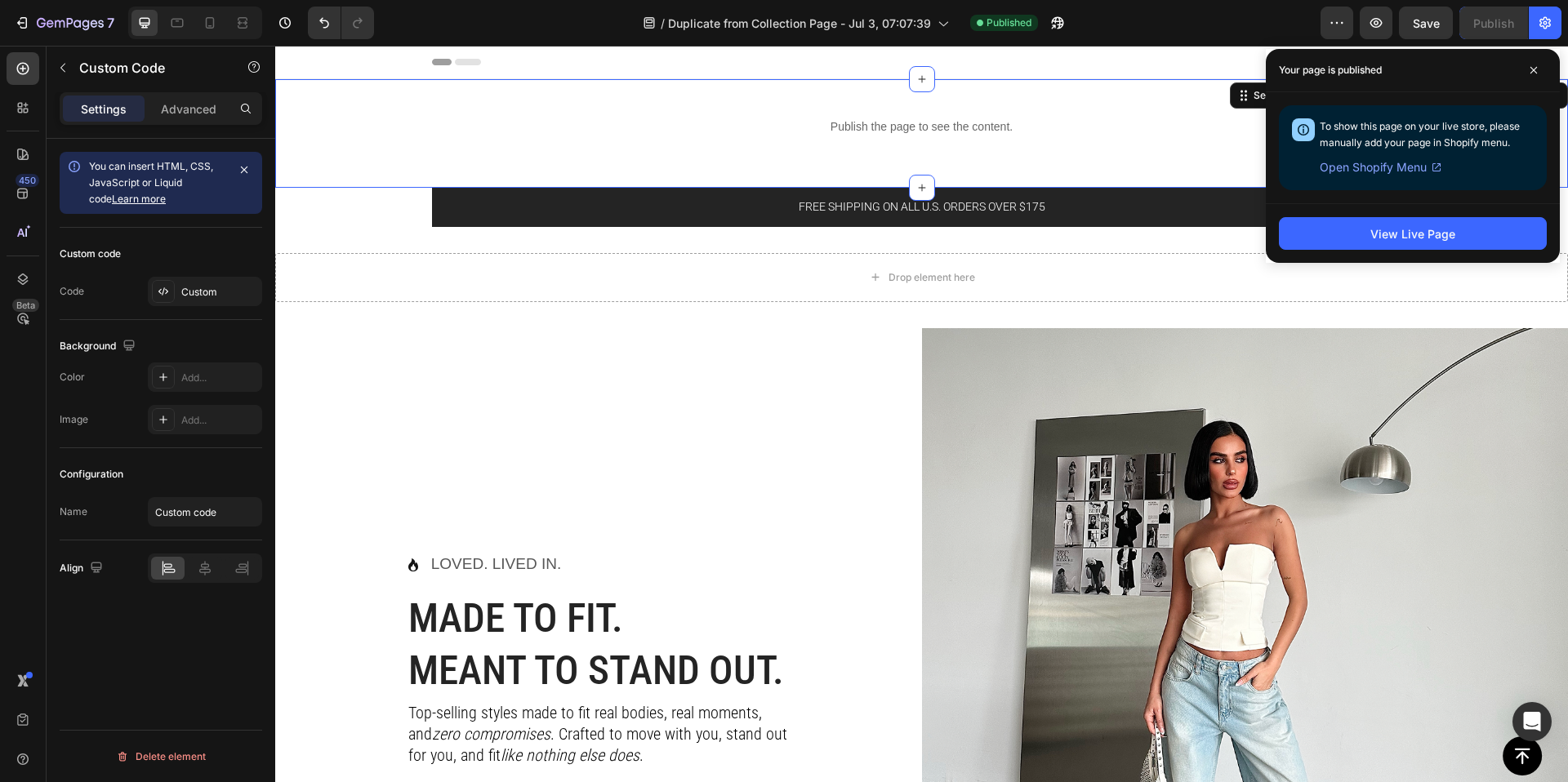 click on "Publish the page to see the content.
Custom Code Row Section 2   You can create reusable sections Create Theme Section AI Content Write with GemAI What would you like to describe here? Tone and Voice Persuasive Product Corset Back Poplin Shirt Show more Generate" at bounding box center [921, 133] 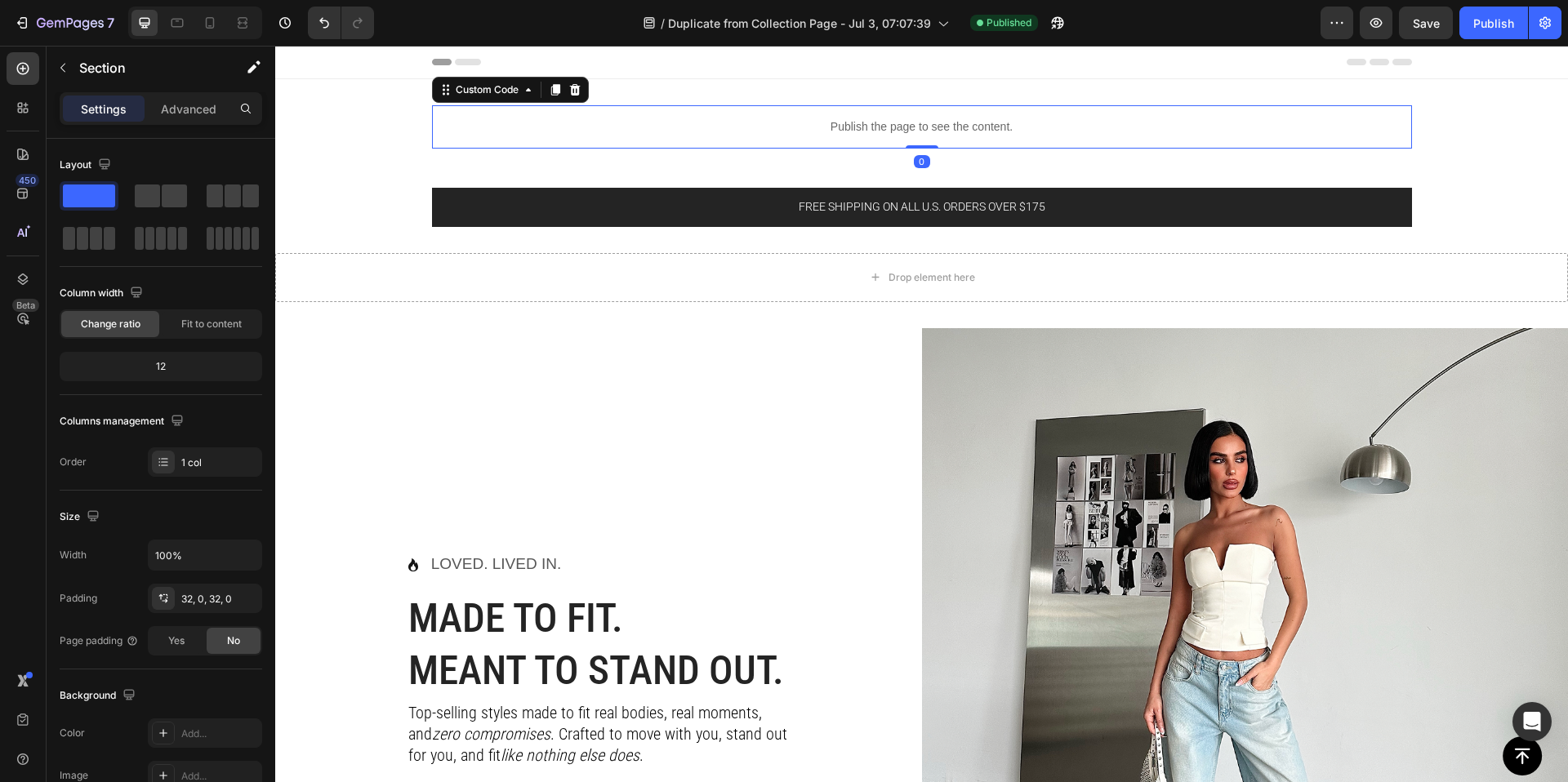 click on "Publish the page to see the content." at bounding box center [922, 127] 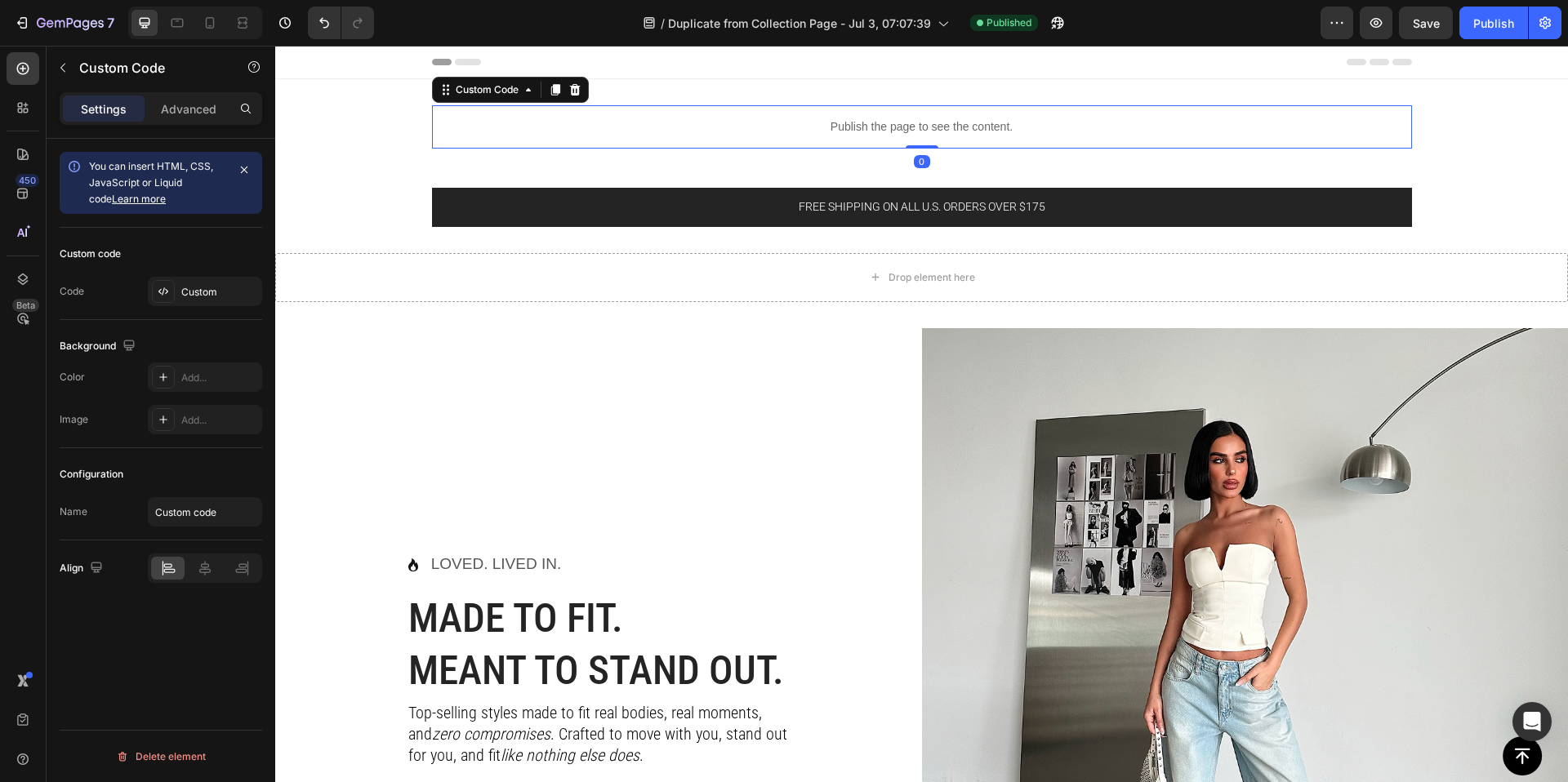 click on "Publish the page to see the content." at bounding box center (922, 127) 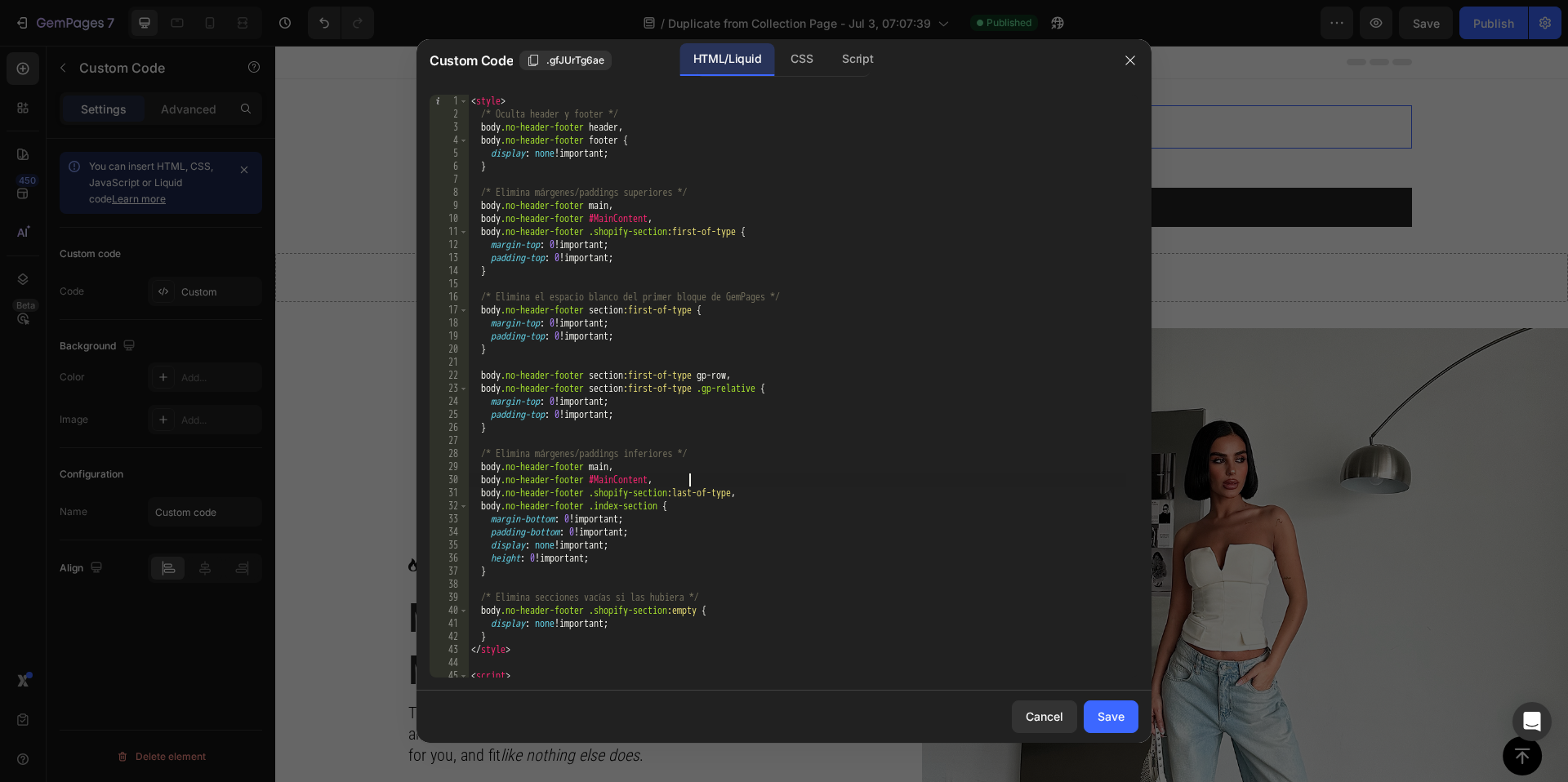 click on "< style >    /* Oculta header y footer */    body .no-header-footer   header ,    body .no-header-footer   footer   {      display :   none  !important ;    }    /* Elimina márgenes/paddings superiores */    body .no-header-footer   main ,    body .no-header-footer   #MainContent ,    body .no-header-footer   .shopify-section :first-of-type   {      margin-top :   0  !important ;      padding-top :   0  !important ;    }    /* Elimina el espacio blanco del primer bloque de GemPages */    body .no-header-footer   section :first-of-type   {      margin-top :   0  !important ;      padding-top :   0  !important ;    }    body .no-header-footer   section :first-of-type   gp-row ,    body .no-header-footer   section :first-of-type   .gp-relative   {      margin-top :   0  !important ;      padding-top :   0  !important ;    }    /* Elimina márgenes/paddings inferiores */    body .no-header-footer   main ,    body .no-header-footer   #MainContent ,    body .no-header-footer   .shopify-section :last-of-type ," at bounding box center [797, 399] 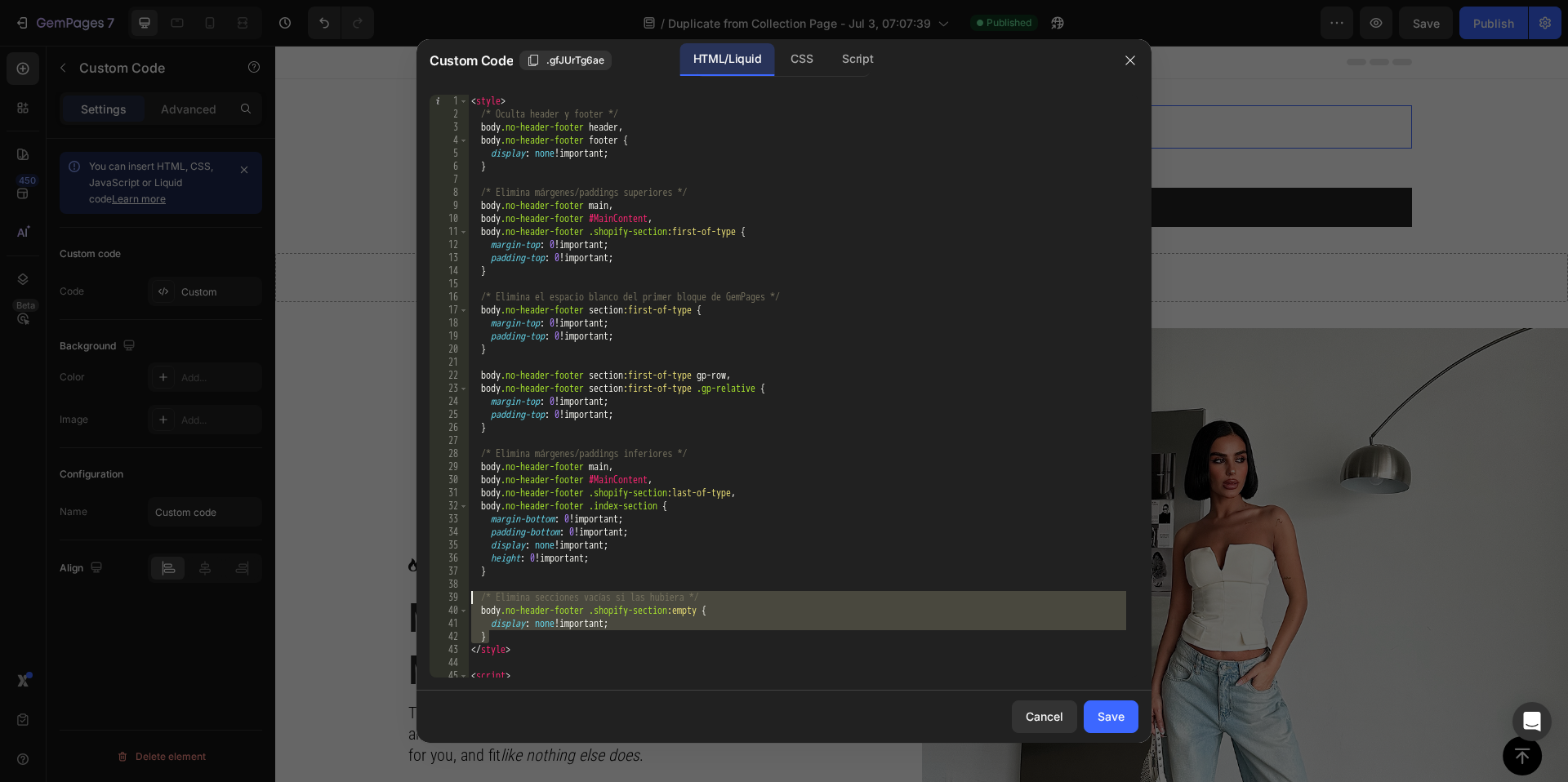 drag, startPoint x: 496, startPoint y: 635, endPoint x: 467, endPoint y: 591, distance: 52.6972 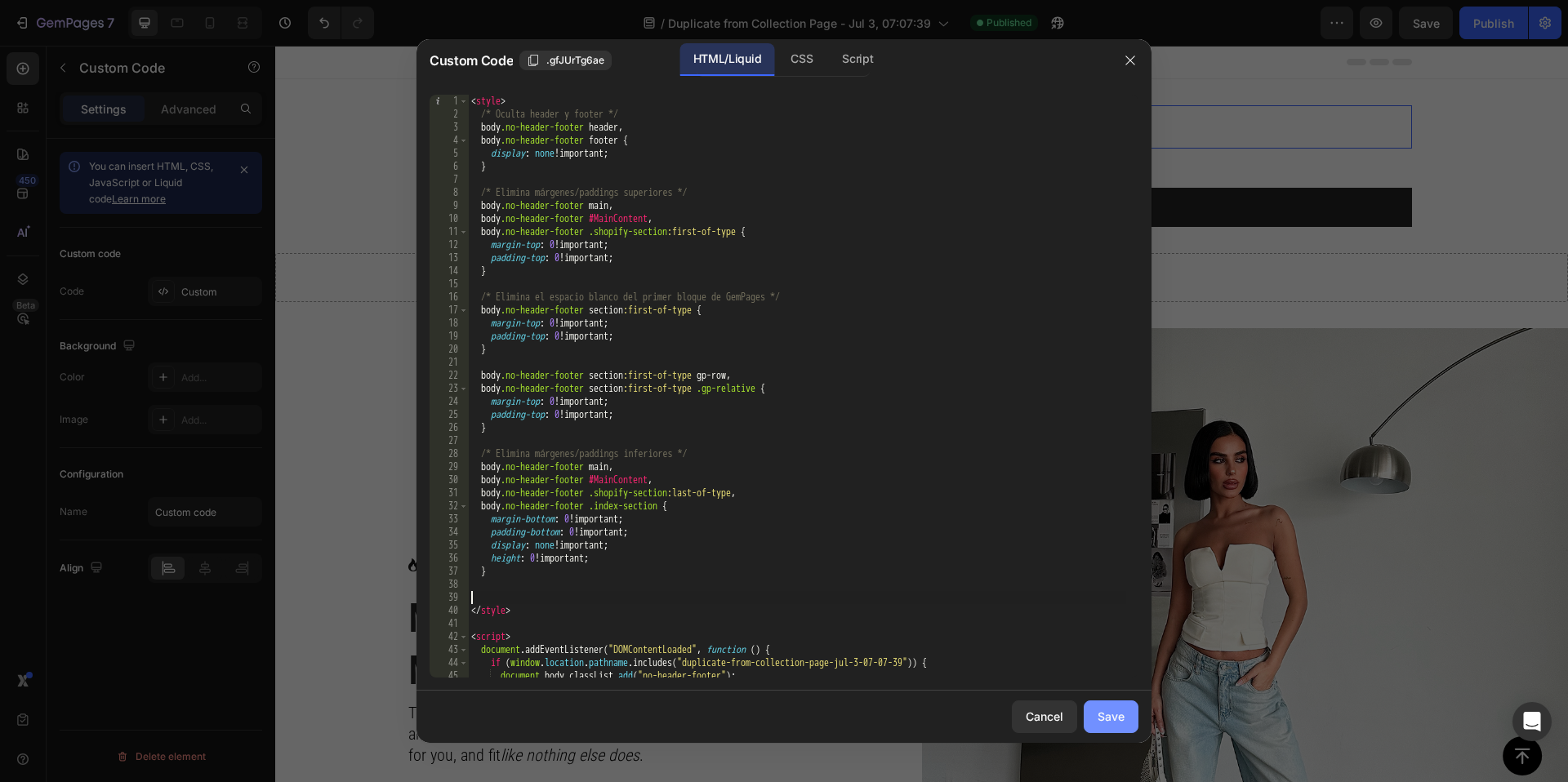 click on "Save" at bounding box center [1111, 716] 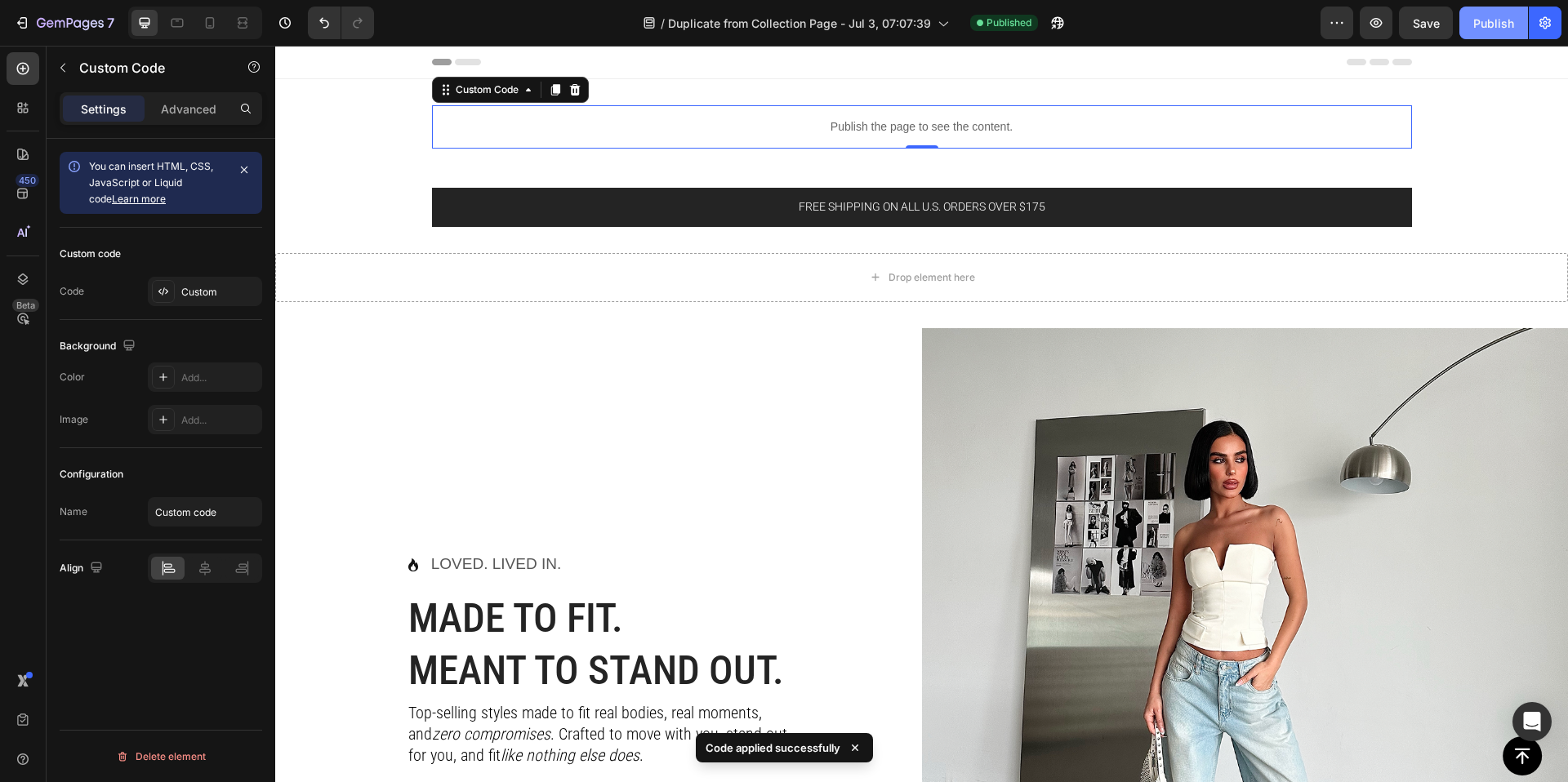 click on "Publish" 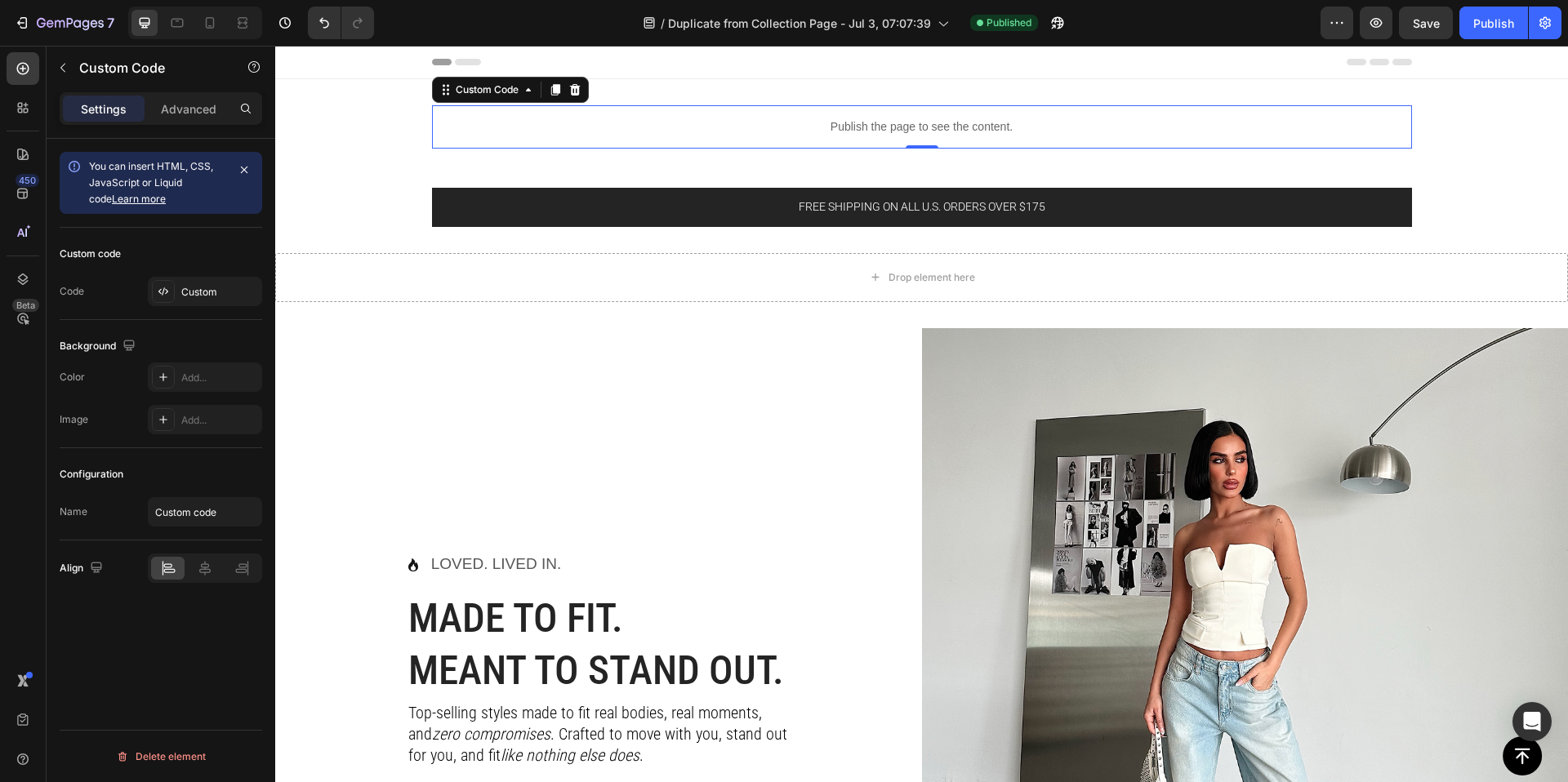 click on "Publish the page to see the content." at bounding box center (922, 127) 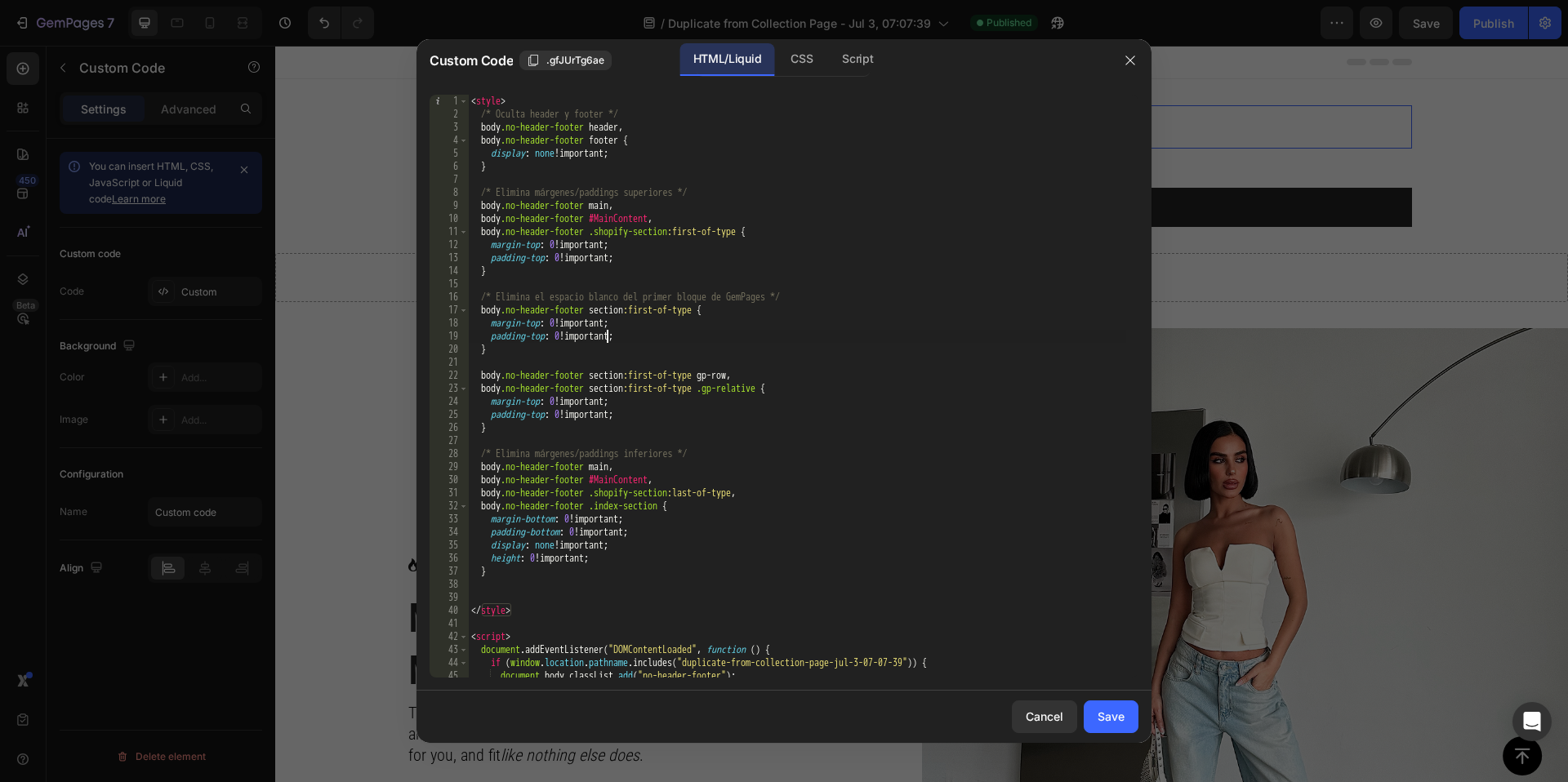 click on "< style >    /* Oculta header y footer */    body .no-header-footer   header ,    body .no-header-footer   footer   {      display :   none  !important ;    }    /* Elimina márgenes/paddings superiores */    body .no-header-footer   main ,    body .no-header-footer   #MainContent ,    body .no-header-footer   .shopify-section :first-of-type   {      margin-top :   0  !important ;      padding-top :   0  !important ;    }    /* Elimina el espacio blanco del primer bloque de GemPages */    body .no-header-footer   section :first-of-type   {      margin-top :   0  !important ;      padding-top :   0  !important ;    }    body .no-header-footer   section :first-of-type   gp-row ,    body .no-header-footer   section :first-of-type   .gp-relative   {      margin-top :   0  !important ;      padding-top :   0  !important ;    }    /* Elimina márgenes/paddings inferiores */    body .no-header-footer   main ,    body .no-header-footer   #MainContent ,    body .no-header-footer   .shopify-section :last-of-type ," at bounding box center [797, 399] 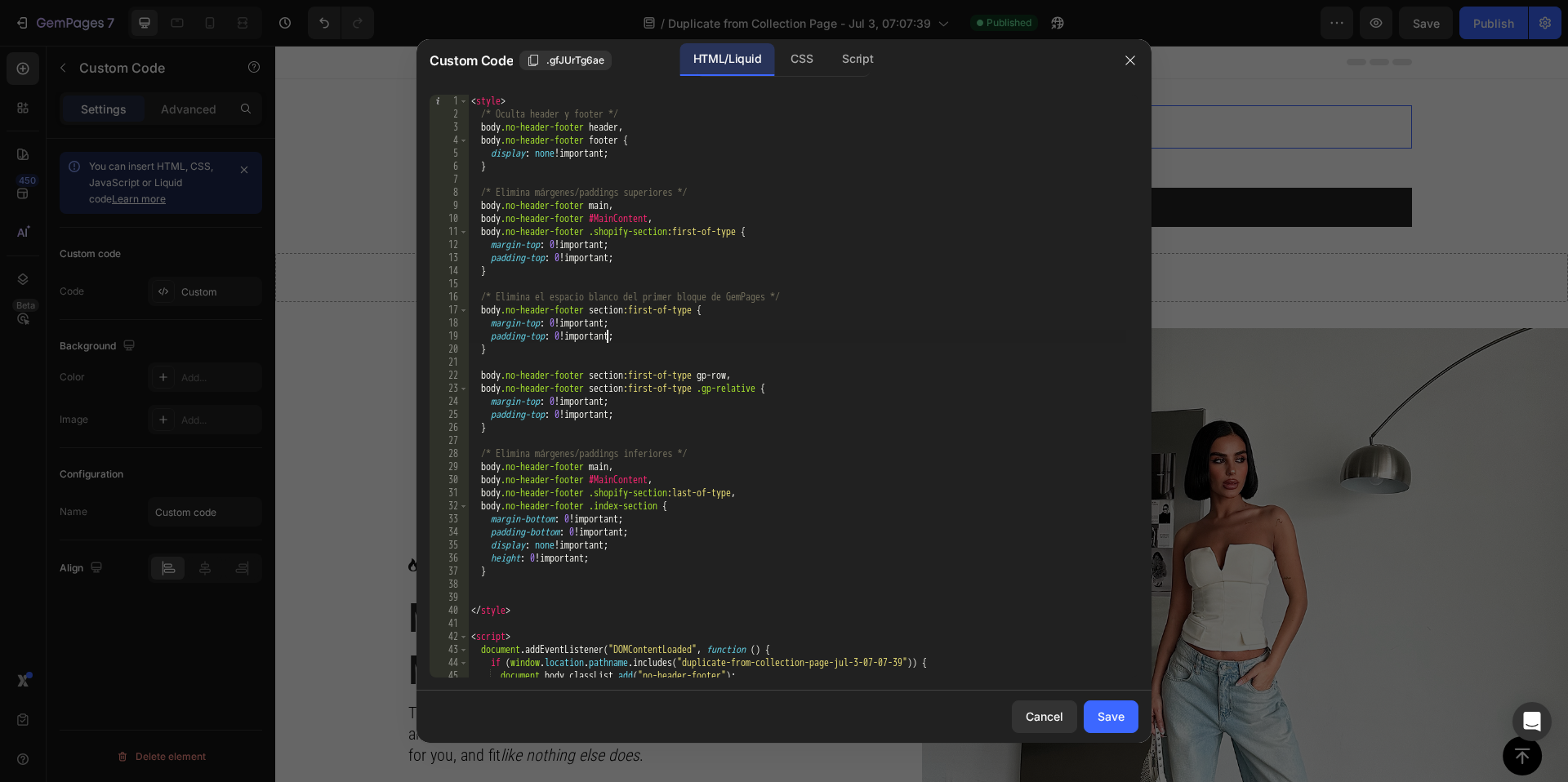 type on "</script>" 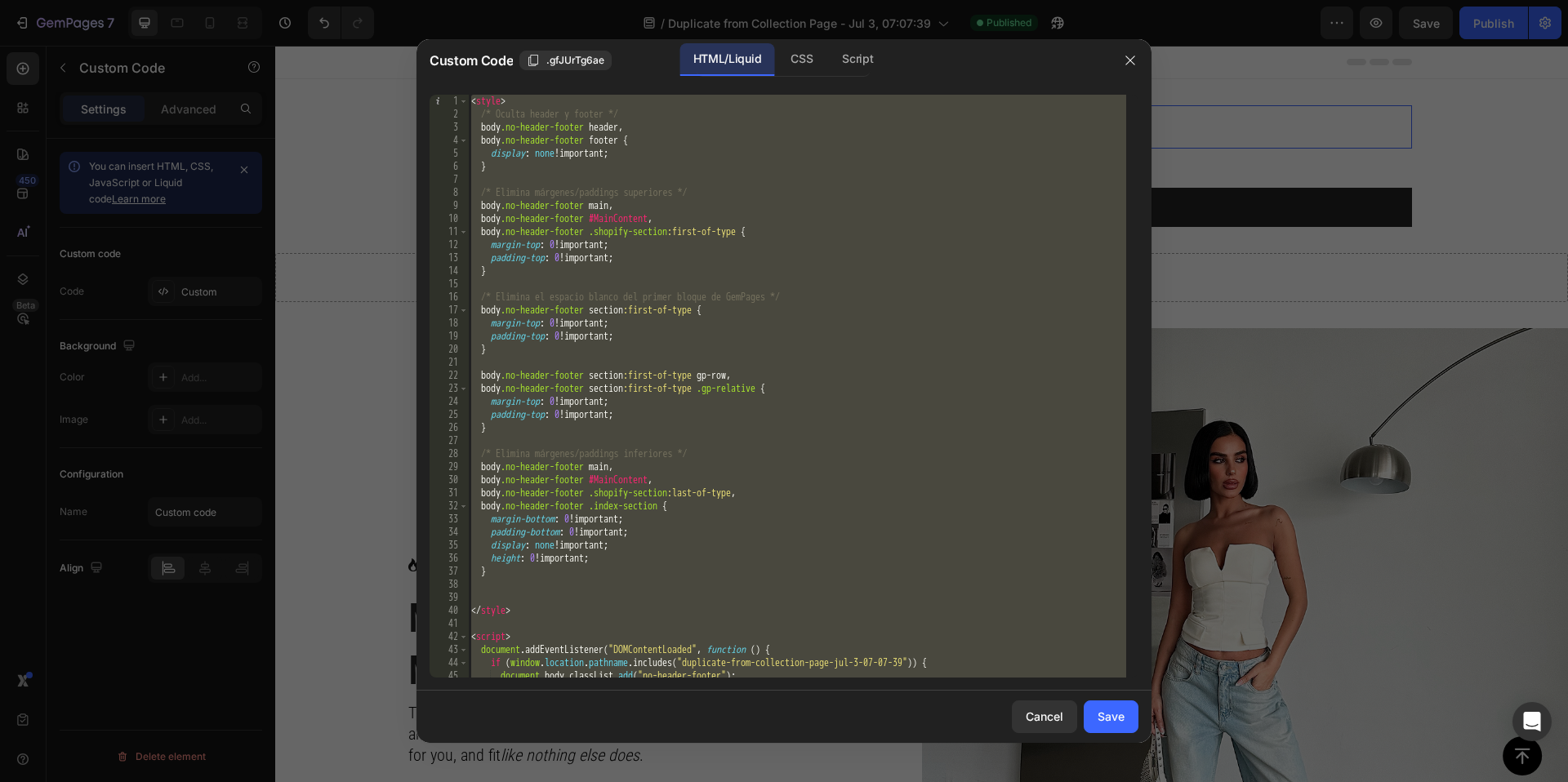 paste 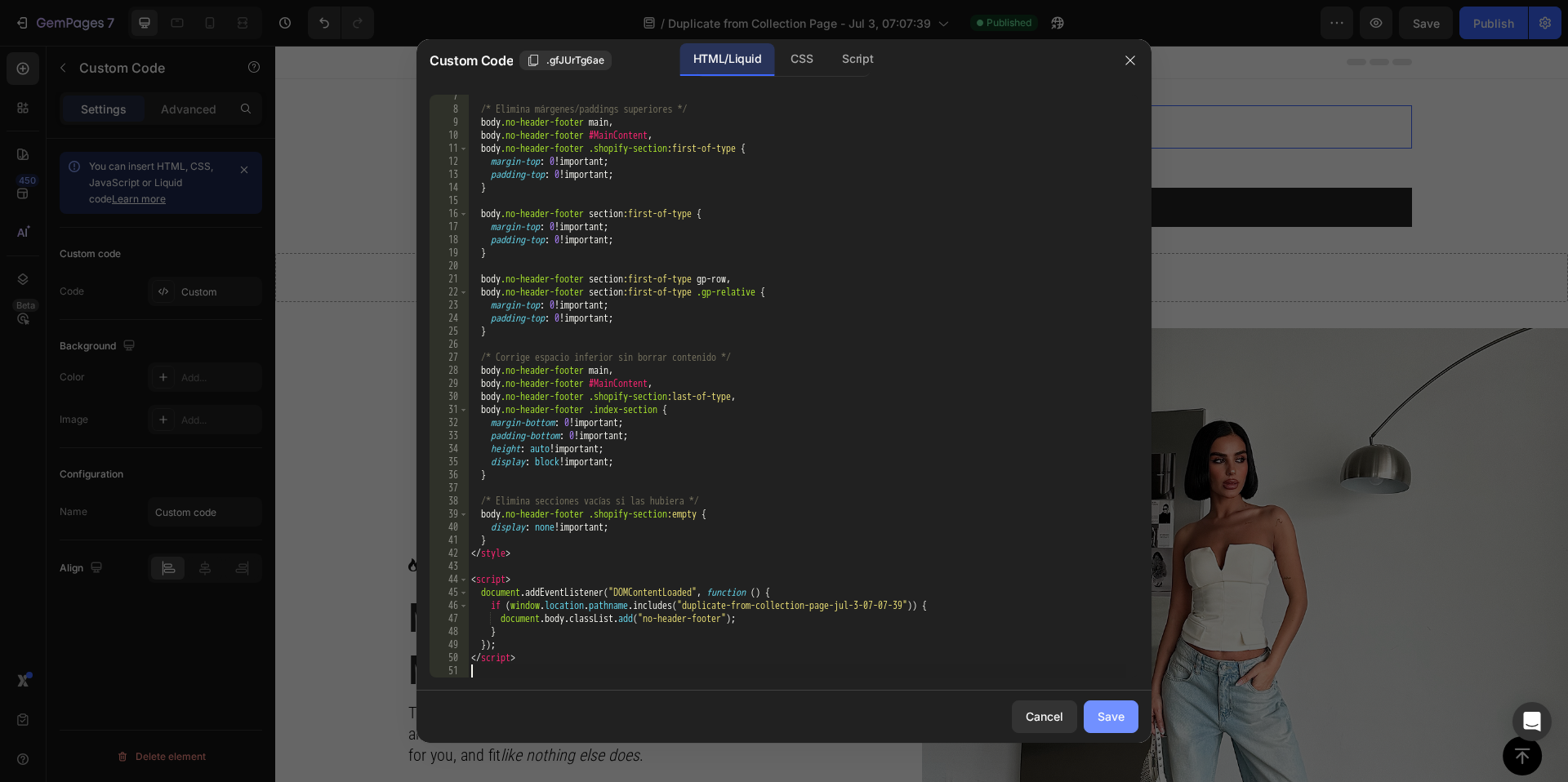 click on "Save" at bounding box center [1111, 716] 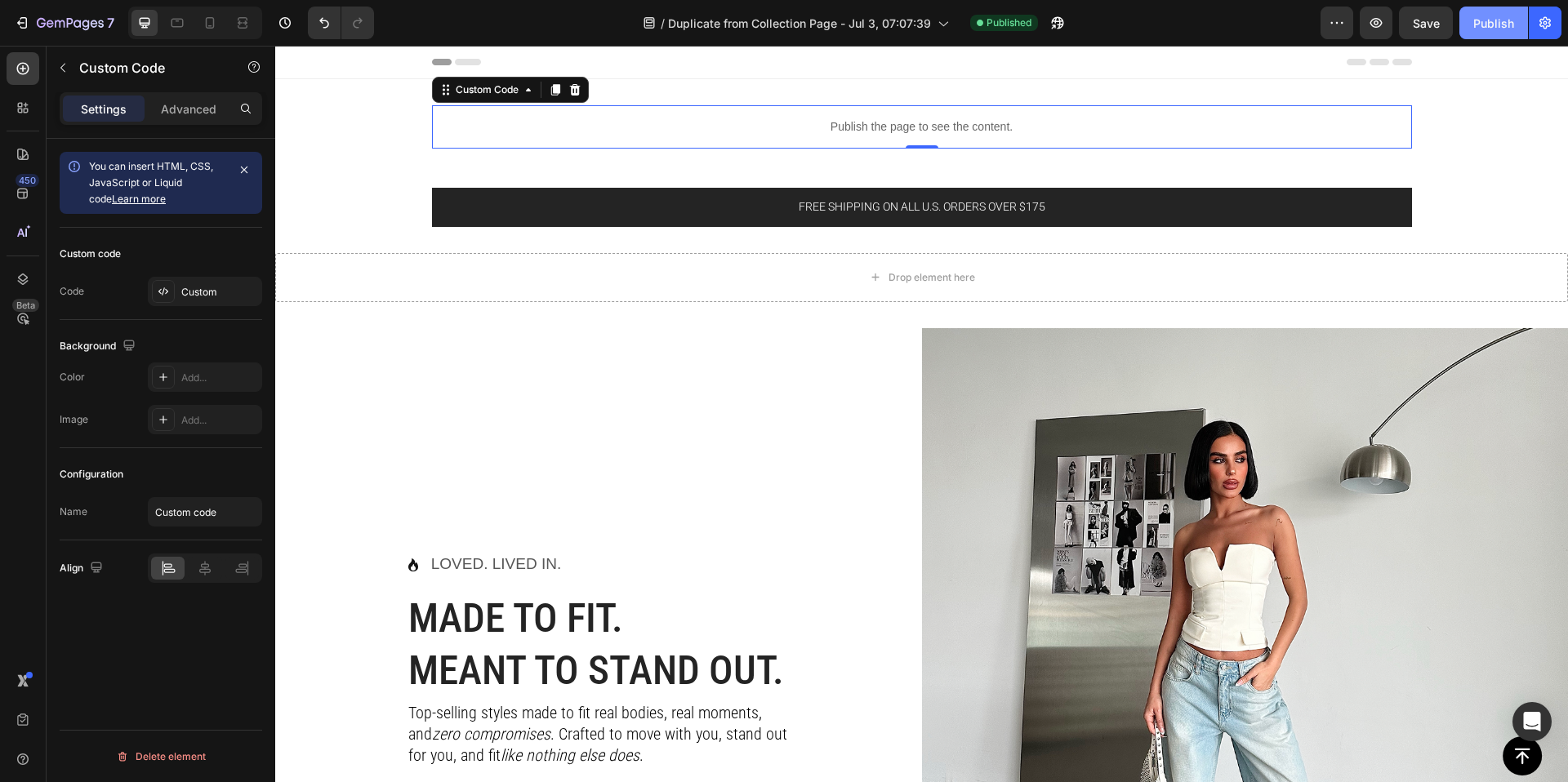 click on "Publish" at bounding box center (1494, 23) 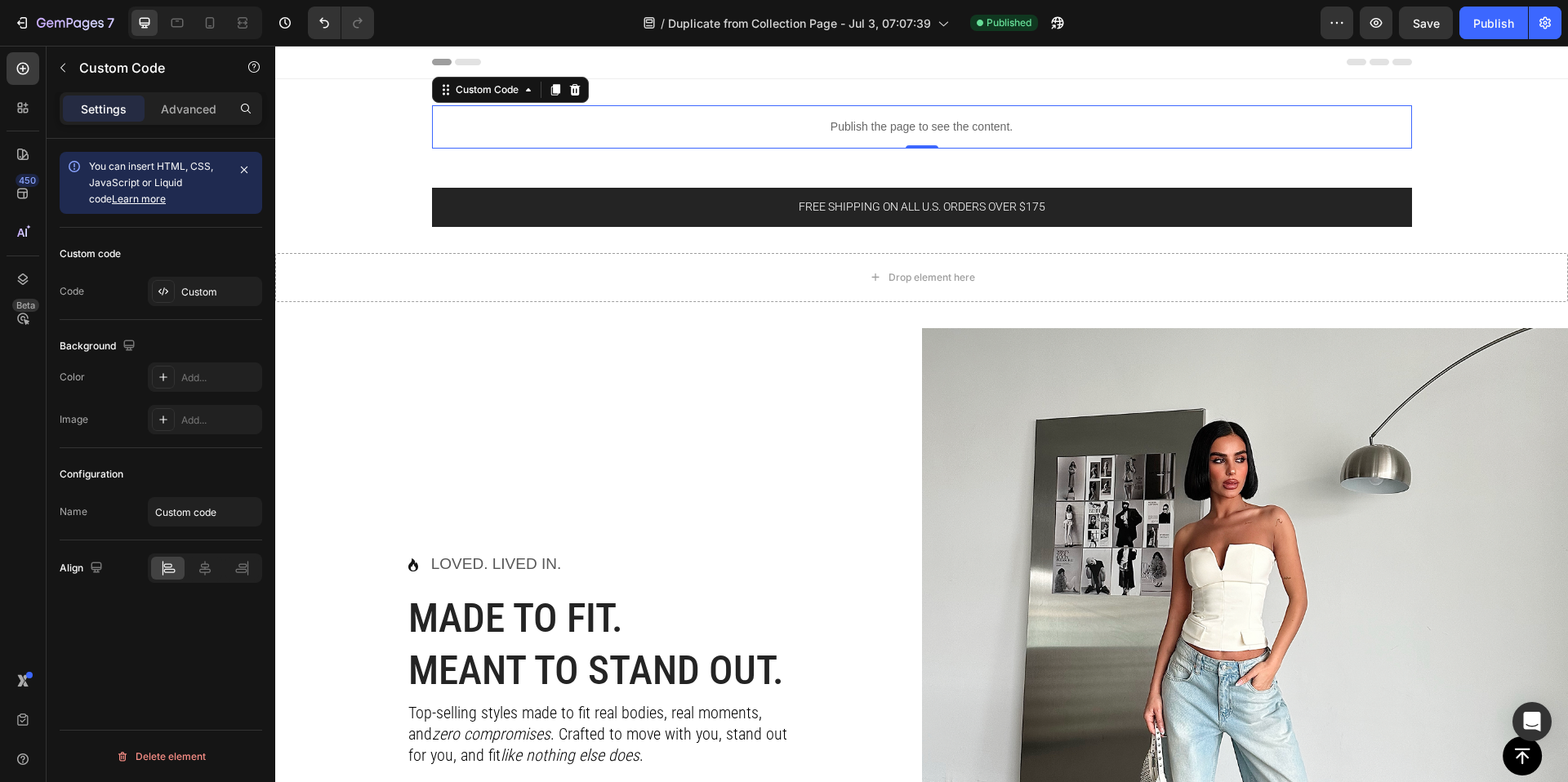 click on "Publish the page to see the content." at bounding box center (922, 127) 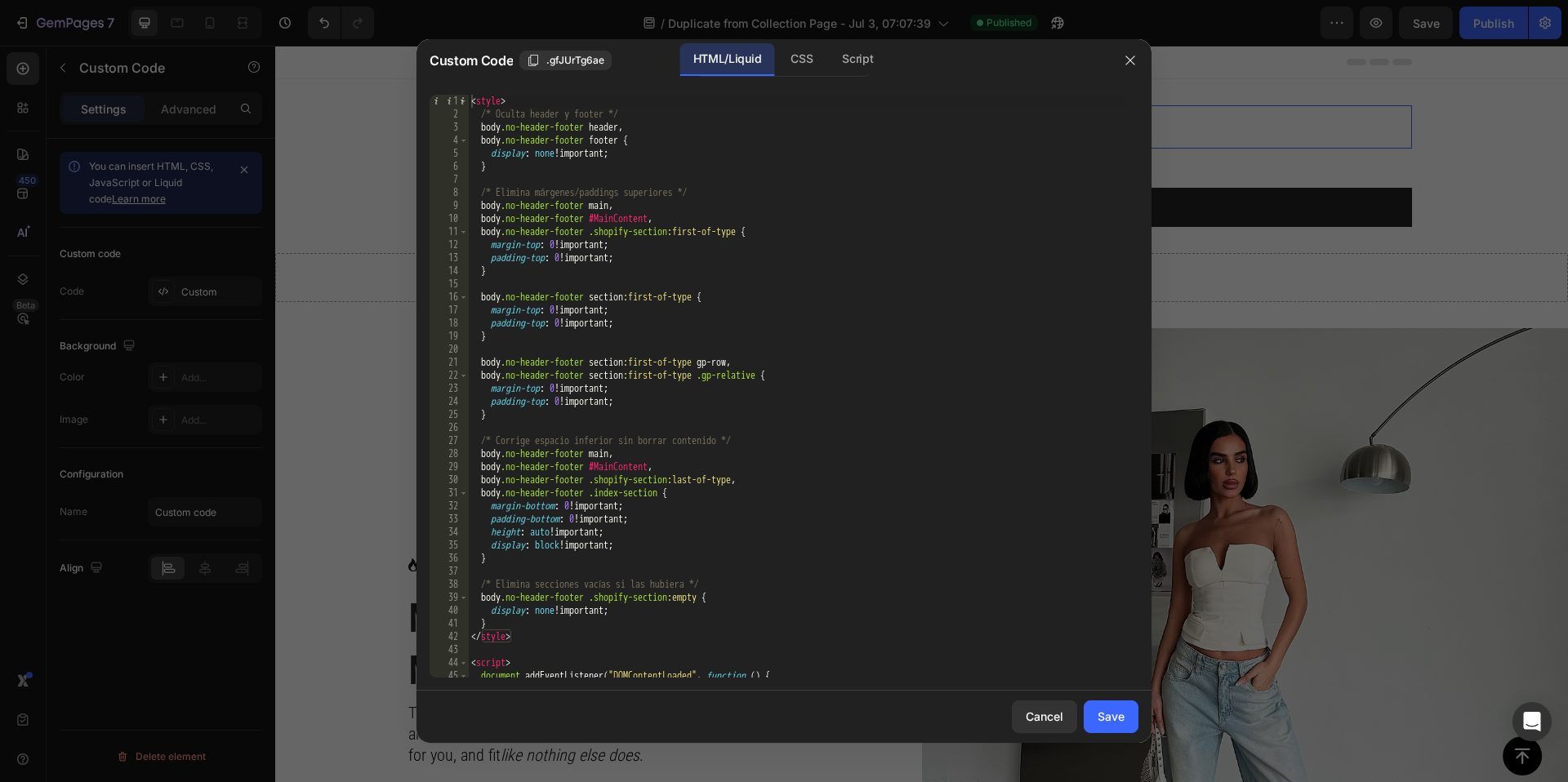 click on "< style >    /* Oculta header y footer */    body .no-header-footer   header ,    body .no-header-footer   footer   {      display :   none  !important ;    }    /* Elimina márgenes/paddings superiores */    body .no-header-footer   main ,    body .no-header-footer   #MainContent ,    body .no-header-footer   .shopify-section :first-of-type   {      margin-top :   0  !important ;      padding-top :   0  !important ;    }    body .no-header-footer   section :first-of-type   {      margin-top :   0  !important ;      padding-top :   0  !important ;    }    body .no-header-footer   section :first-of-type   gp-row ,    body .no-header-footer   section :first-of-type   .gp-relative   {      margin-top :   0  !important ;      padding-top :   0  !important ;    }    /* Corrige espacio inferior sin borrar contenido */    body .no-header-footer   main ,    body .no-header-footer   #MainContent ,    body .no-header-footer   .shopify-section :last-of-type ,    body .no-header-footer   .index-section   {      :   0 ; :" at bounding box center (797, 399) 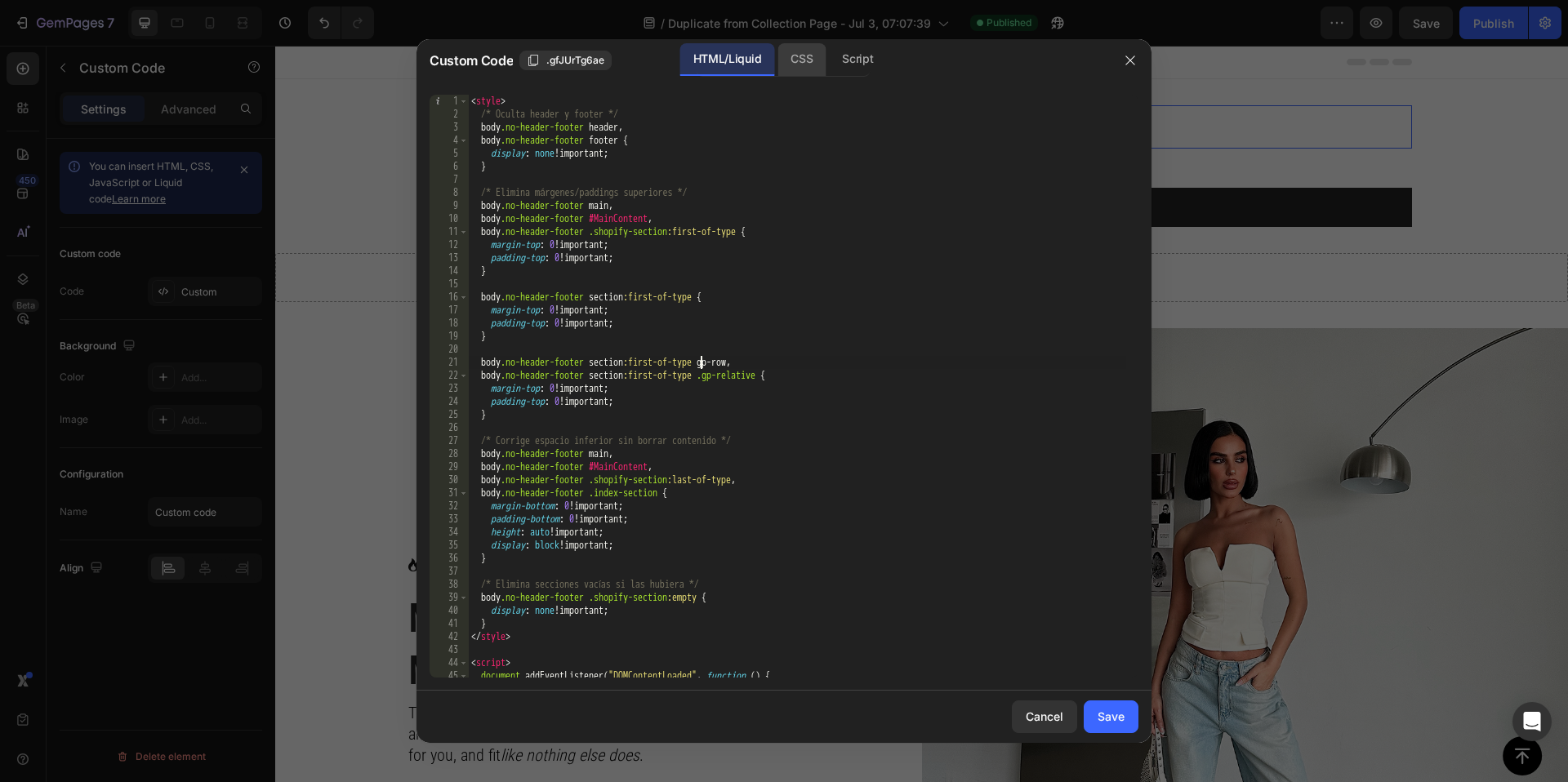 click on "CSS" 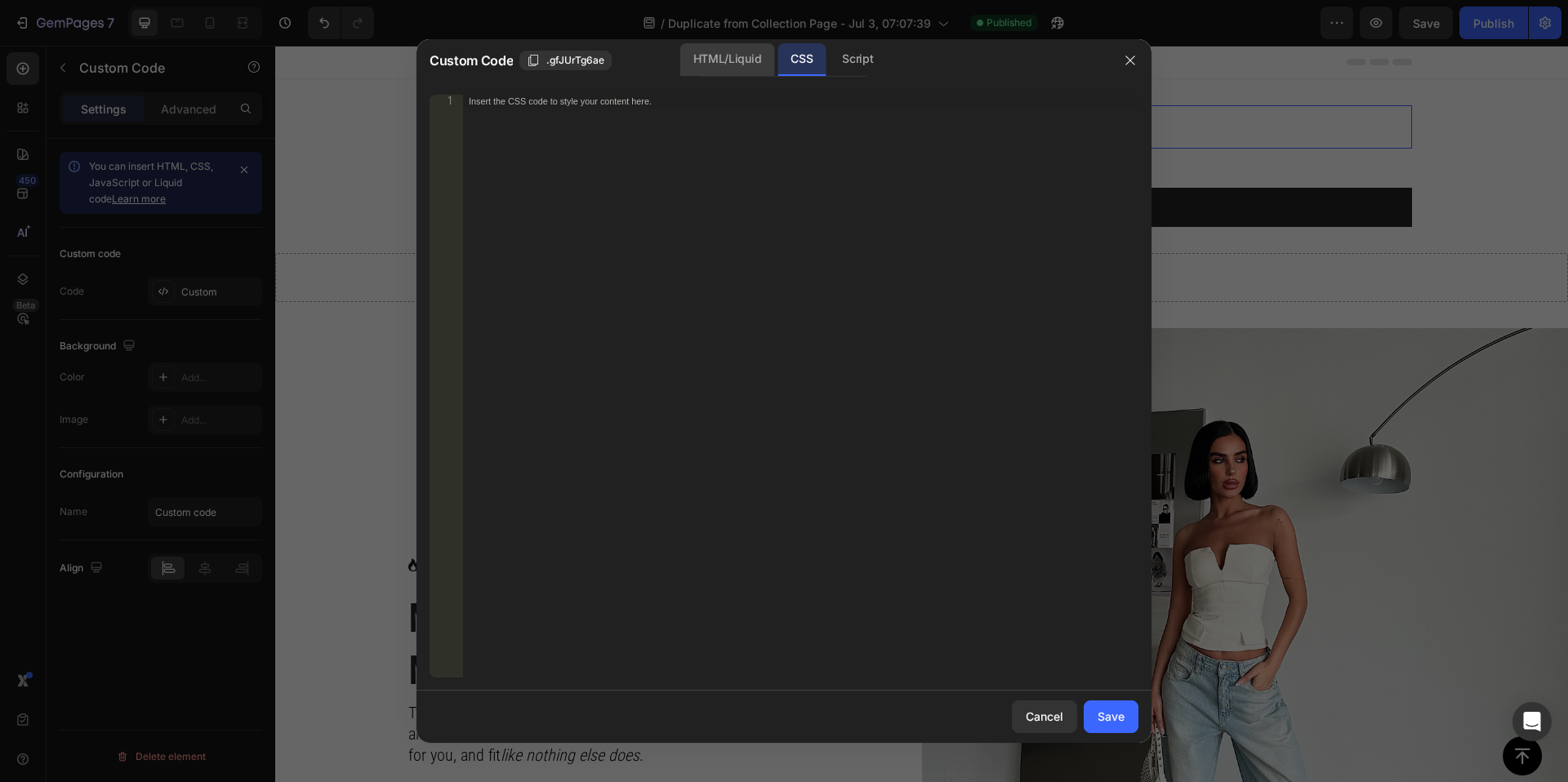 click on "HTML/Liquid" 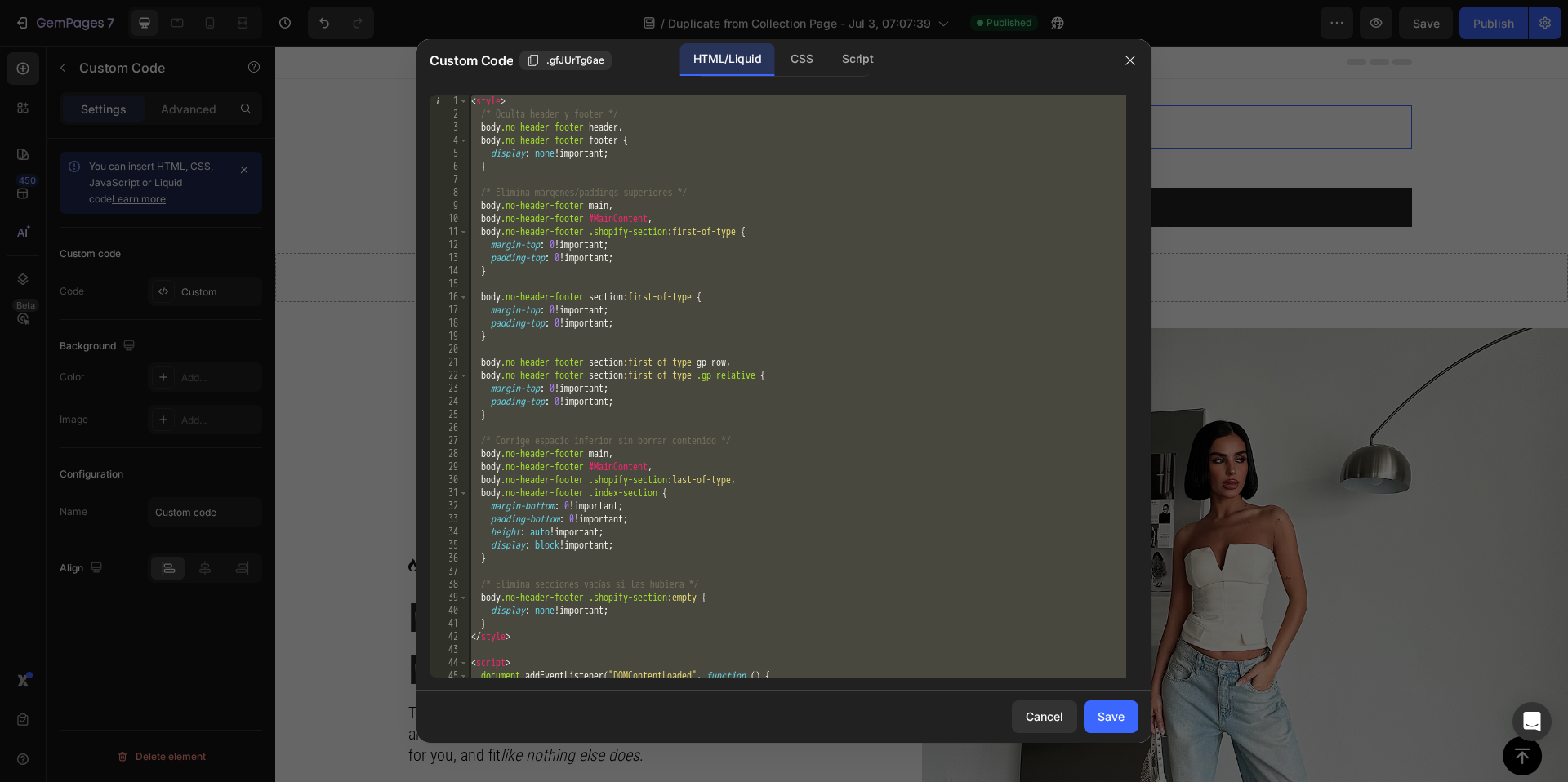 click on "< style >    /* Oculta header y footer */    body .no-header-footer   header ,    body .no-header-footer   footer   {      display :   none  !important ;    }    /* Elimina márgenes/paddings superiores */    body .no-header-footer   main ,    body .no-header-footer   #MainContent ,    body .no-header-footer   .shopify-section :first-of-type   {      margin-top :   0  !important ;      padding-top :   0  !important ;    }    body .no-header-footer   section :first-of-type   {      margin-top :   0  !important ;      padding-top :   0  !important ;    }    body .no-header-footer   section :first-of-type   gp-row ,    body .no-header-footer   section :first-of-type   .gp-relative   {      margin-top :   0  !important ;      padding-top :   0  !important ;    }    /* Corrige espacio inferior sin borrar contenido */    body .no-header-footer   main ,    body .no-header-footer   #MainContent ,    body .no-header-footer   .shopify-section :last-of-type ,    body .no-header-footer   .index-section   {      :   0 ; :" at bounding box center (797, 399) 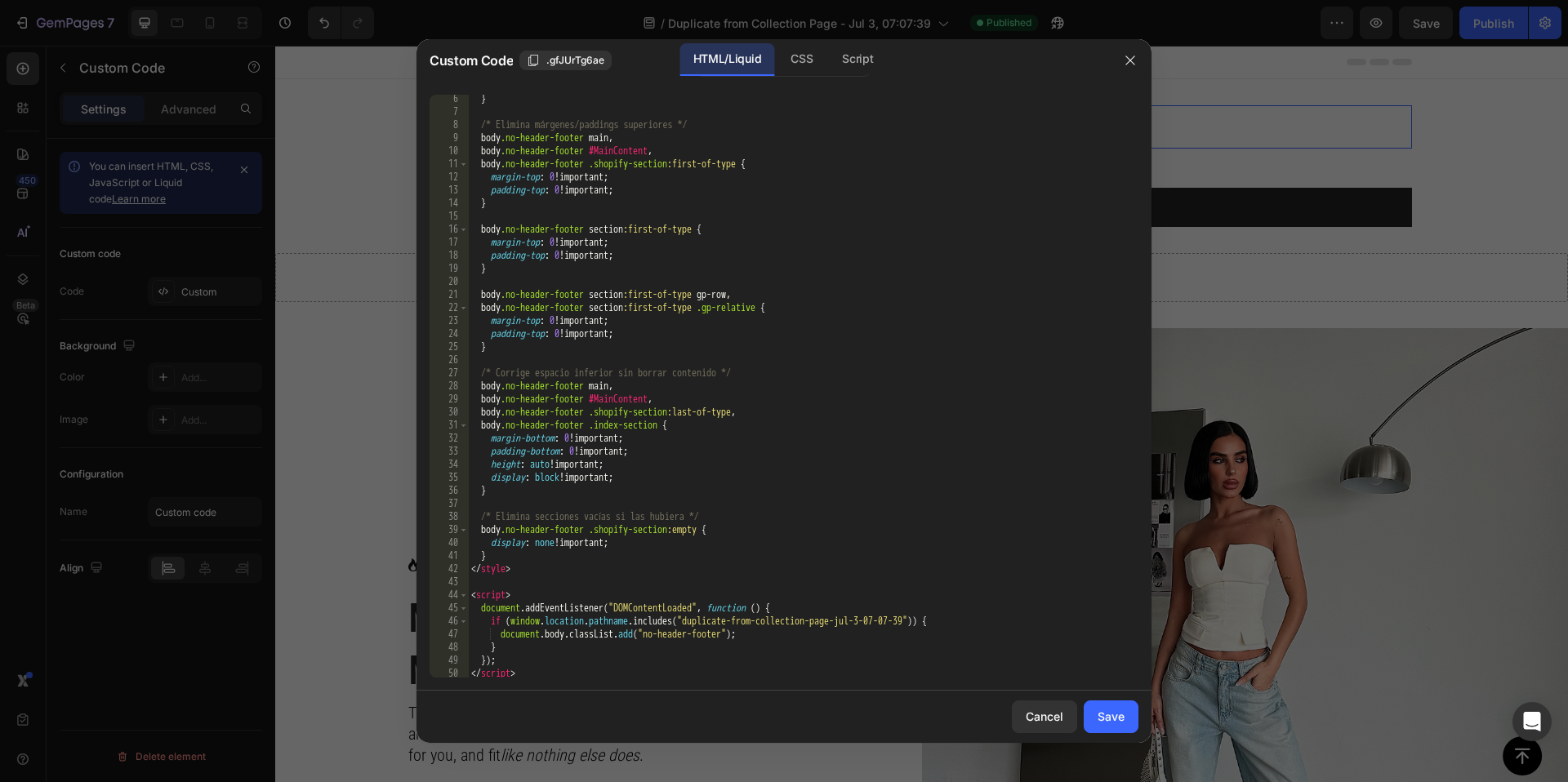 scroll, scrollTop: 83, scrollLeft: 0, axis: vertical 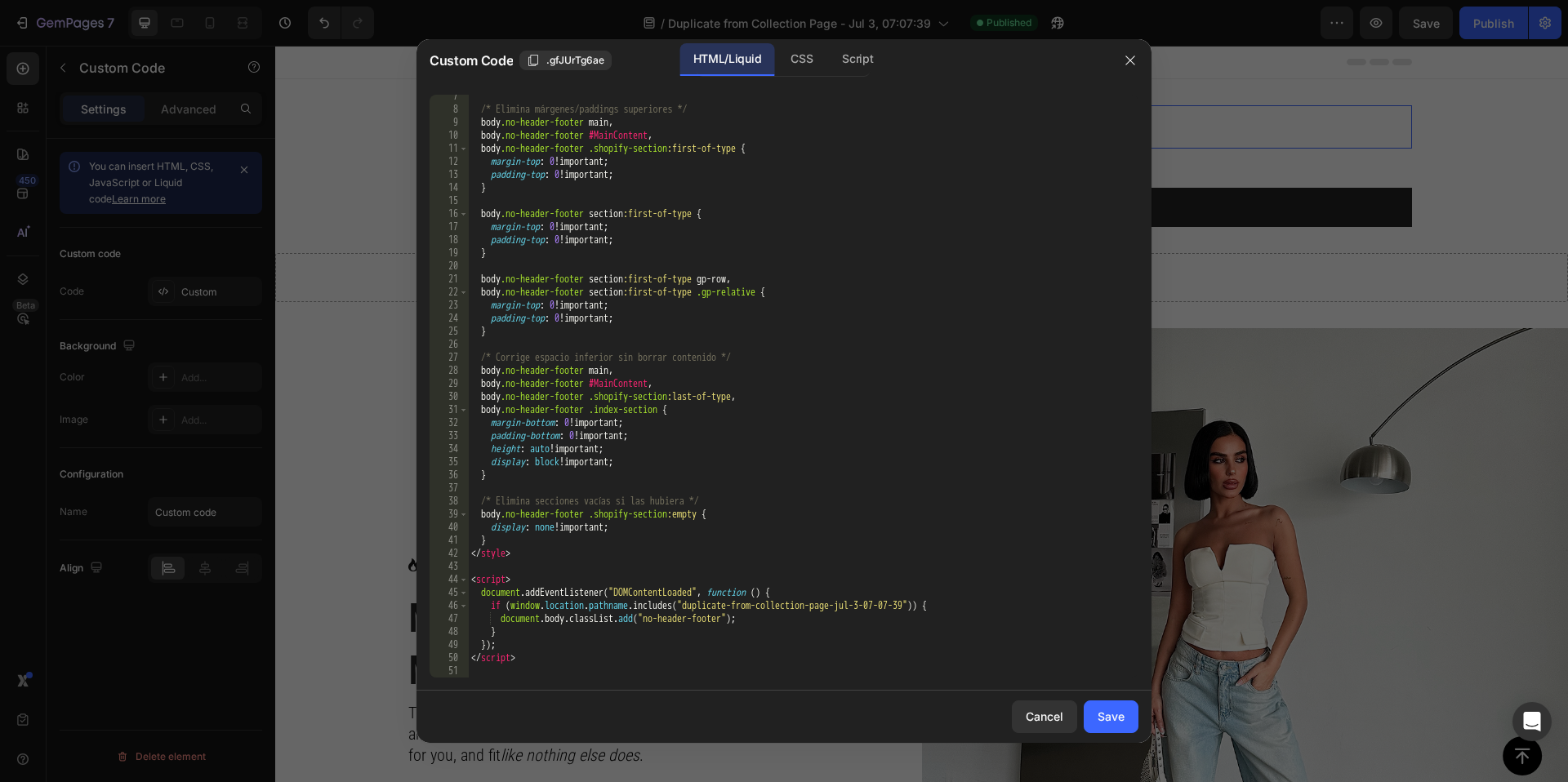 click on "/* Elimina márgenes/paddings superiores */    body .no-header-footer   main ,    body .no-header-footer   #MainContent ,    body .no-header-footer   .shopify-section :first-of-type   {      margin-top :   0  !important ;      padding-top :   0  !important ;    }    body .no-header-footer   section :first-of-type   {      margin-top :   0  !important ;      padding-top :   0  !important ;    }    body .no-header-footer   section :first-of-type   gp-row ,    body .no-header-footer   section :first-of-type   .gp-relative   {      margin-top :   0  !important ;      padding-top :   0  !important ;    }    /* Corrige espacio inferior sin borrar contenido */    body .no-header-footer   main ,    body .no-header-footer   #MainContent ,    body .no-header-footer   .shopify-section :last-of-type ,    body .no-header-footer   .index-section   {      margin-bottom :   0  !important ;      padding-bottom :   0  !important ;      height :   auto  !important ;      display :   block  !important ;    }       body     {" at bounding box center (797, 394) 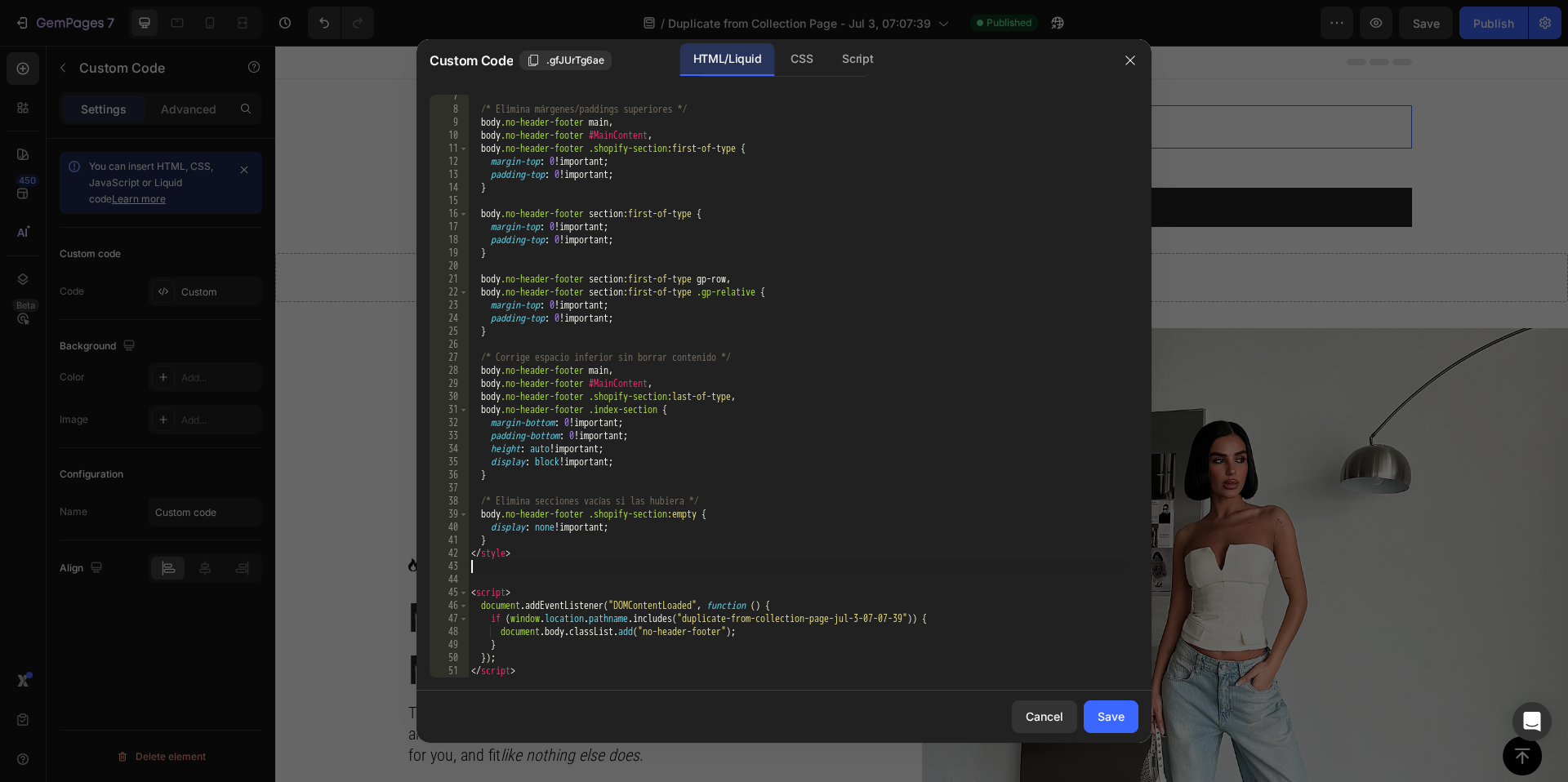 scroll, scrollTop: 162, scrollLeft: 0, axis: vertical 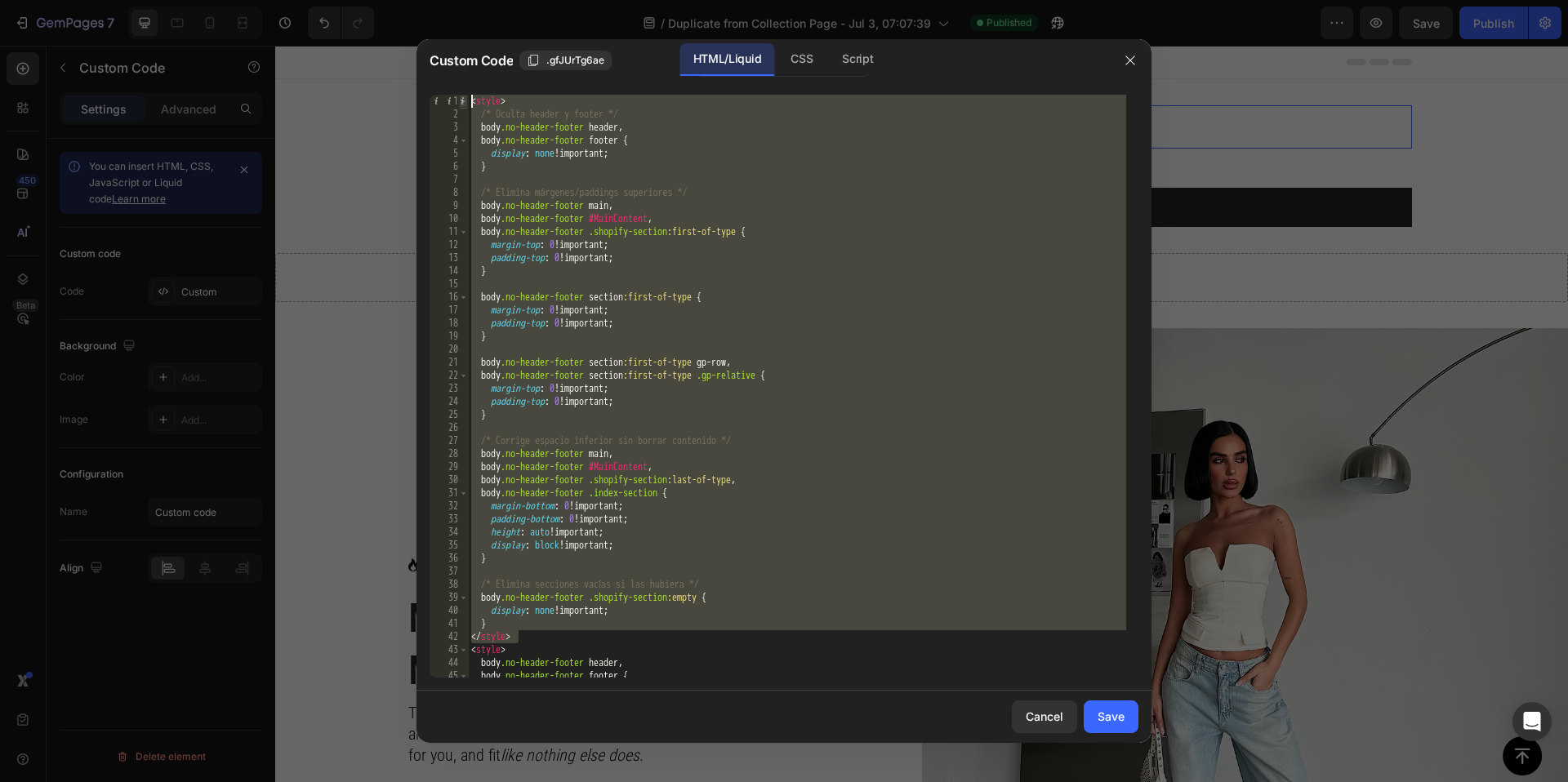 drag, startPoint x: 532, startPoint y: 477, endPoint x: 464, endPoint y: 94, distance: 388.99 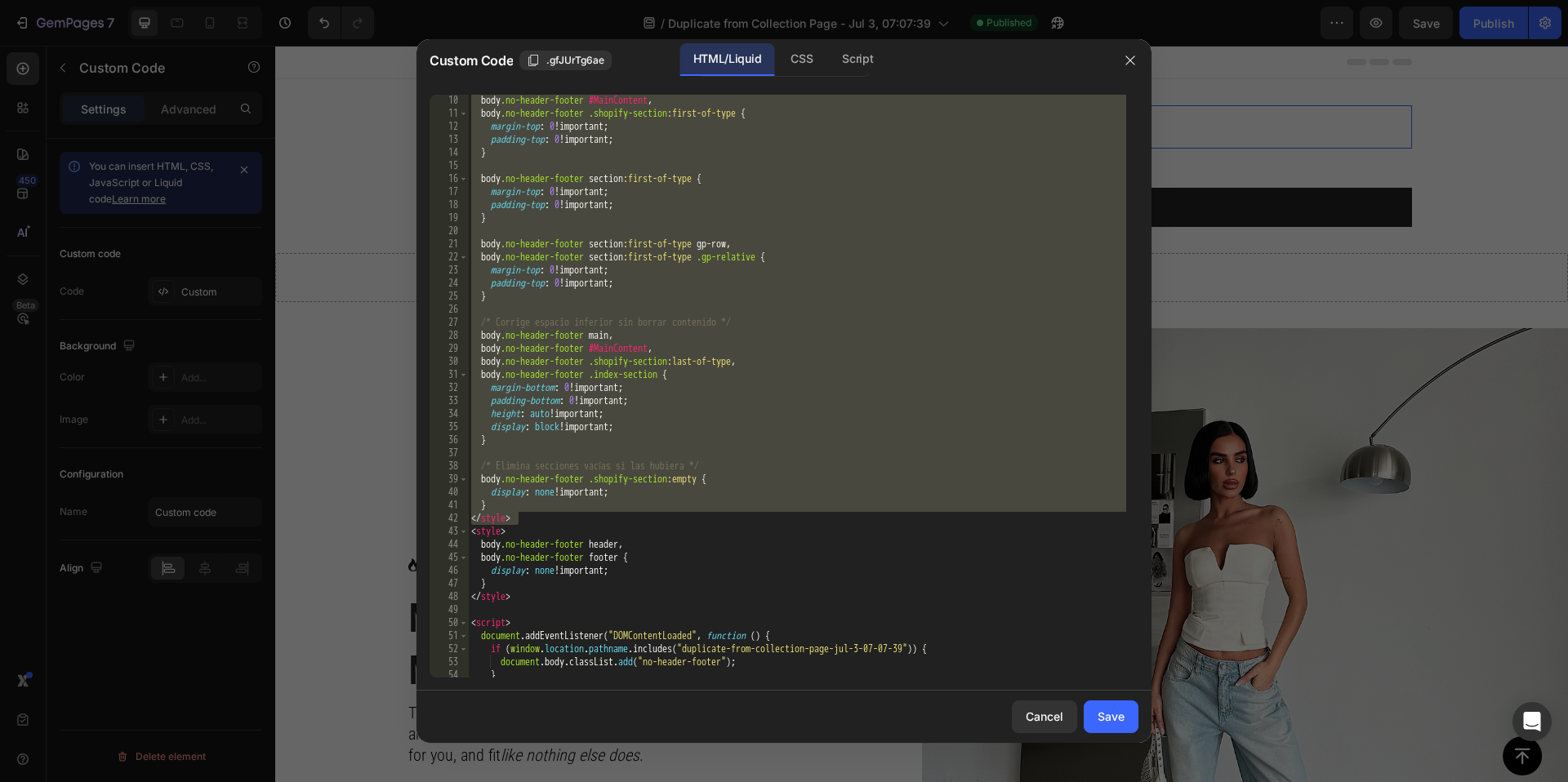 scroll, scrollTop: 126, scrollLeft: 0, axis: vertical 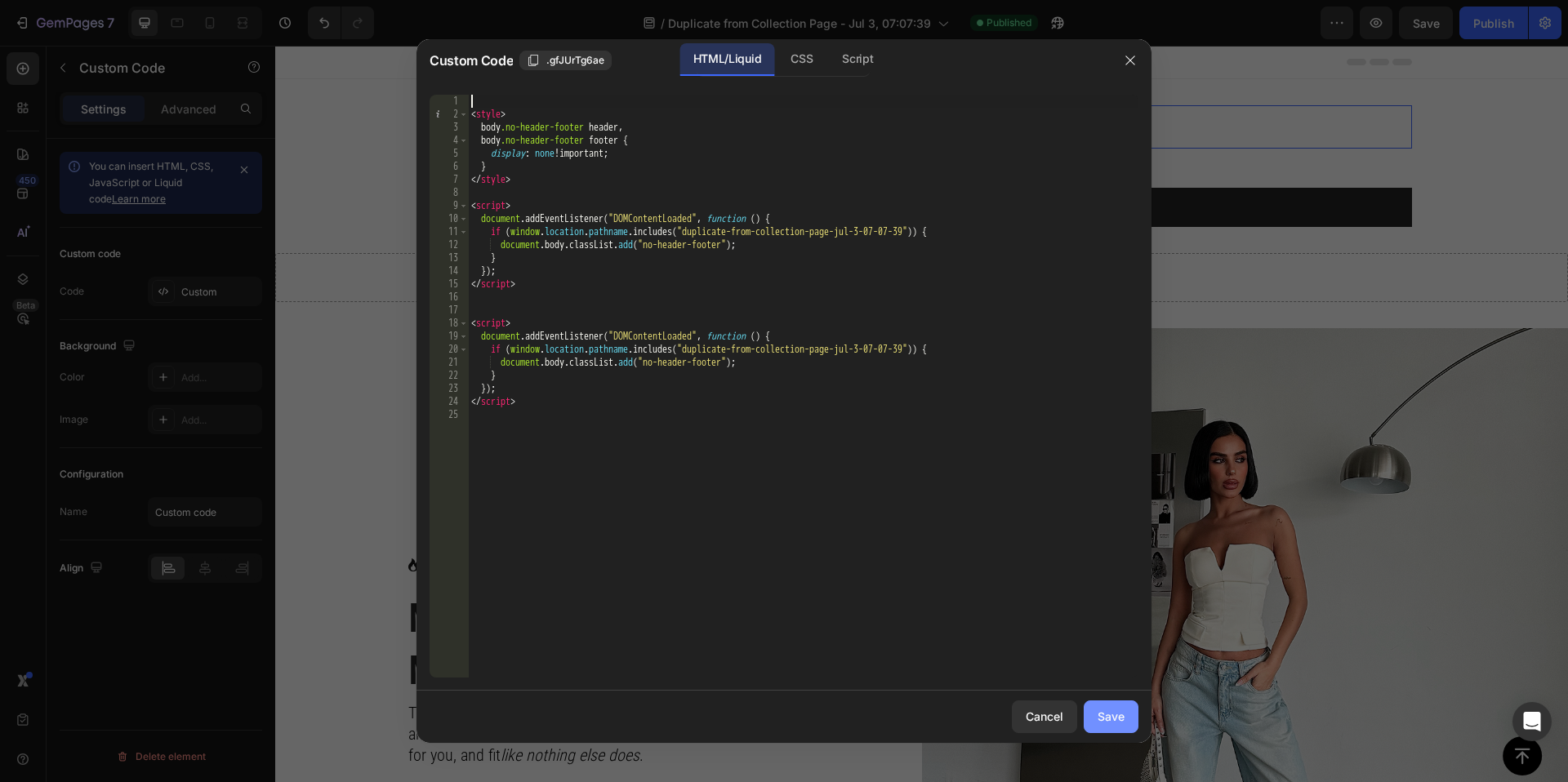 type 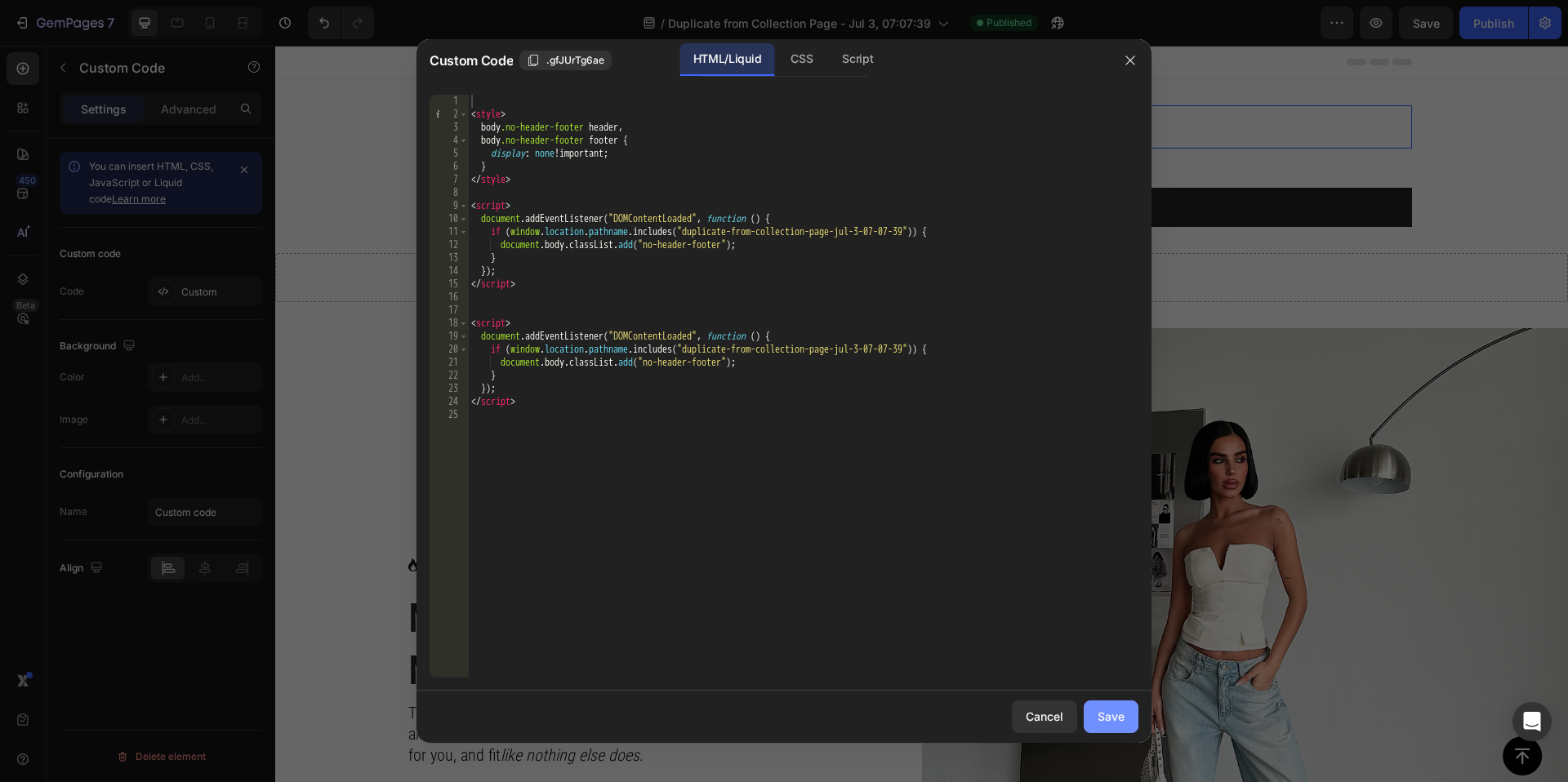 click on "Save" 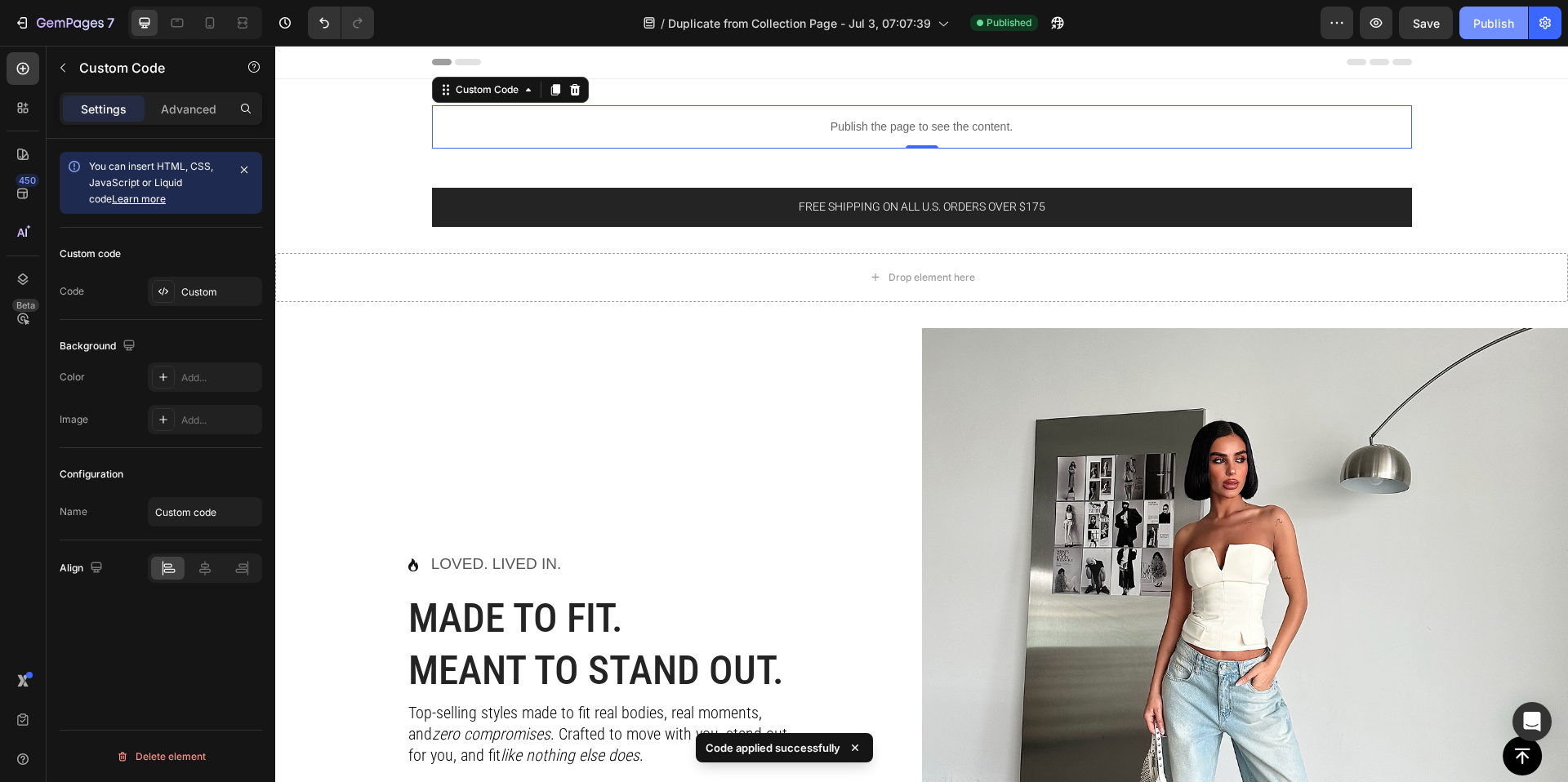 click on "Publish" 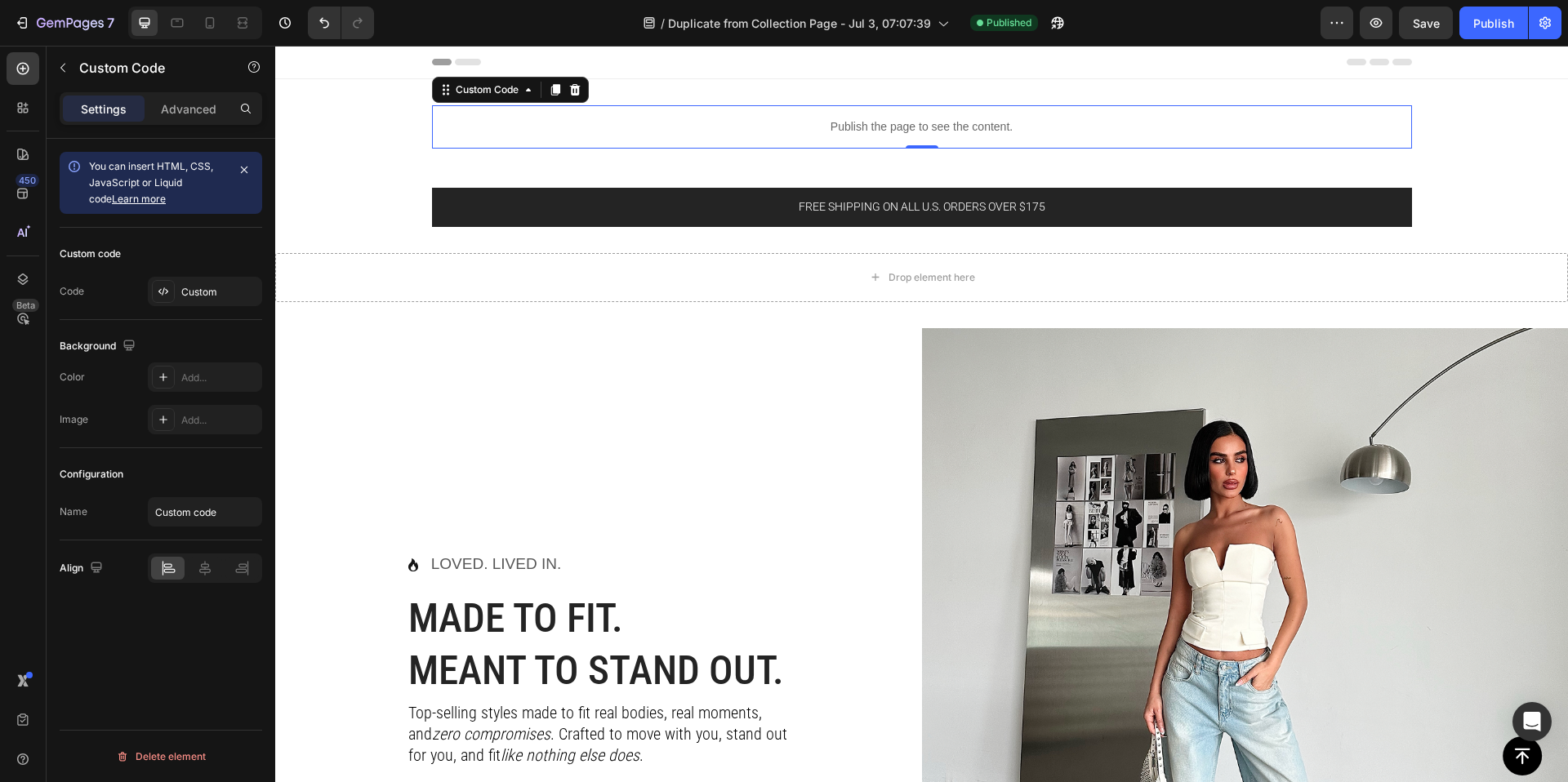 click on "Publish the page to see the content." at bounding box center (922, 127) 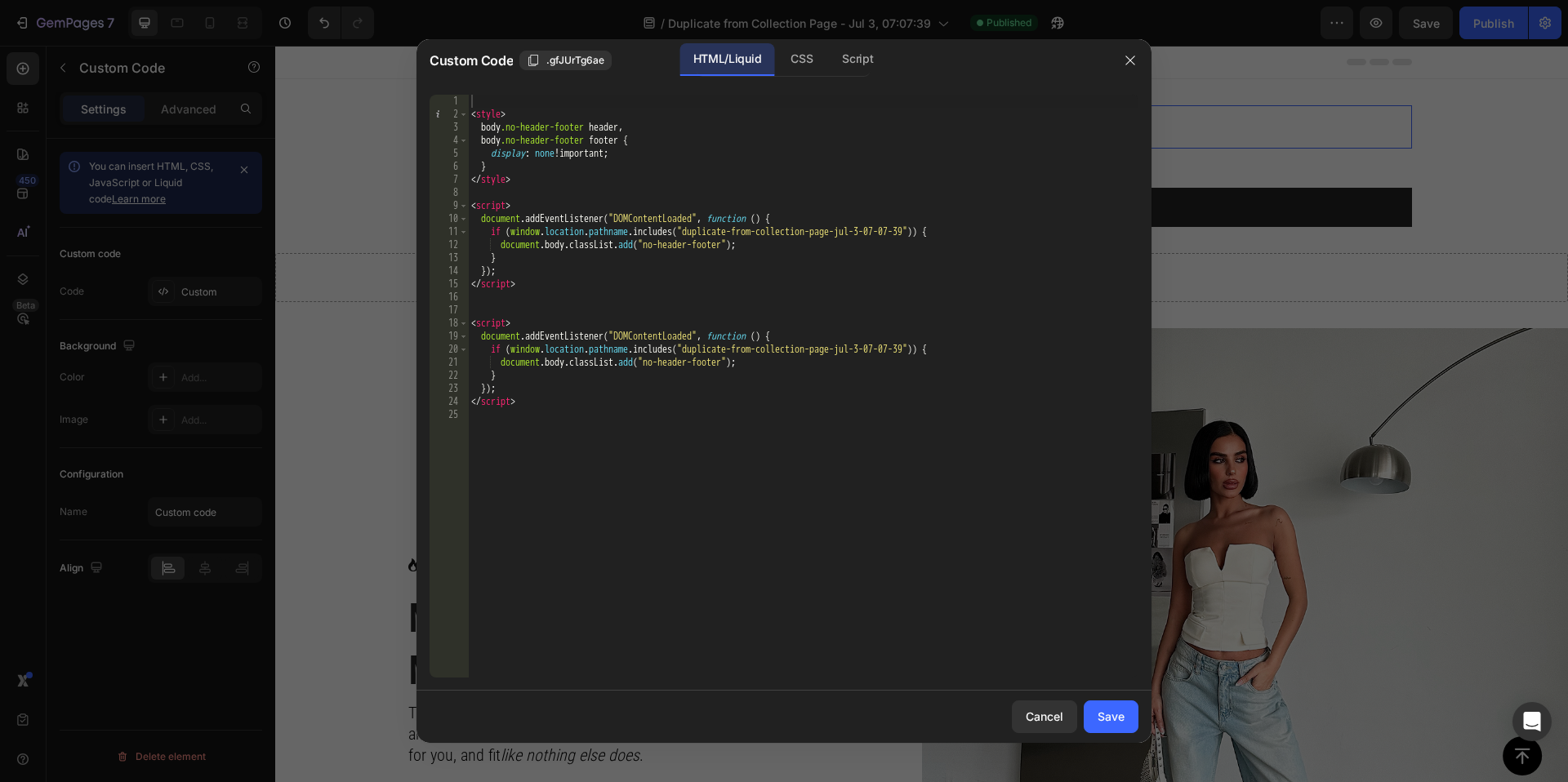type on "}" 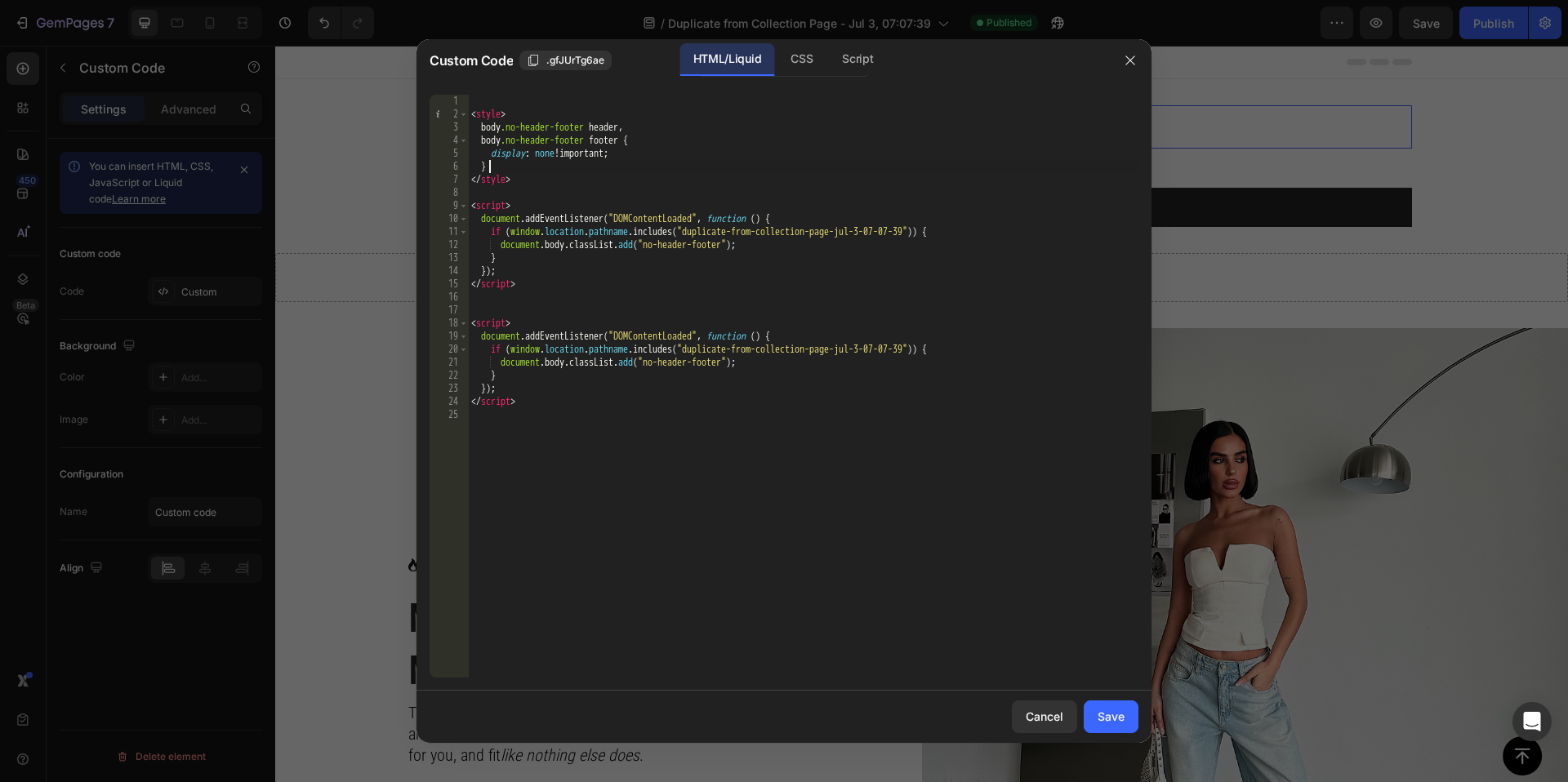 click on "< style >    body .no-header-footer   header ,    body .no-header-footer   footer   {      display :   none  !important ;    } </ style > < script >    document . addEventListener ( "DOMContentLoaded" ,   function   ( )   {      if   ( window . location . pathname . includes ( "duplicate-from-collection-page-jul-3-07-07-39" ))   {         document . body . classList . add ( "no-header-footer" ) ;      }    }) ; </ script > < script >    document . addEventListener ( "DOMContentLoaded" ,   function   ( )   {      if   ( window . location . pathname . includes ( "duplicate-from-collection-page-jul-3-07-07-39" ))   {         document . body . classList . add ( "no-header-footer" ) ;      }    }) ; </ script >" at bounding box center [803, 399] 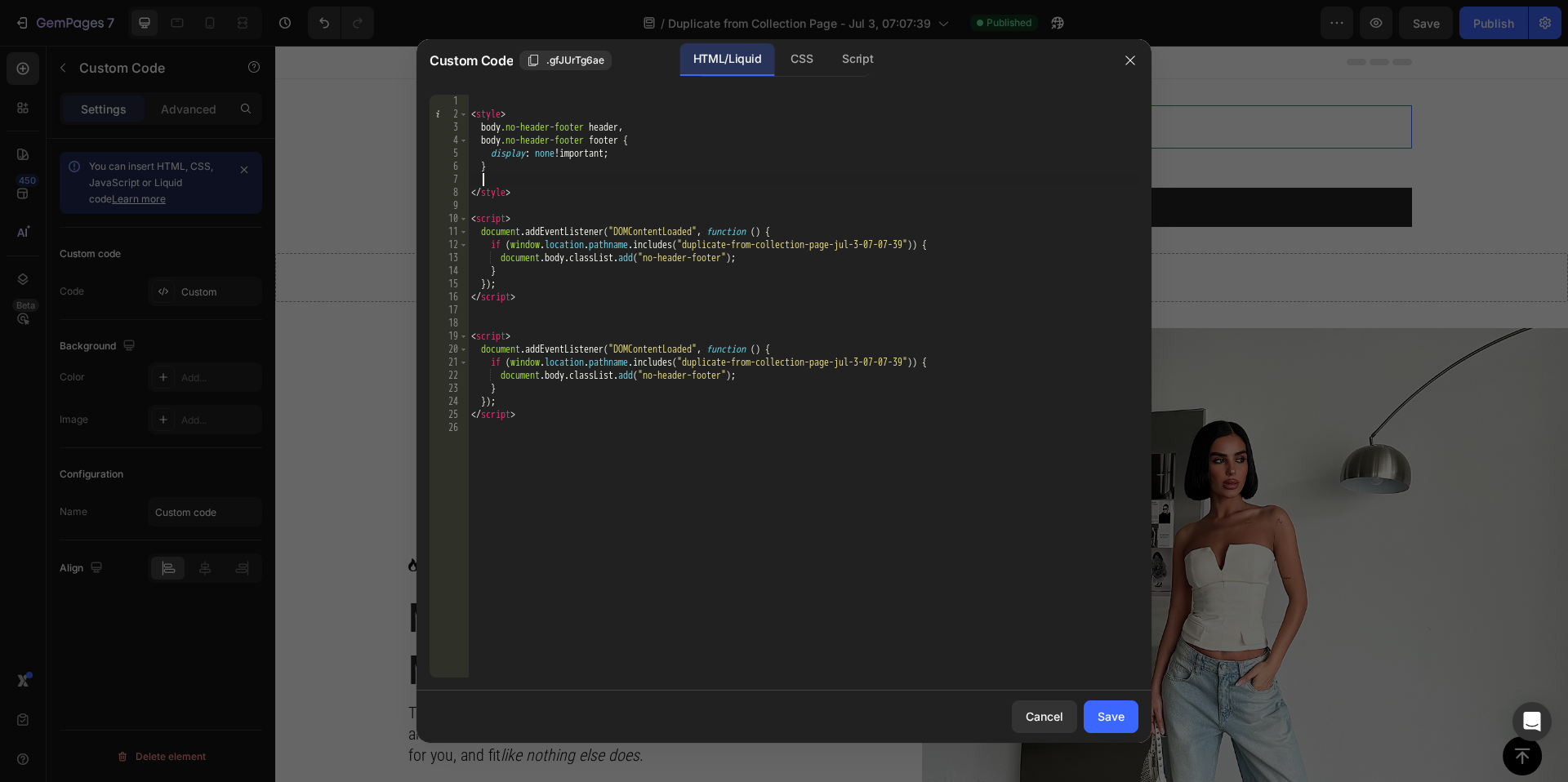 paste on ".index-section" 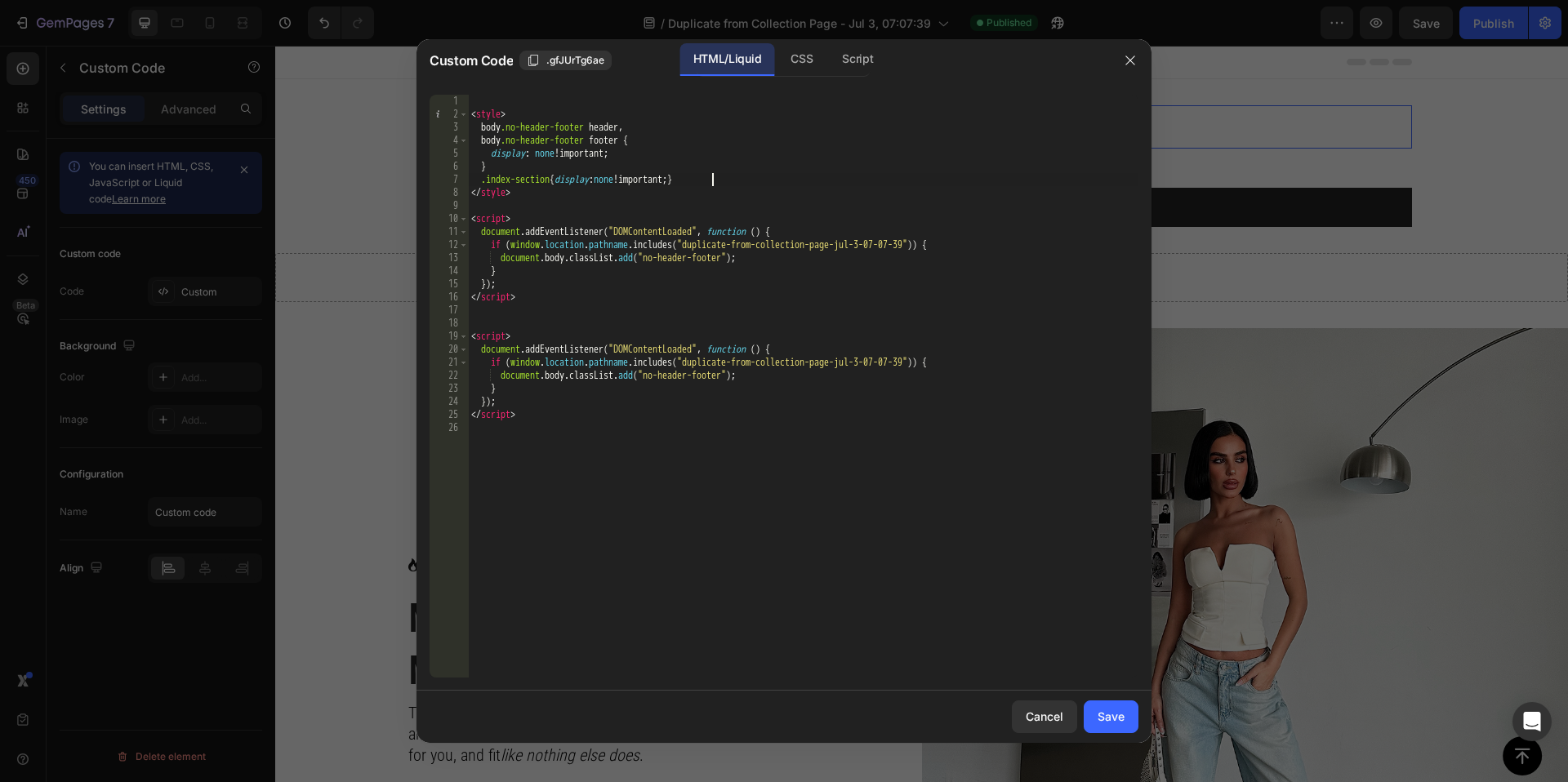 scroll, scrollTop: 0, scrollLeft: 19, axis: horizontal 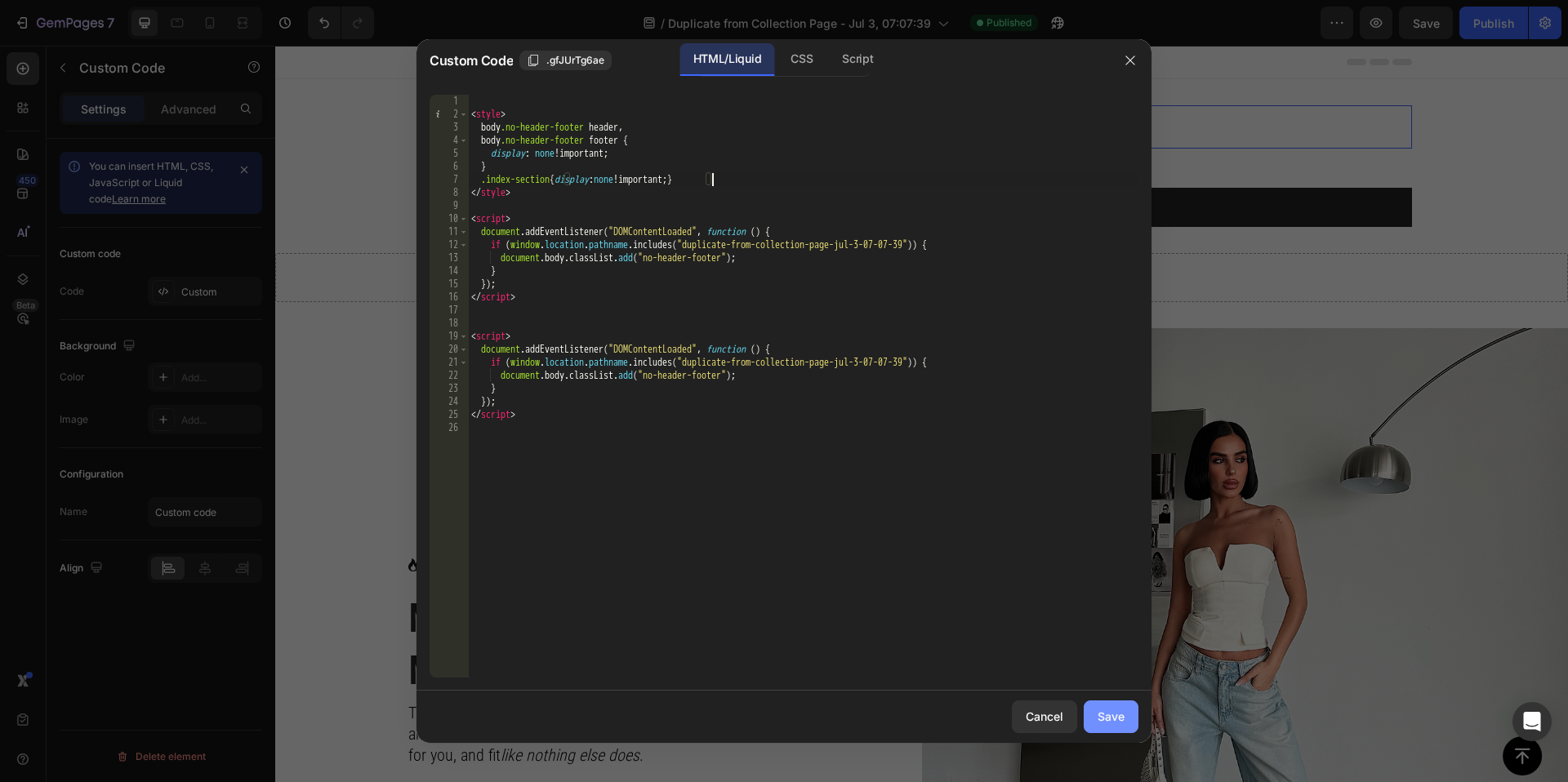 type on ".index-section{display:none!important;}" 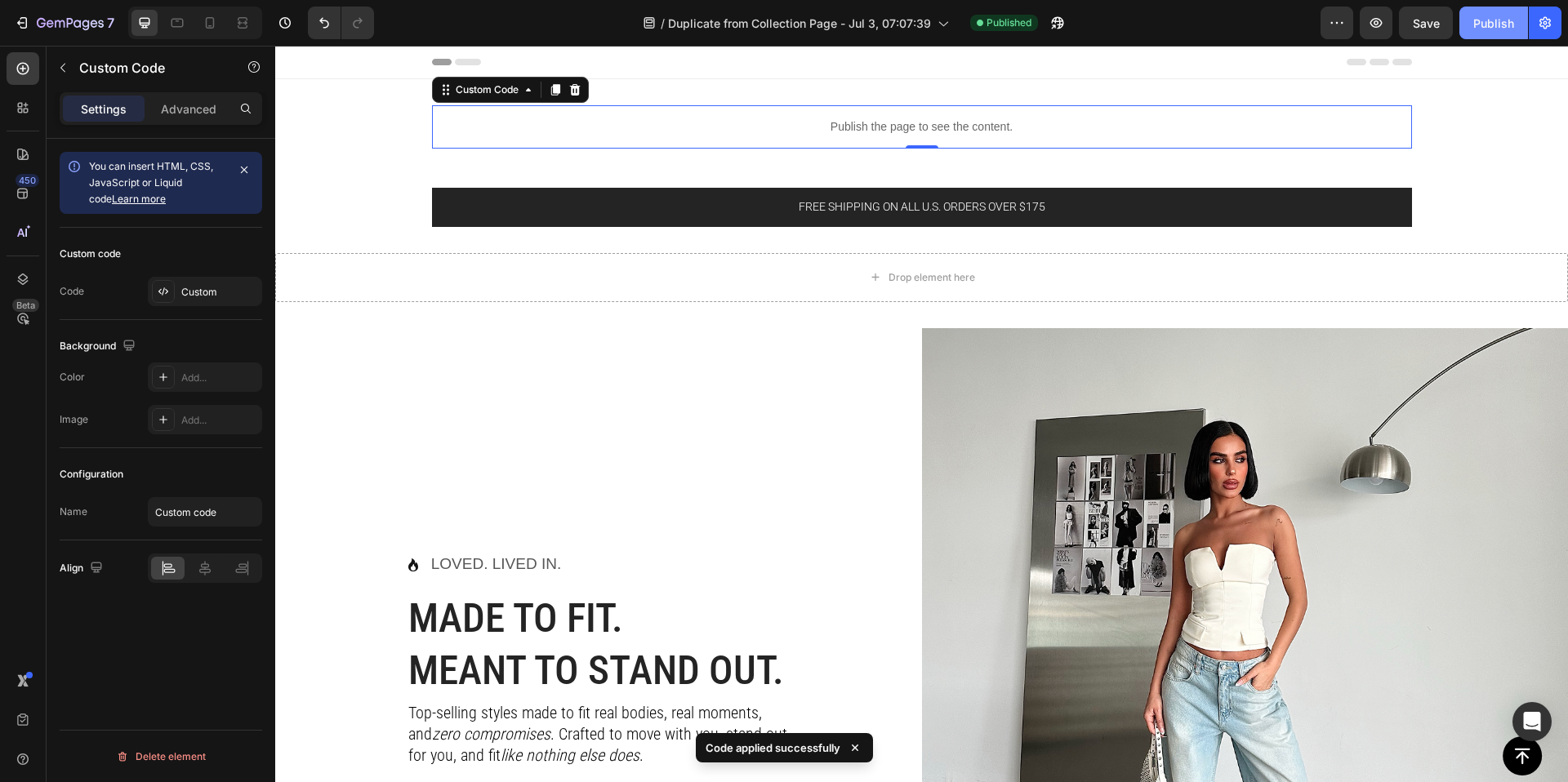 click on "Publish" at bounding box center (1494, 23) 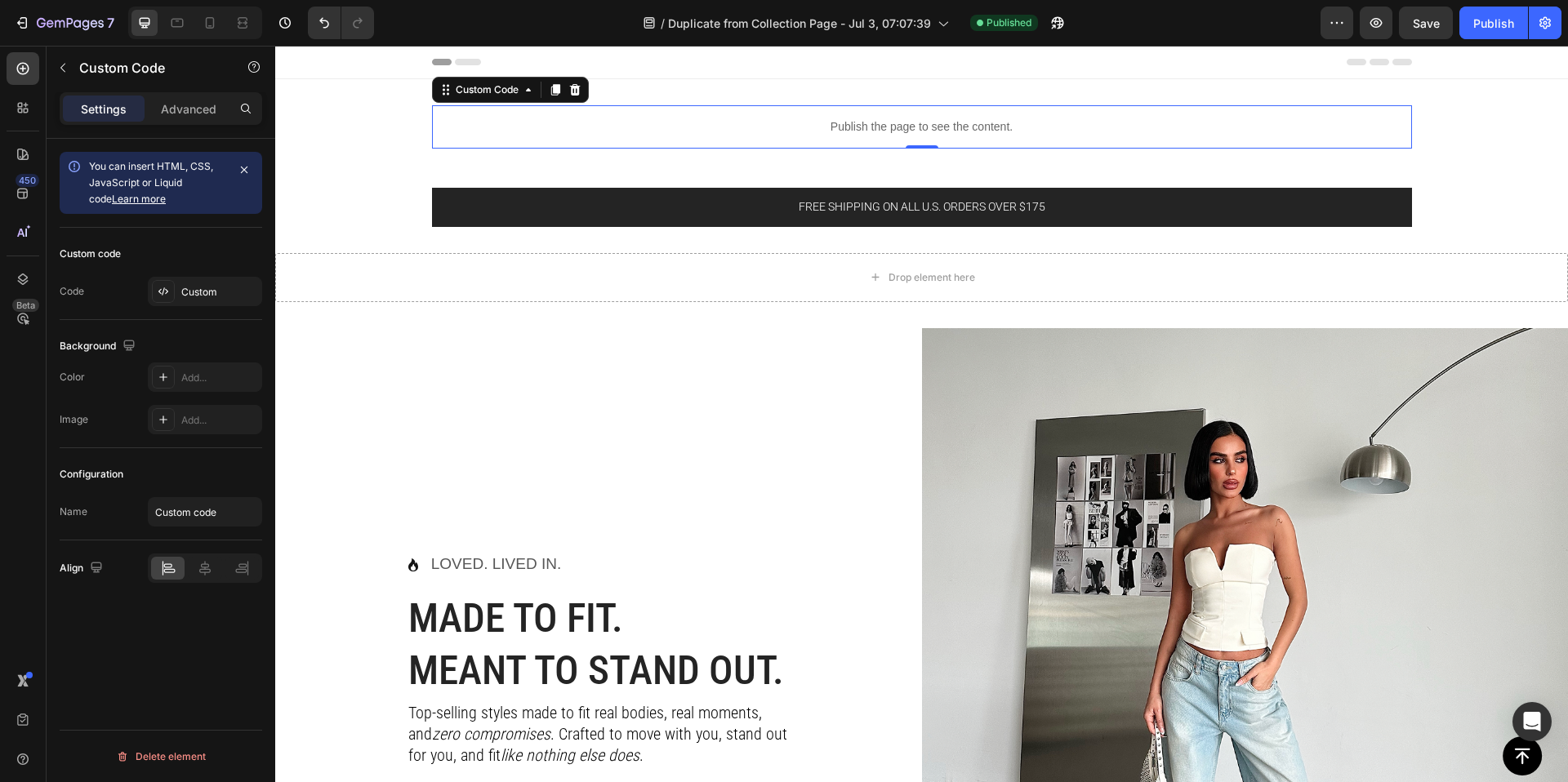 click on "Publish the page to see the content." at bounding box center (922, 127) 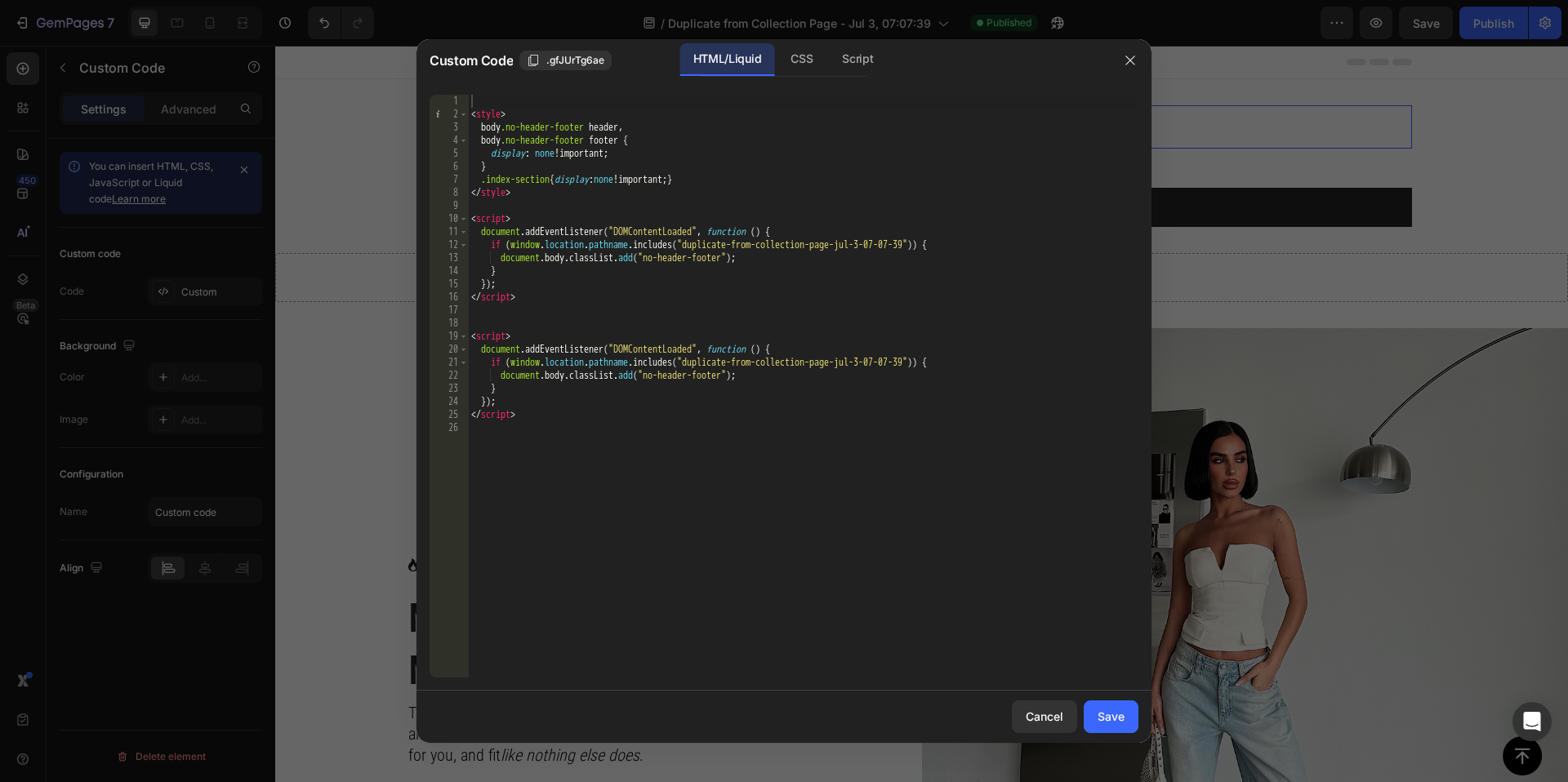 click on "< style >    body .no-header-footer   header ,    body .no-header-footer   footer   {      display :   none  !important ;    }    .index-section { display : none !important ; } </ style > < script >    document . addEventListener ( "DOMContentLoaded" ,   function   ( )   {      if   ( window . location . pathname . includes ( "duplicate-from-collection-page-jul-3-07-07-39" ))   {         document . body . classList . add ( "no-header-footer" ) ;      }    }) ; </ script > < script >    document . addEventListener ( "DOMContentLoaded" ,   function   ( )   {      if   ( window . location . pathname . includes ( "duplicate-from-collection-page-jul-3-07-07-39" ))   {         document . body . classList . add ( "no-header-footer" ) ;      }    }) ; </ script >" at bounding box center [803, 399] 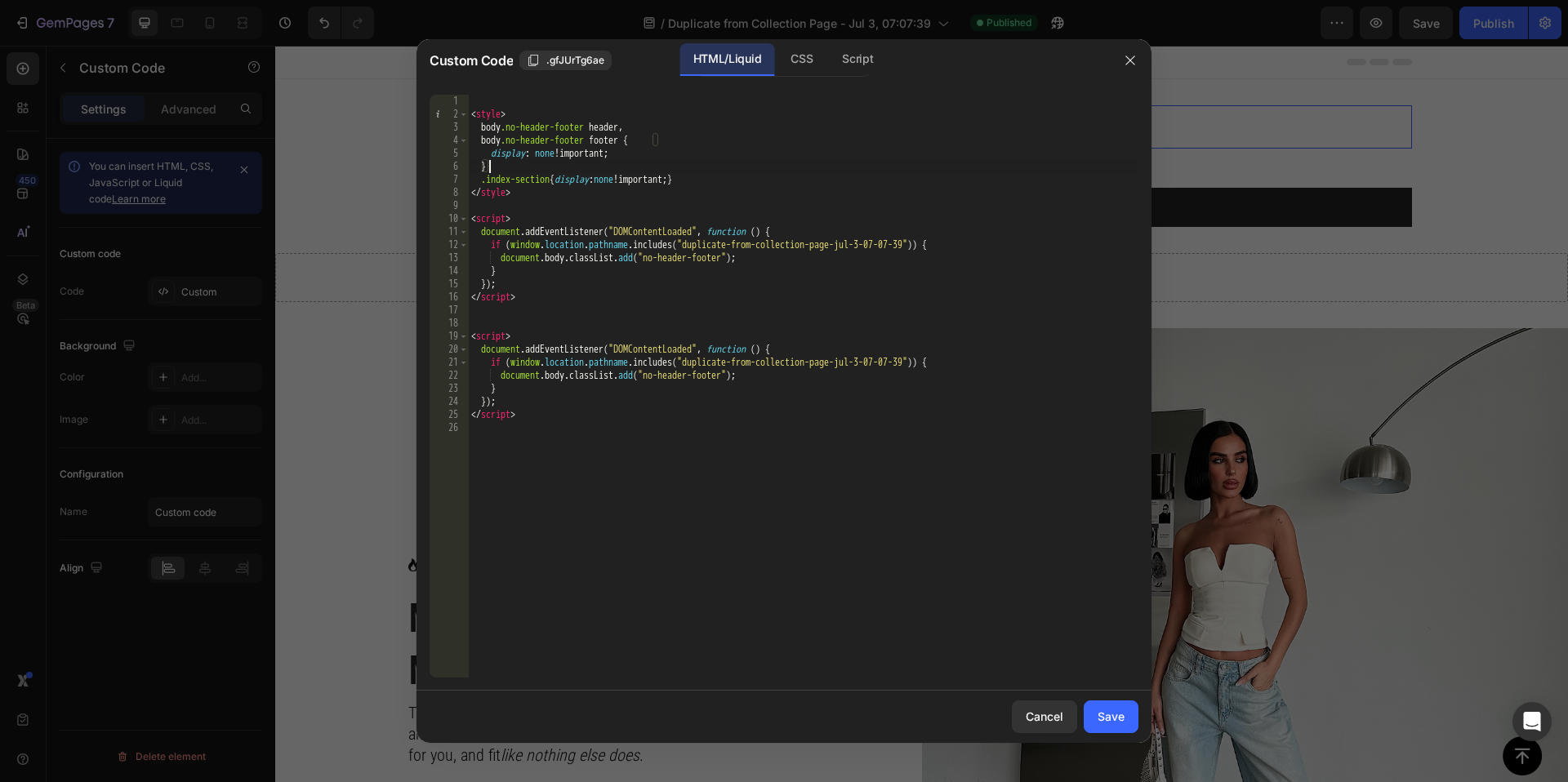 click on "< style >    body .no-header-footer   header ,    body .no-header-footer   footer   {      display :   none  !important ;    }    .index-section { display : none !important ; } </ style > < script >    document . addEventListener ( "DOMContentLoaded" ,   function   ( )   {      if   ( window . location . pathname . includes ( "duplicate-from-collection-page-jul-3-07-07-39" ))   {         document . body . classList . add ( "no-header-footer" ) ;      }    }) ; </ script > < script >    document . addEventListener ( "DOMContentLoaded" ,   function   ( )   {      if   ( window . location . pathname . includes ( "duplicate-from-collection-page-jul-3-07-07-39" ))   {         document . body . classList . add ( "no-header-footer" ) ;      }    }) ; </ script >" at bounding box center [803, 399] 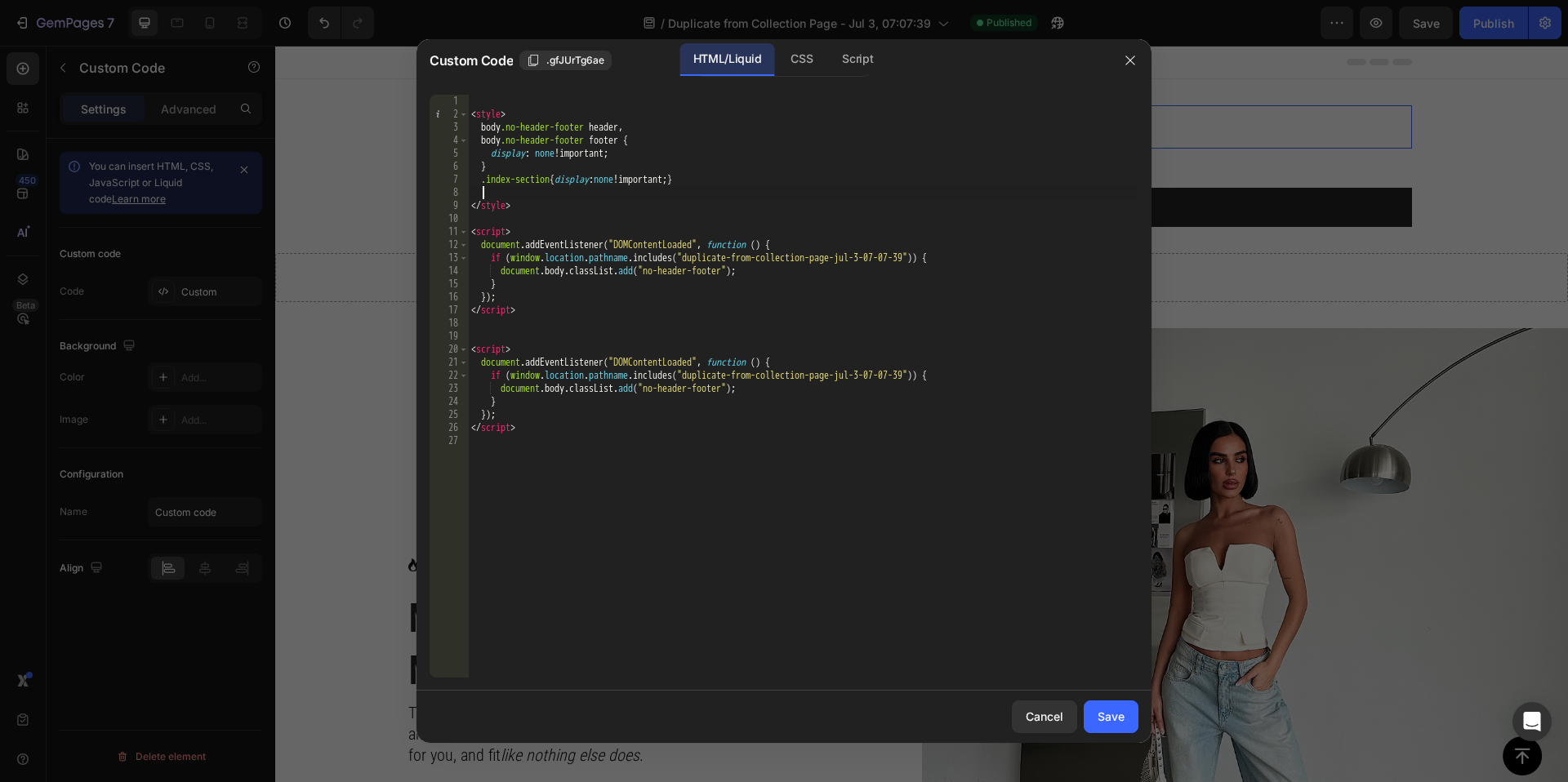 paste on "{" 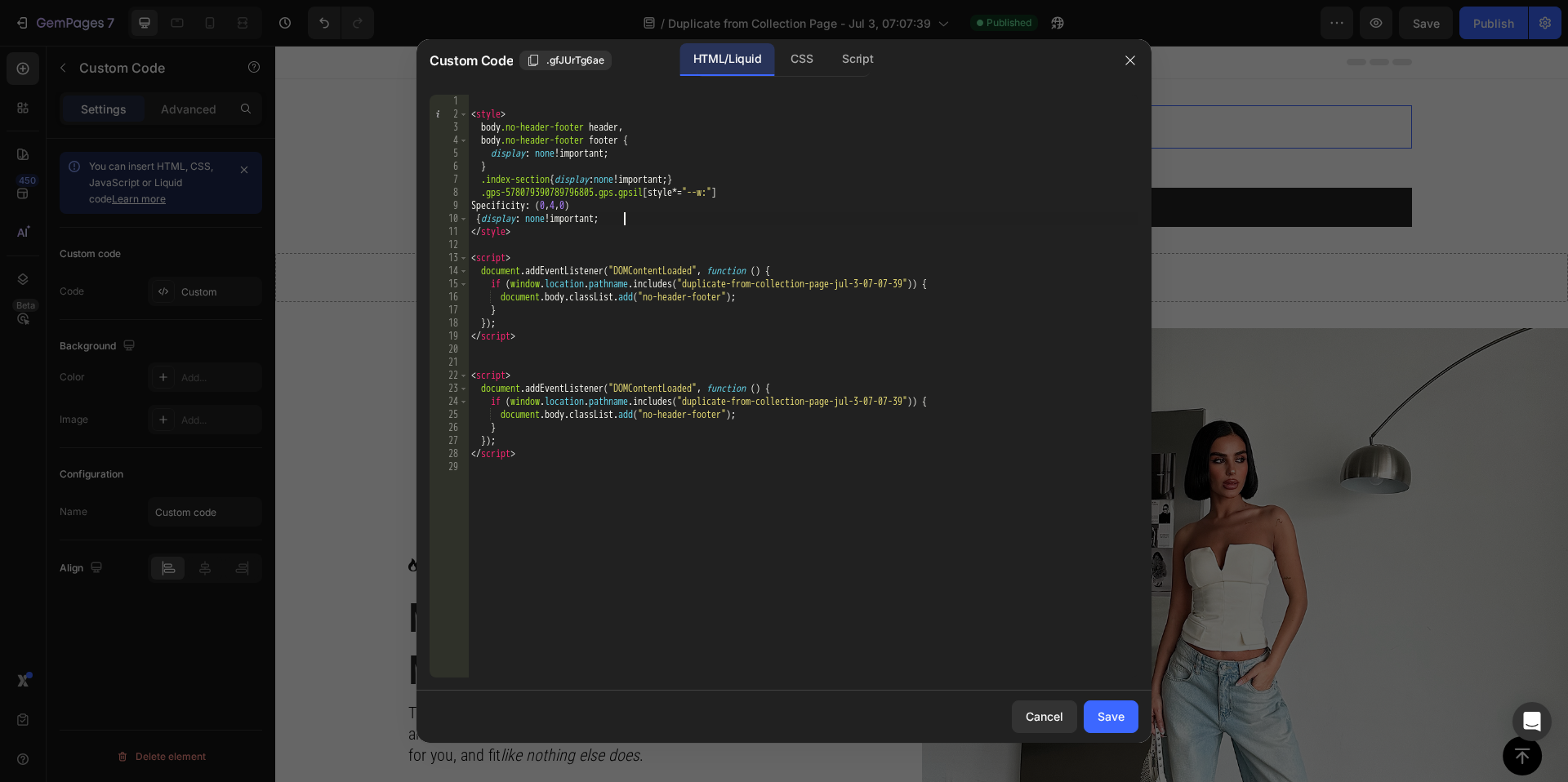 scroll, scrollTop: 0, scrollLeft: 12, axis: horizontal 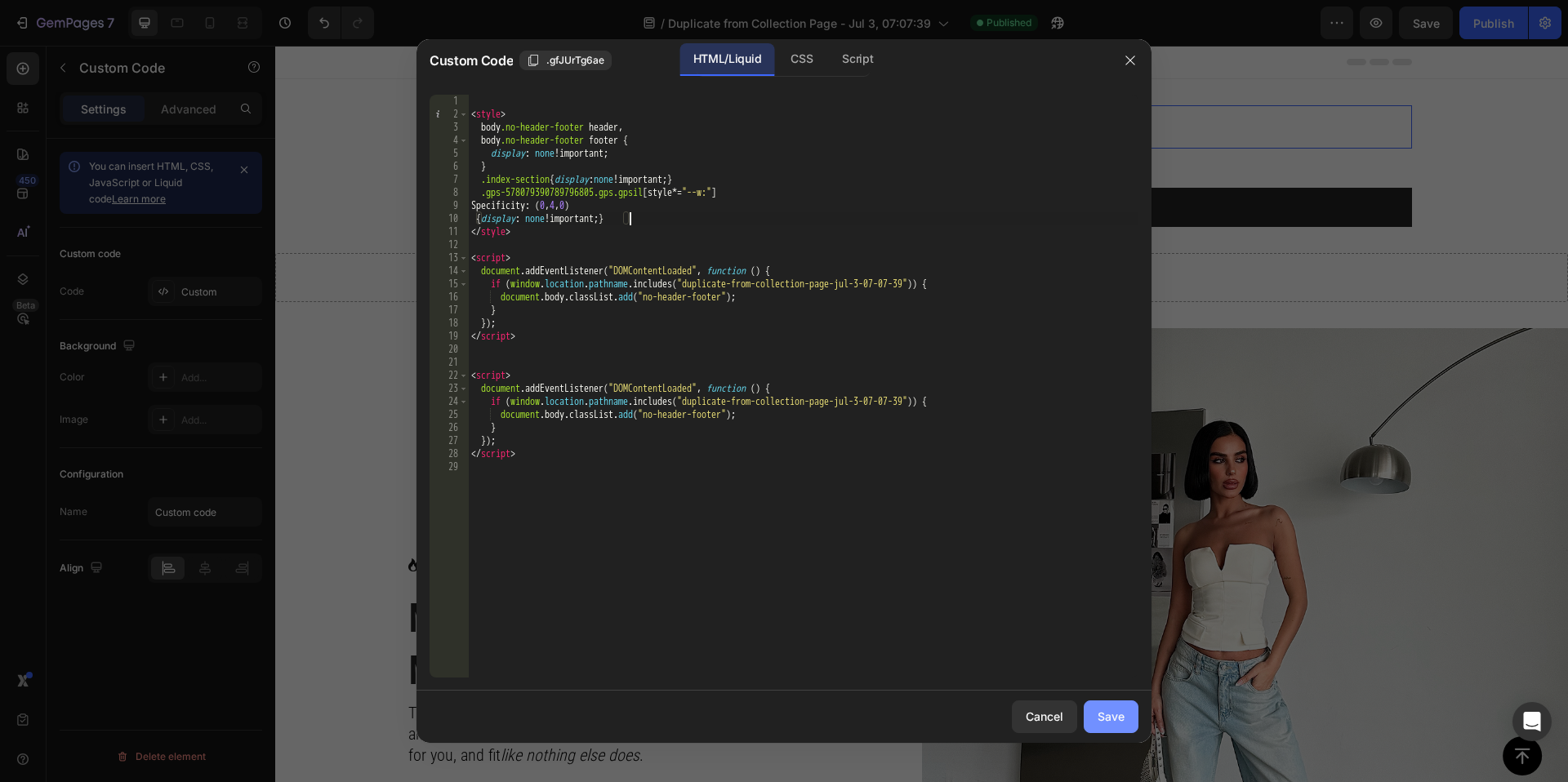 type on "{display: none!important;}" 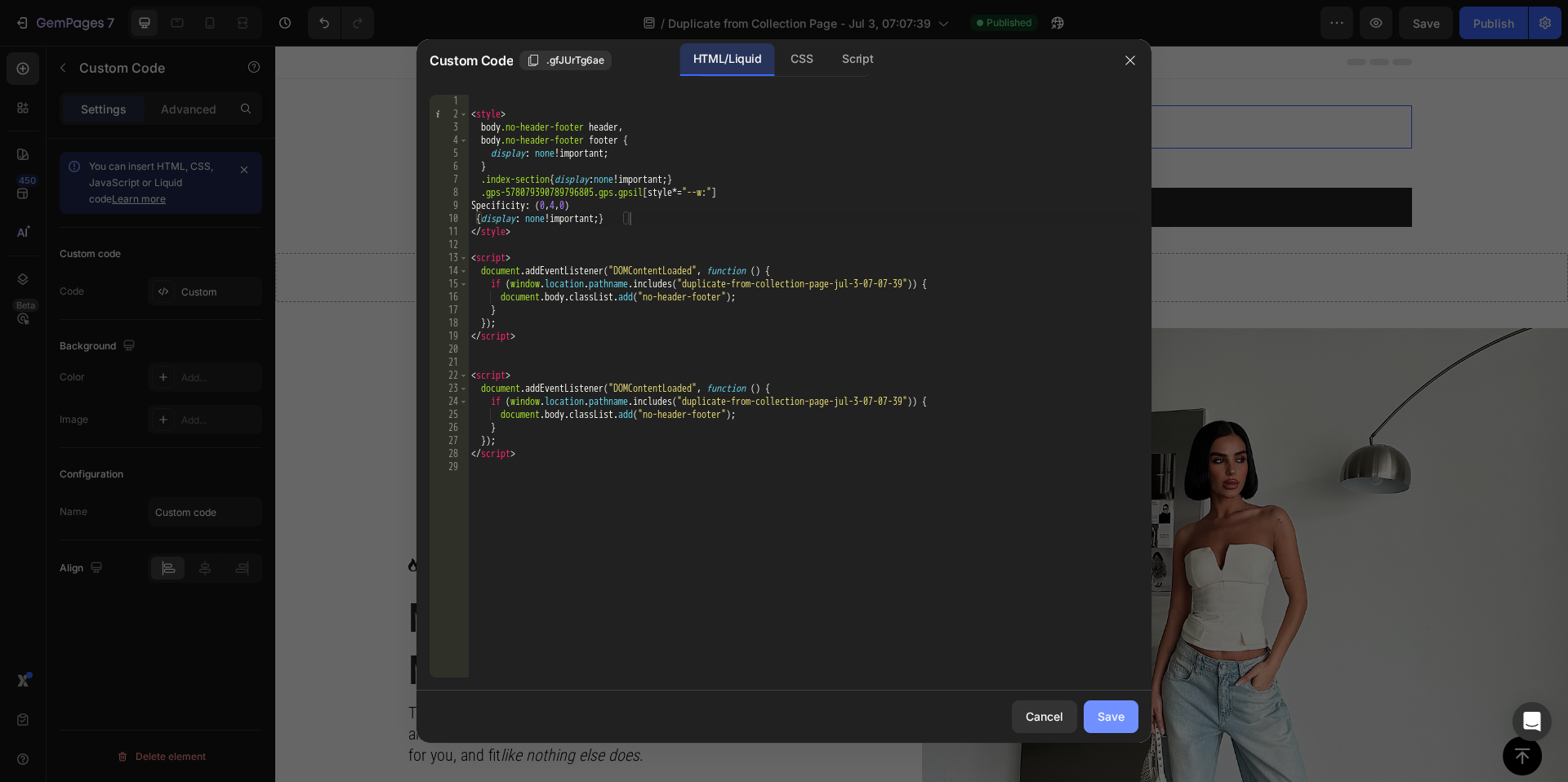 click on "Save" 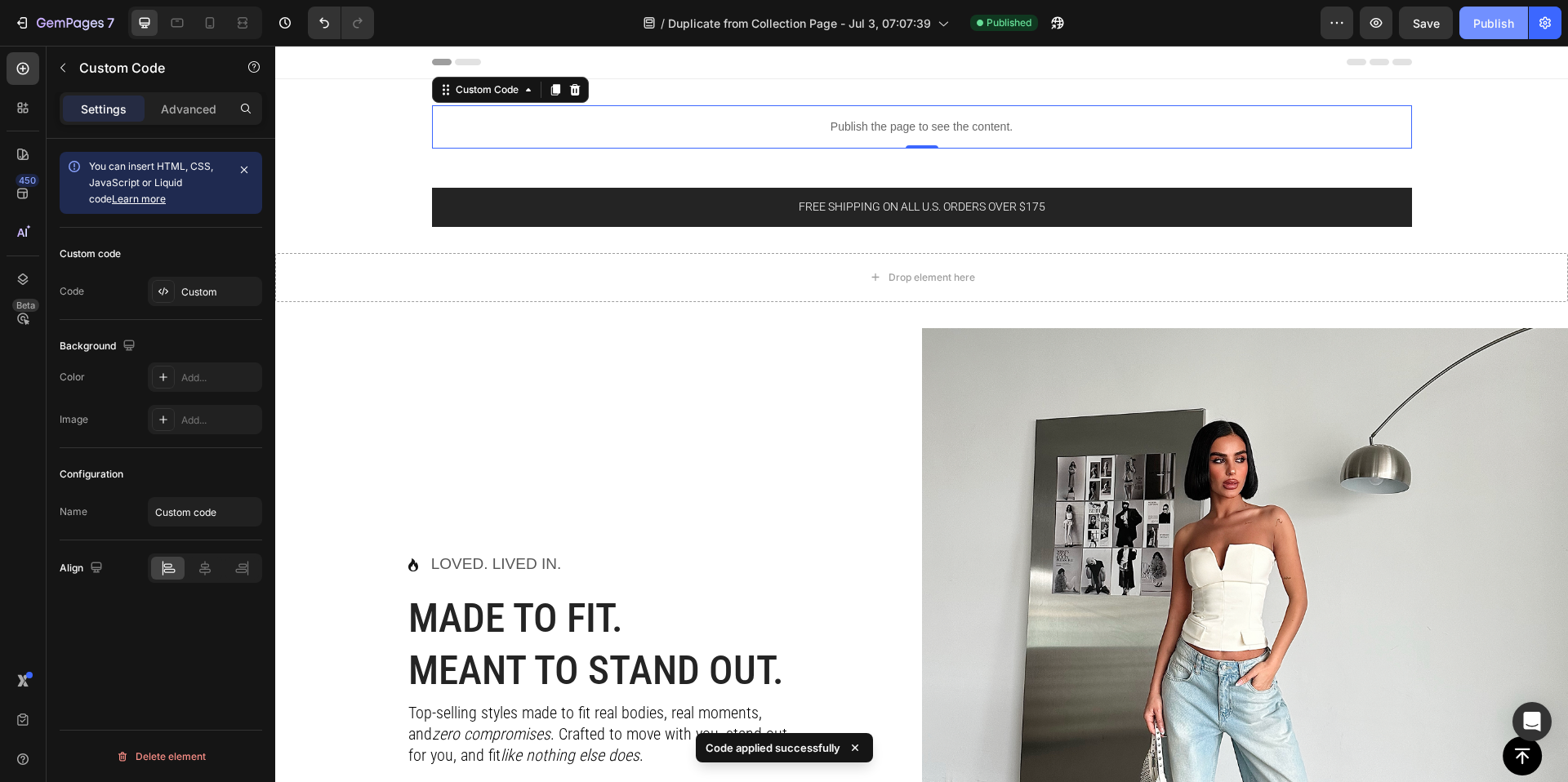 click on "Publish" 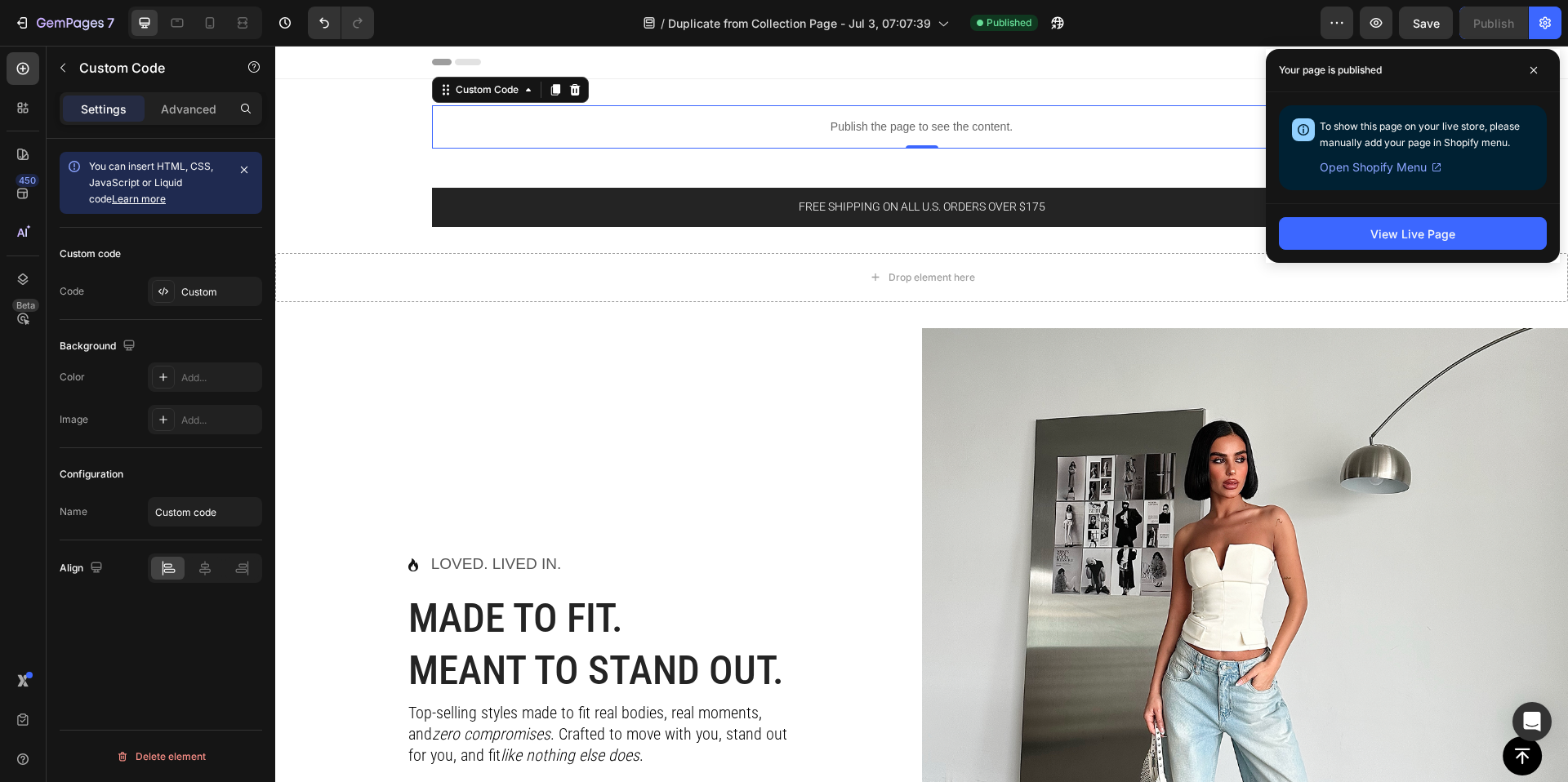 click on "Publish the page to see the content." at bounding box center [922, 127] 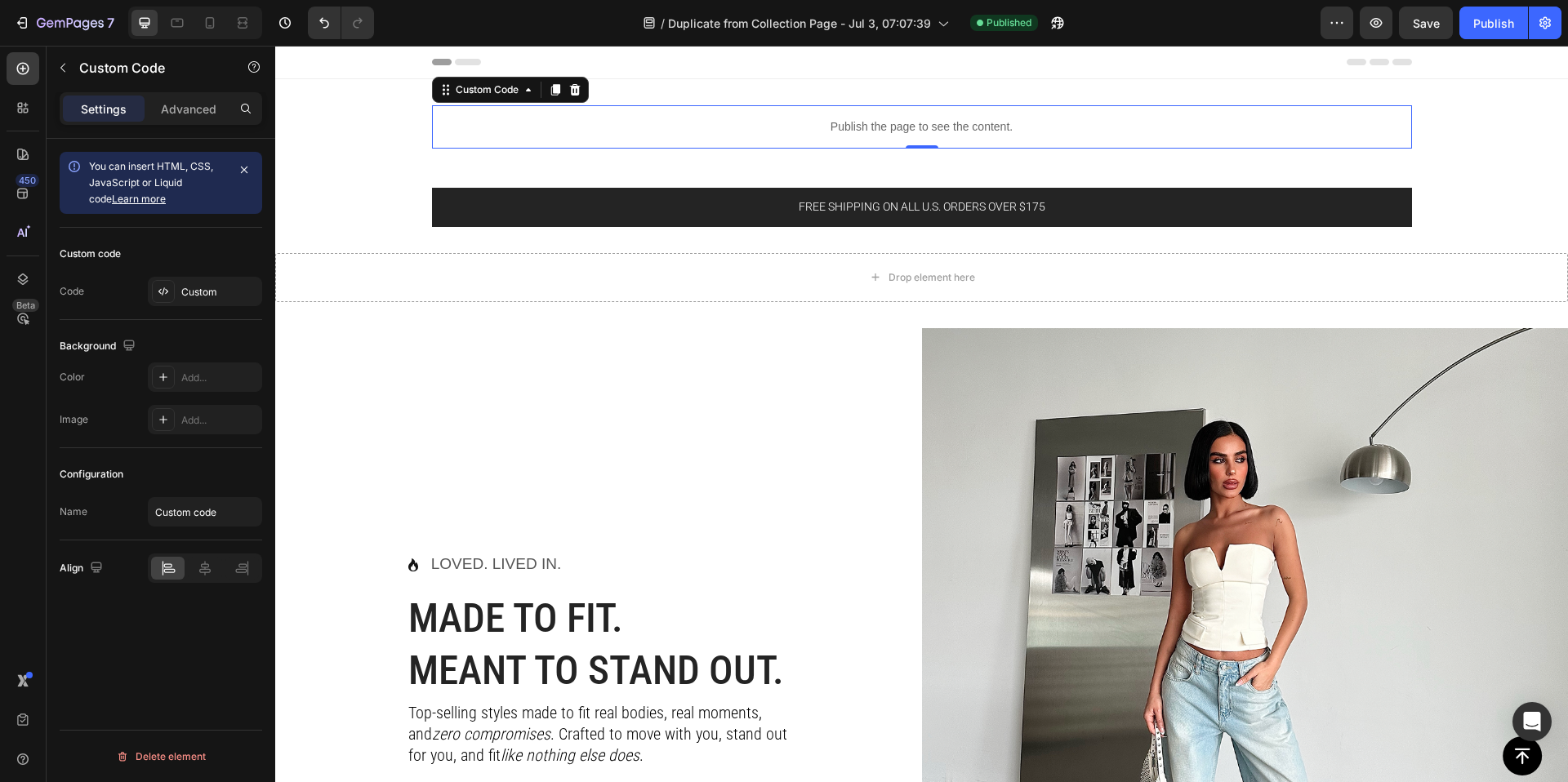 click on "Publish the page to see the content." at bounding box center [922, 127] 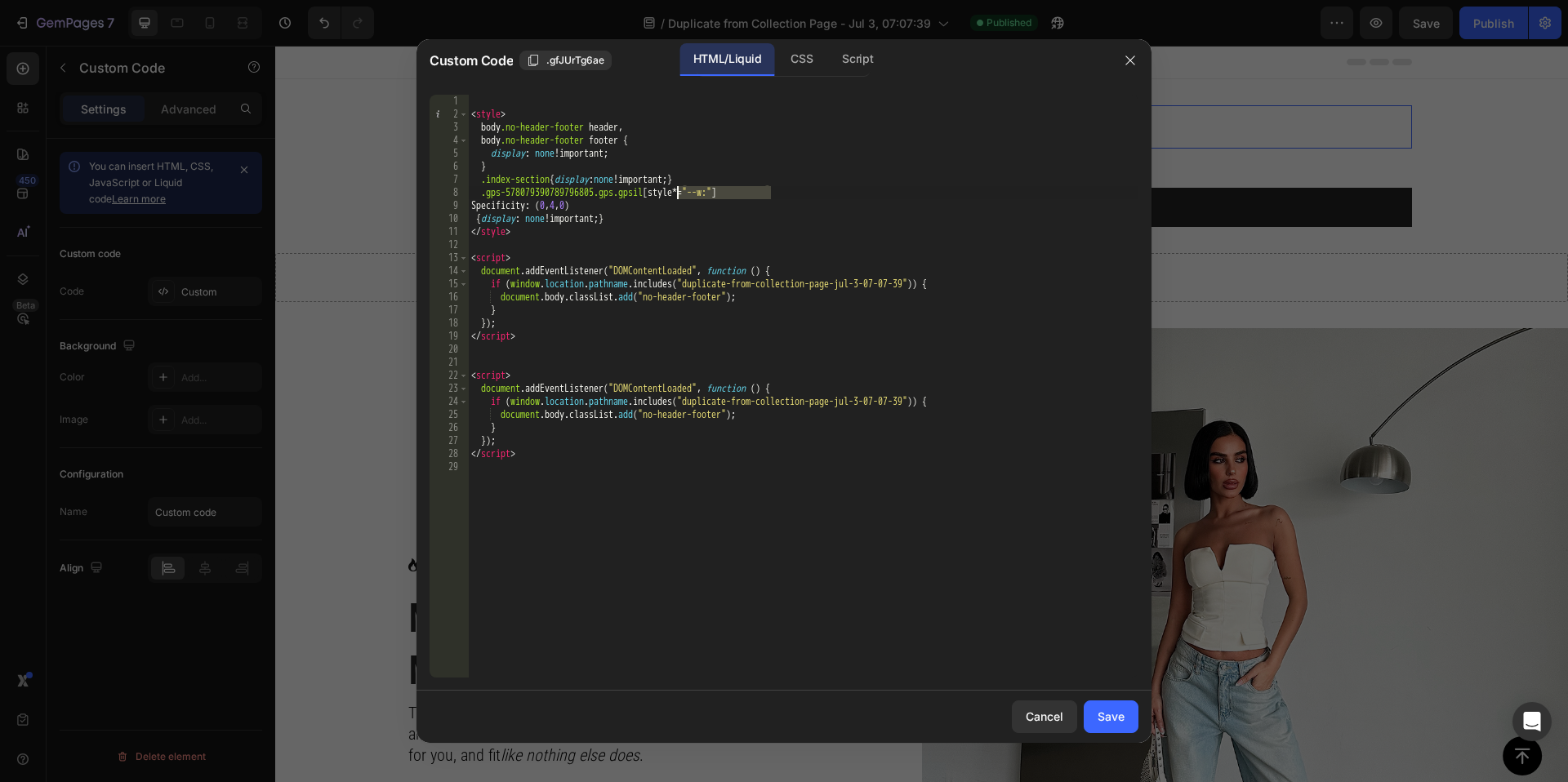 drag, startPoint x: 777, startPoint y: 192, endPoint x: 680, endPoint y: 194, distance: 97.02062 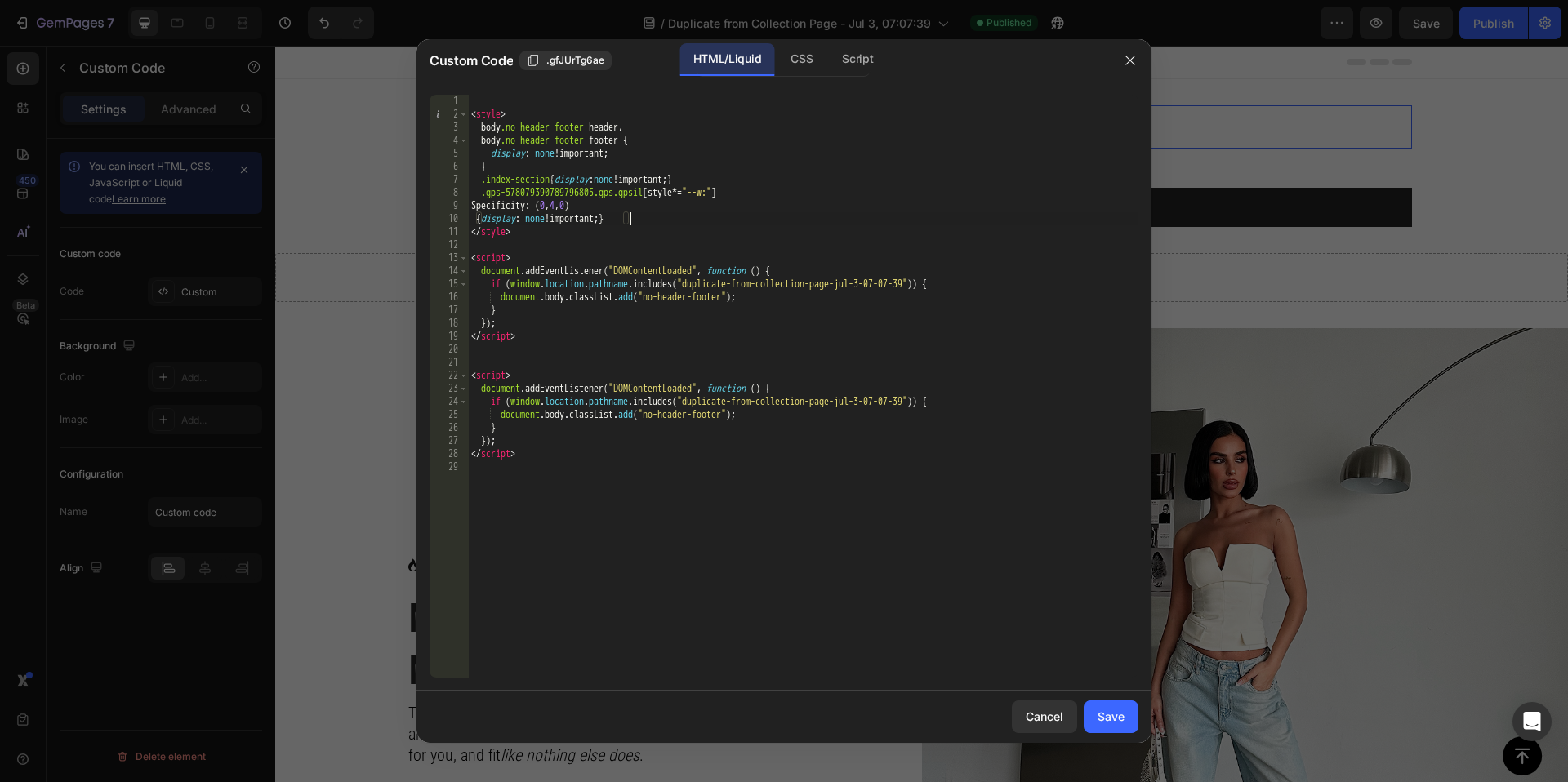 click on "< style >    body .no-header-footer   header ,    body .no-header-footer   footer   {      display :   none  !important ;    }    .index-section { display : none !important ; }    .gps-578079390789796805.gps.gpsil  [ style *= " --w: " ] Specificity : ( 0 , 4 , 0 )   { display :   none !important ; } </ style > < script >    document . addEventListener ( "DOMContentLoaded" ,   function   ( )   {      if   ( window . location . pathname . includes ( "duplicate-from-collection-page-jul-3-07-07-39" ))   {         document . body . classList . add ( "no-header-footer" ) ;      }    }) ; </ script > < script >    document . addEventListener ( "DOMContentLoaded" ,   function   ( )   {      if   ( window . location . pathname . includes ( "duplicate-from-collection-page-jul-3-07-07-39" ))   {         document . body . classList . add ( "no-header-footer" ) ;      }    }) ; </ script >" at bounding box center (803, 399) 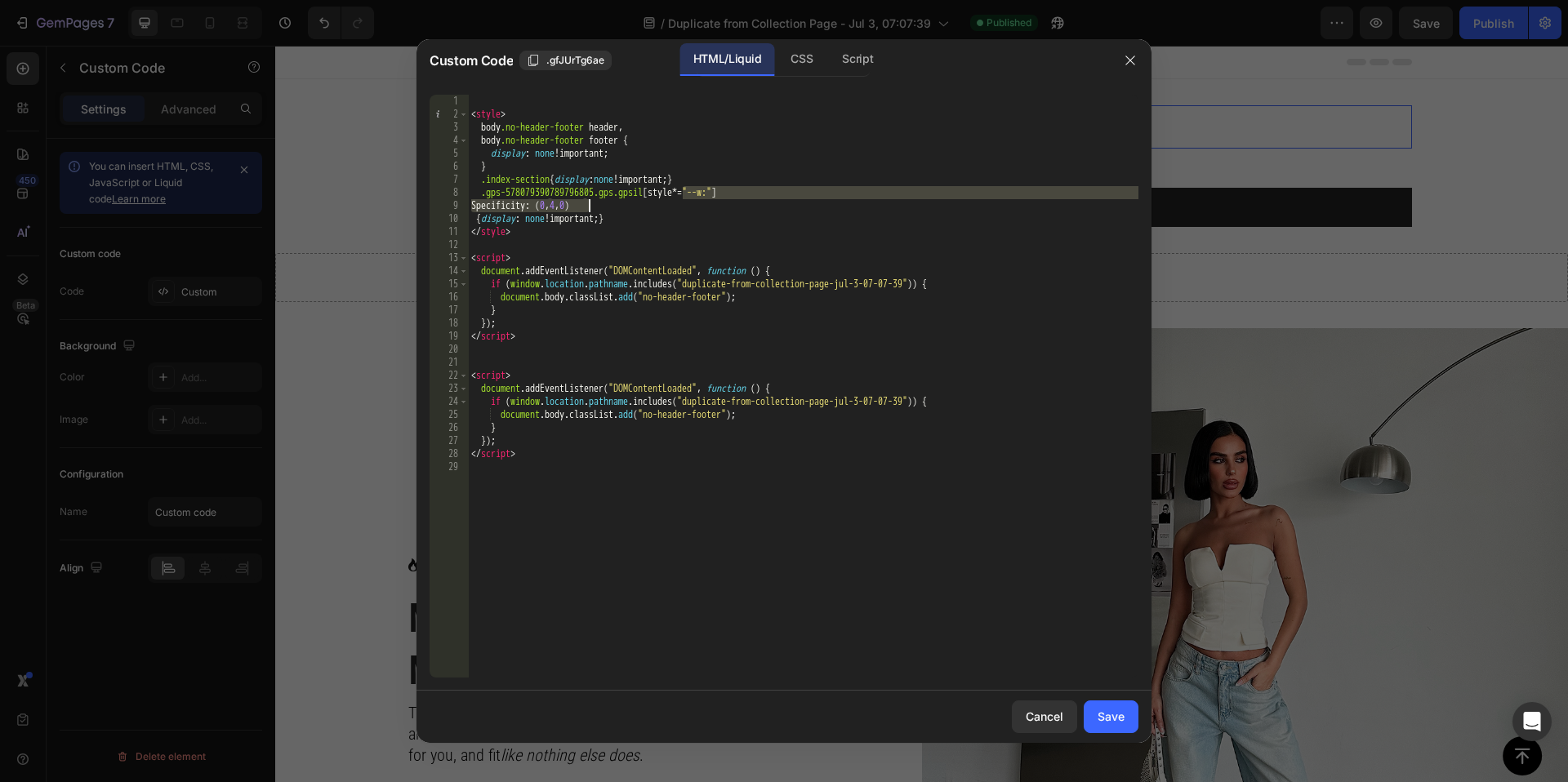 drag, startPoint x: 683, startPoint y: 188, endPoint x: 708, endPoint y: 202, distance: 28.653098 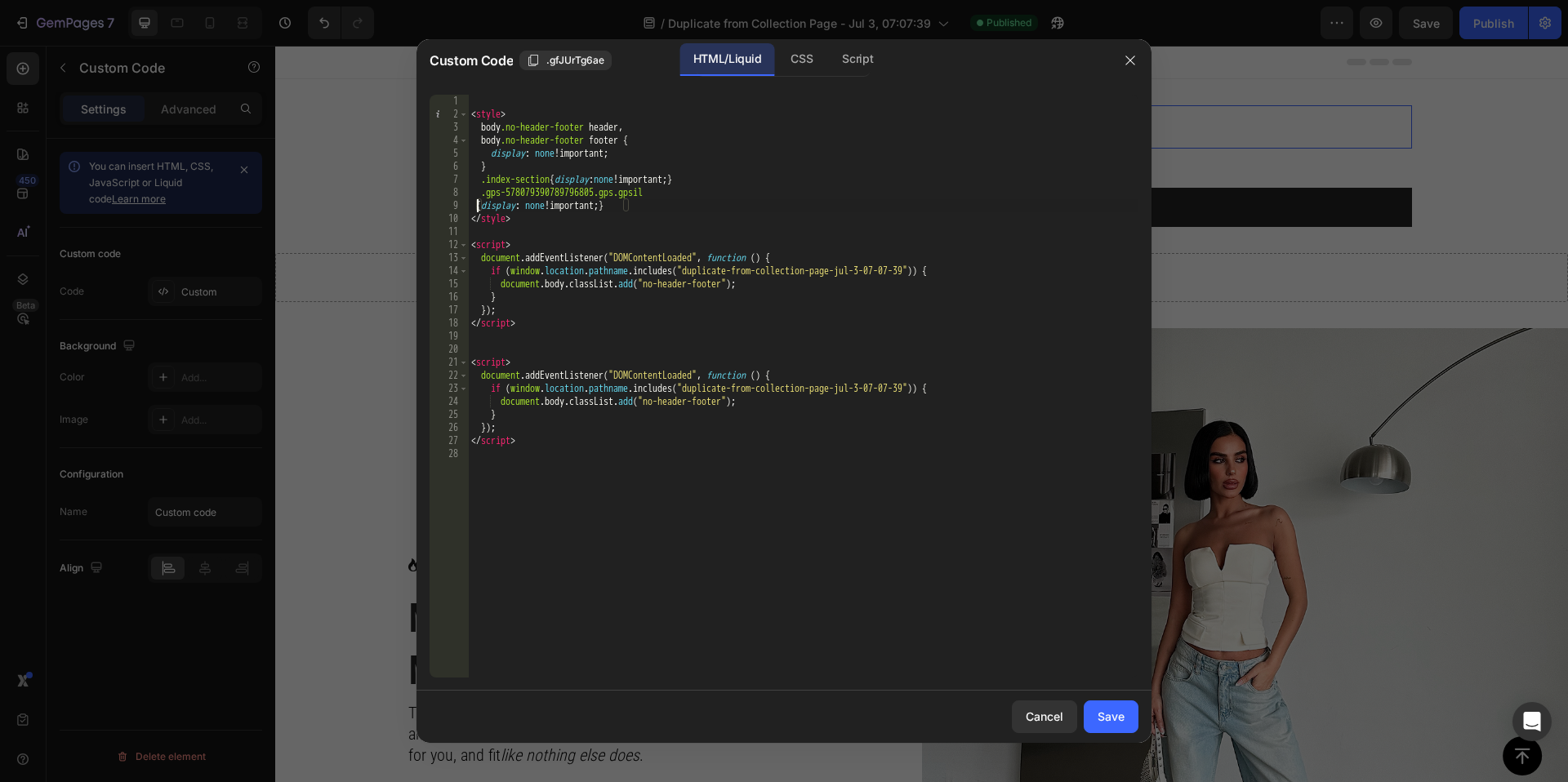 click on "< style >    body .no-header-footer   header ,    body .no-header-footer   footer   {      display :   none  !important ;    }    .index-section { display : none !important ; }    .gps-578079390789796805.gps.gpsil   { display :   none !important ; } </ style > < script >    document . addEventListener ( "DOMContentLoaded" ,   function   ( )   {      if   ( window . location . pathname . includes ( "duplicate-from-collection-page-jul-3-07-07-39" ))   {         document . body . classList . add ( "no-header-footer" ) ;      }    }) ; </ script > < script >    document . addEventListener ( "DOMContentLoaded" ,   function   ( )   {      if   ( window . location . pathname . includes ( "duplicate-from-collection-page-jul-3-07-07-39" ))   {         document . body . classList . add ( "no-header-footer" ) ;      }    }) ; </ script >" at bounding box center [803, 399] 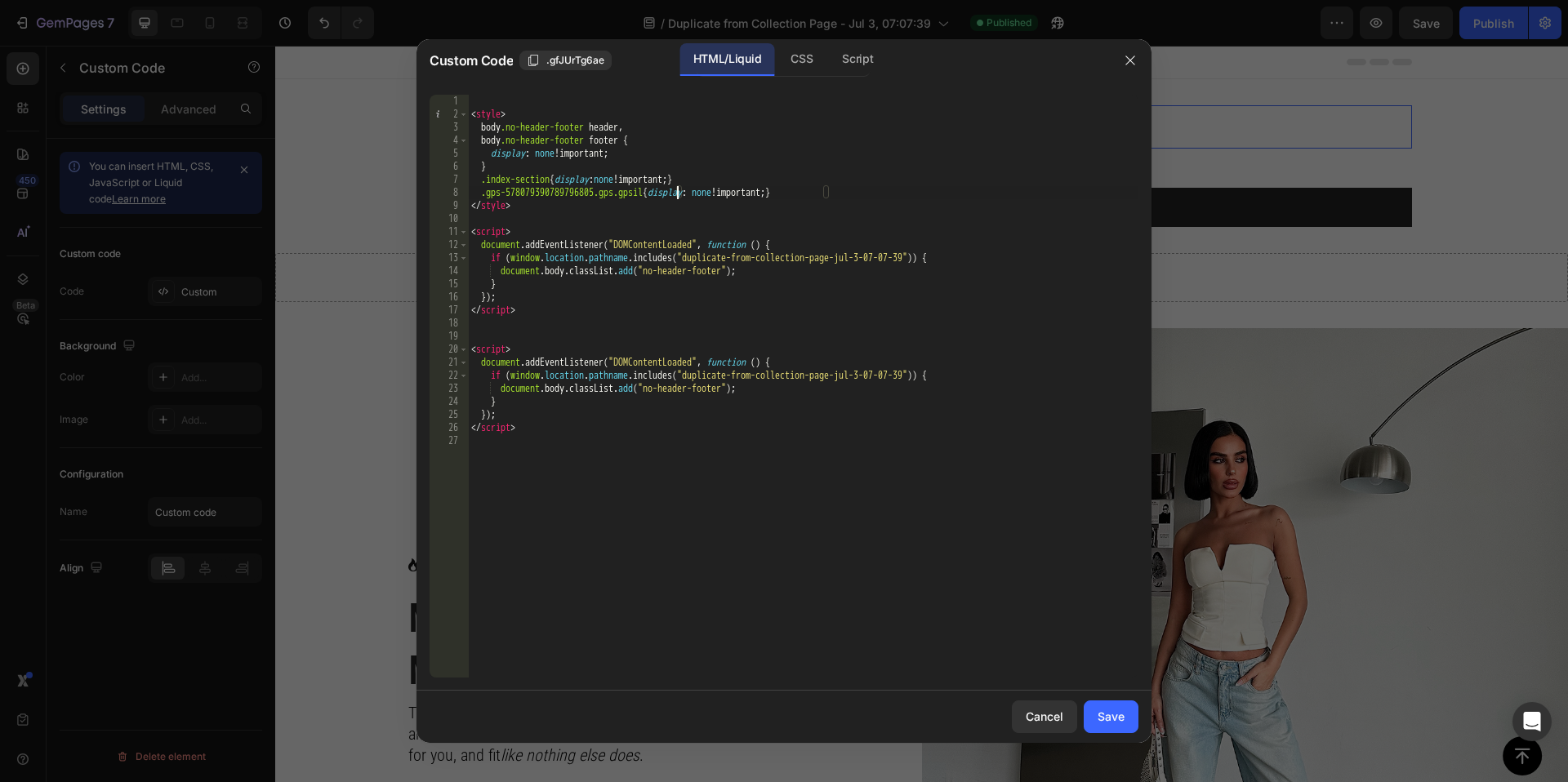 scroll, scrollTop: 0, scrollLeft: 17, axis: horizontal 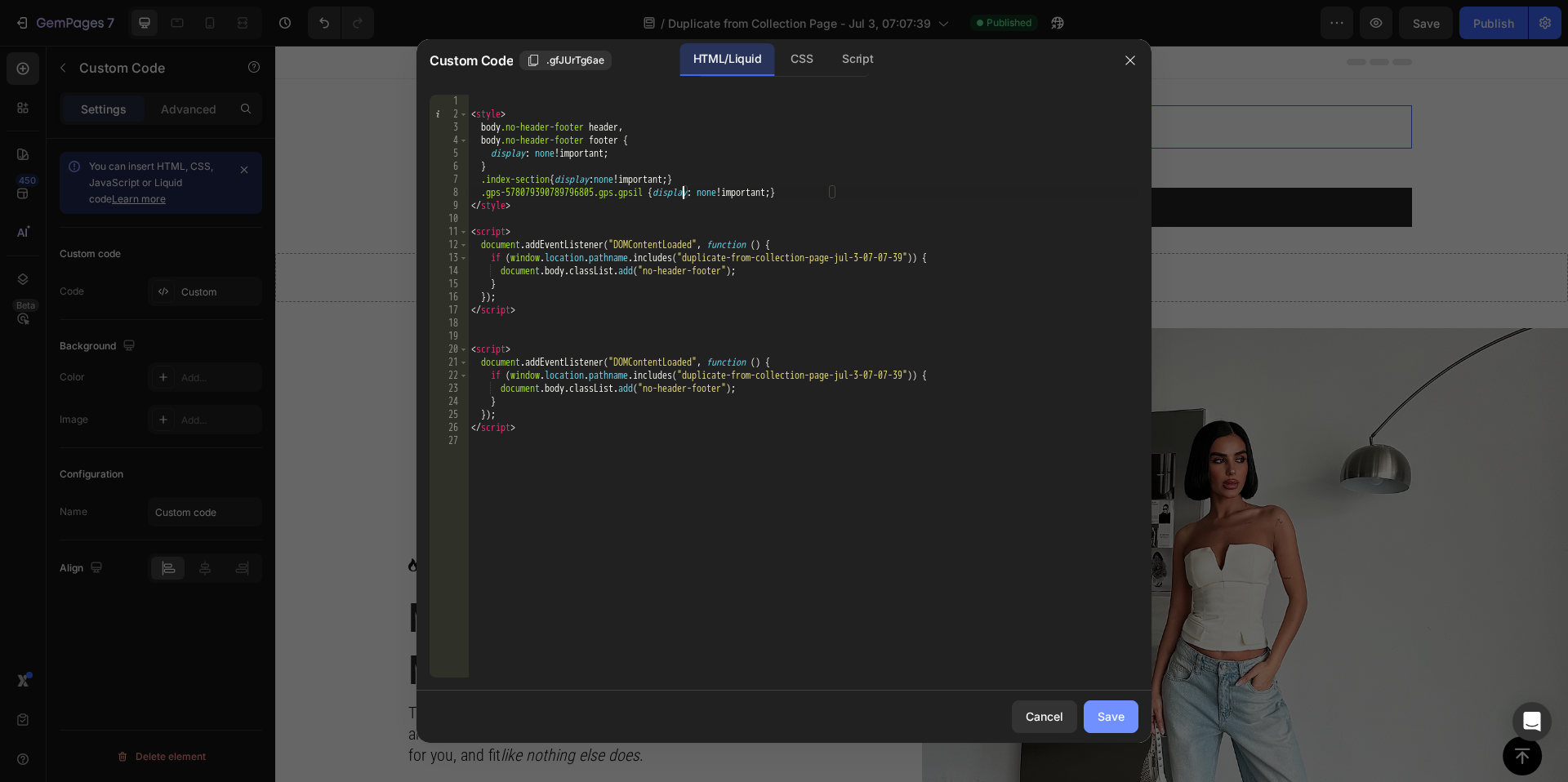 type on ".gps-578079390789796805.gps.gpsil {display: none!important;}" 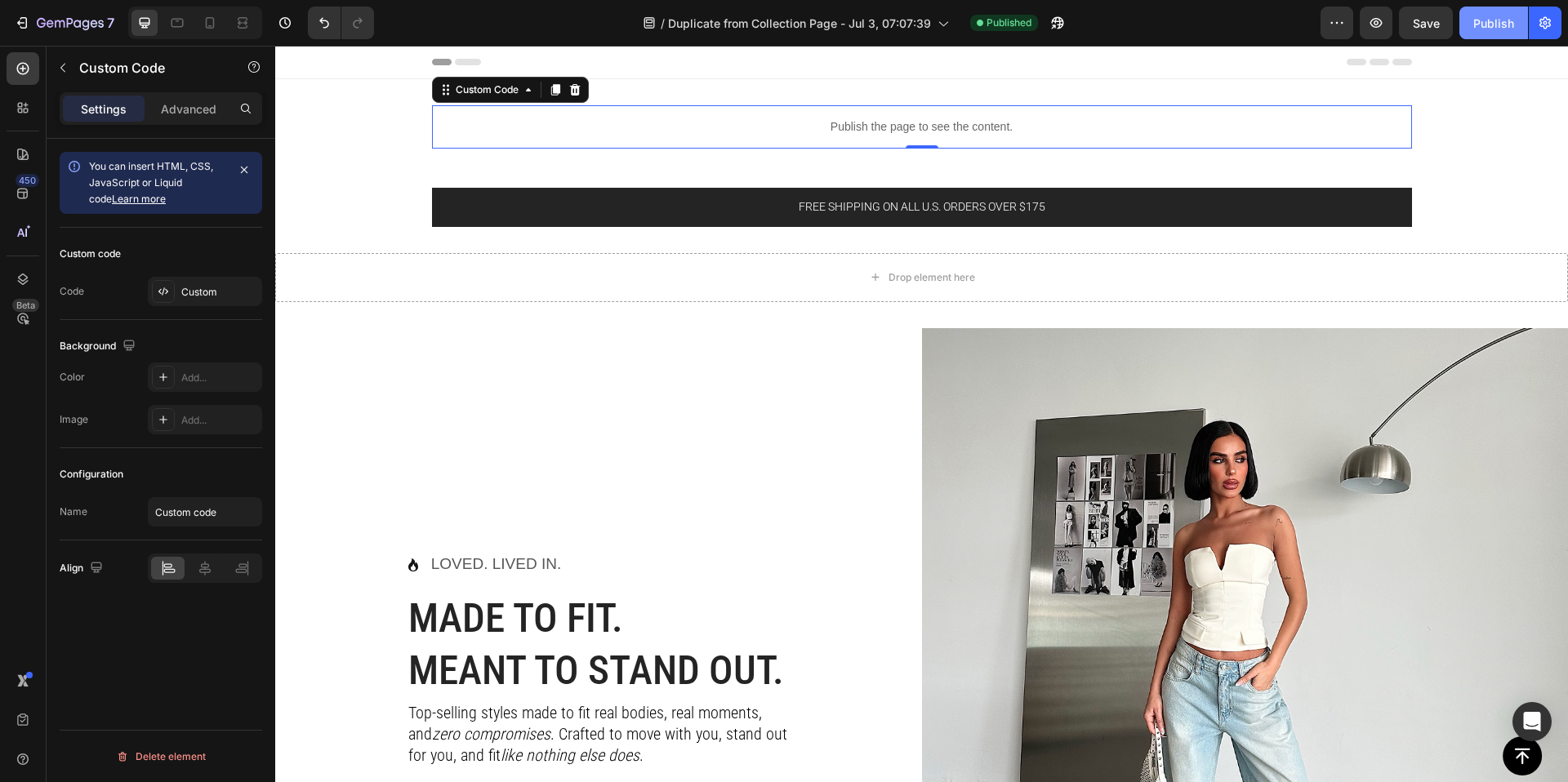 click on "Publish" at bounding box center [1494, 23] 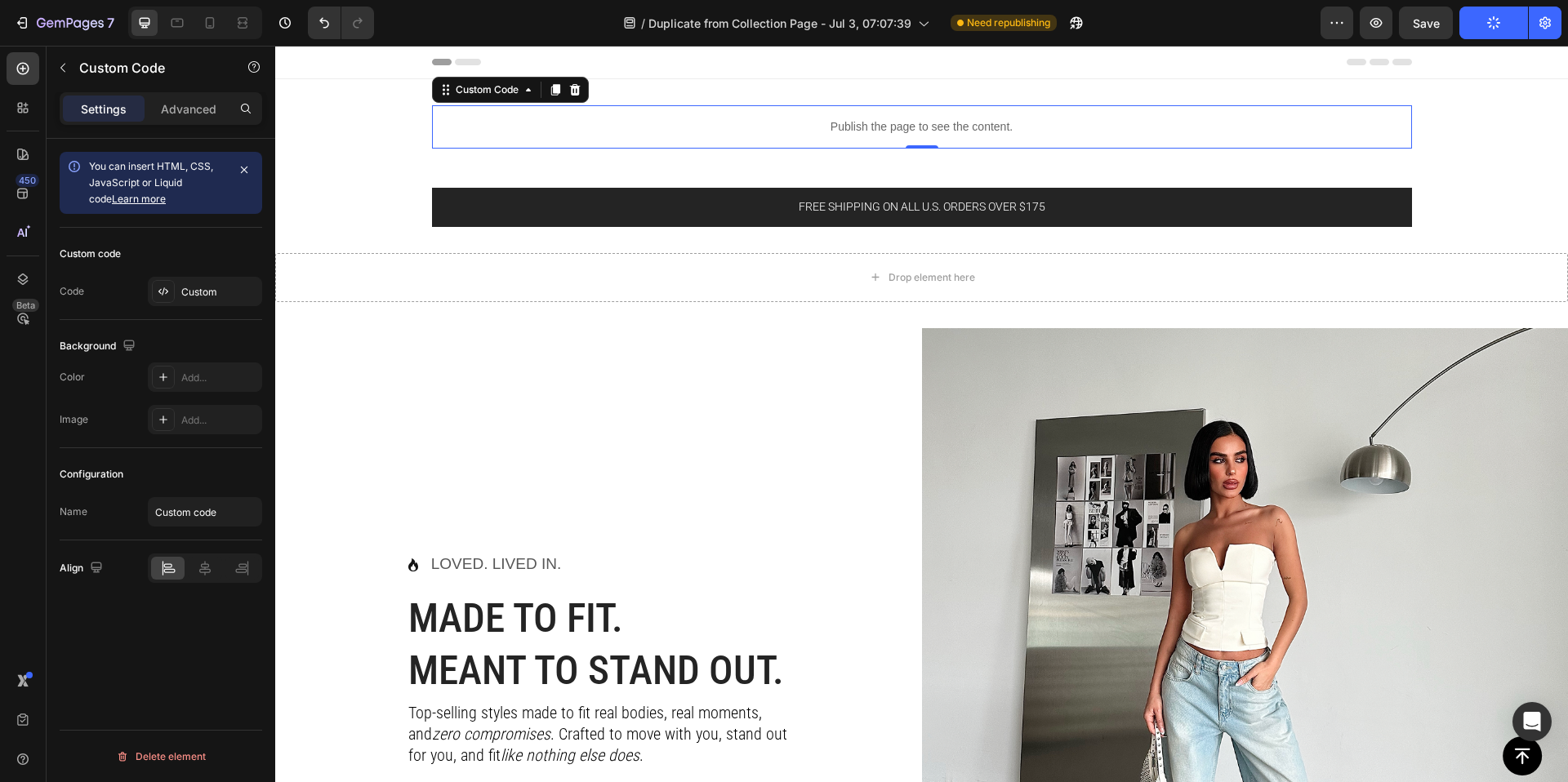 click on "Publish the page to see the content." at bounding box center (922, 127) 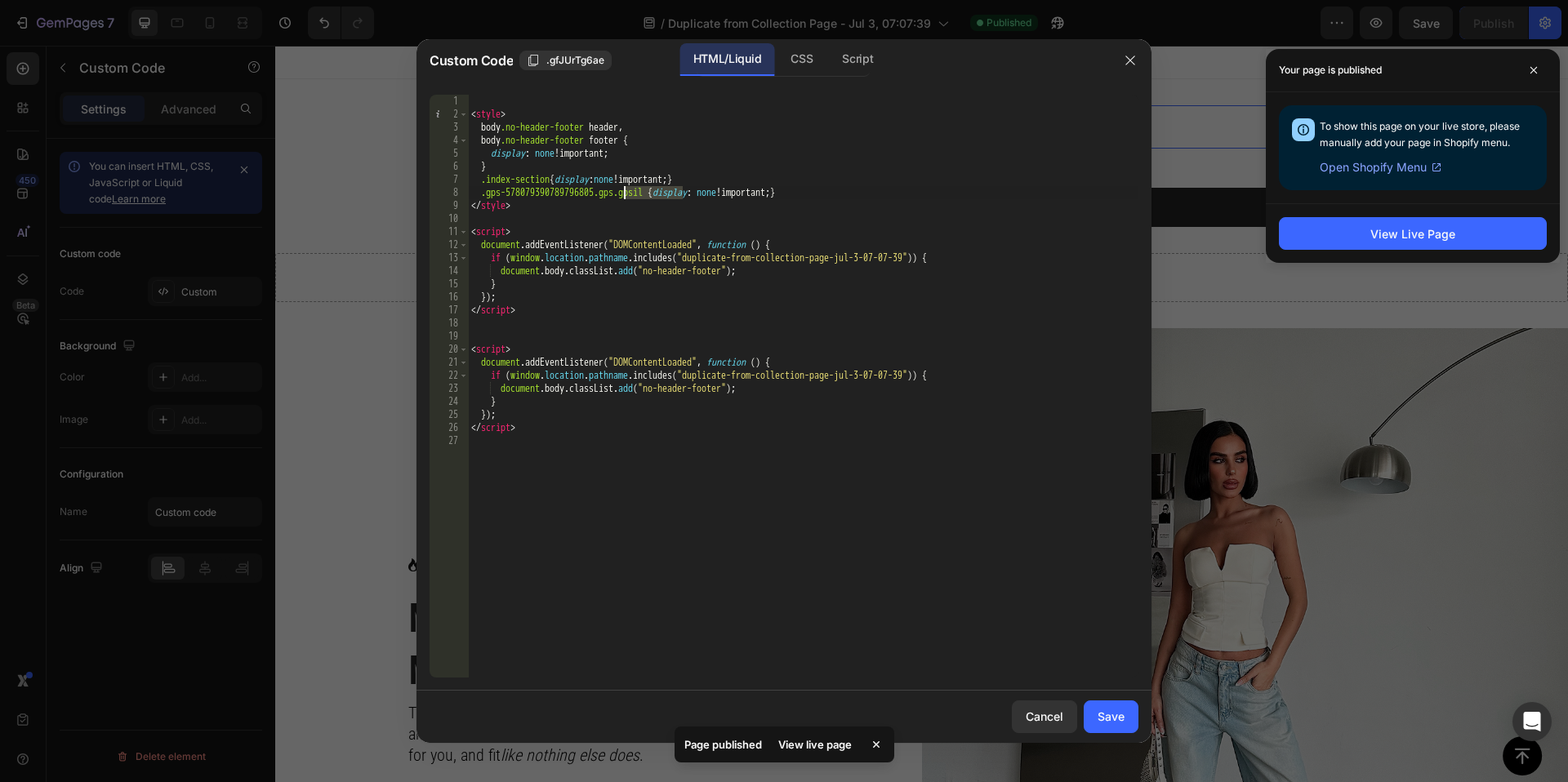 drag, startPoint x: 682, startPoint y: 196, endPoint x: 621, endPoint y: 197, distance: 61.0082 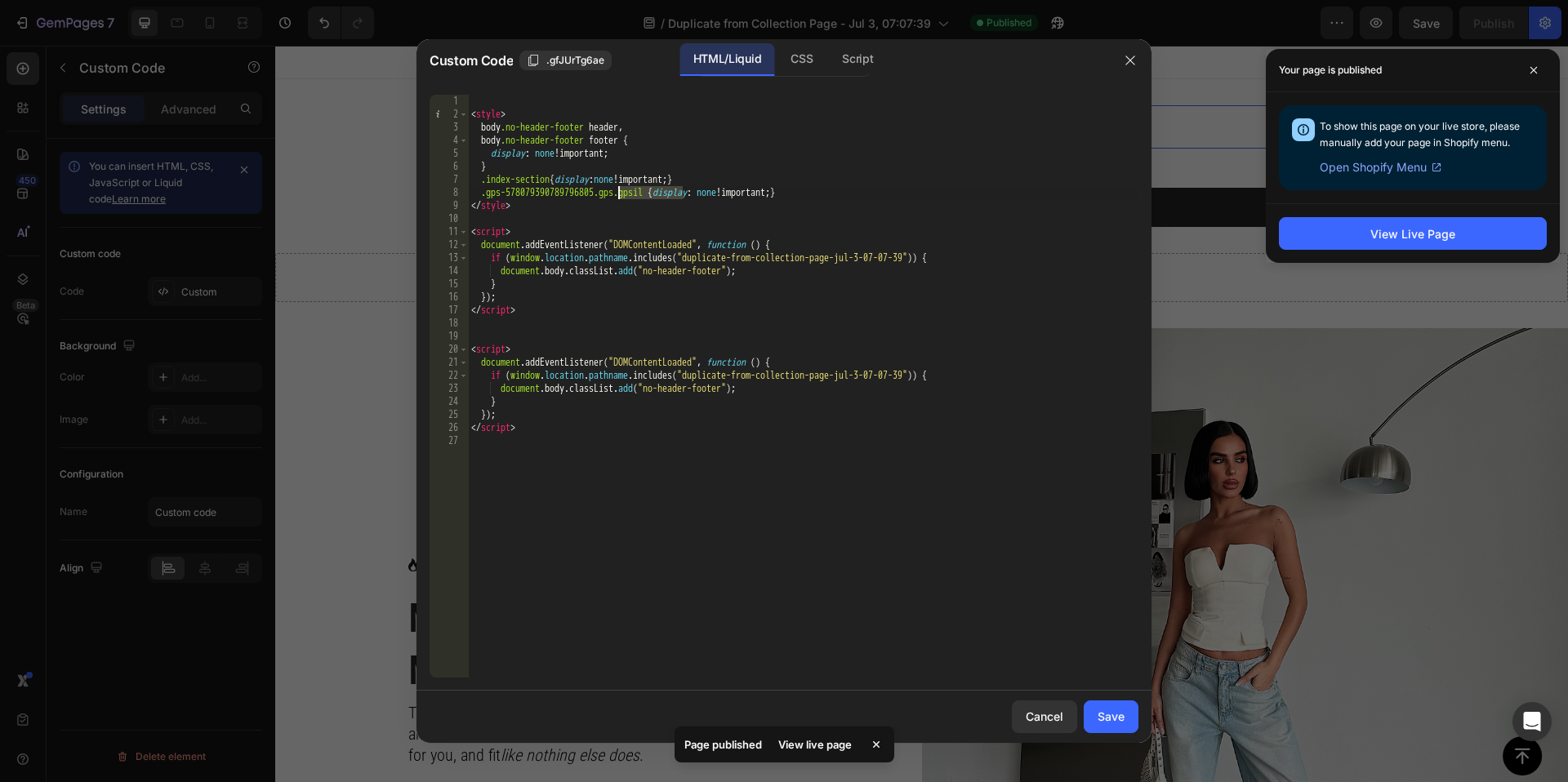 type on ".gps-578079390789796805{display: none!important;}" 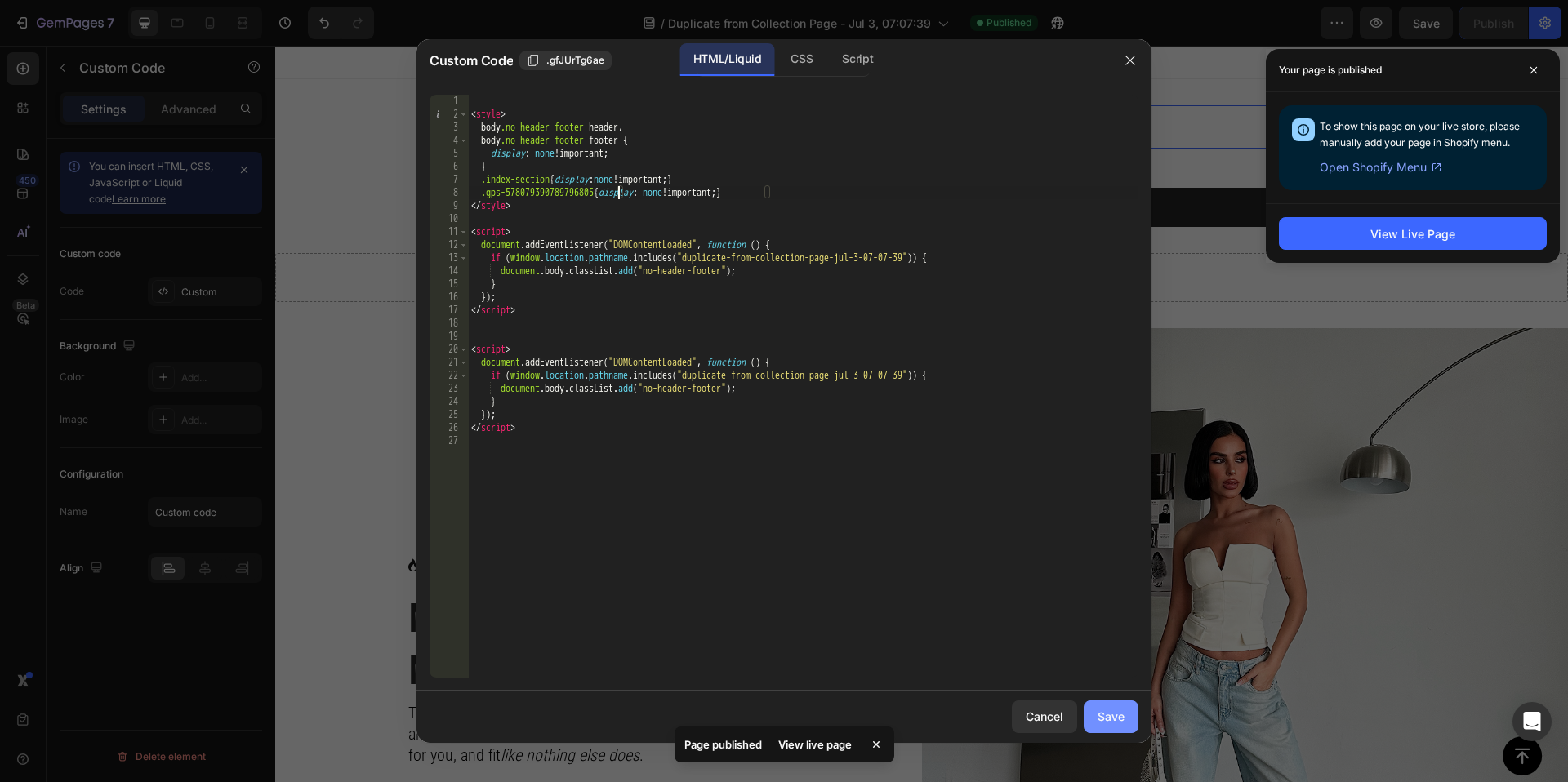 click on "Save" at bounding box center (1111, 716) 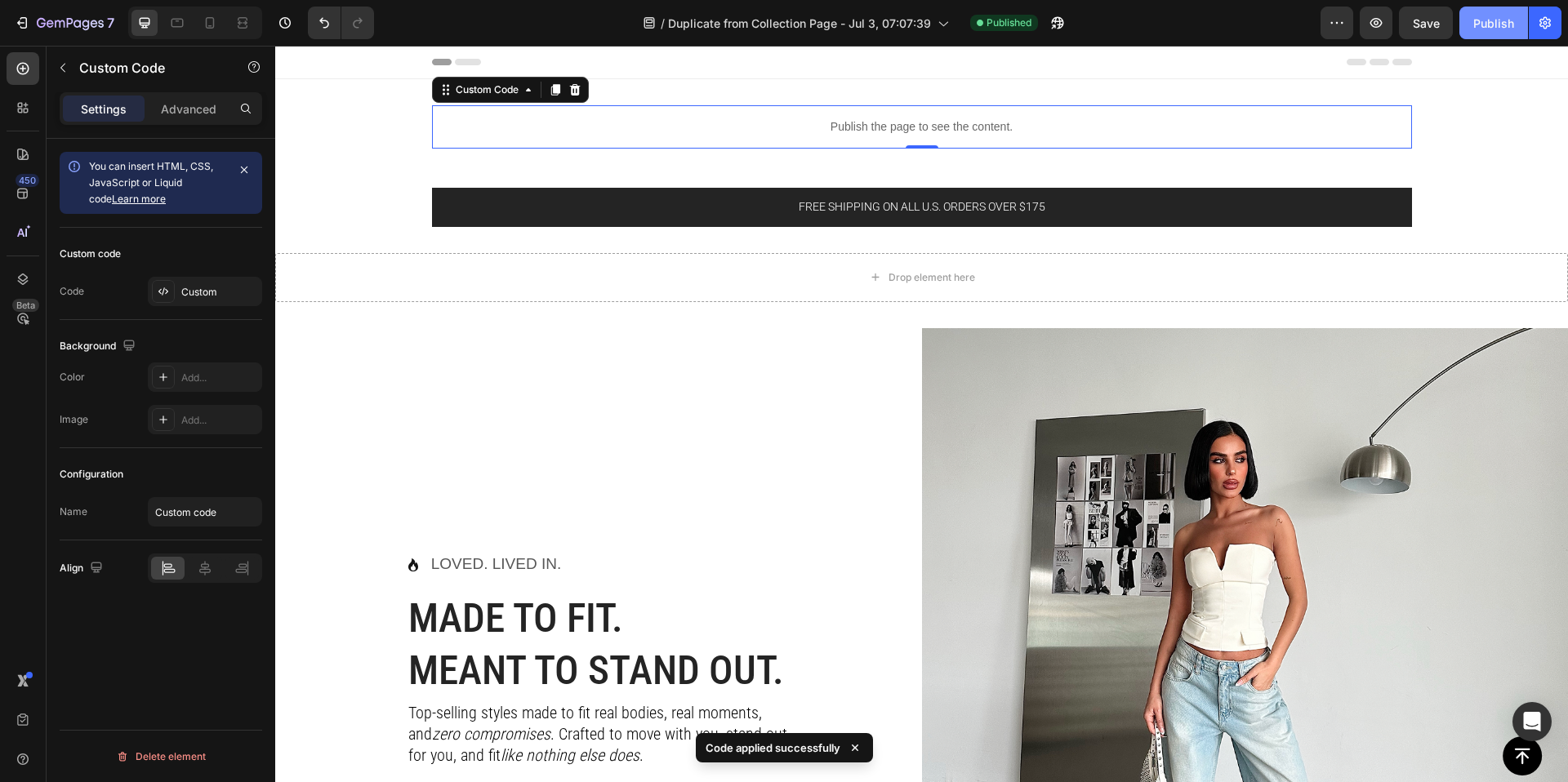click on "Publish" at bounding box center [1494, 23] 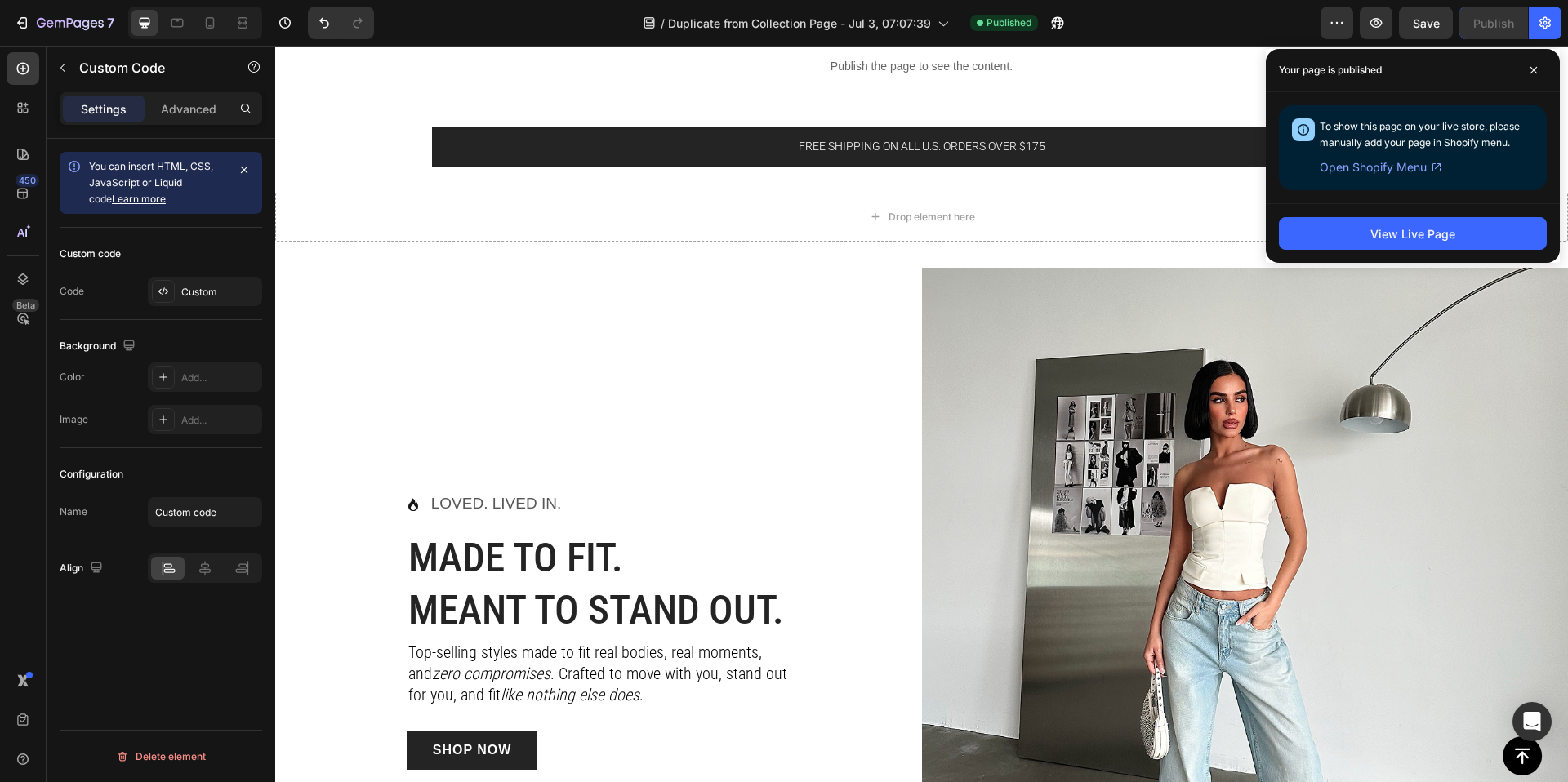 scroll, scrollTop: 0, scrollLeft: 0, axis: both 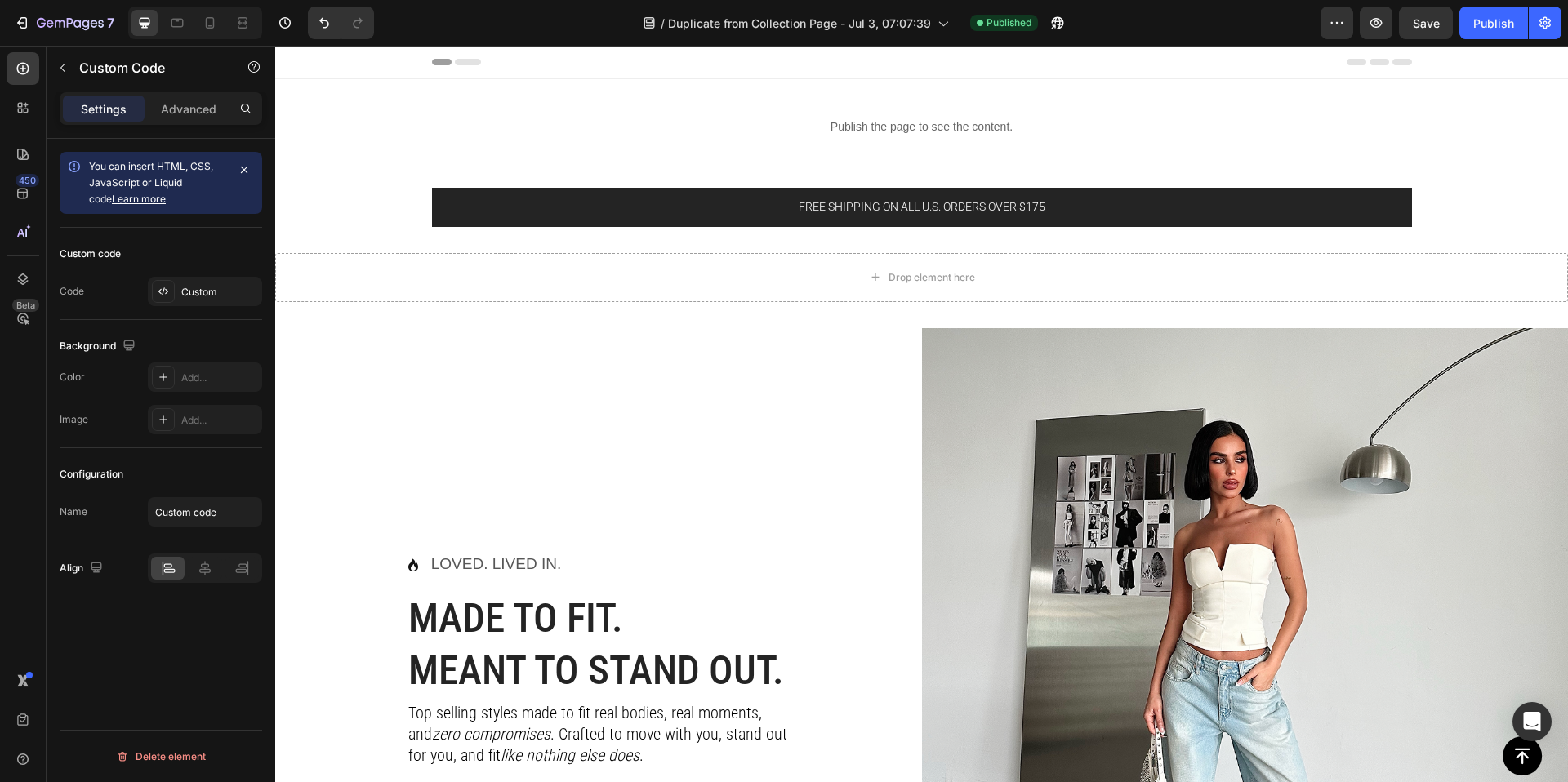 click on "Publish the page to see the content." at bounding box center (922, 127) 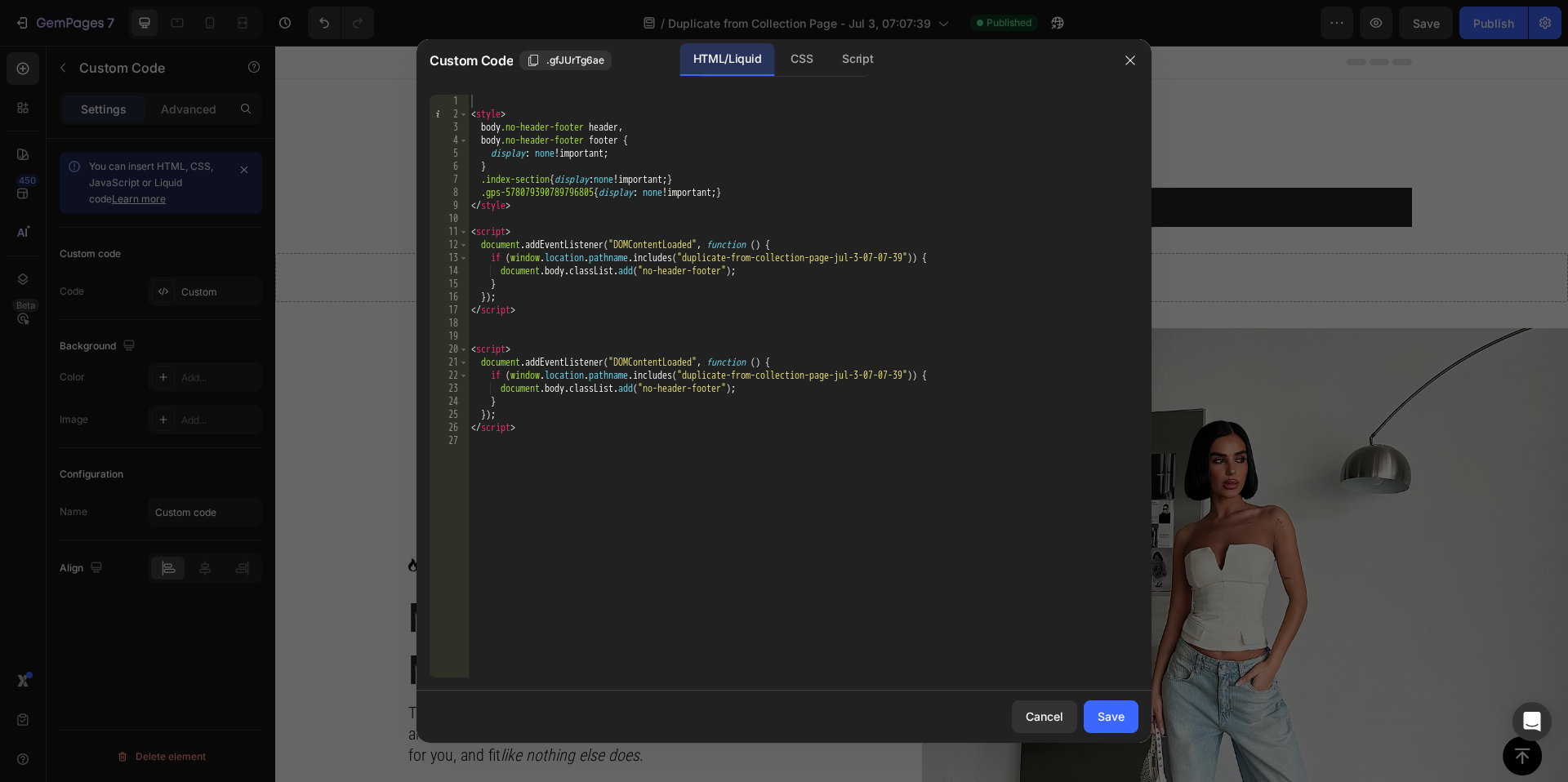 type on ".gps-578079390789796805{display: none!important;}" 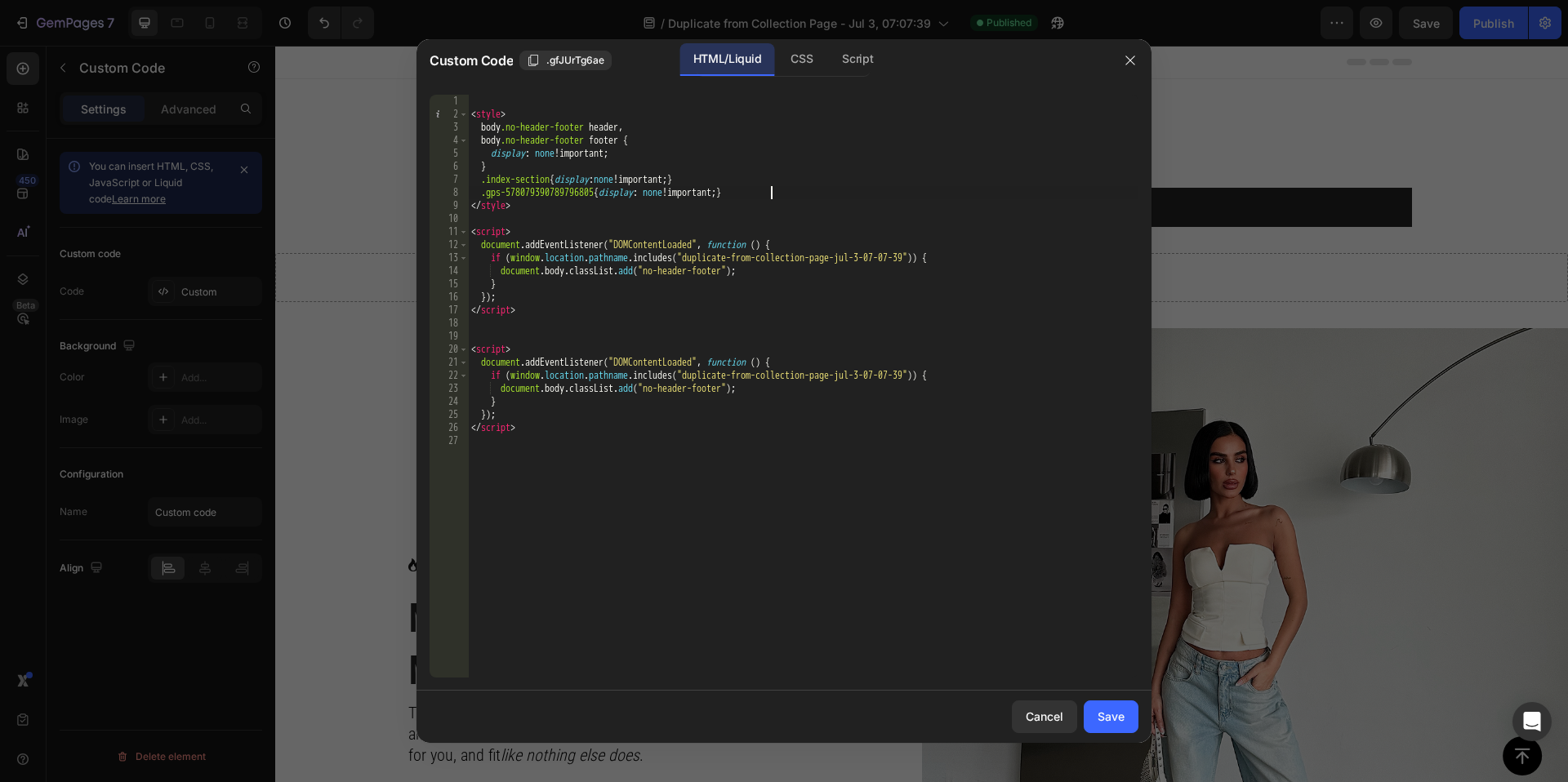 click on "< style >    body .no-header-footer   header ,    body .no-header-footer   footer   {      display :   none  !important ;    }    .index-section { display : none !important ; }    .gps-578079390789796805 { display :   none !important ; } </ style > < script >    document . addEventListener ( "DOMContentLoaded" ,   function   ( )   {      if   ( window . location . pathname . includes ( "duplicate-from-collection-page-jul-3-07-07-39" ))   {         document . body . classList . add ( "no-header-footer" ) ;      }    }) ; </ script > < script >    document . addEventListener ( "DOMContentLoaded" ,   function   ( )   {      if   ( window . location . pathname . includes ( "duplicate-from-collection-page-jul-3-07-07-39" ))   {         document . body . classList . add ( "no-header-footer" ) ;      }    }) ; </ script >" at bounding box center [803, 399] 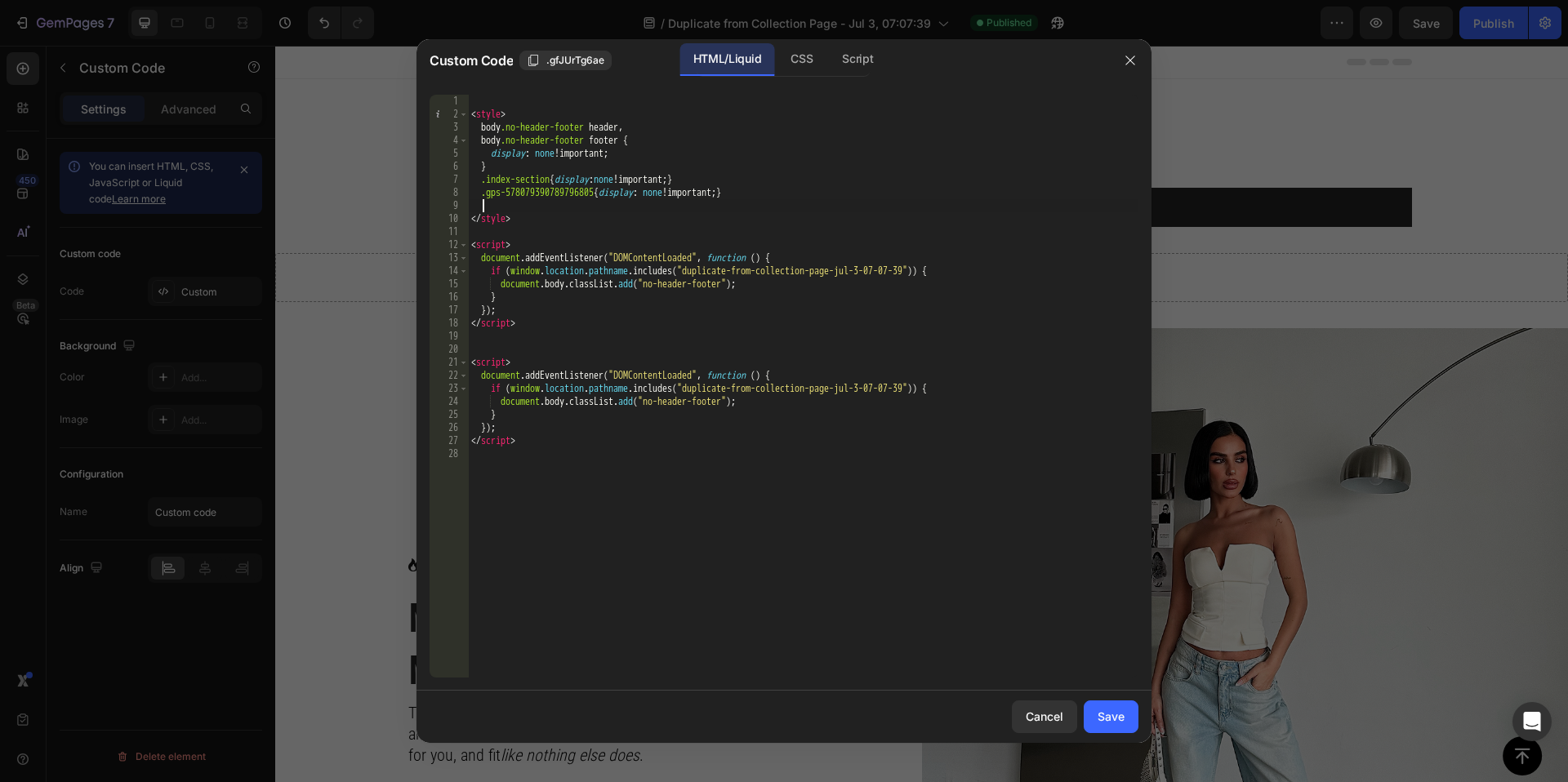 paste on ".custom-content" 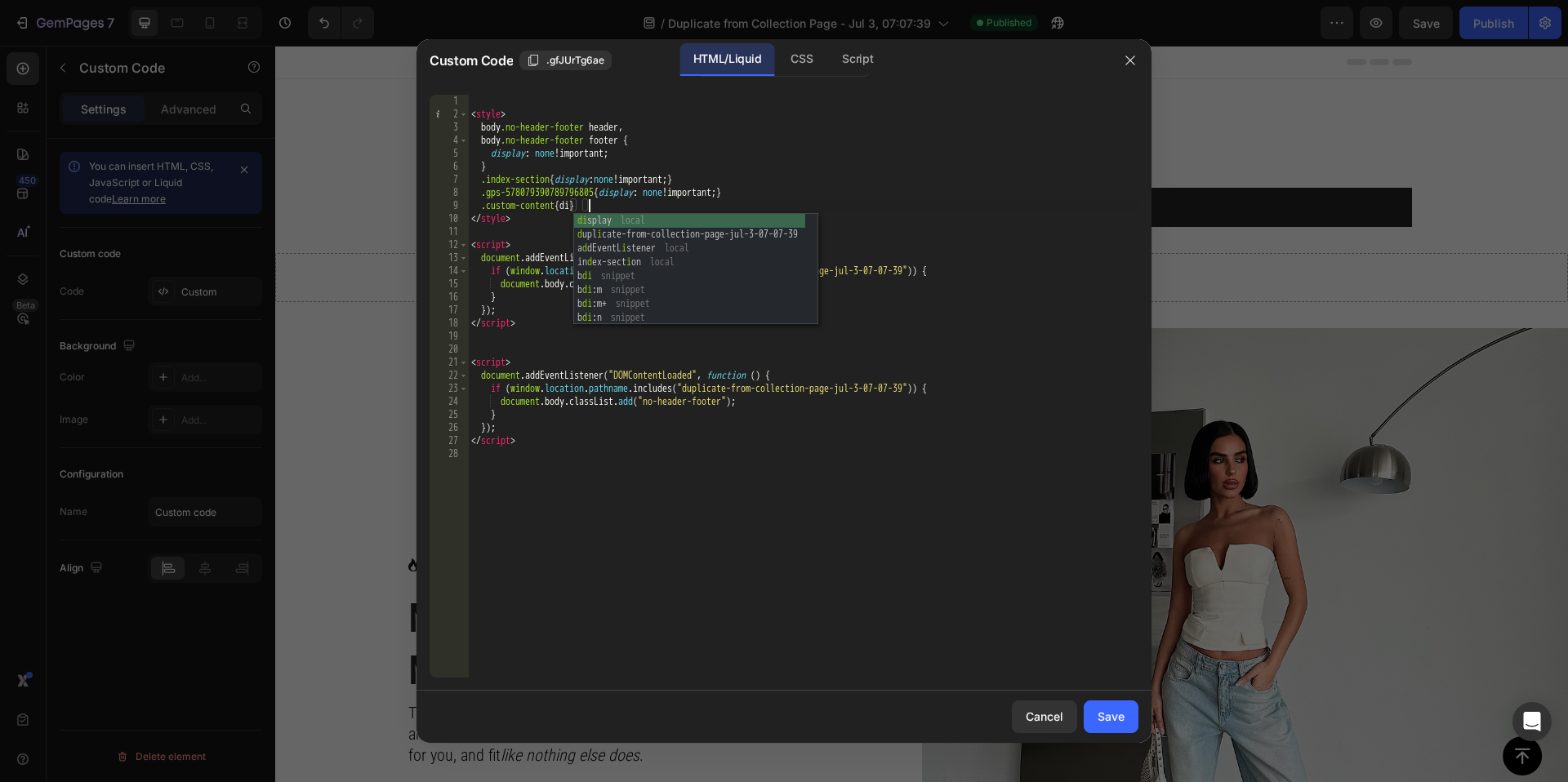 scroll, scrollTop: 0, scrollLeft: 10, axis: horizontal 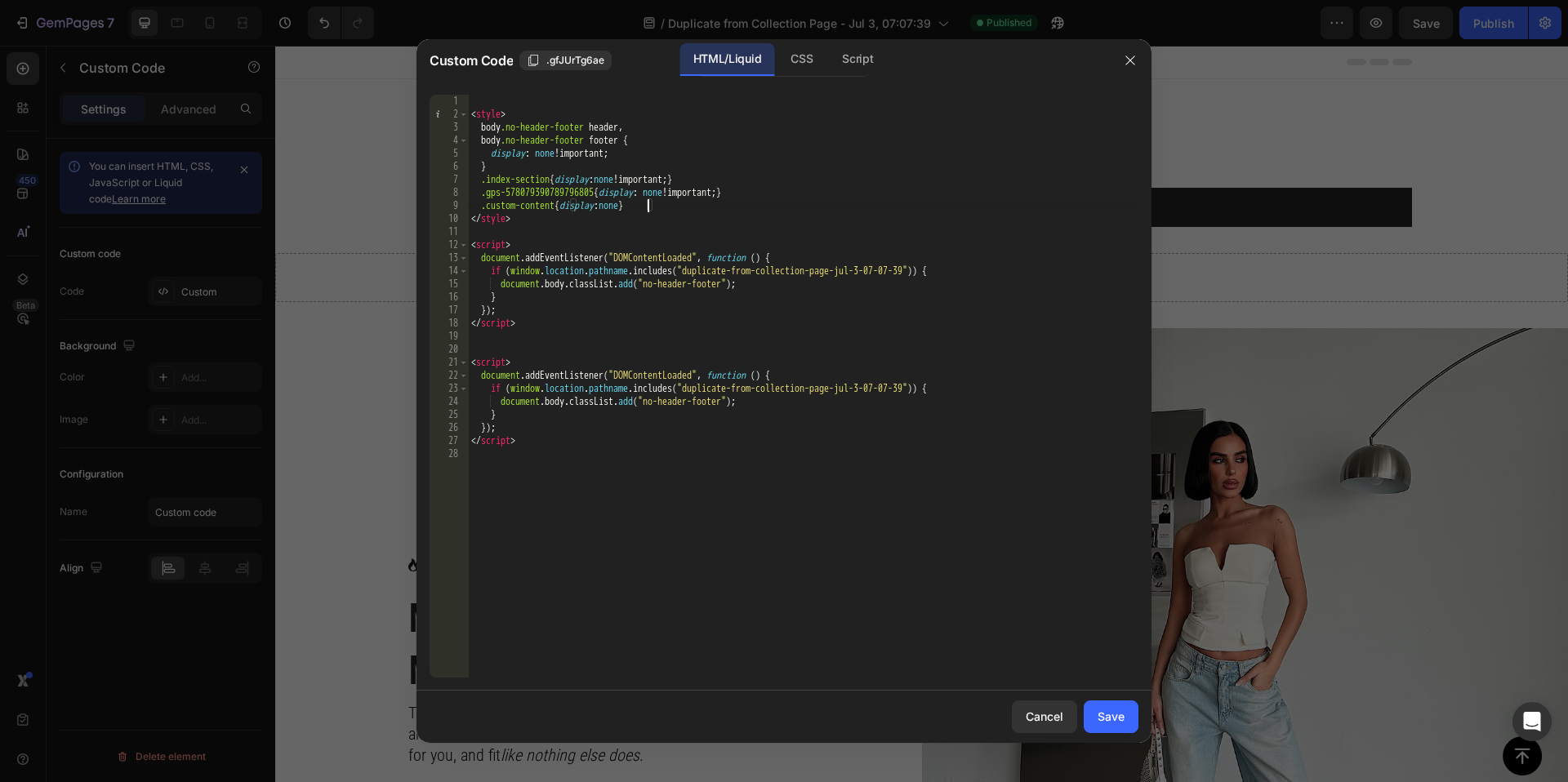 type on ".custom-content{display:none!}" 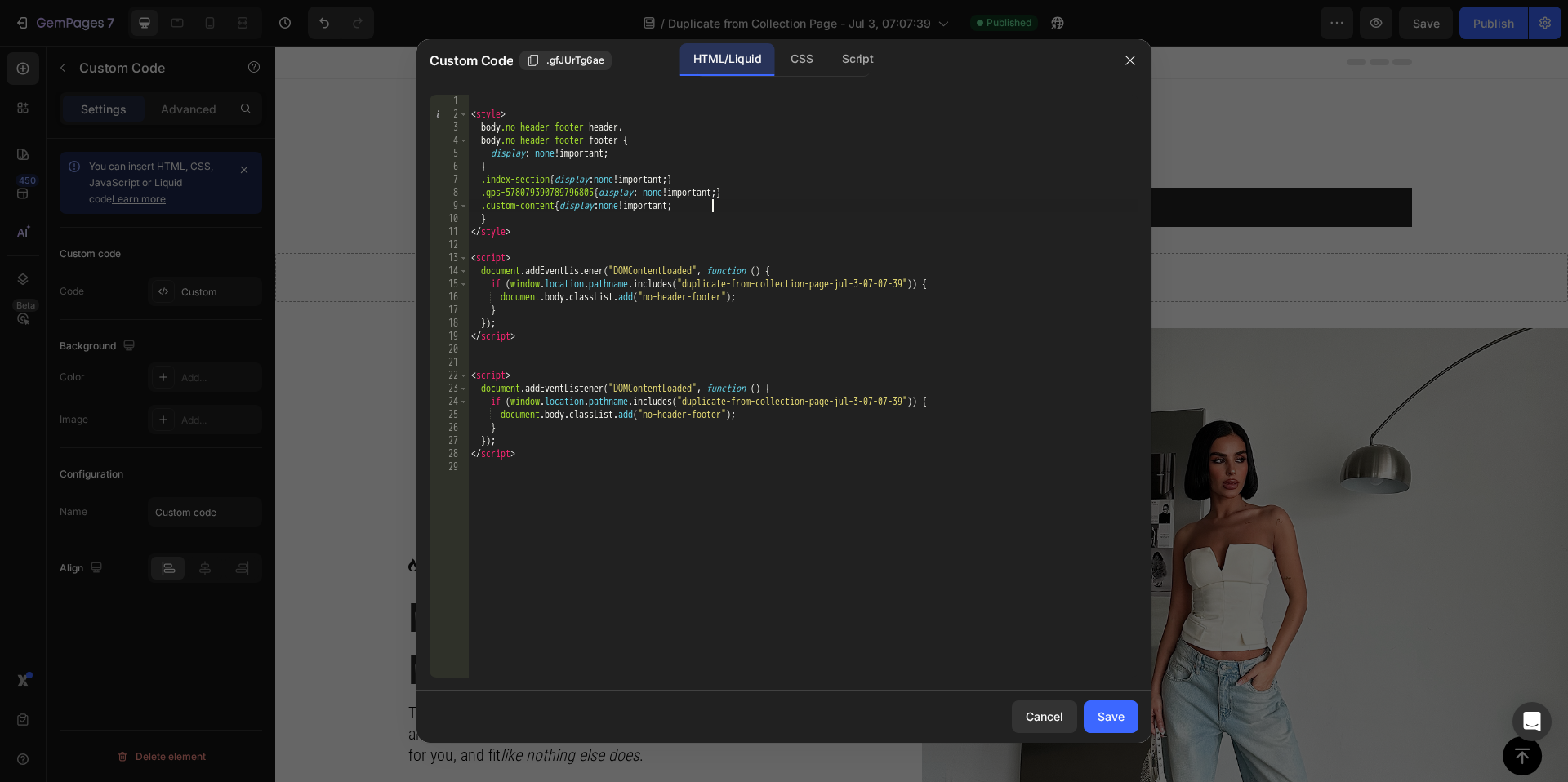 scroll, scrollTop: 0, scrollLeft: 19, axis: horizontal 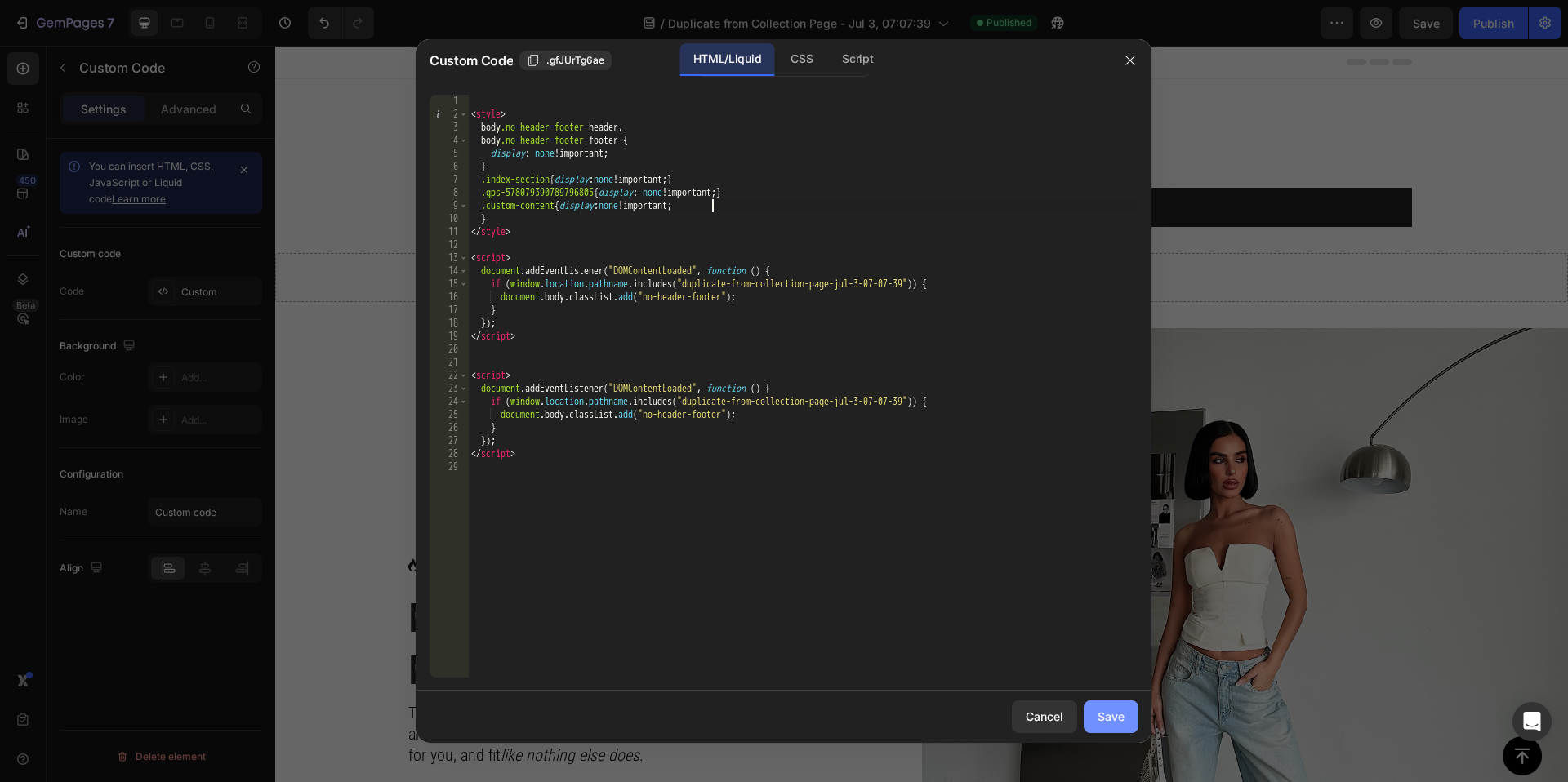 type on ".custom-content{display:none!important;" 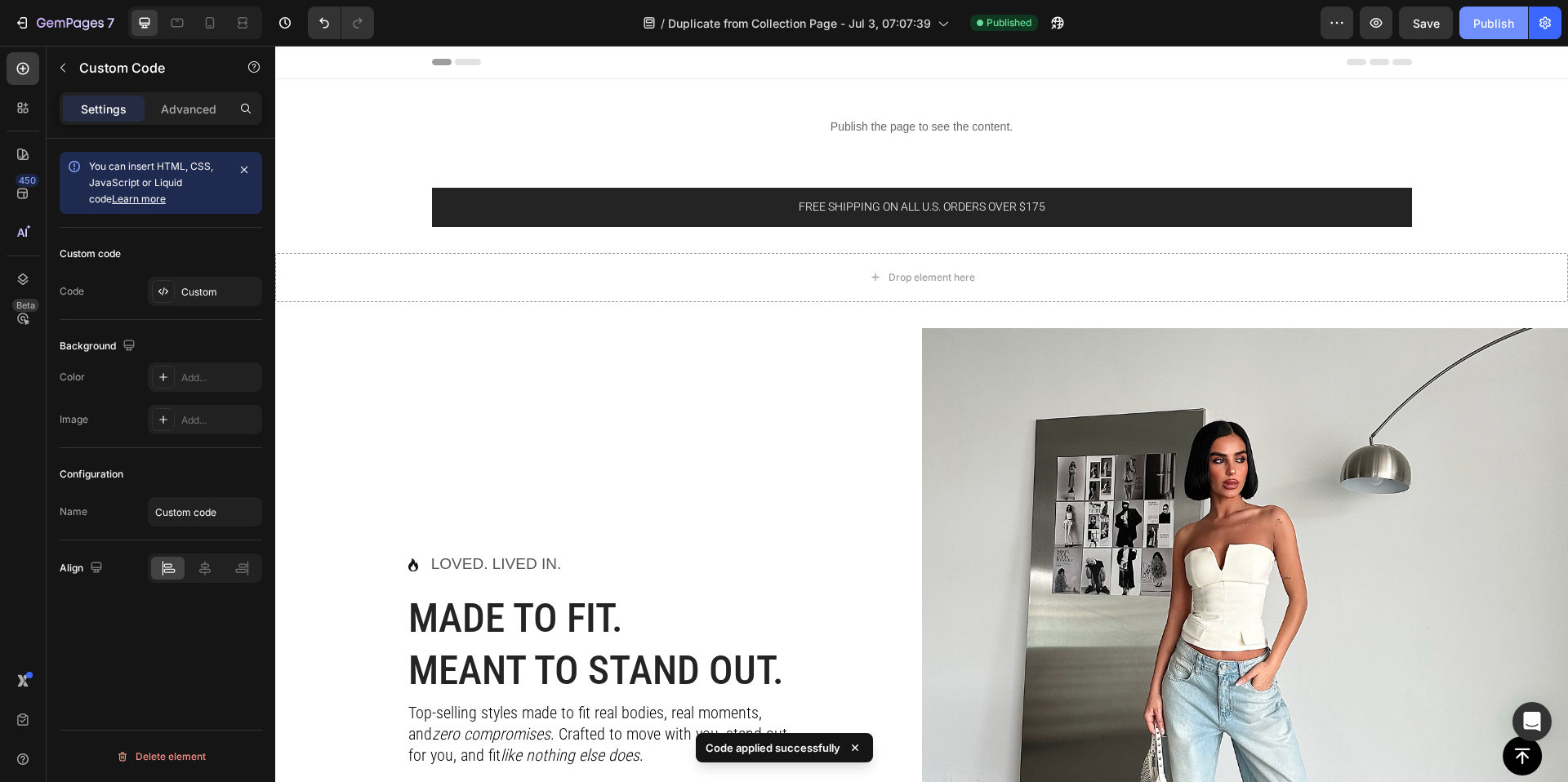 click on "Publish" 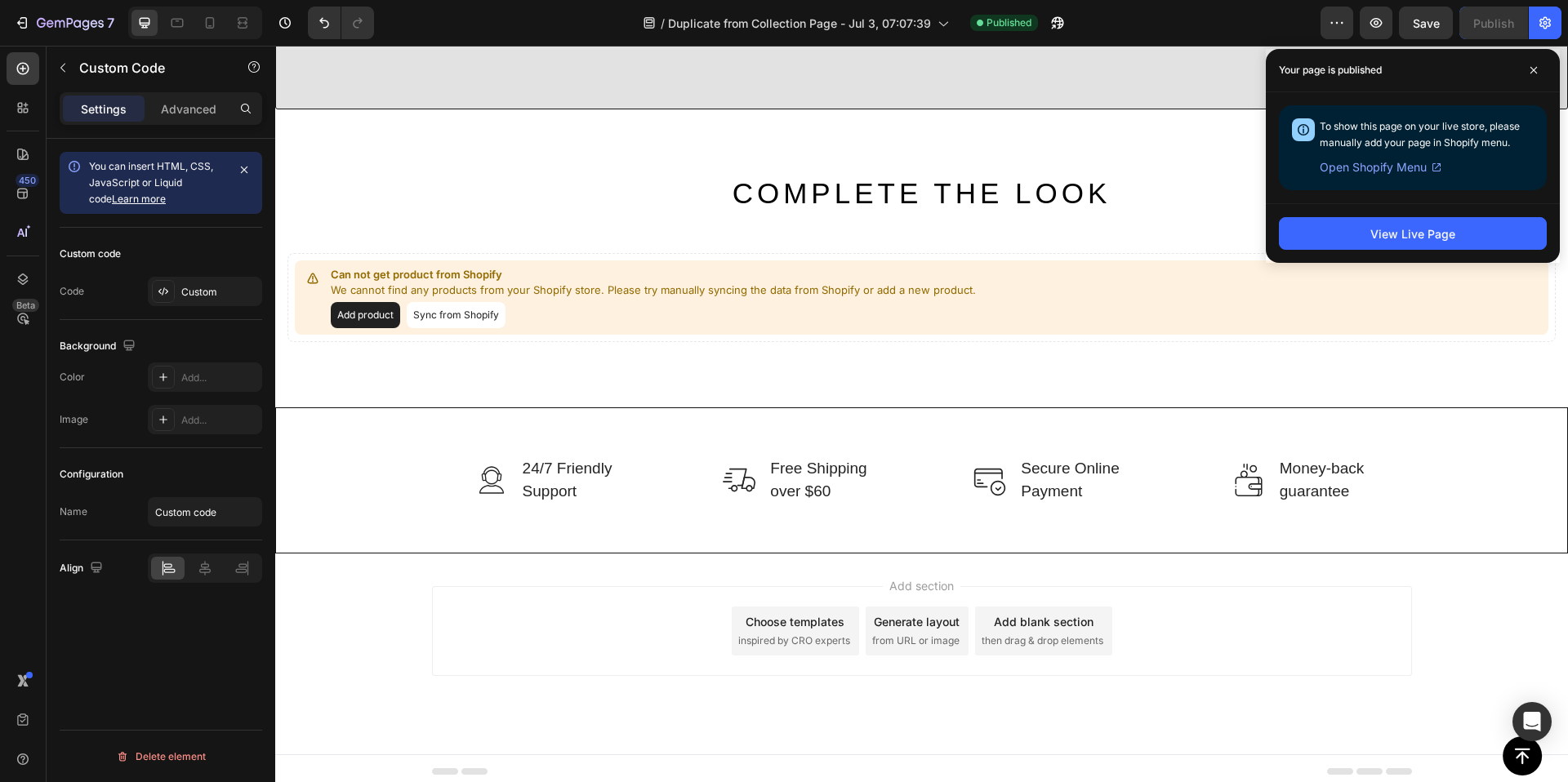 scroll, scrollTop: 3955, scrollLeft: 0, axis: vertical 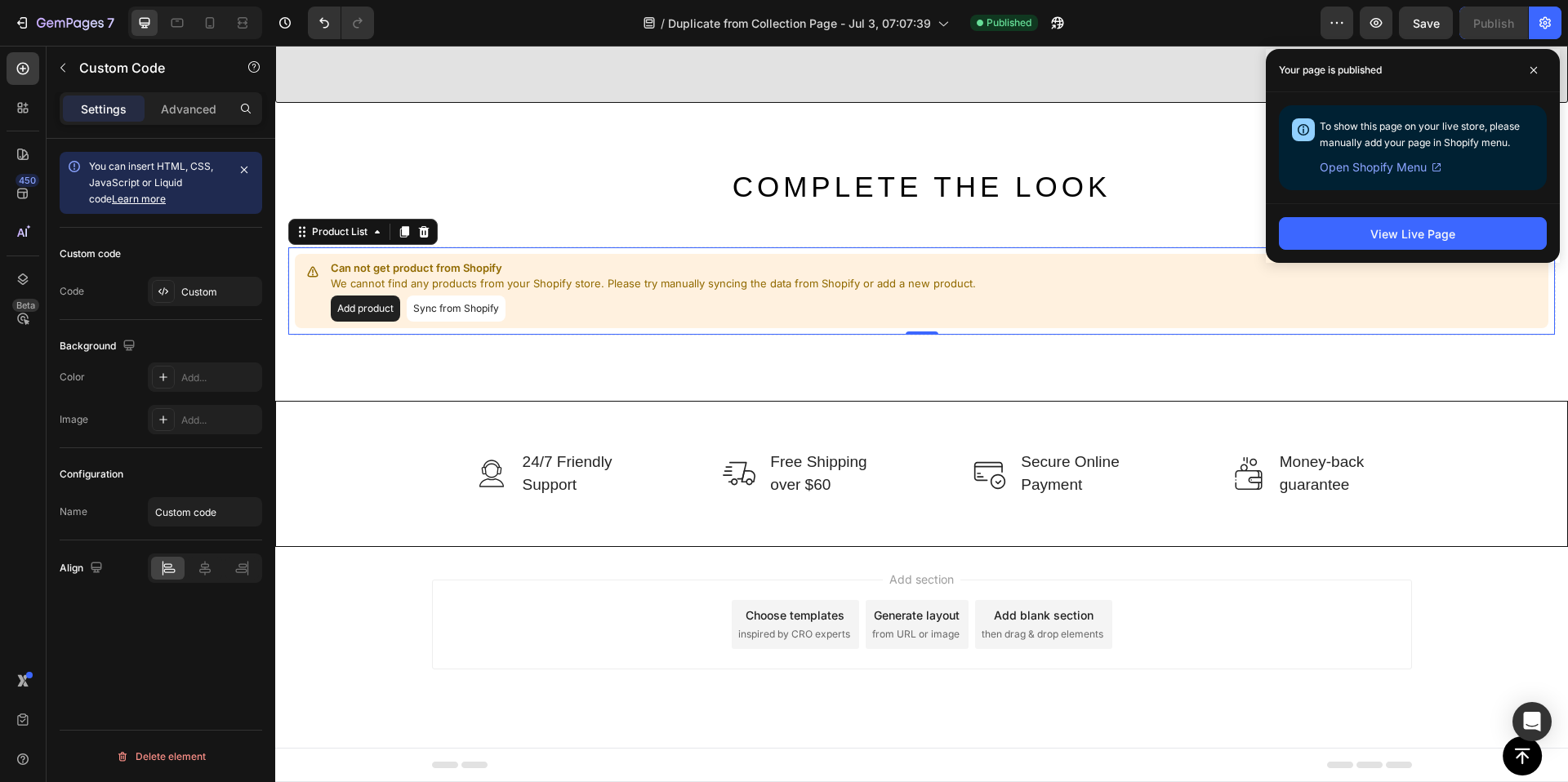 click on "Sync from Shopify" at bounding box center [456, 309] 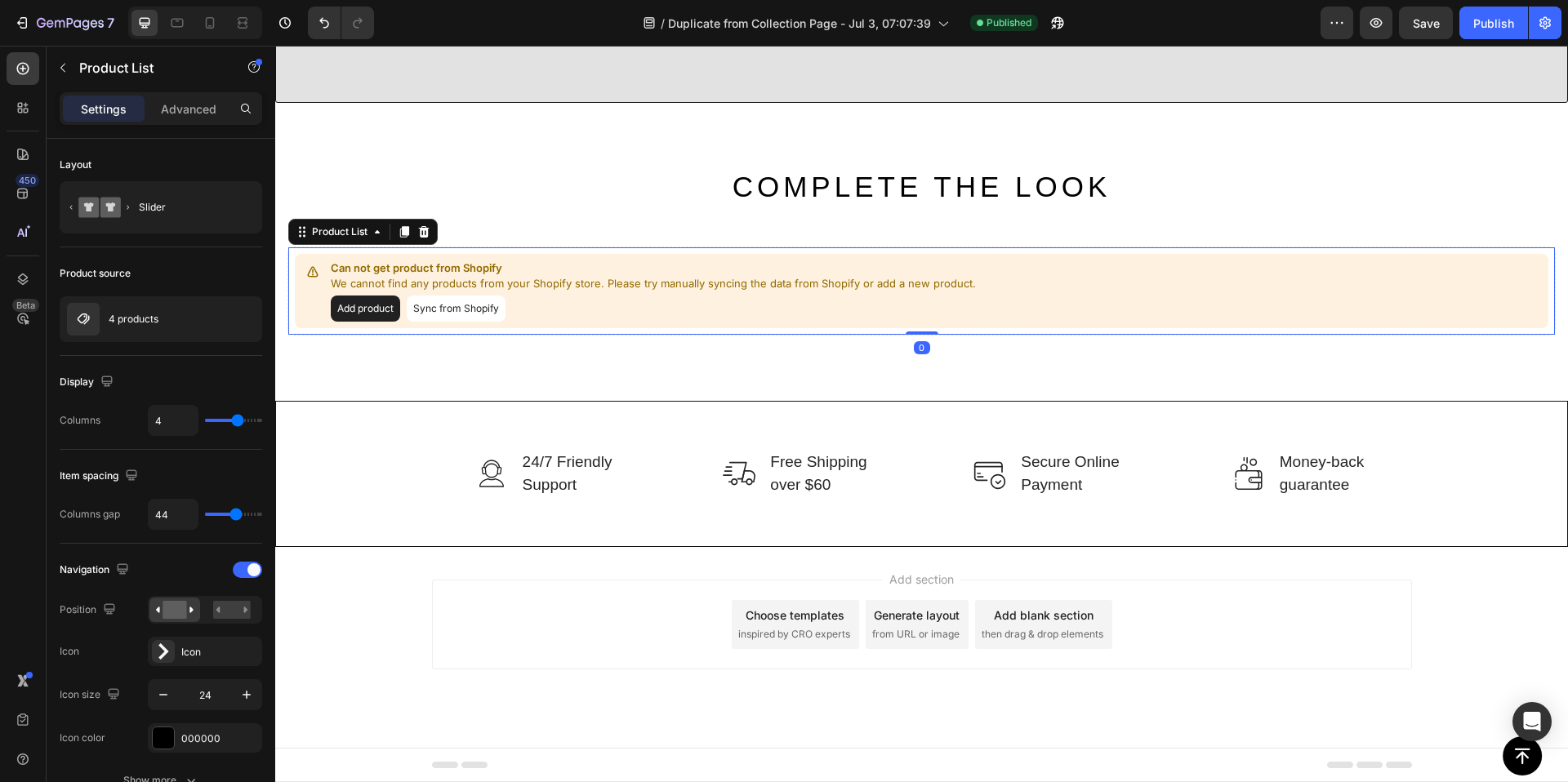 click on "Sync from Shopify" at bounding box center (456, 309) 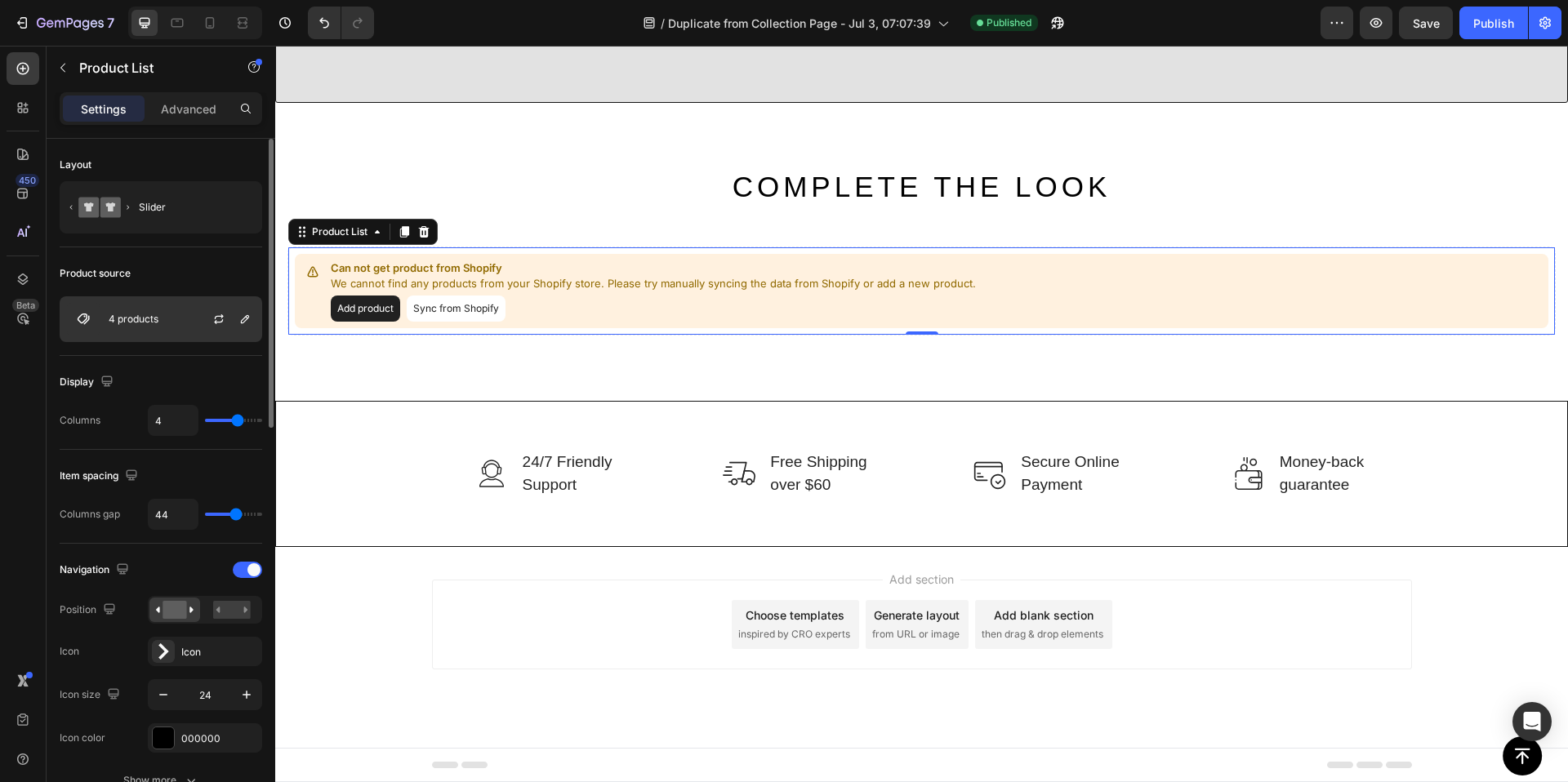 click on "4 products" at bounding box center [133, 319] 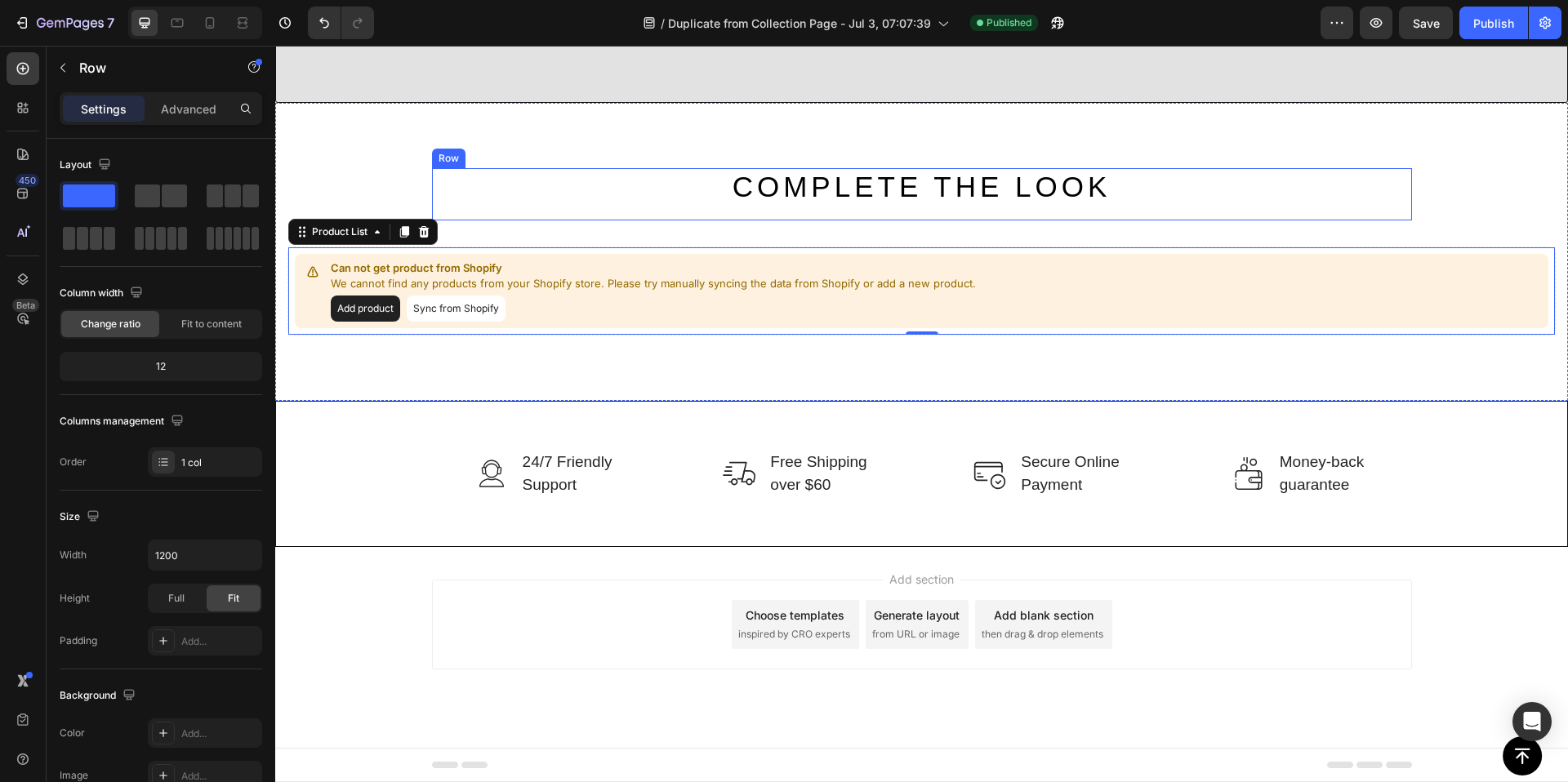 click on "Complete the Look Heading" at bounding box center (922, 194) 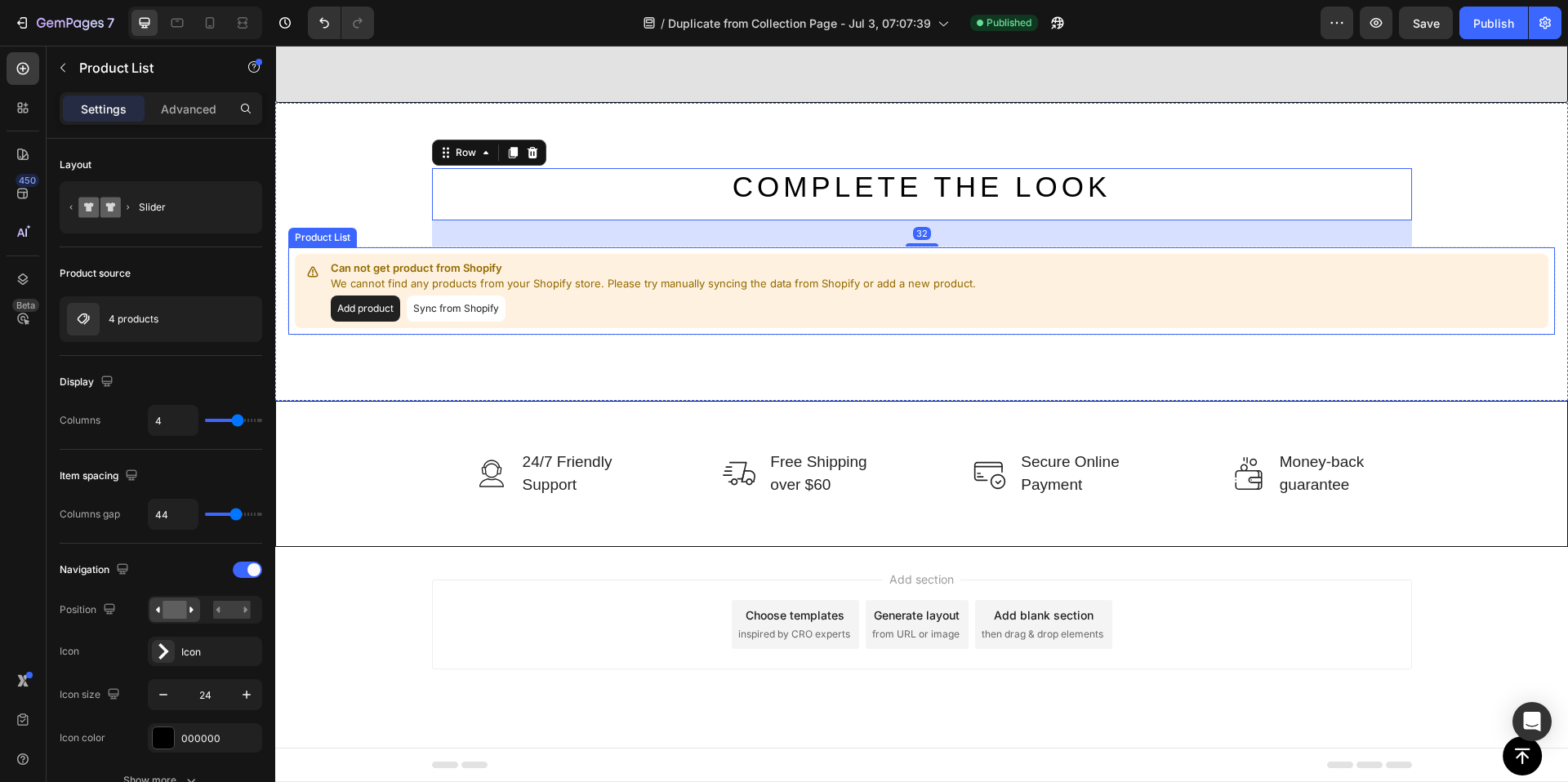 click on "Add product" at bounding box center [365, 309] 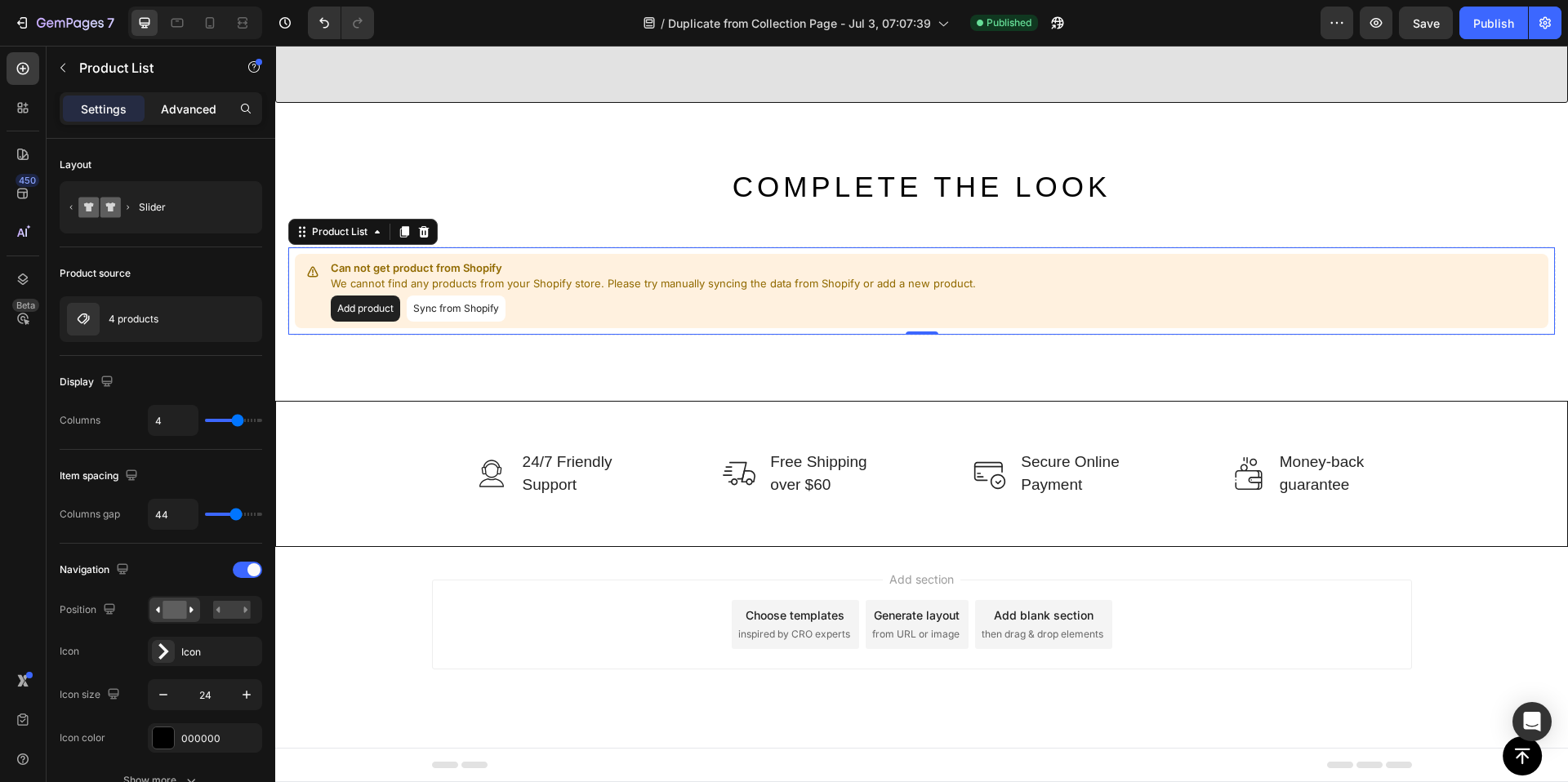 click on "Advanced" at bounding box center [189, 109] 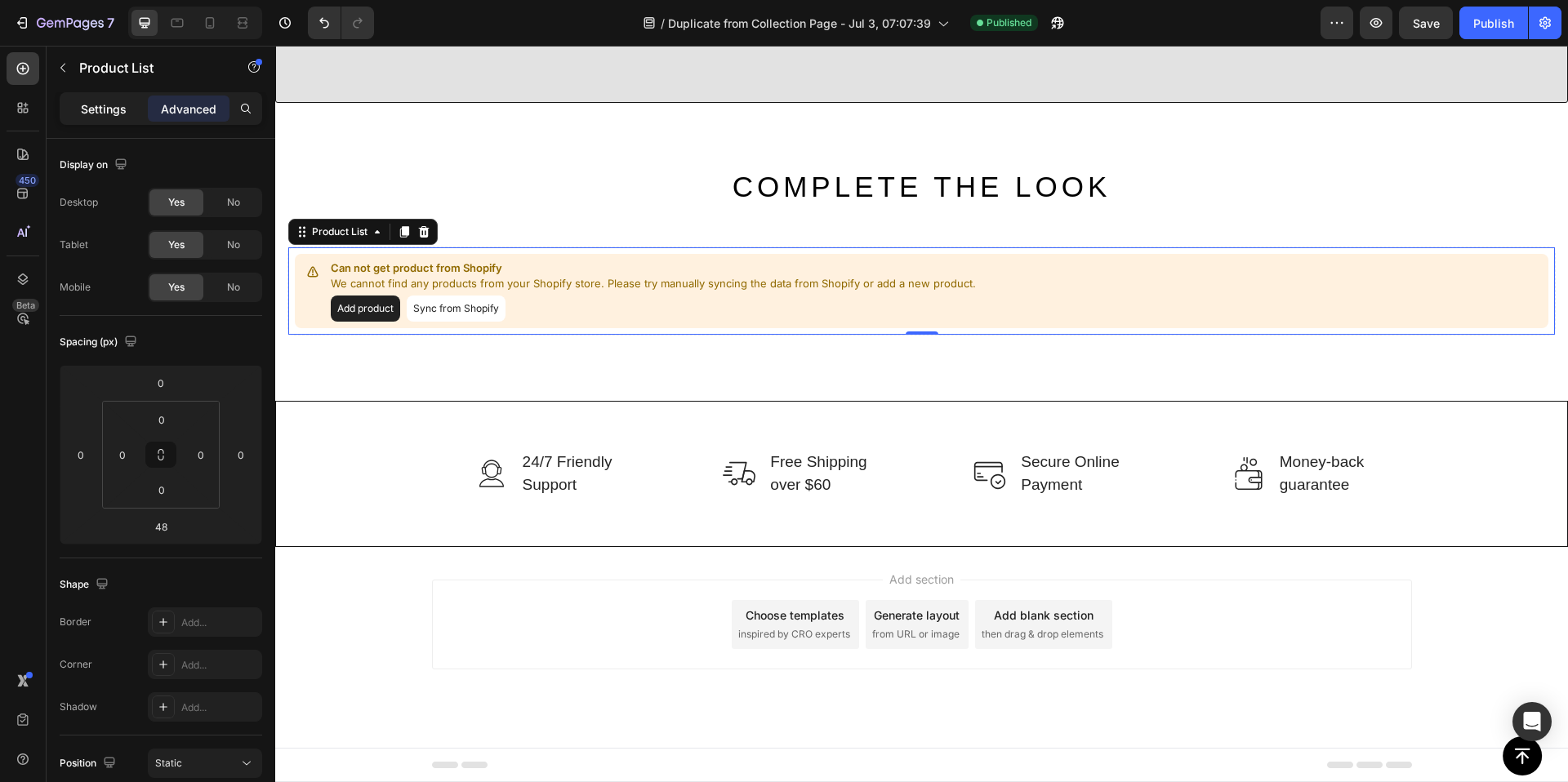 click on "Settings" 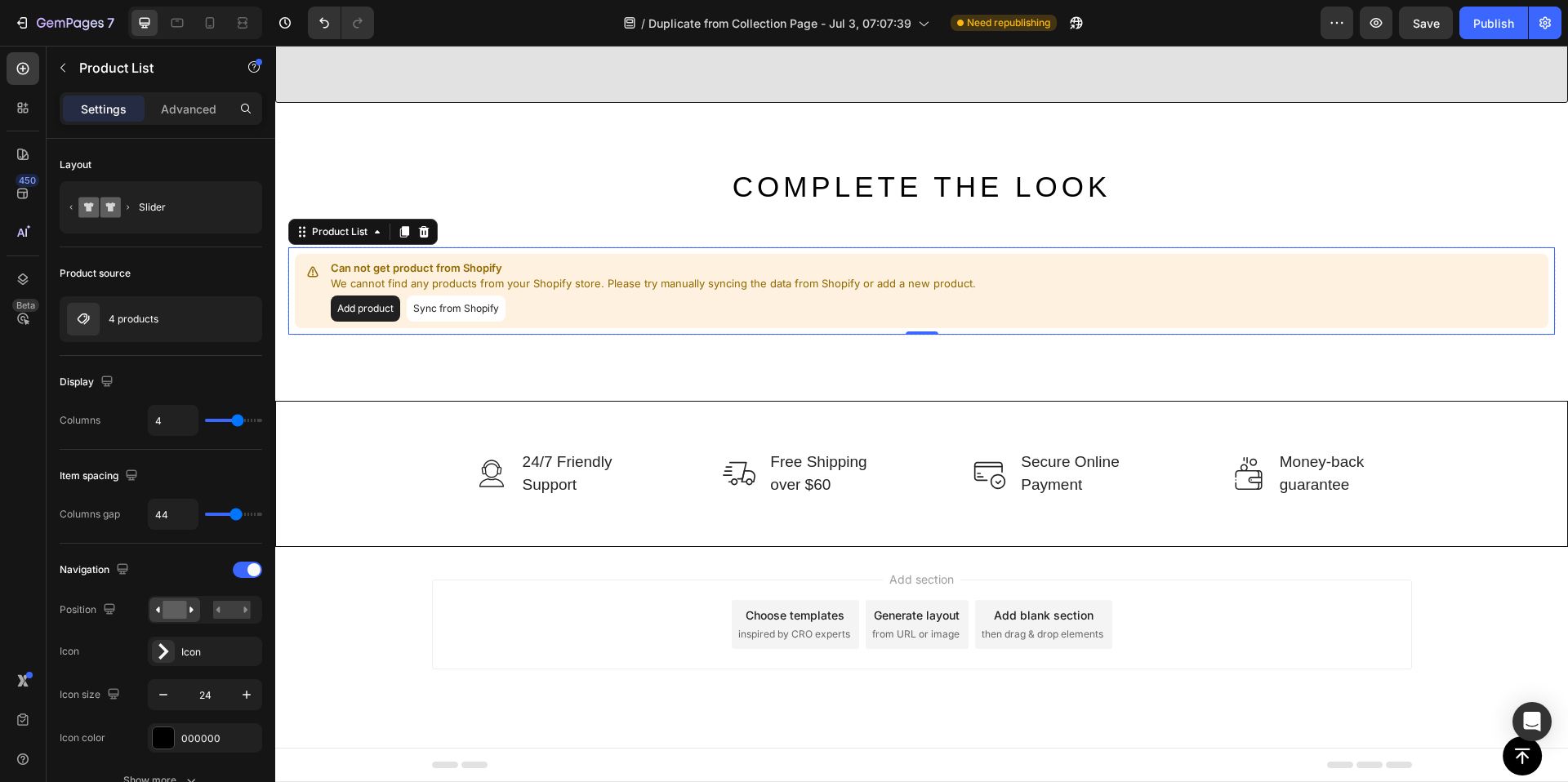click on "Sync from Shopify" at bounding box center [456, 309] 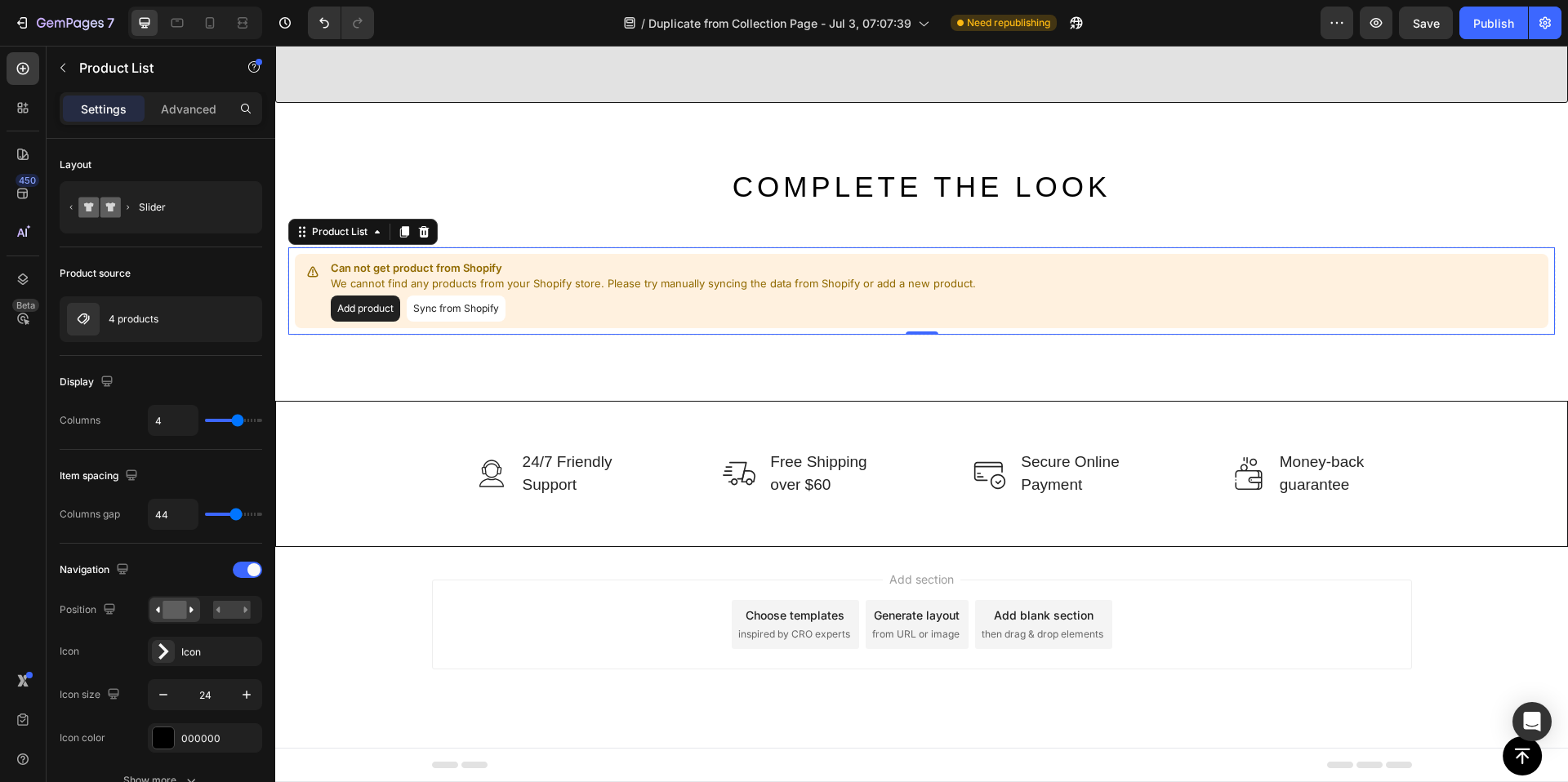 click on "Sync from Shopify" at bounding box center (456, 309) 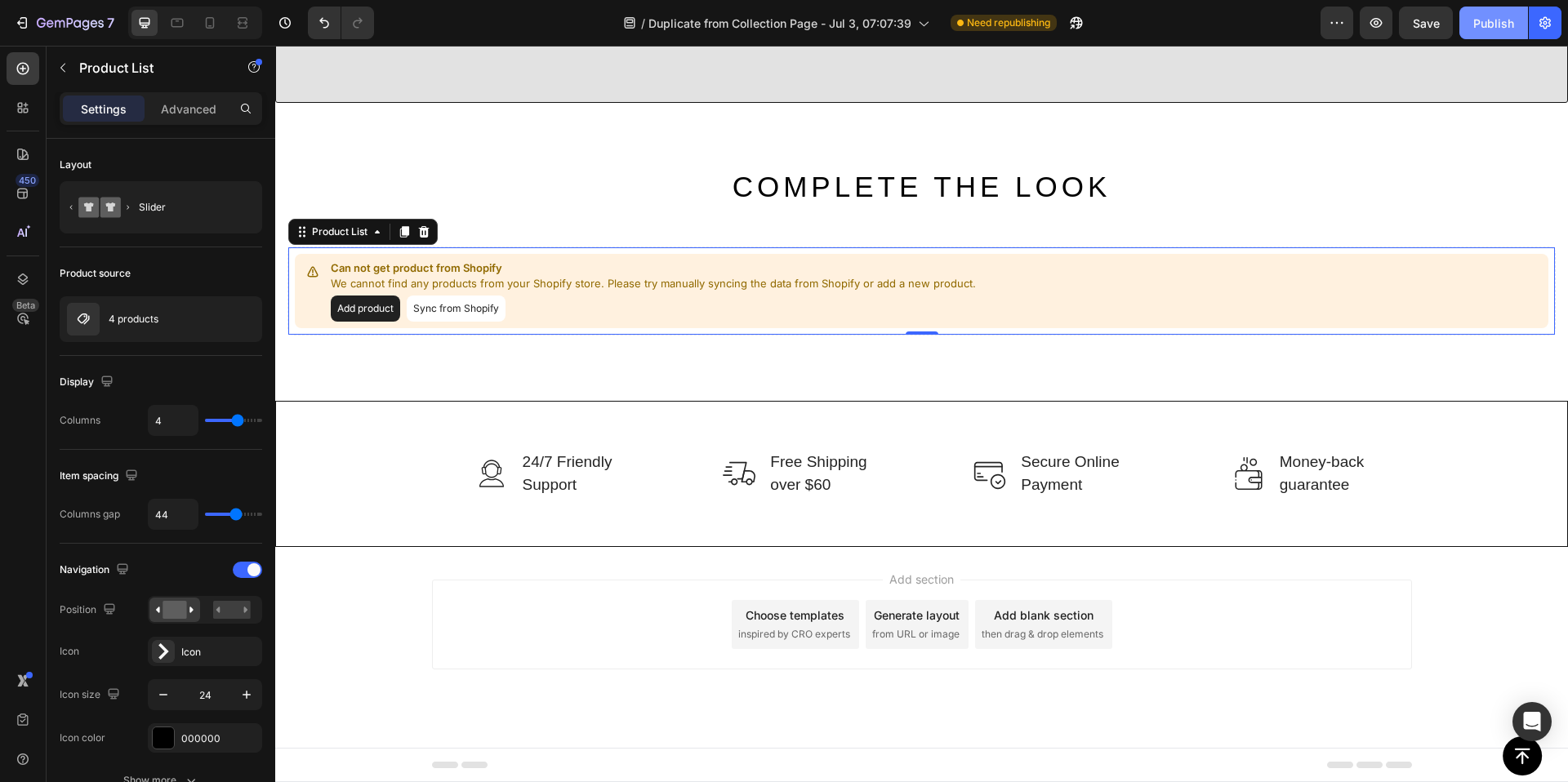 click on "Publish" at bounding box center (1494, 23) 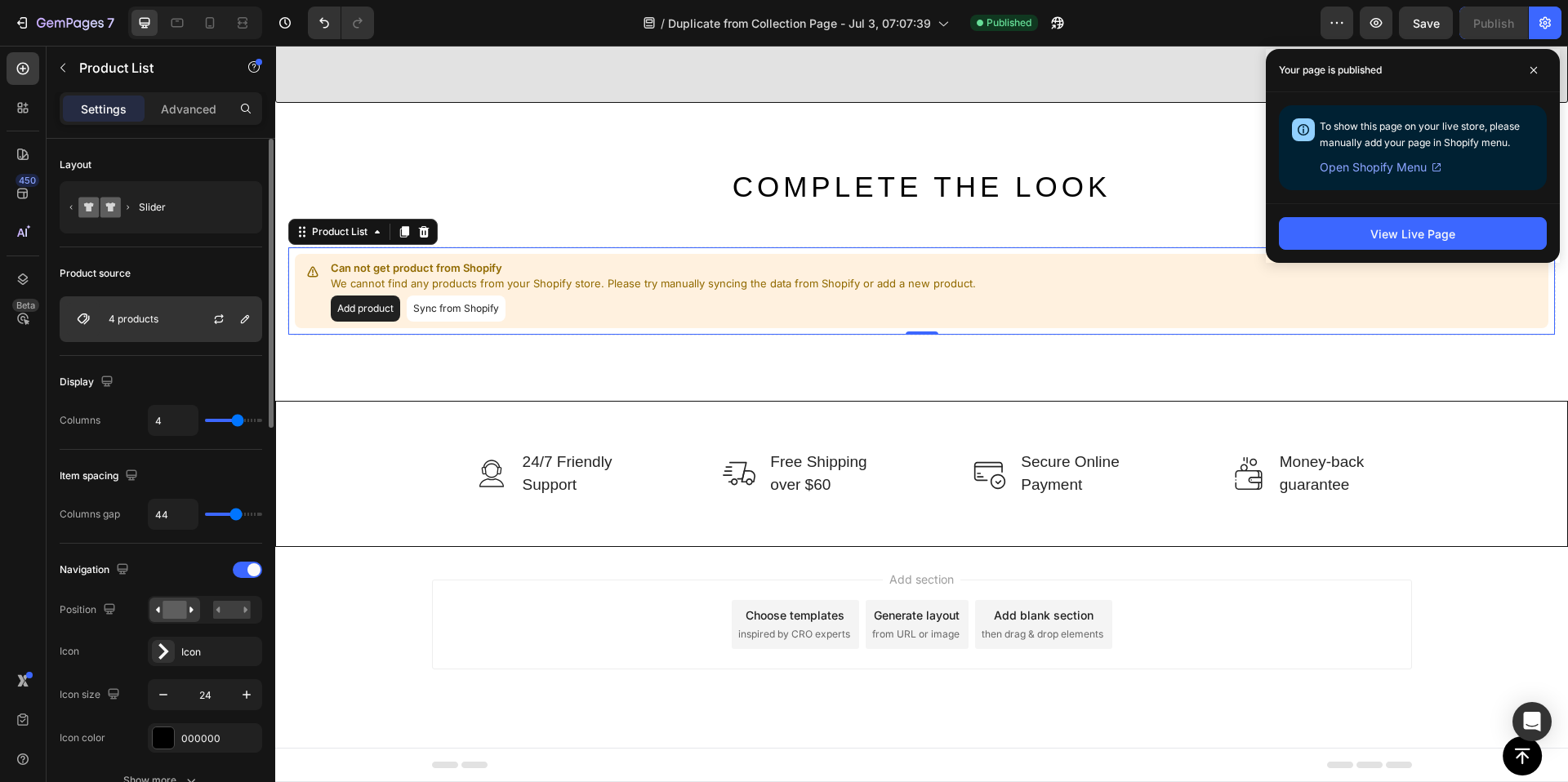 click at bounding box center [83, 319] 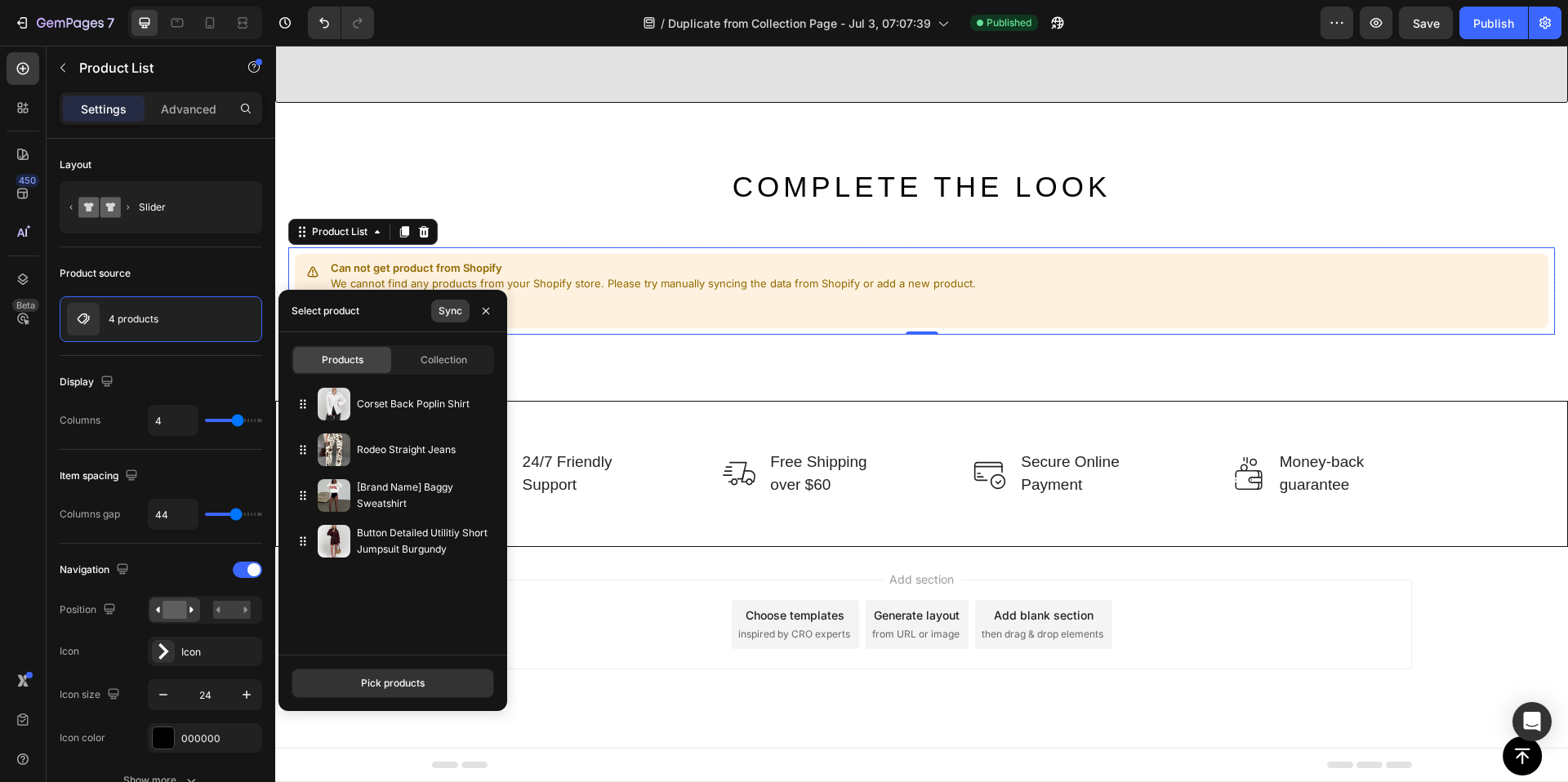 click on "Sync" at bounding box center [450, 311] 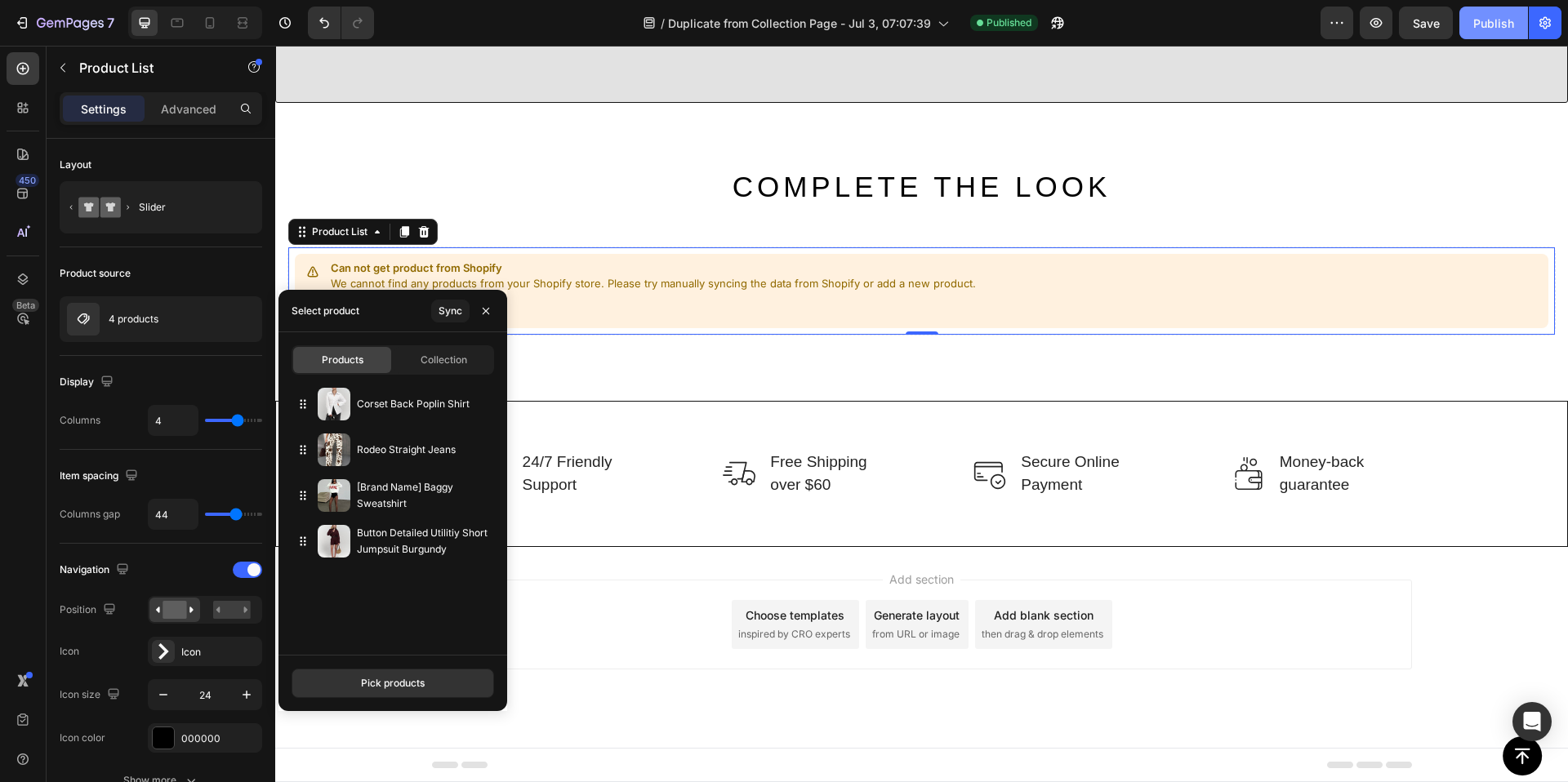 click on "Publish" at bounding box center [1494, 23] 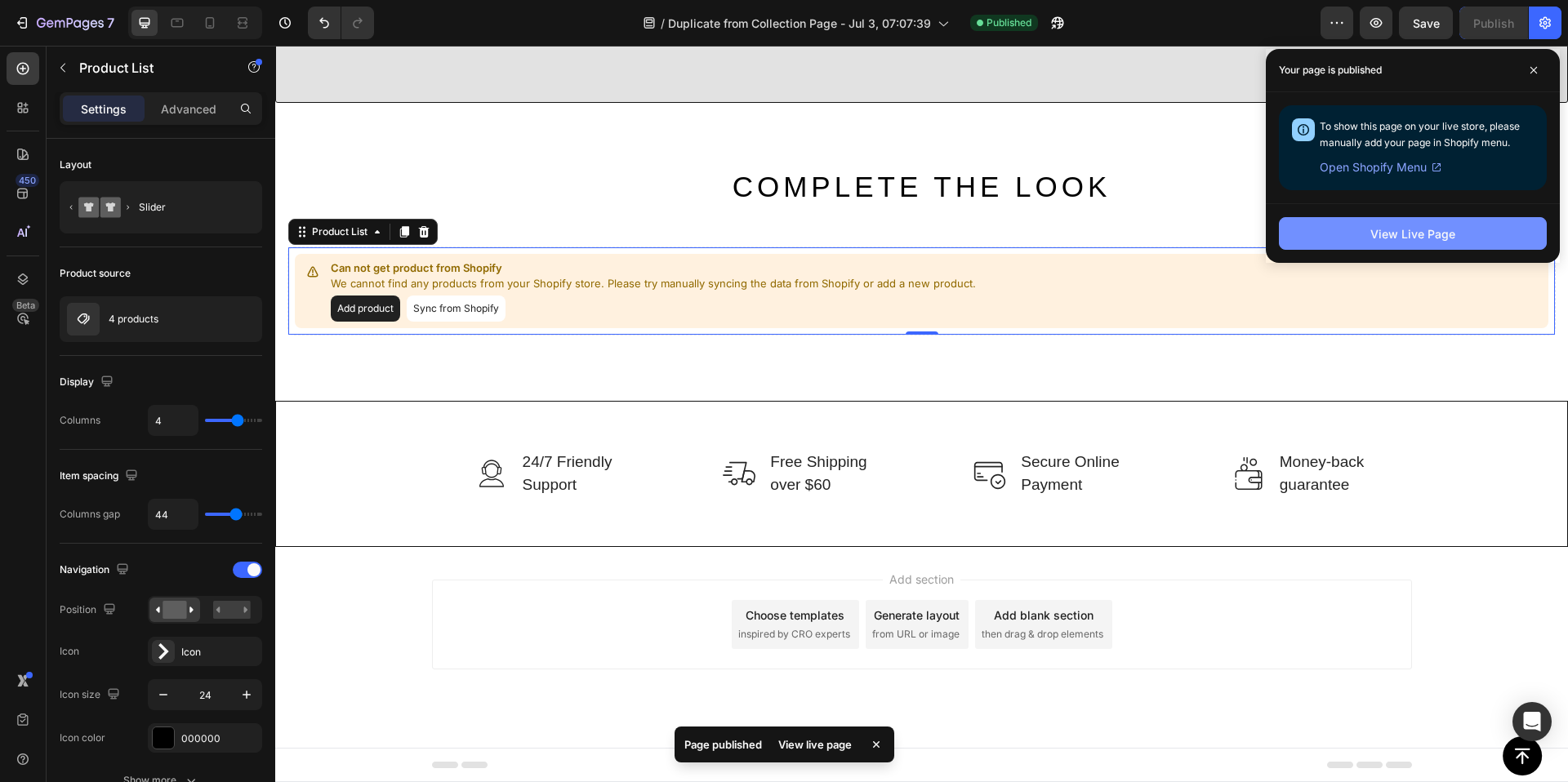 click on "View Live Page" at bounding box center (1413, 233) 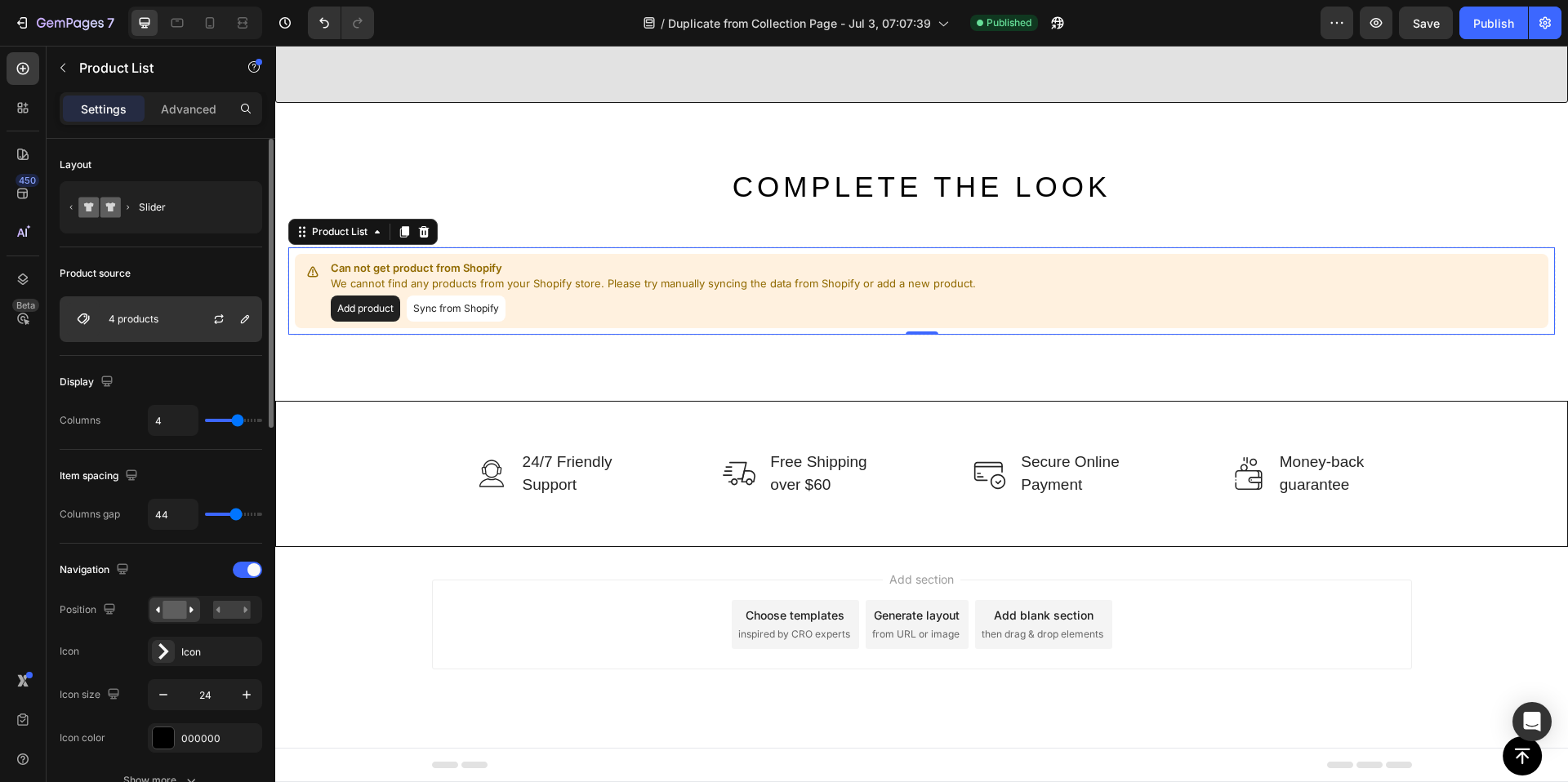 click on "4 products" at bounding box center (161, 319) 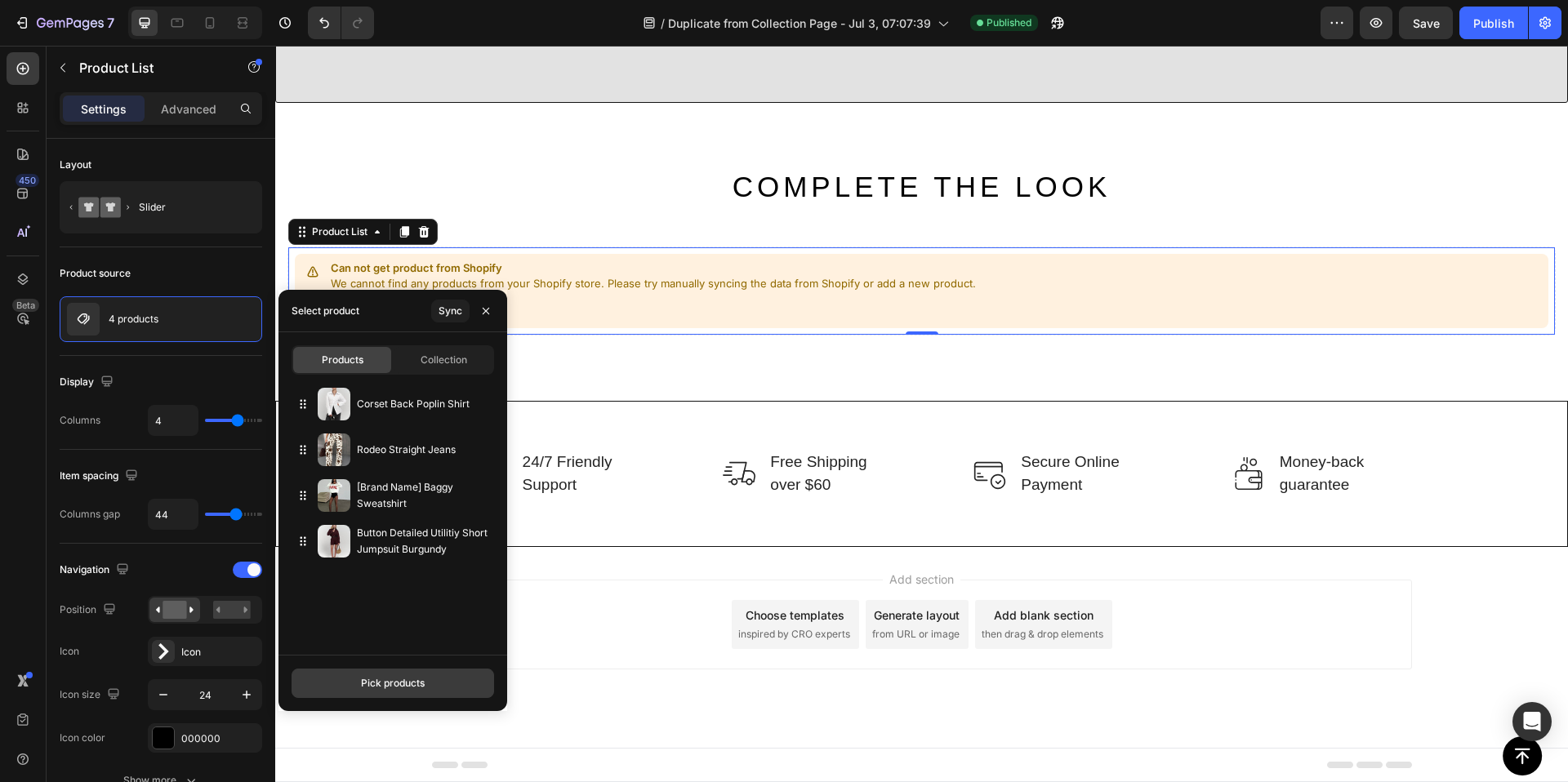 click on "Pick products" at bounding box center (393, 683) 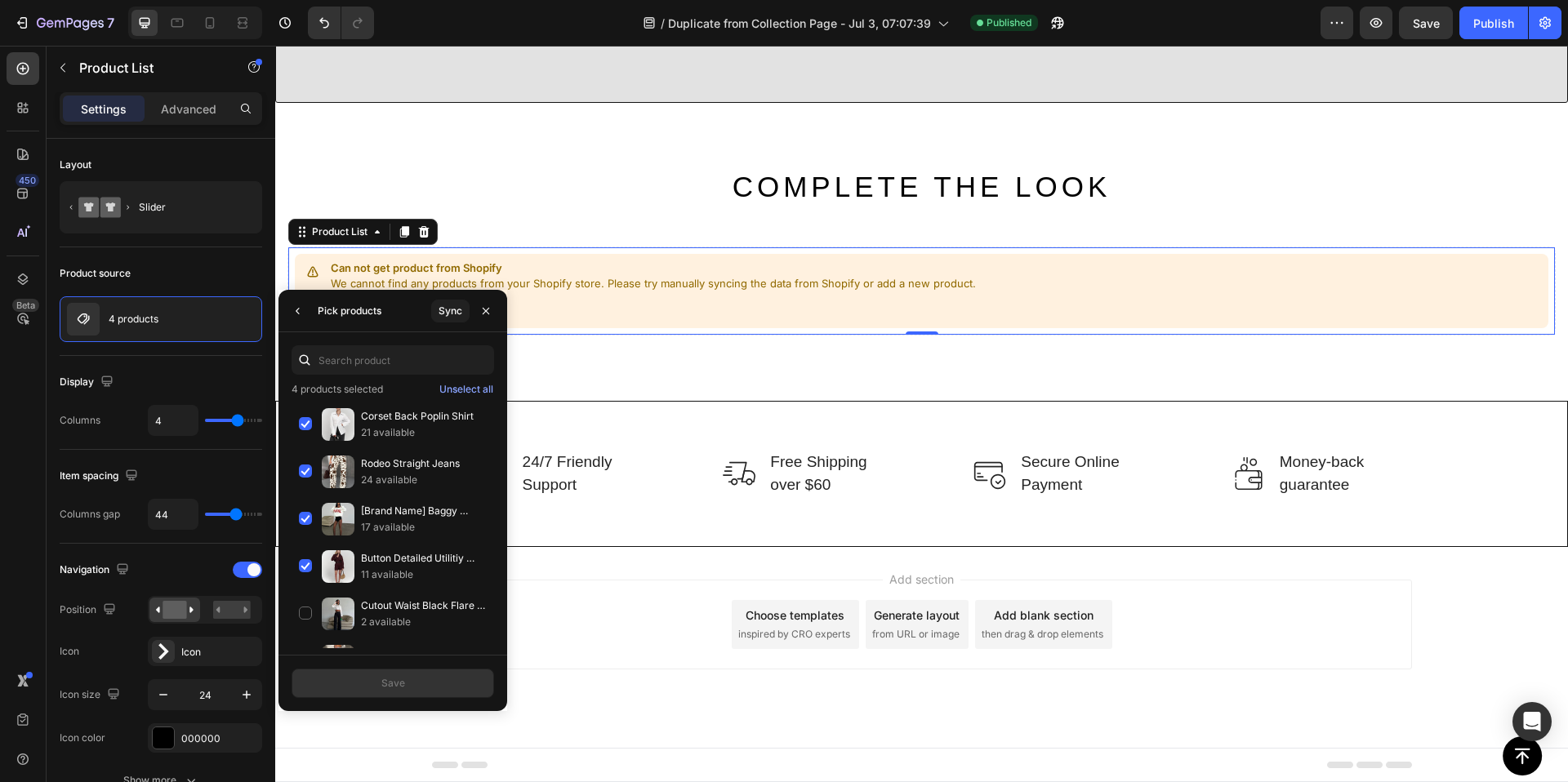 type on "b" 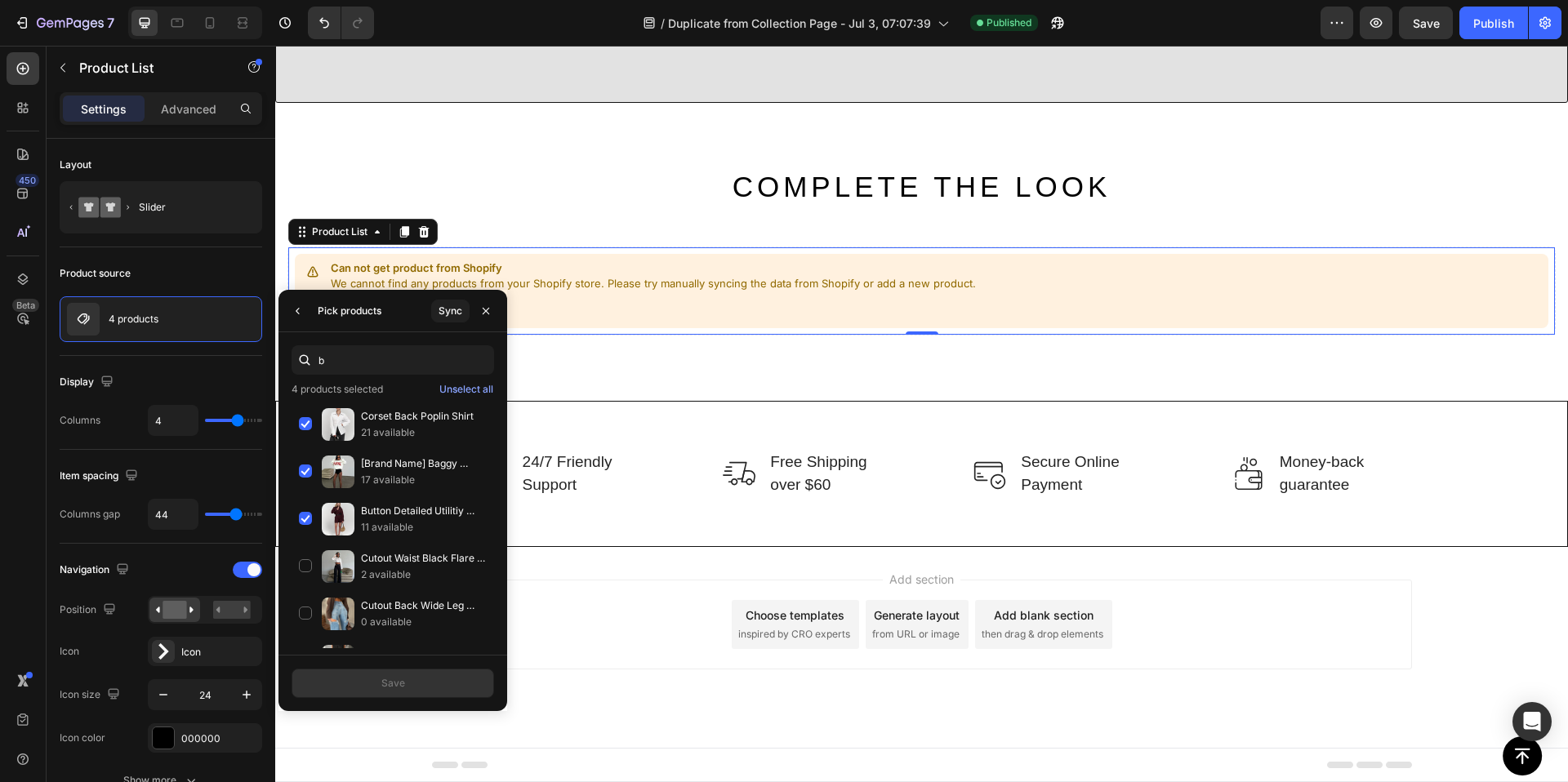 type 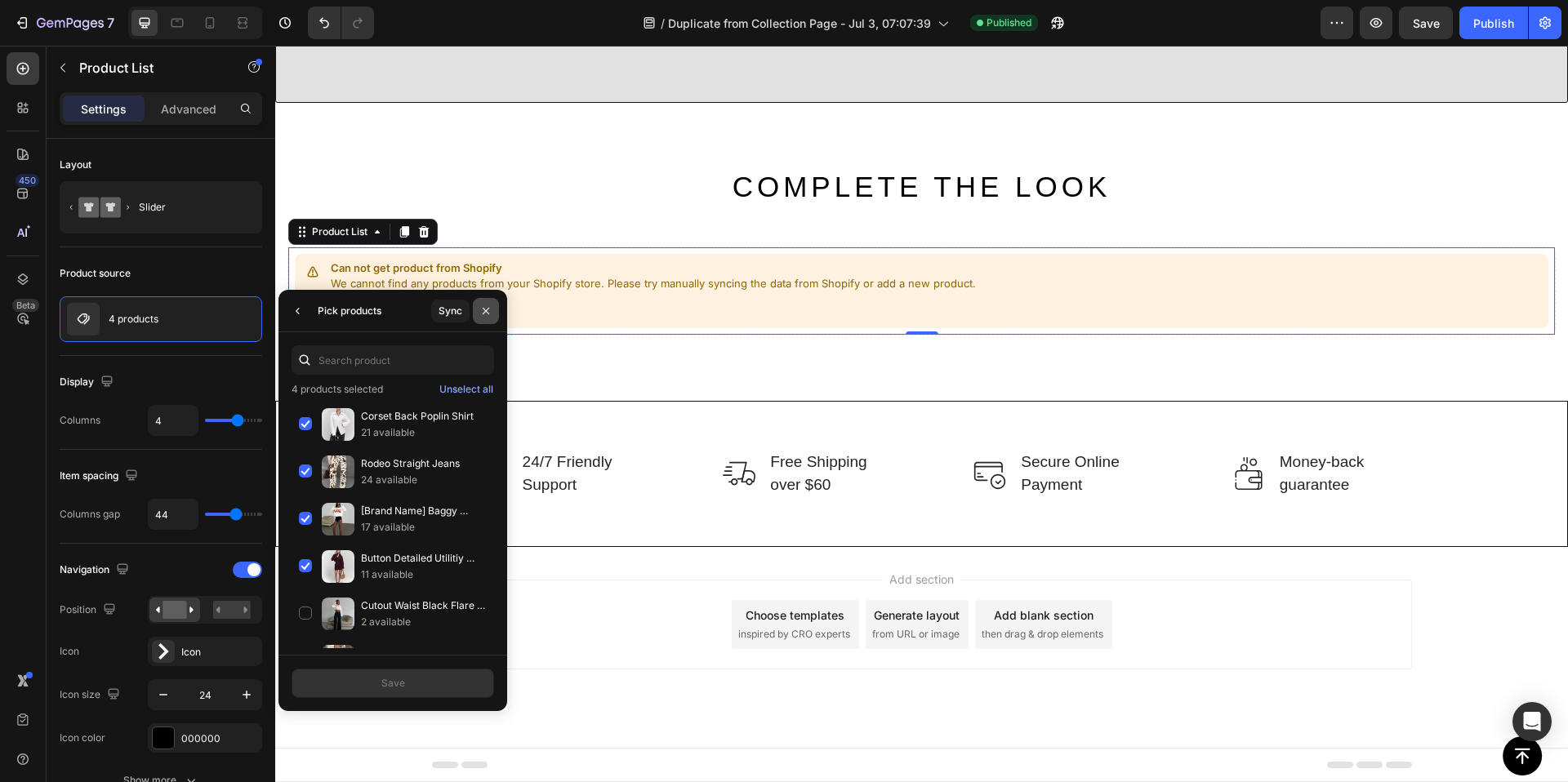 click 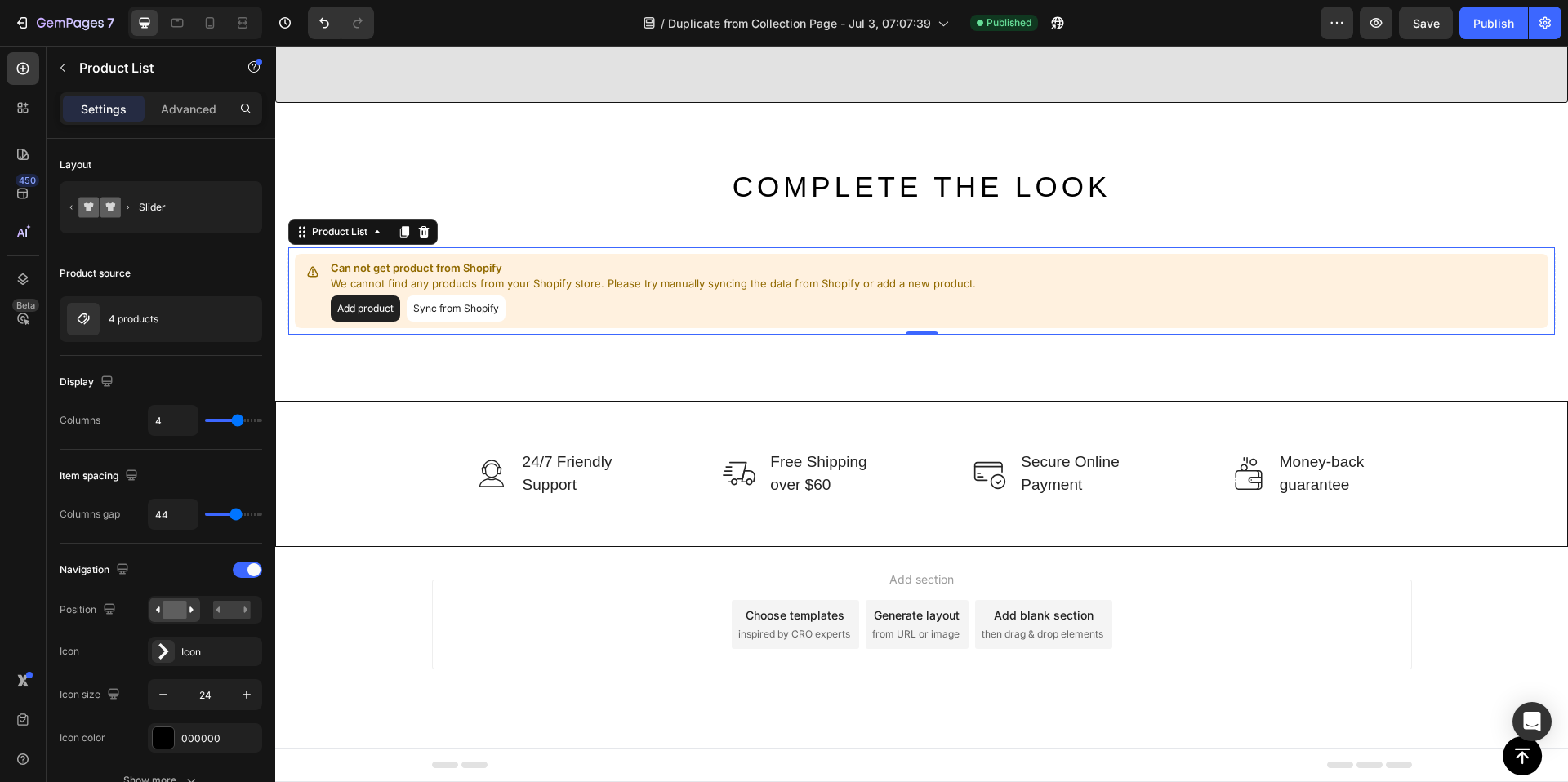 click on "Add product" at bounding box center (365, 309) 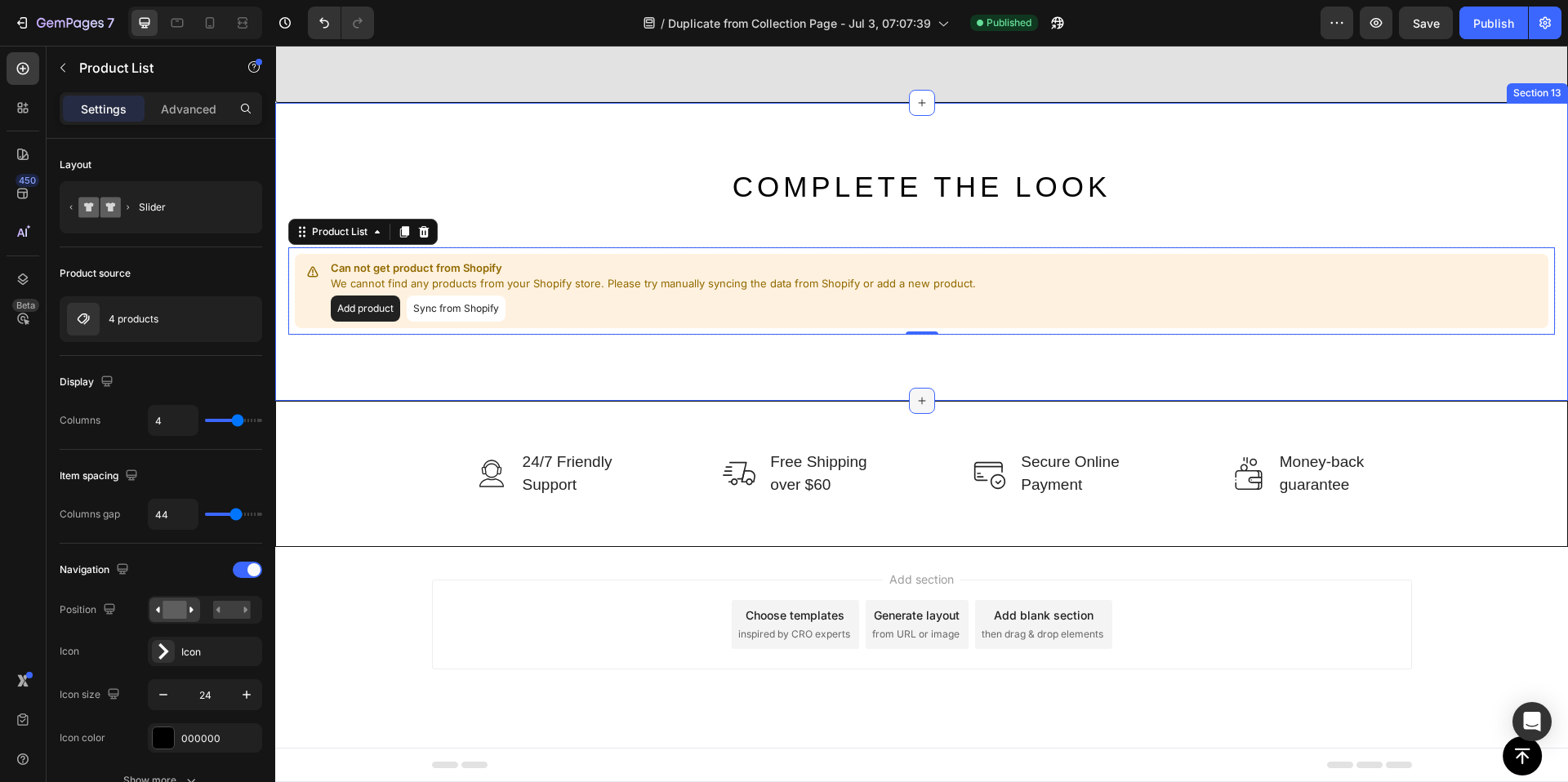click at bounding box center (922, 401) 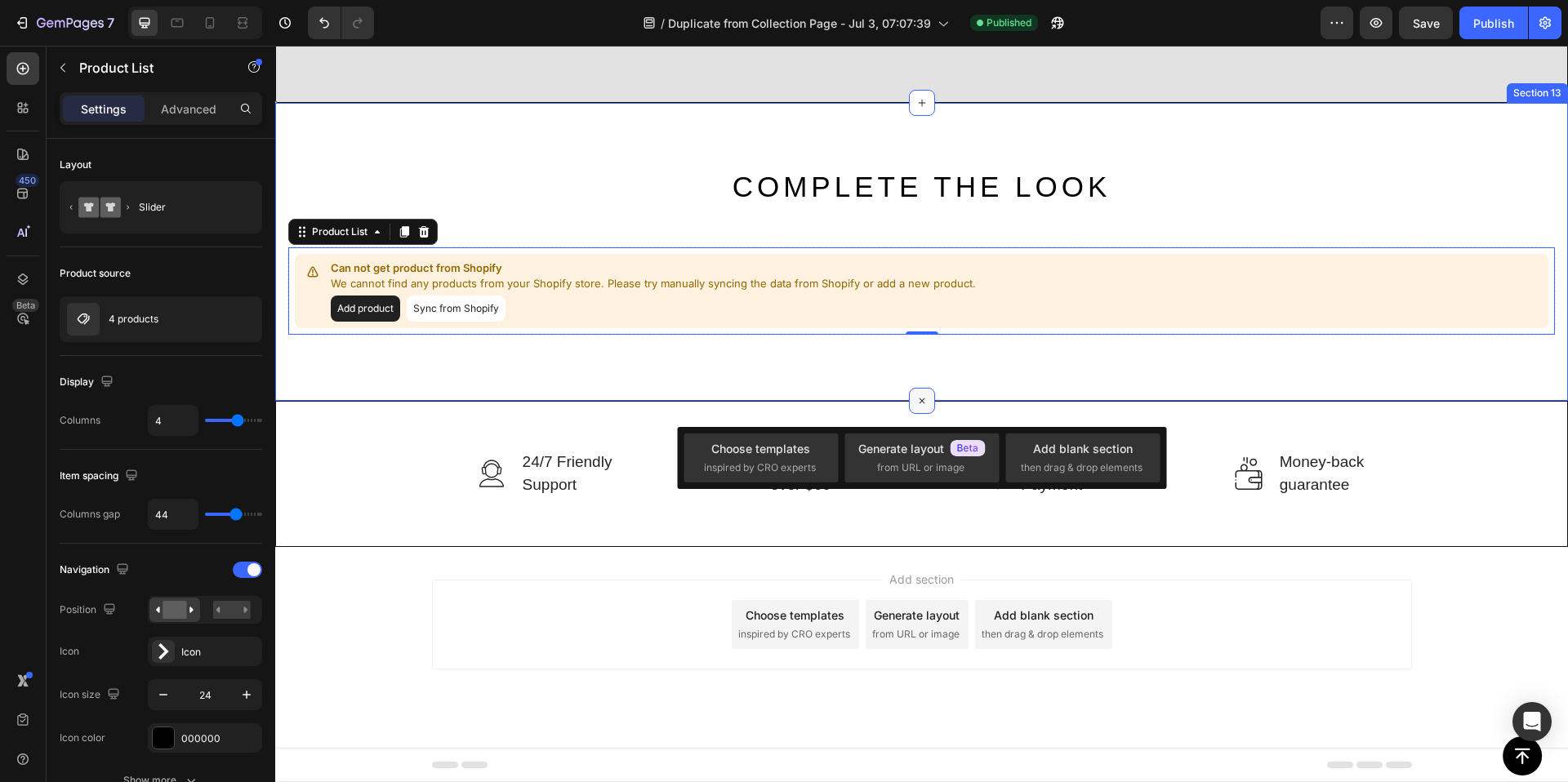 click 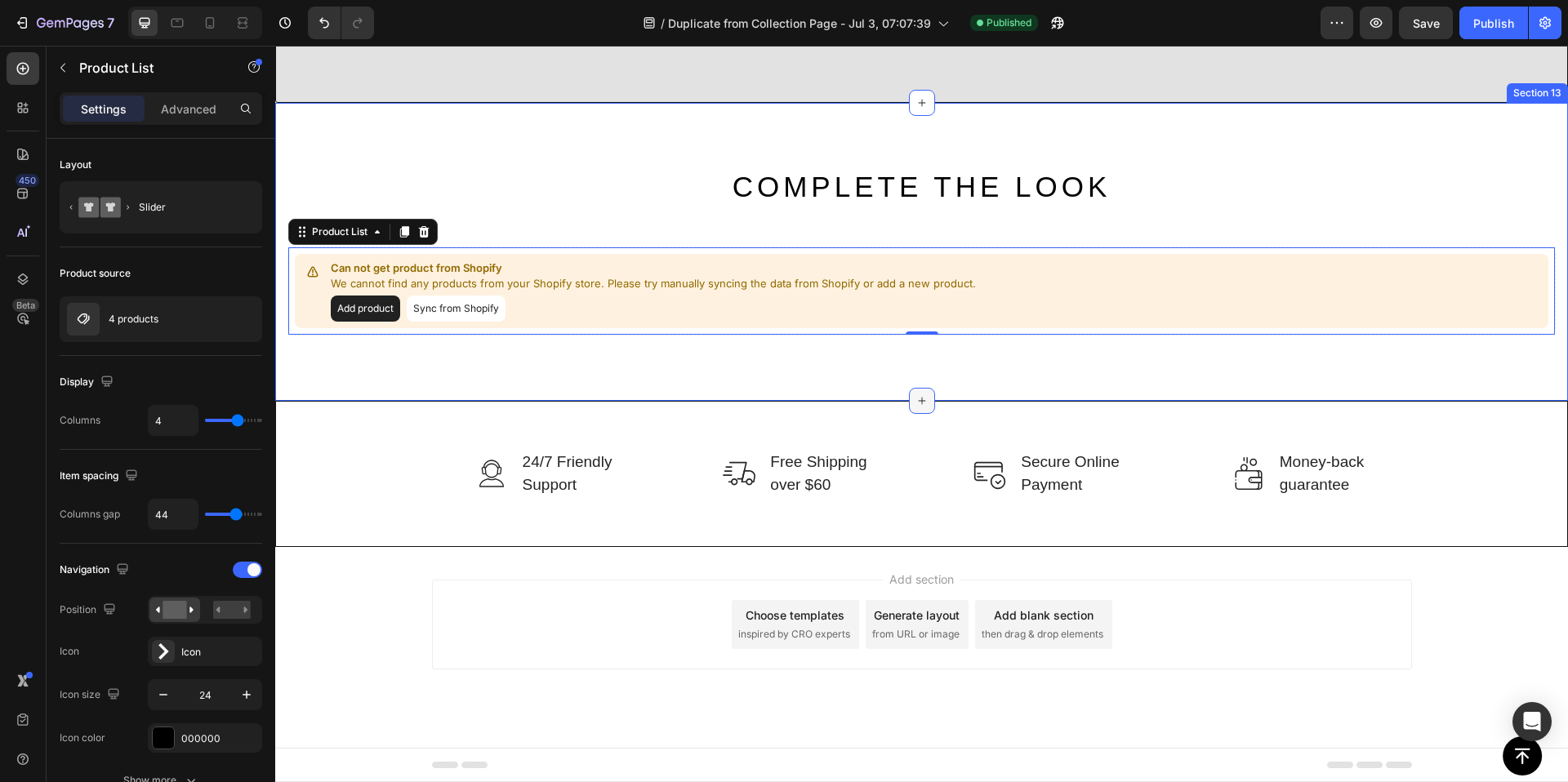 click at bounding box center [922, 401] 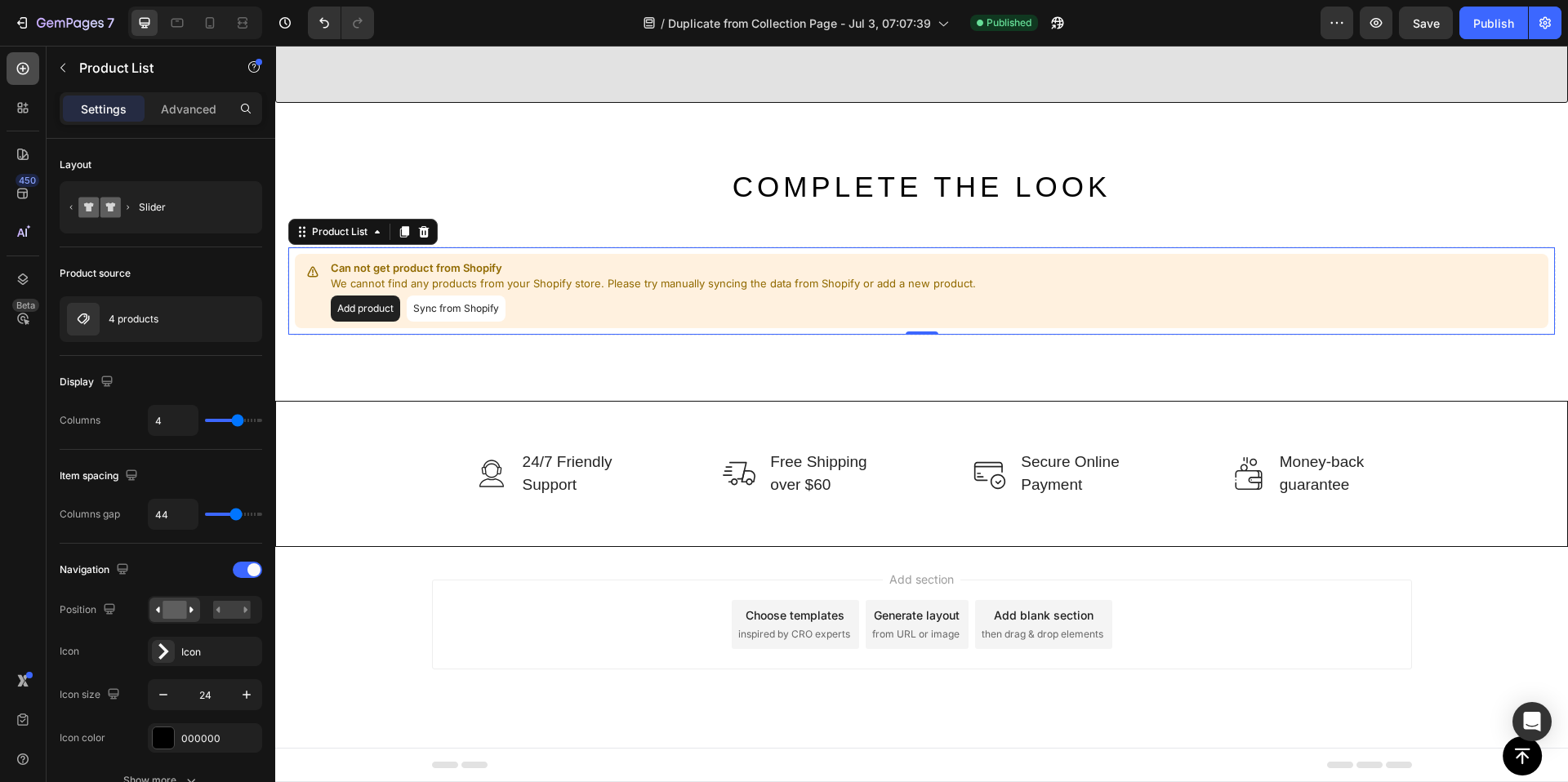 click 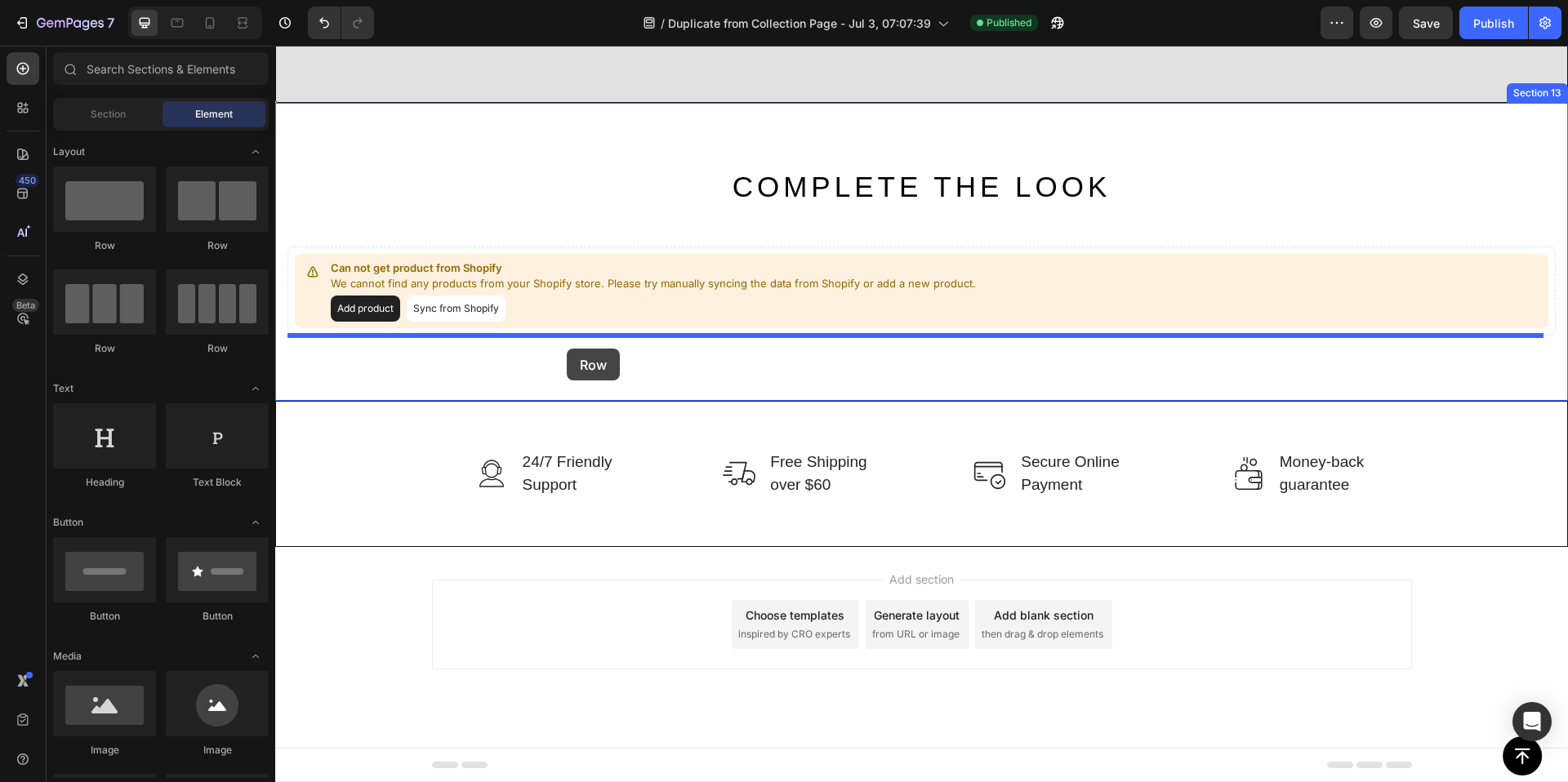 drag, startPoint x: 377, startPoint y: 263, endPoint x: 567, endPoint y: 349, distance: 208.55695 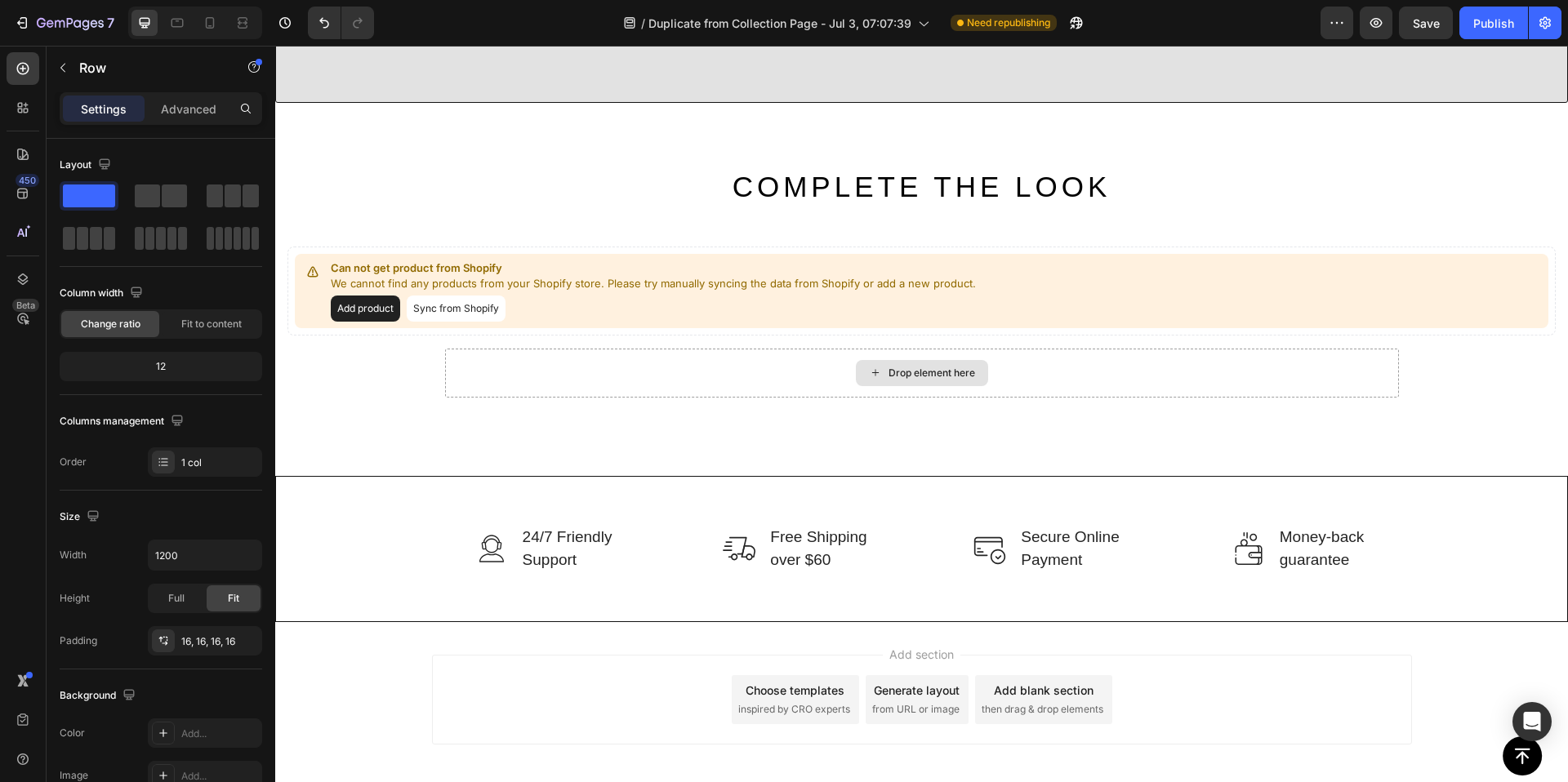 click on "Drop element here" at bounding box center [932, 373] 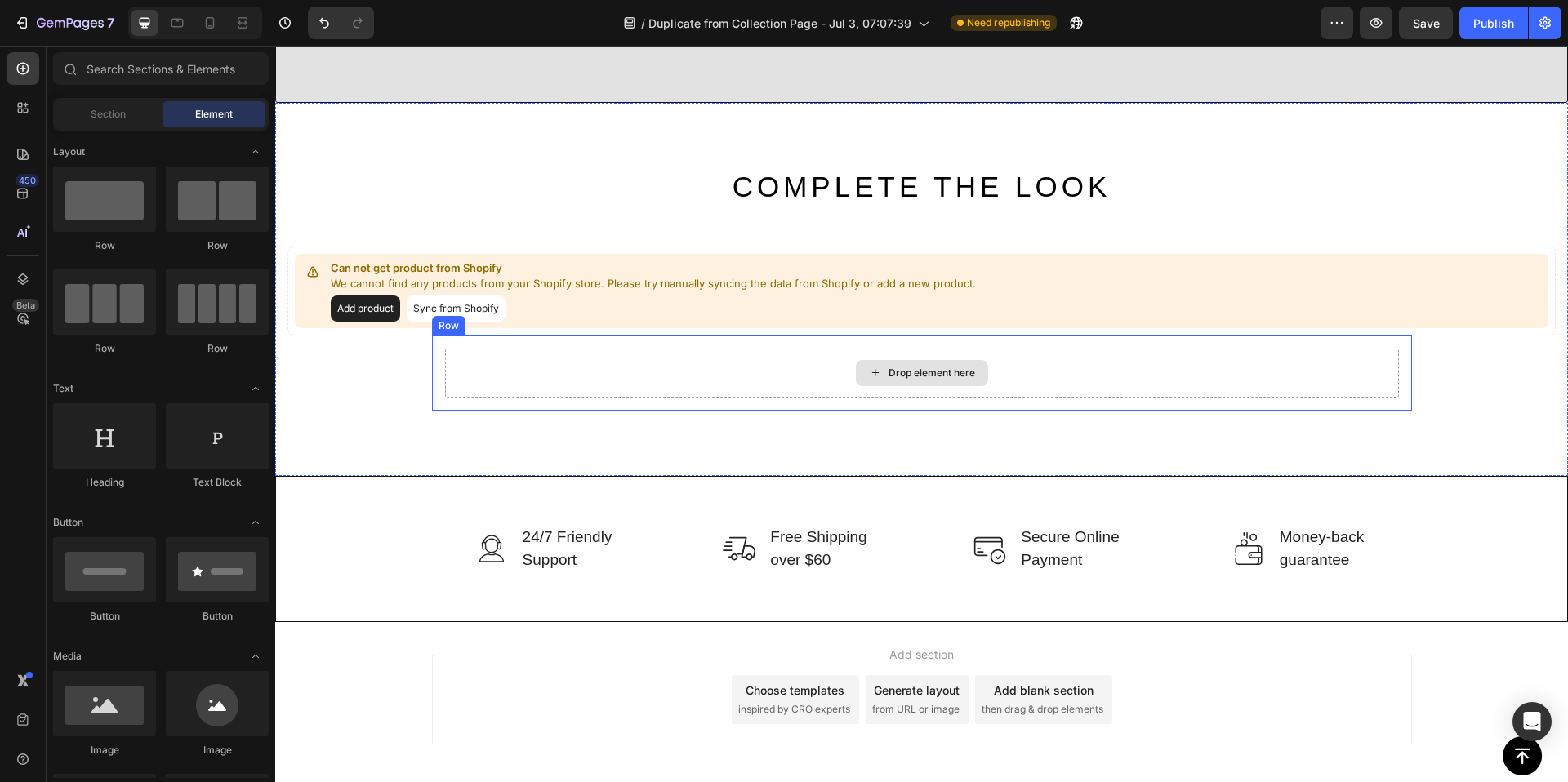click on "Drop element here" at bounding box center (932, 373) 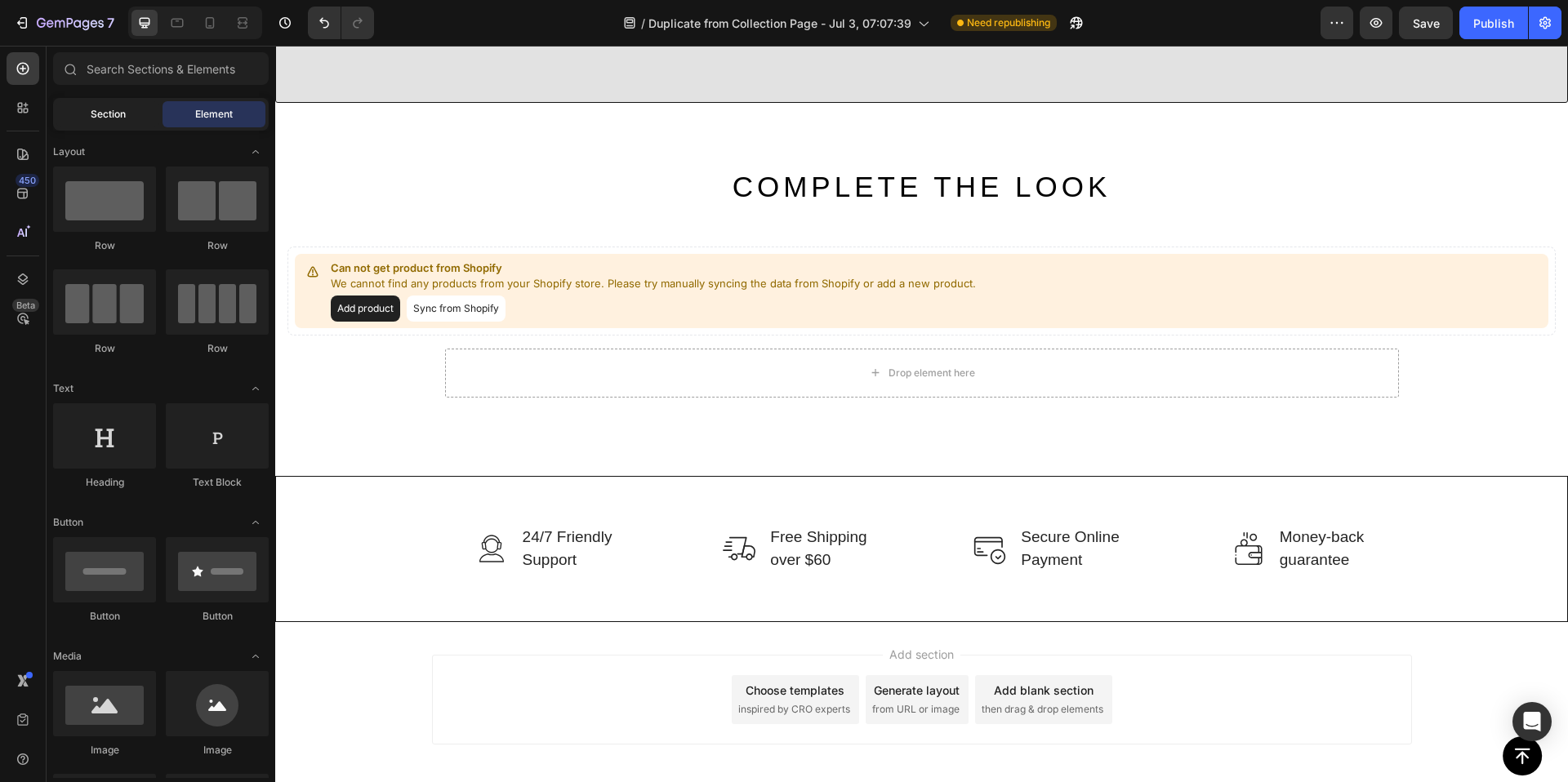 click on "Section" at bounding box center (108, 114) 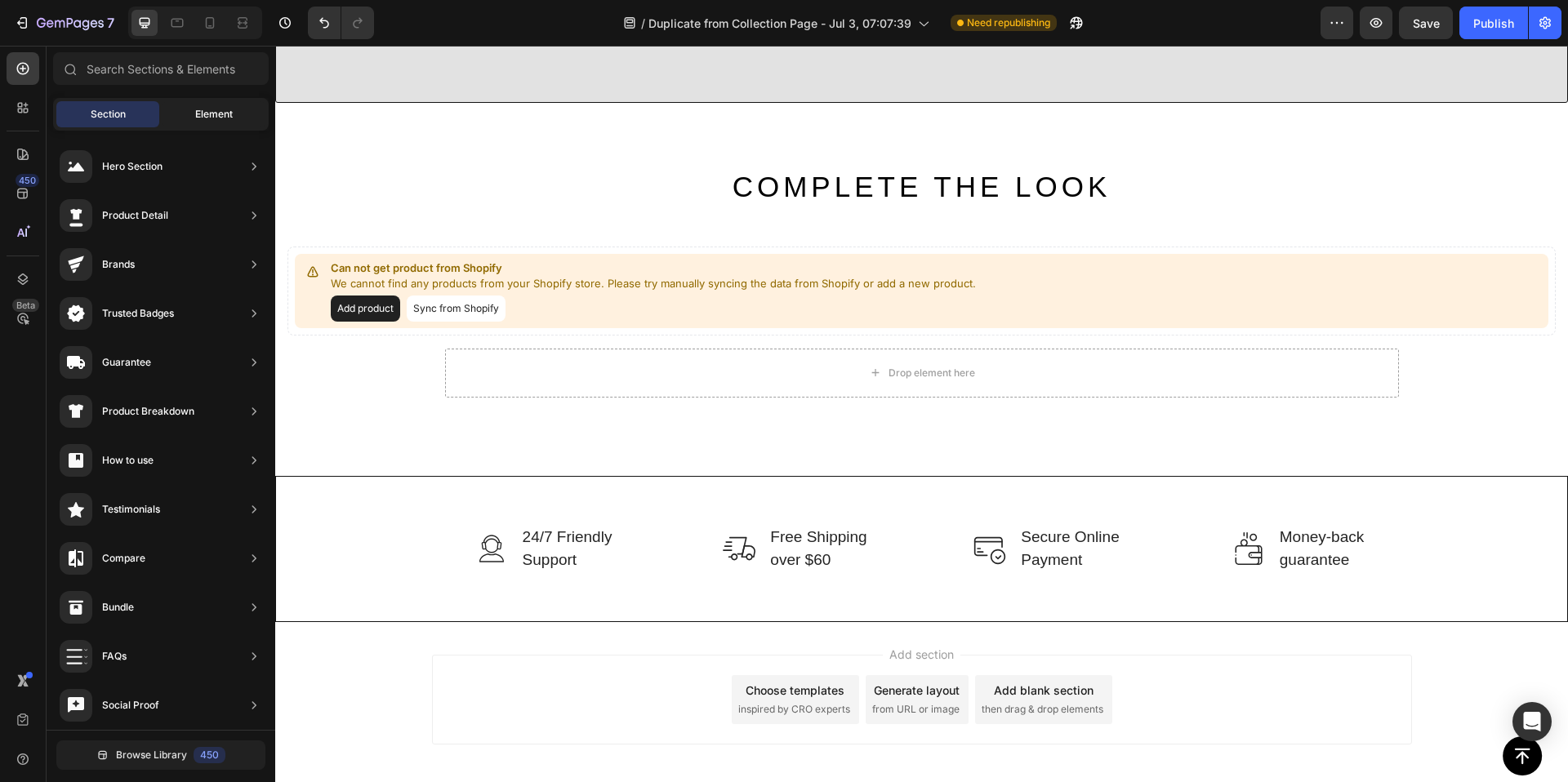 click on "Element" 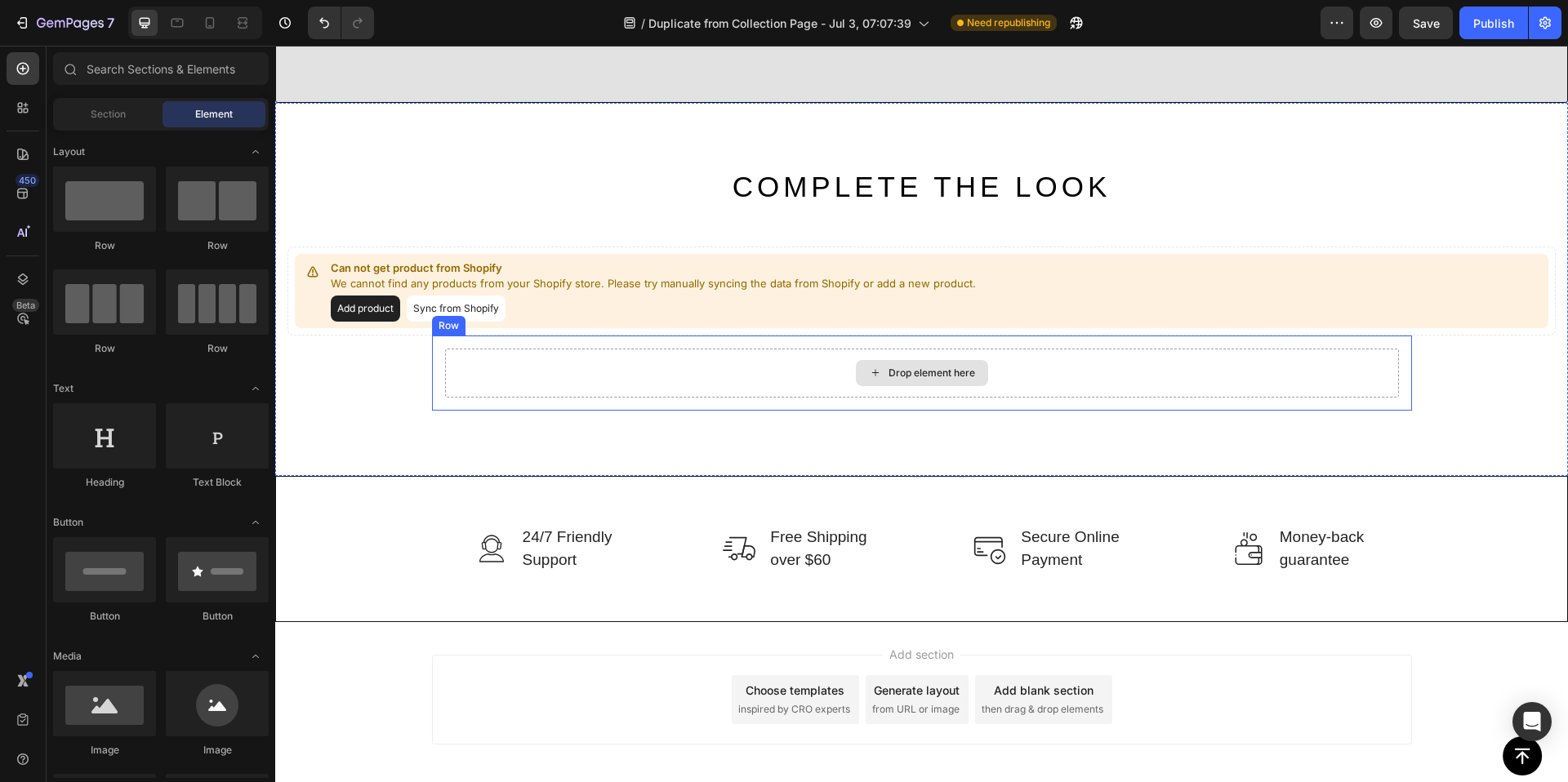 click on "Drop element here" at bounding box center [932, 373] 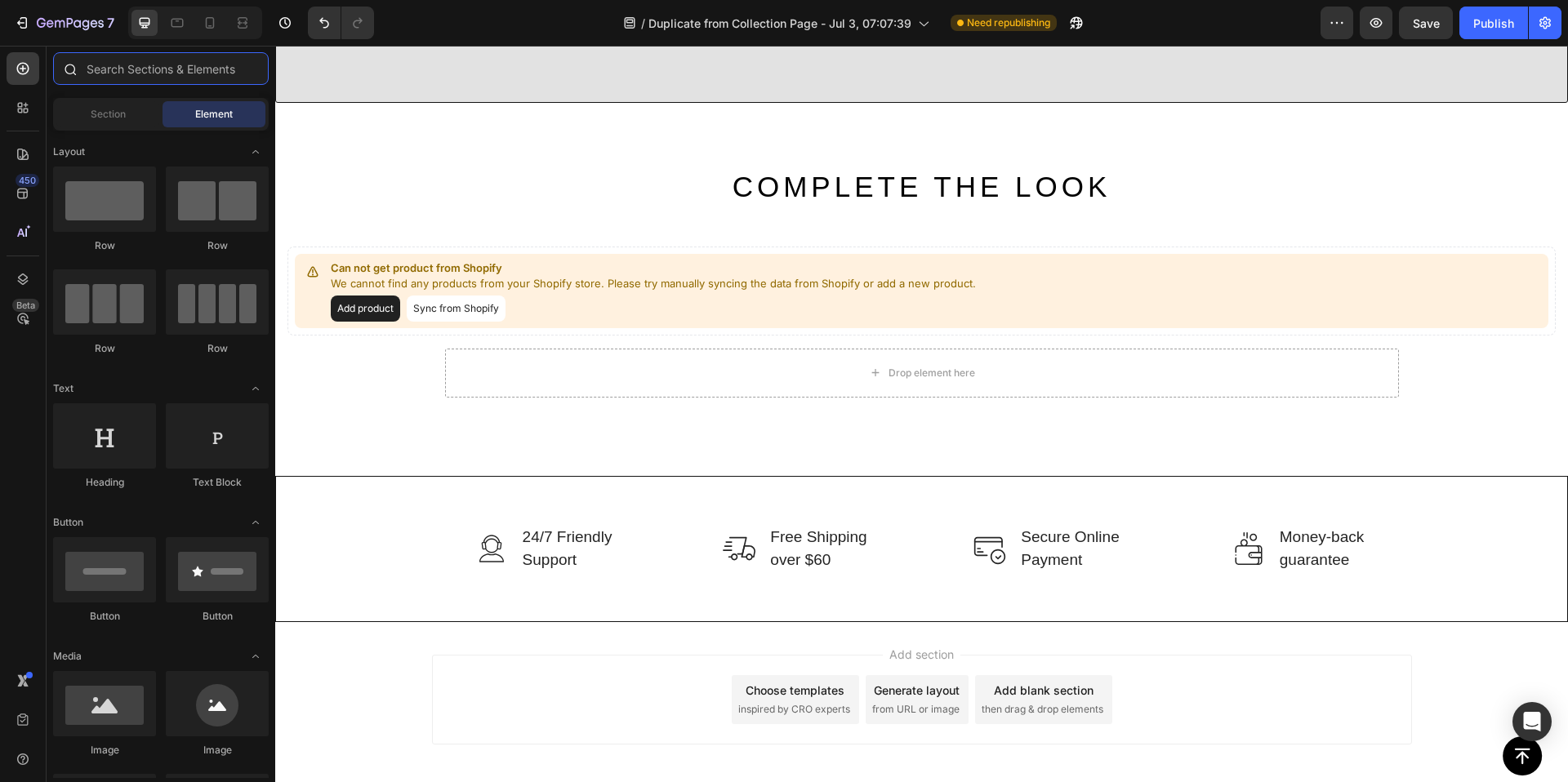 click at bounding box center [161, 69] 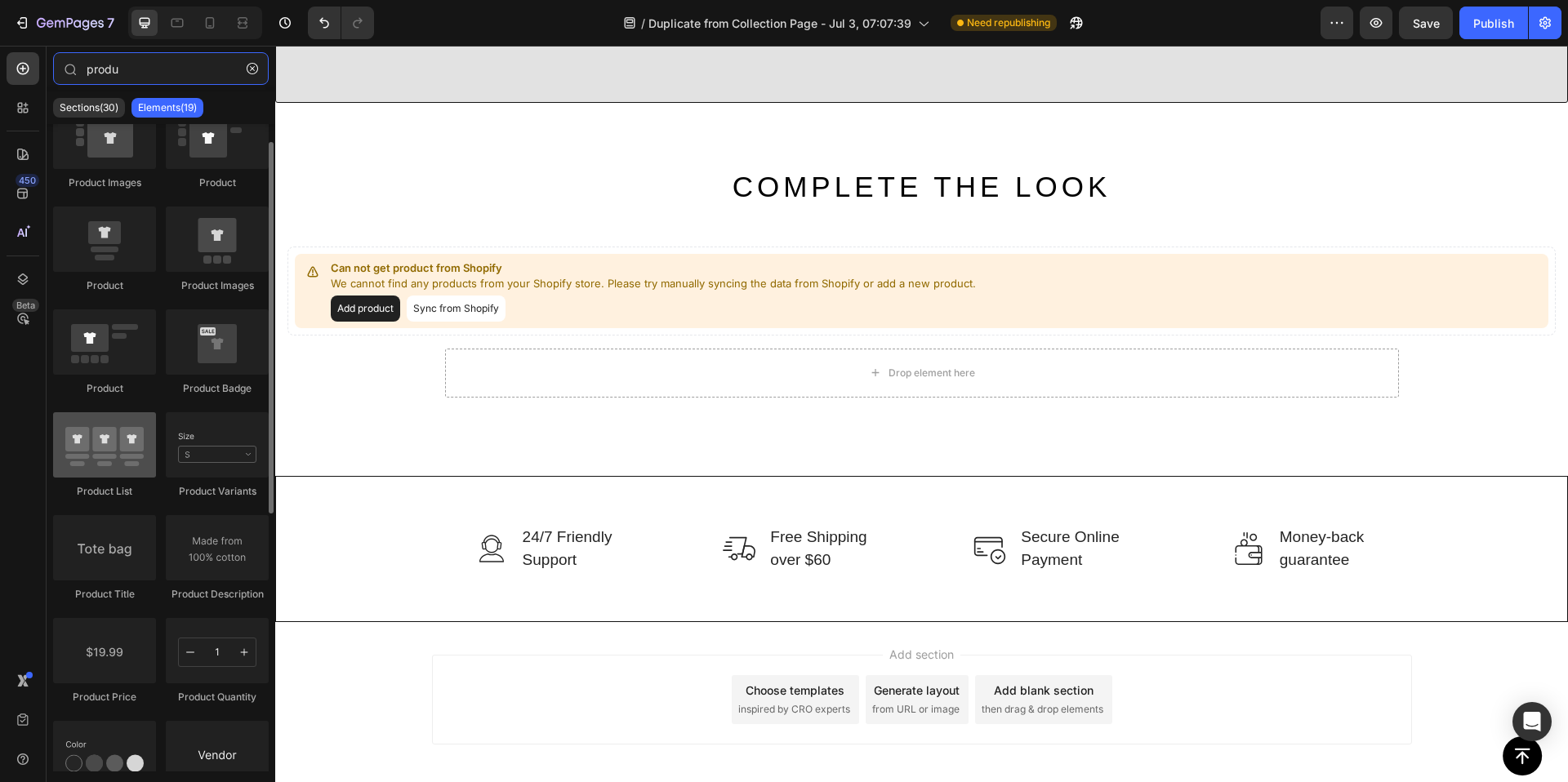 scroll, scrollTop: 62, scrollLeft: 0, axis: vertical 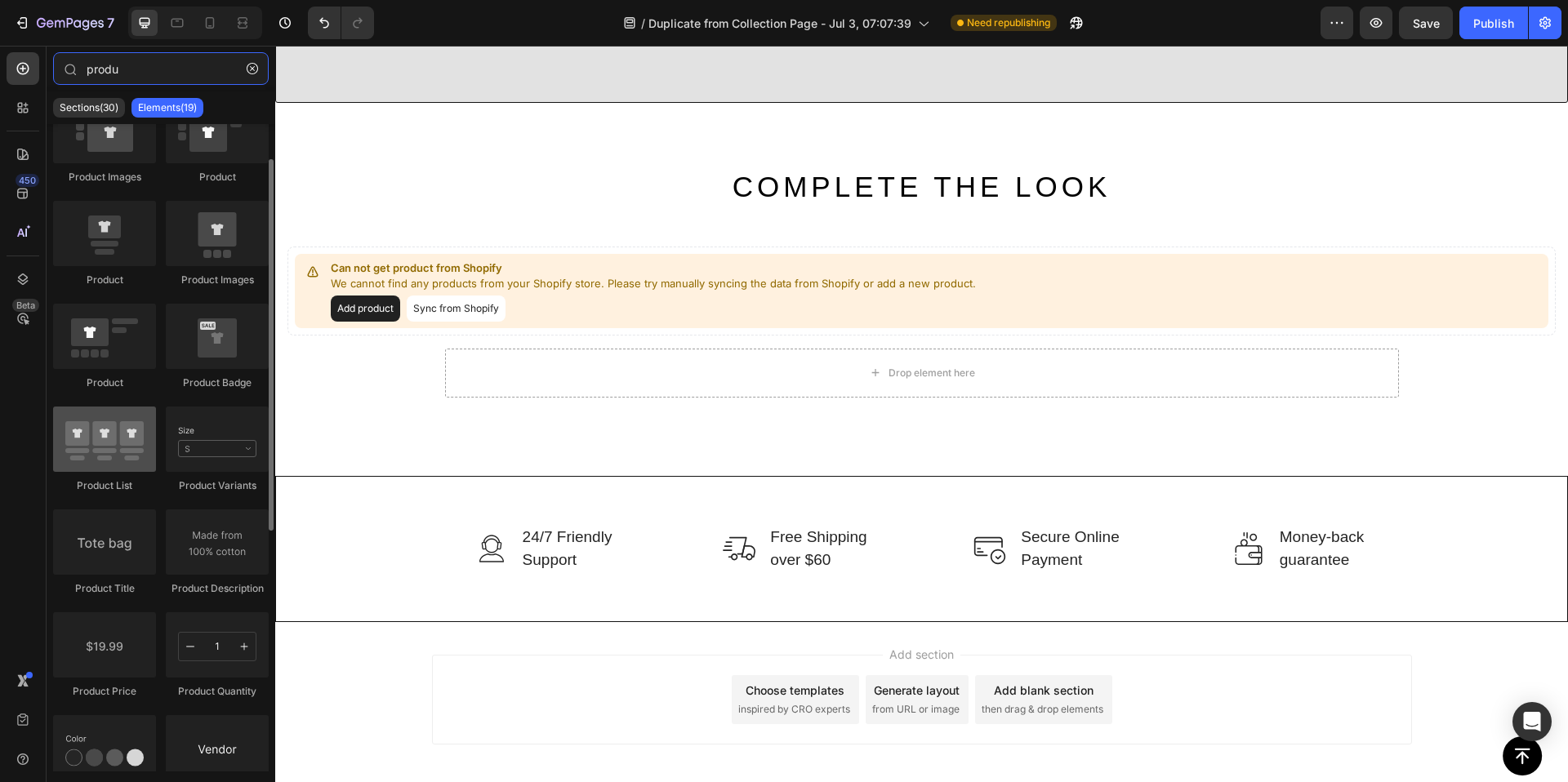type on "produ" 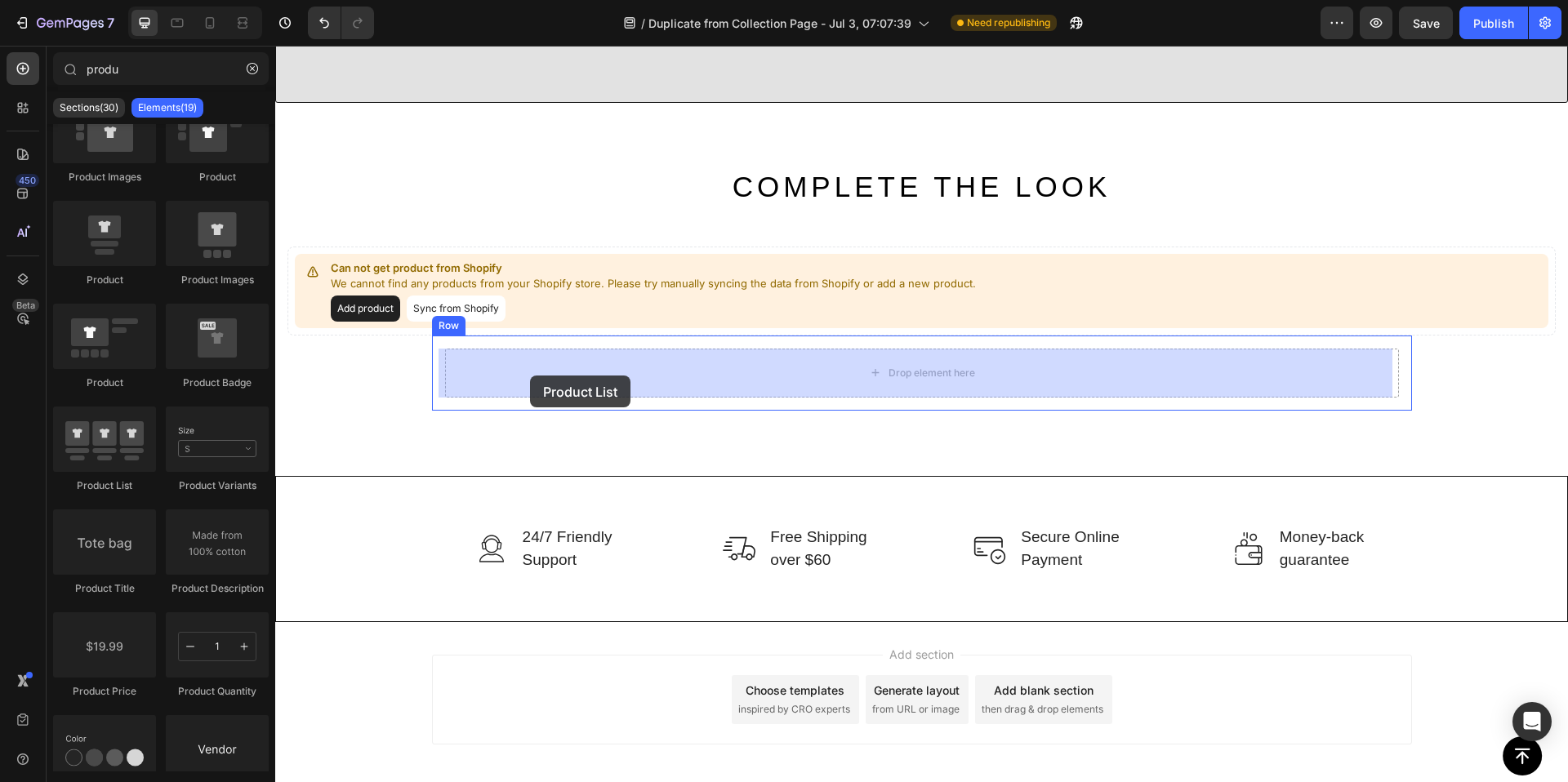drag, startPoint x: 363, startPoint y: 489, endPoint x: 530, endPoint y: 375, distance: 202.2004 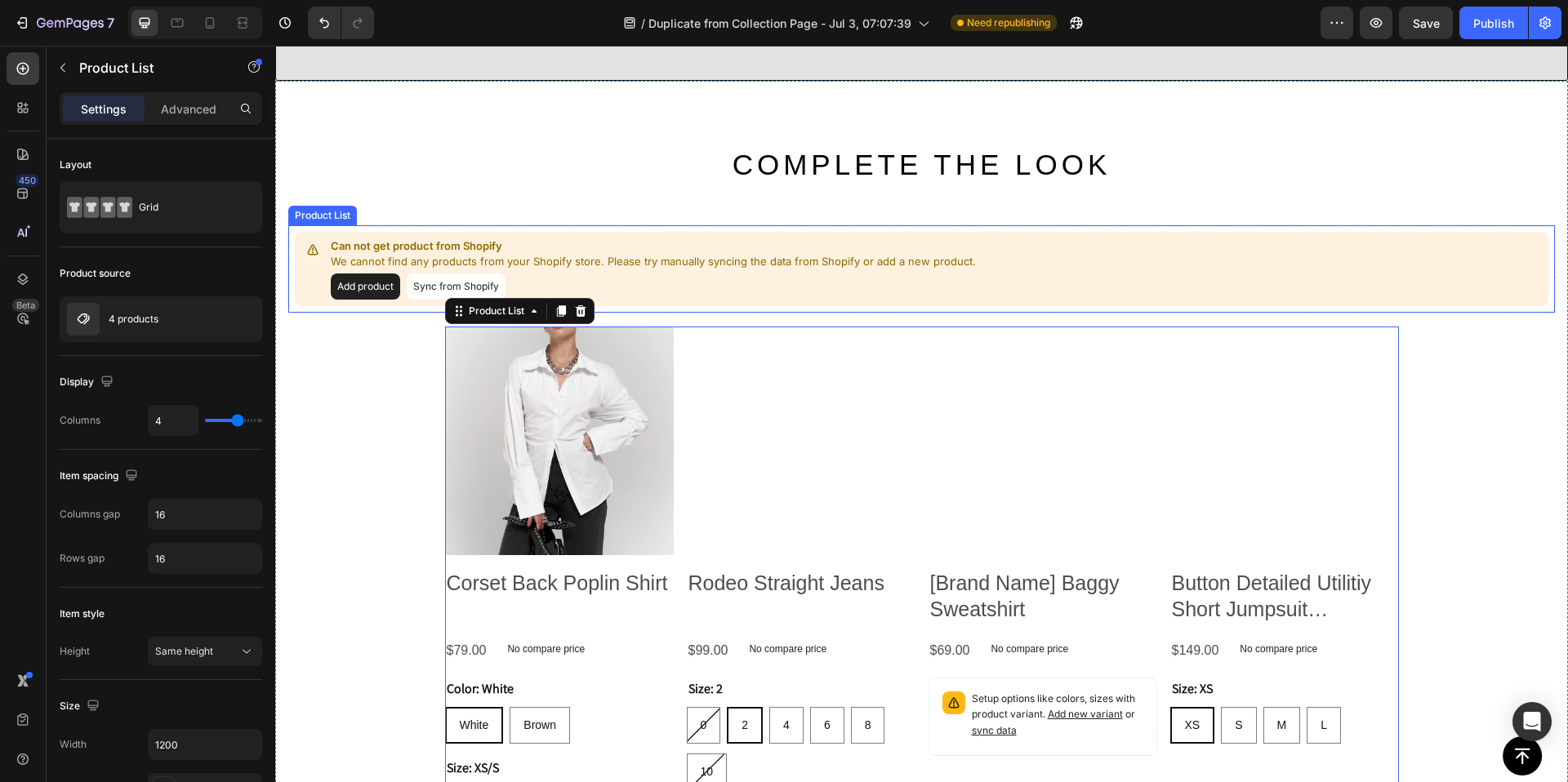 scroll, scrollTop: 3979, scrollLeft: 0, axis: vertical 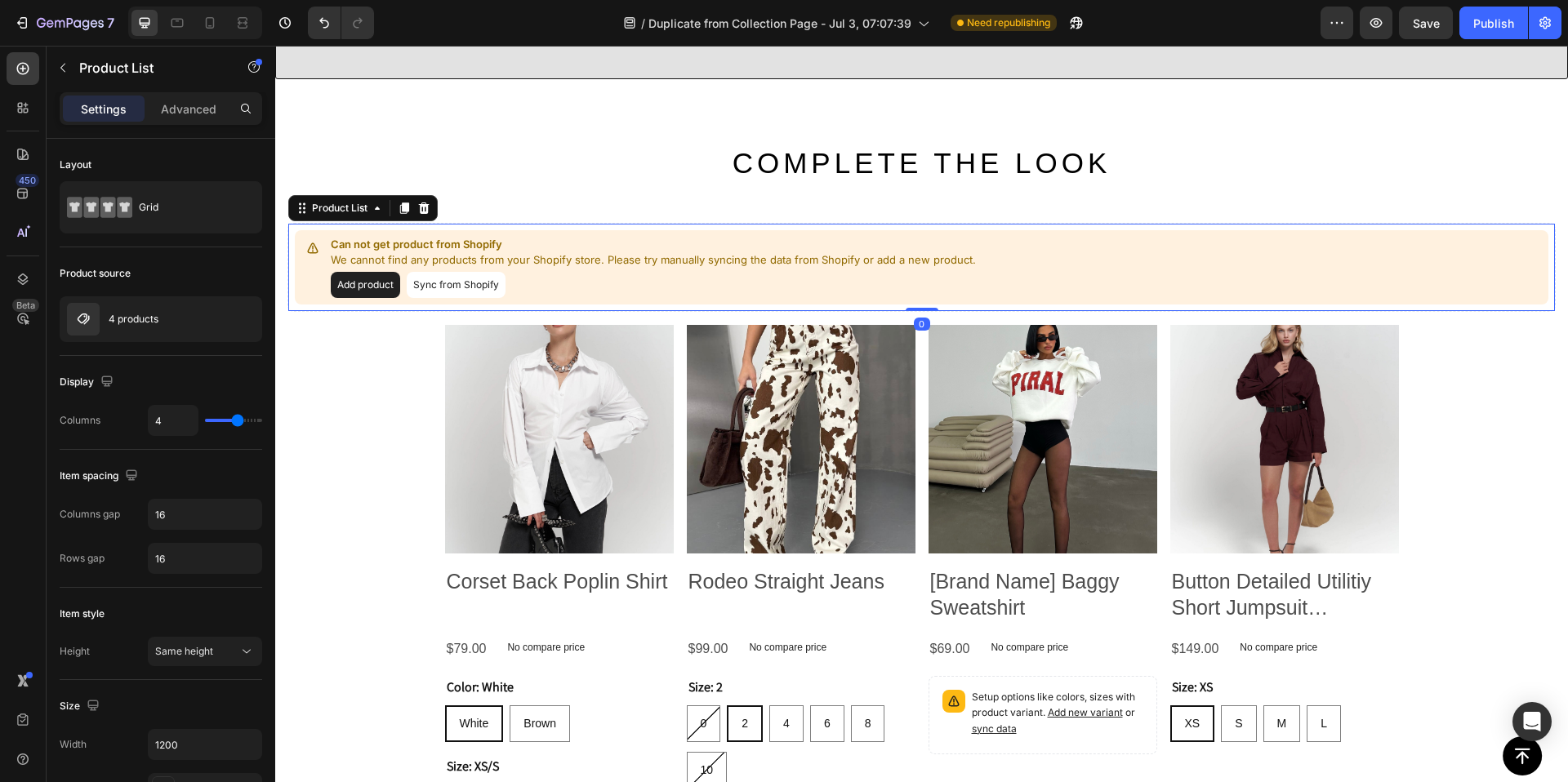 click on "We cannot find any products from your Shopify store. Please try manually syncing the data from Shopify or add a new product." at bounding box center (653, 260) 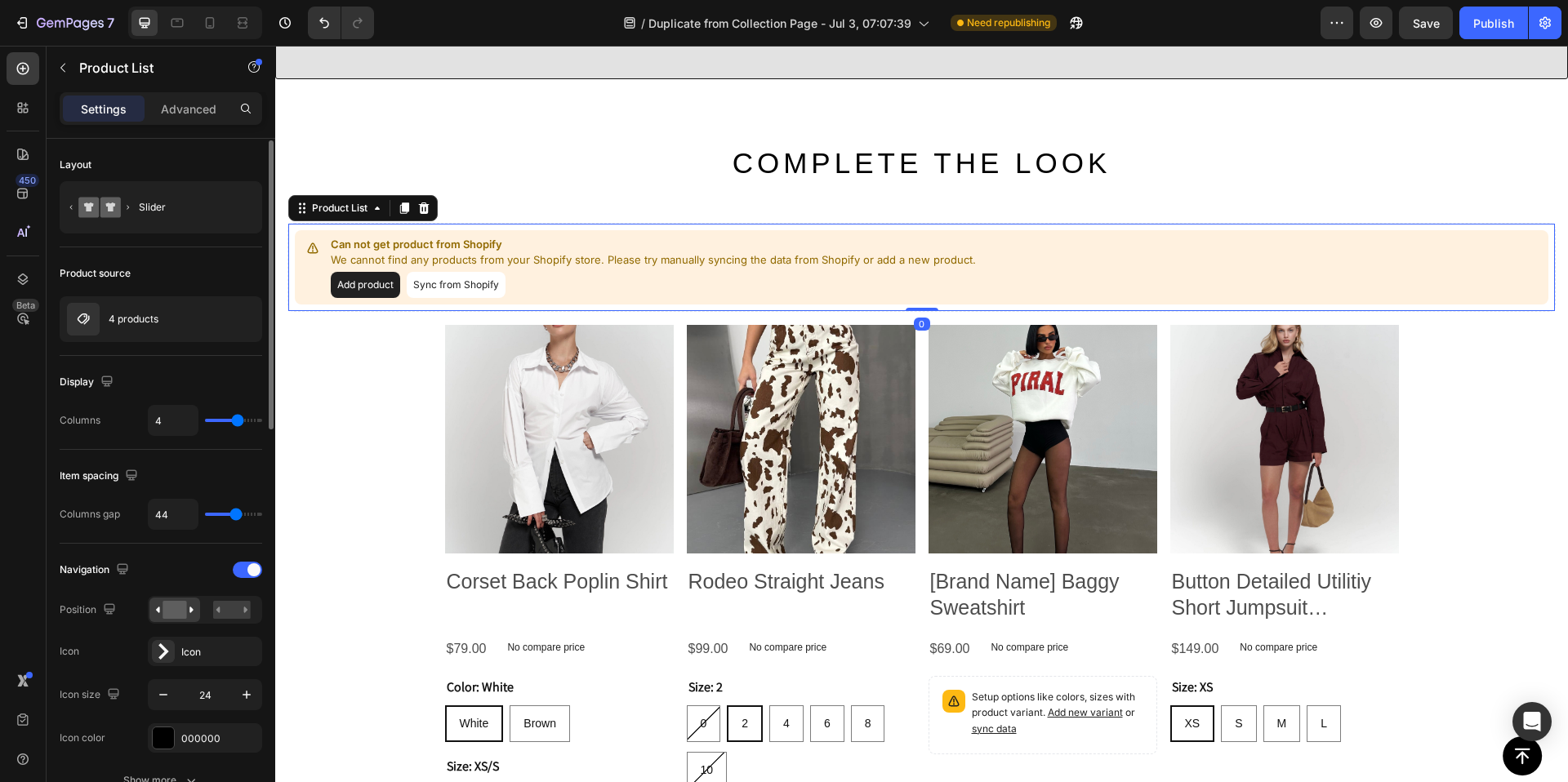 scroll, scrollTop: 17, scrollLeft: 0, axis: vertical 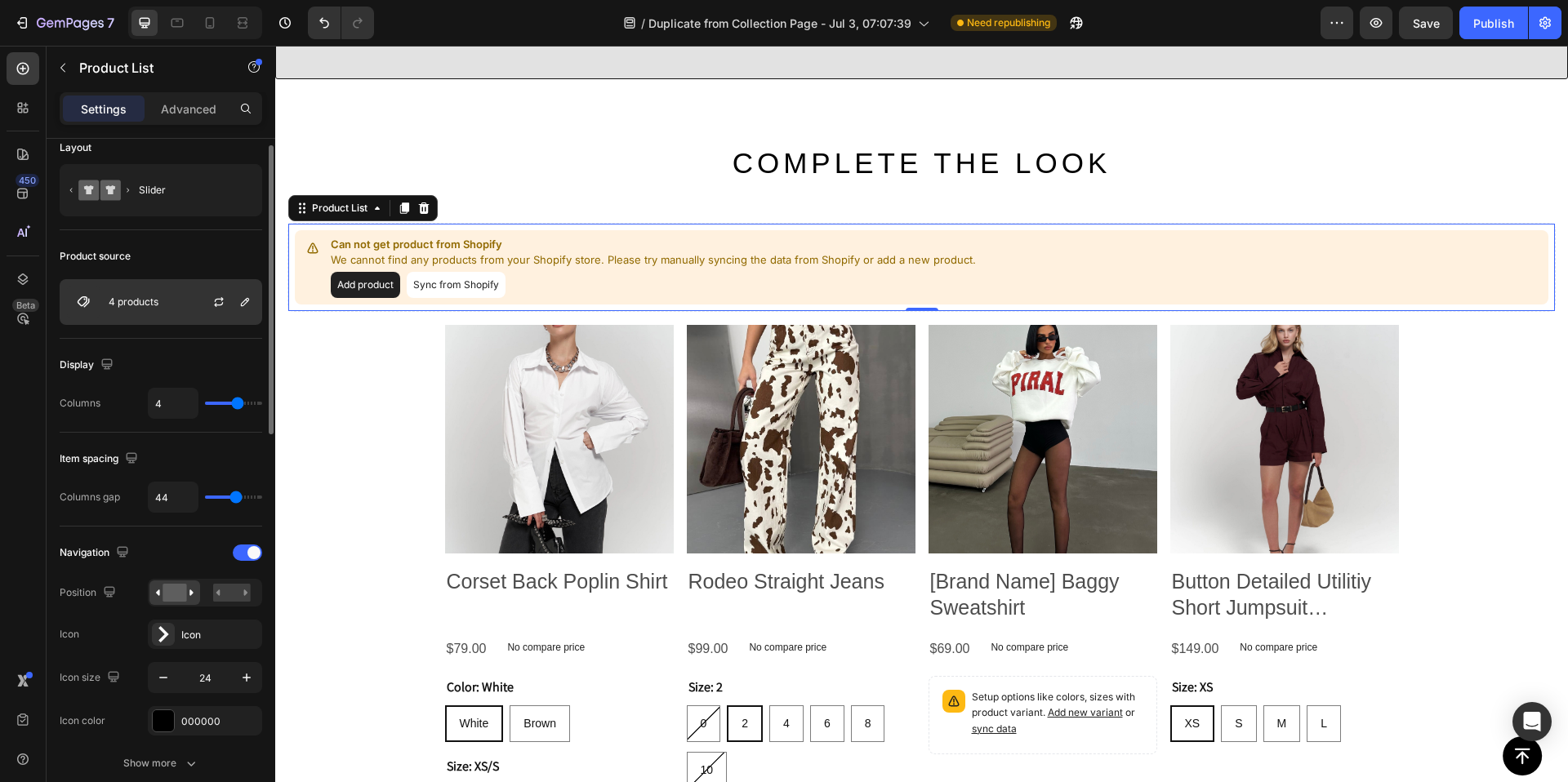 click on "4 products" at bounding box center (161, 302) 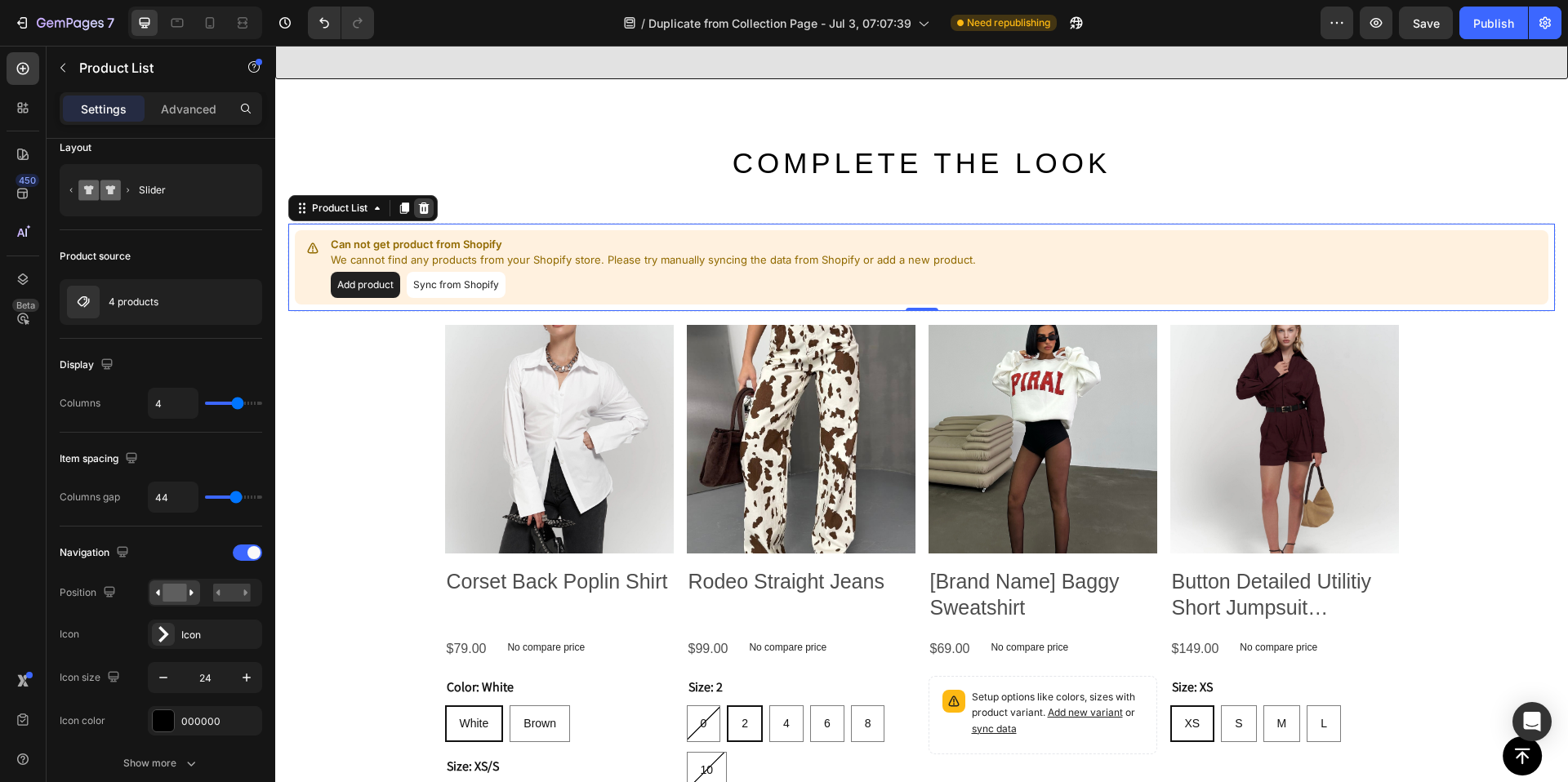 click 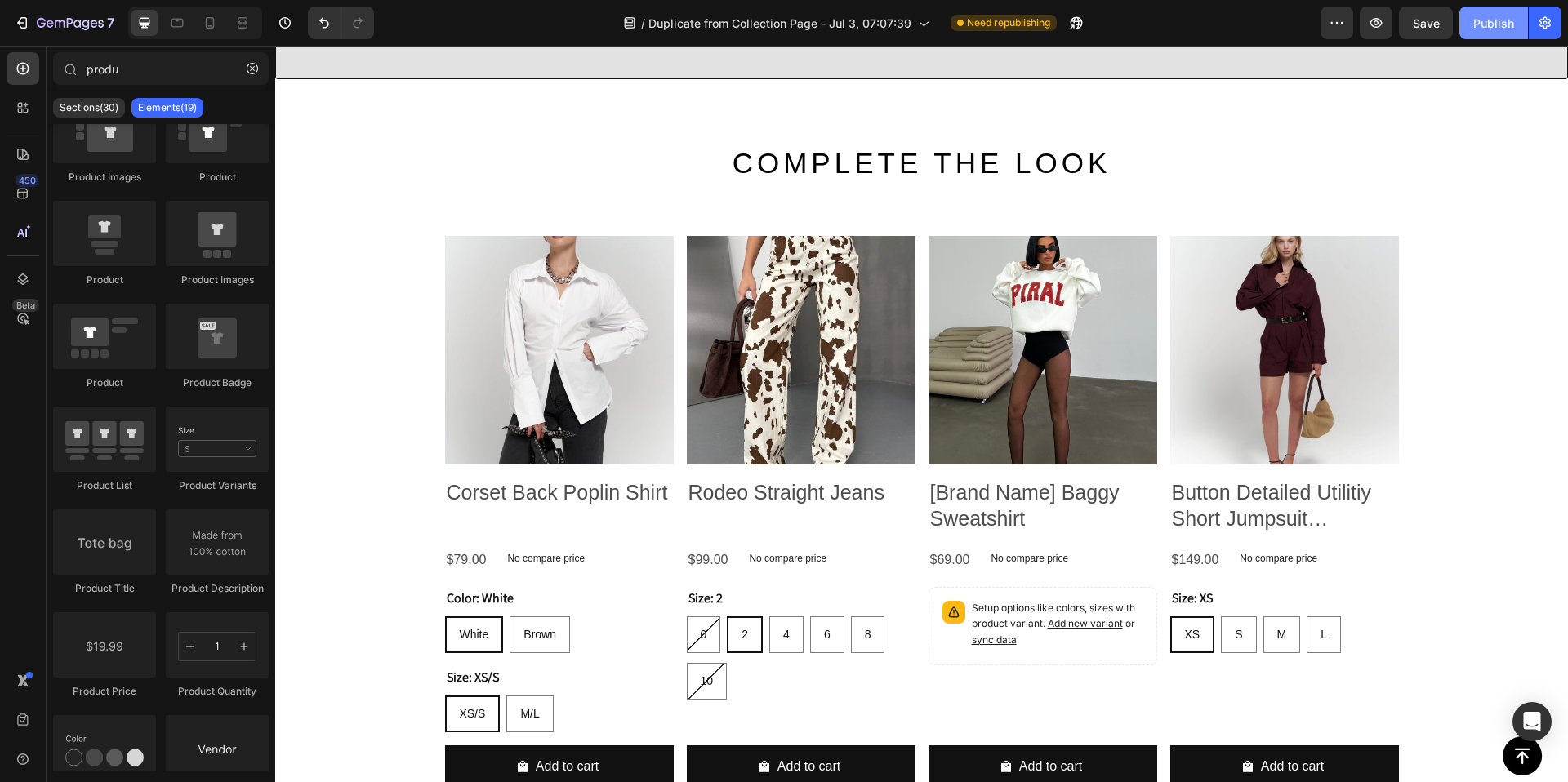 click on "Publish" at bounding box center [1494, 23] 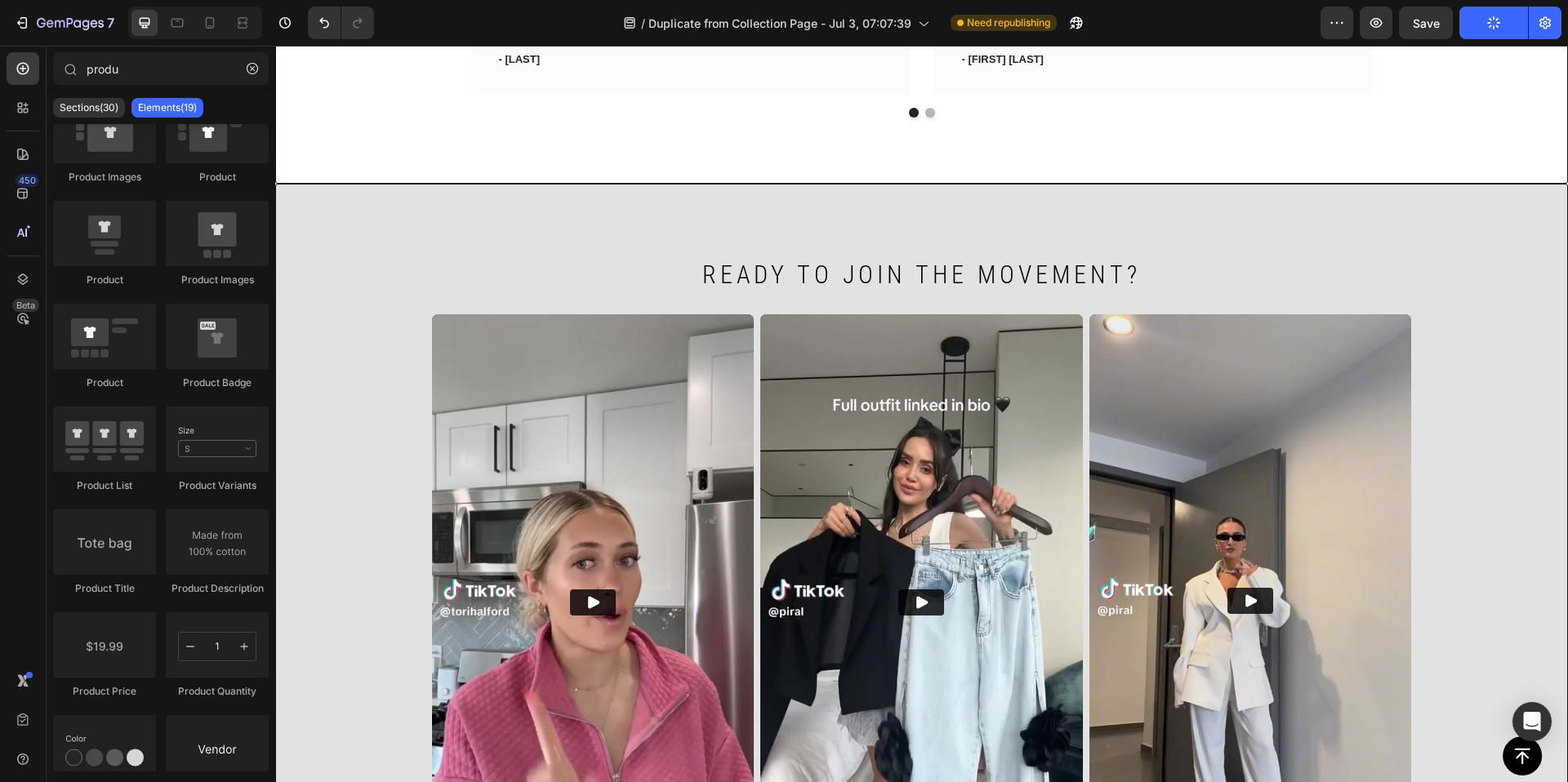 scroll, scrollTop: 3083, scrollLeft: 0, axis: vertical 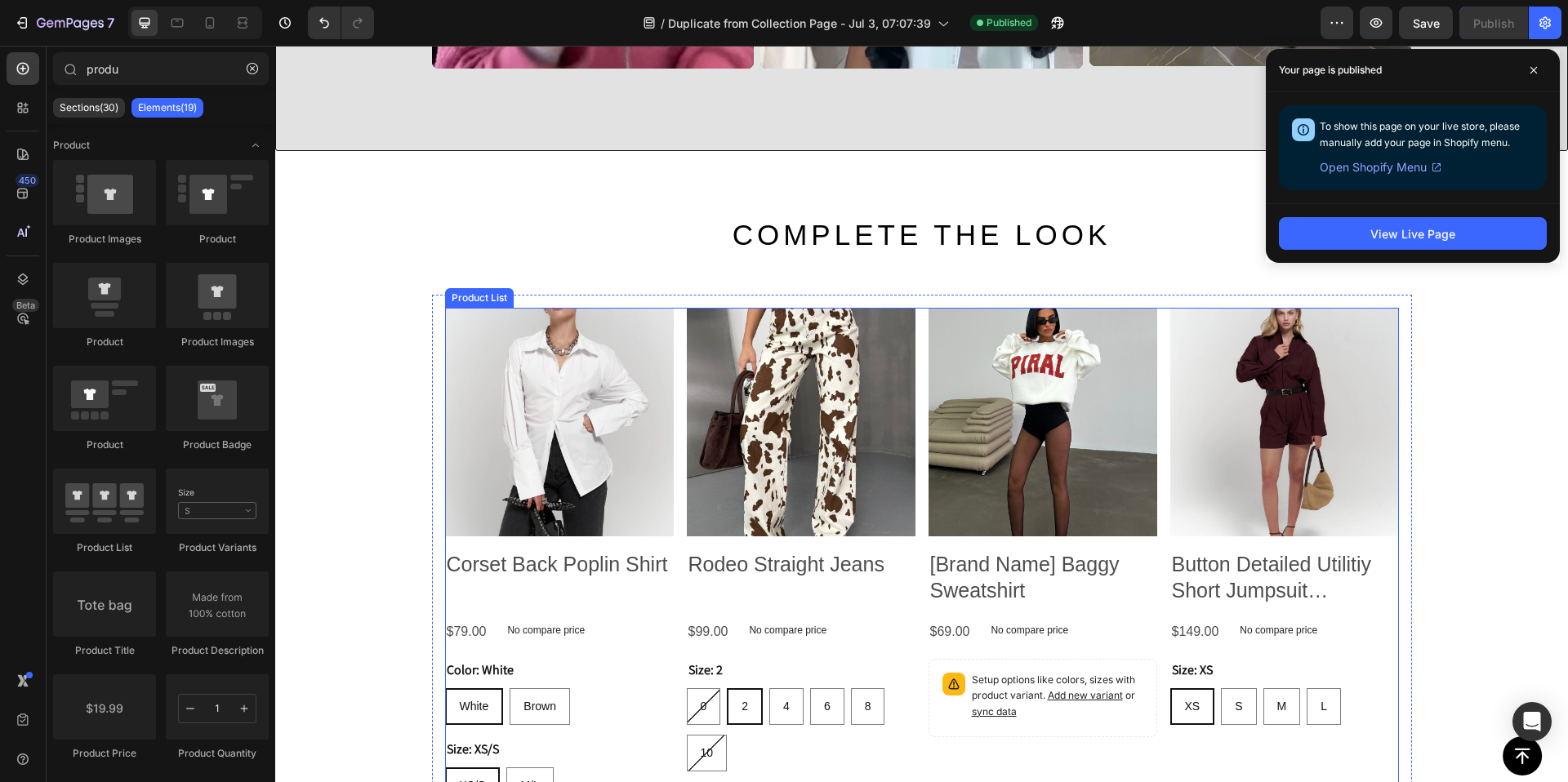 click on "Product Images Corset Back Poplin Shirt Product Title $79.00 Product Price Product Price No compare price Product Price Row Color: White White White White Brown Brown Brown Size: XS/S XS/S XS/S XS/S M/L M/L M/L Product Variants & Swatches Add to cart Add to Cart Row Product List Product Images Rodeo Straight Jeans Product Title $99.00 Product Price Product Price No compare price Product Price Row Size: 2 0 0 0 2 2 2 4 4 4 6 6 6 8 8 8 10 10 10 Product Variants & Swatches Add to cart Add to Cart Row Product List Product Images PIRAL Baggy Sweatshirt Product Title $69.00 Product Price Product Price No compare price Product Price Row Setup options like colors, sizes with product variant.       Add new variant   or   sync data Product Variants & Swatches Add to cart Add to Cart Row Product List Product Images Button Detailed Utilitiy Short Jumpsuit Burgundy Product Title $149.00 Product Price Product Price No compare price Product Price Row Size: XS XS XS XS S S S M M M L L L Product Variants & Swatches Row" at bounding box center (922, 590) 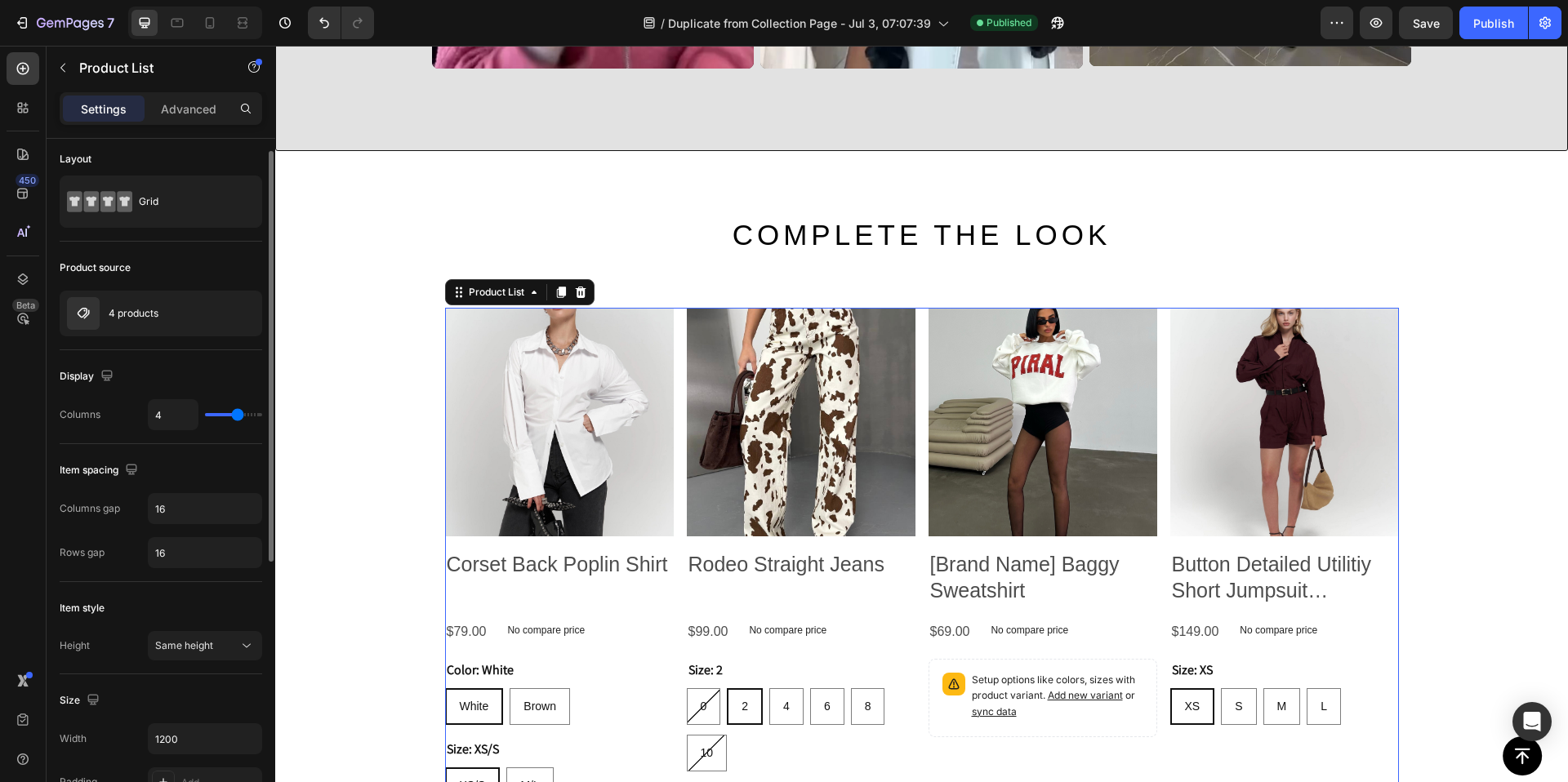 scroll, scrollTop: 0, scrollLeft: 0, axis: both 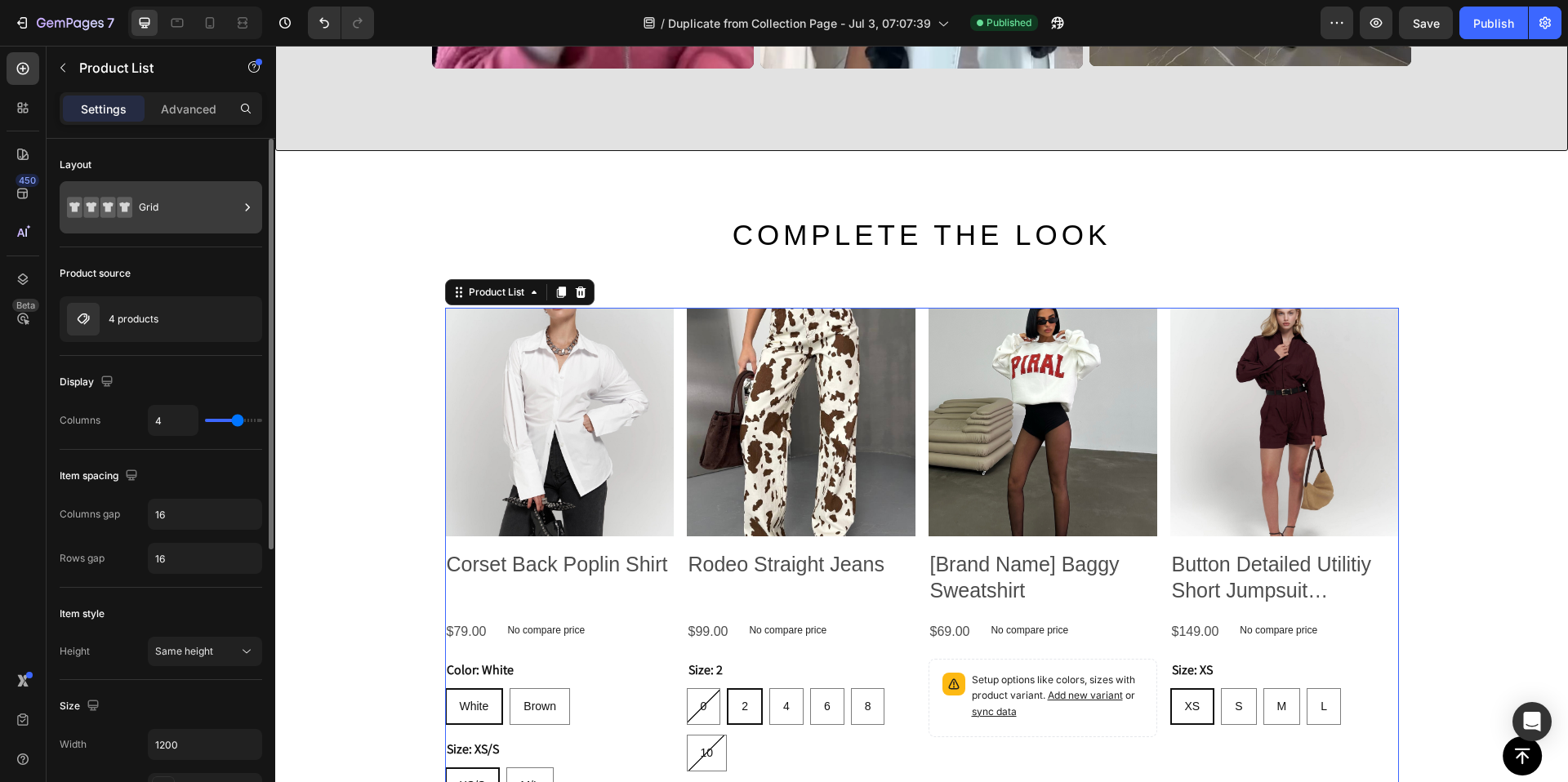 click on "Grid" at bounding box center [189, 207] 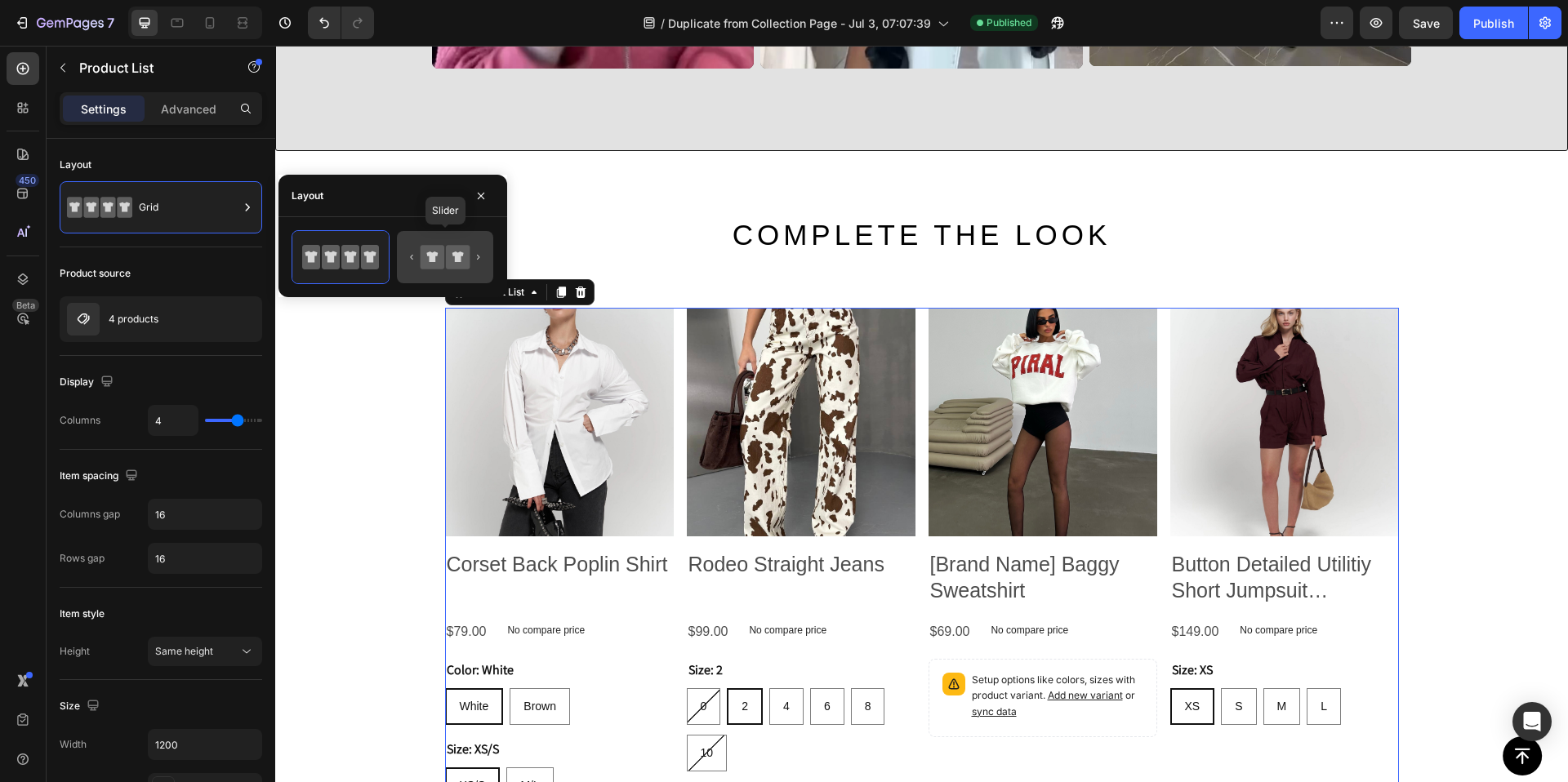 click 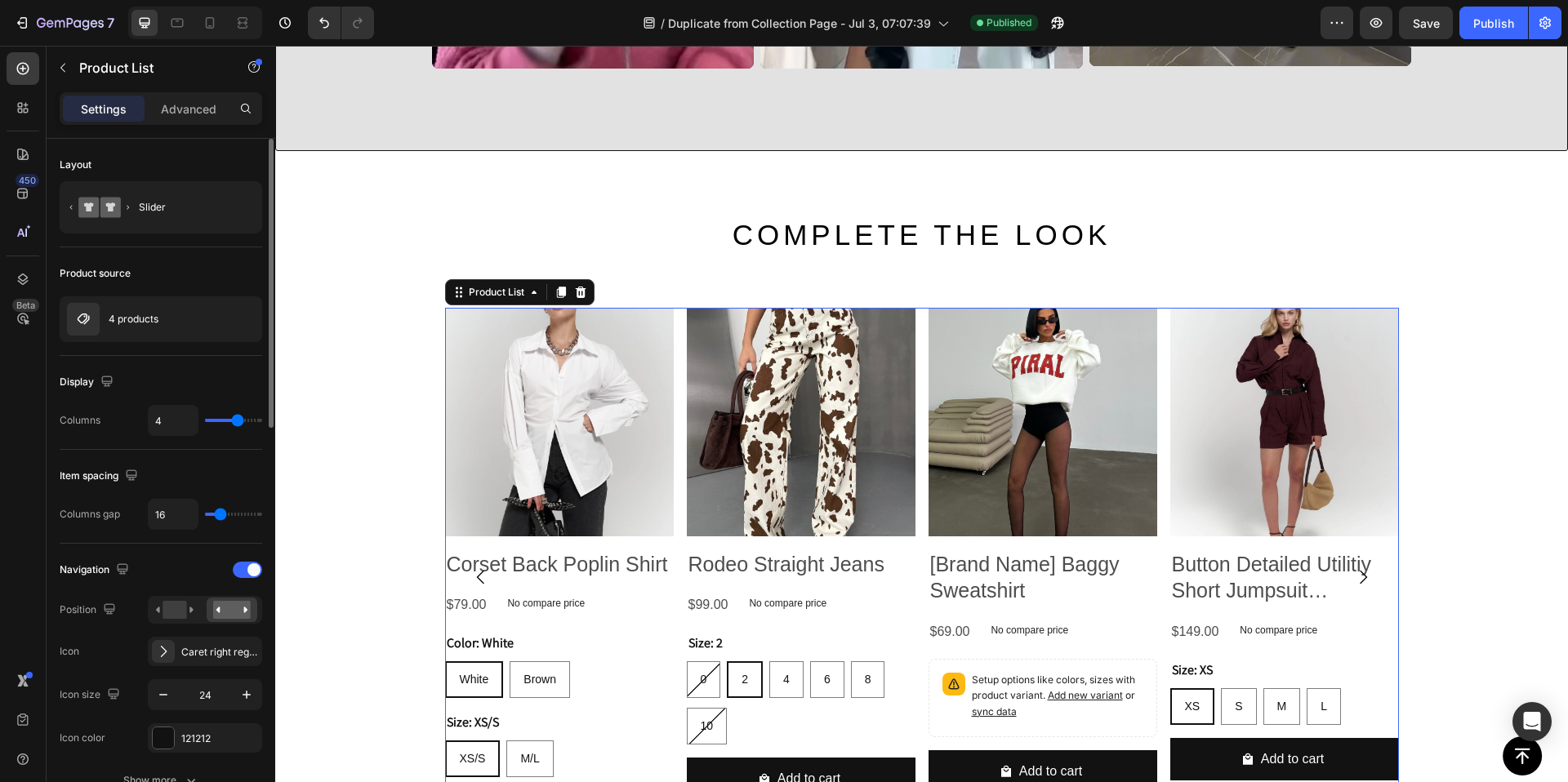 type on "3" 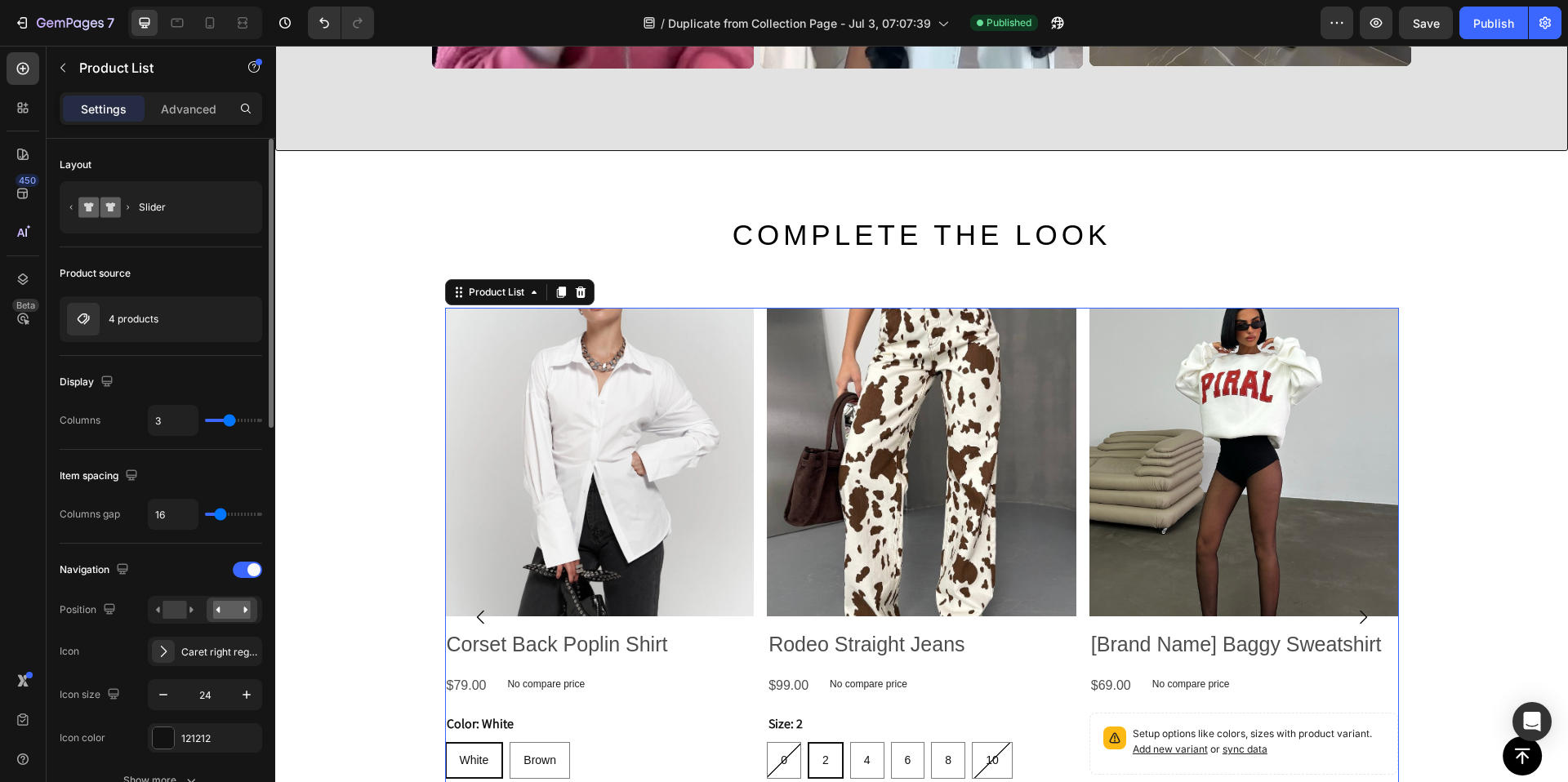 type on "2" 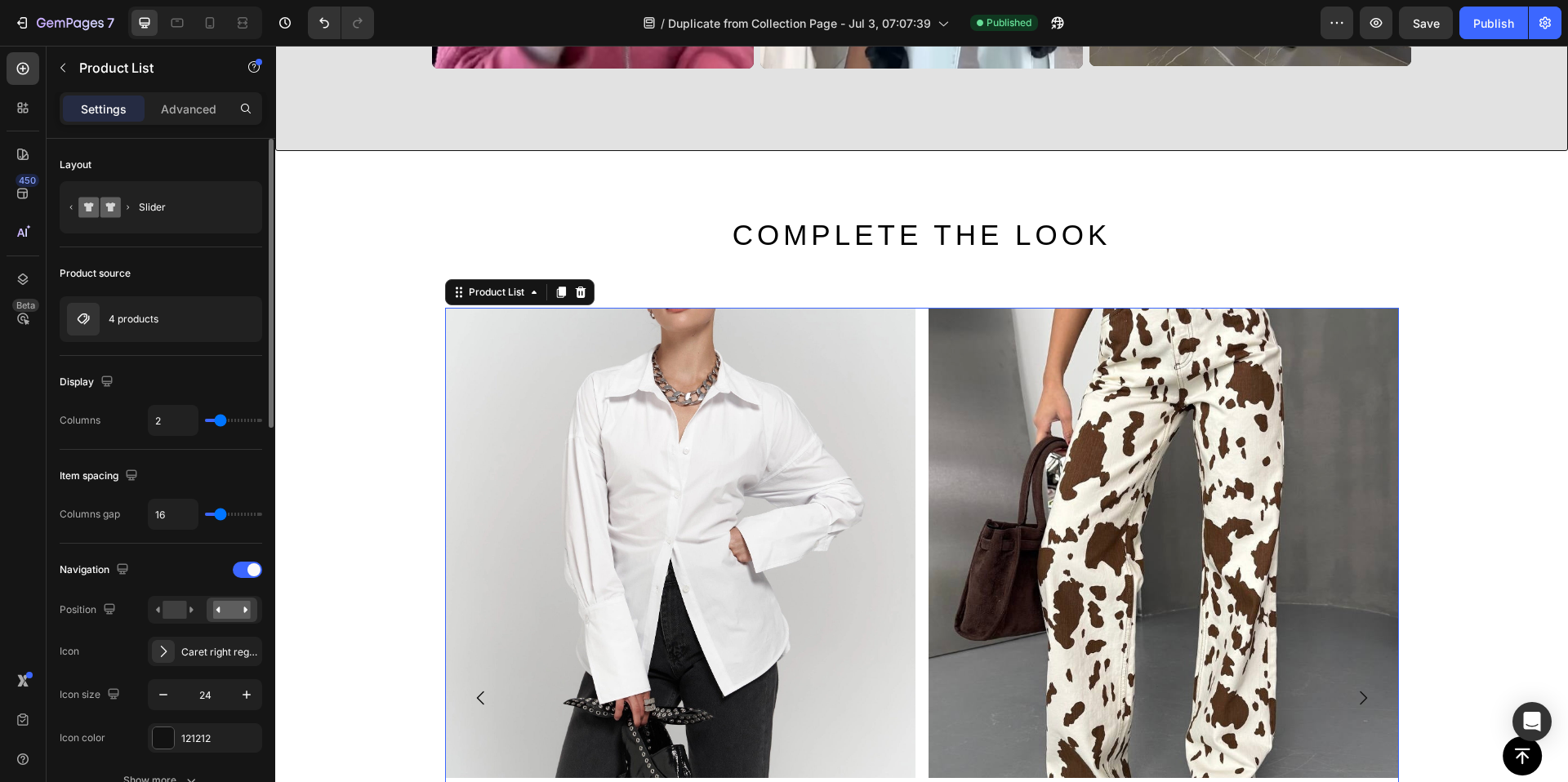 type on "1" 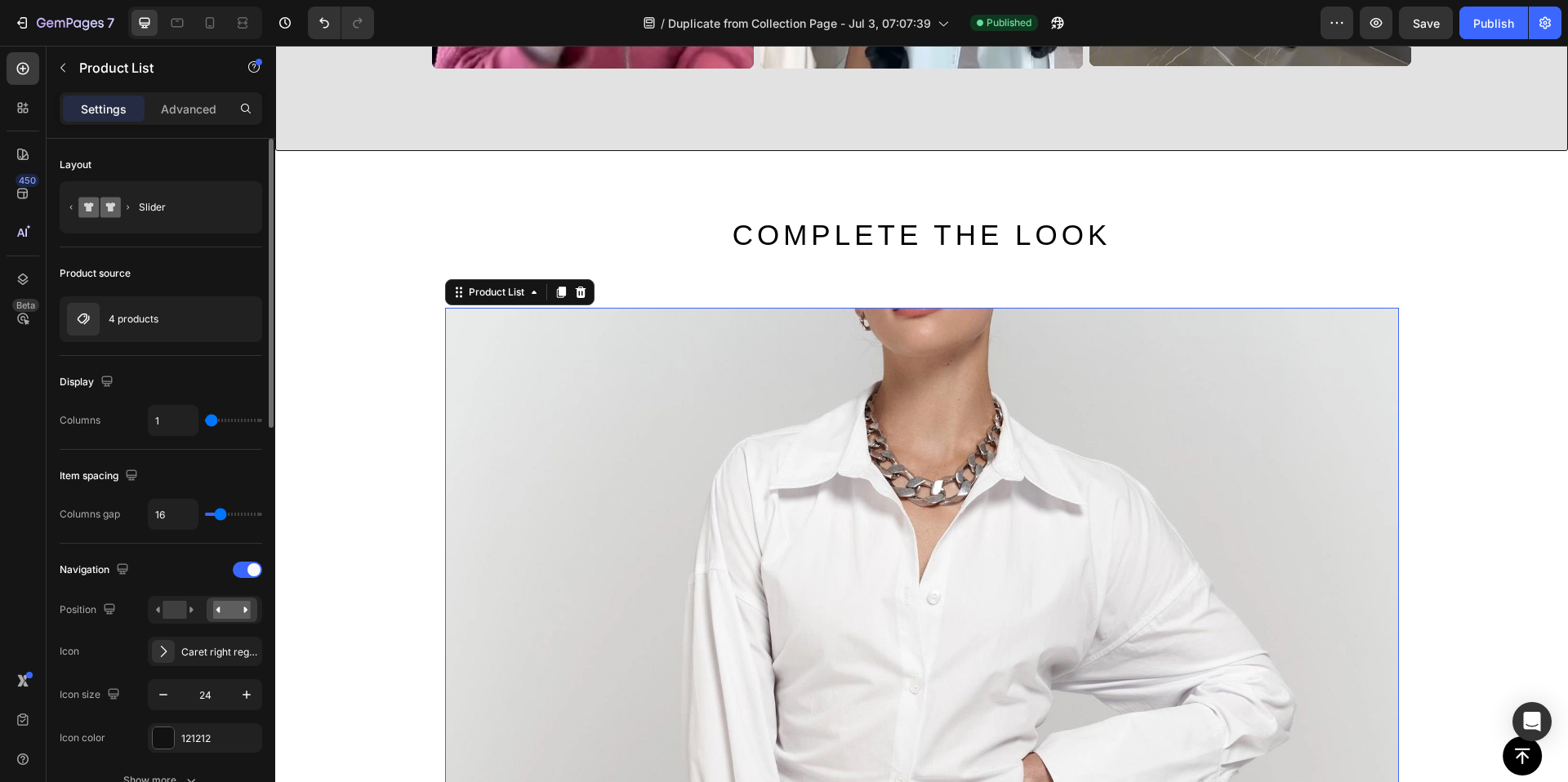 type on "2" 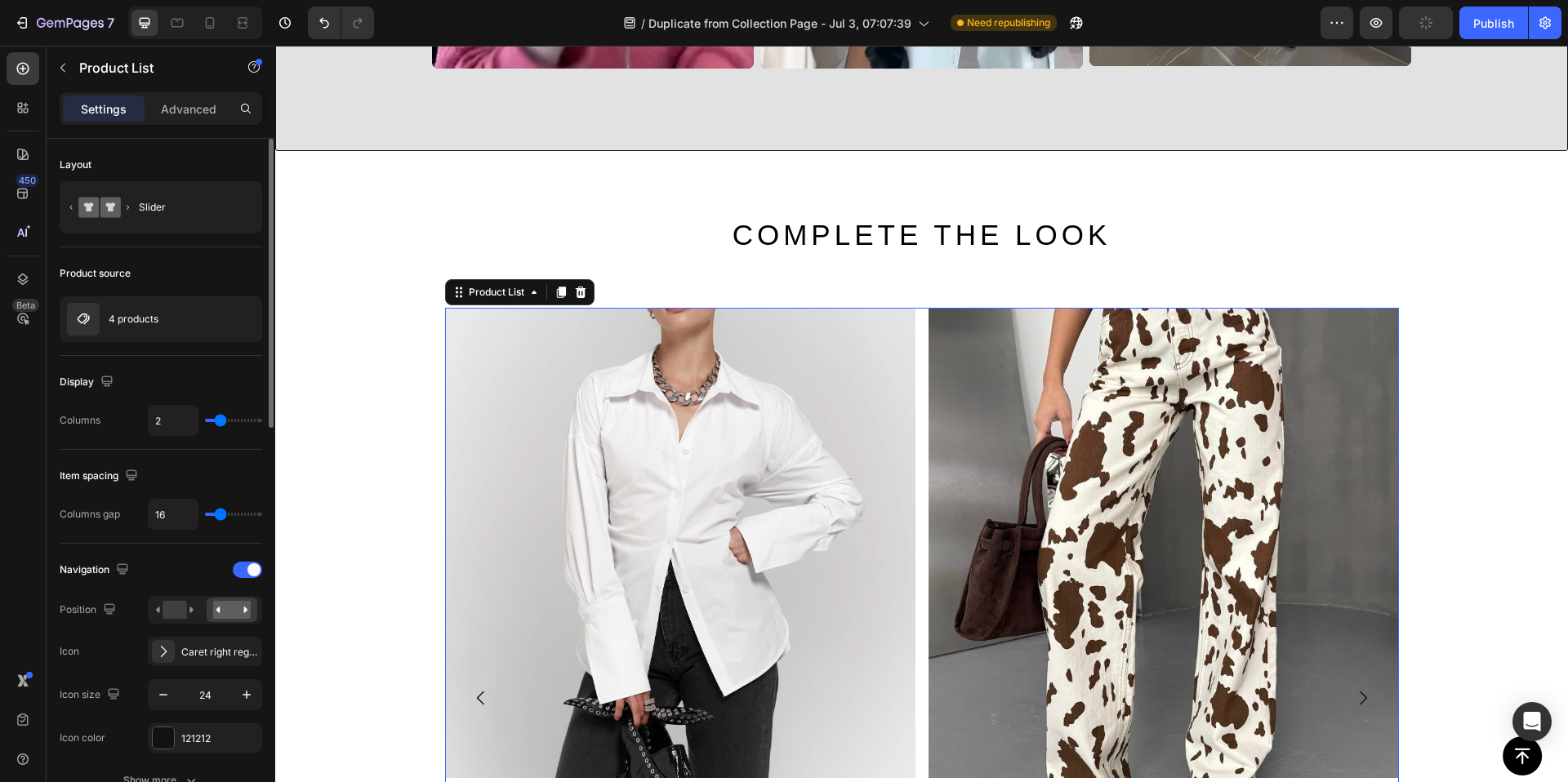 type on "3" 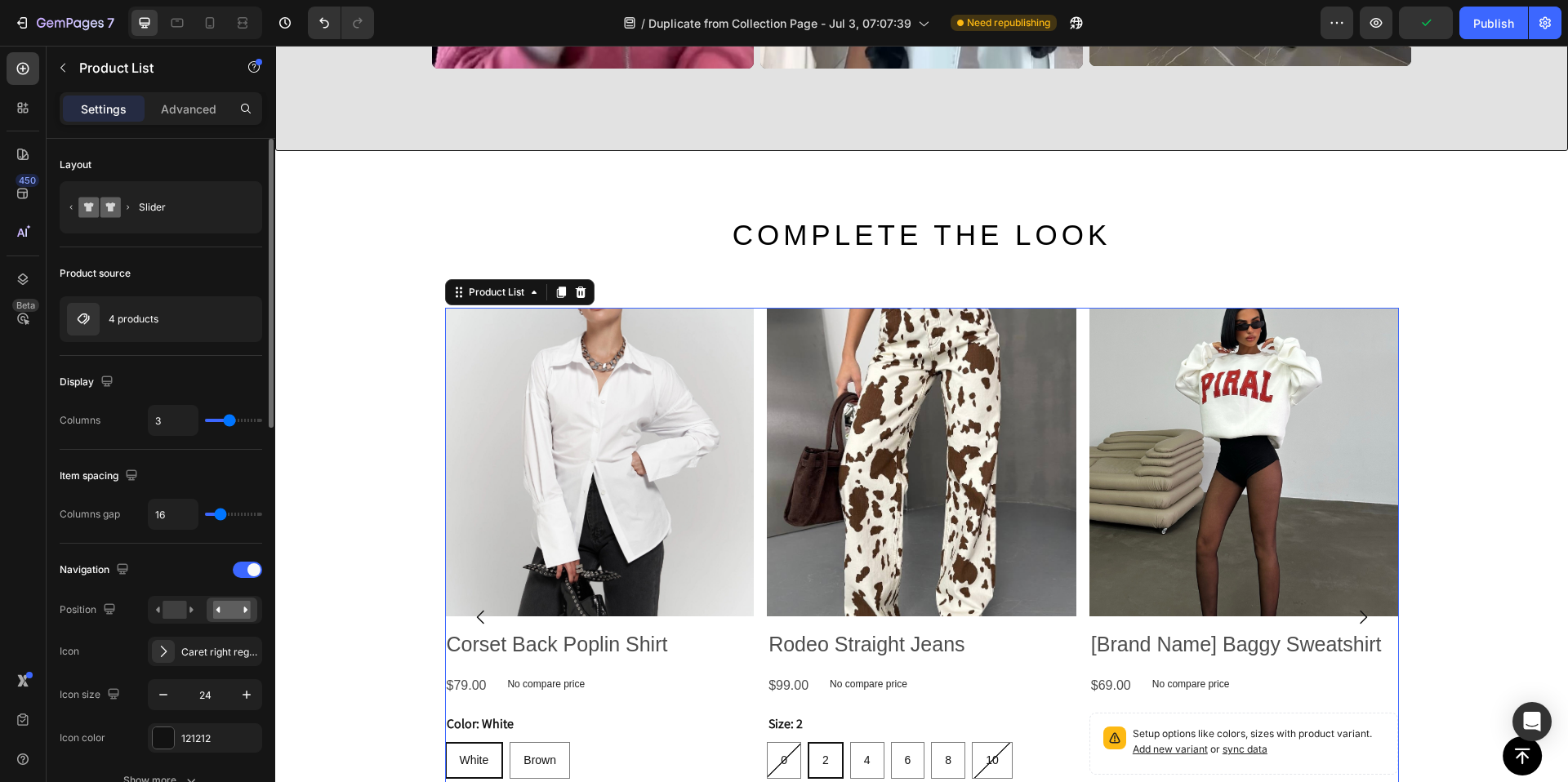type on "2" 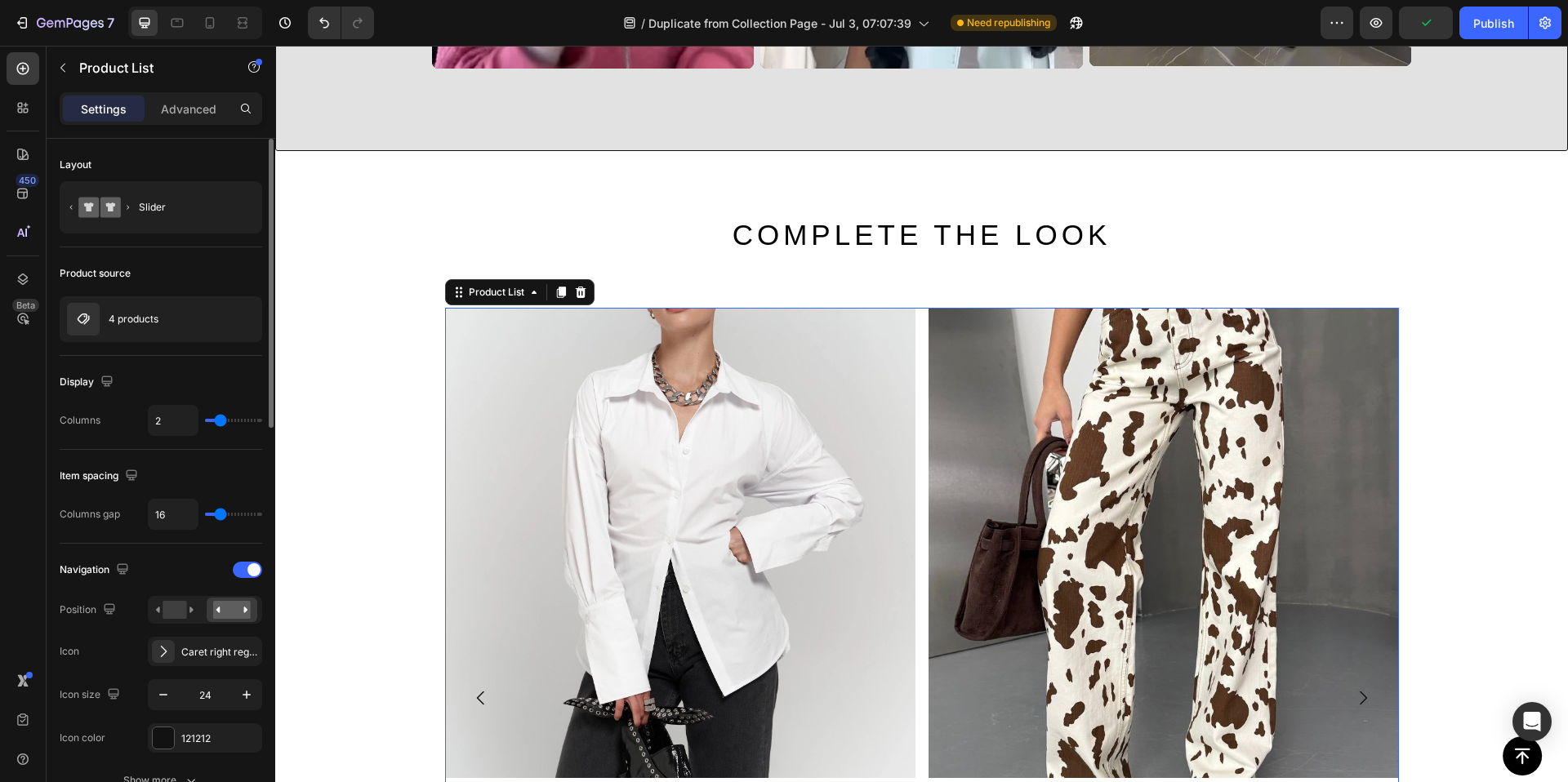 drag, startPoint x: 237, startPoint y: 422, endPoint x: 220, endPoint y: 420, distance: 17.11724 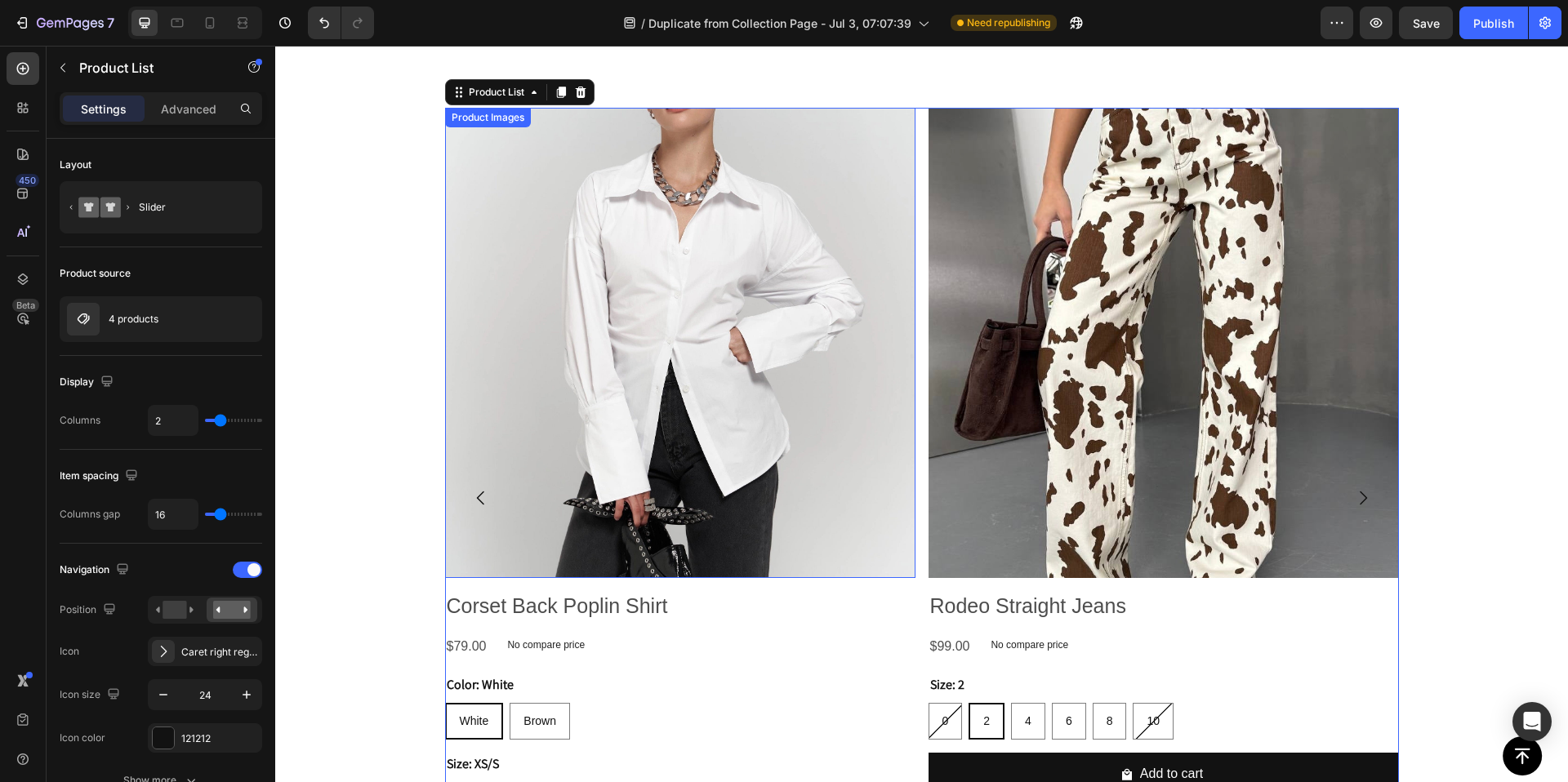 scroll, scrollTop: 4137, scrollLeft: 0, axis: vertical 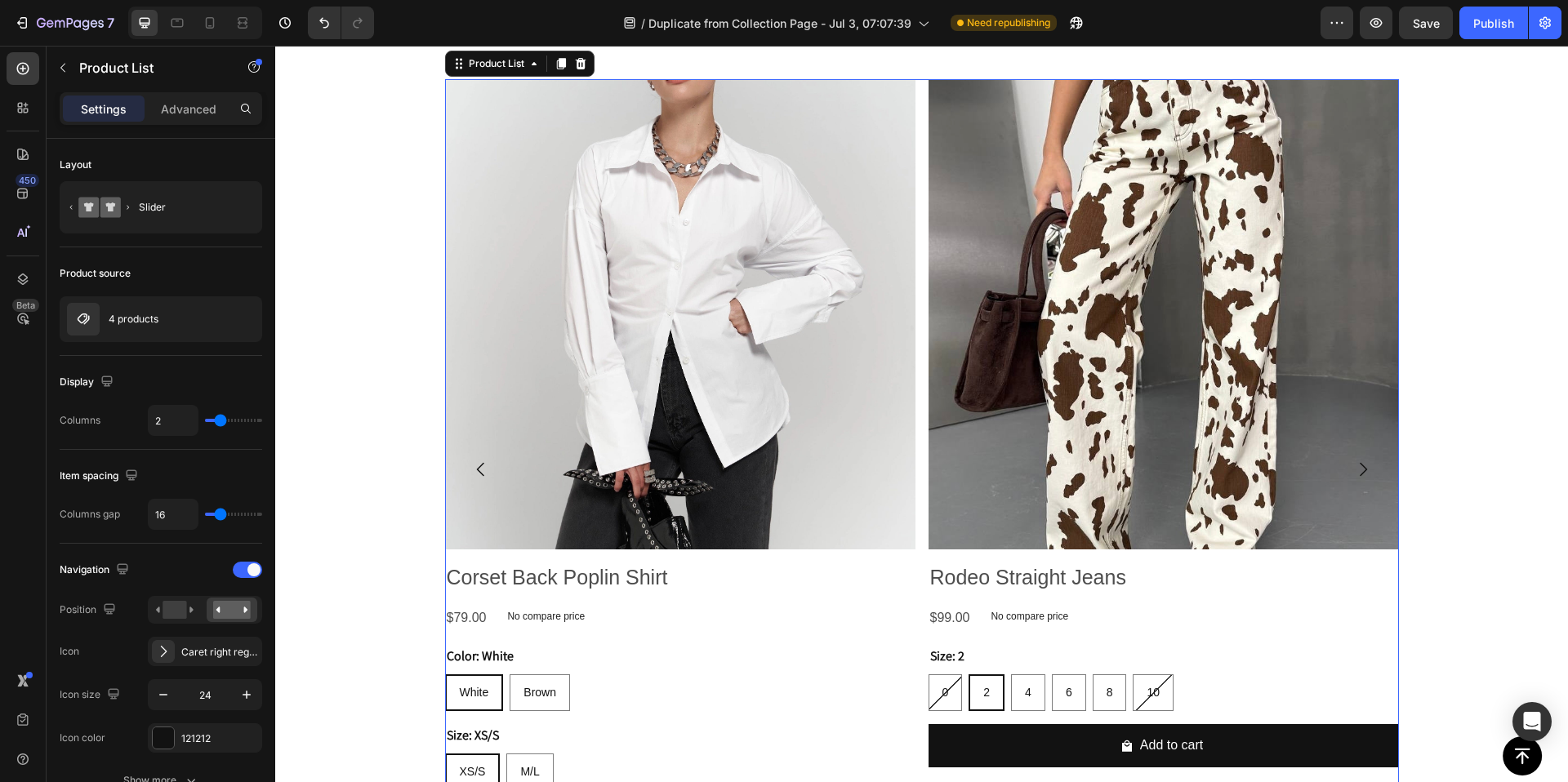 click 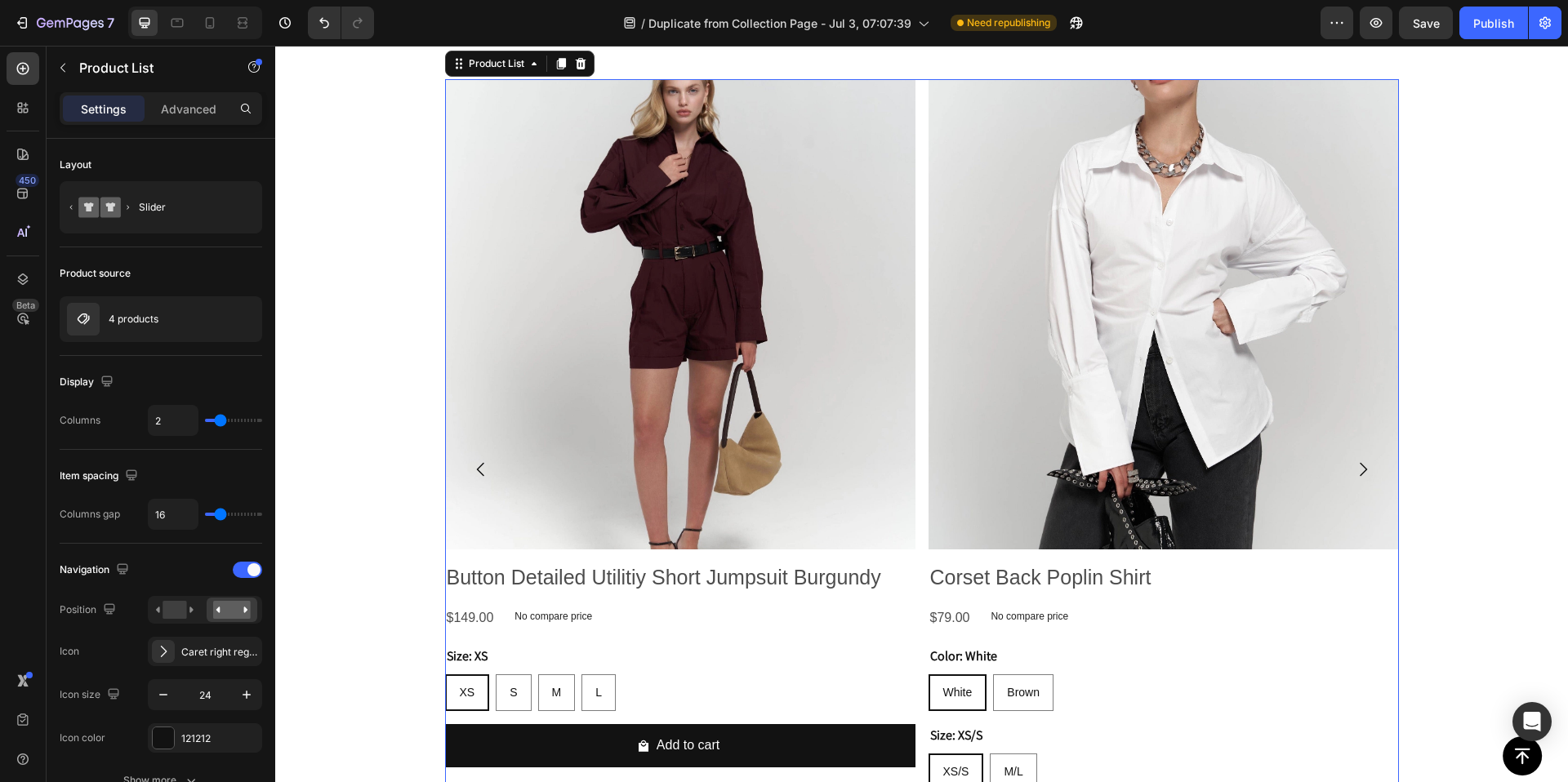 click 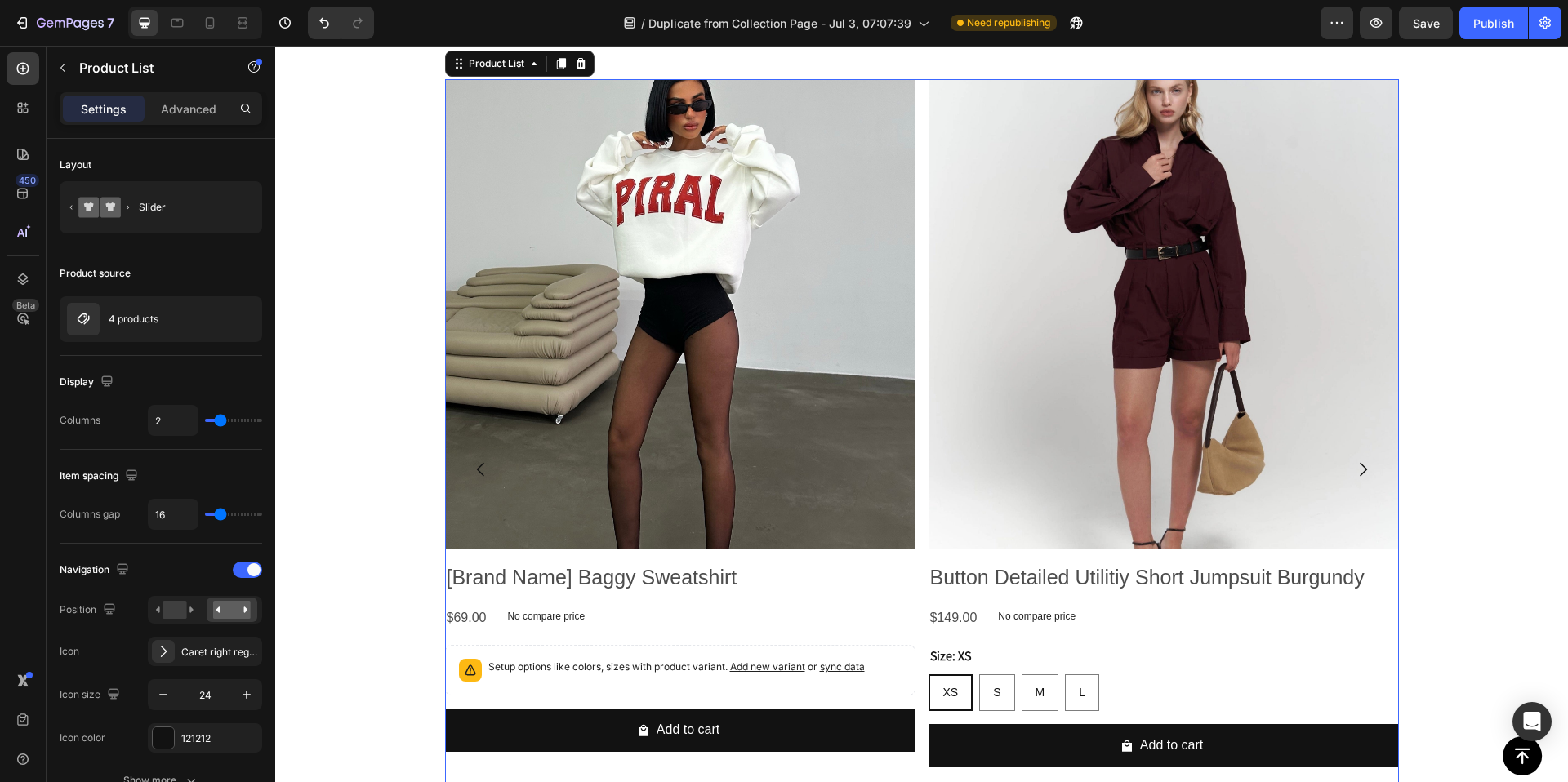 click 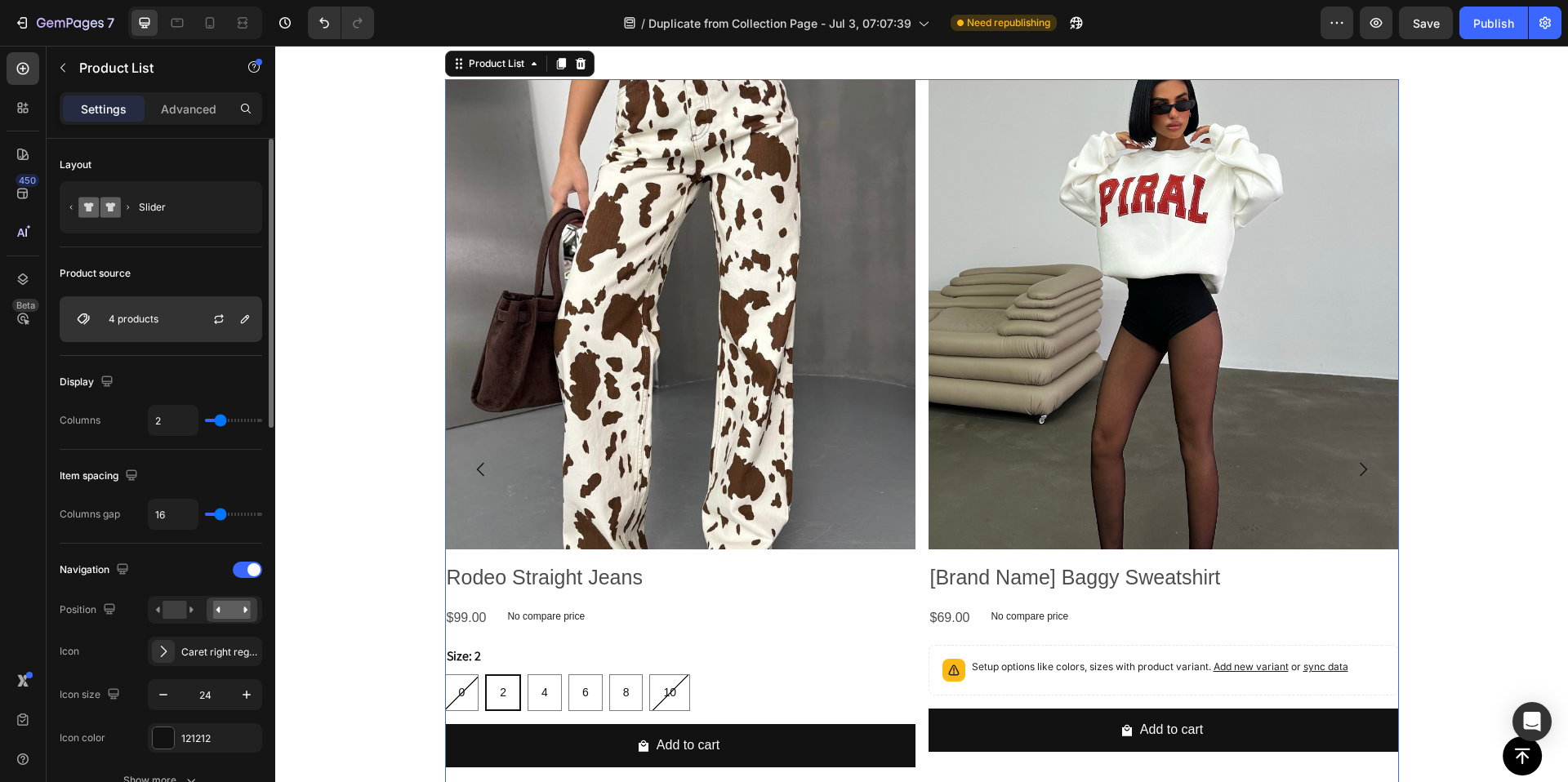 click on "4 products" at bounding box center (161, 319) 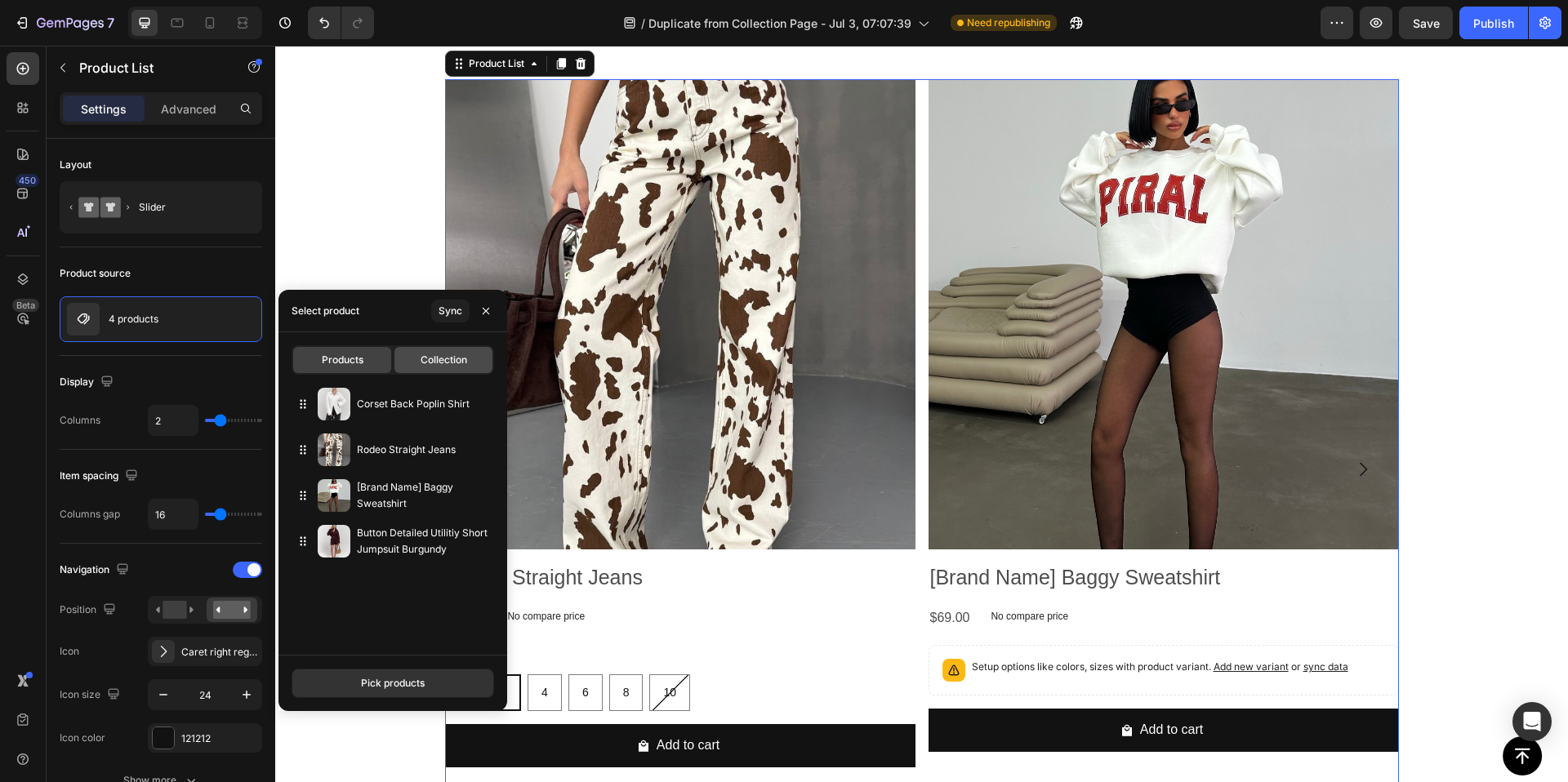 click on "Collection" 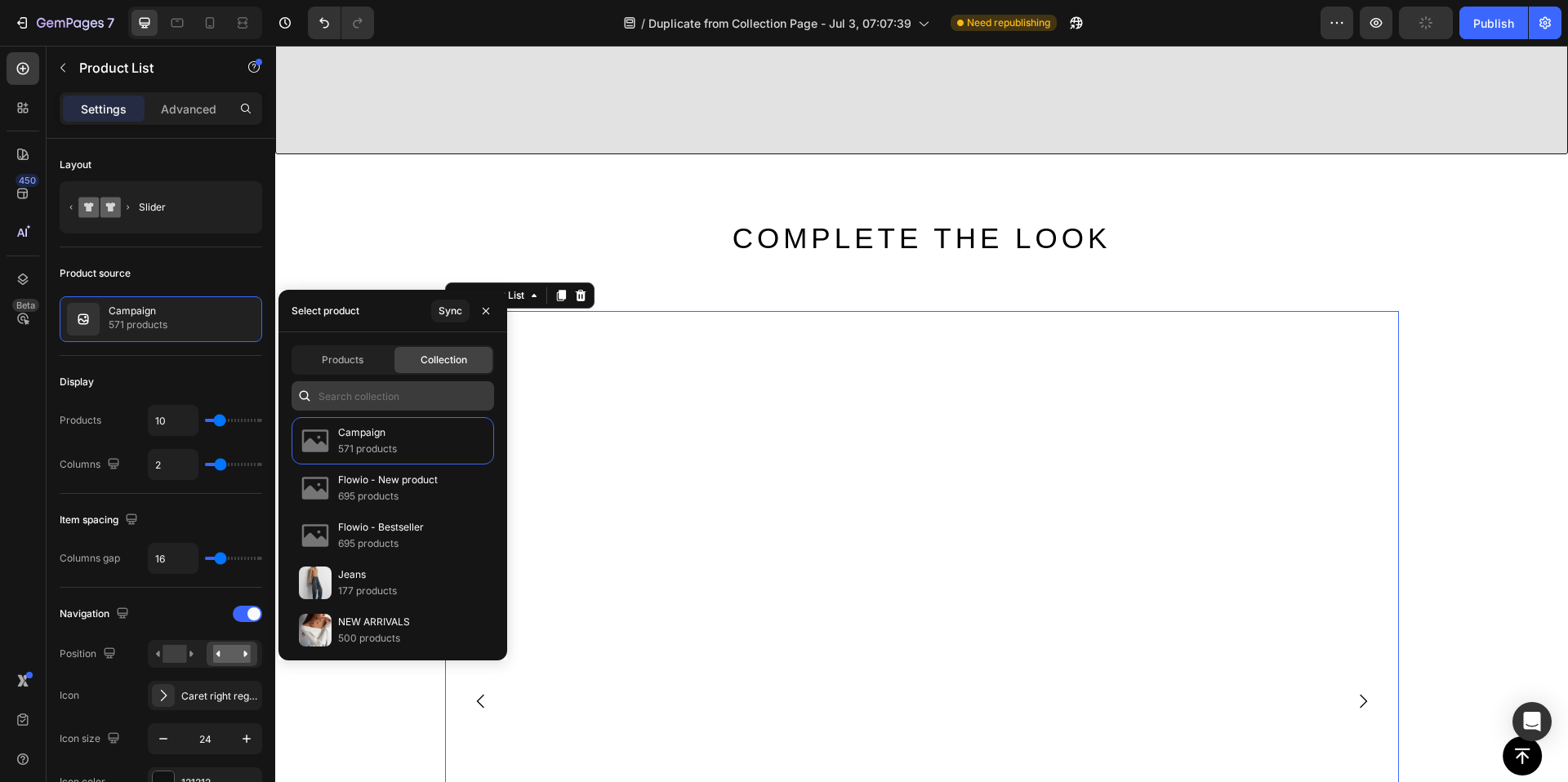 scroll, scrollTop: 4137, scrollLeft: 0, axis: vertical 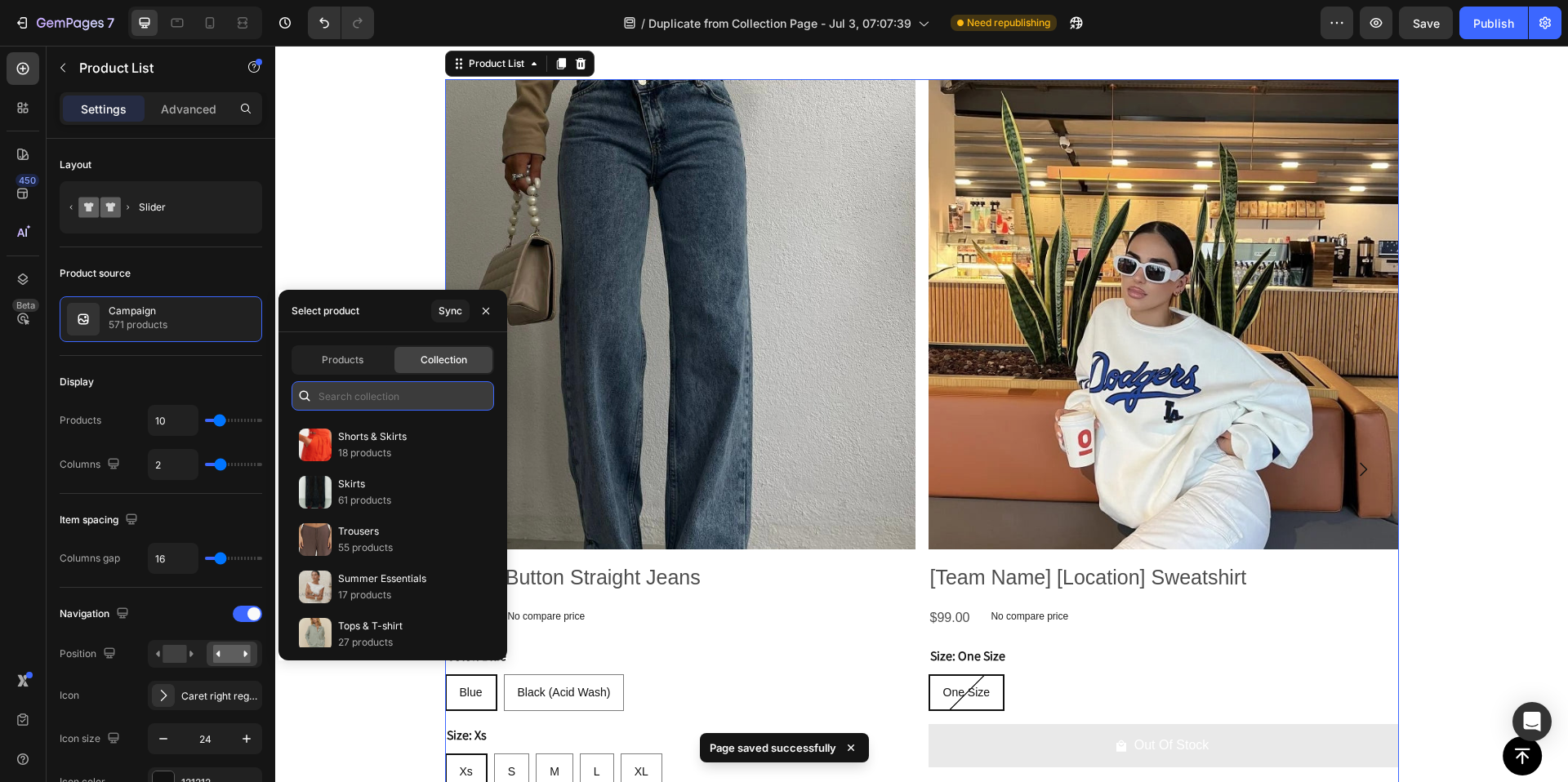click at bounding box center (393, 396) 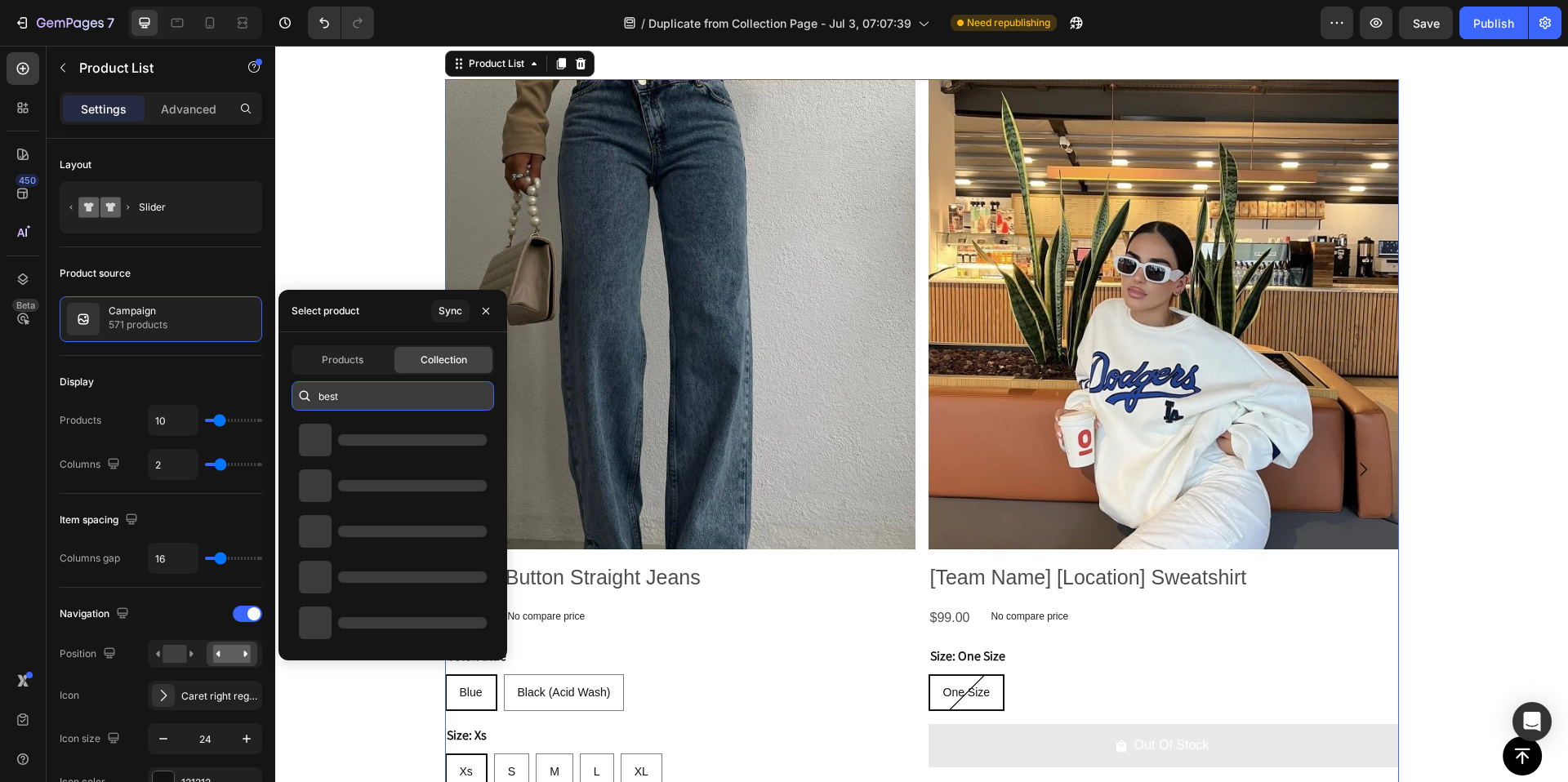 scroll, scrollTop: 0, scrollLeft: 0, axis: both 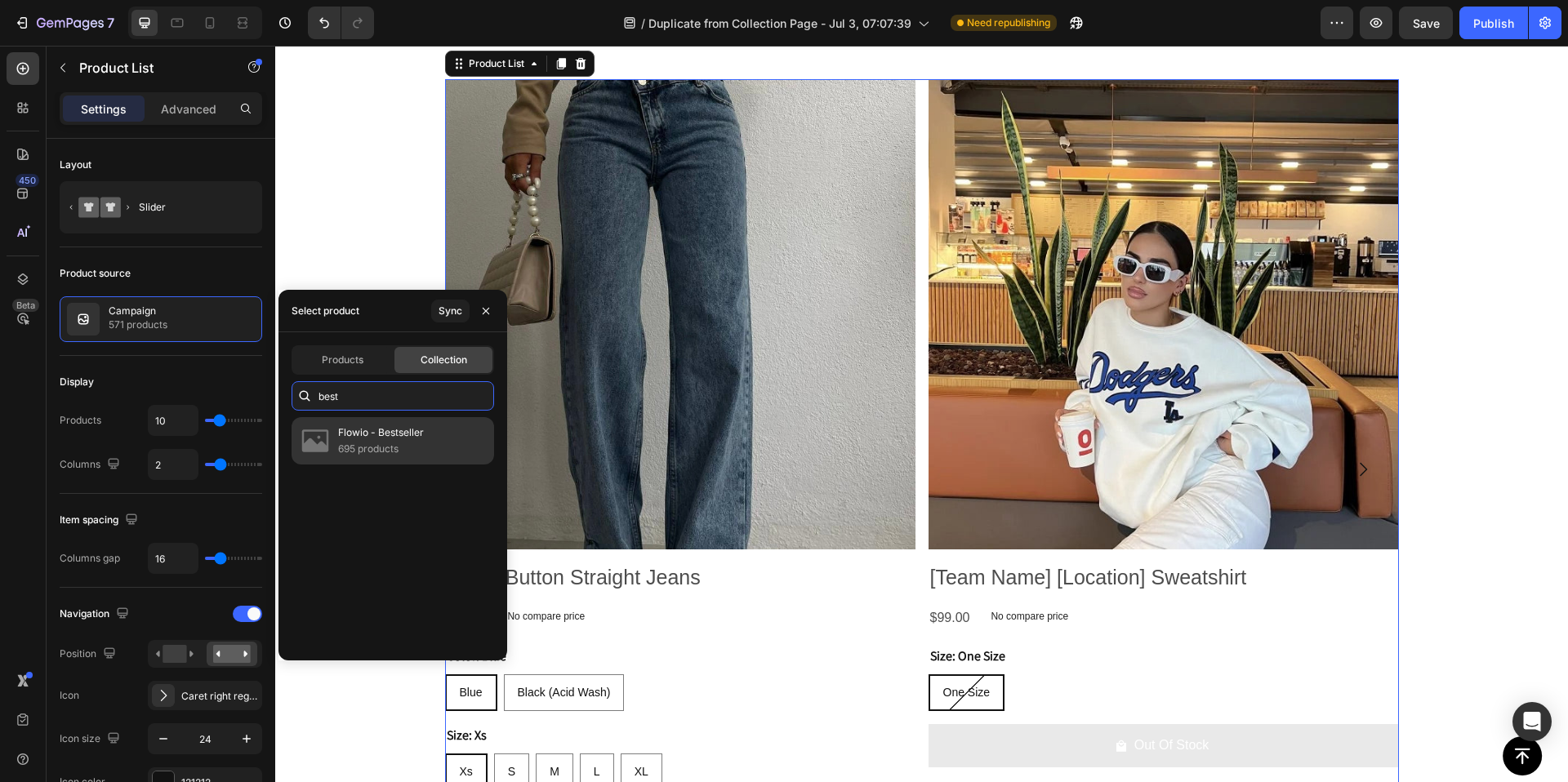 type on "best" 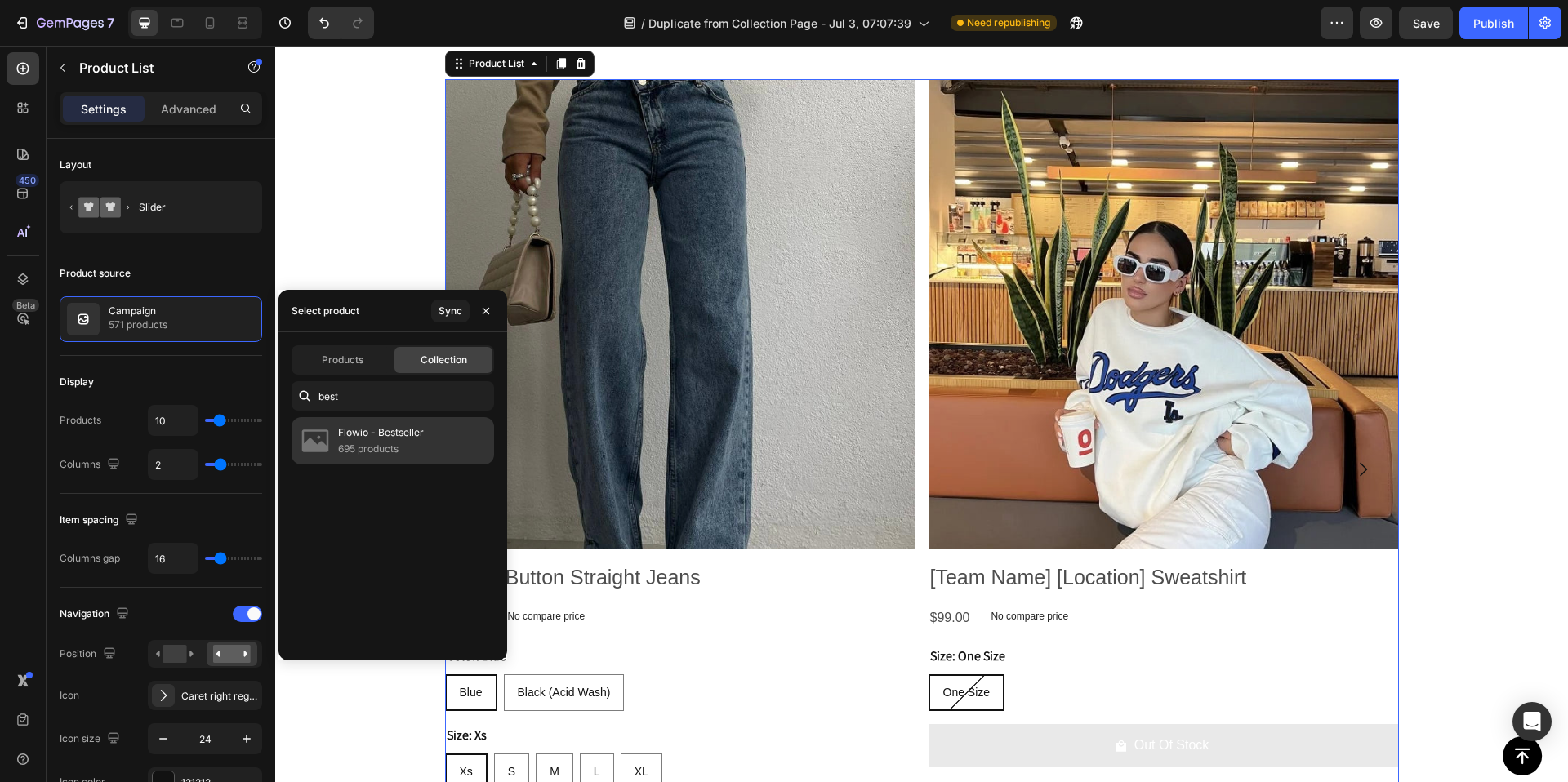 click on "695 products" at bounding box center [381, 449] 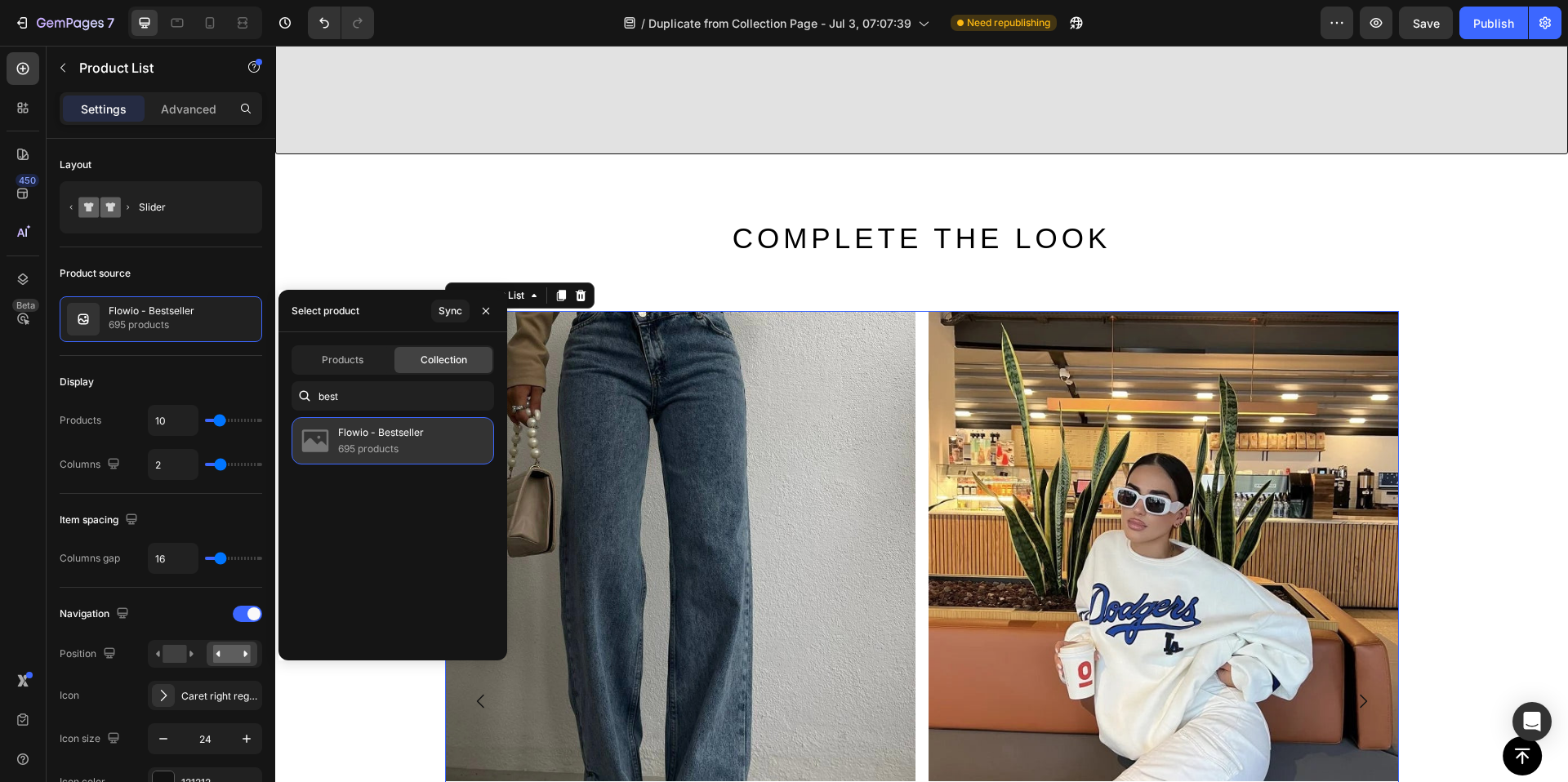 scroll, scrollTop: 4137, scrollLeft: 0, axis: vertical 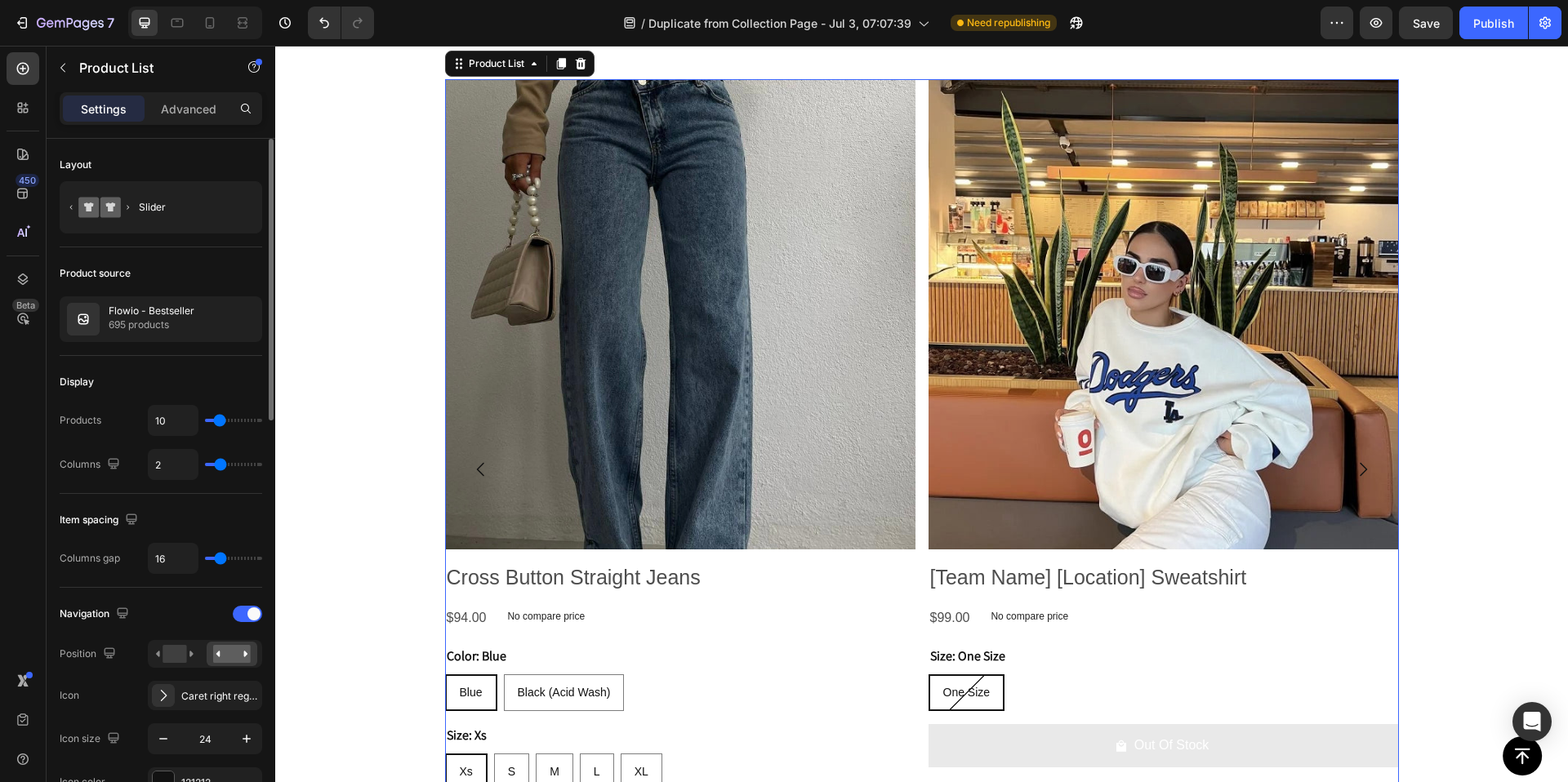type on "3" 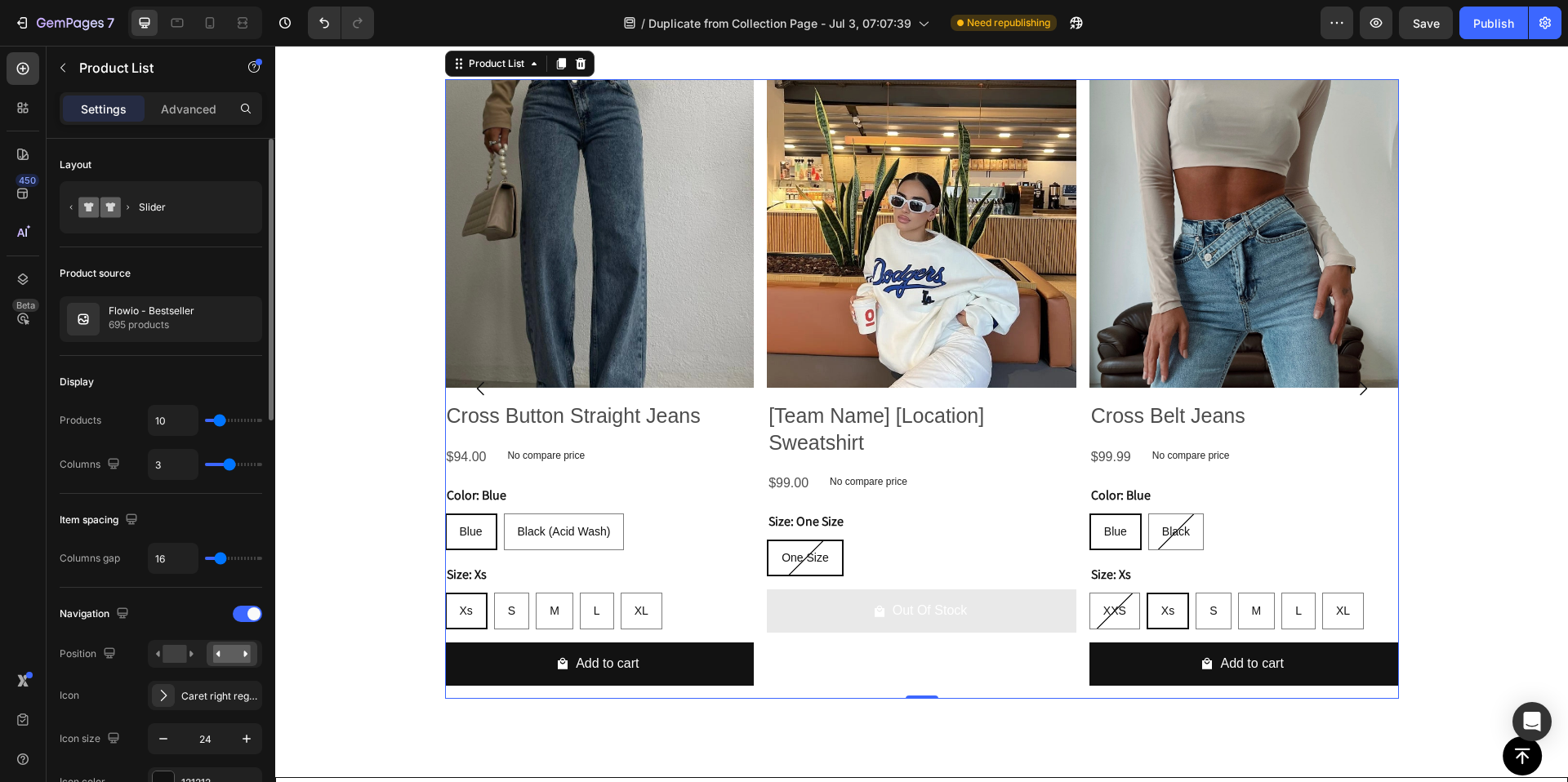 type on "4" 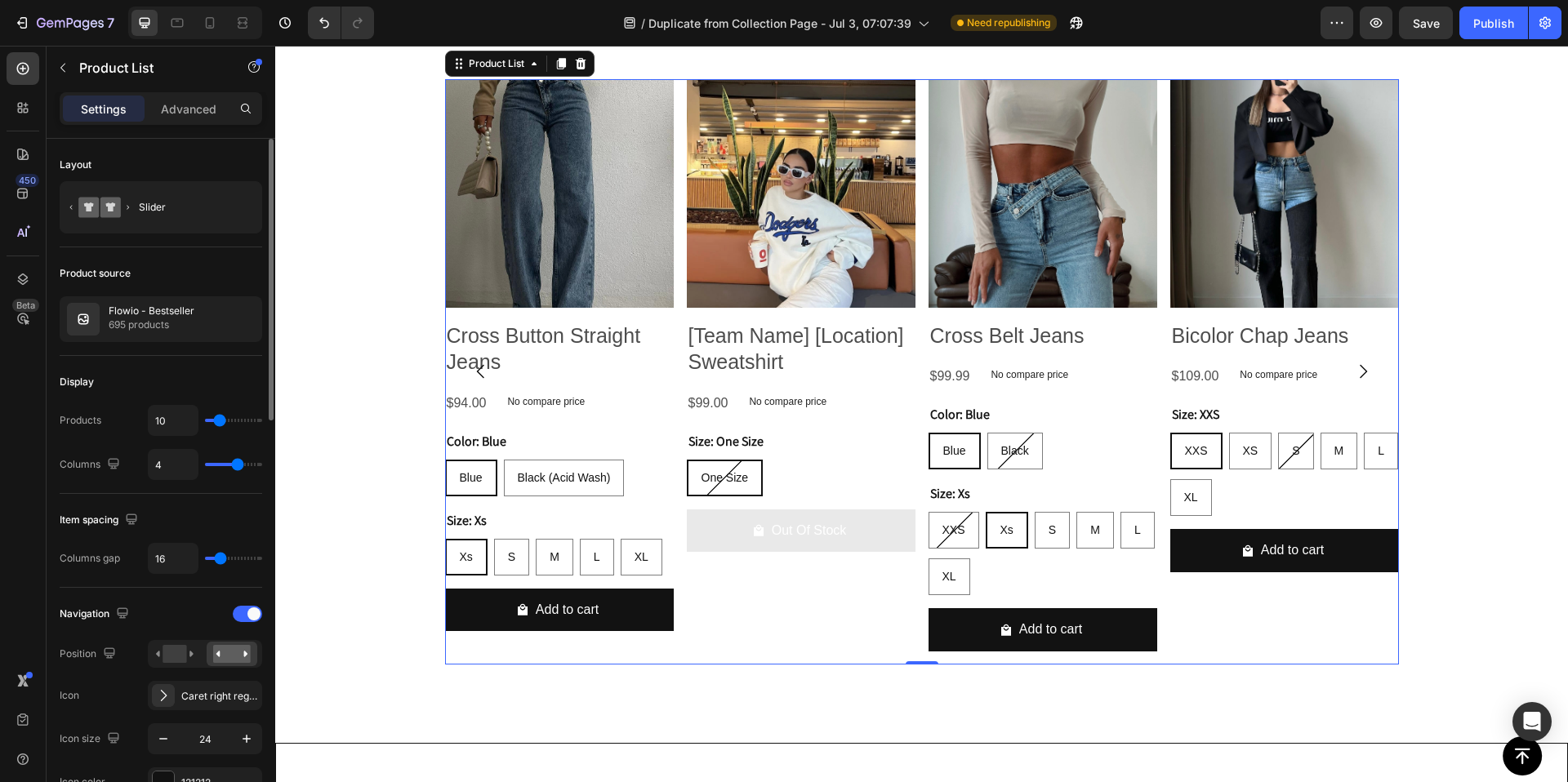 drag, startPoint x: 222, startPoint y: 464, endPoint x: 235, endPoint y: 465, distance: 13.0384 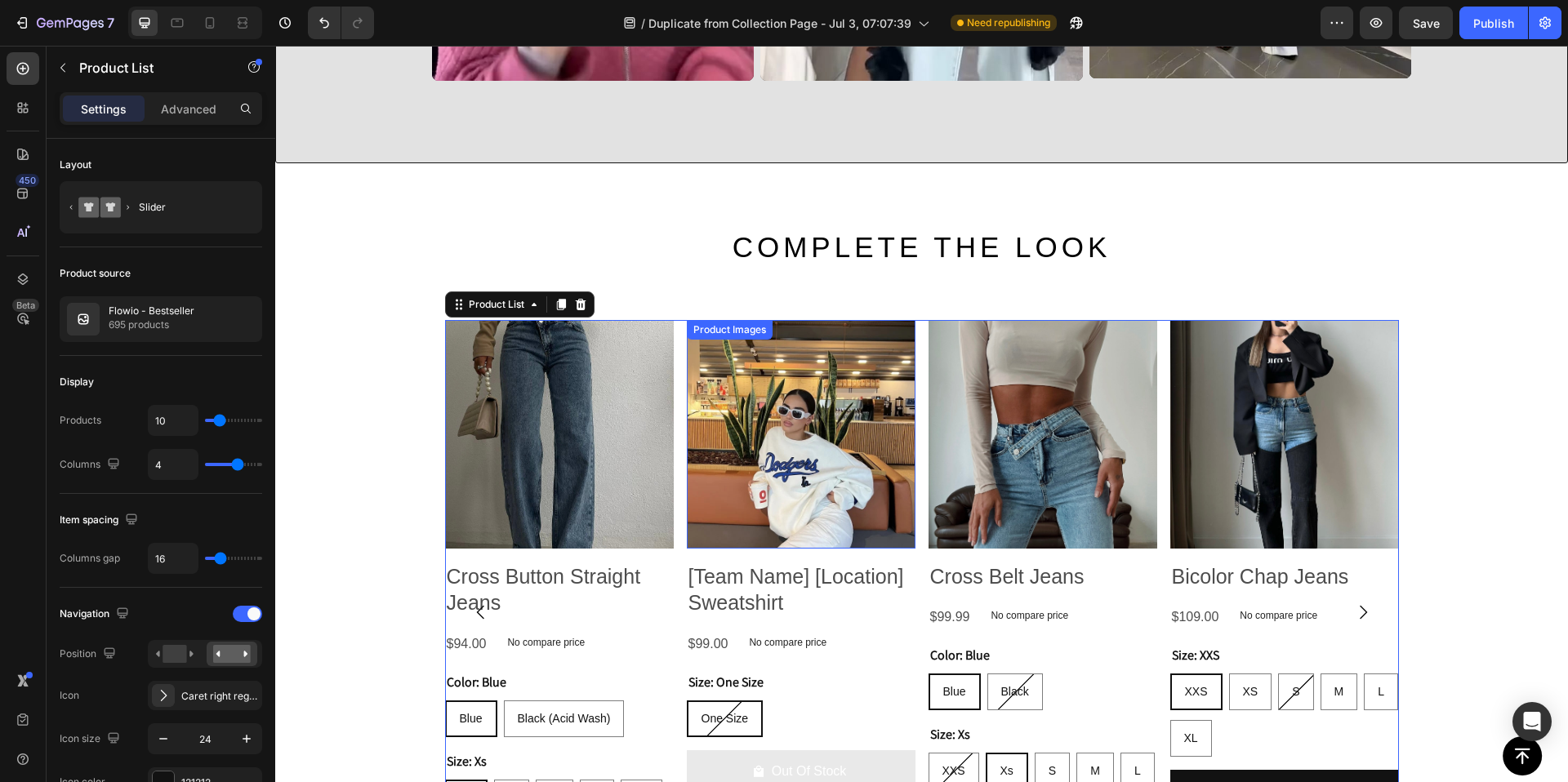 scroll, scrollTop: 3824, scrollLeft: 0, axis: vertical 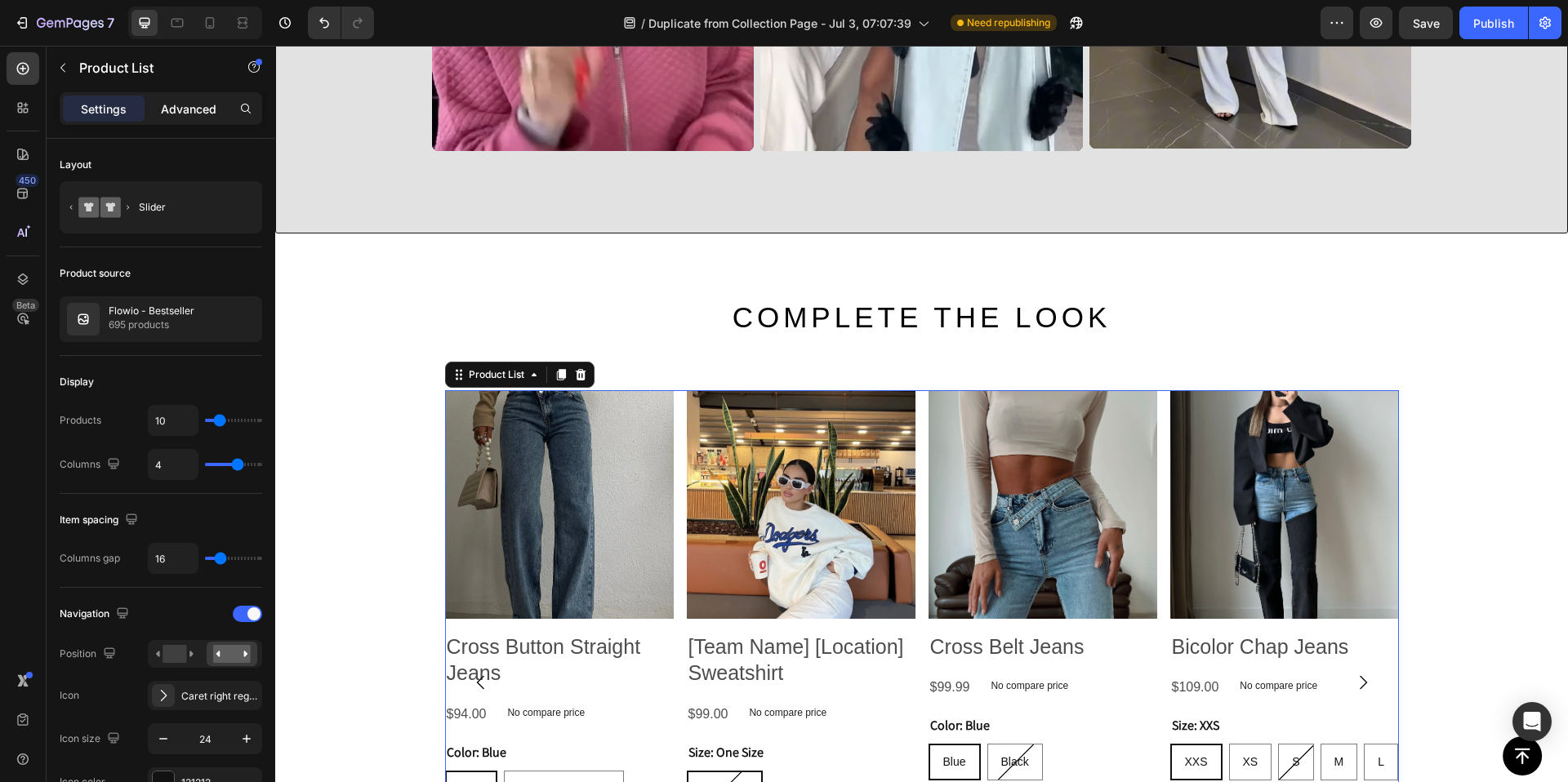 click on "Advanced" at bounding box center (189, 109) 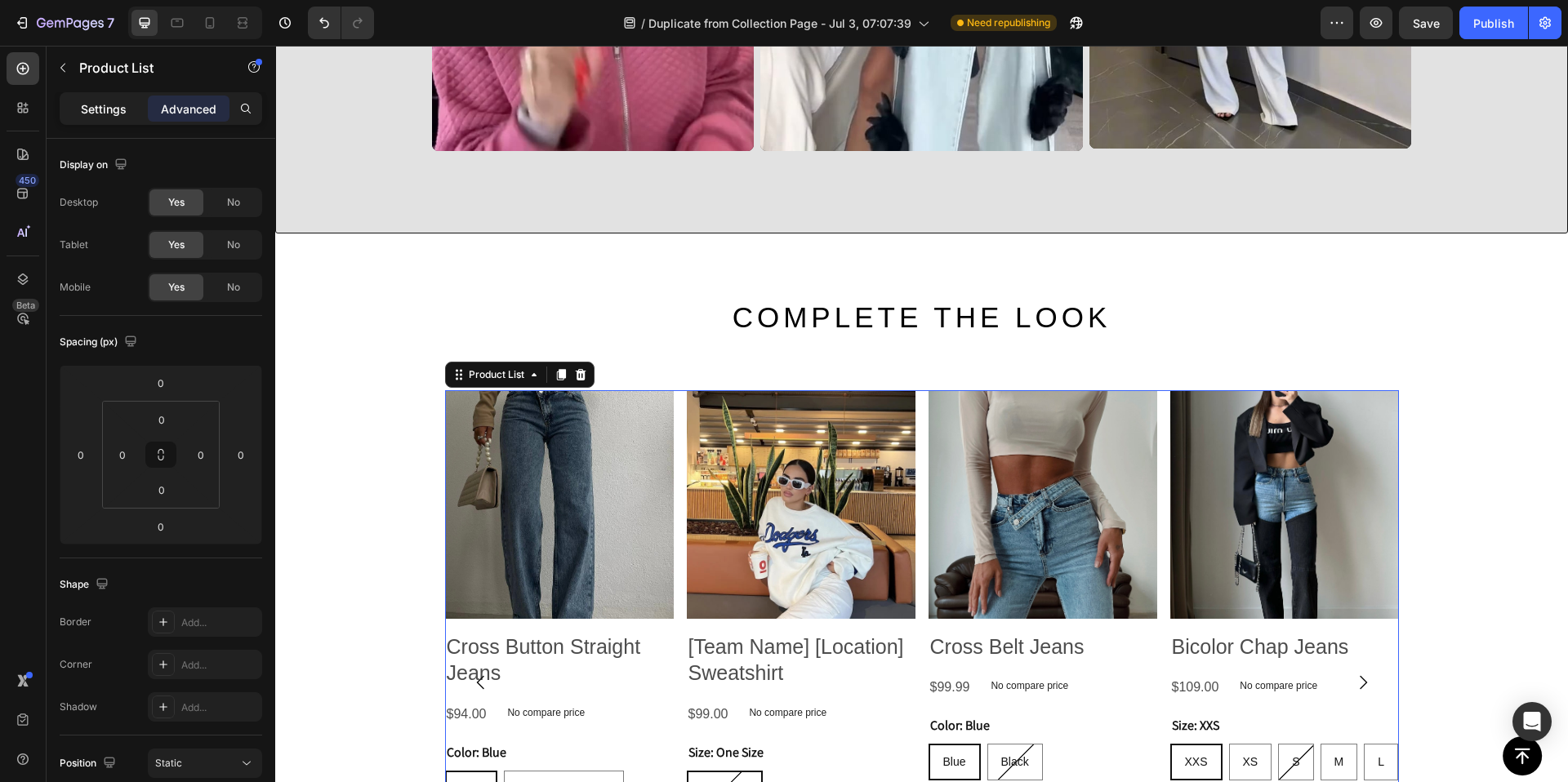 click on "Settings" at bounding box center [104, 109] 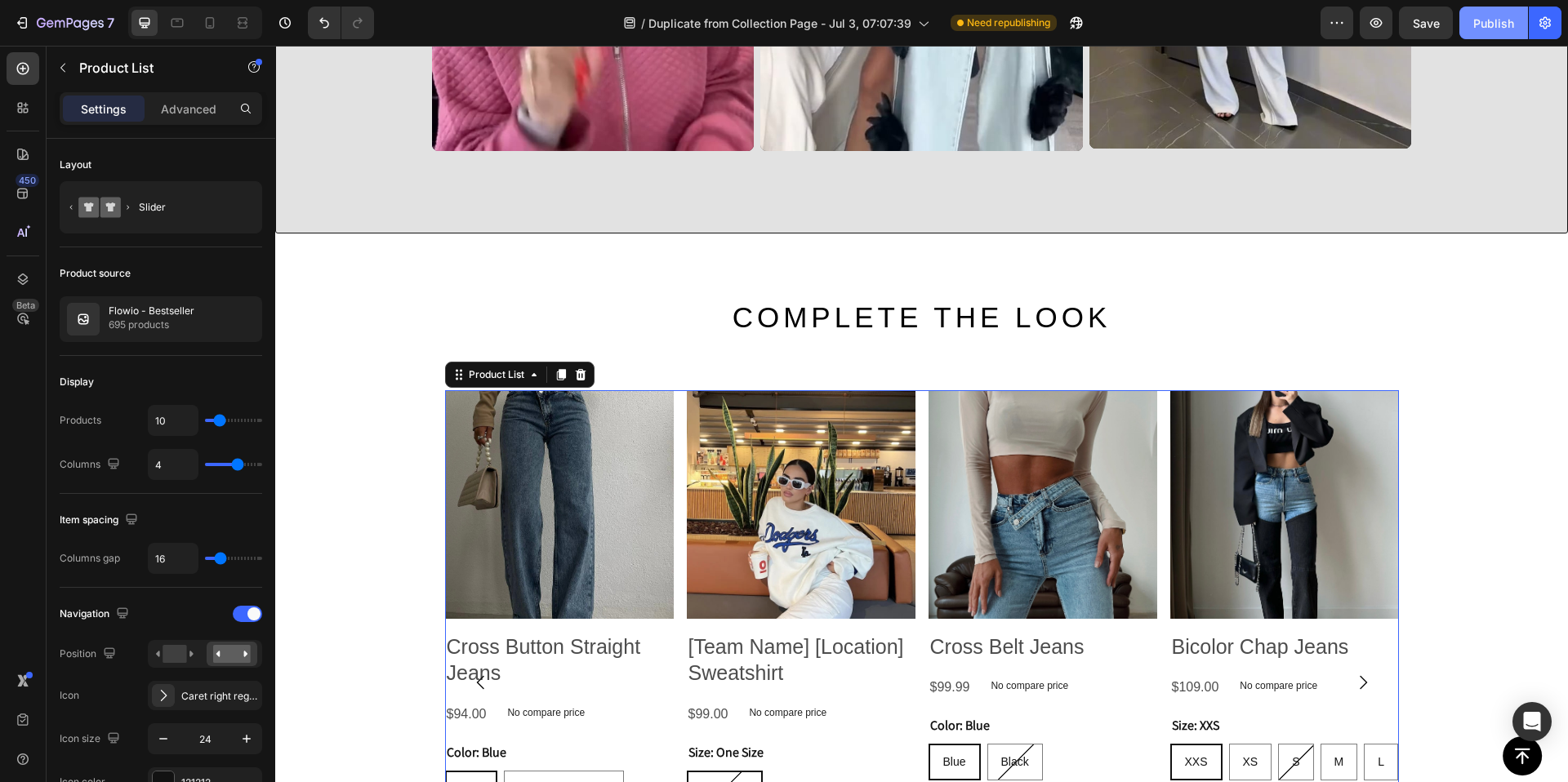 click on "Publish" at bounding box center (1494, 23) 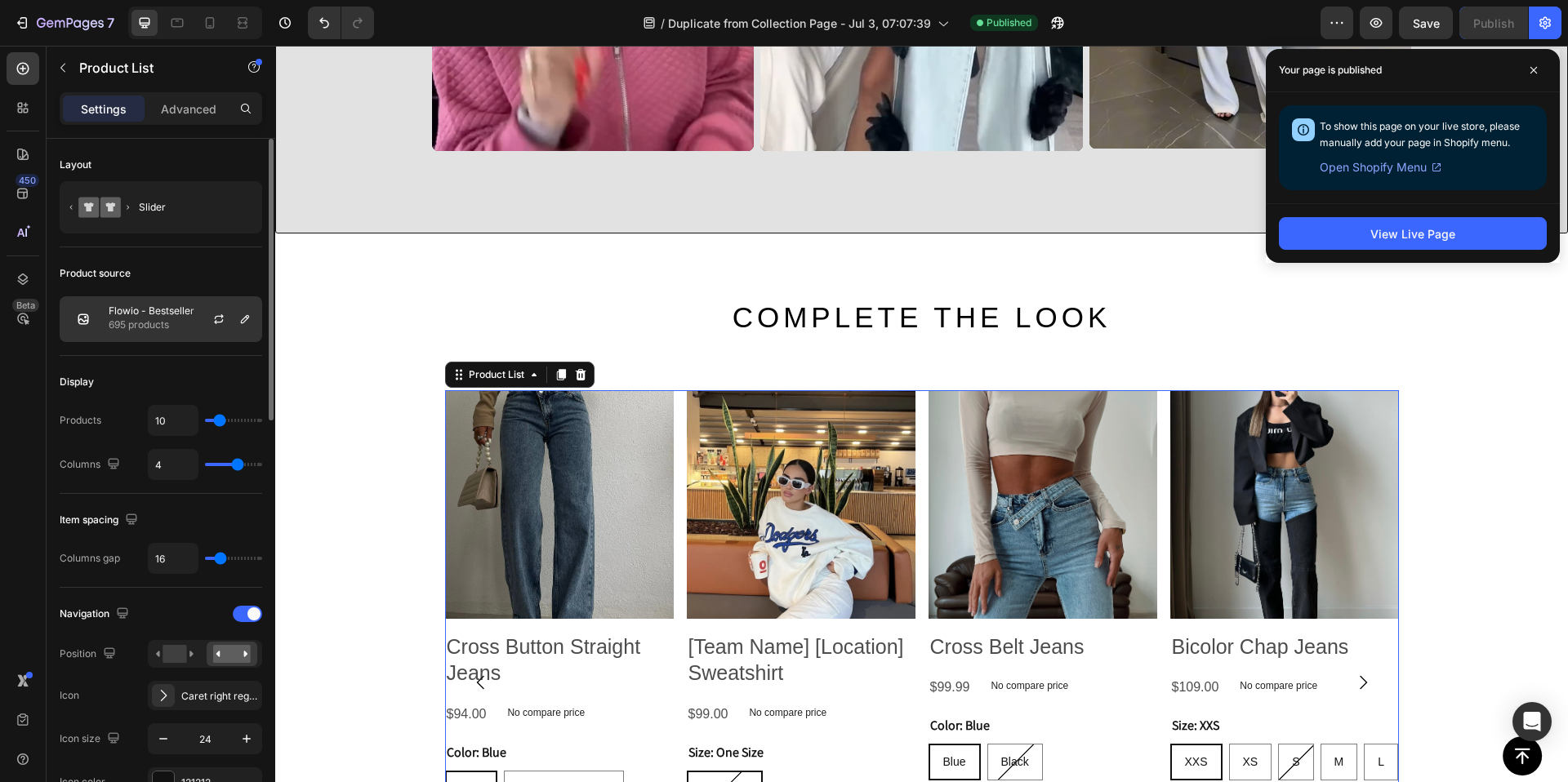 click at bounding box center (225, 319) 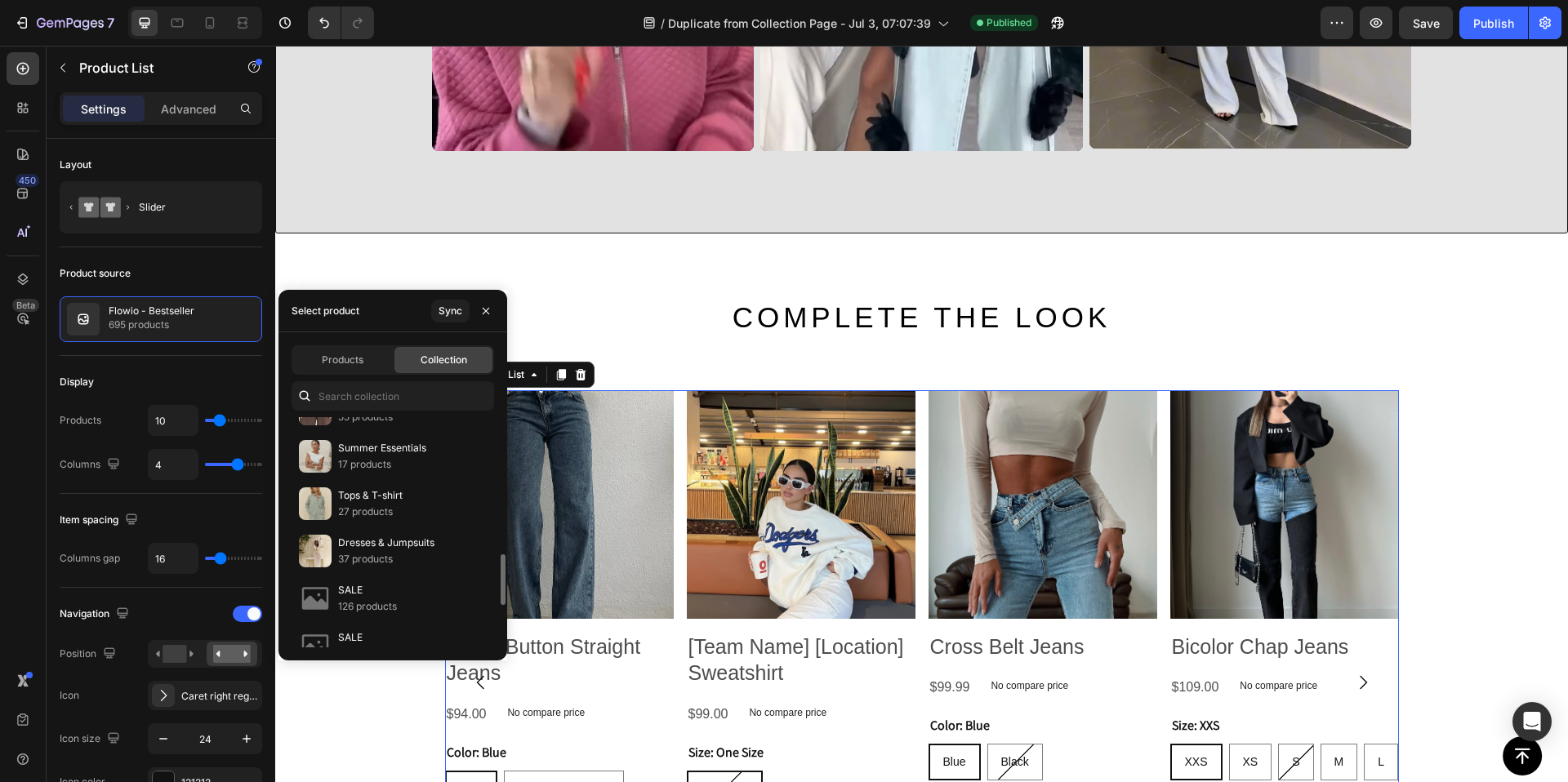 scroll, scrollTop: 586, scrollLeft: 0, axis: vertical 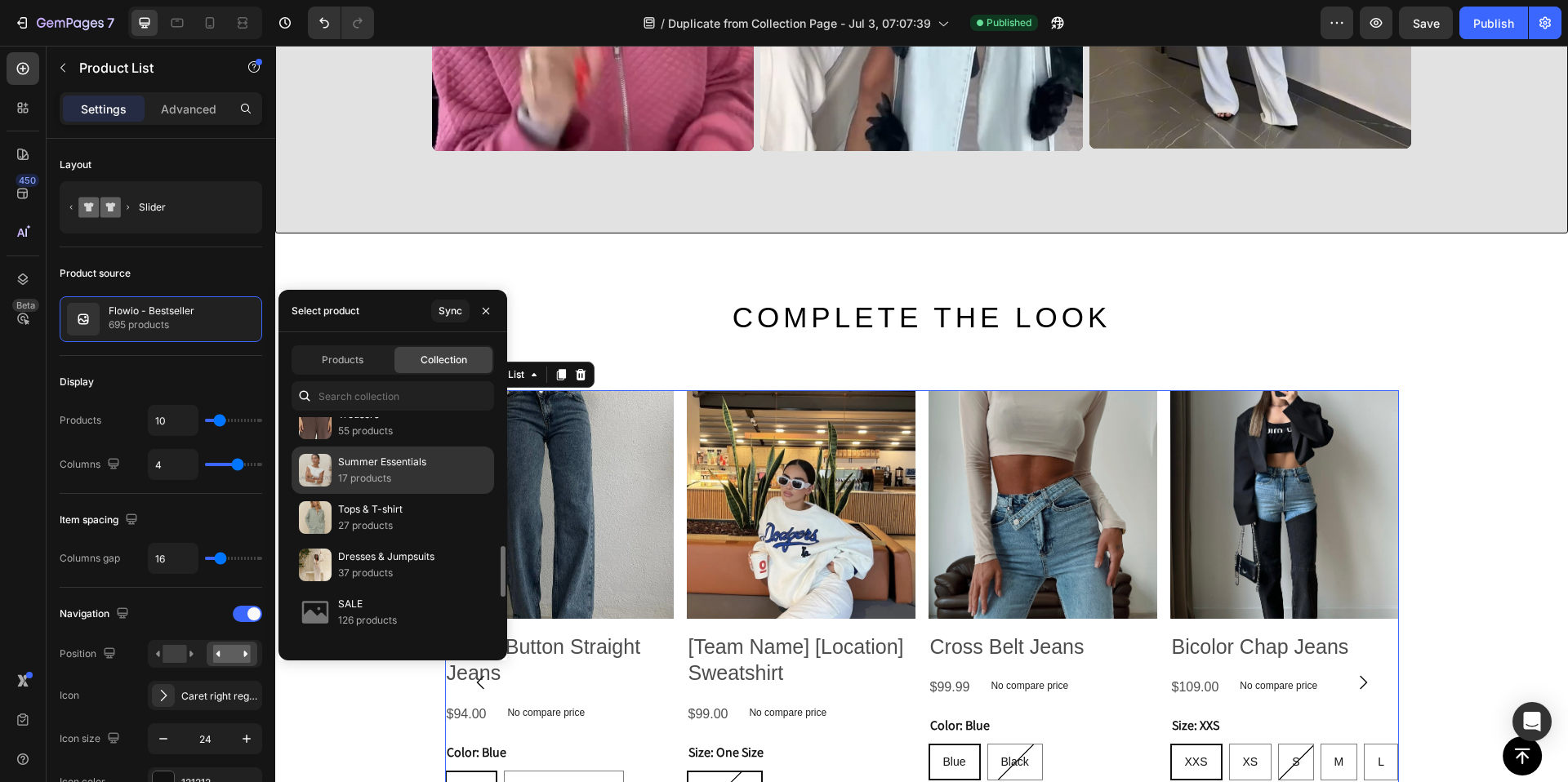 click on "17 products" at bounding box center [382, 478] 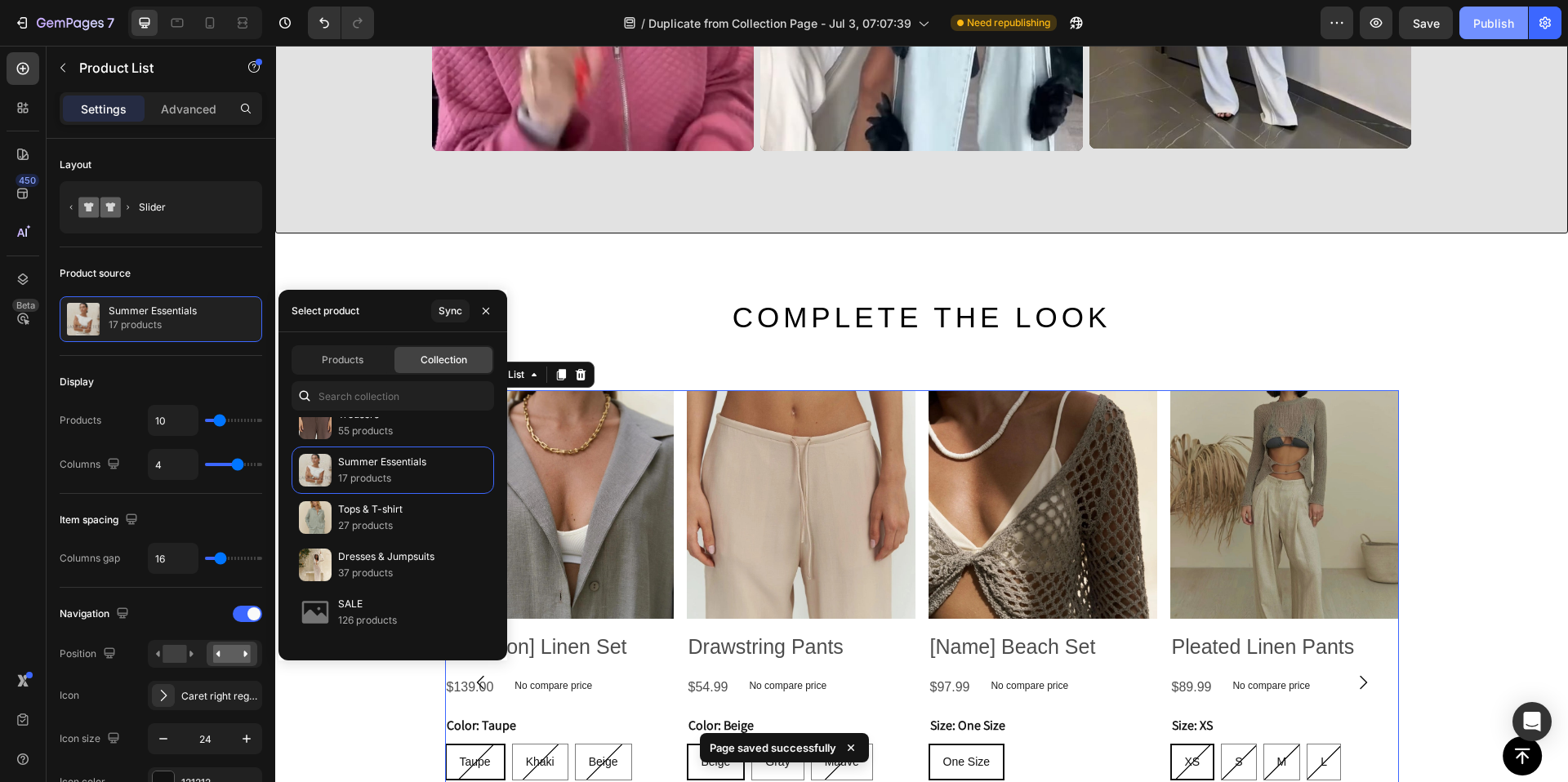 click on "Publish" at bounding box center [1494, 23] 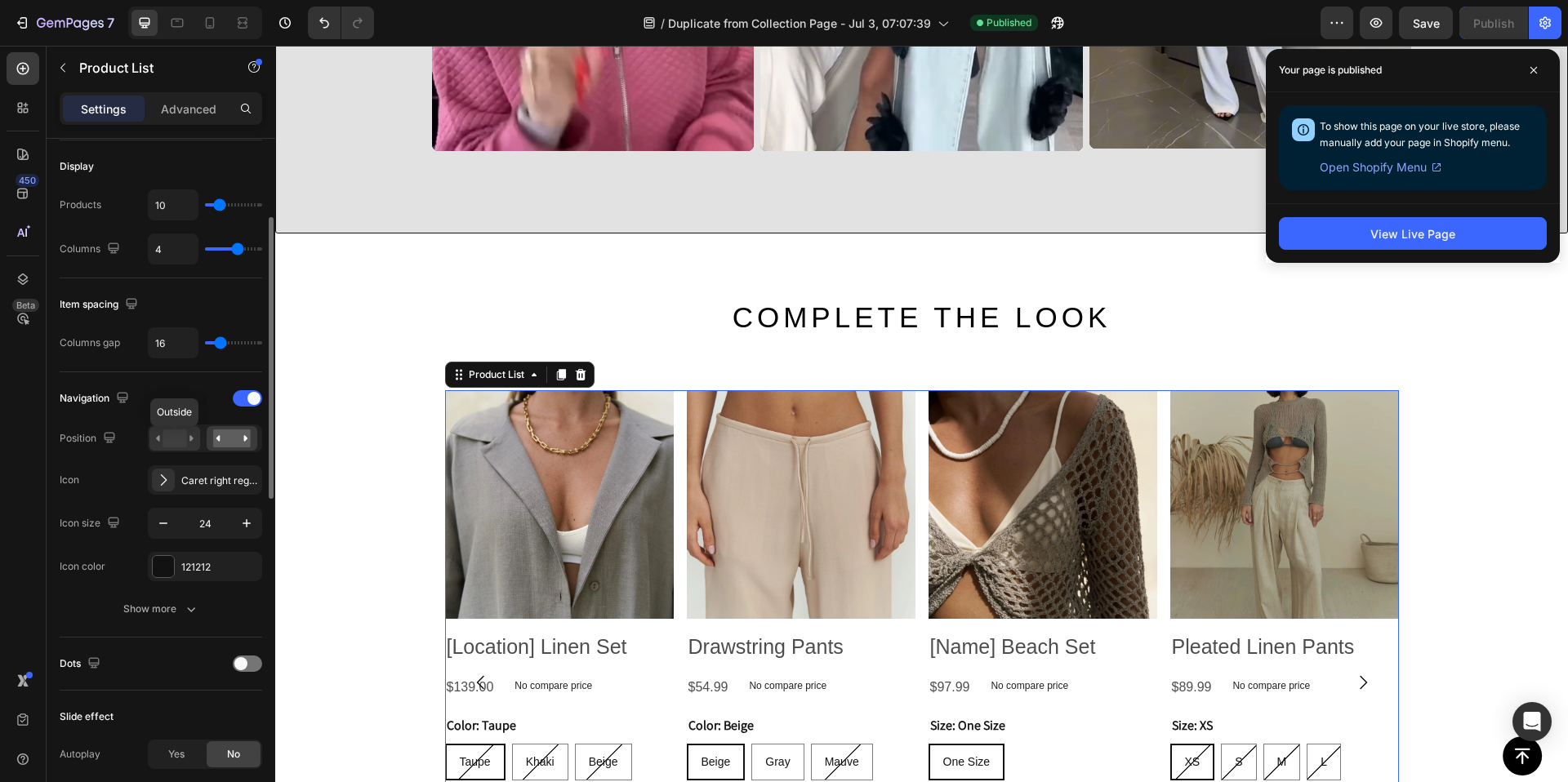 scroll, scrollTop: 216, scrollLeft: 0, axis: vertical 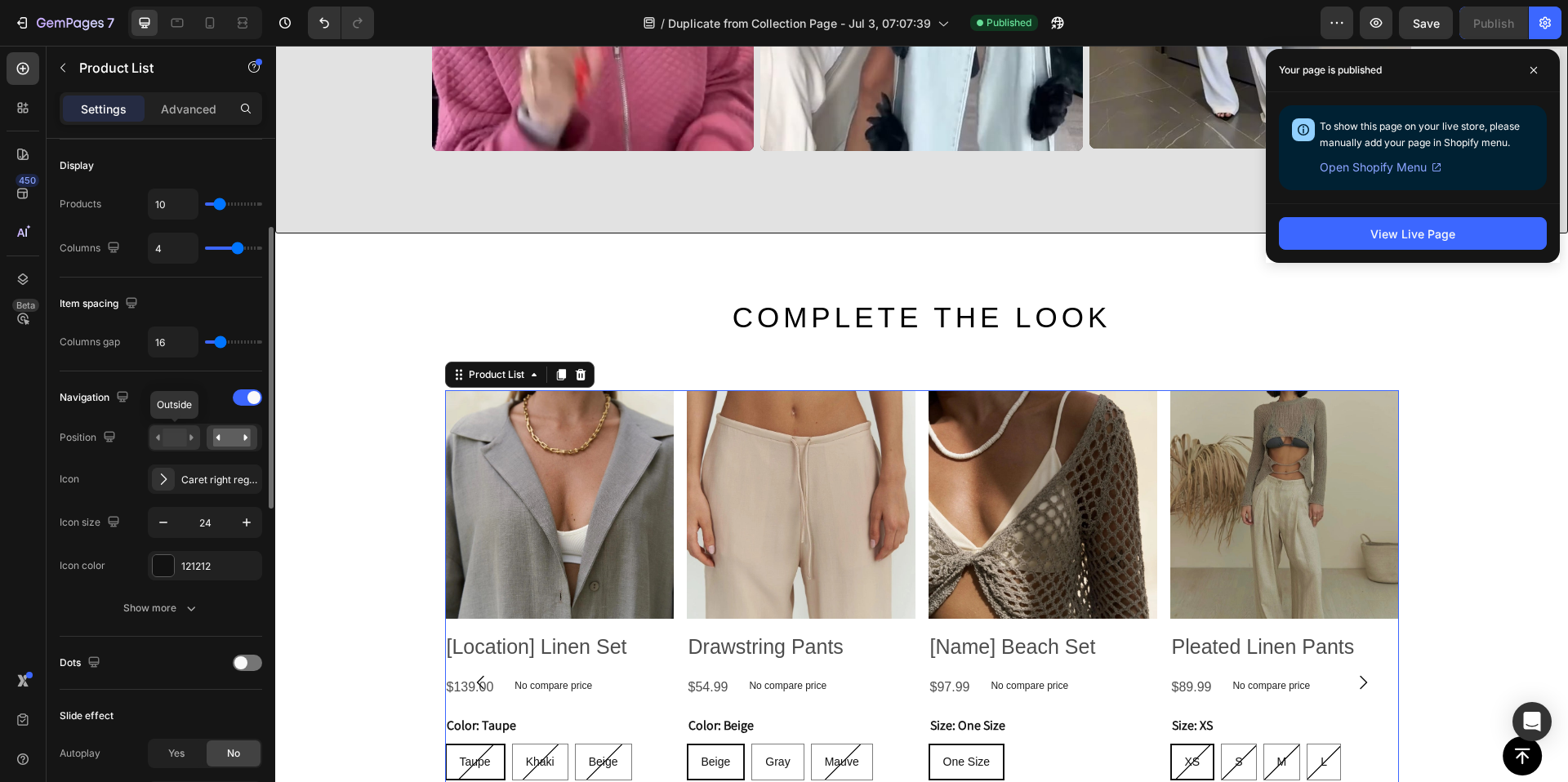 click 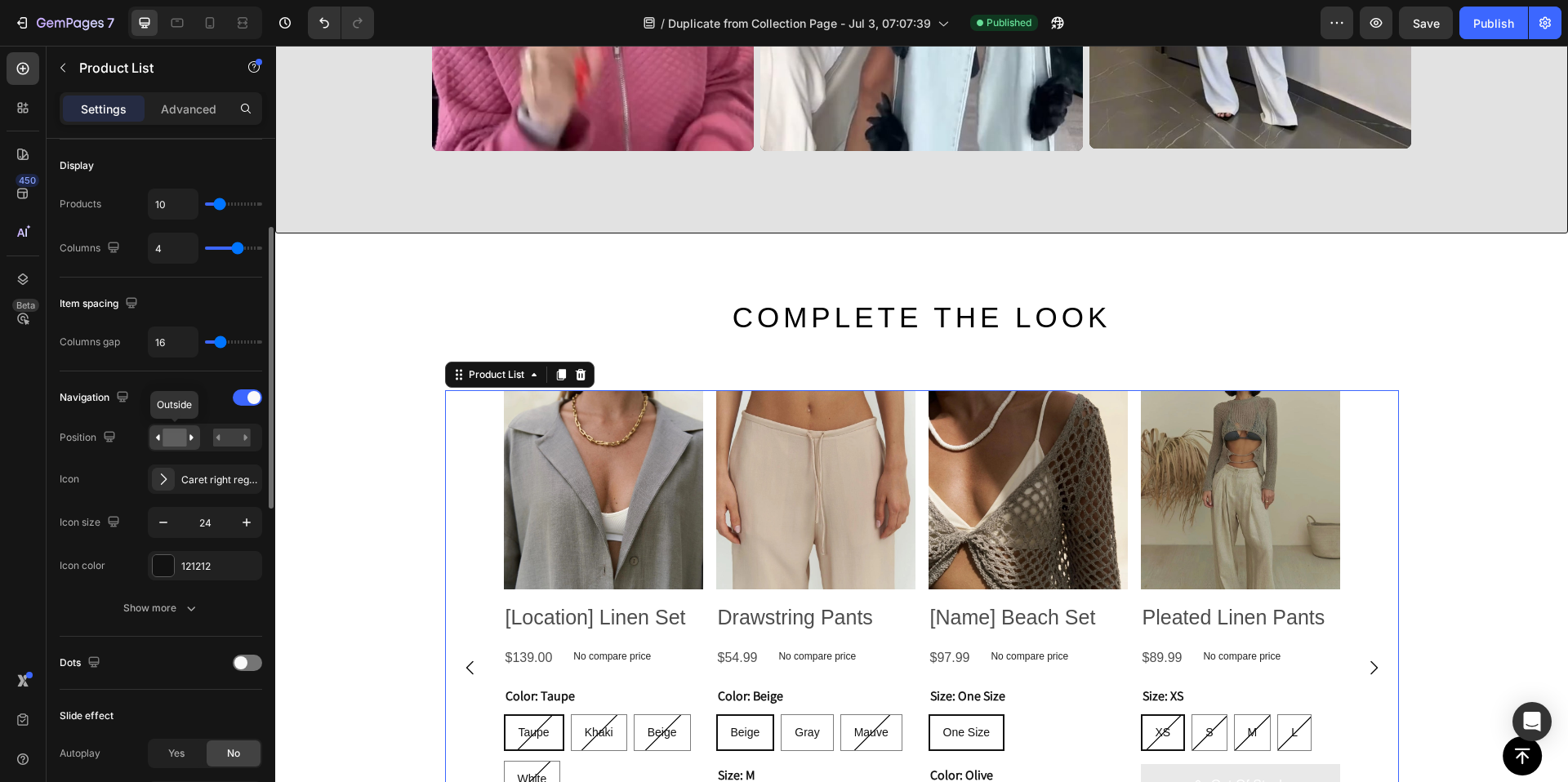 click 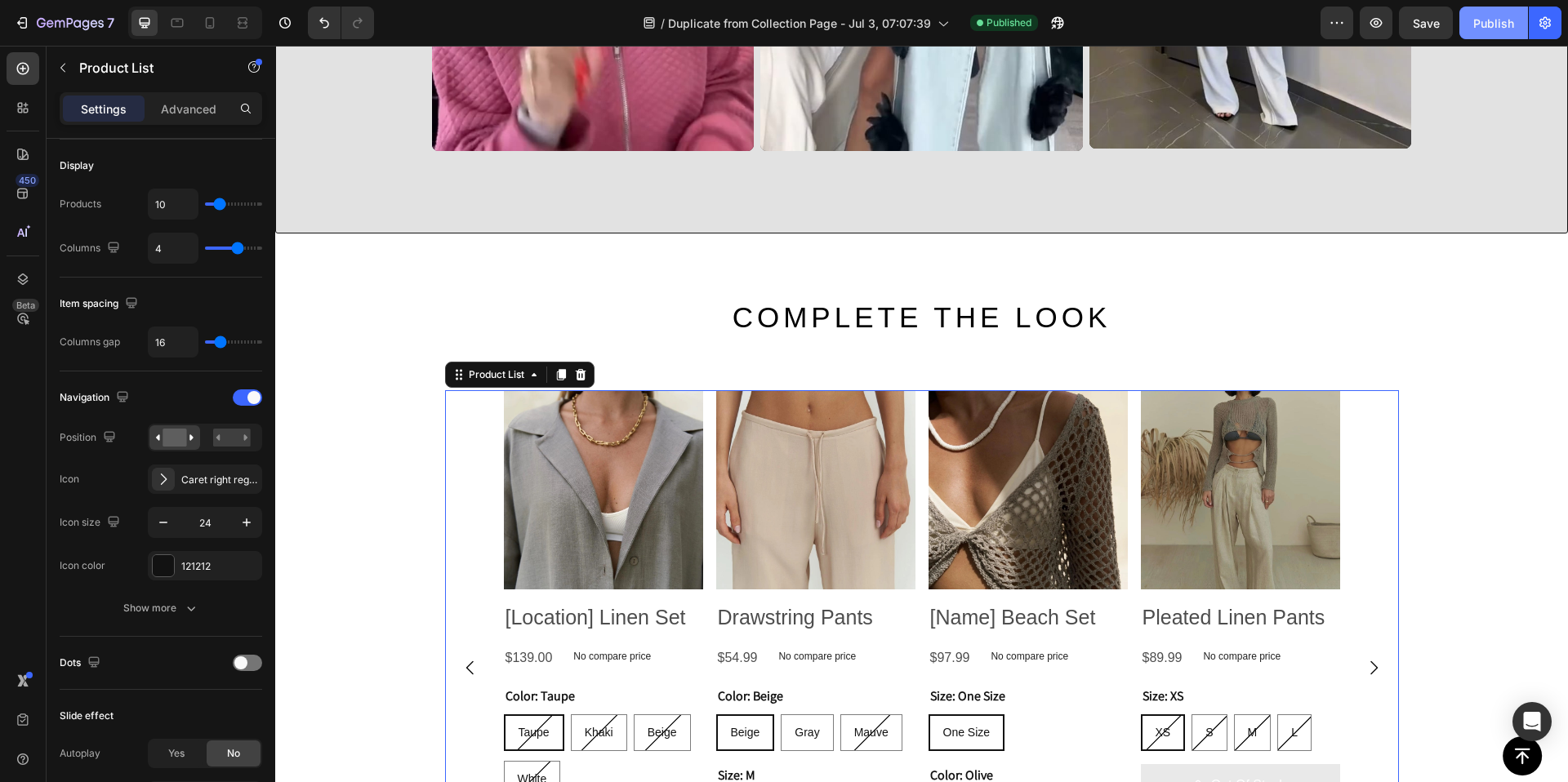 click on "Publish" 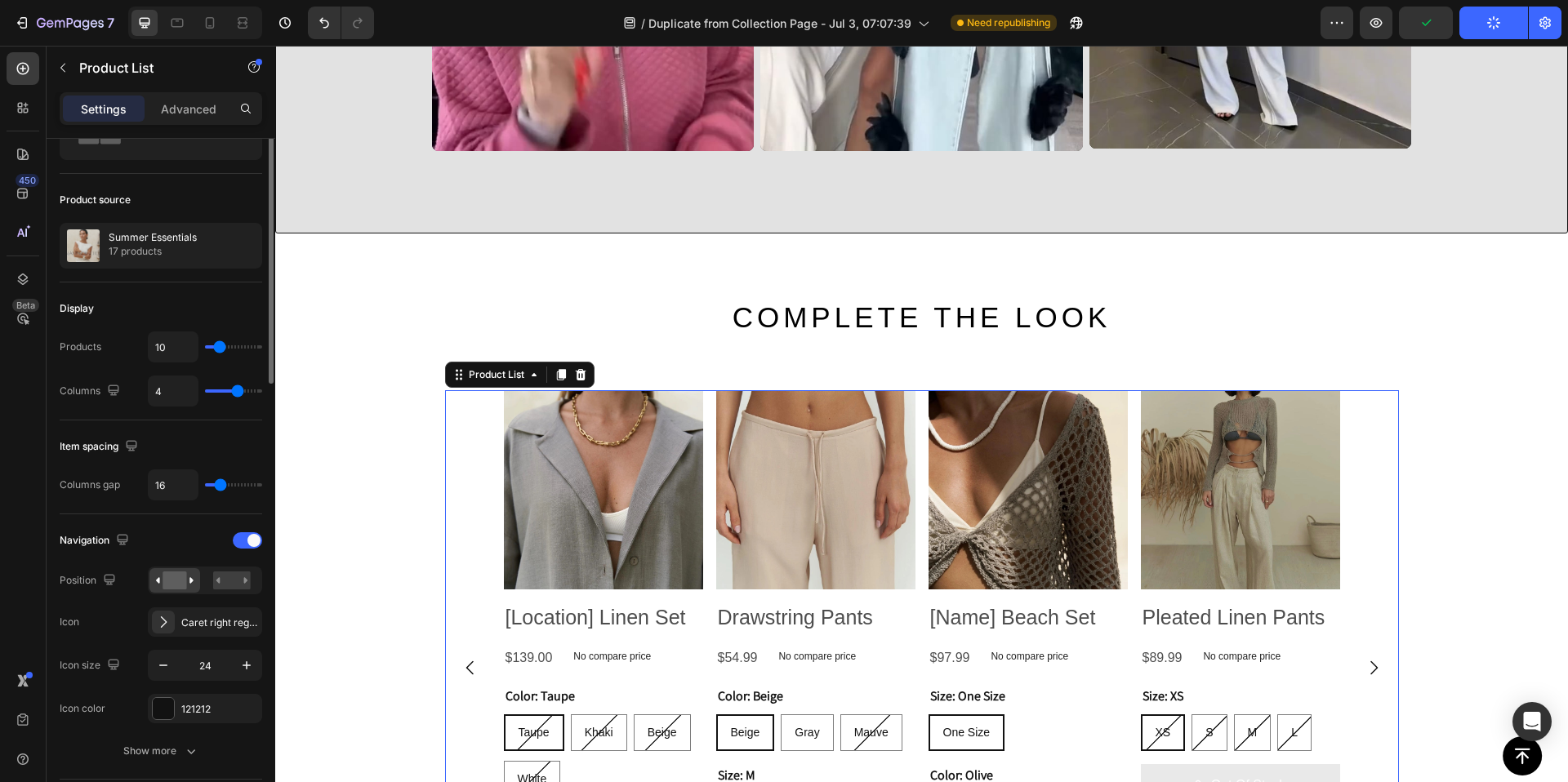 scroll, scrollTop: 0, scrollLeft: 0, axis: both 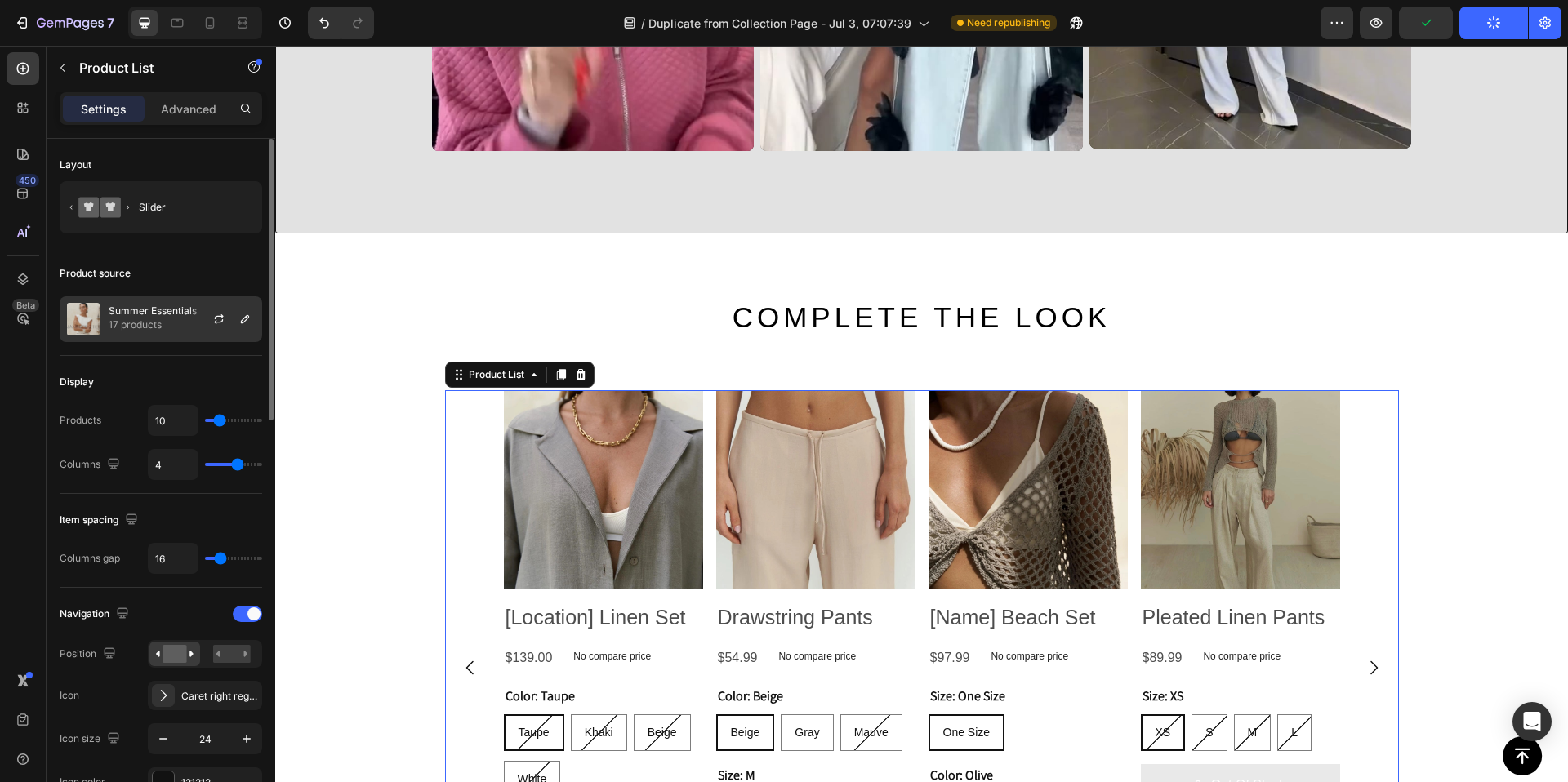 click on "Summer Essentials" at bounding box center [153, 311] 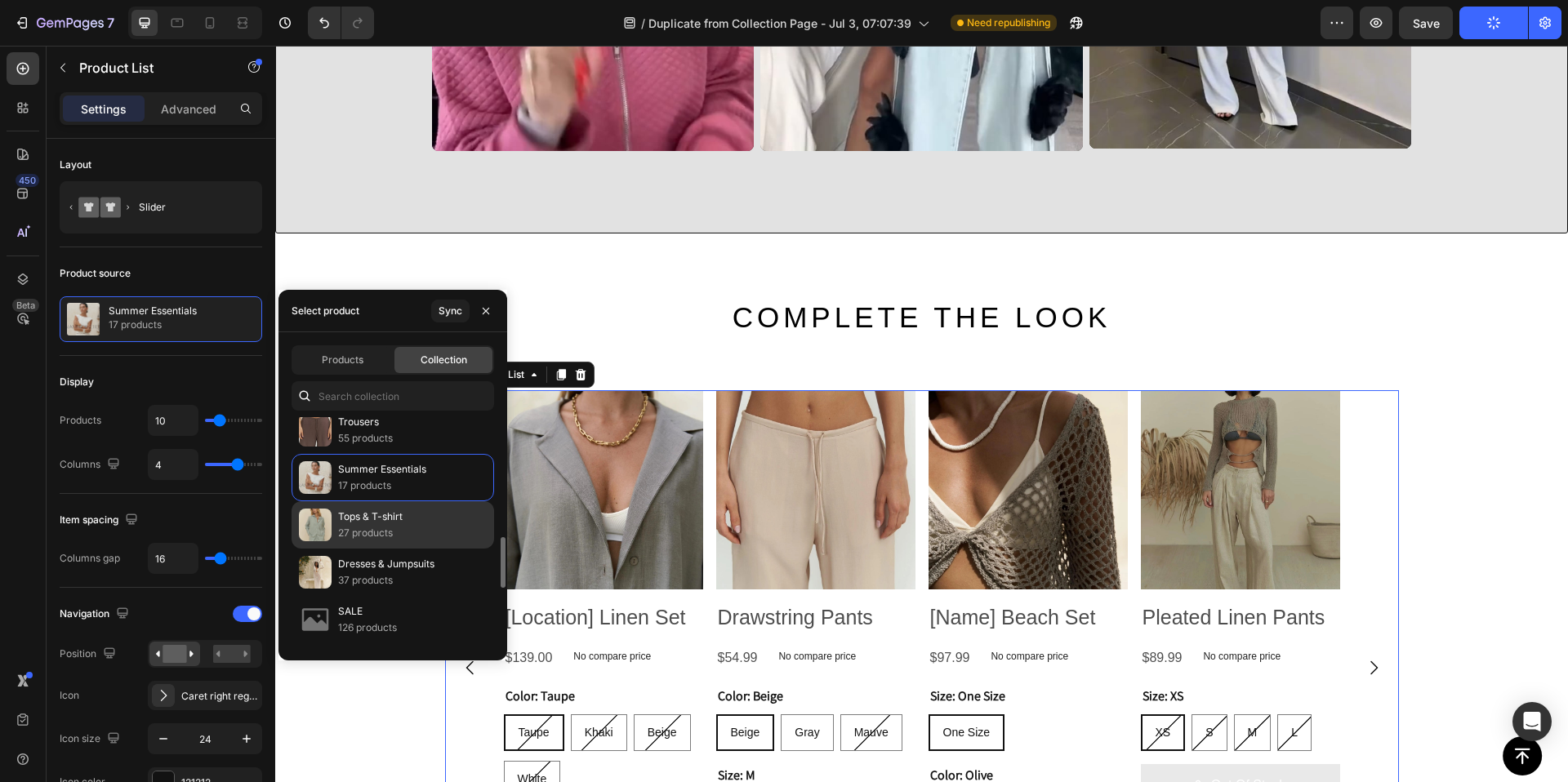 scroll, scrollTop: 572, scrollLeft: 0, axis: vertical 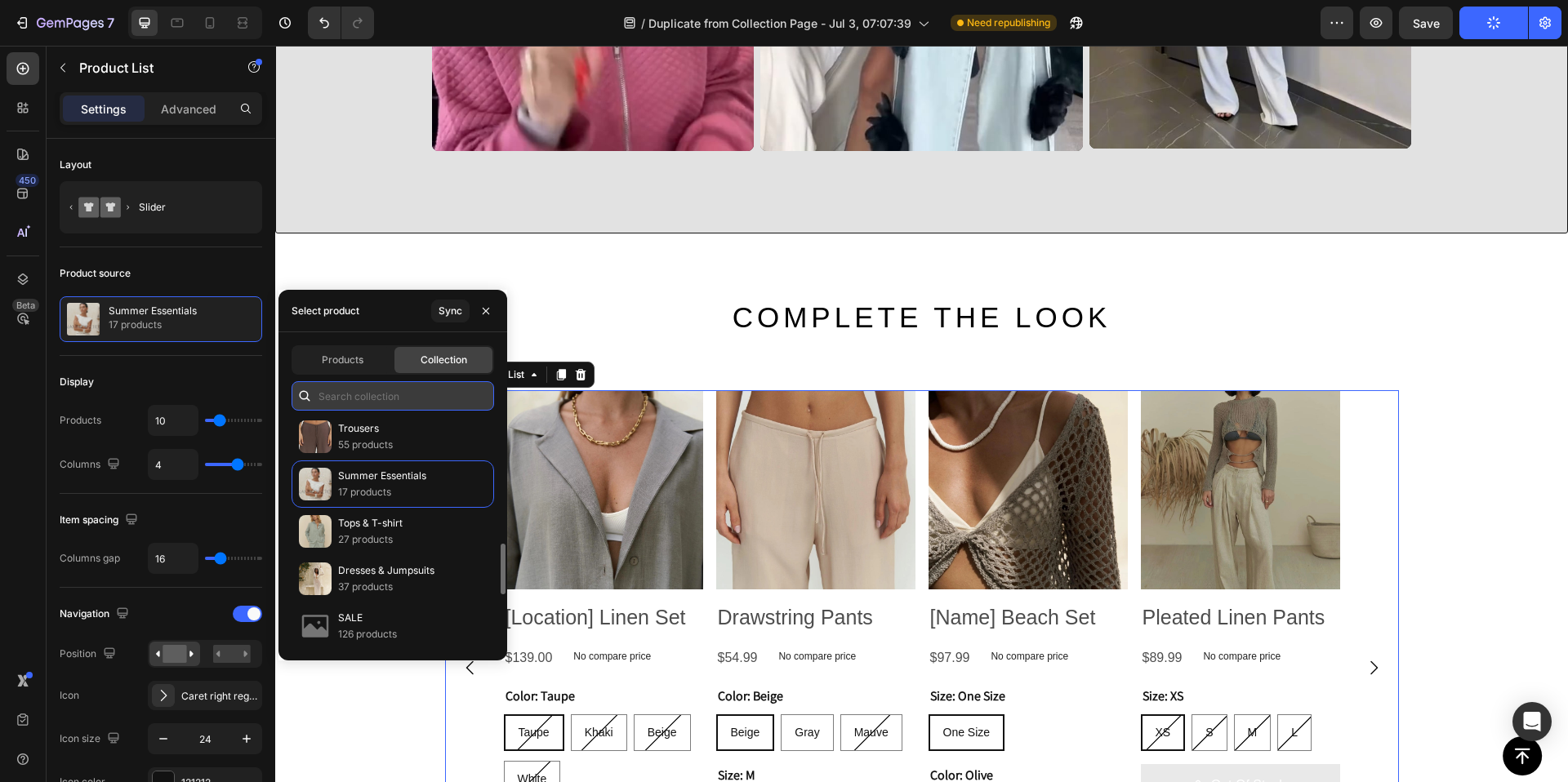 click at bounding box center (393, 396) 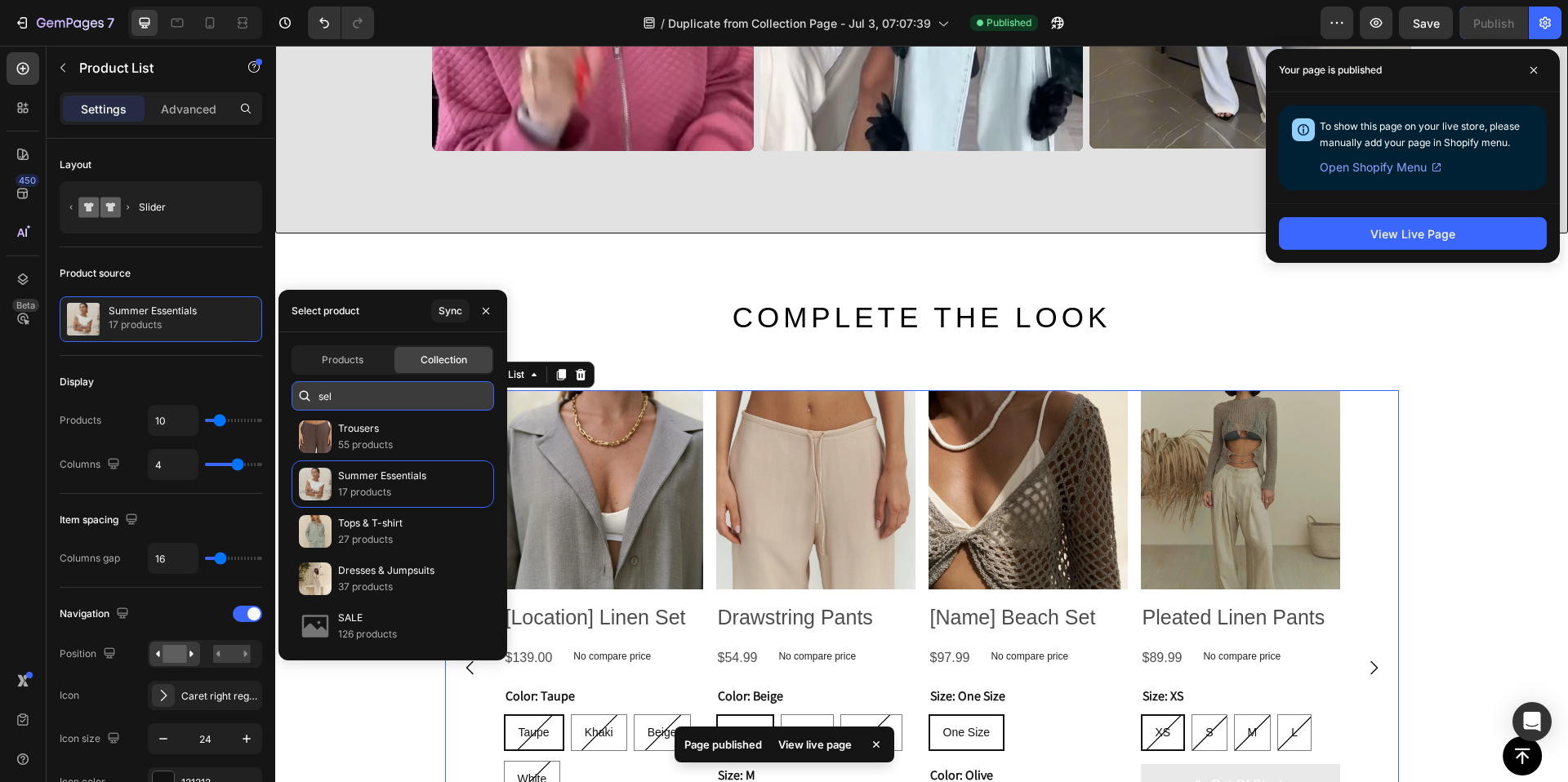 scroll, scrollTop: 0, scrollLeft: 0, axis: both 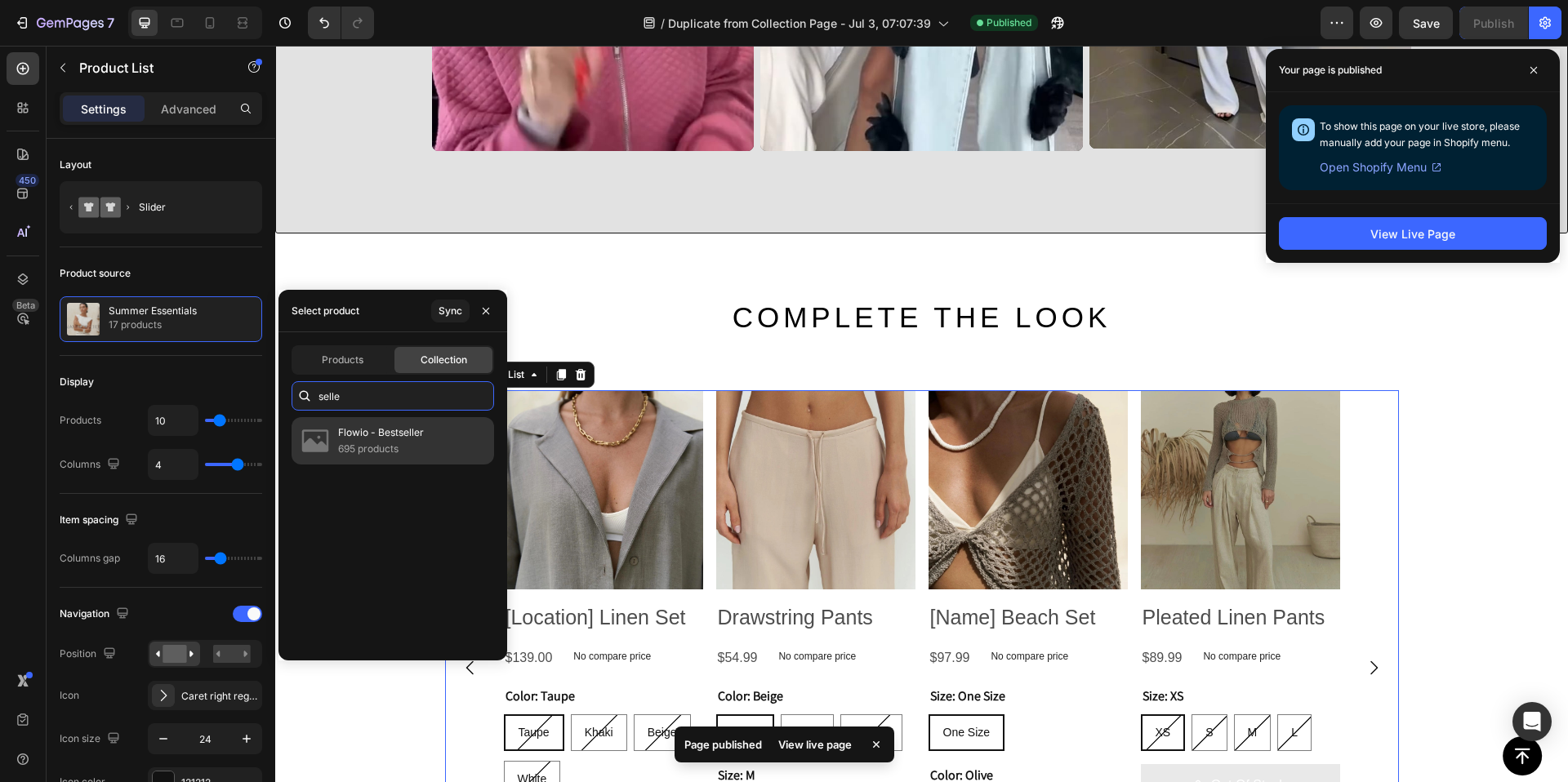 type on "selle" 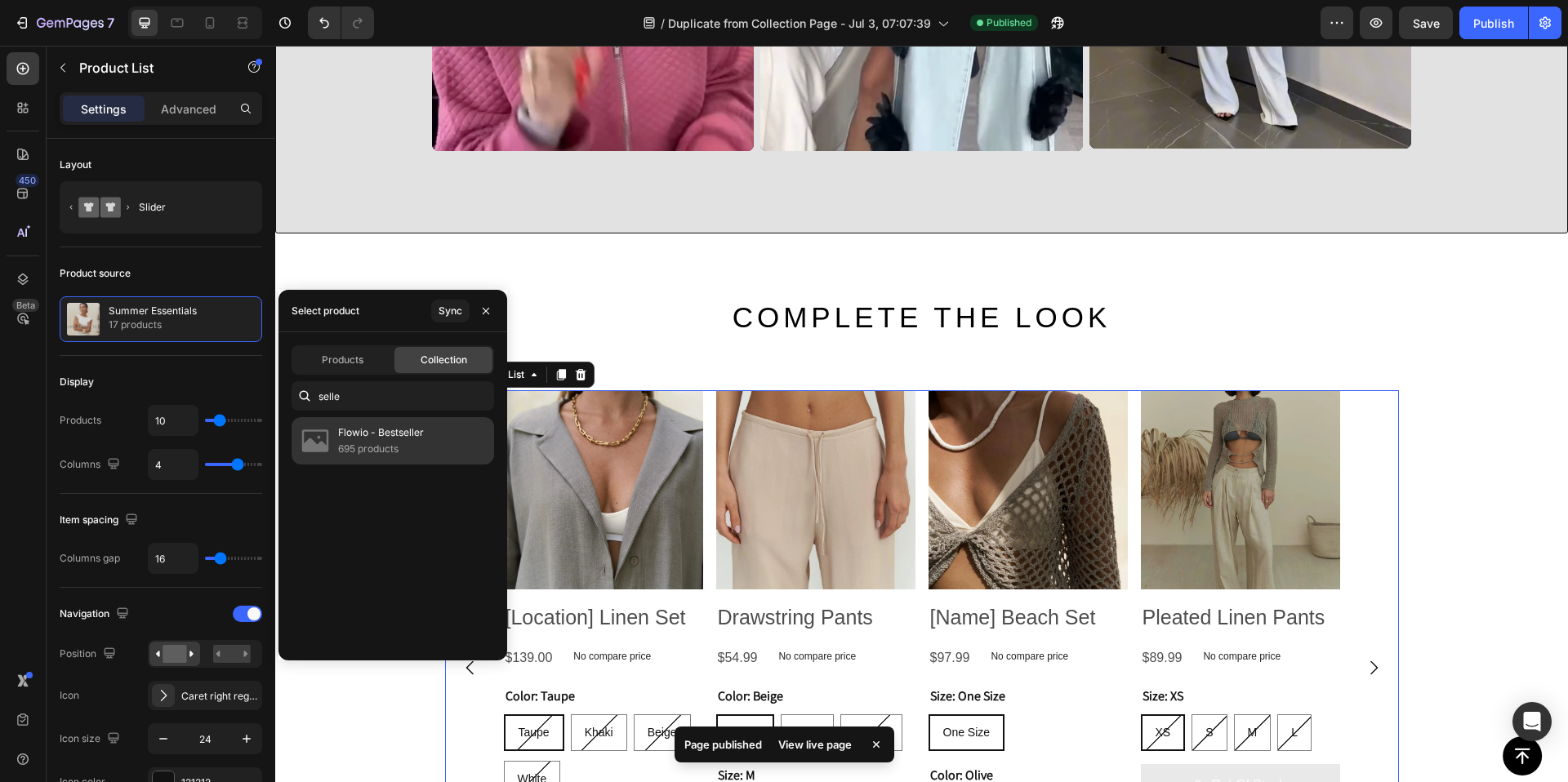 click on "Flowio - Bestseller" at bounding box center [381, 433] 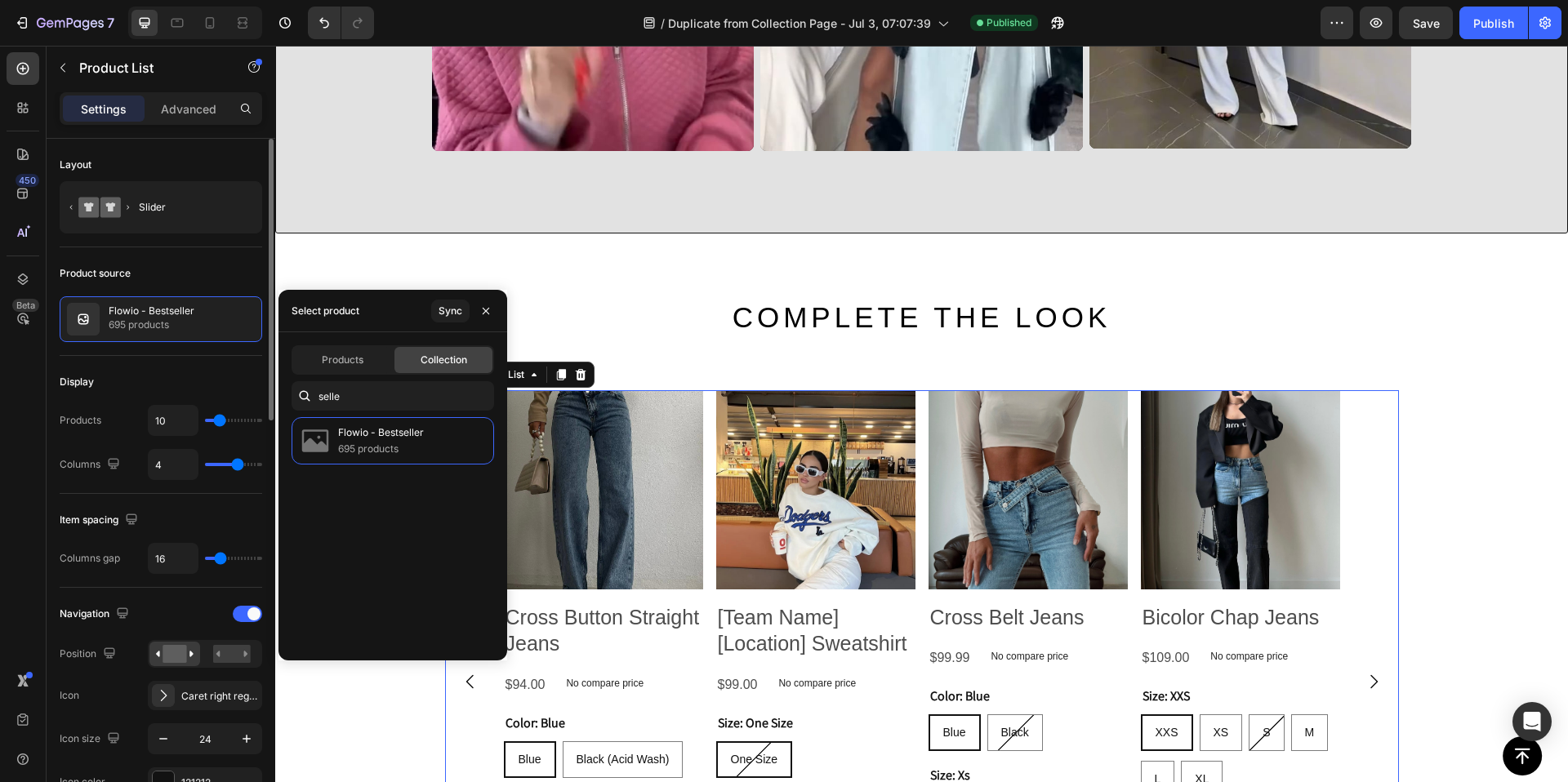 type on "36" 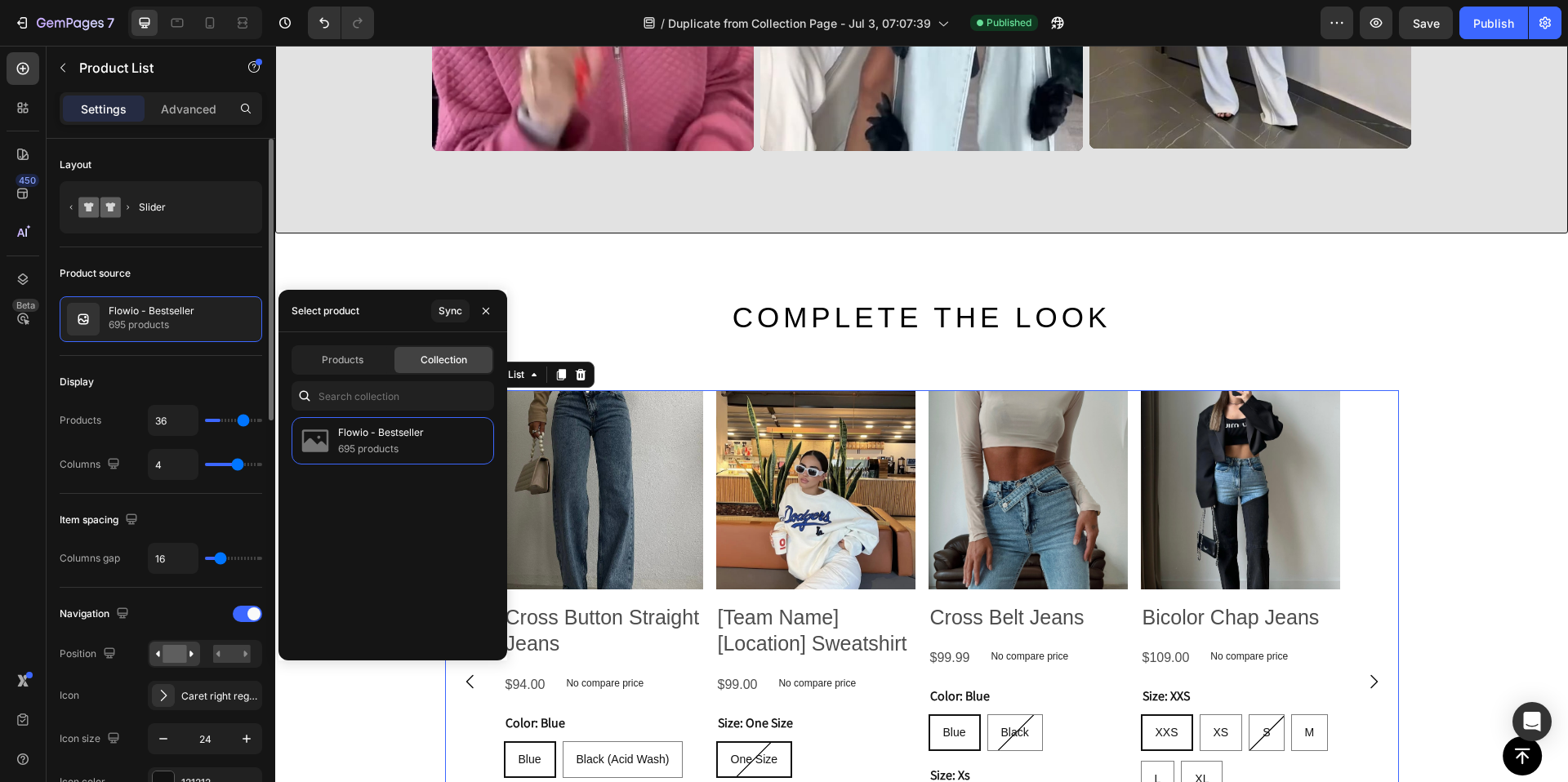 type on "37" 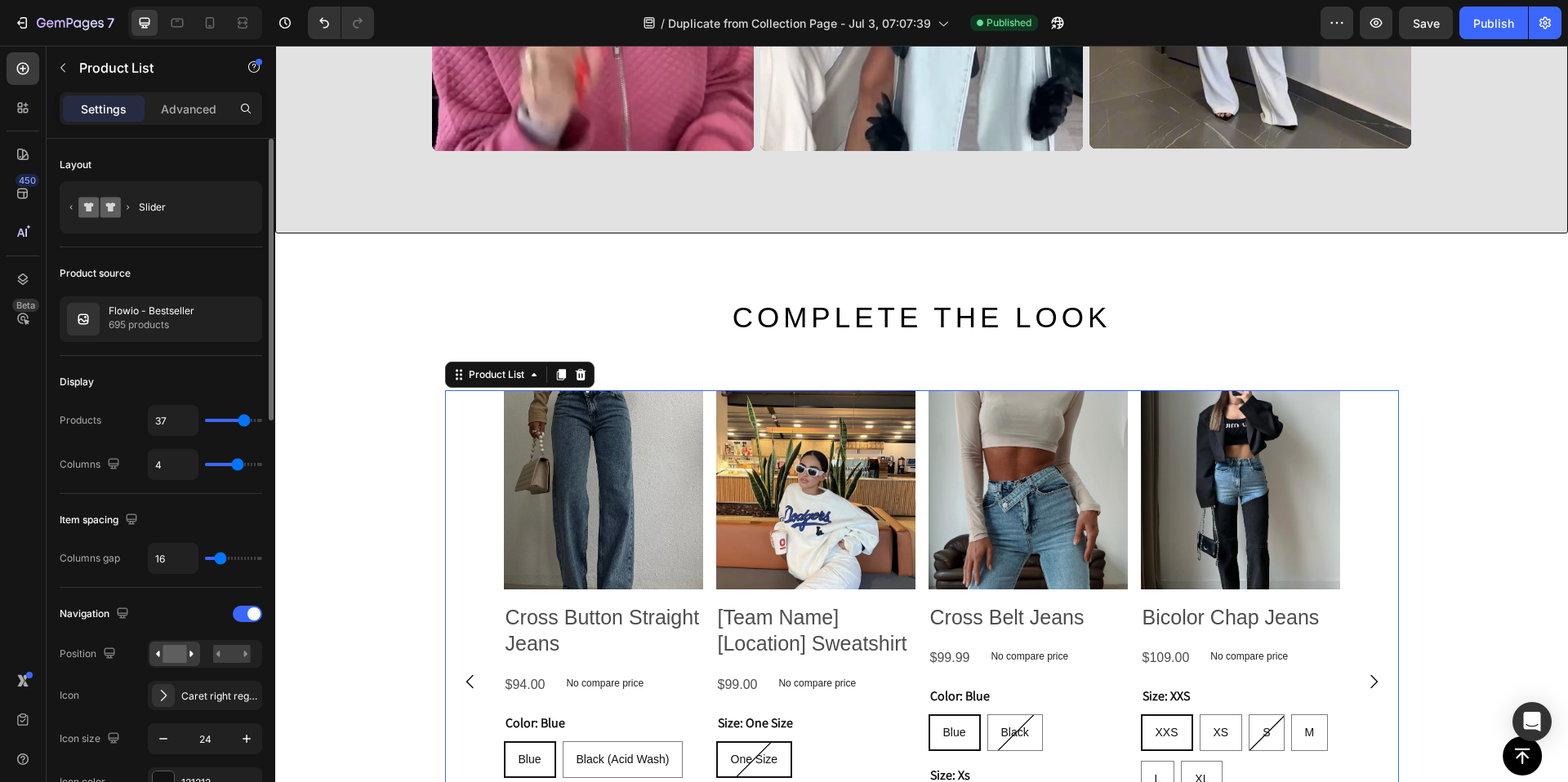 type on "39" 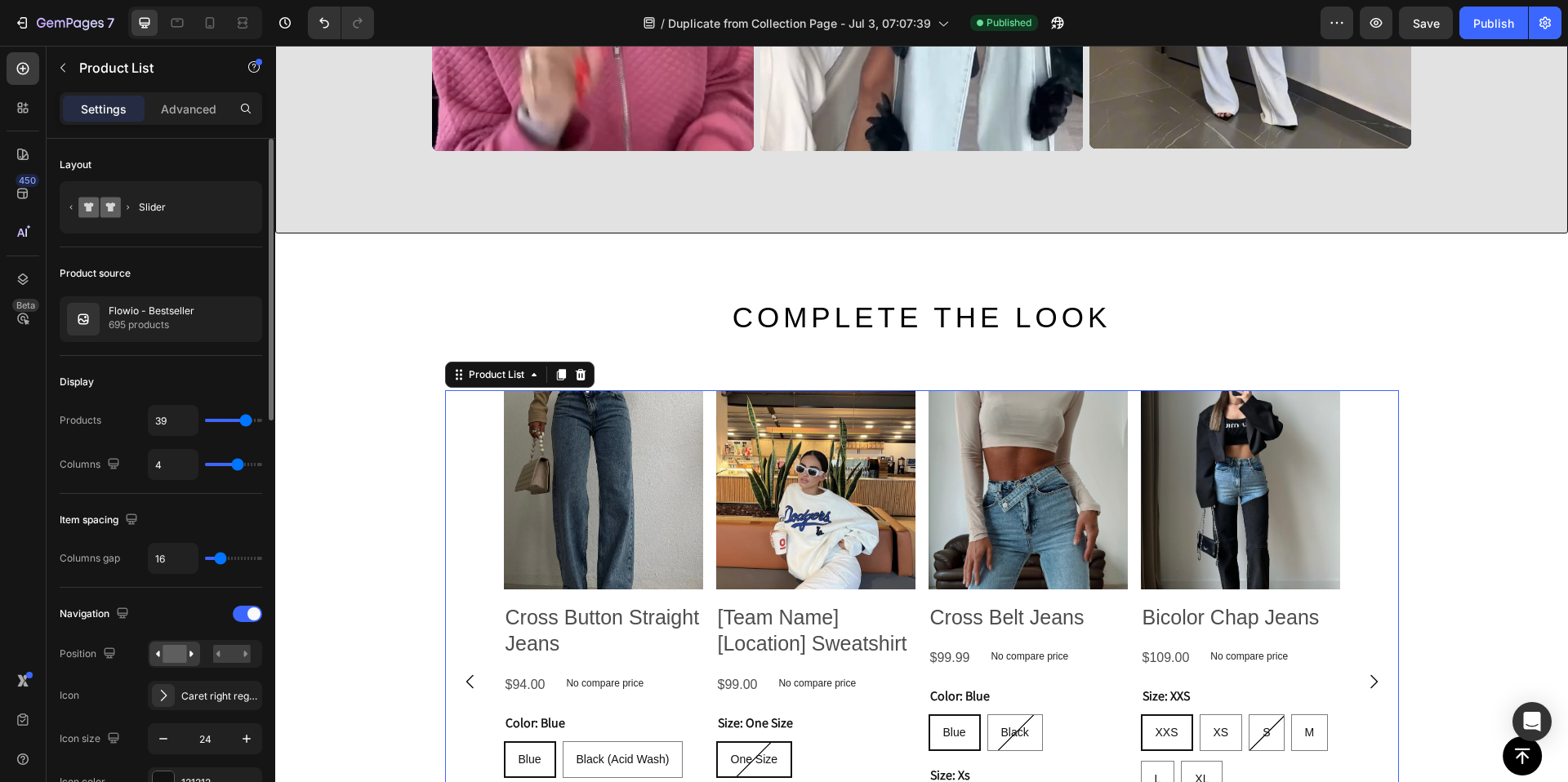type on "40" 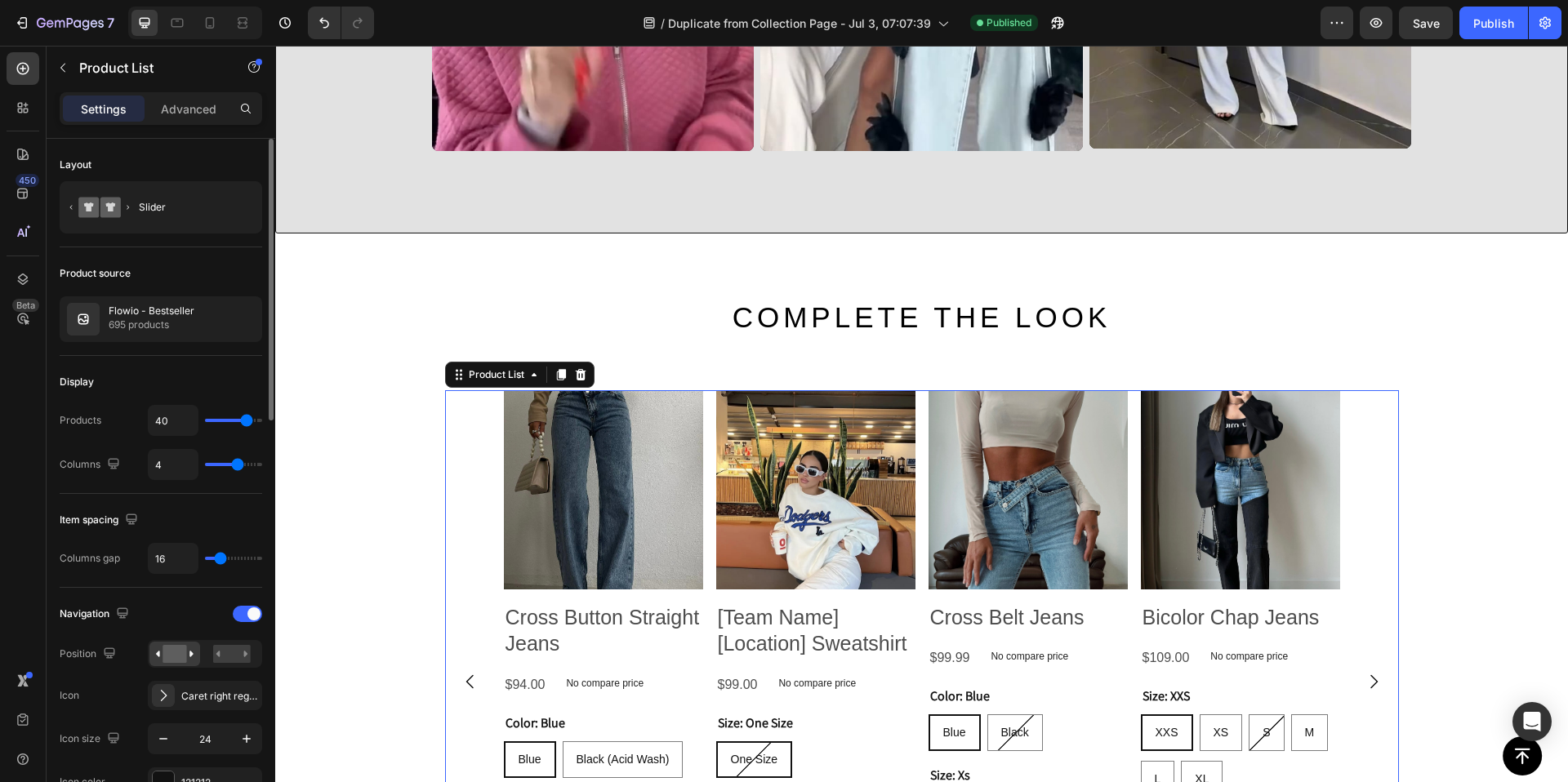 type on "41" 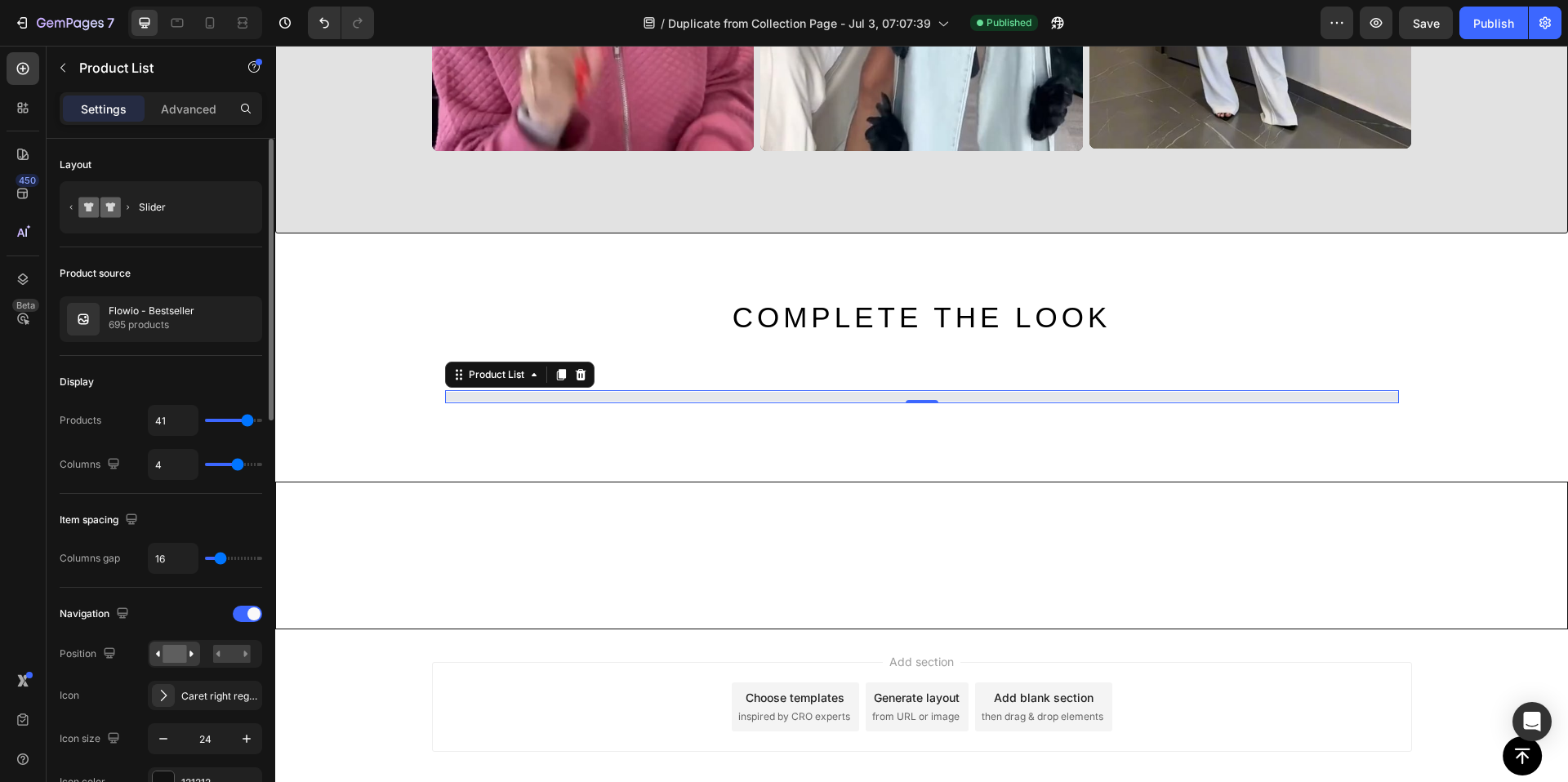 type on "42" 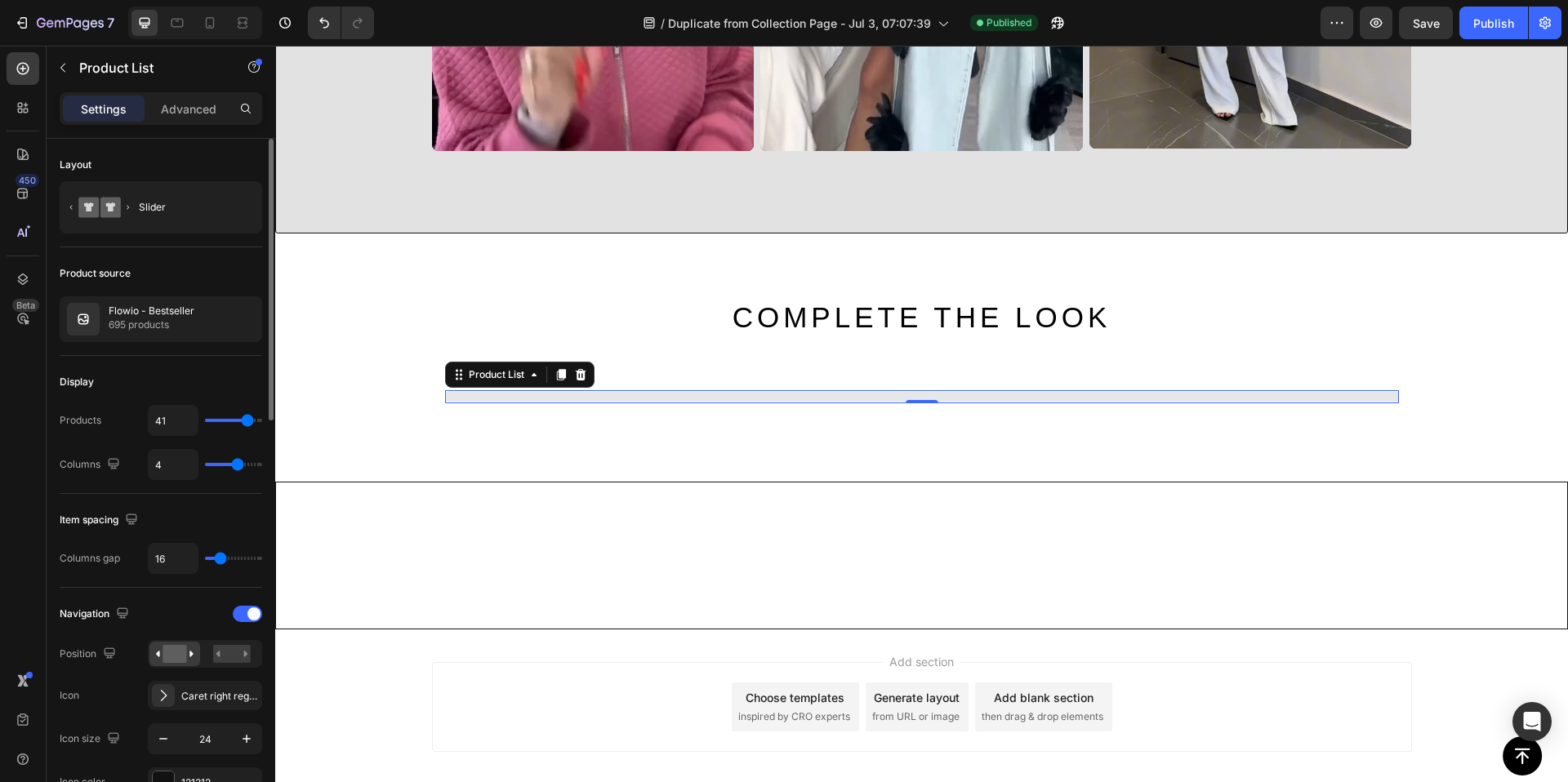 type on "42" 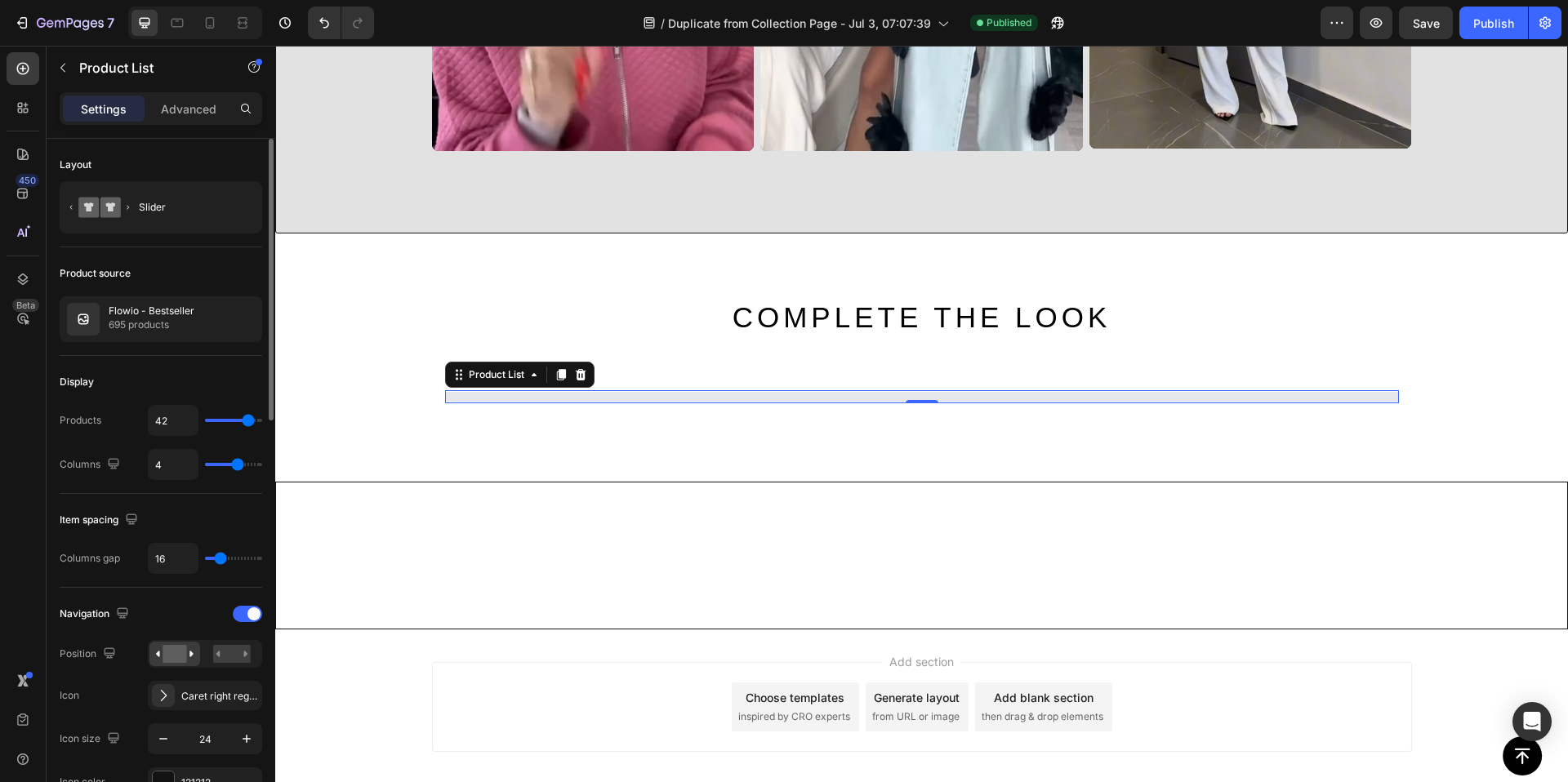type on "44" 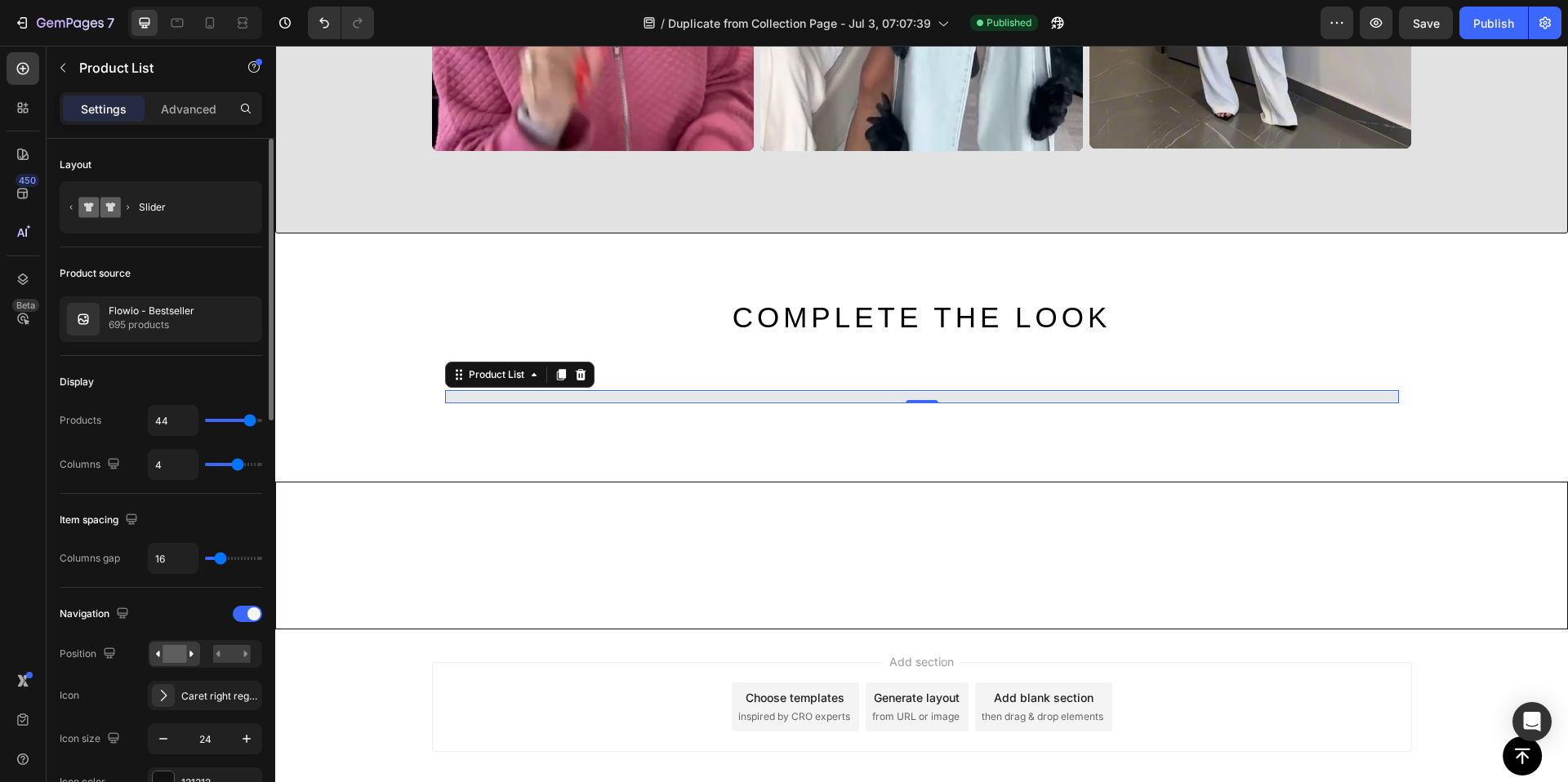 type on "46" 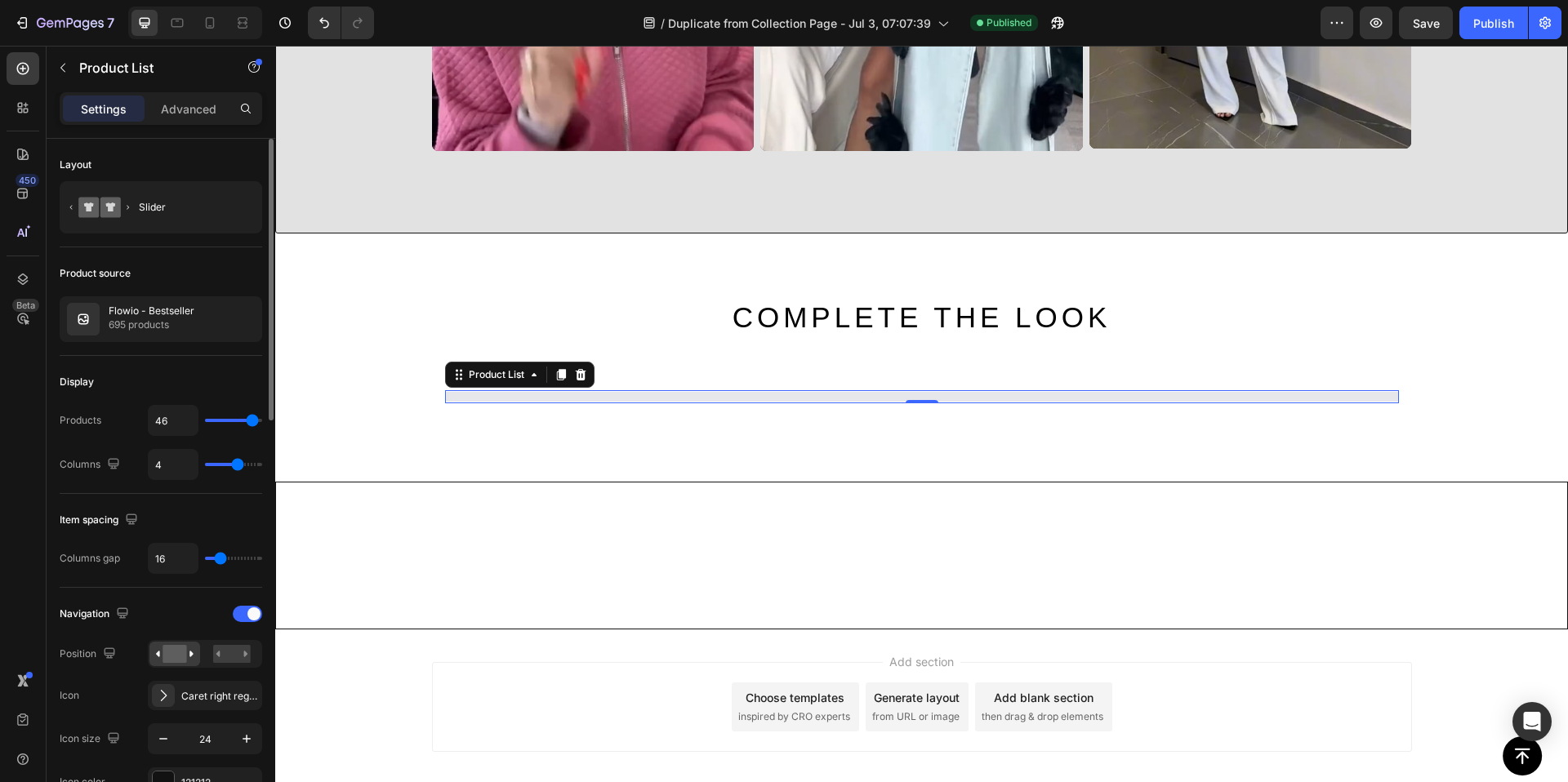 type on "48" 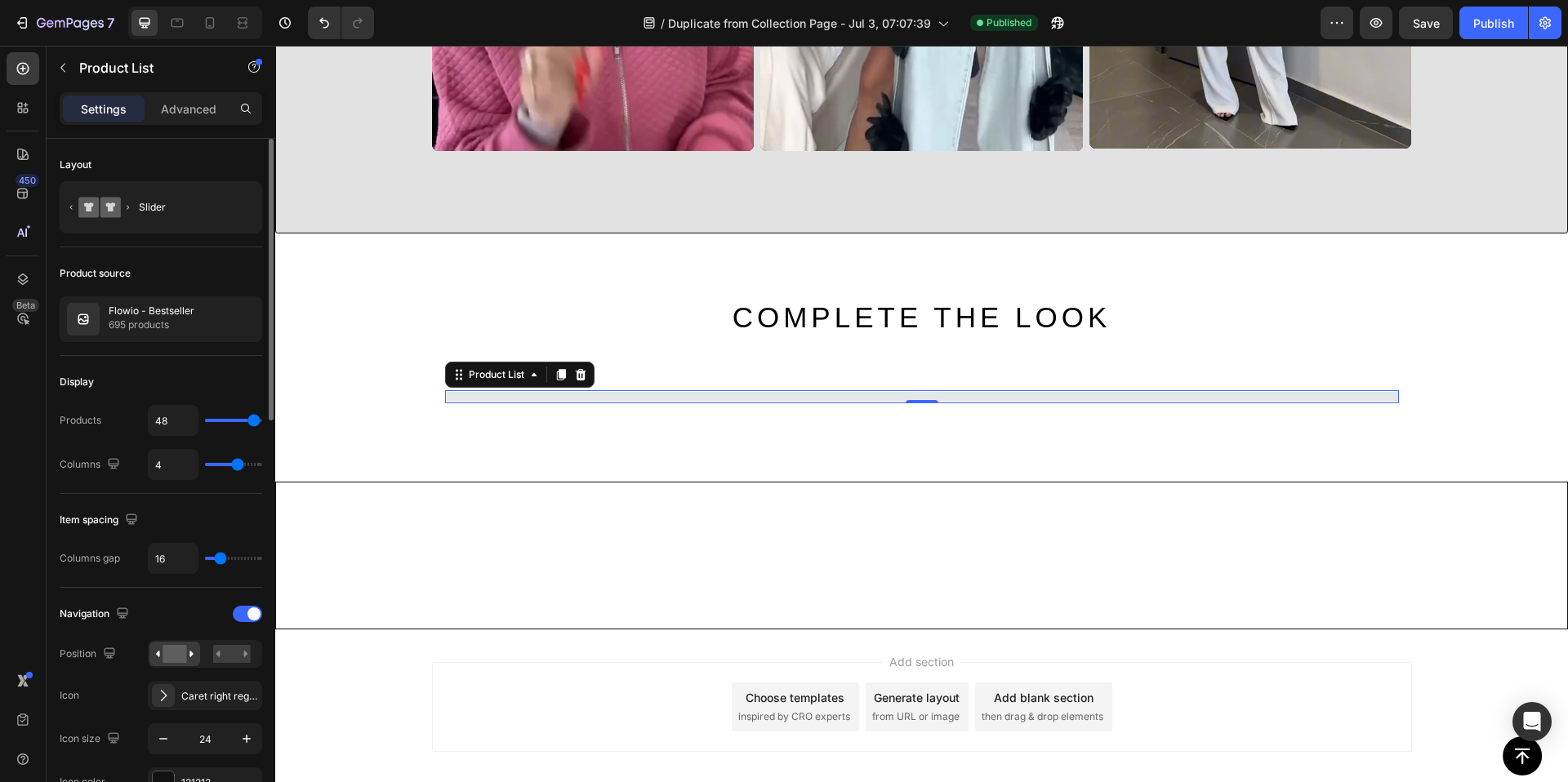 type on "50" 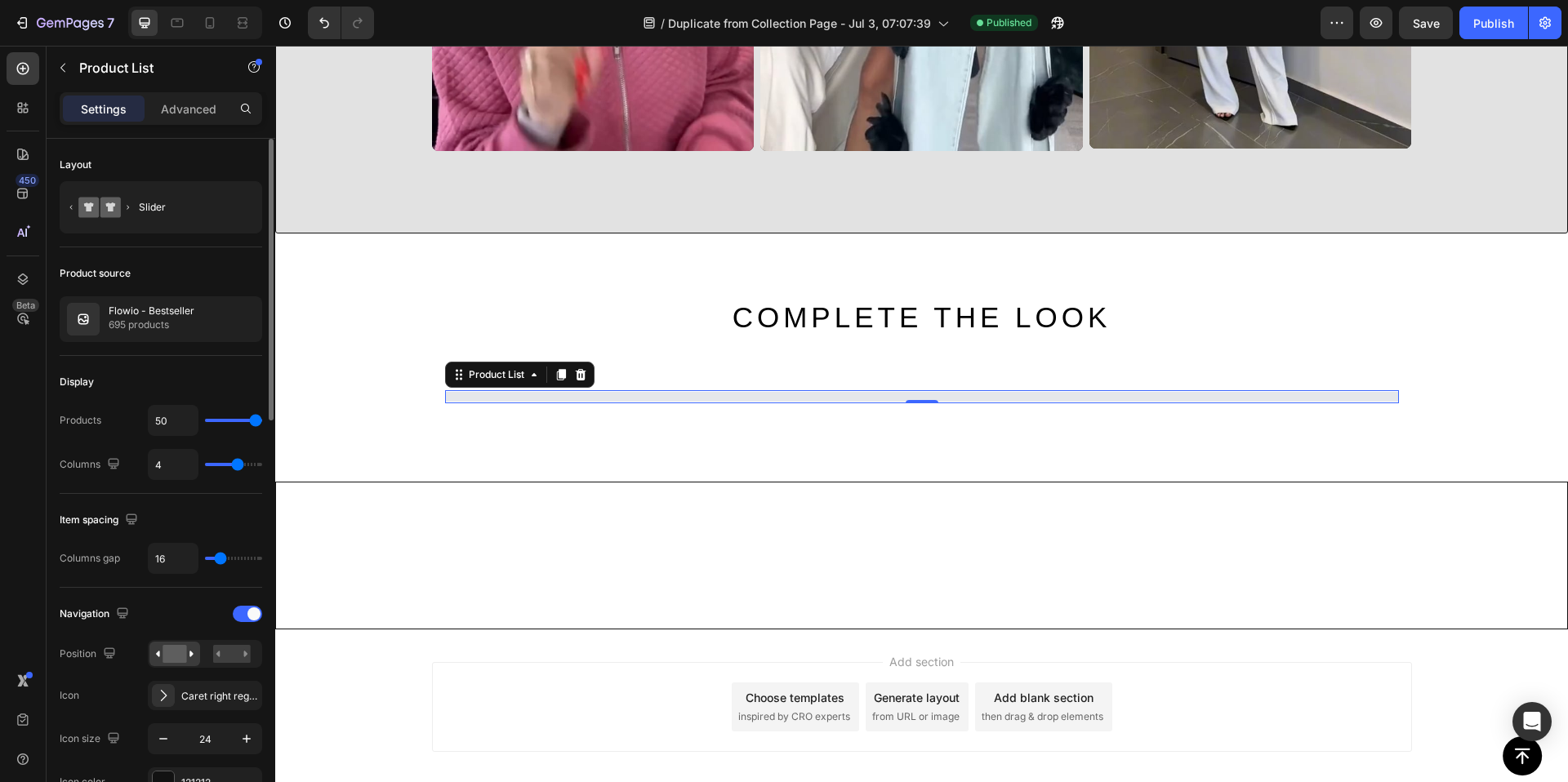 drag, startPoint x: 244, startPoint y: 423, endPoint x: 258, endPoint y: 424, distance: 14.035669 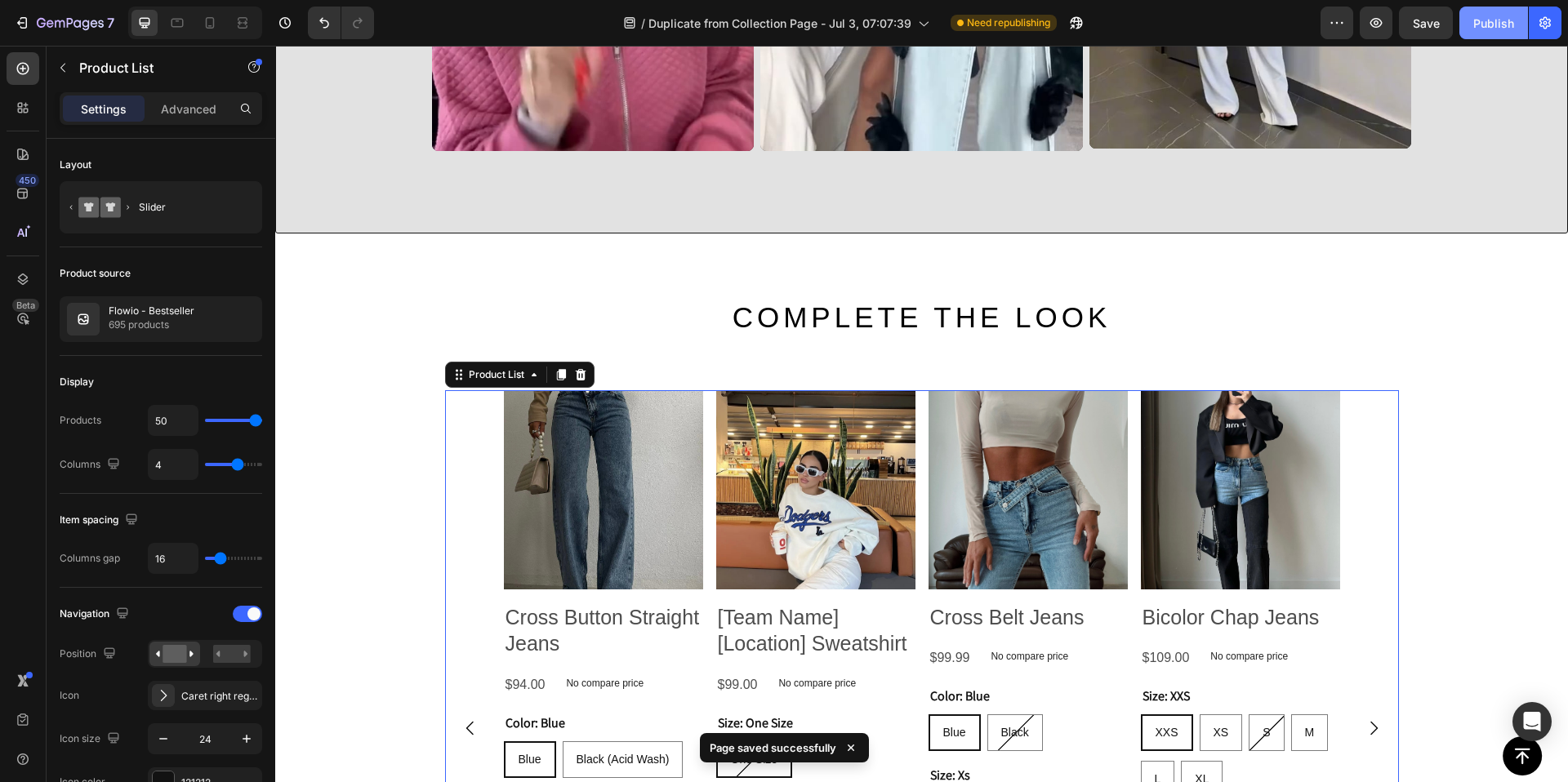 click on "Publish" at bounding box center (1494, 23) 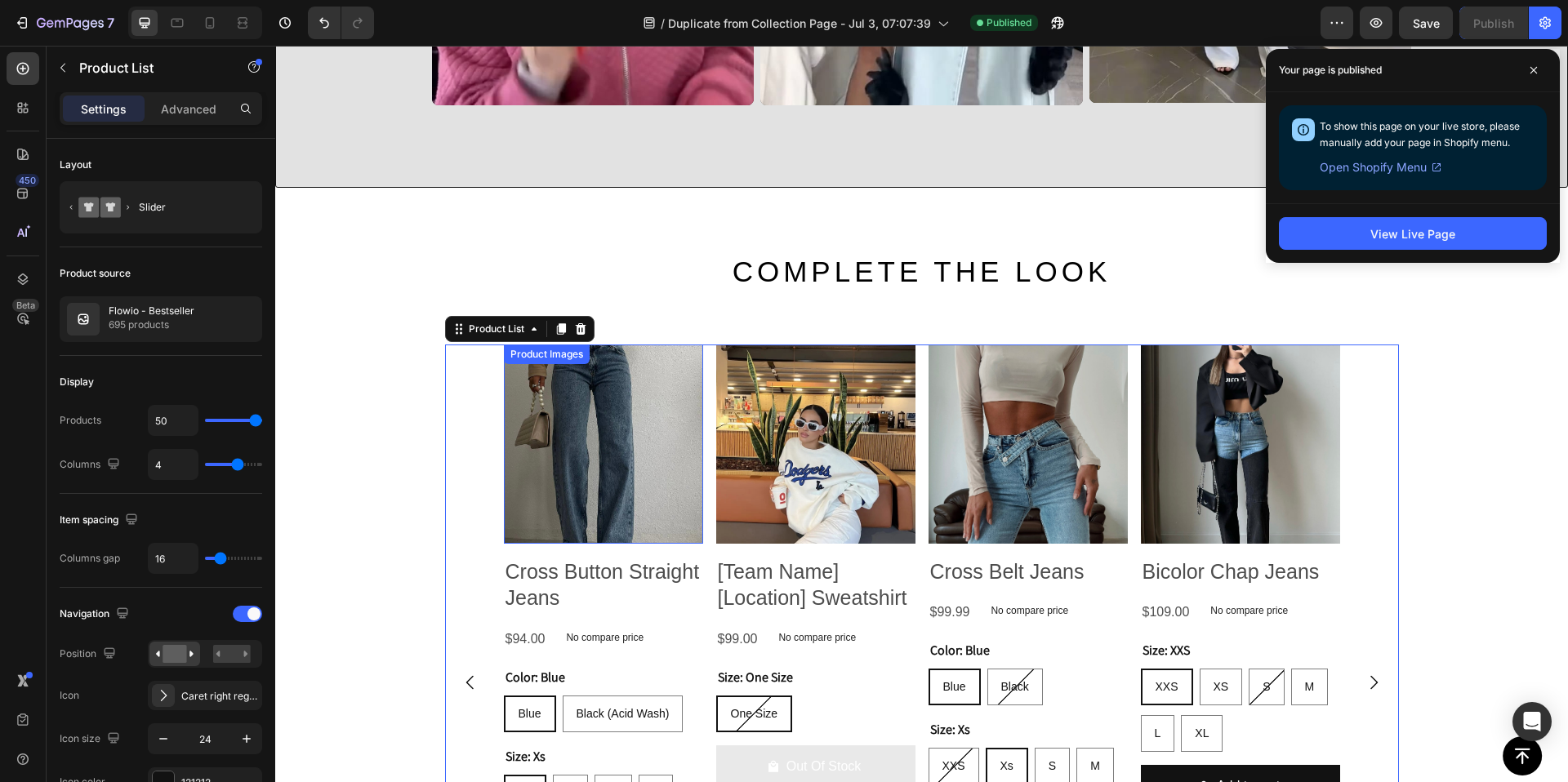 scroll, scrollTop: 4006, scrollLeft: 0, axis: vertical 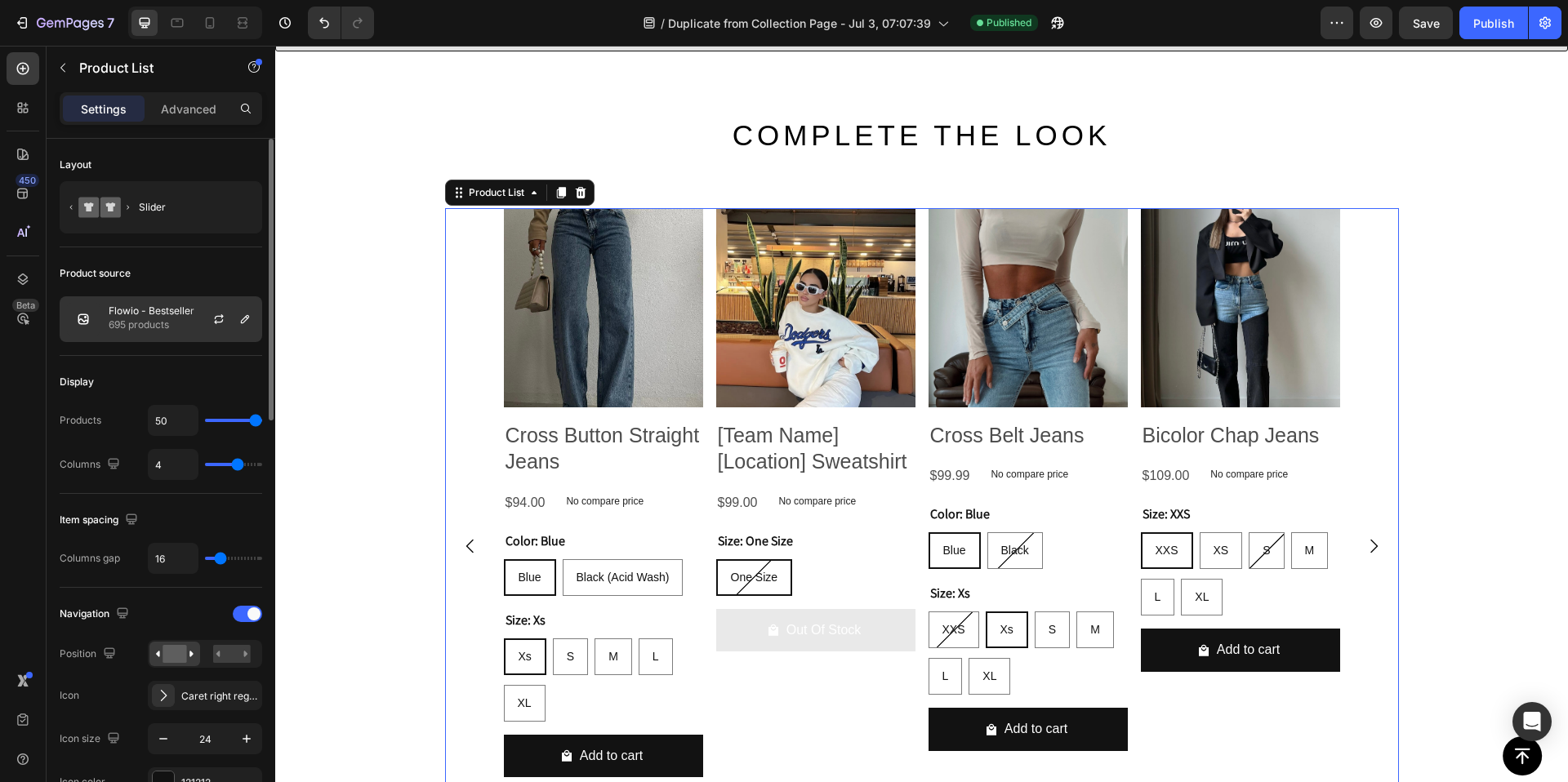 click on "695 products" at bounding box center [151, 325] 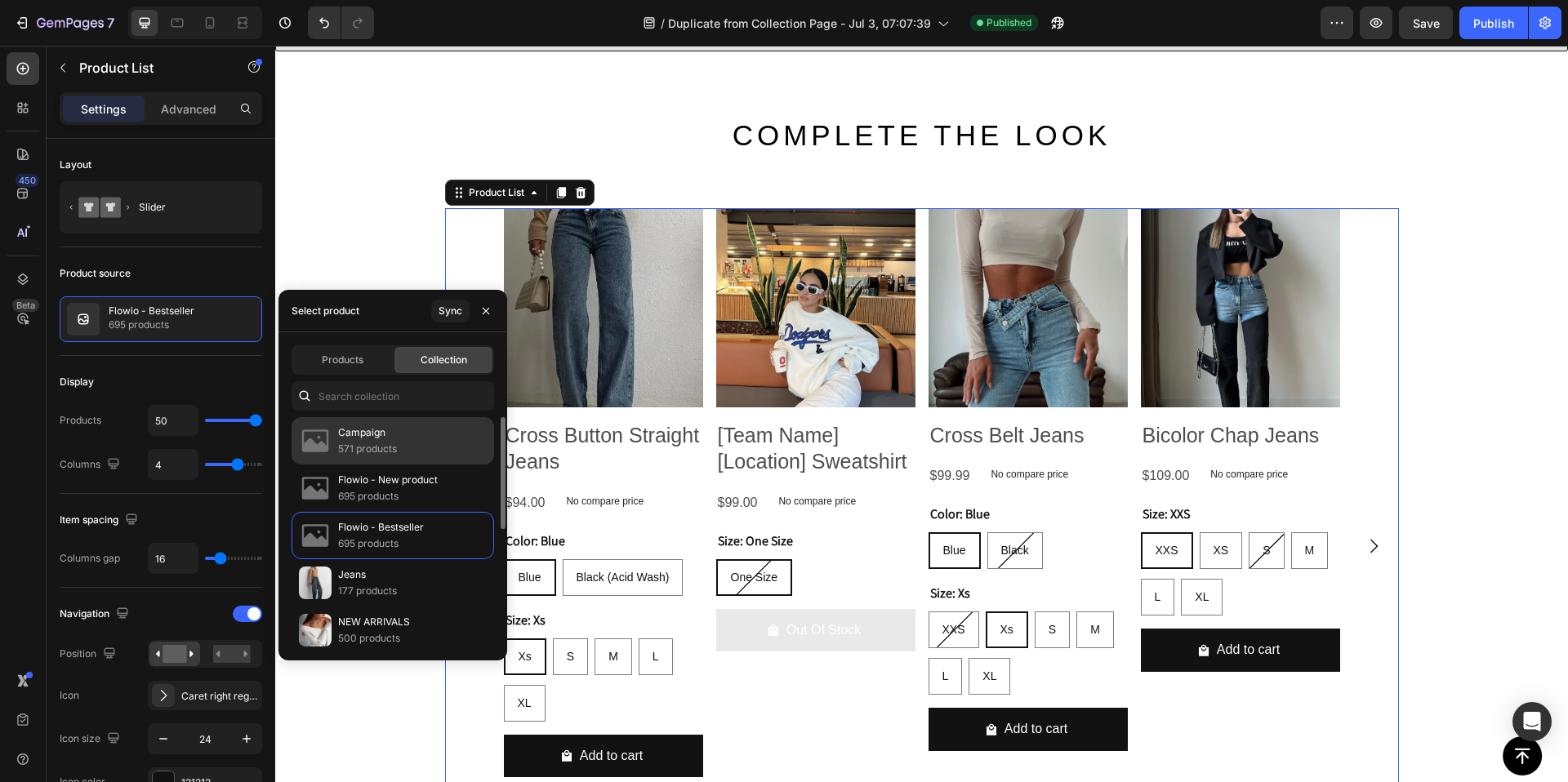 click on "571 products" at bounding box center (368, 449) 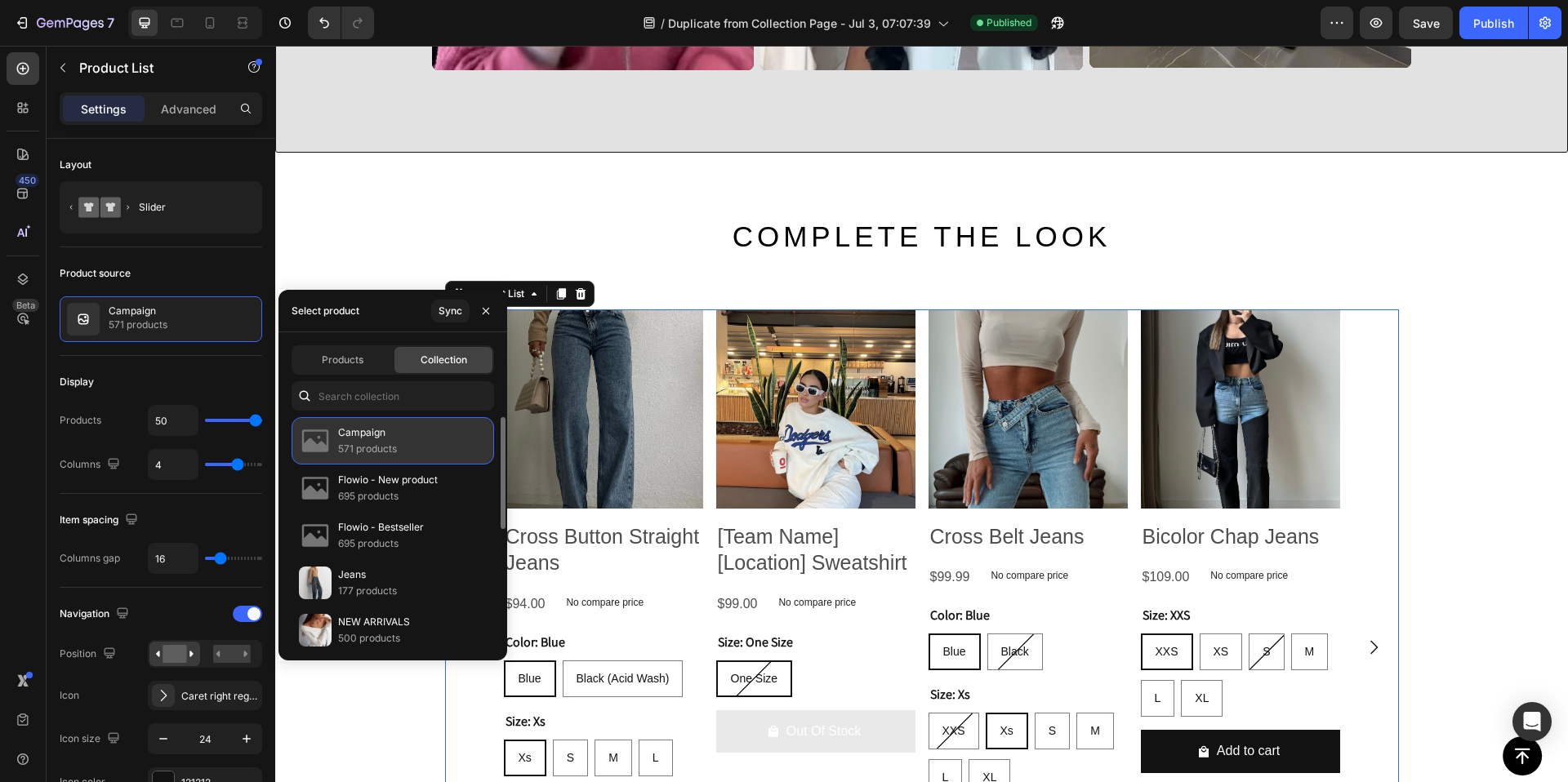 scroll, scrollTop: 4006, scrollLeft: 0, axis: vertical 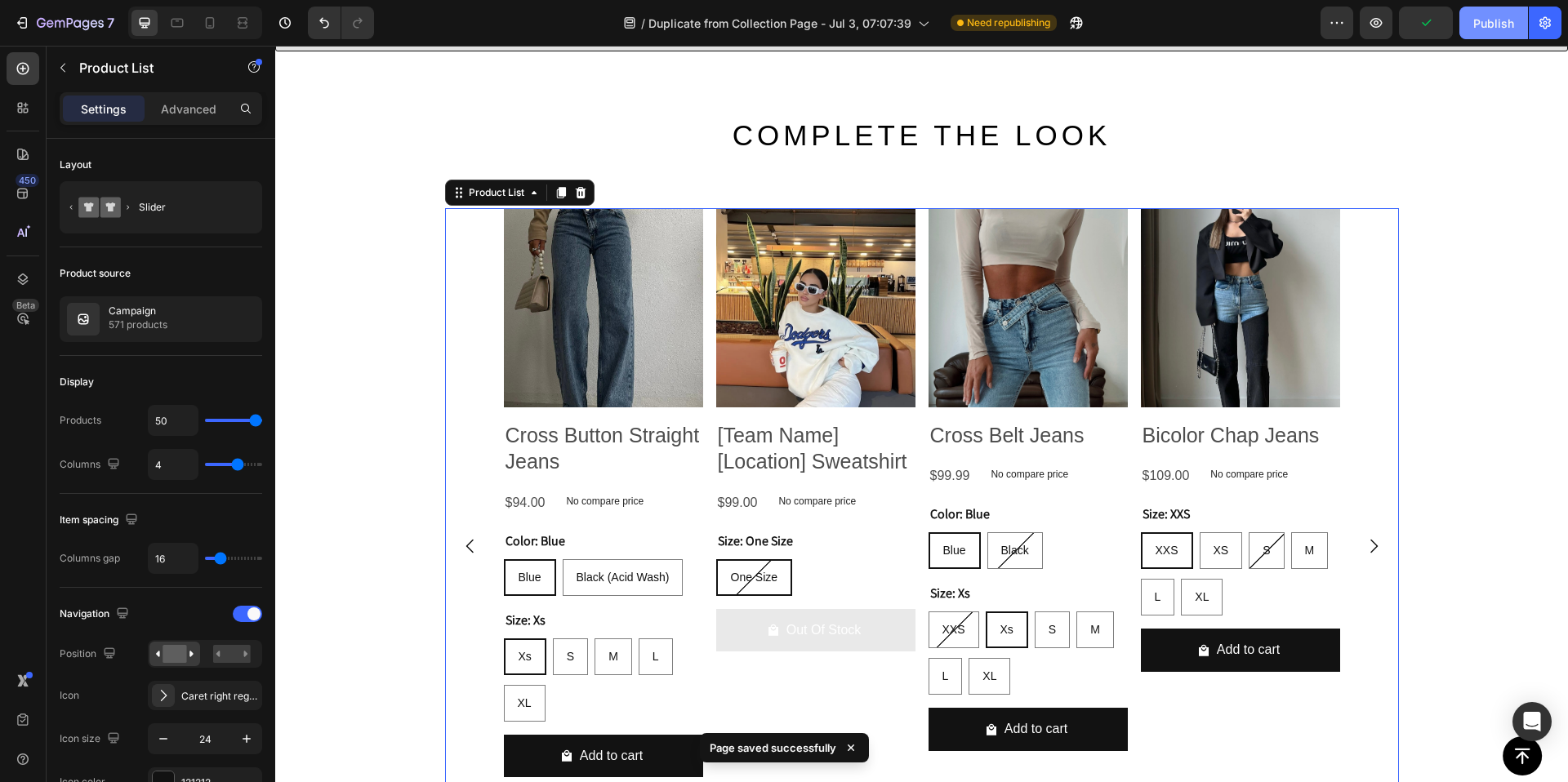 click on "Publish" 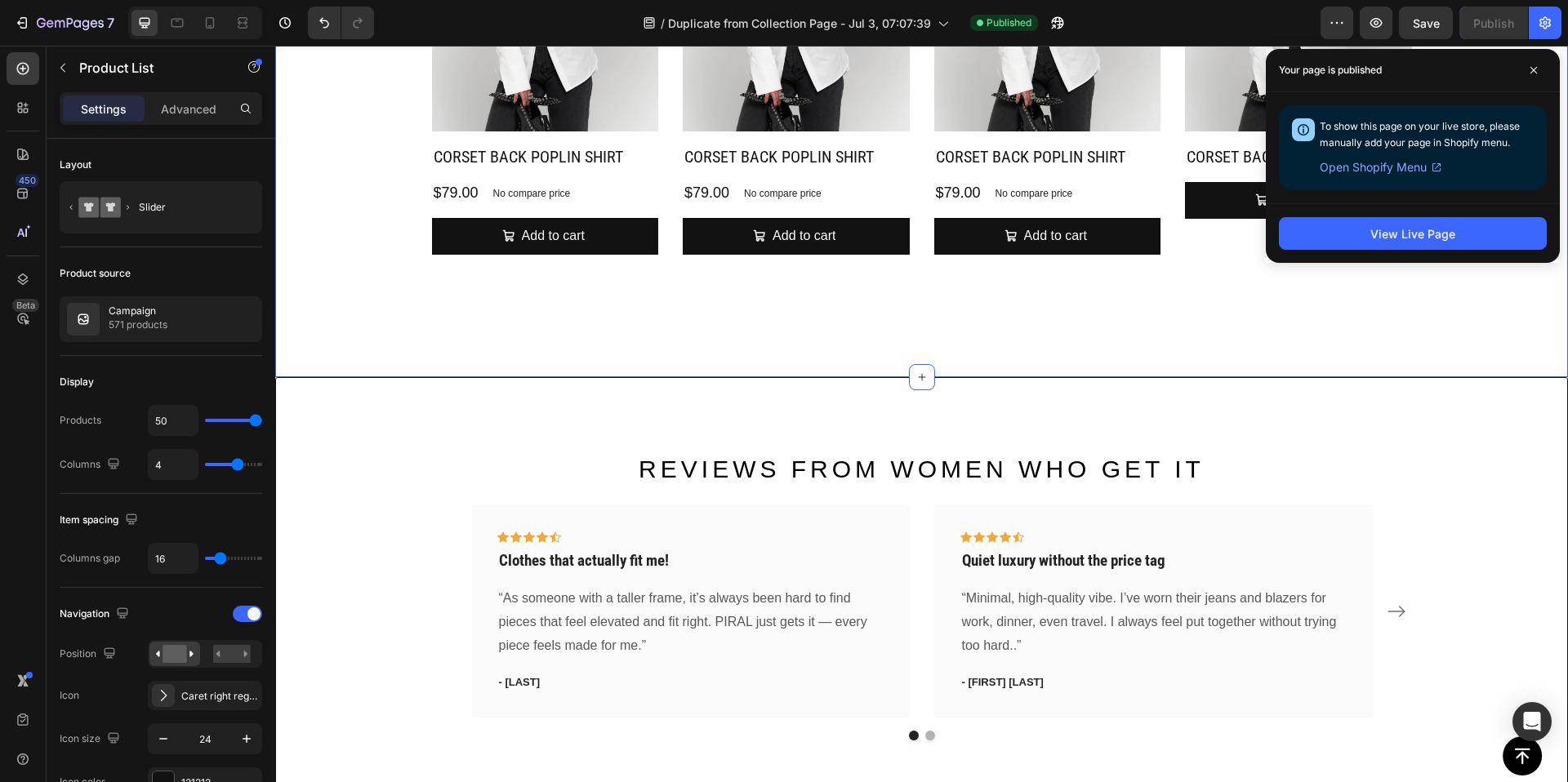 scroll, scrollTop: 2496, scrollLeft: 0, axis: vertical 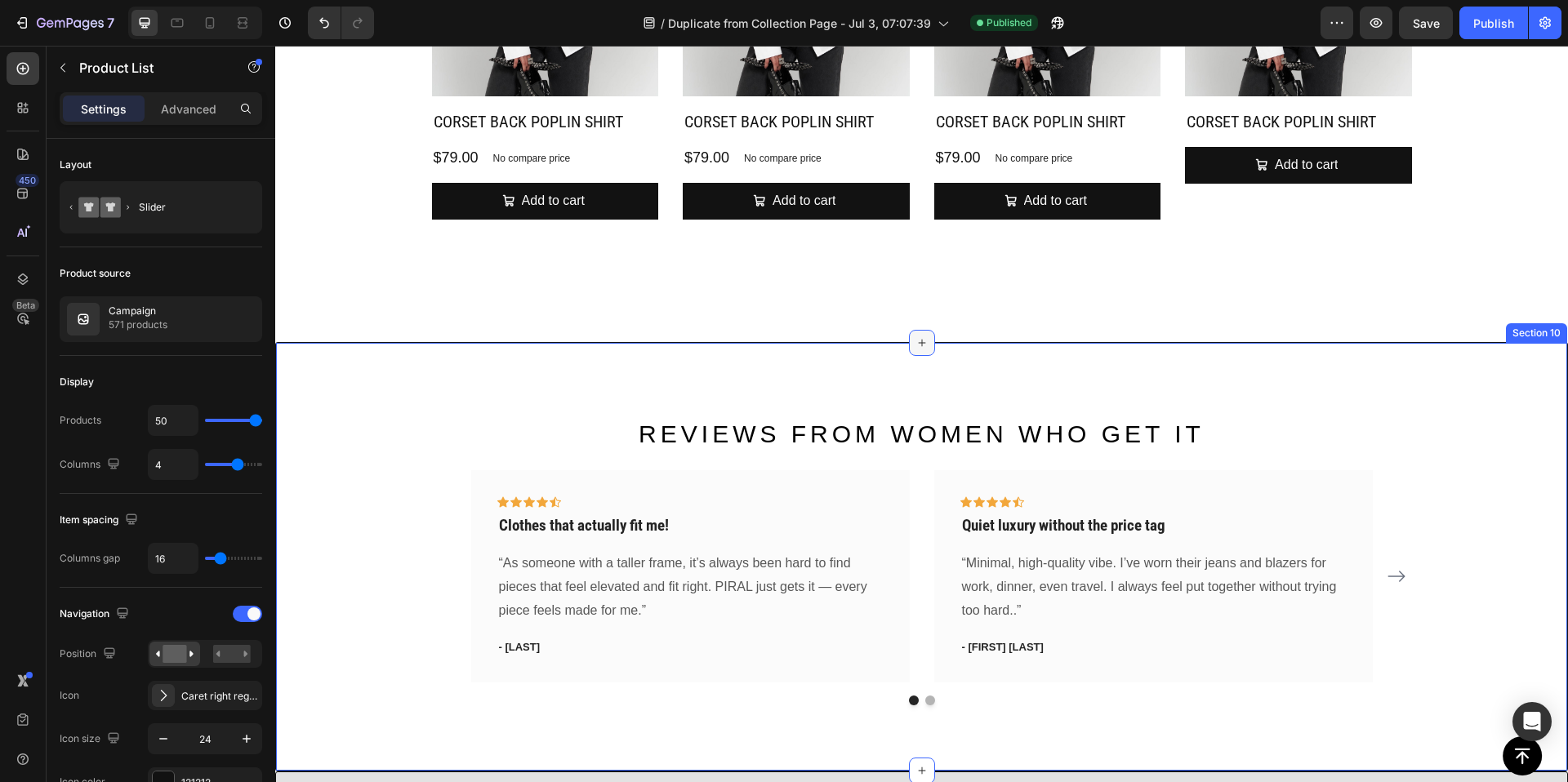 click at bounding box center [922, 343] 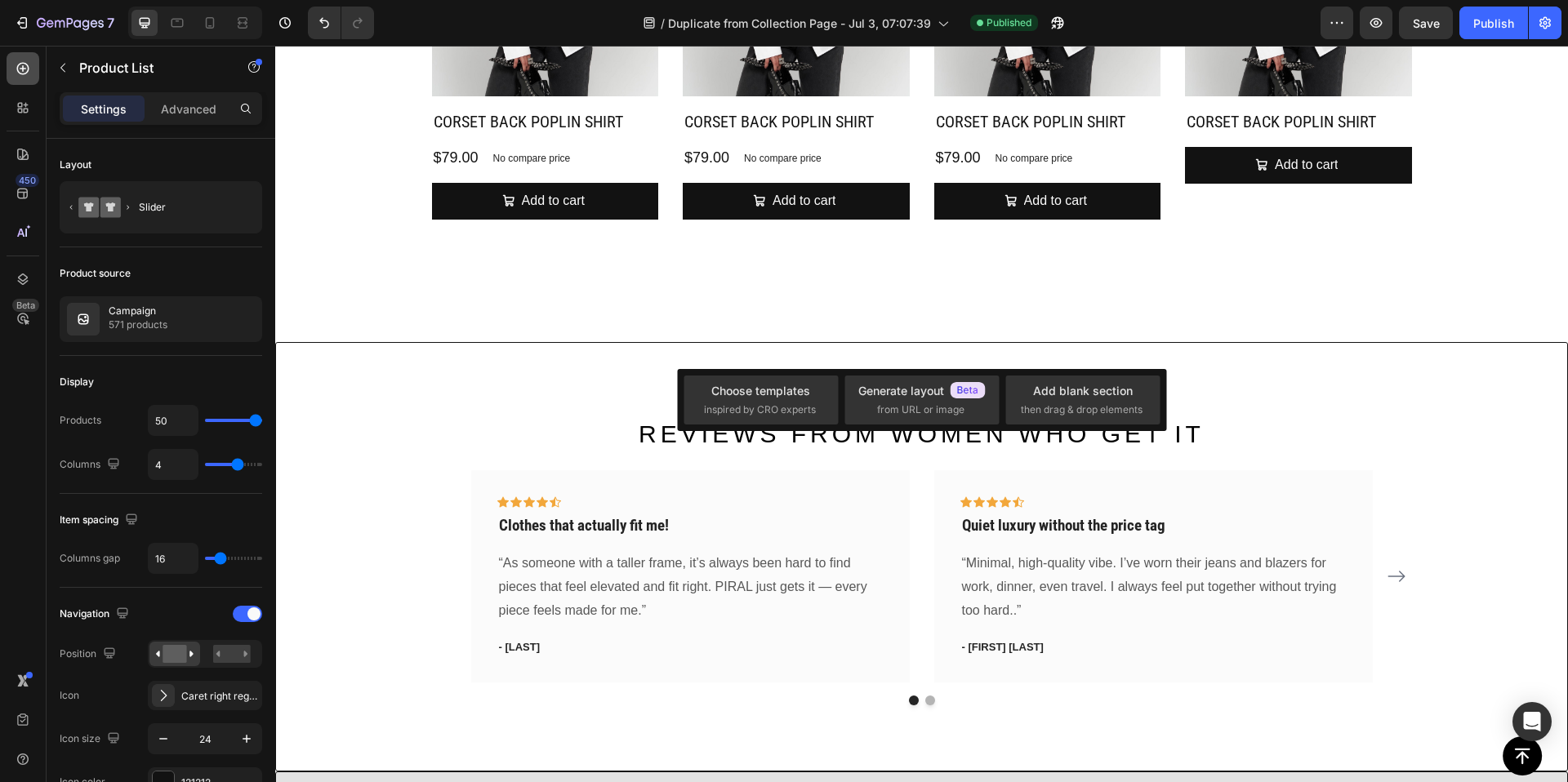click 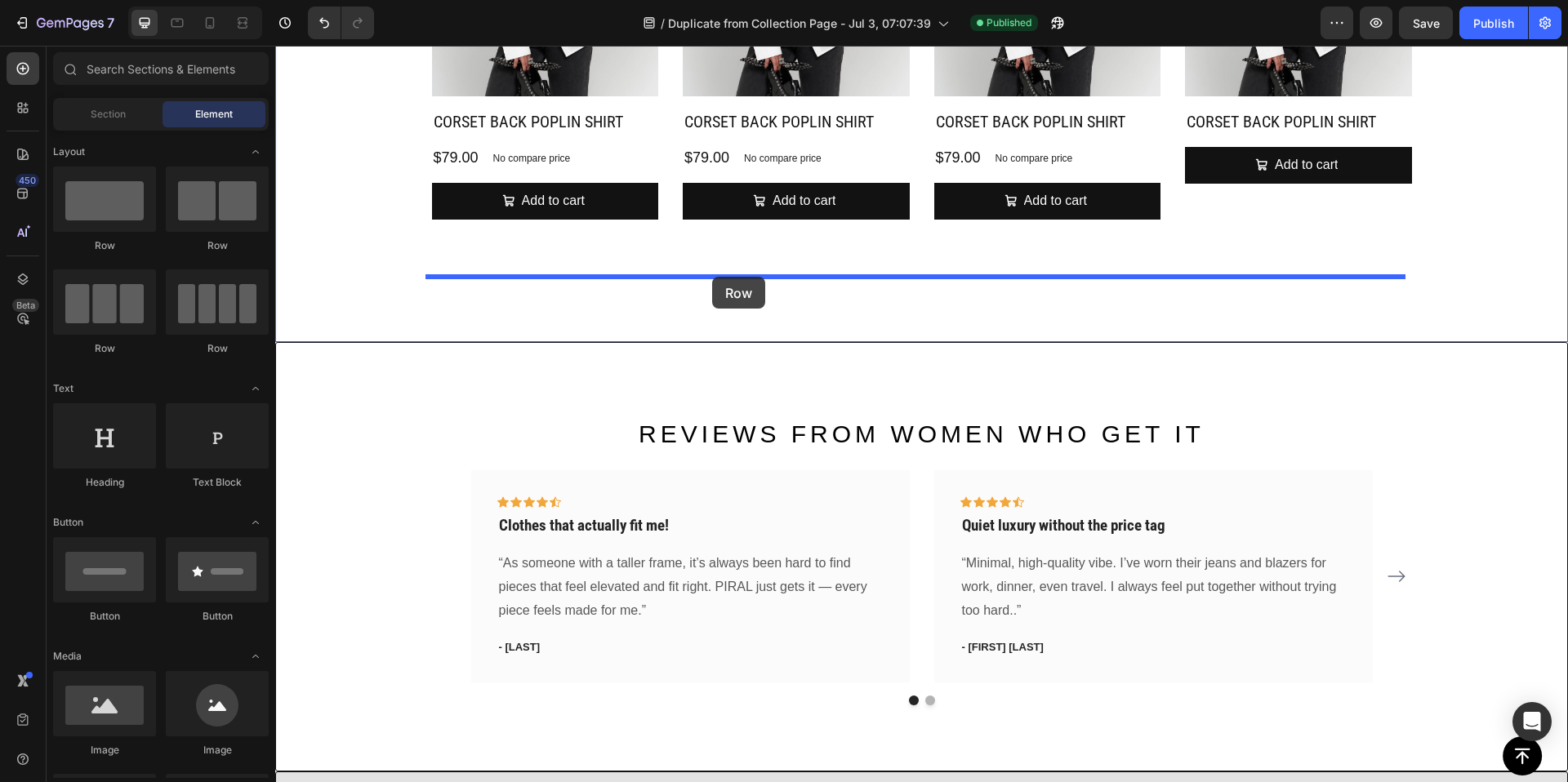 drag, startPoint x: 360, startPoint y: 244, endPoint x: 712, endPoint y: 277, distance: 353.54349 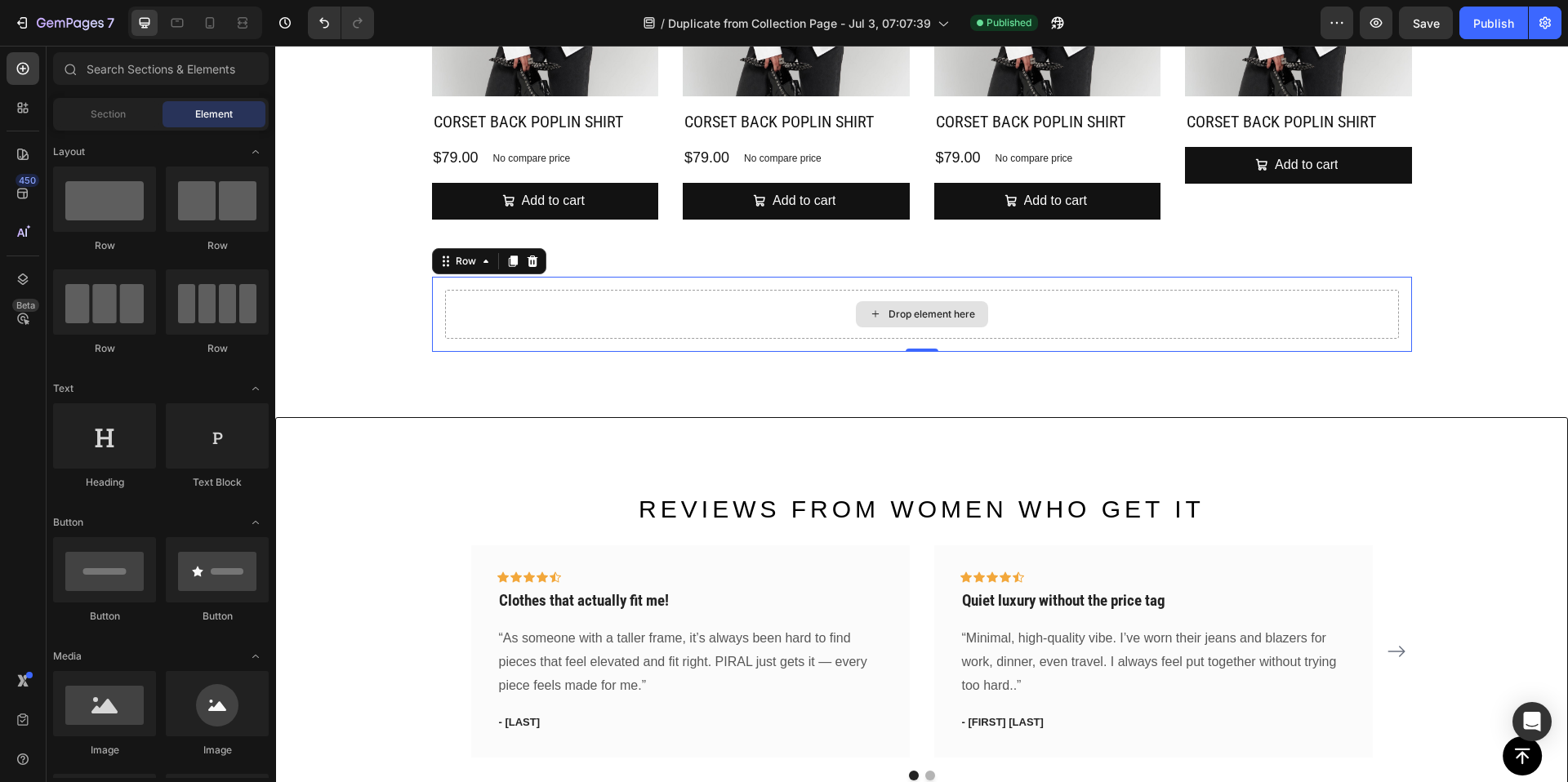 click on "Drop element here" at bounding box center (932, 314) 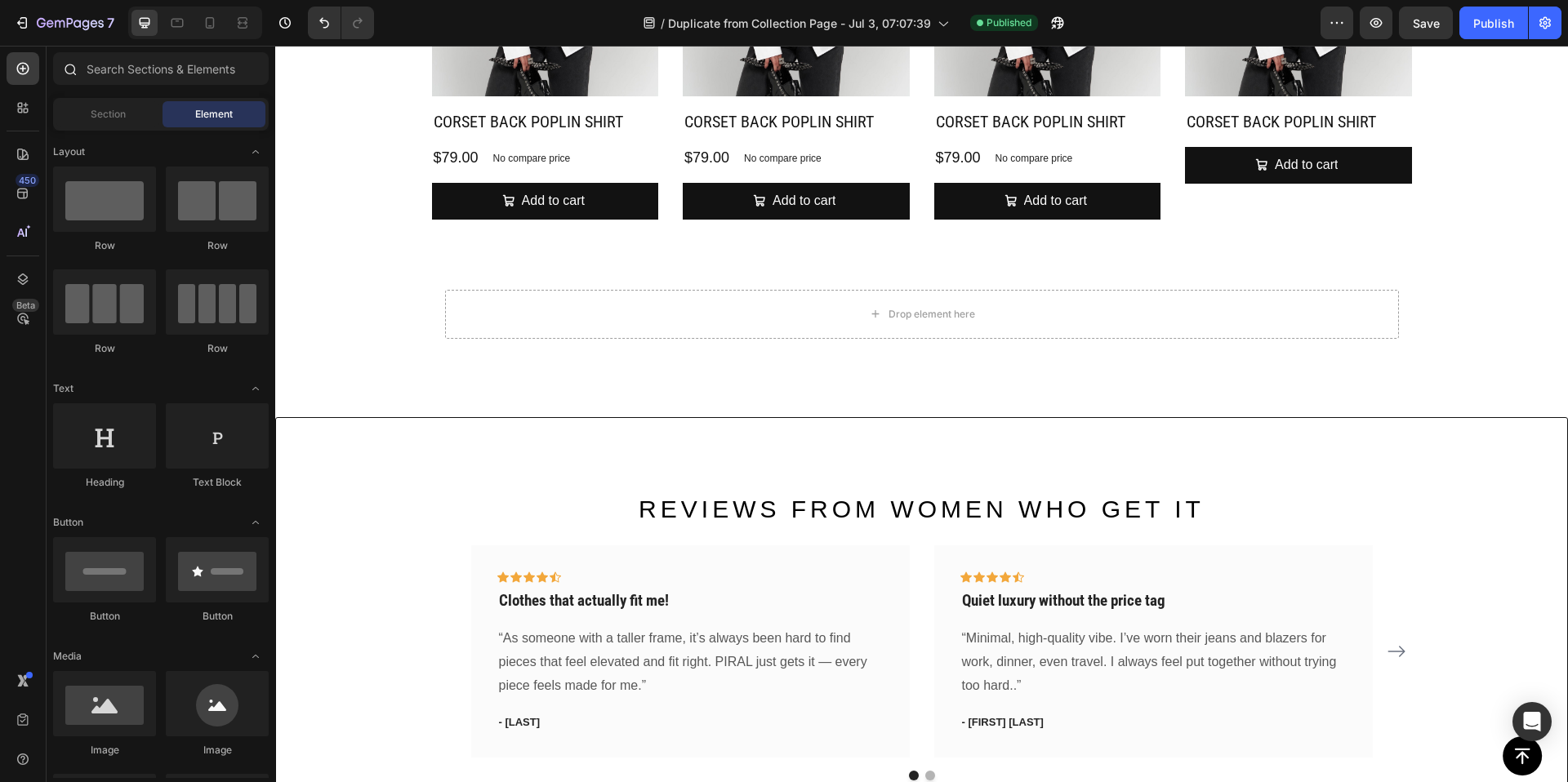 click at bounding box center (69, 69) 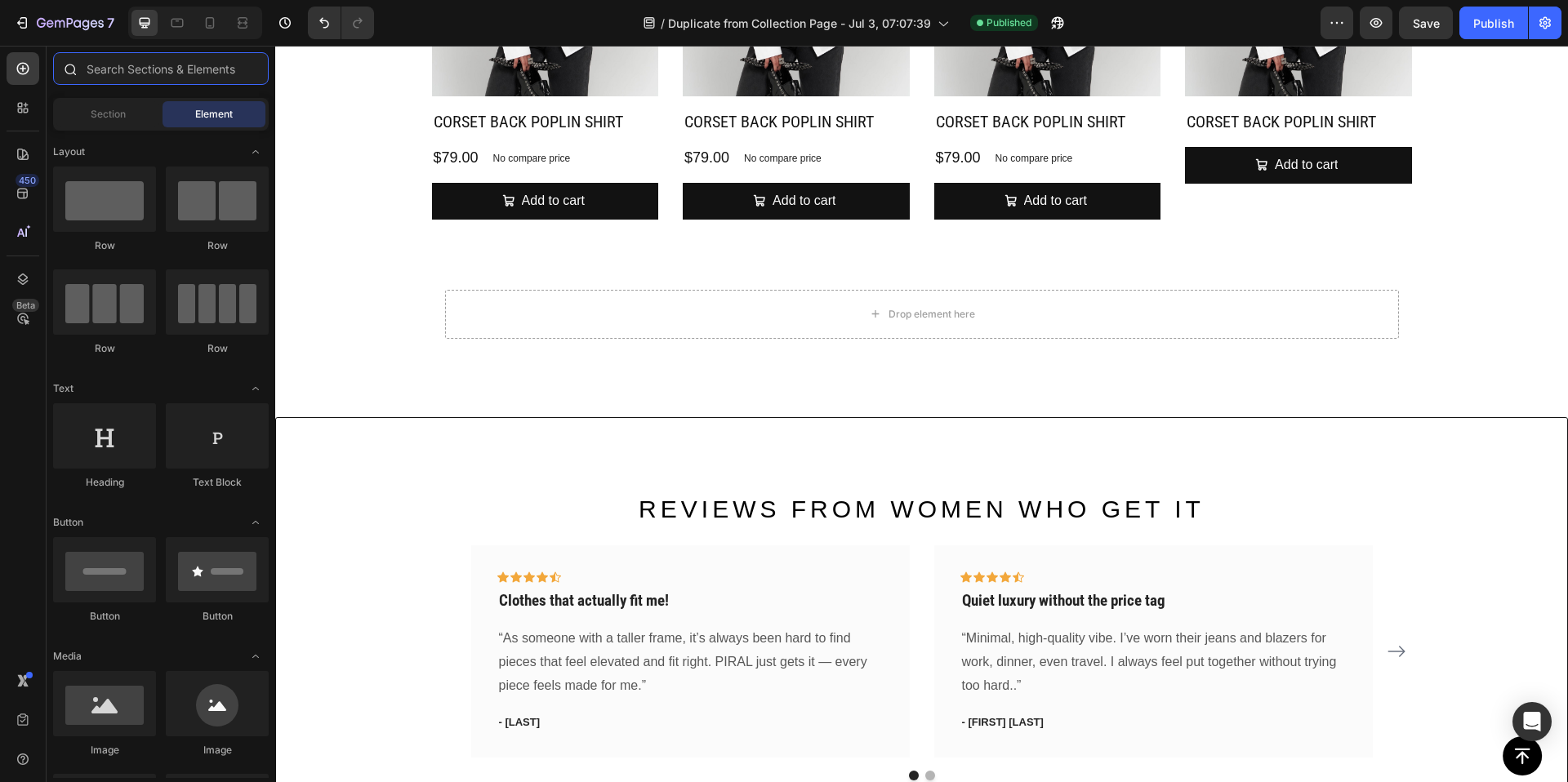 click at bounding box center (161, 69) 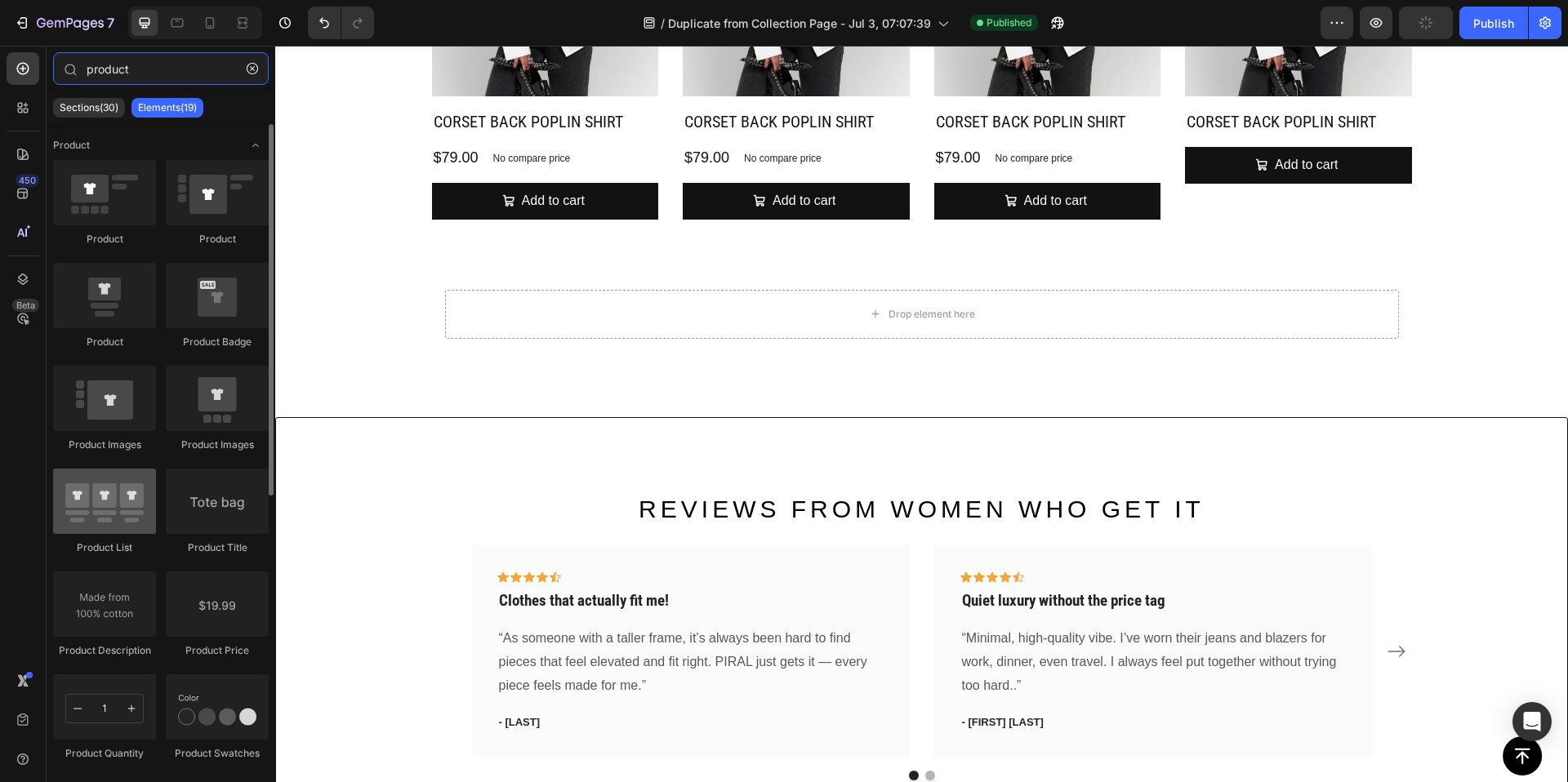 type on "product" 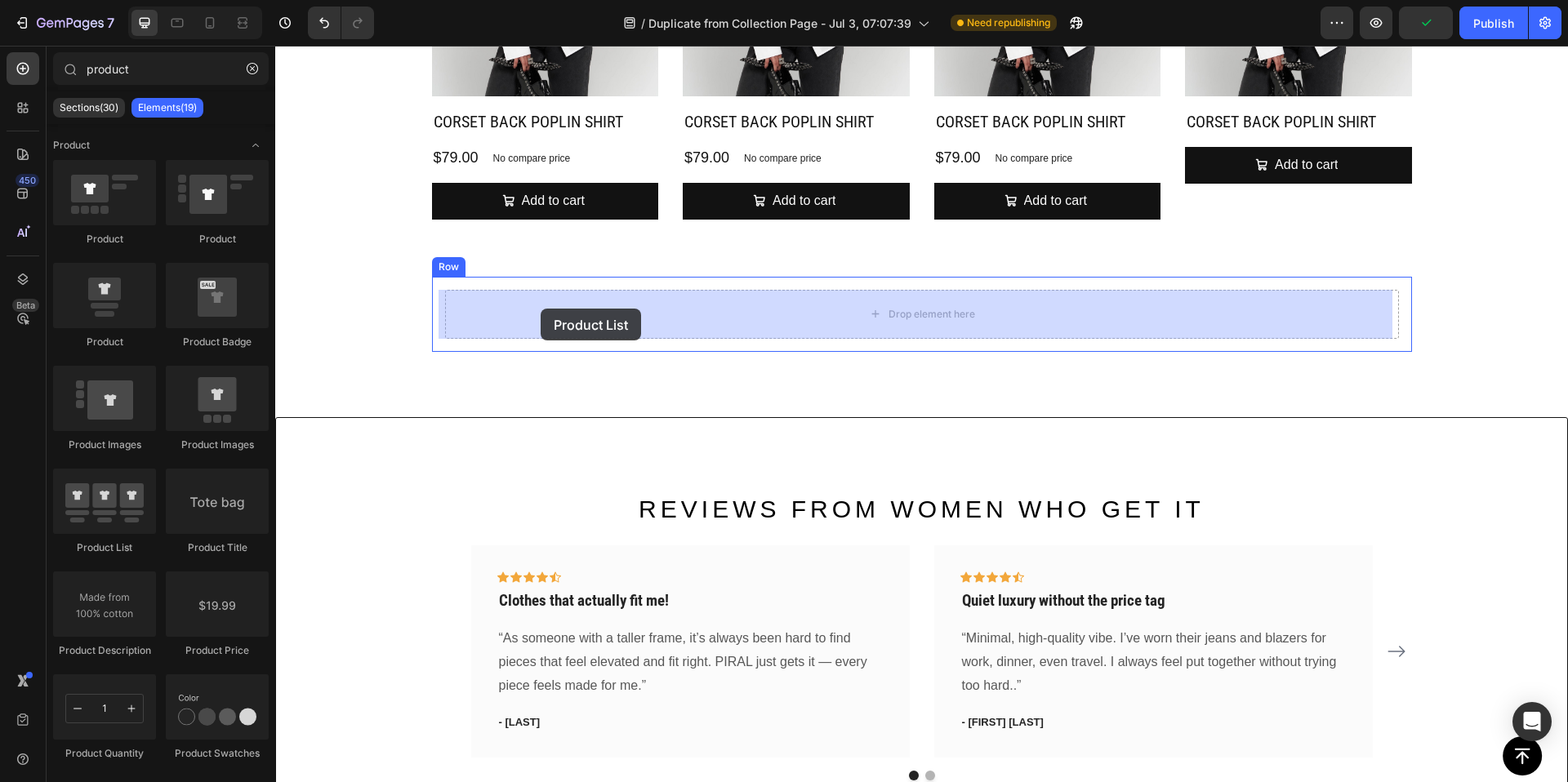 drag, startPoint x: 385, startPoint y: 564, endPoint x: 541, endPoint y: 309, distance: 298.9331 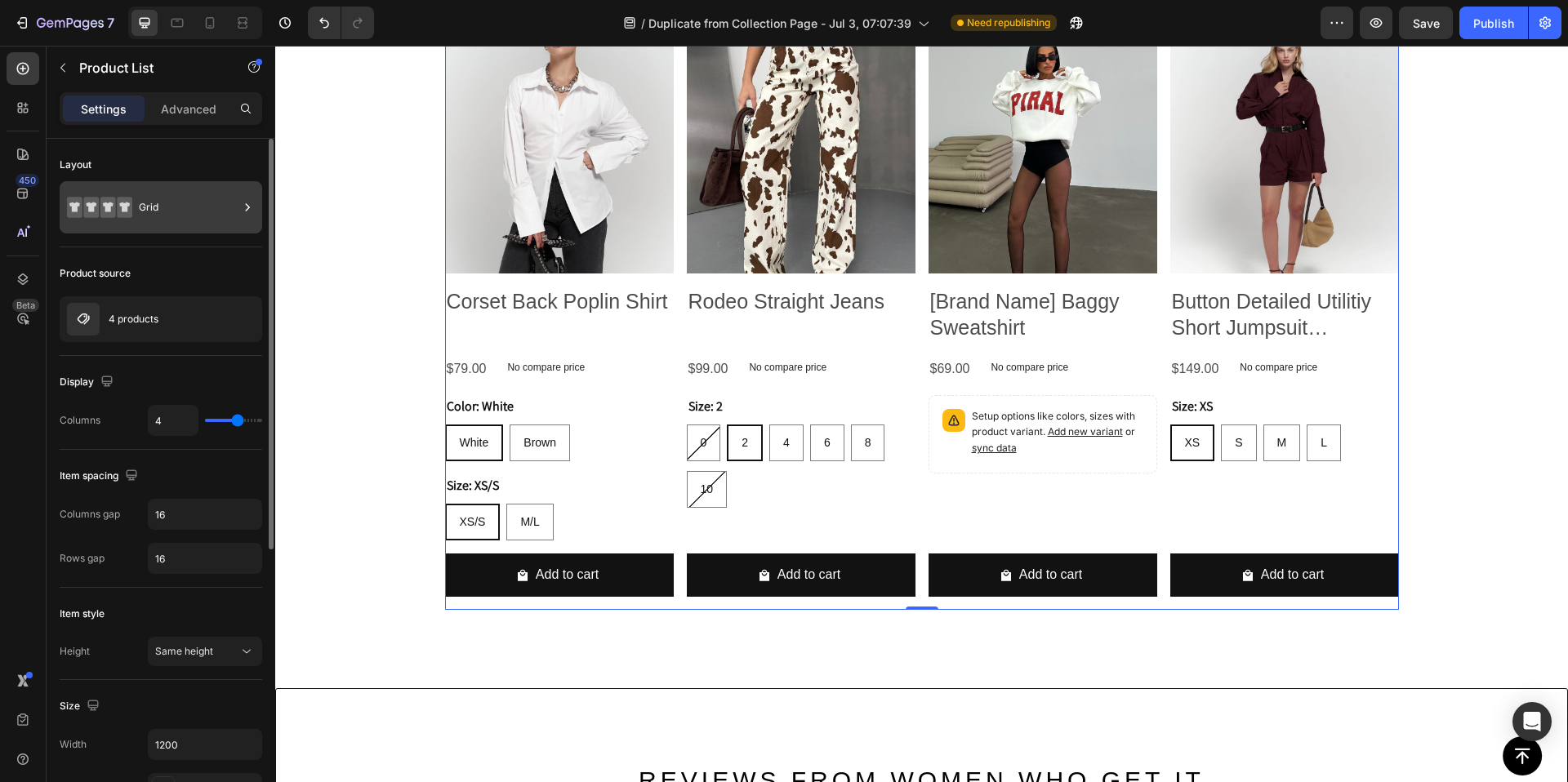 scroll, scrollTop: 2726, scrollLeft: 0, axis: vertical 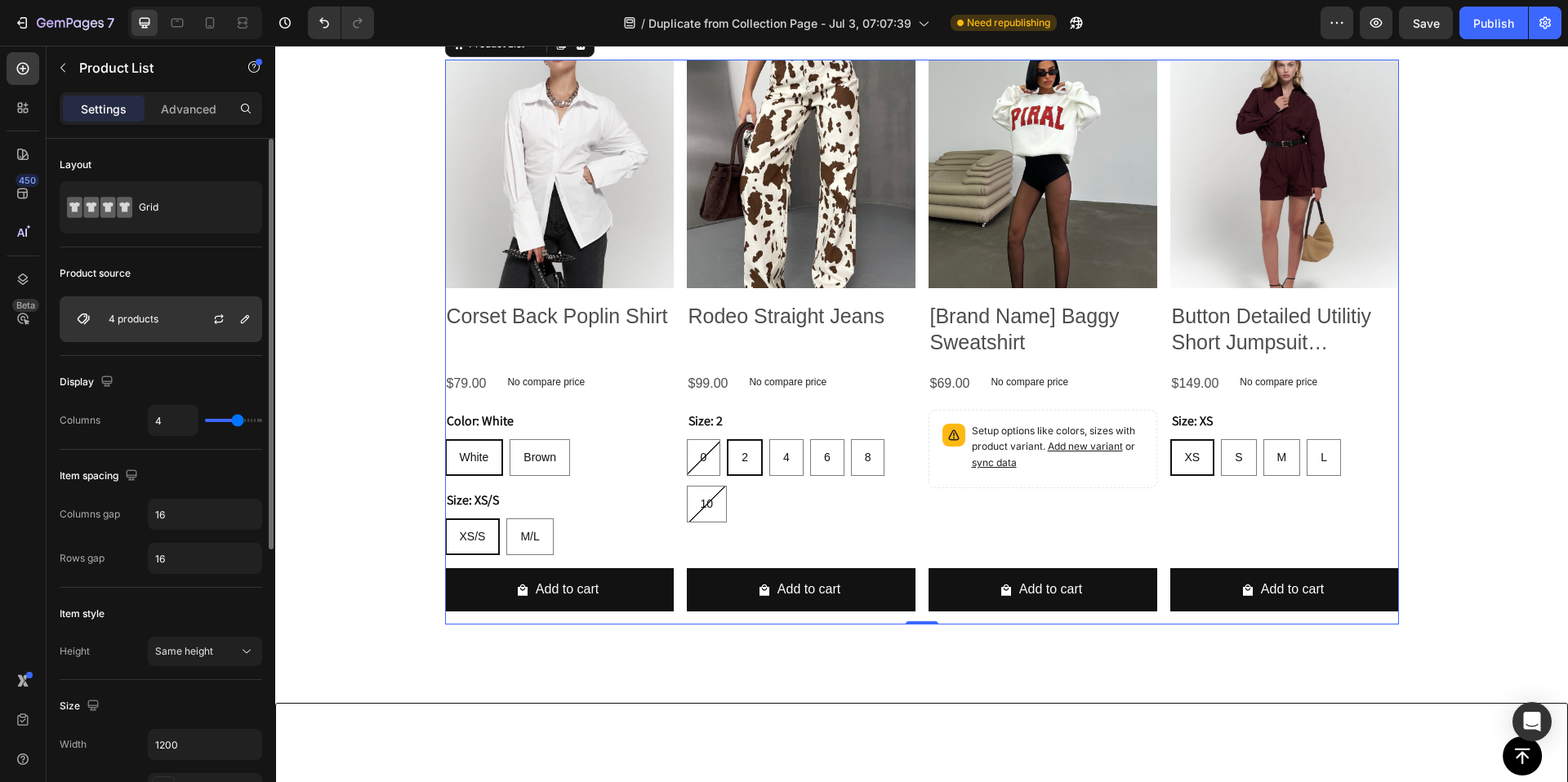 click on "4 products" at bounding box center [161, 319] 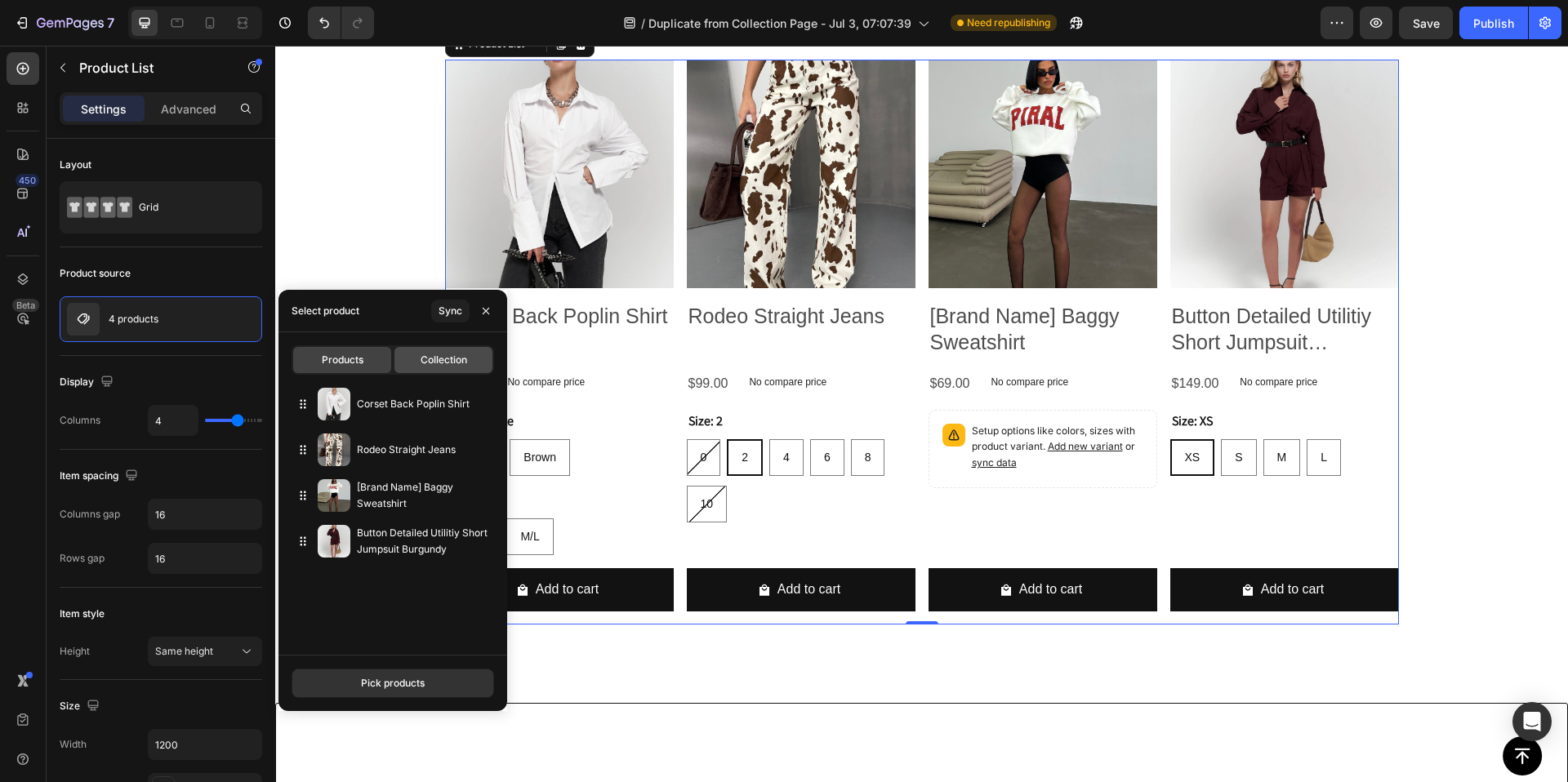 click on "Collection" 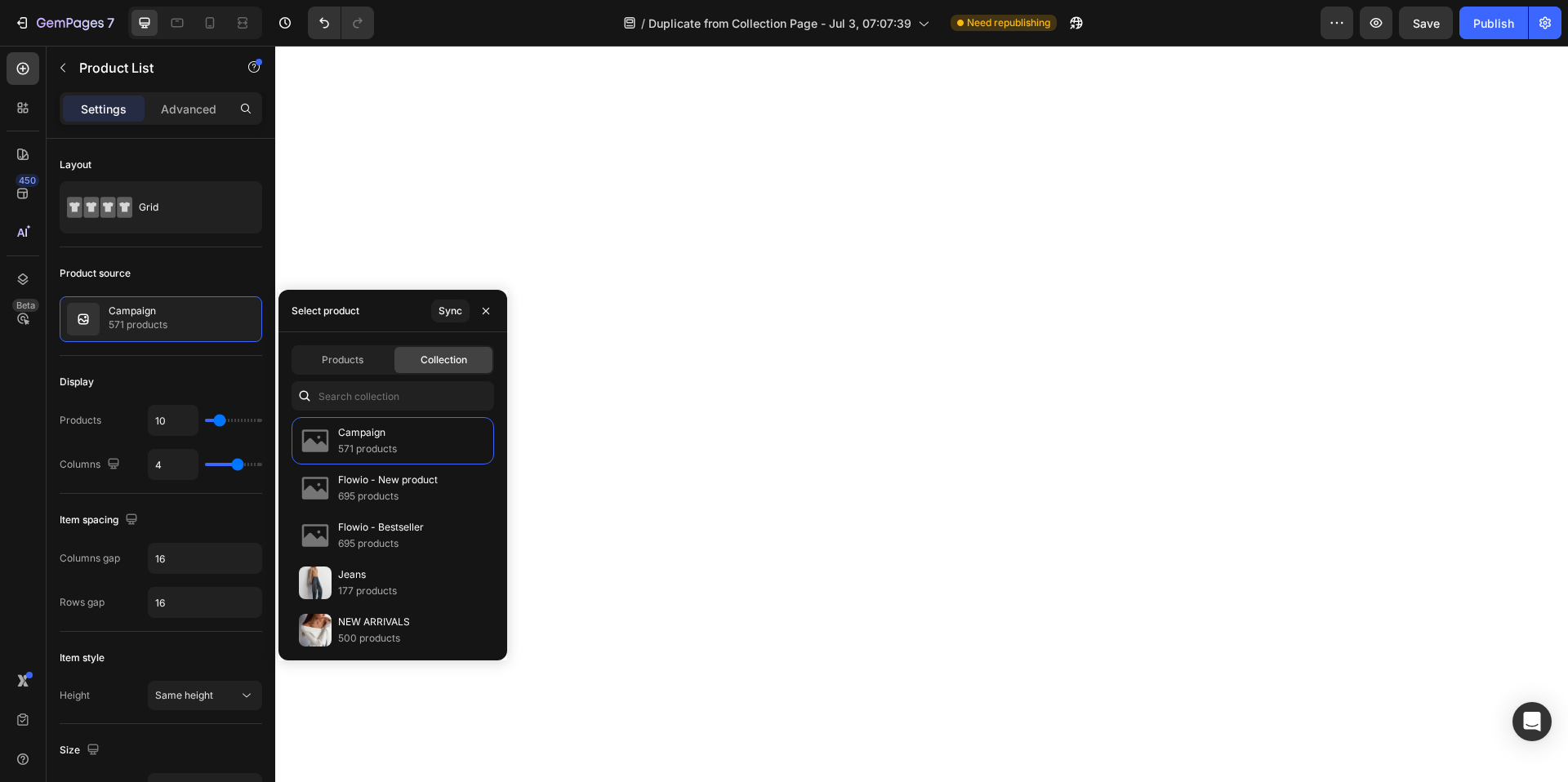 scroll, scrollTop: 0, scrollLeft: 0, axis: both 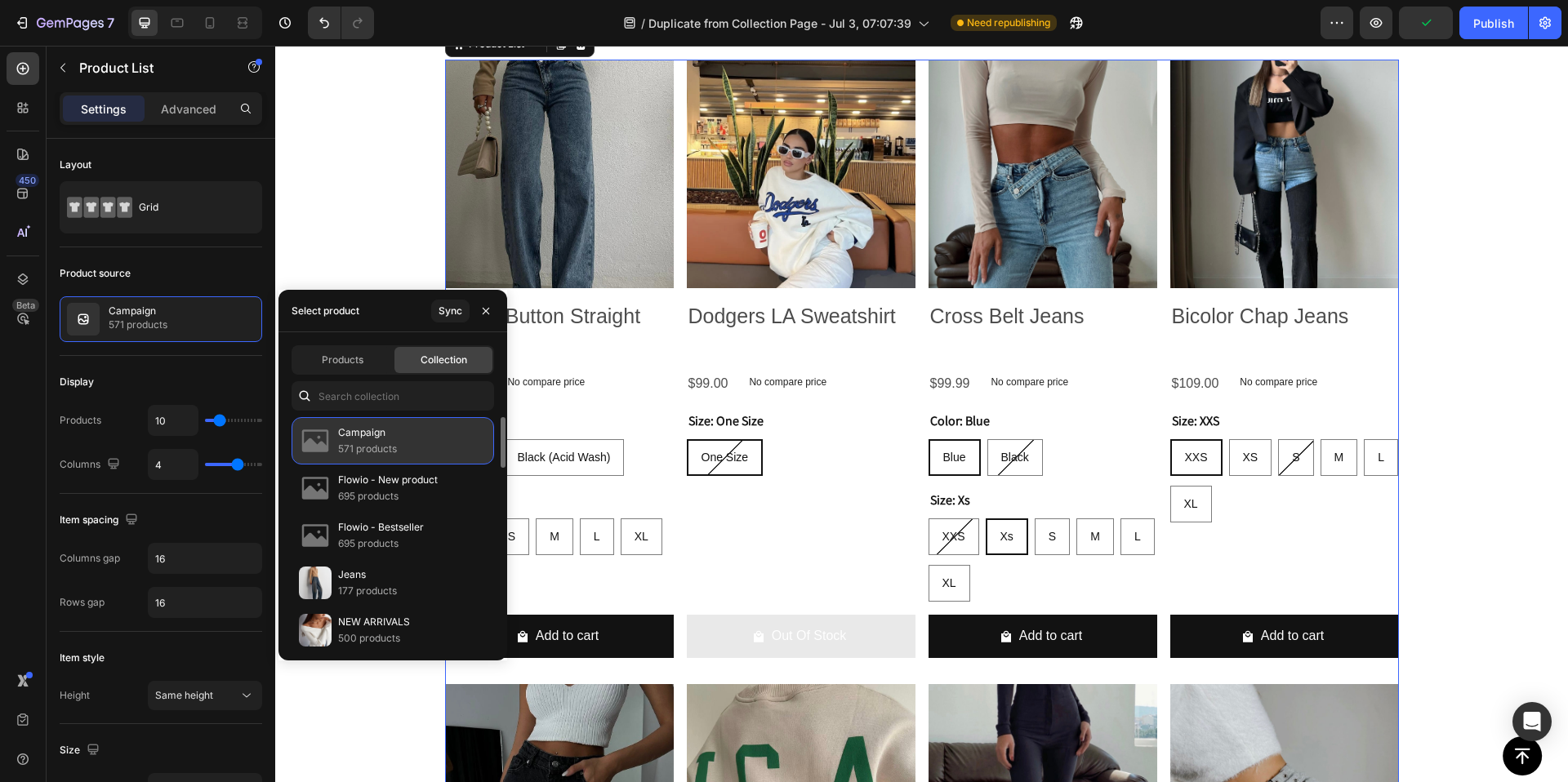 click on "Campaign 571 products" 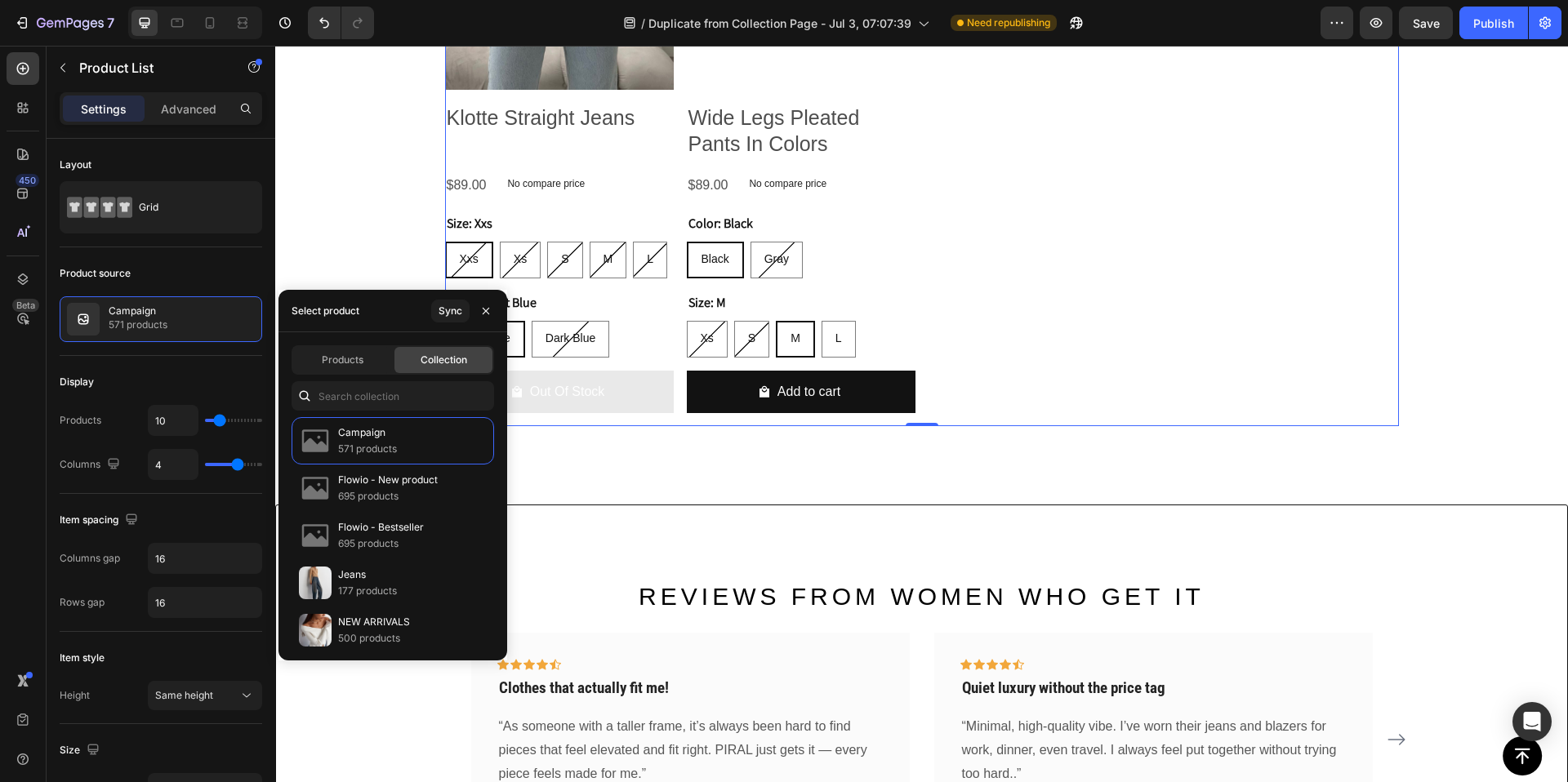 scroll, scrollTop: 4178, scrollLeft: 0, axis: vertical 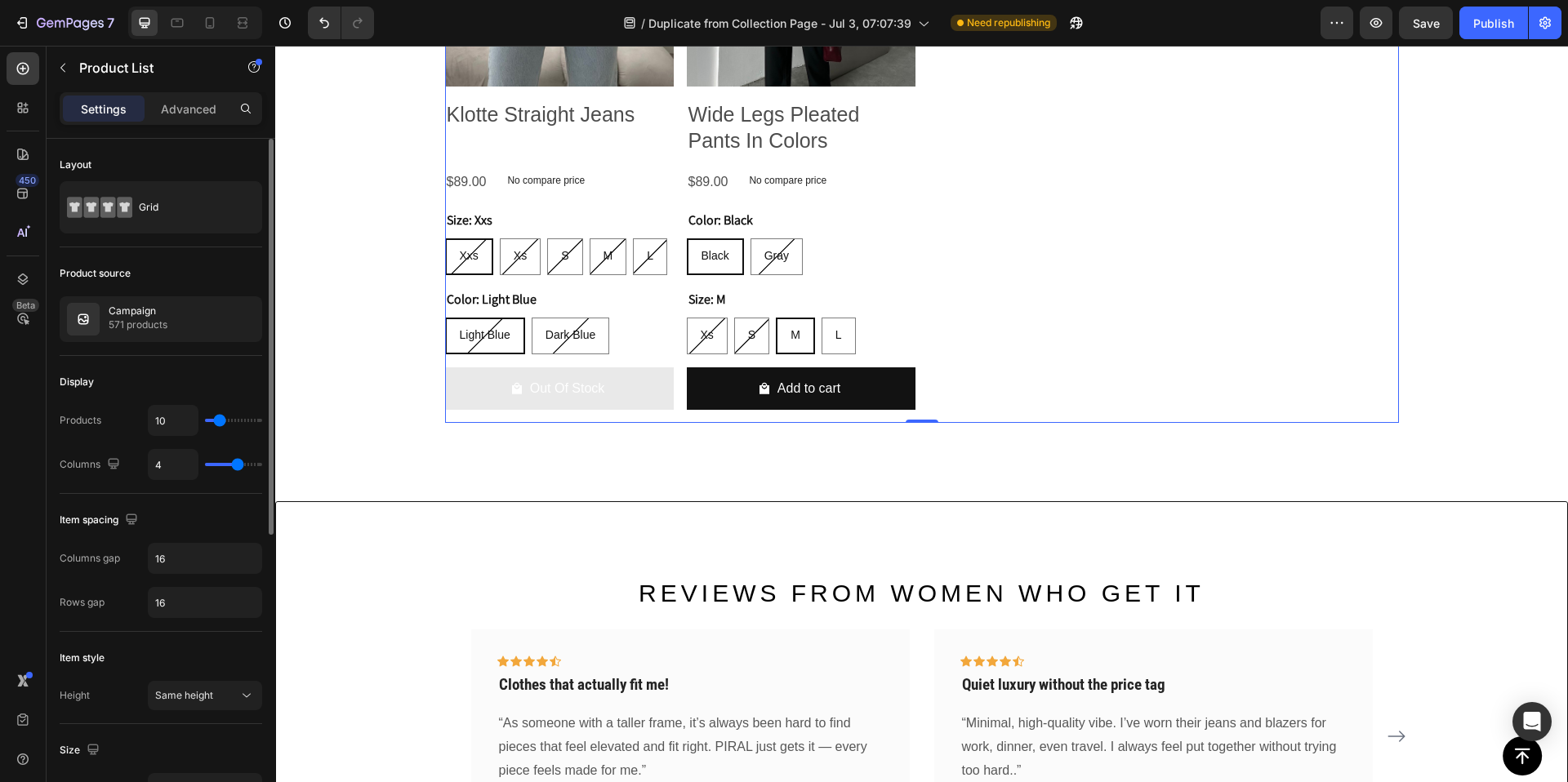 type on "9" 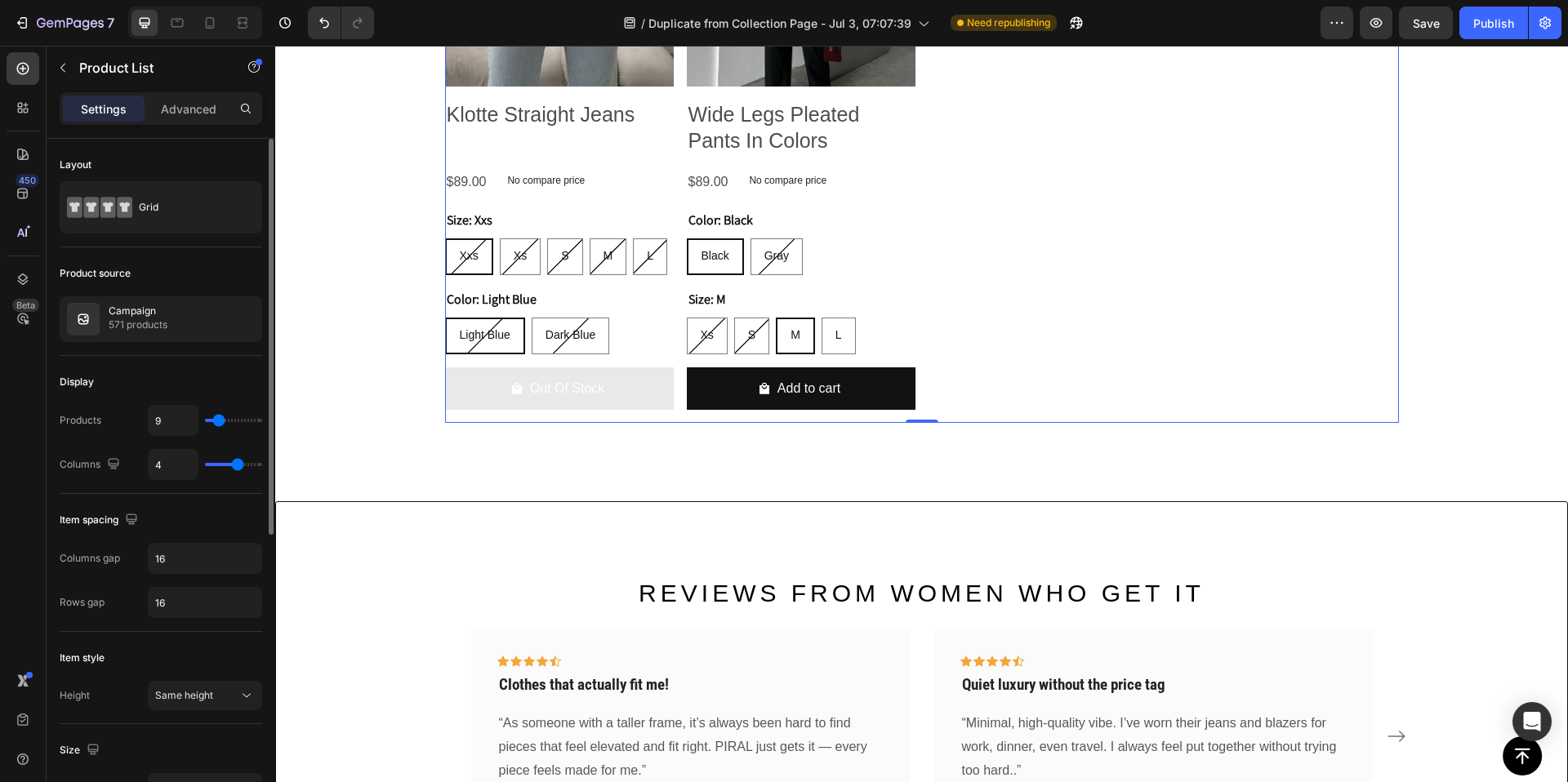 type on "8" 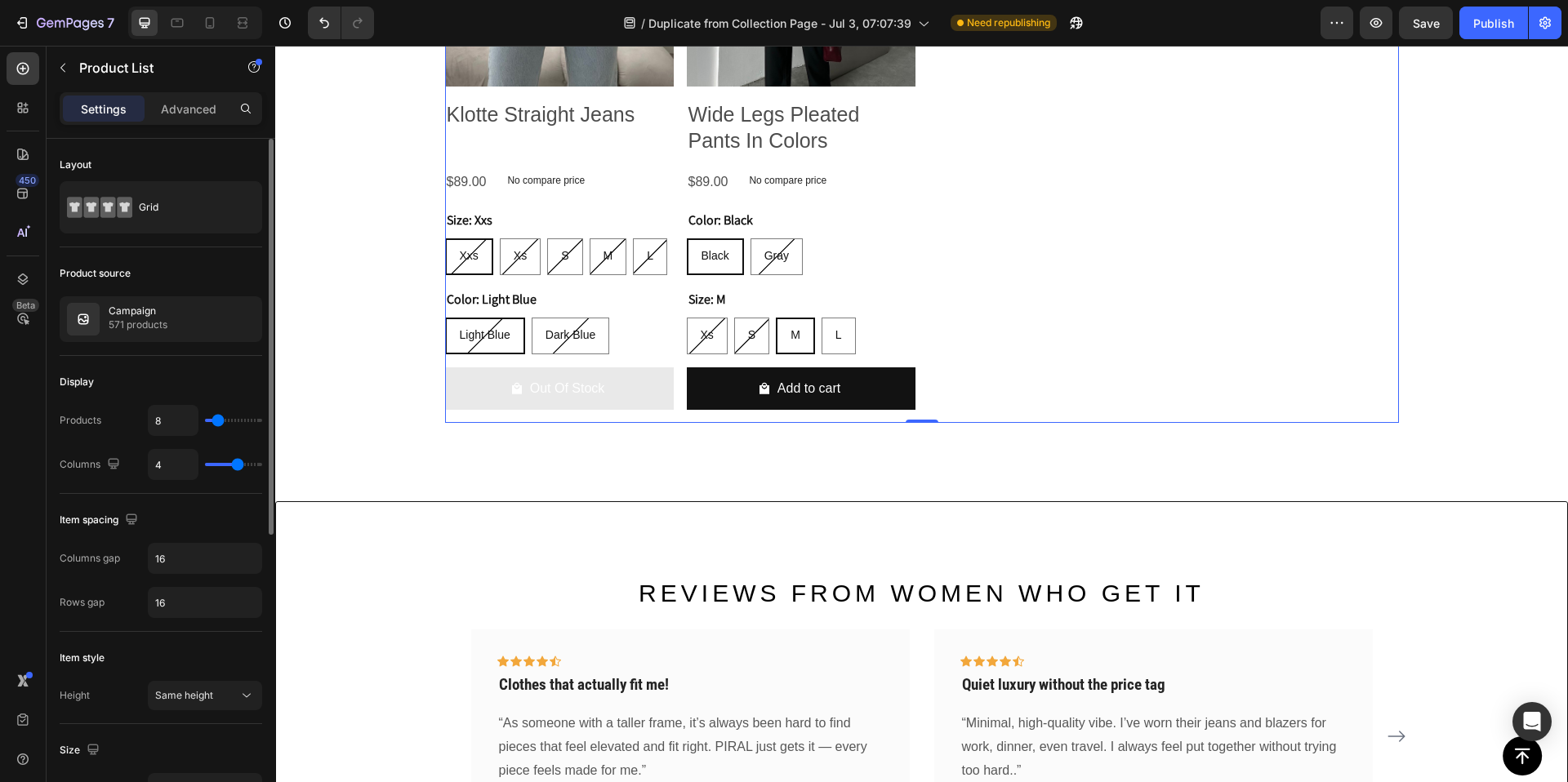 type on "7" 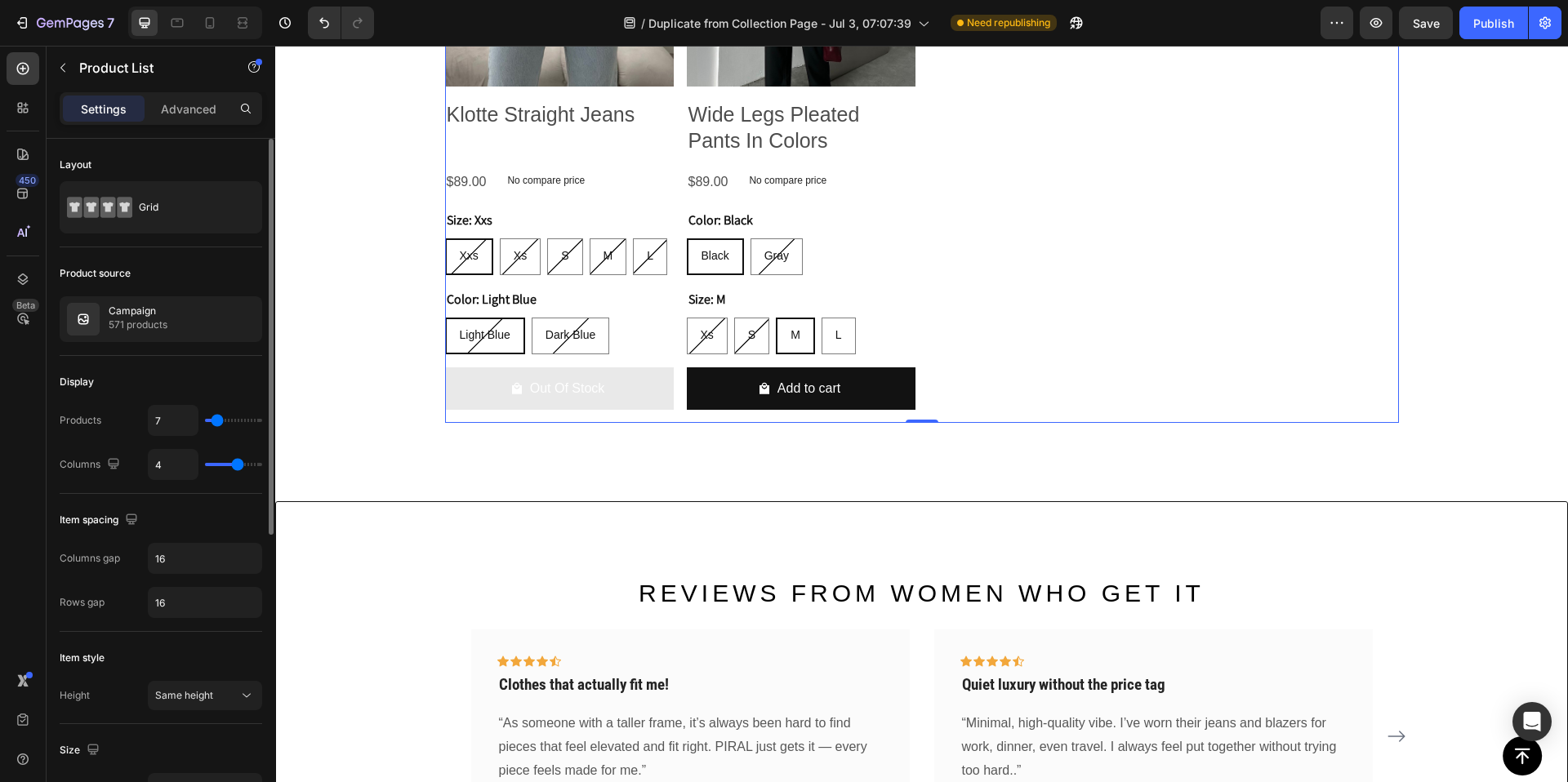type on "6" 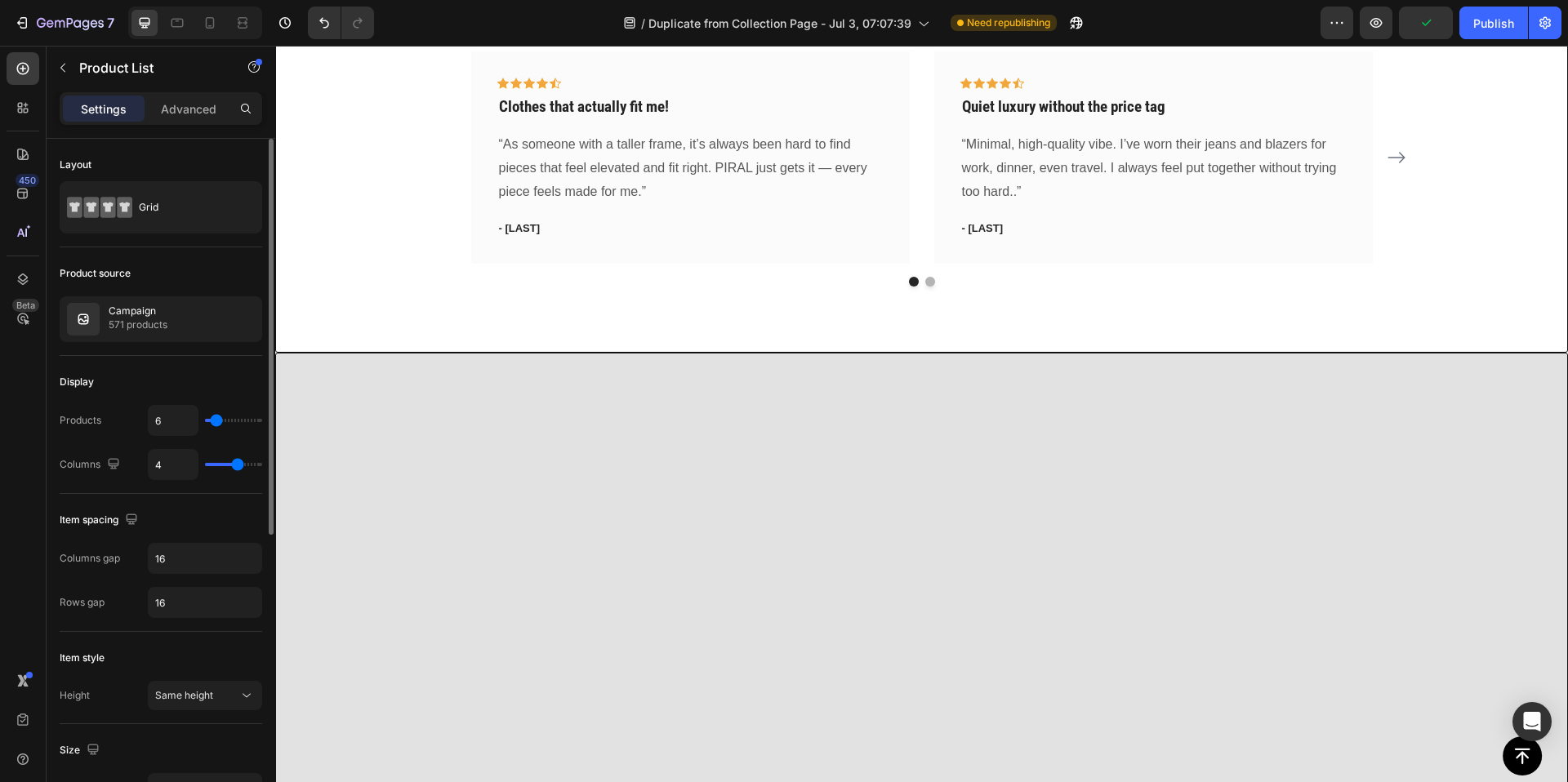 type on "7" 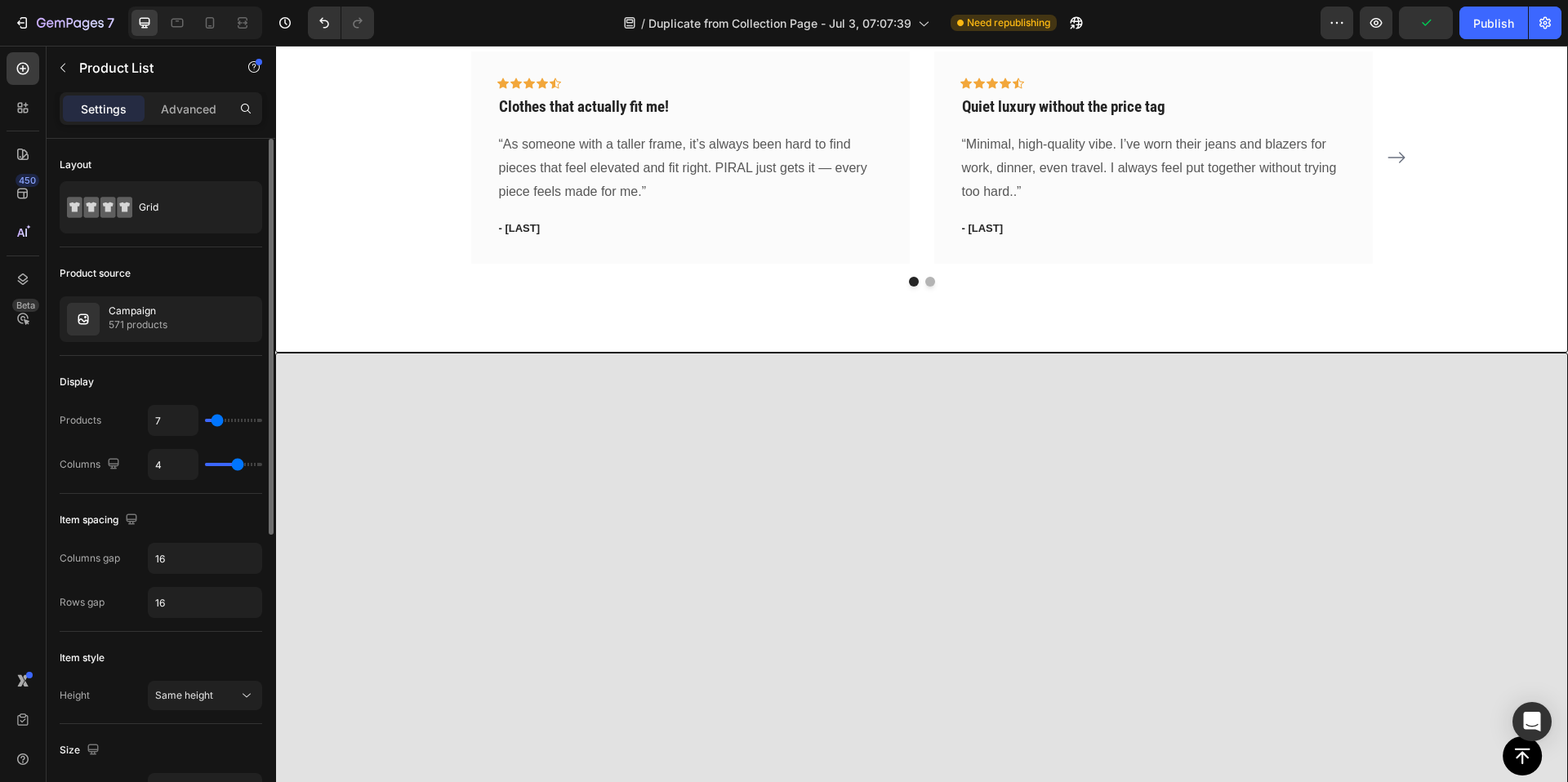 type on "8" 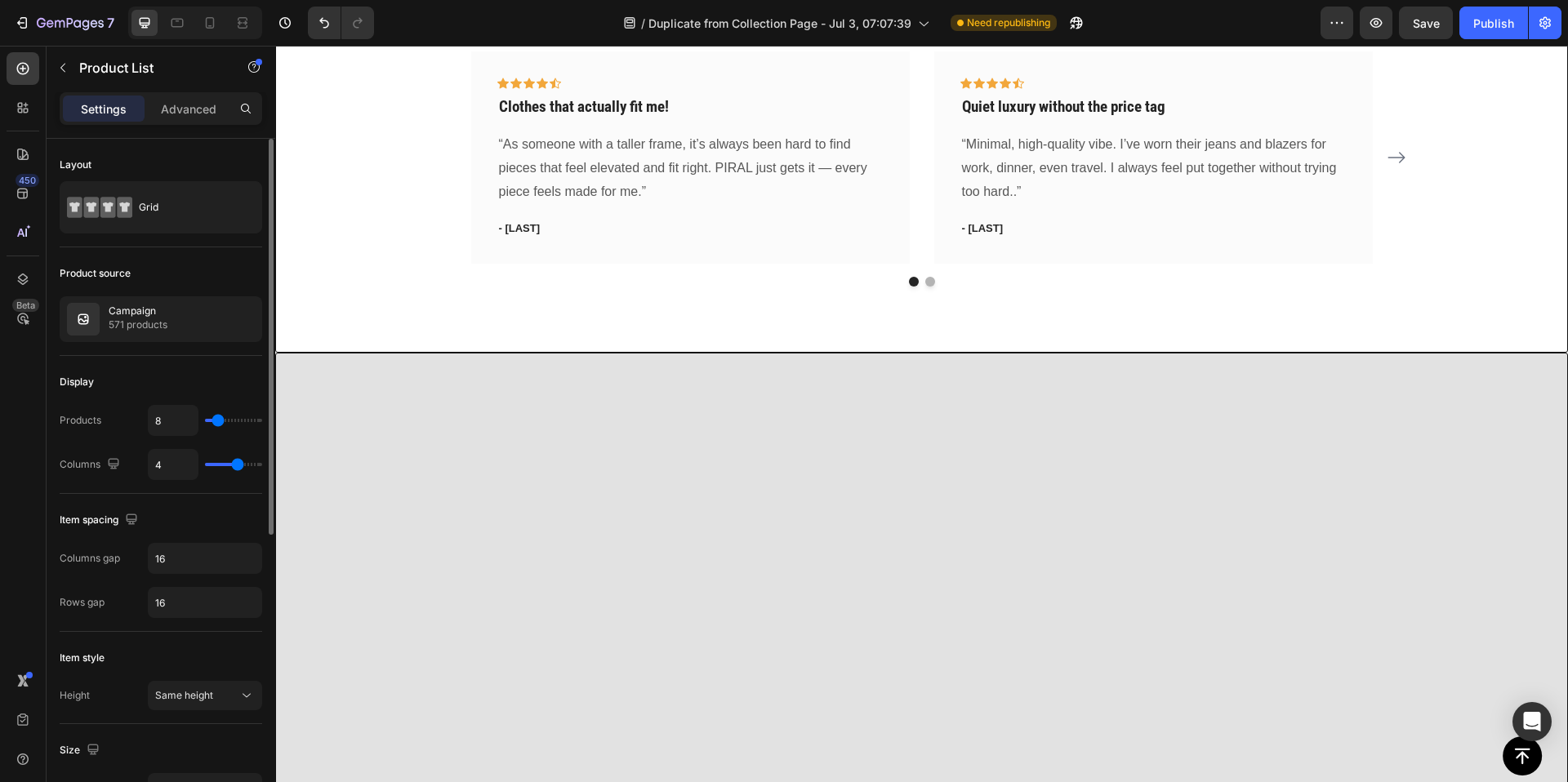 type on "9" 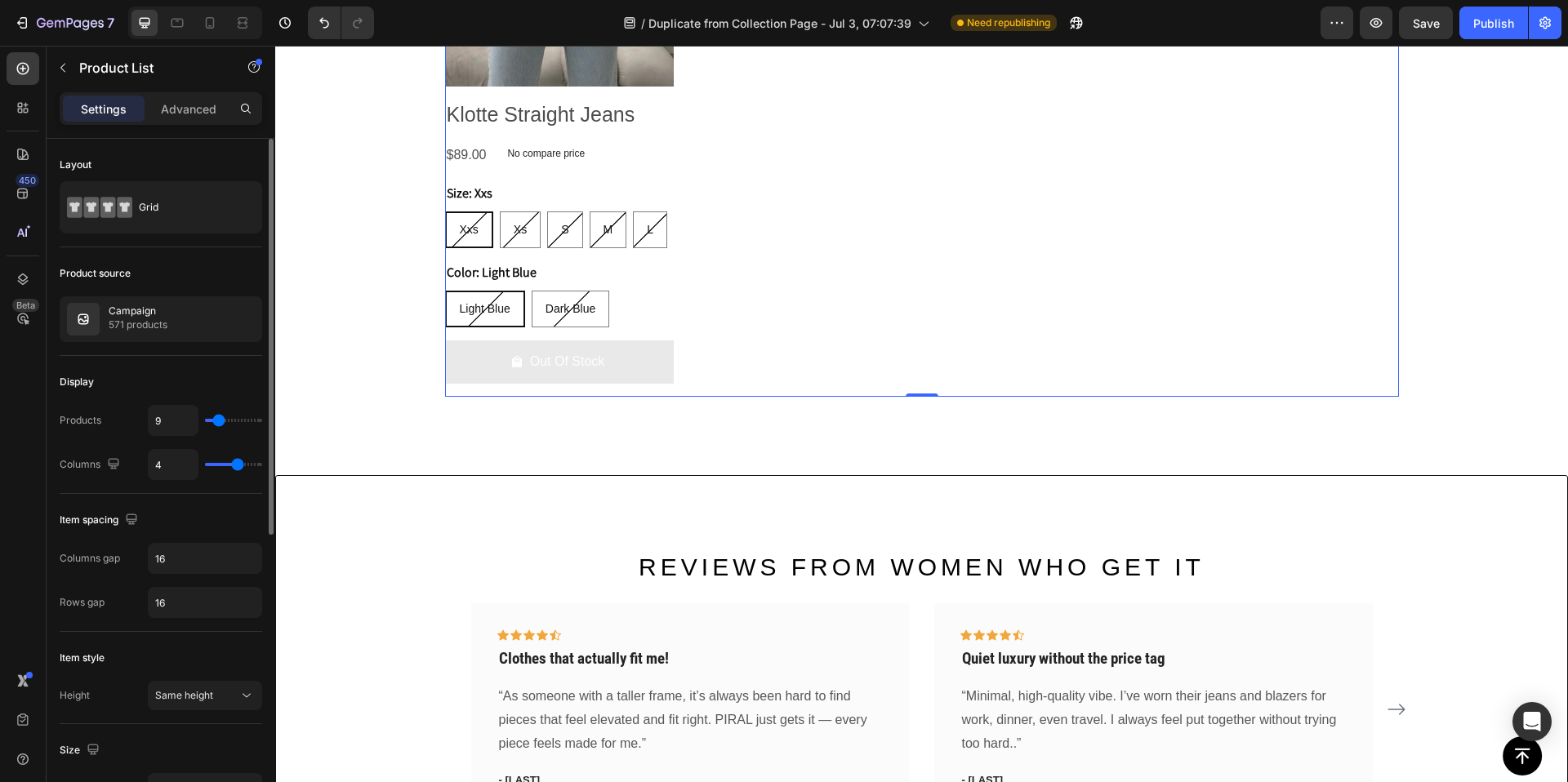 type on "9" 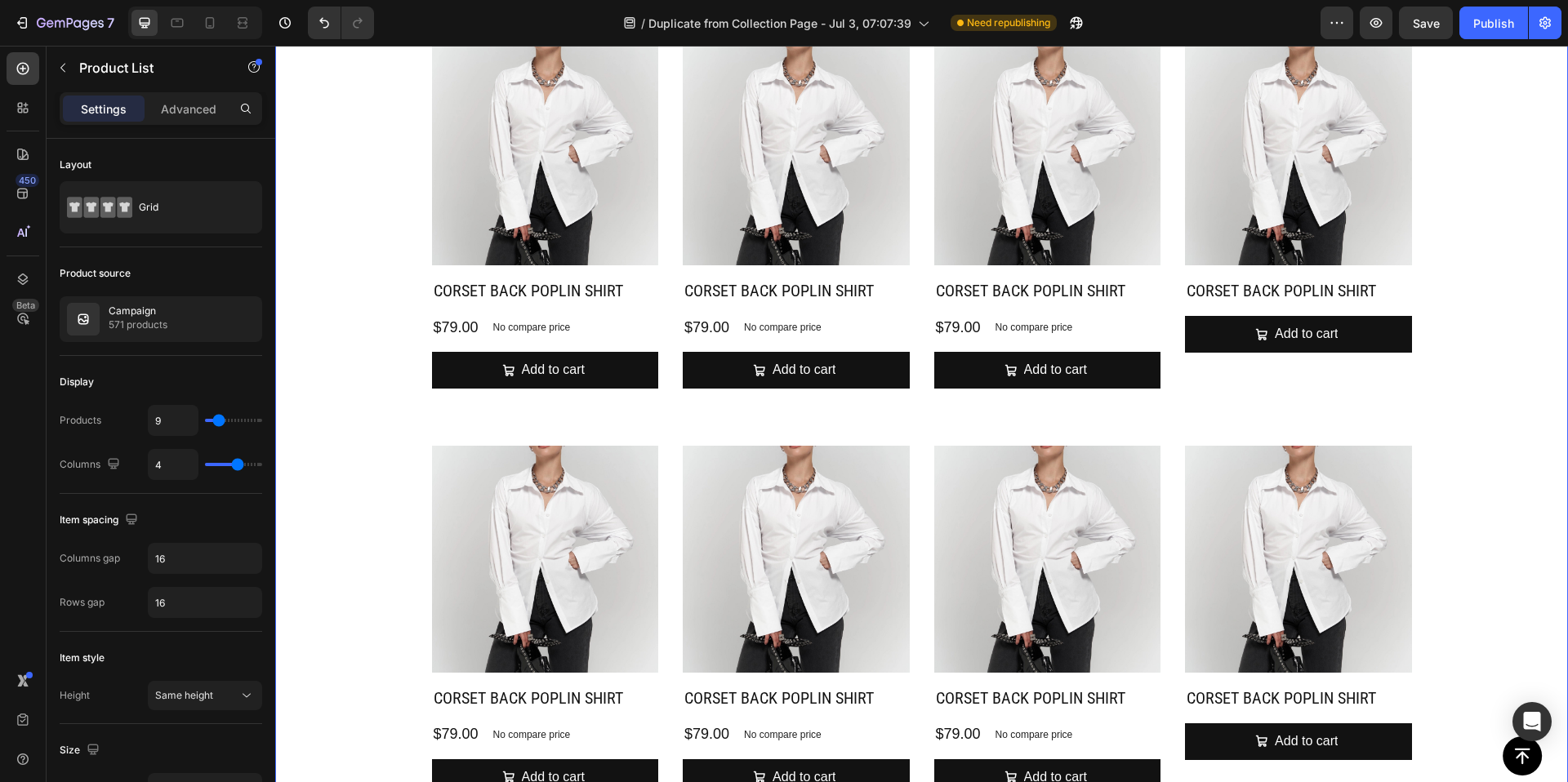 scroll, scrollTop: 1922, scrollLeft: 0, axis: vertical 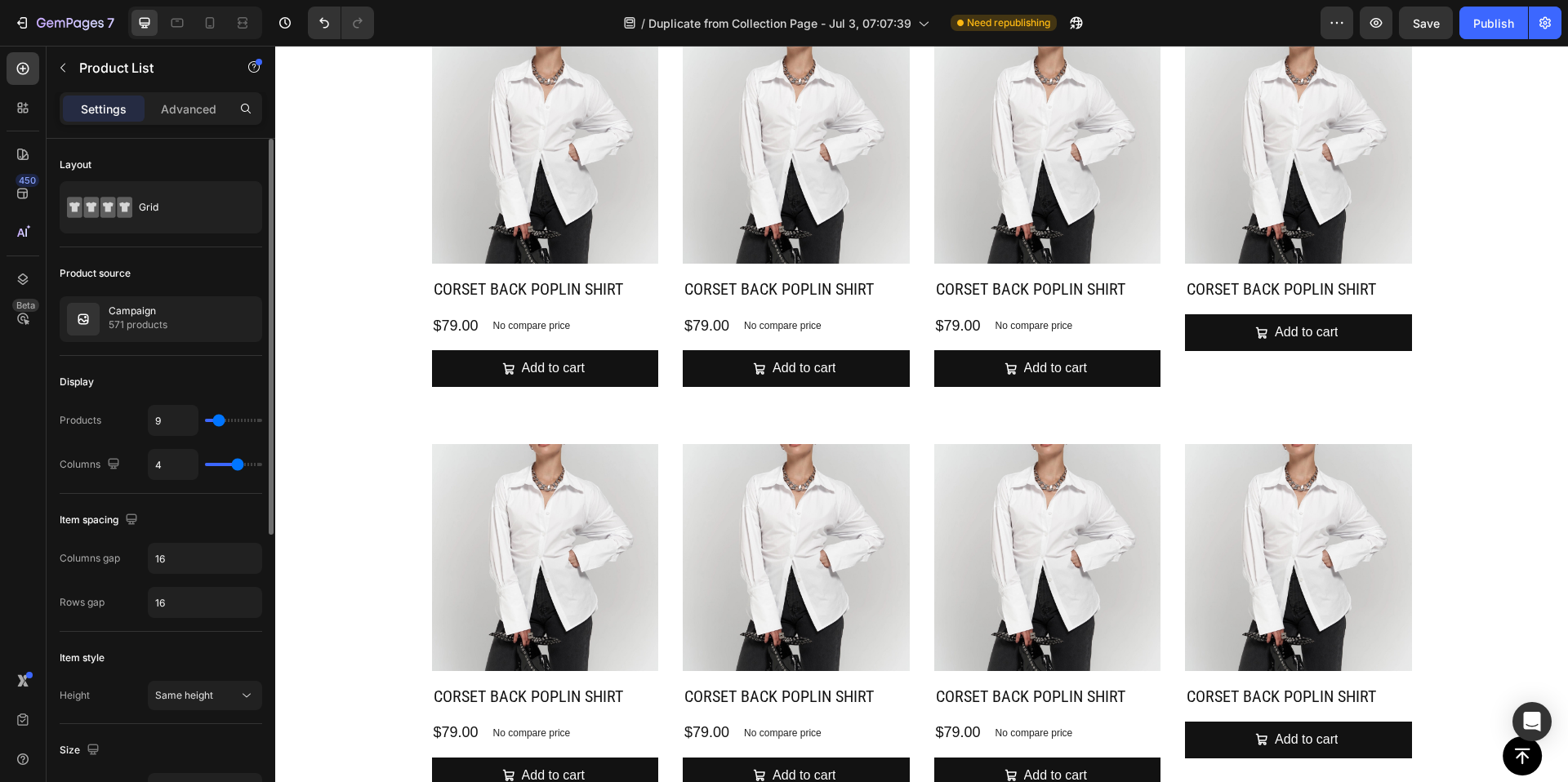 type on "14" 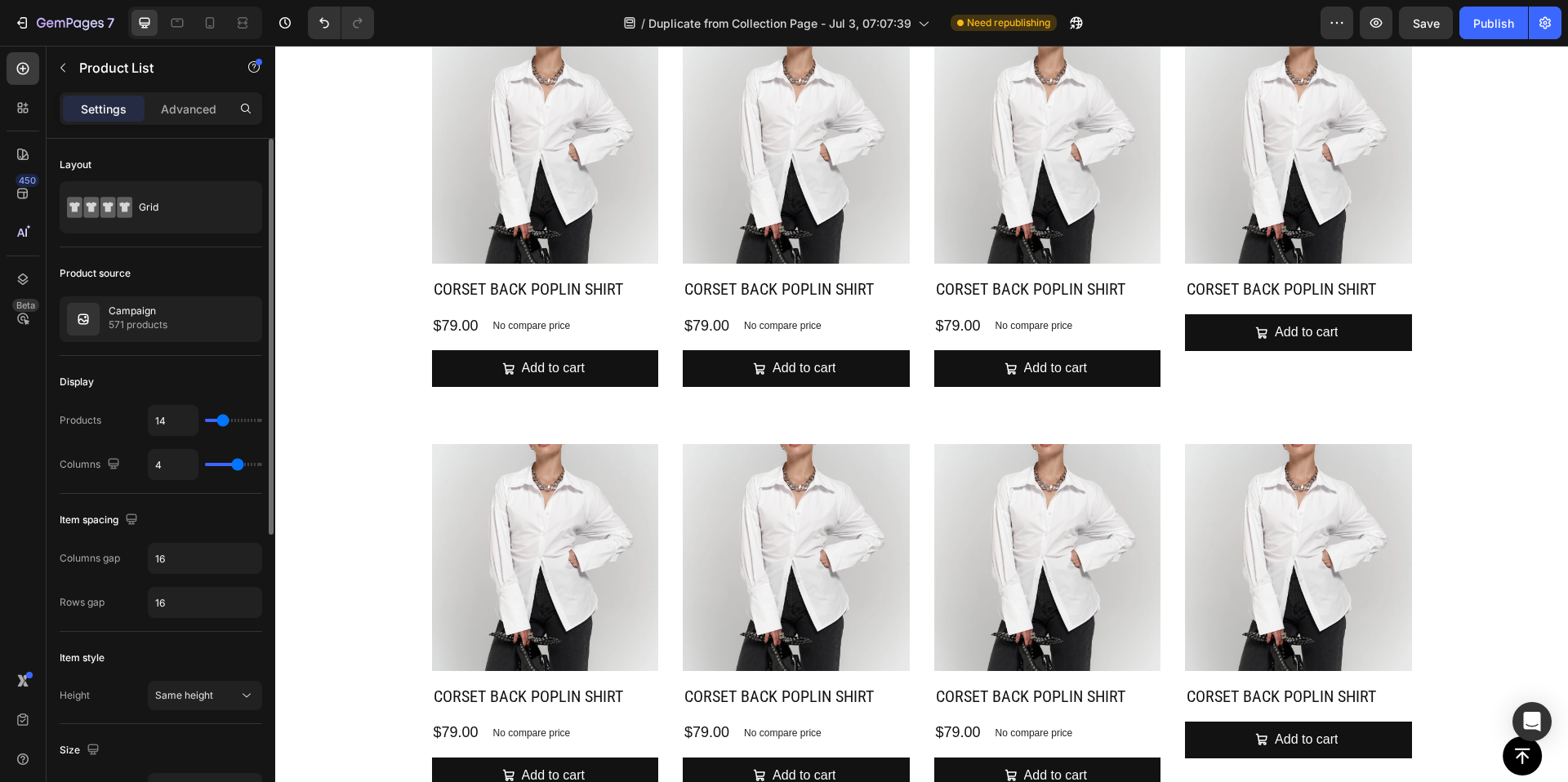 type on "13" 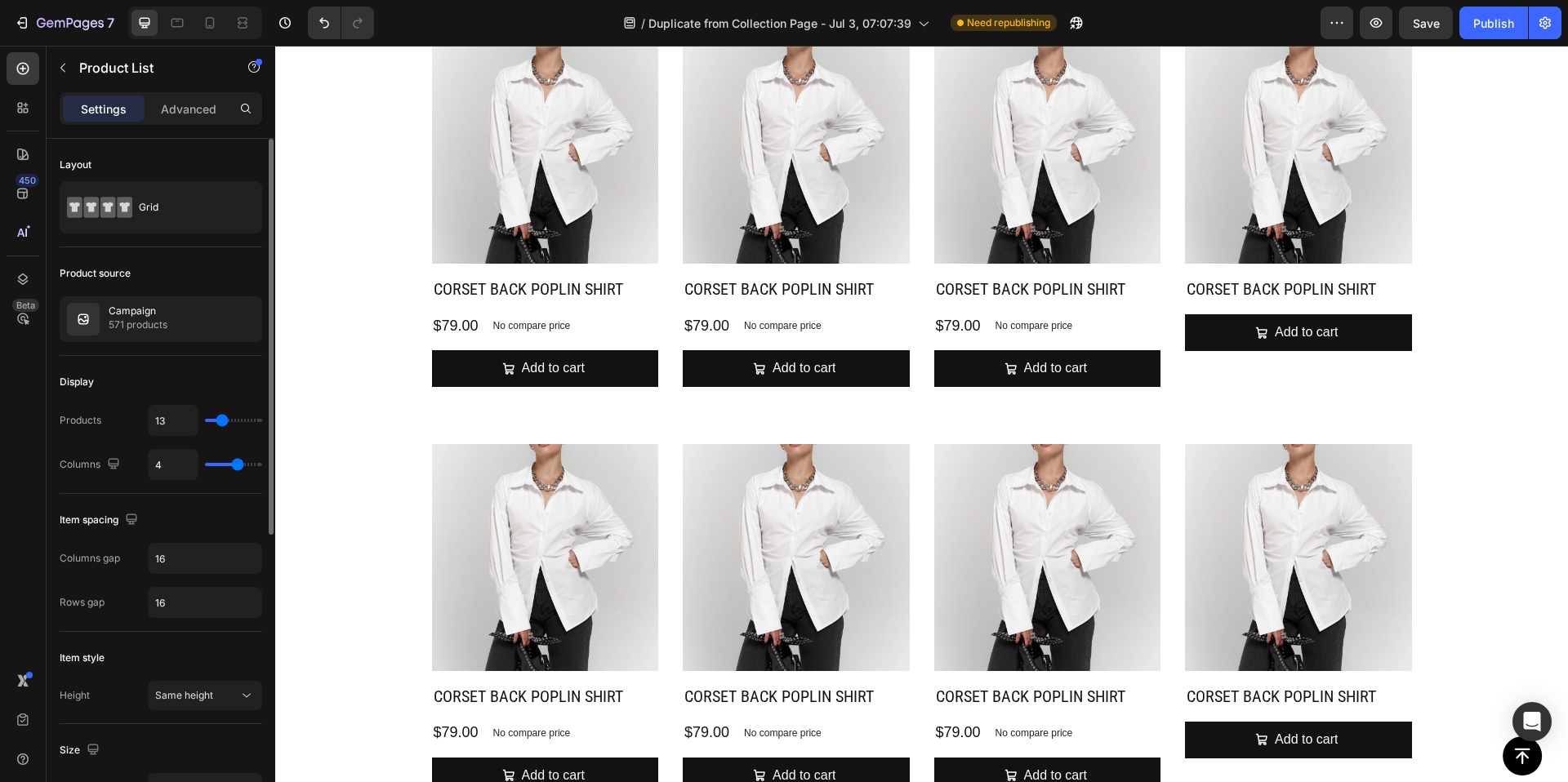type on "12" 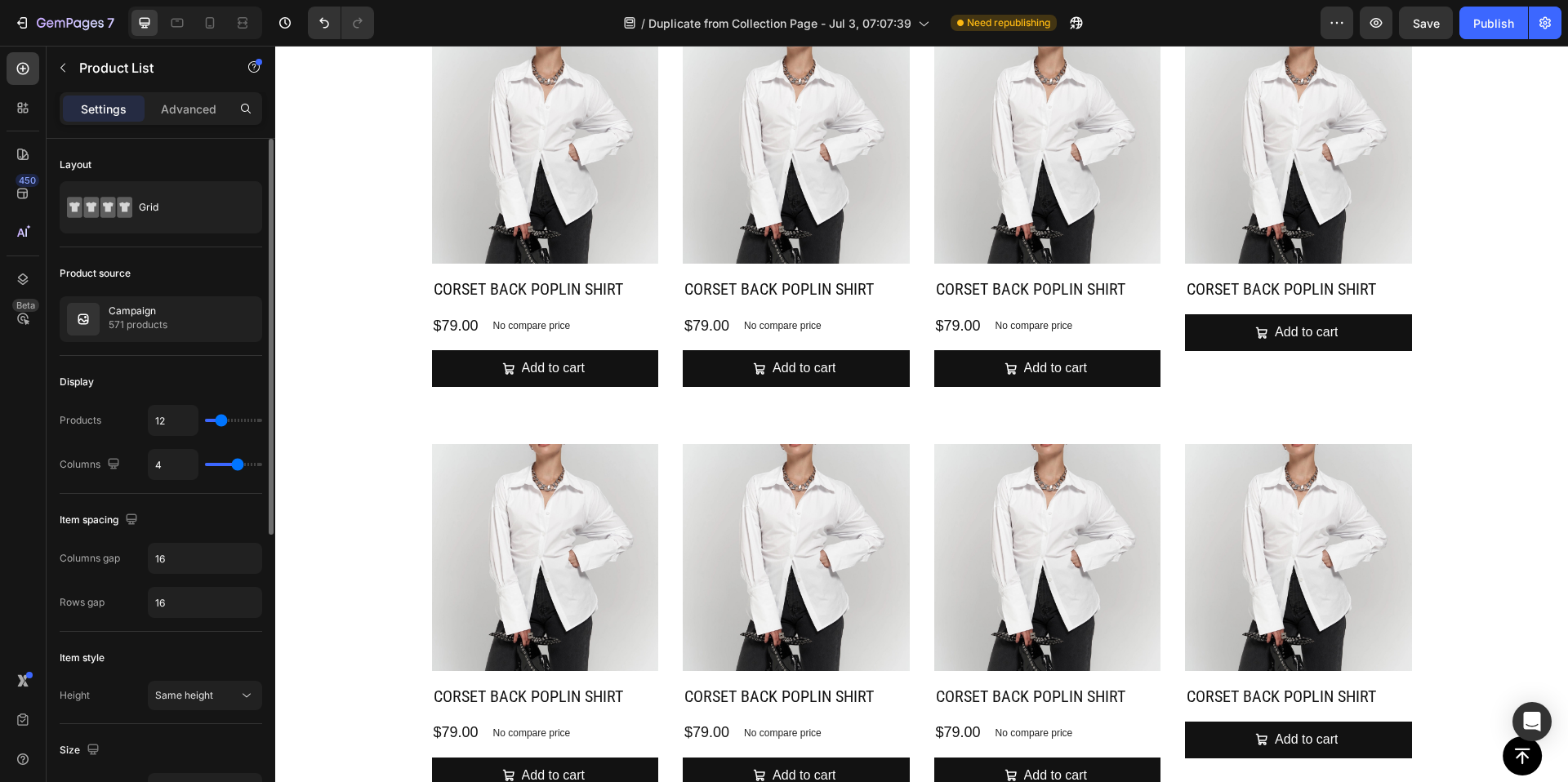 type on "11" 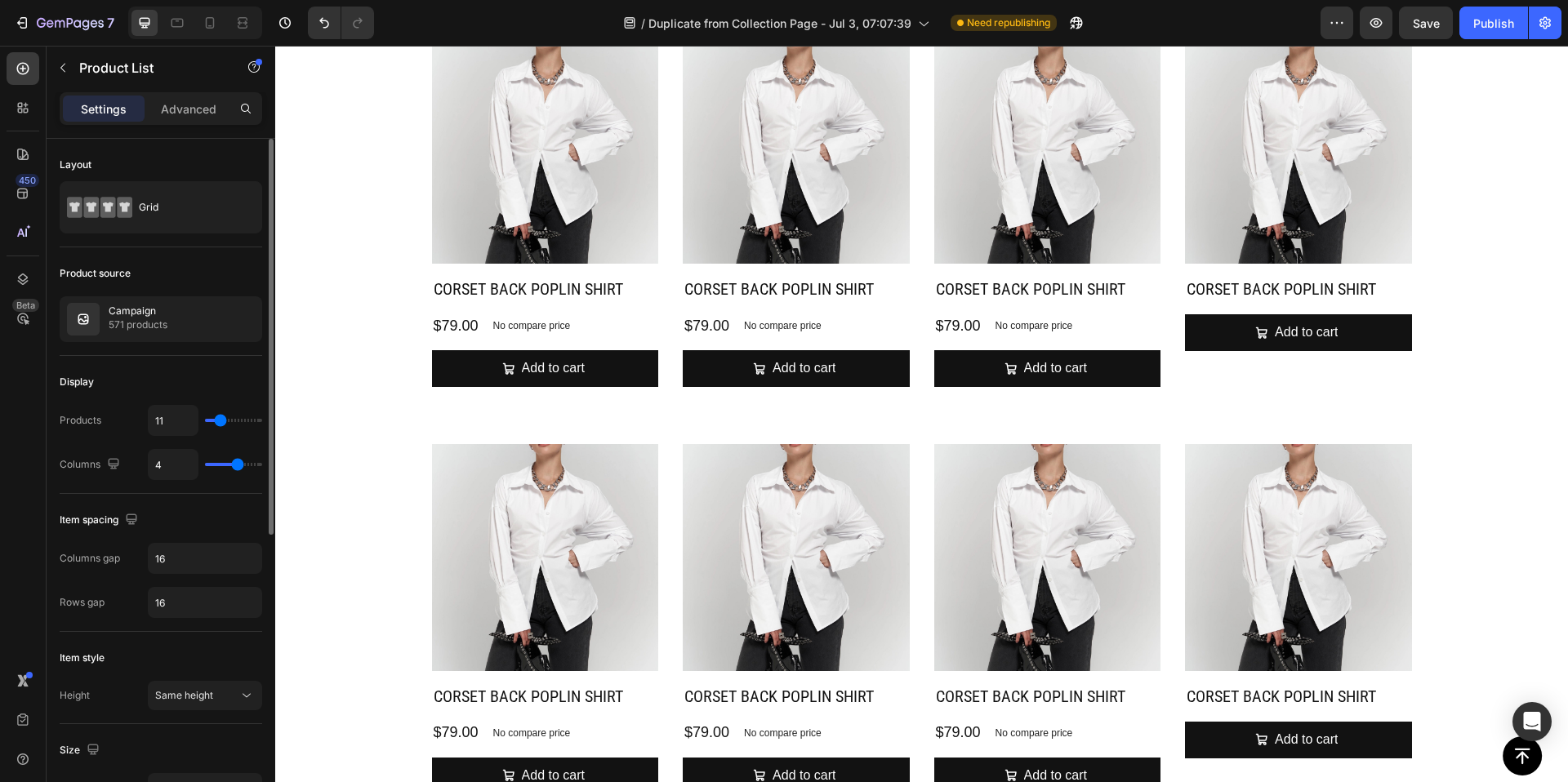 type on "10" 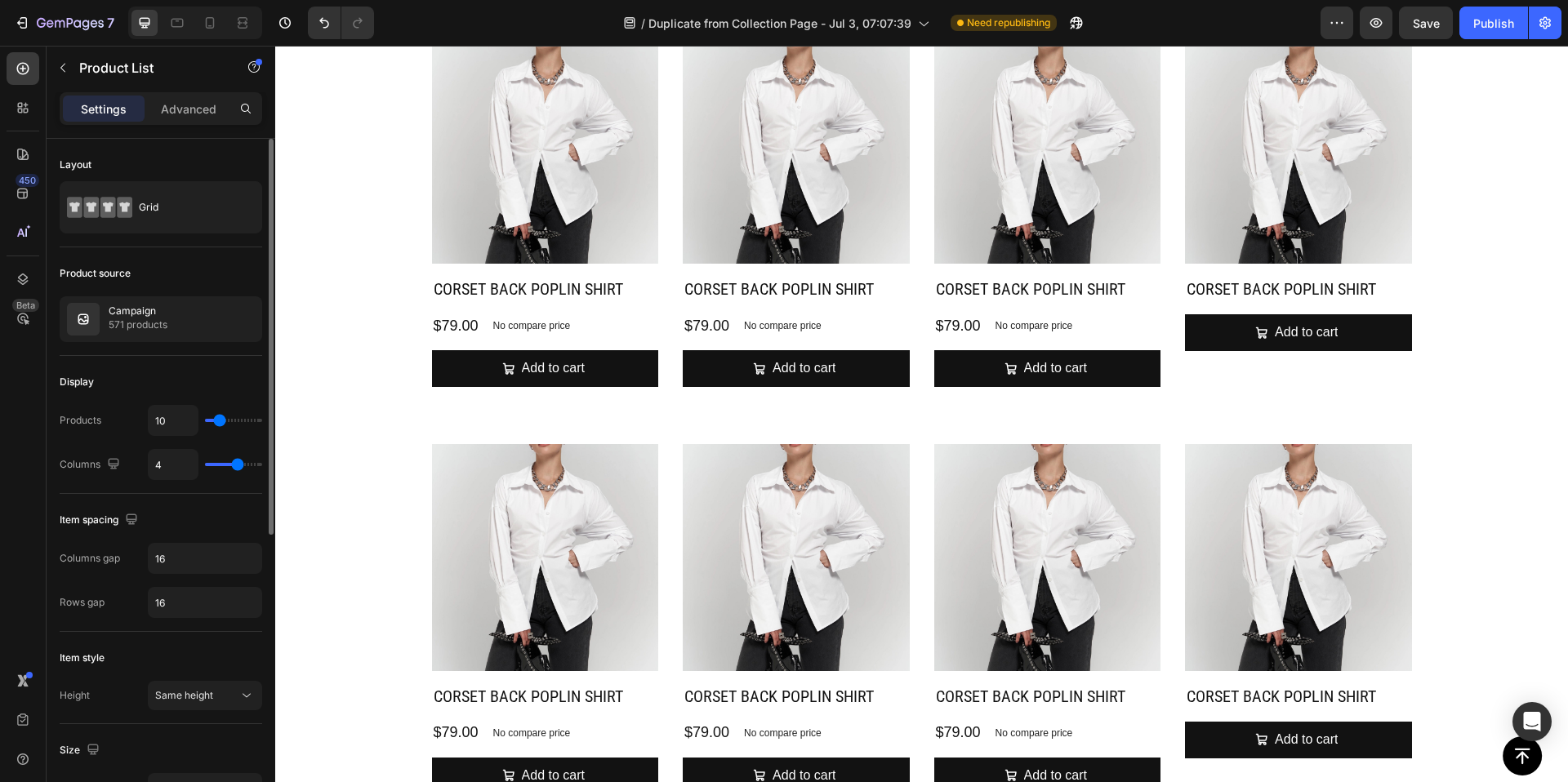 type on "9" 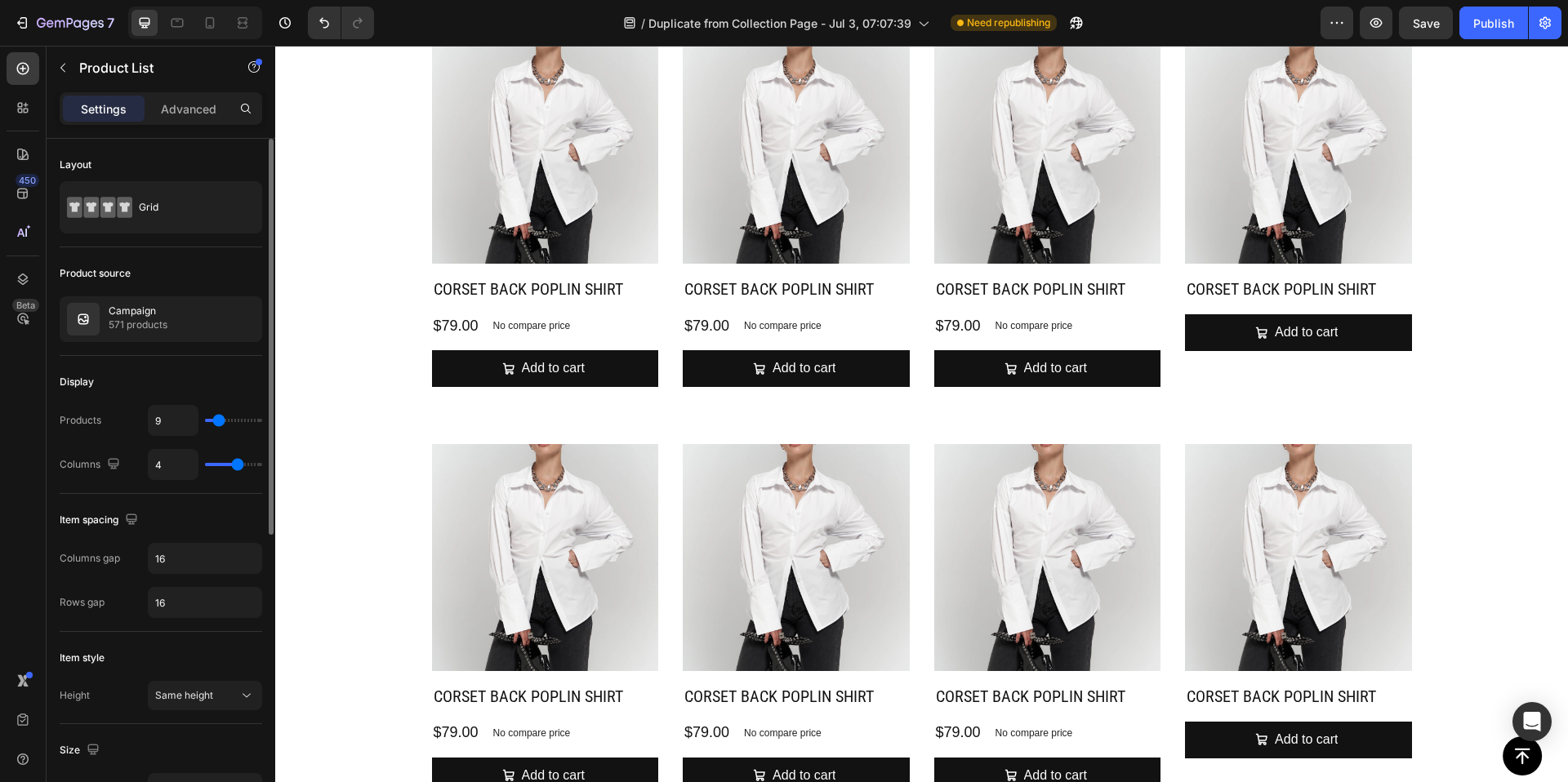 type on "8" 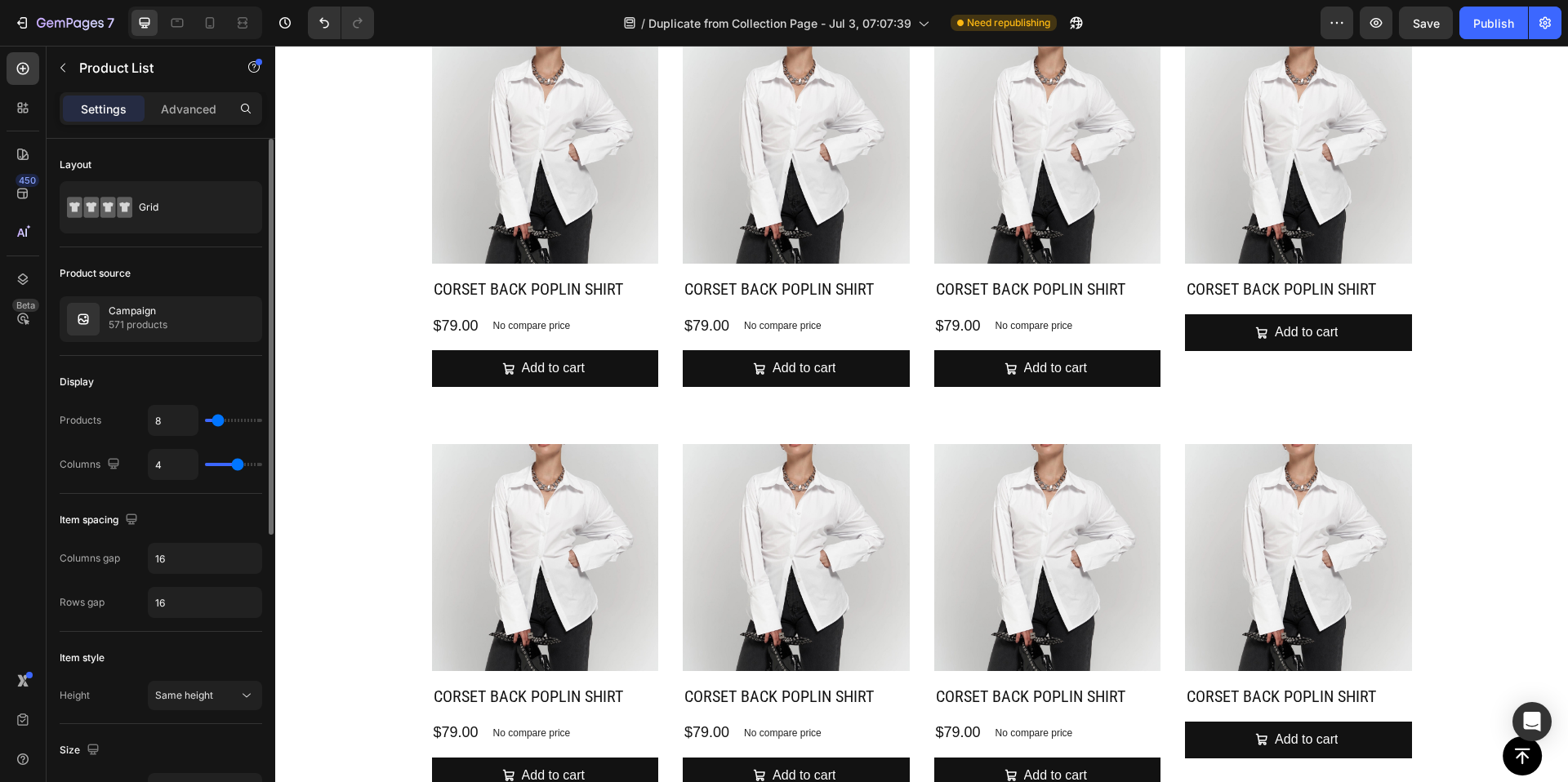 type on "7" 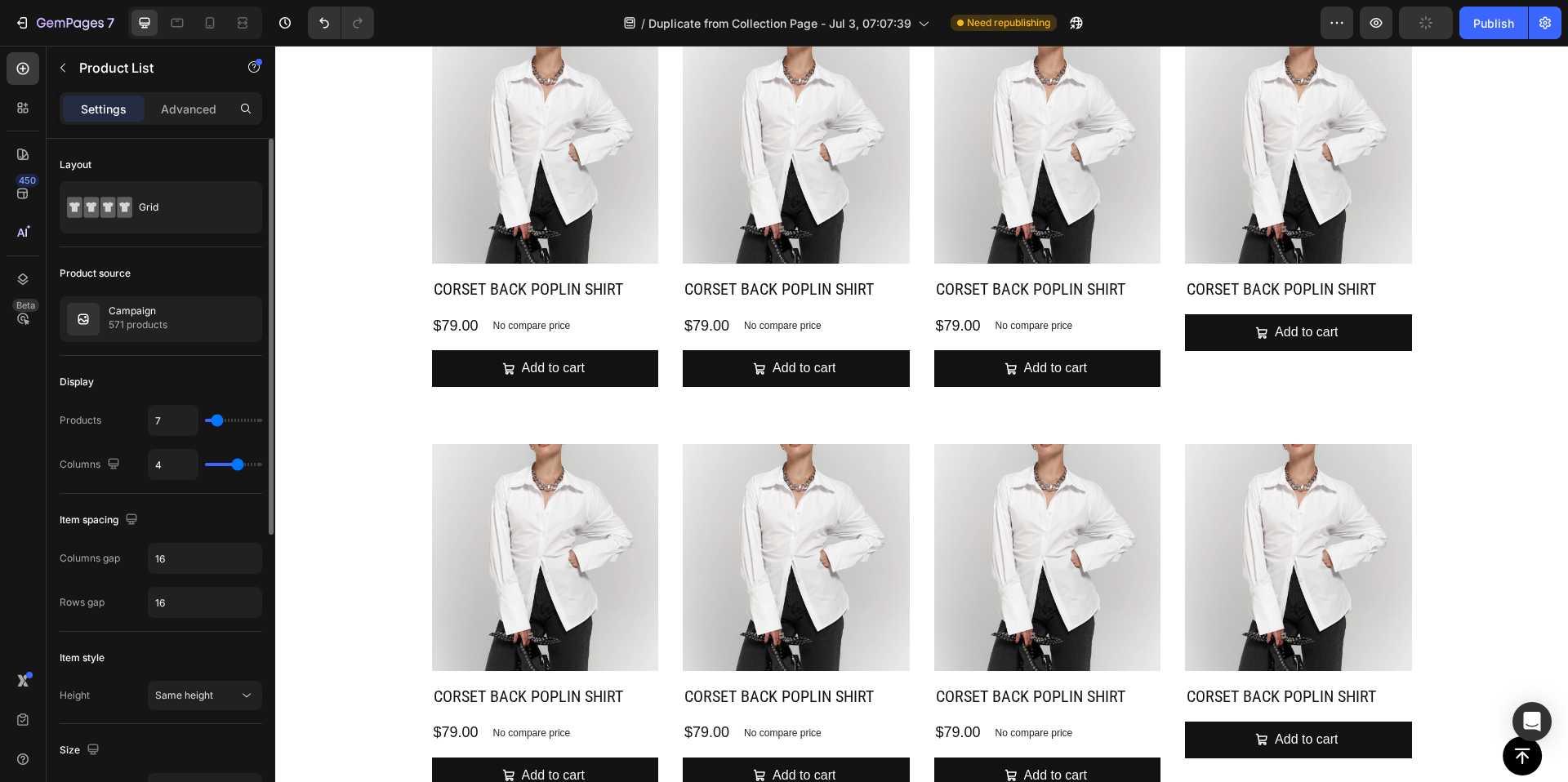 type on "7" 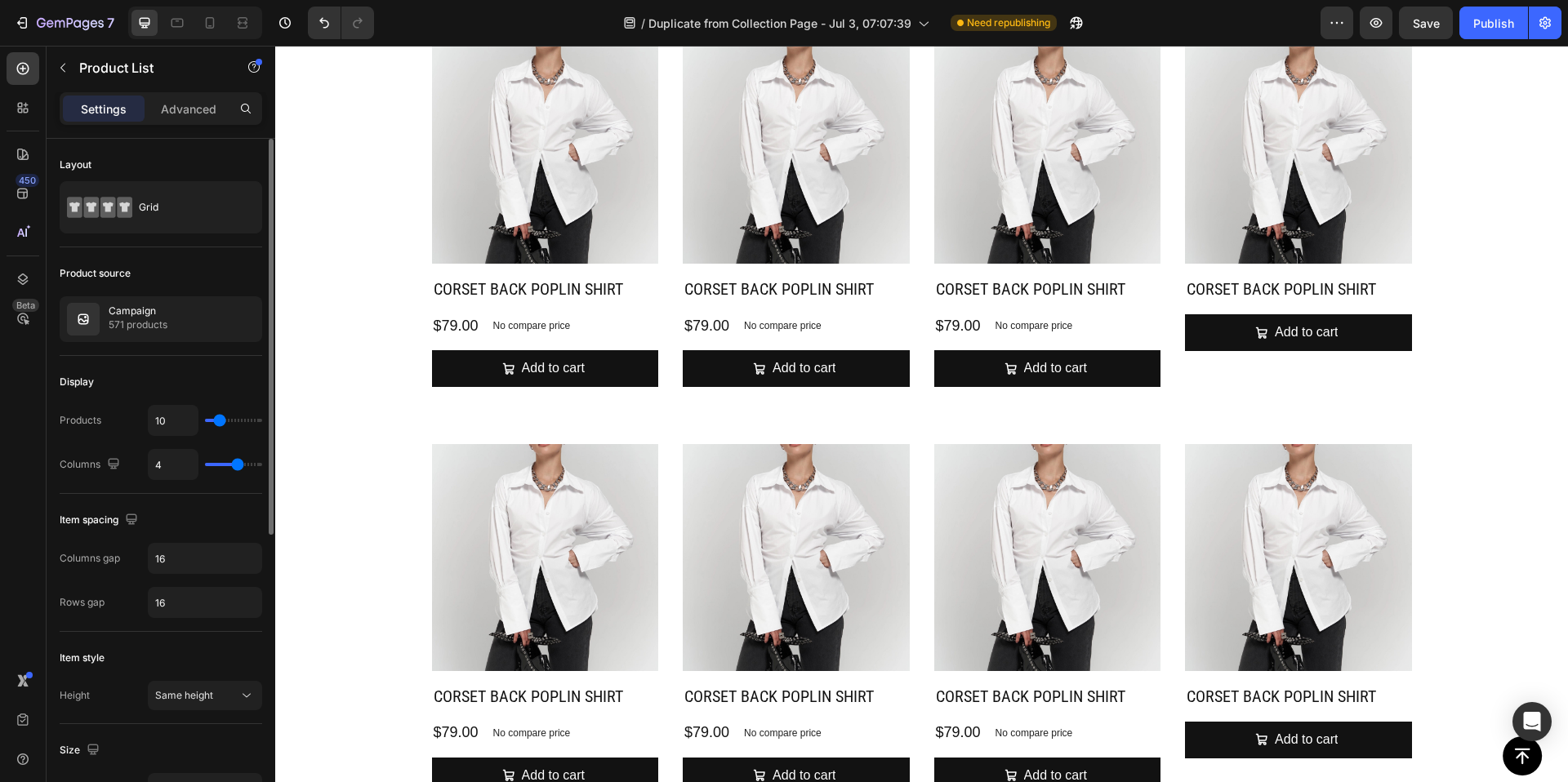 type on "9" 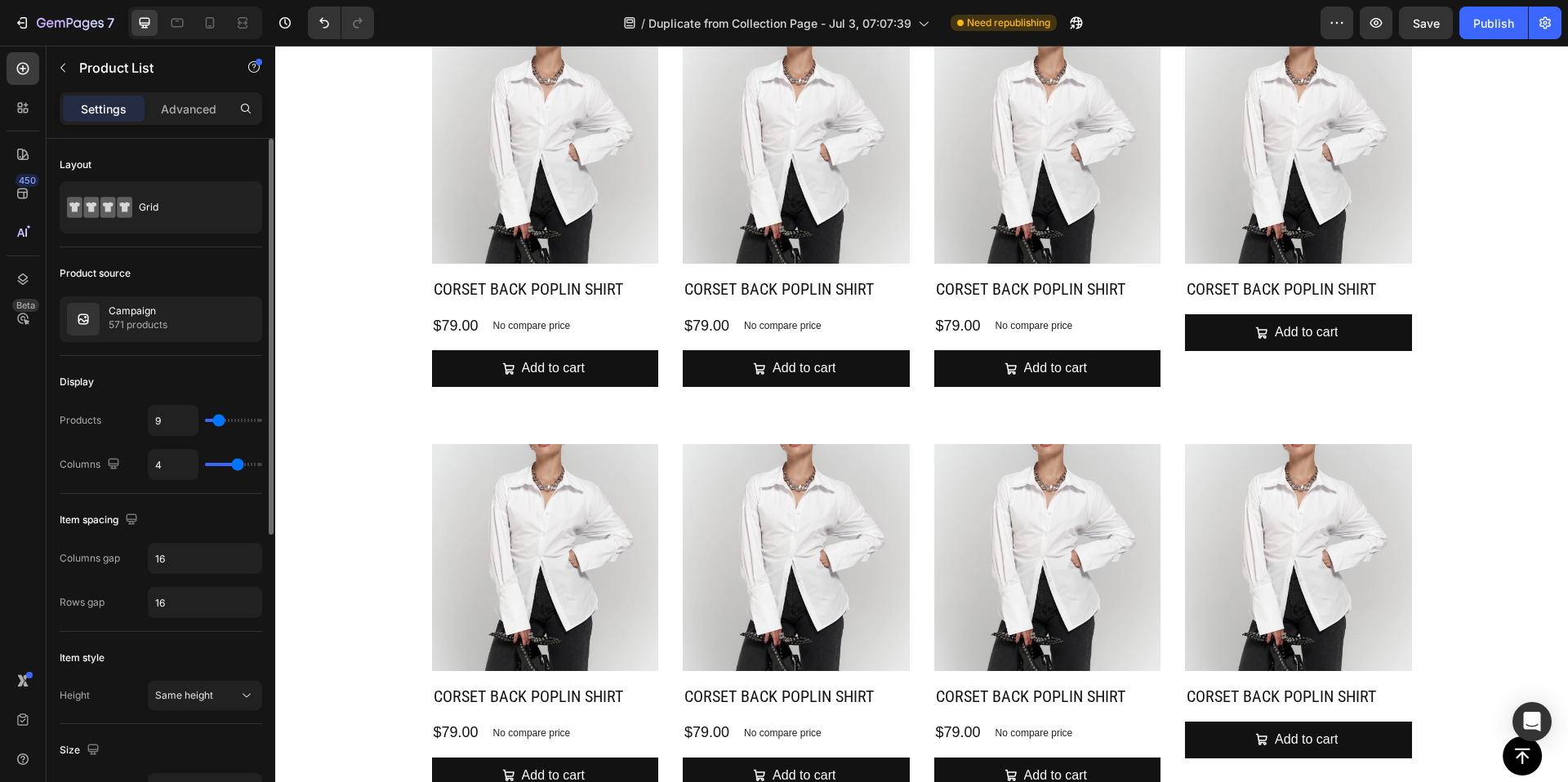 type on "8" 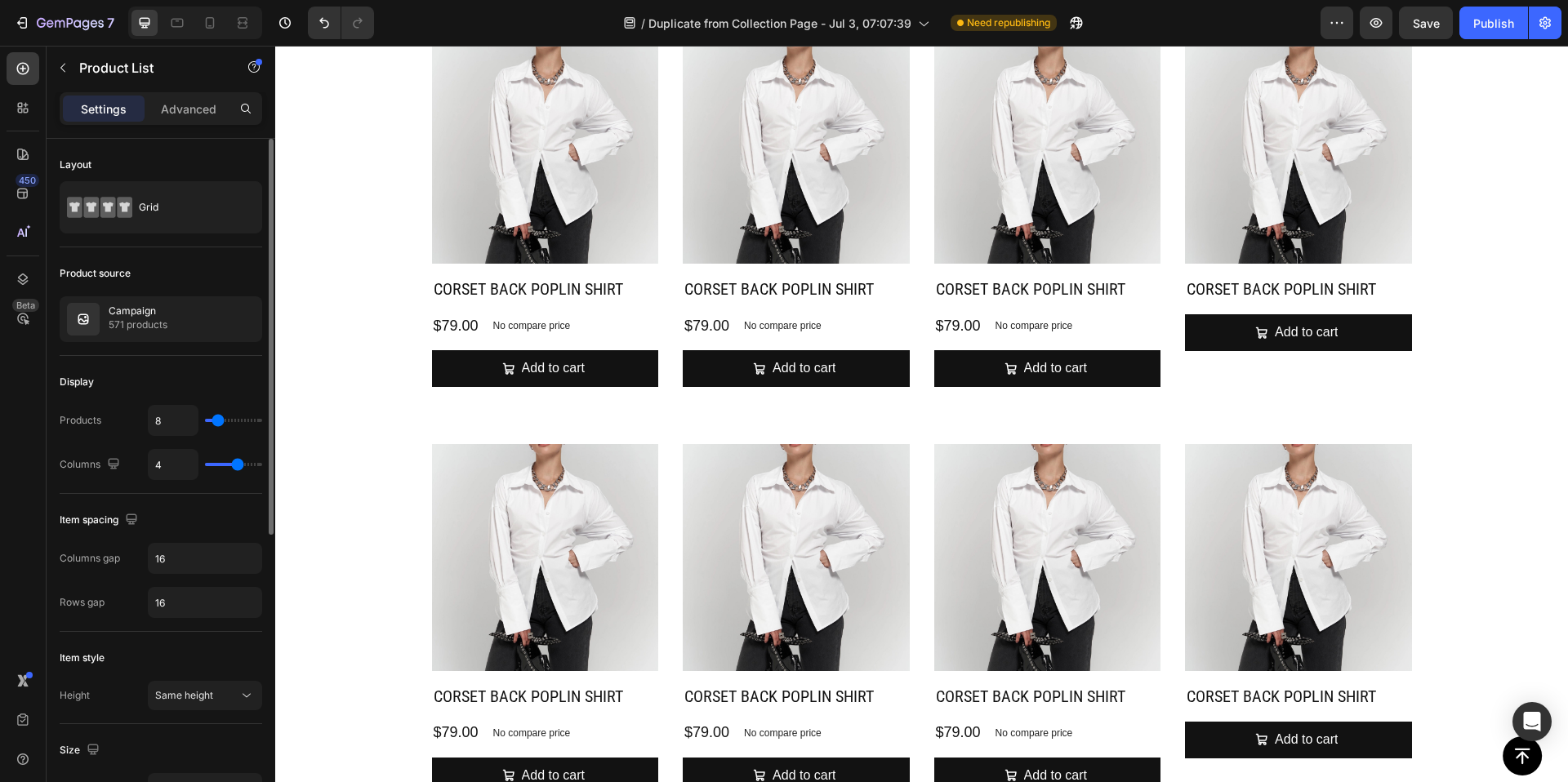 type on "7" 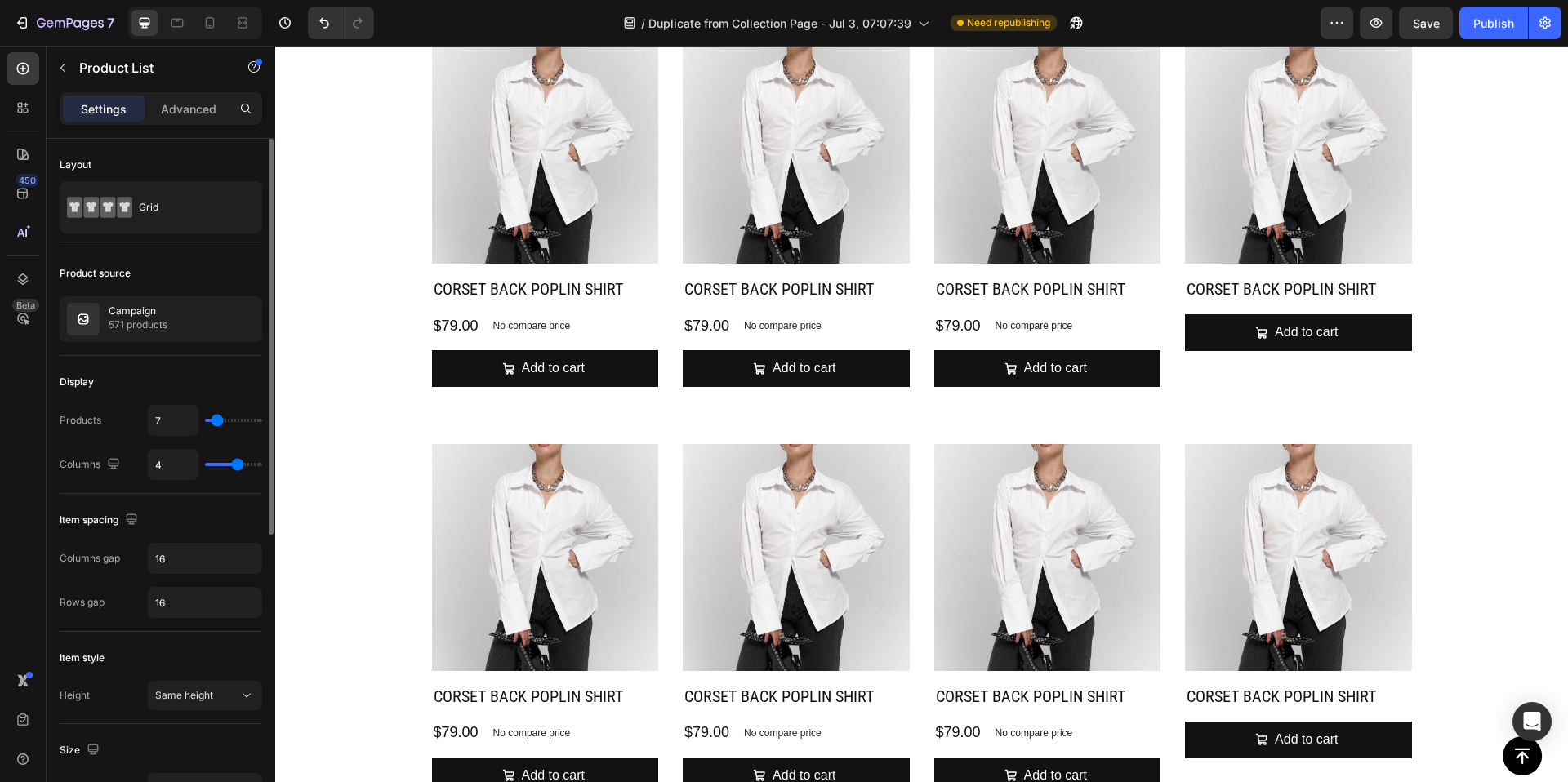 type on "8" 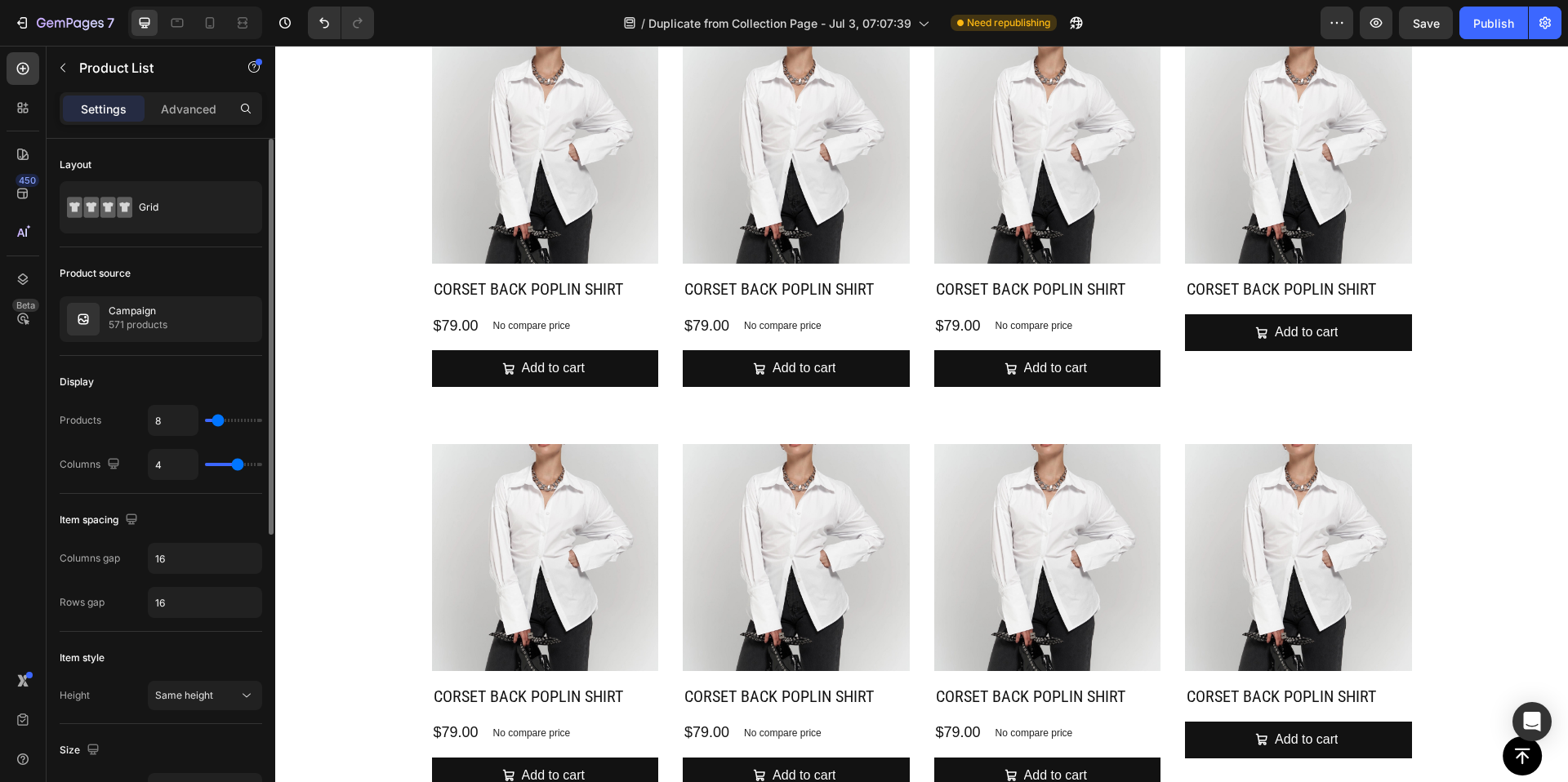 type on "9" 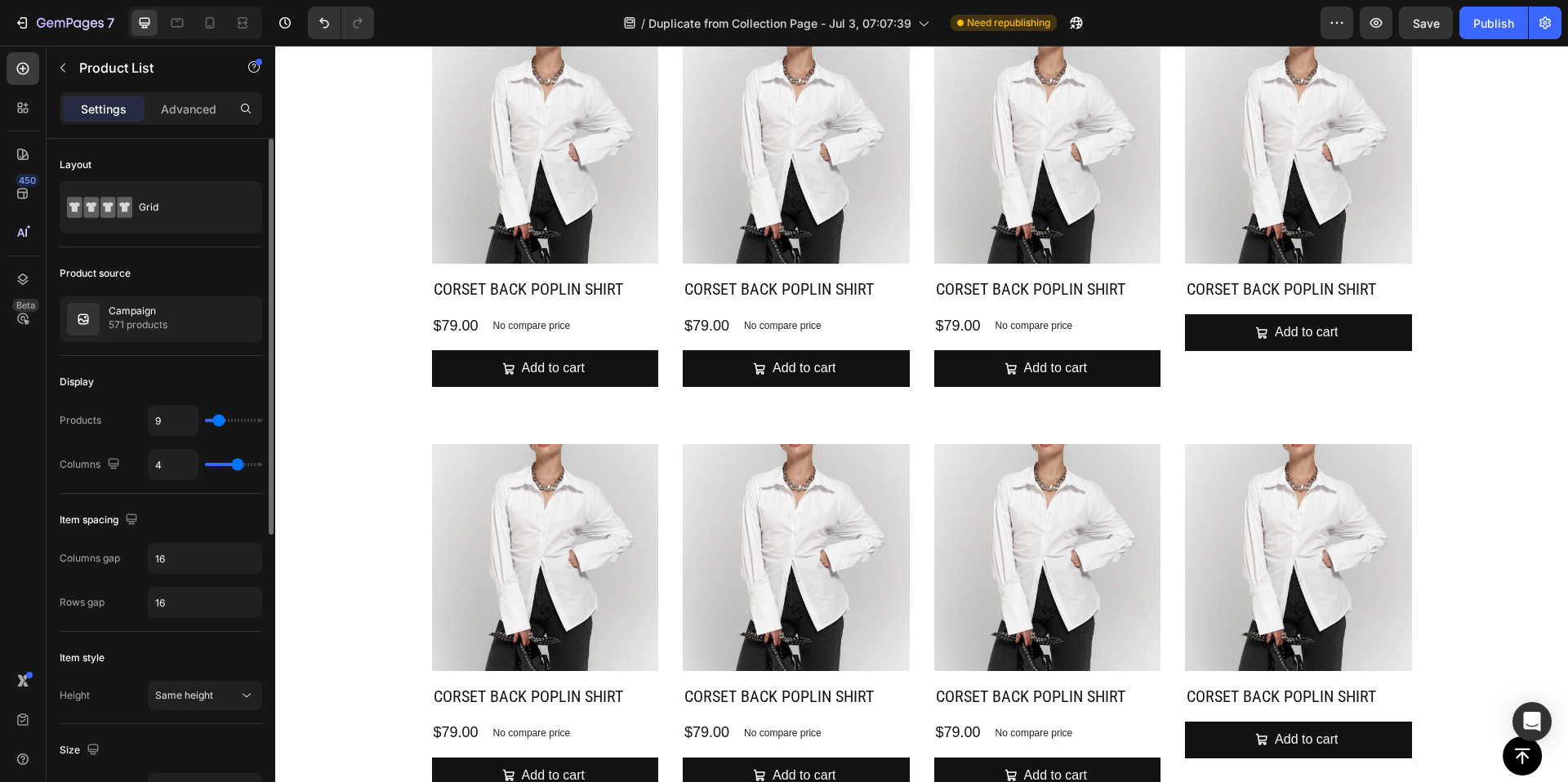 type on "8" 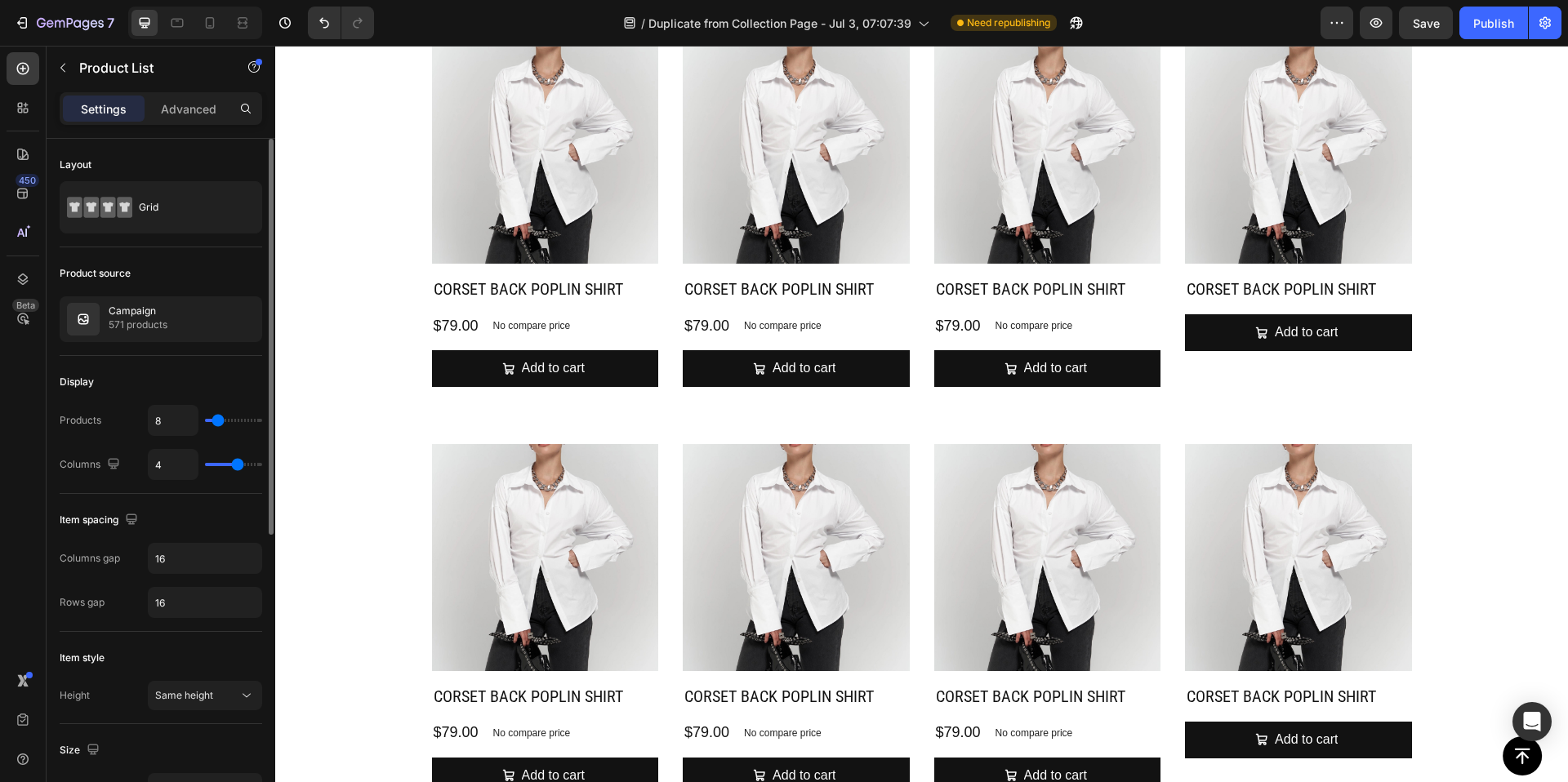 type on "6" 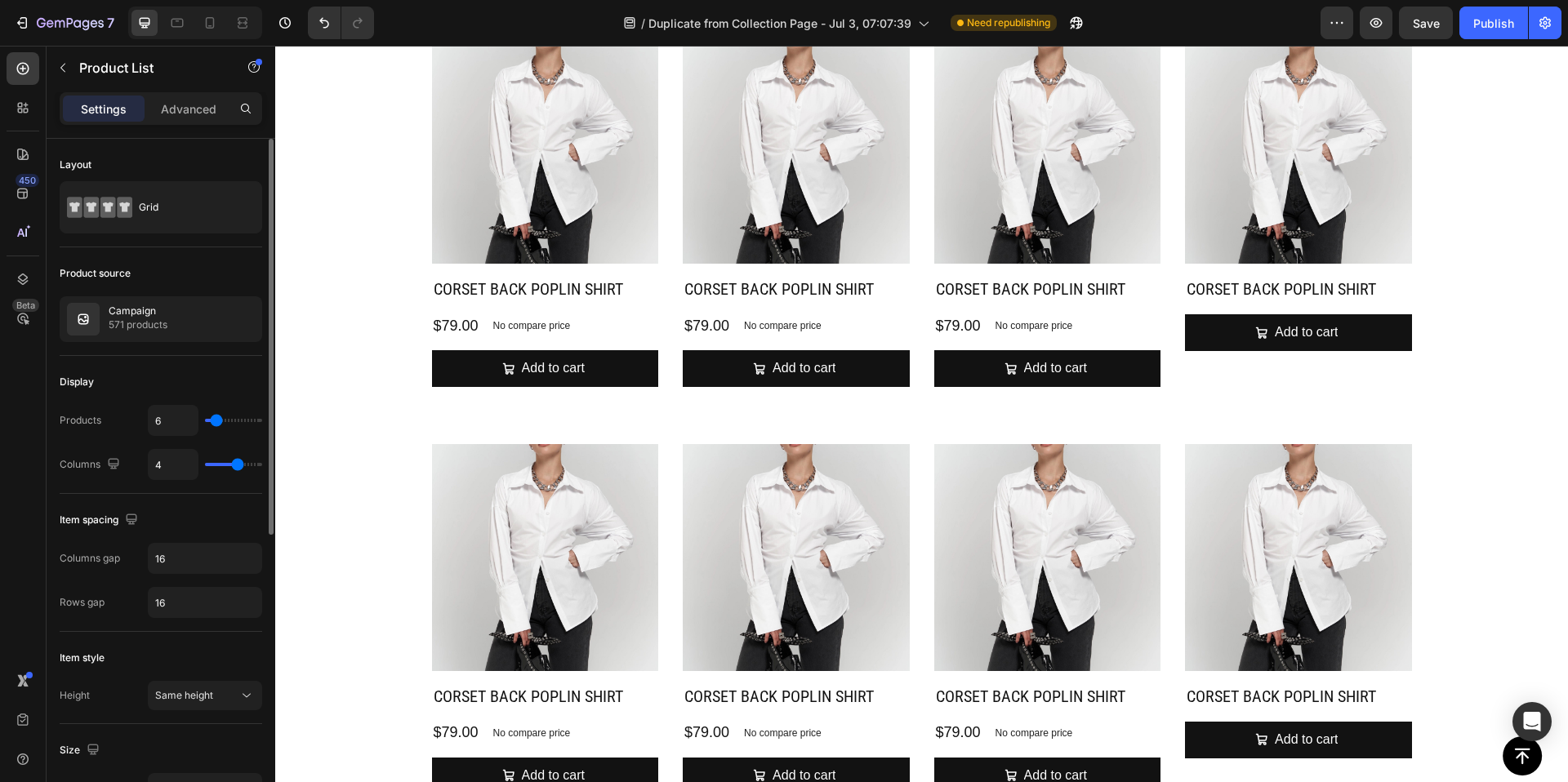type on "7" 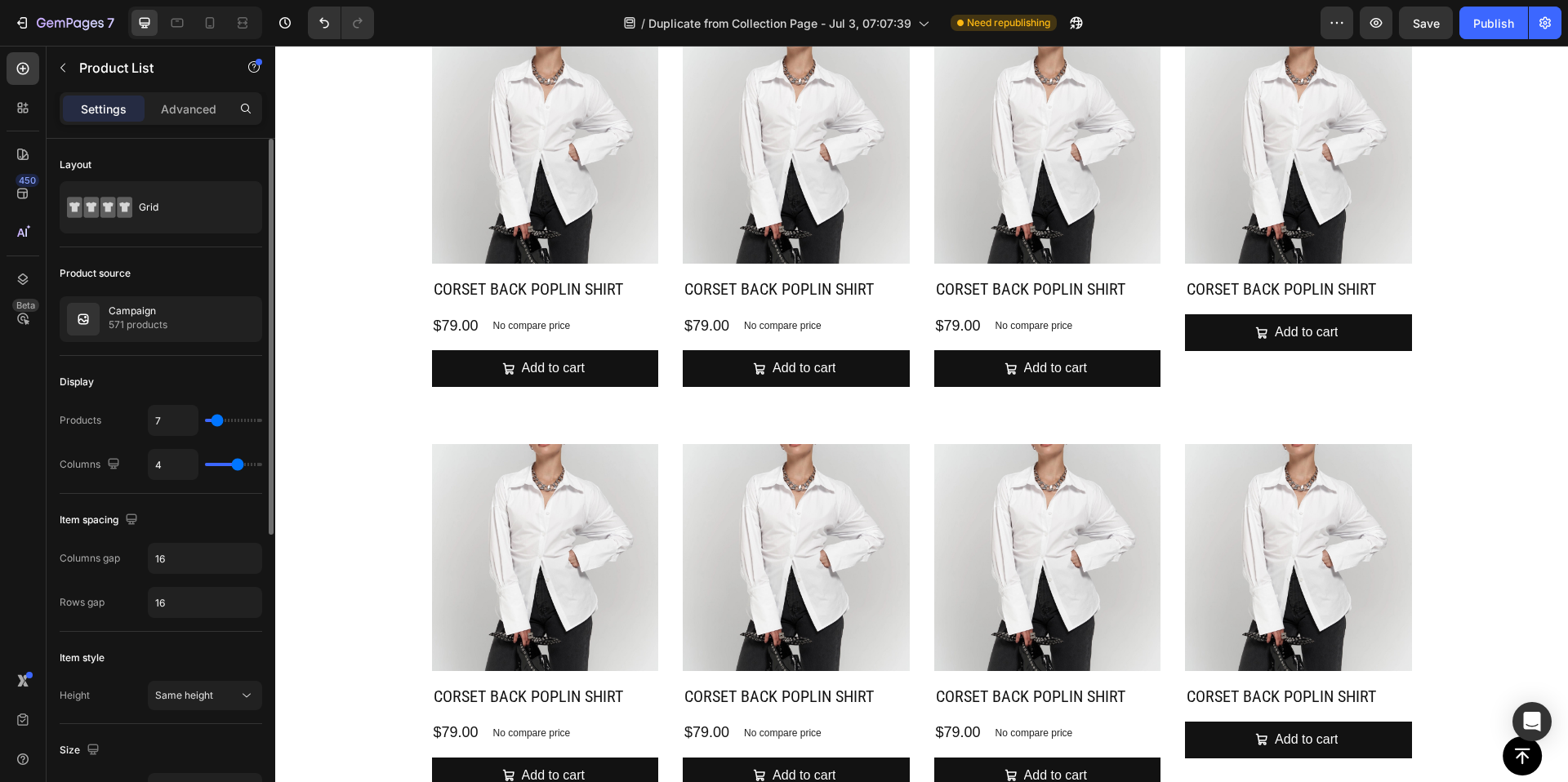 type on "8" 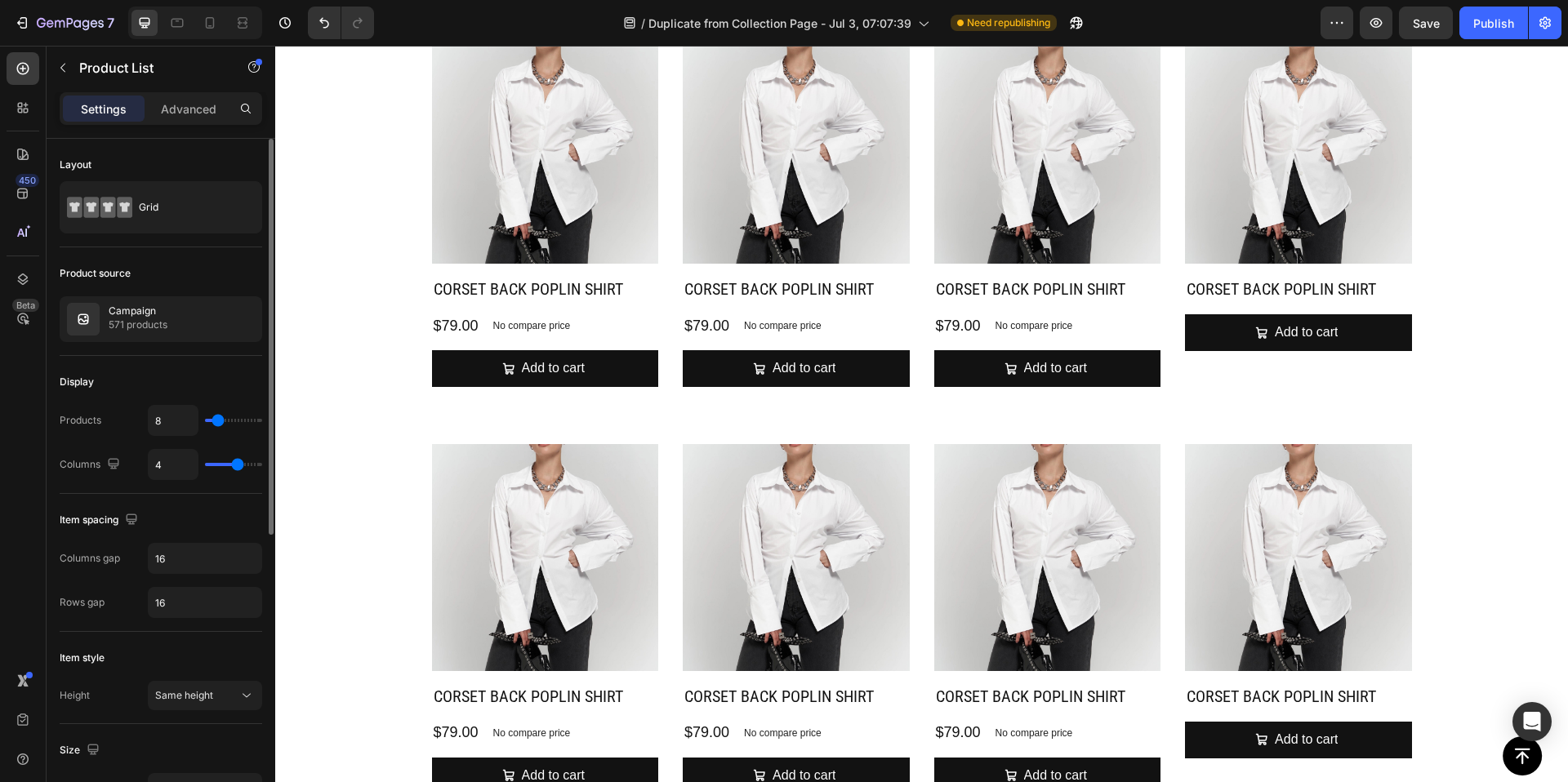 type on "8" 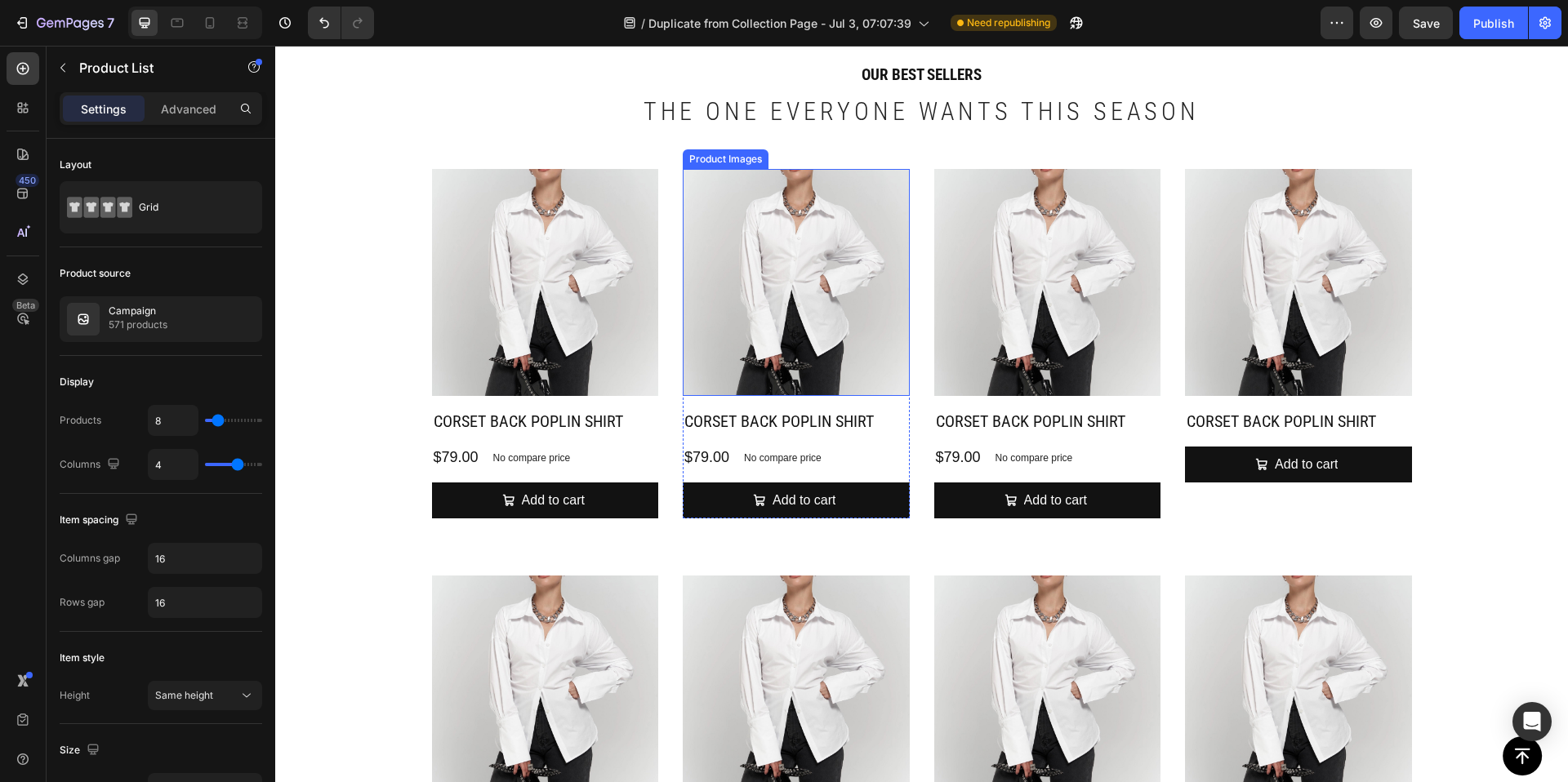 scroll, scrollTop: 1710, scrollLeft: 0, axis: vertical 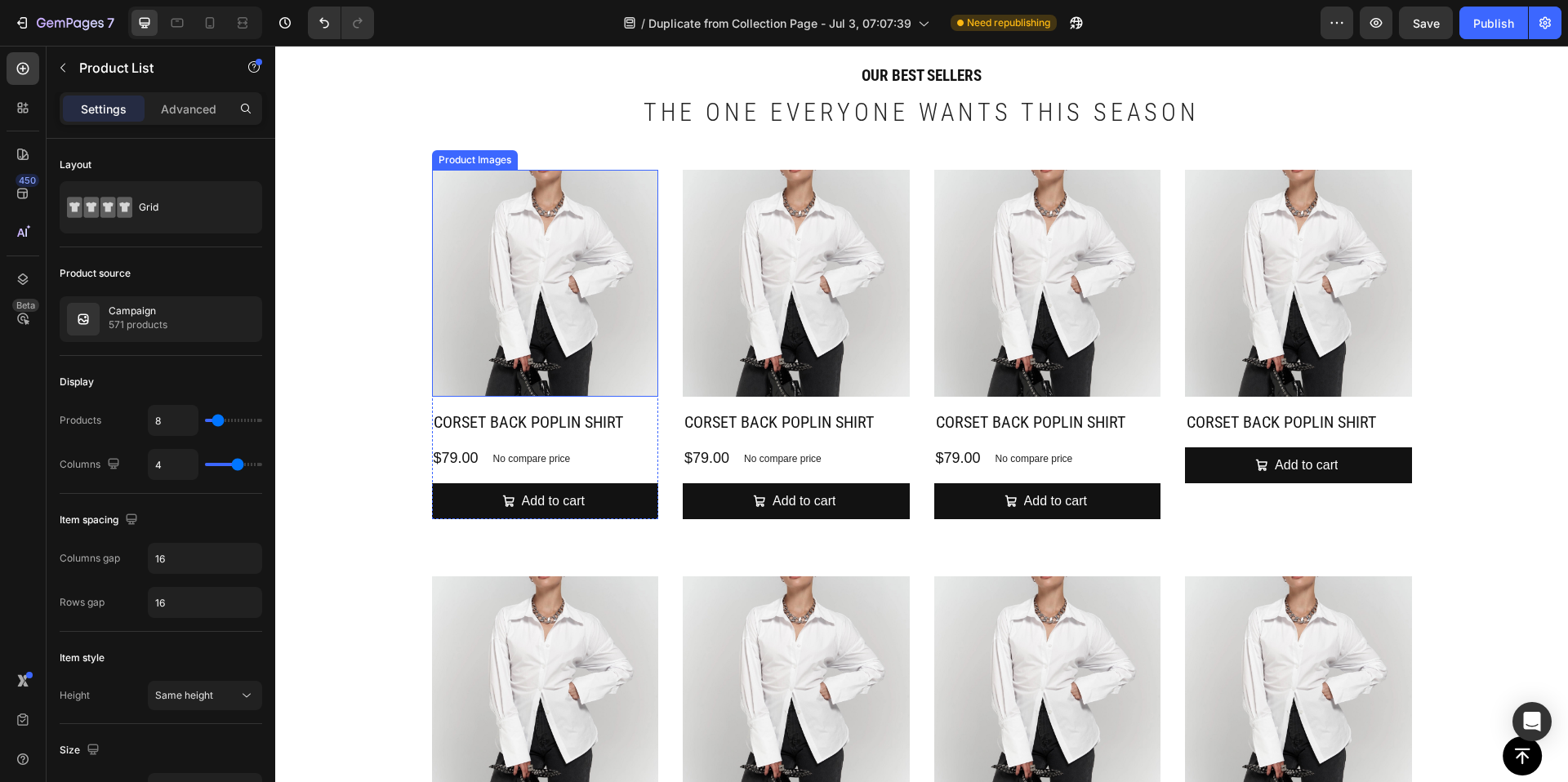 click at bounding box center [546, 283] 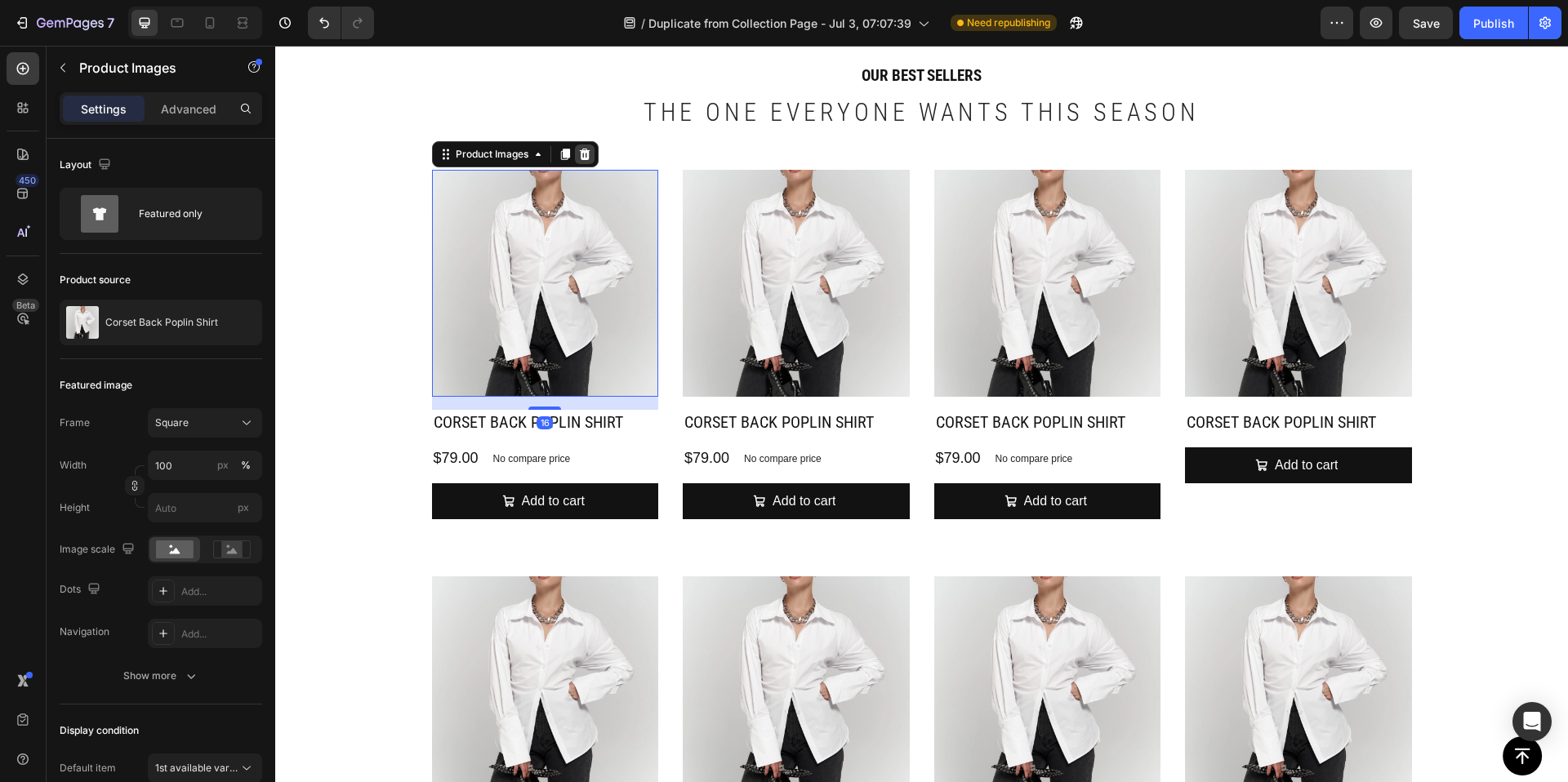 click 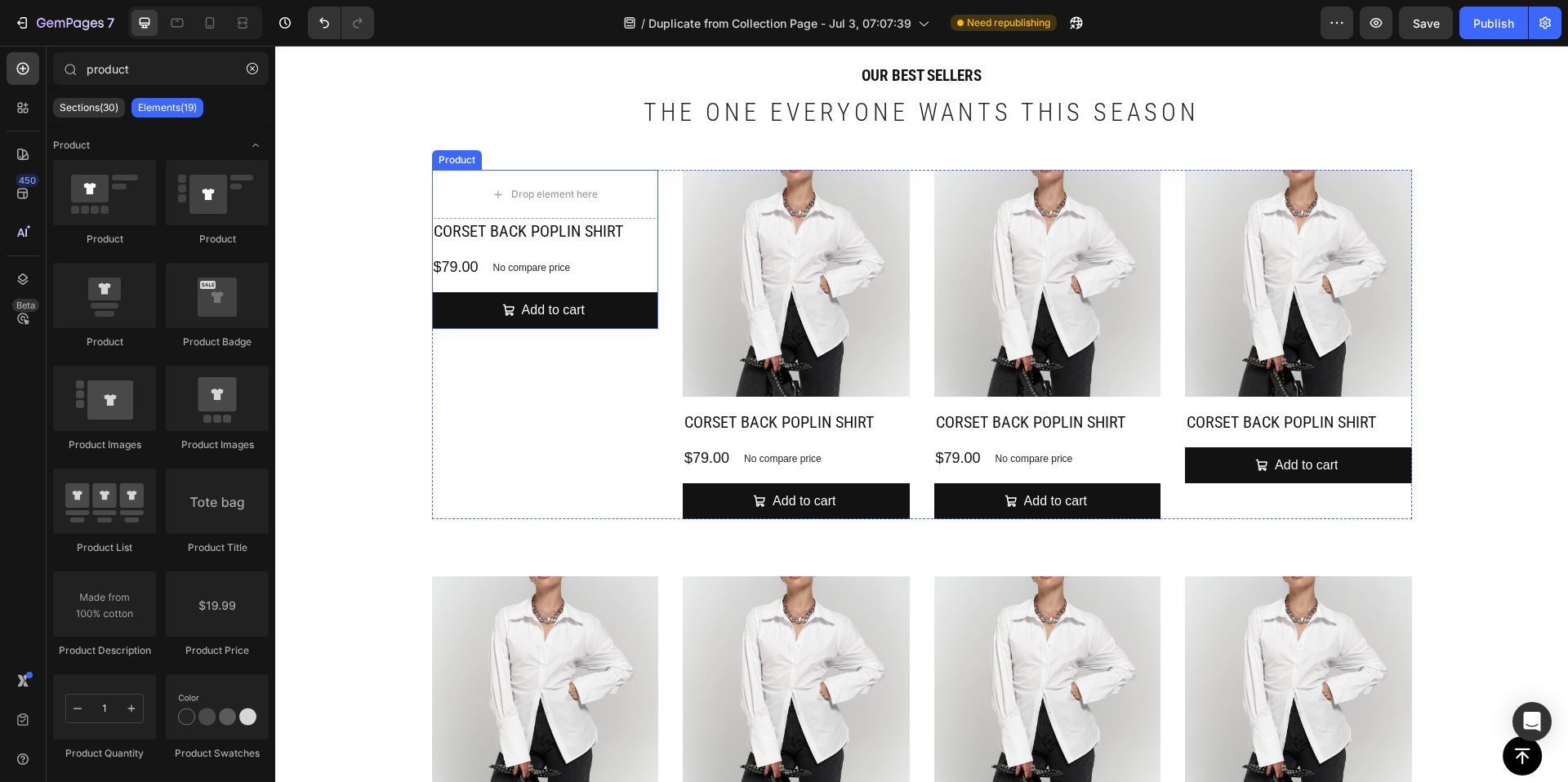 click on "Product" at bounding box center [457, 160] 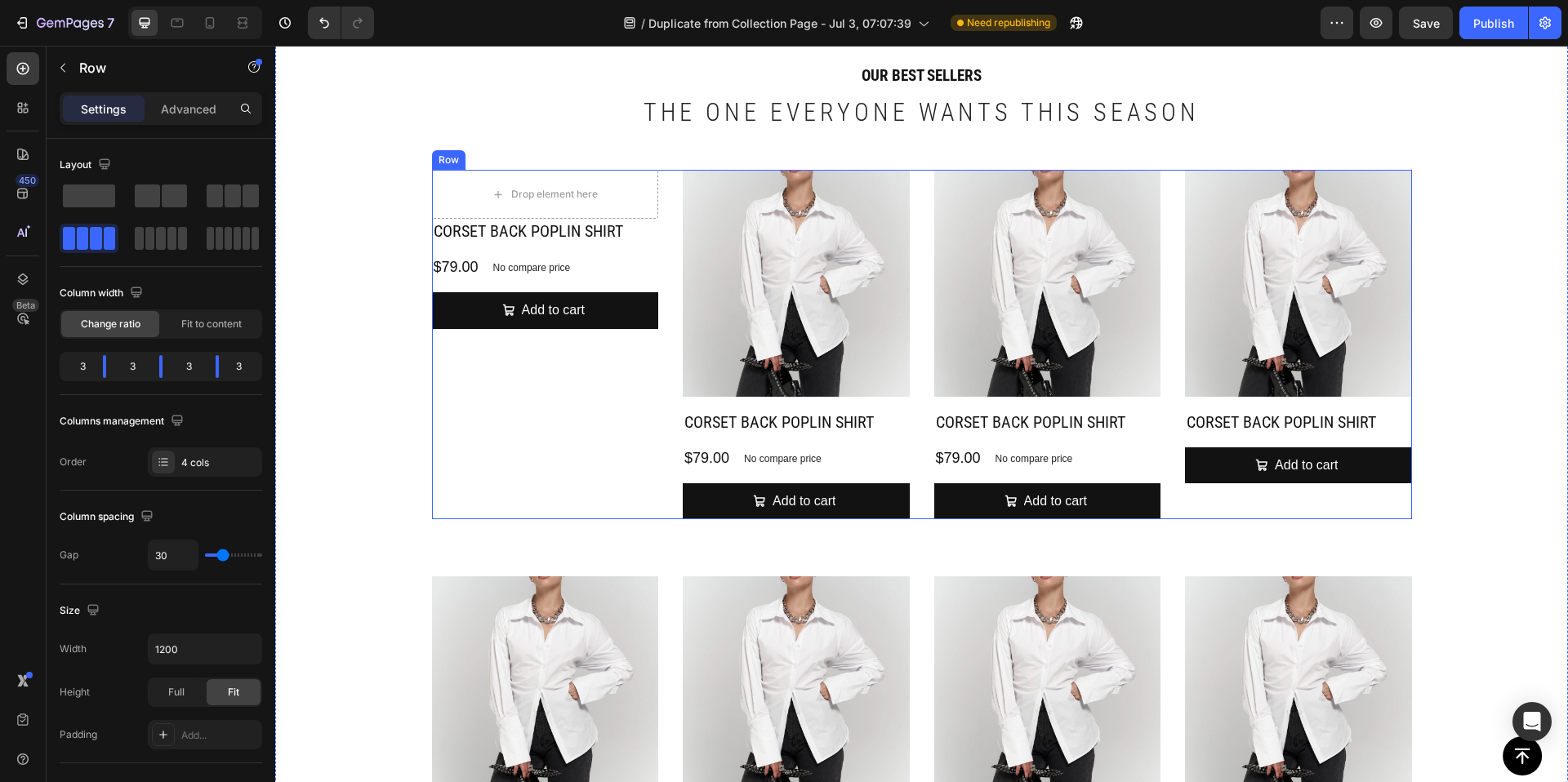 click on "Drop element here Corset Back Poplin Shirt Product Title $79.00 Product Price Product Price No compare price Product Price Row
Add to cart Add to Cart Product" at bounding box center [546, 344] 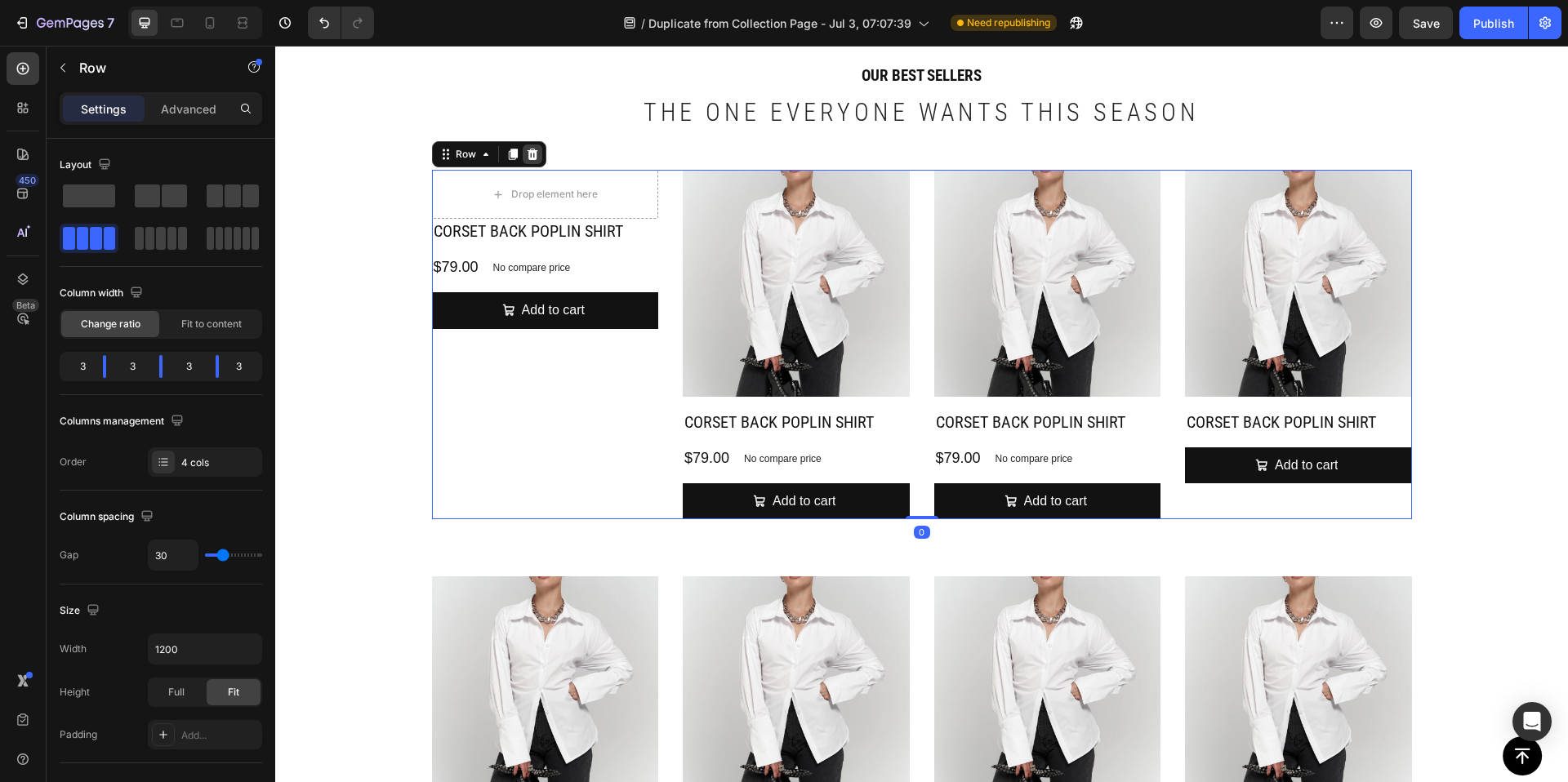 click 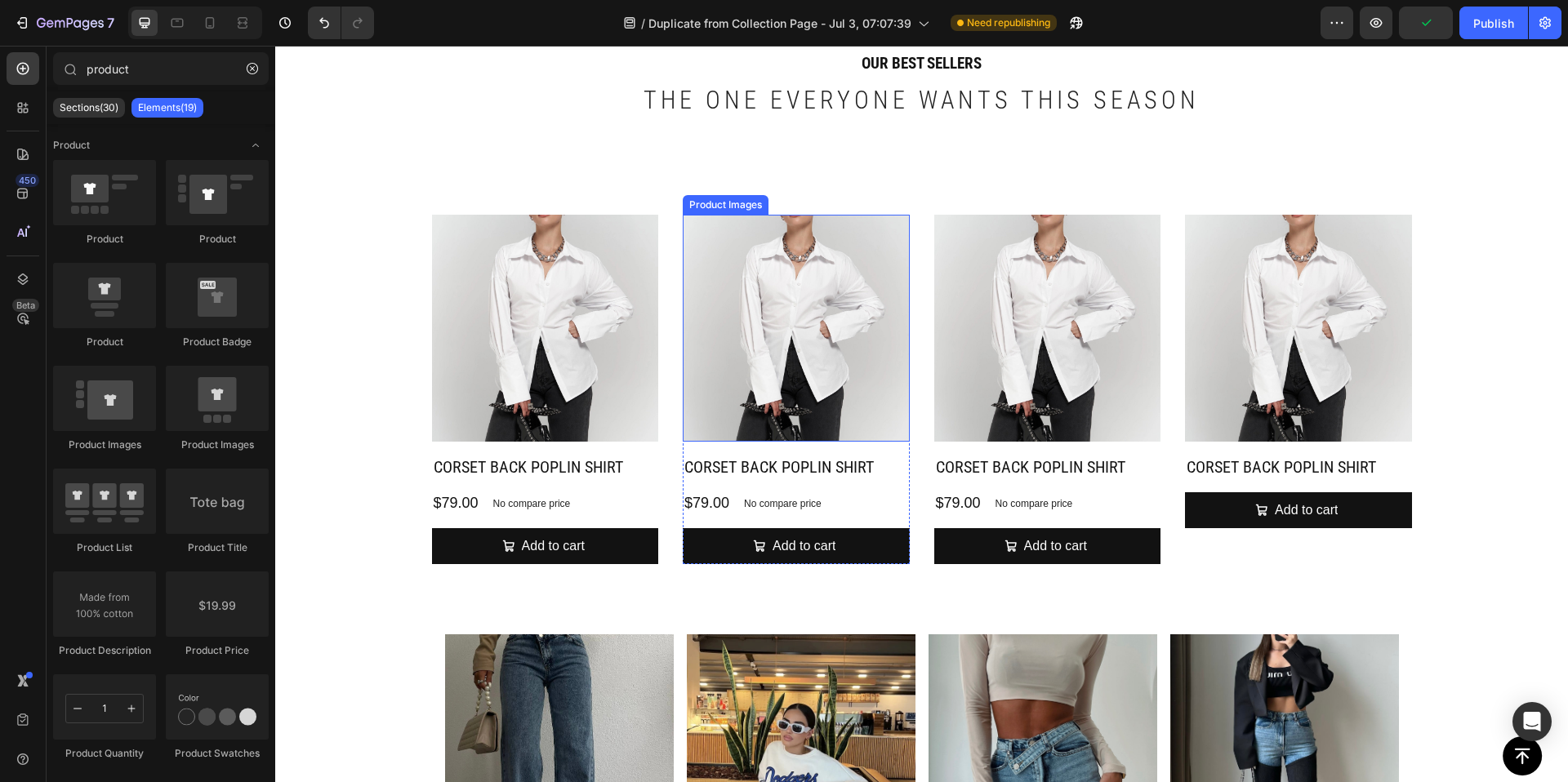 scroll, scrollTop: 1734, scrollLeft: 0, axis: vertical 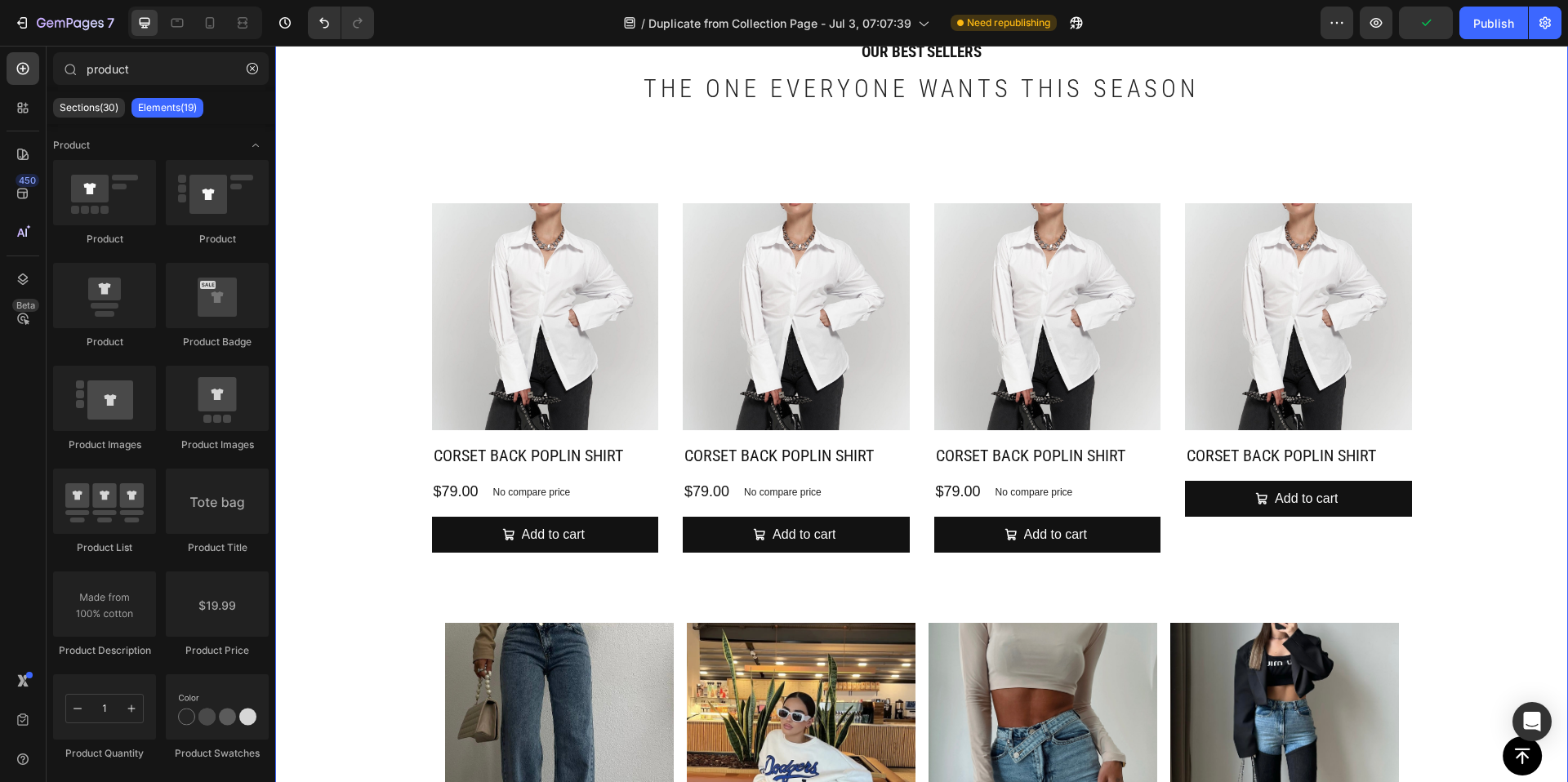 click on "OUR BEST SELLERS Heading The one everyone wants this season Heading Row Product Images Corset Back Poplin Shirt Product Title $79.00 Product Price Product Price No compare price Product Price Row
Add to cart Add to Cart Product Product Images Corset Back Poplin Shirt Product Title $79.00 Product Price Product Price No compare price Product Price Row
Add to cart Add to Cart Product Product Images Corset Back Poplin Shirt Product Title $79.00 Product Price Product Price No compare price Product Price Row
Add to cart Add to Cart Product Product Images Corset Back Poplin Shirt Product Title
Add to cart Add to Cart Product Row Product Images Cross Button Straight Jeans Product Title $94.00 Product Price Product Price No compare price Product Price Row Color: Blue Blue Blue Blue Black (Acid Wash) Black (Acid Wash) Black (Acid Wash) Size: Xs Xs Xs Xs S S S M M M L L L XL XL XL Product Variants & Swatches Add to cart Add to Cart Row Product List $99.00 S" at bounding box center (921, 956) 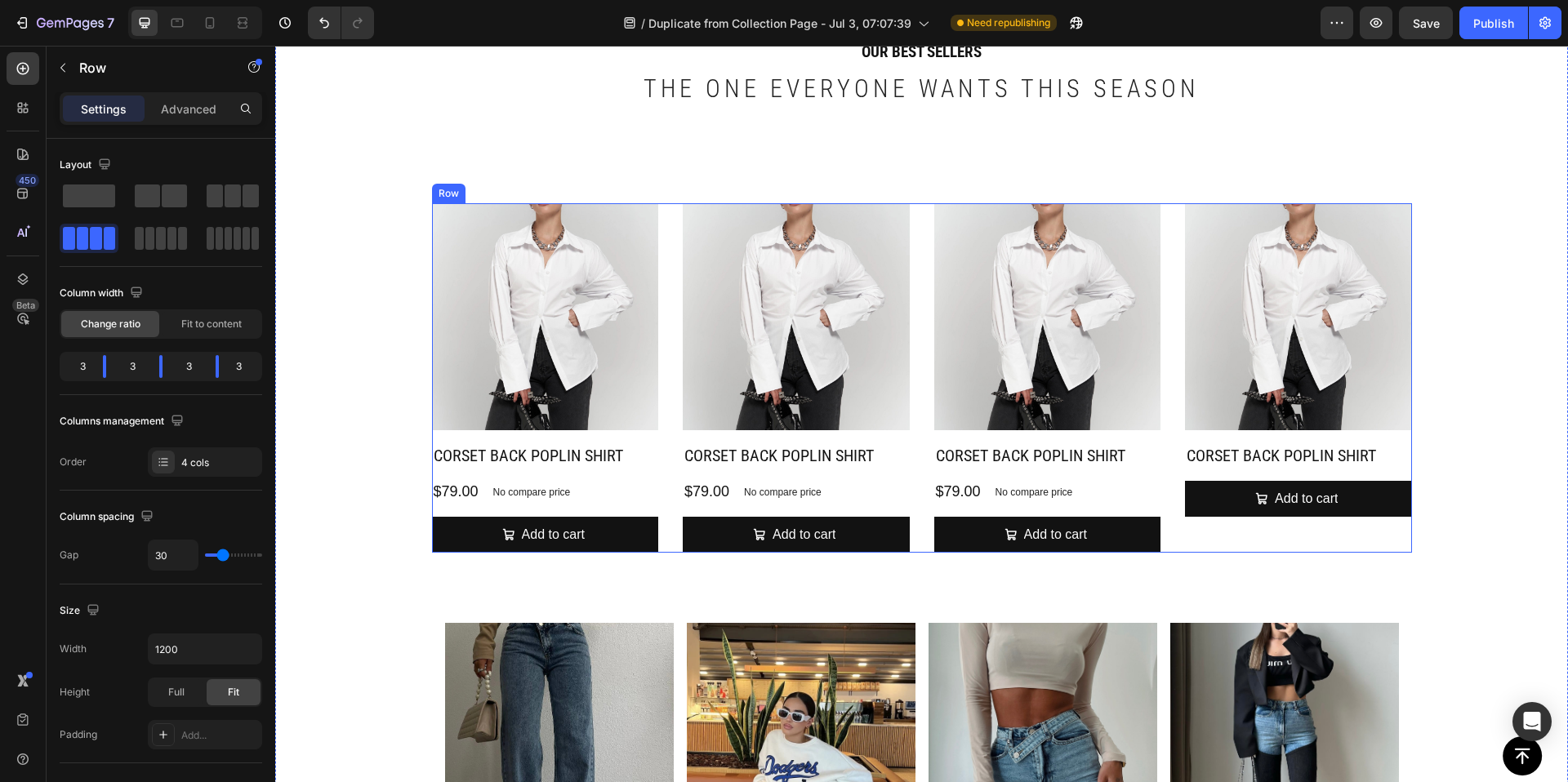 click on "Product Images Corset Back Poplin Shirt Product Title $79.00 Product Price Product Price No compare price Product Price Row
Add to cart Add to Cart Product Product Images Corset Back Poplin Shirt Product Title $79.00 Product Price Product Price No compare price Product Price Row
Add to cart Add to Cart Product Product Images Corset Back Poplin Shirt Product Title $79.00 Product Price Product Price No compare price Product Price Row
Add to cart Add to Cart Product Product Images Corset Back Poplin Shirt Product Title
Add to cart Add to Cart Product Row" at bounding box center (922, 378) 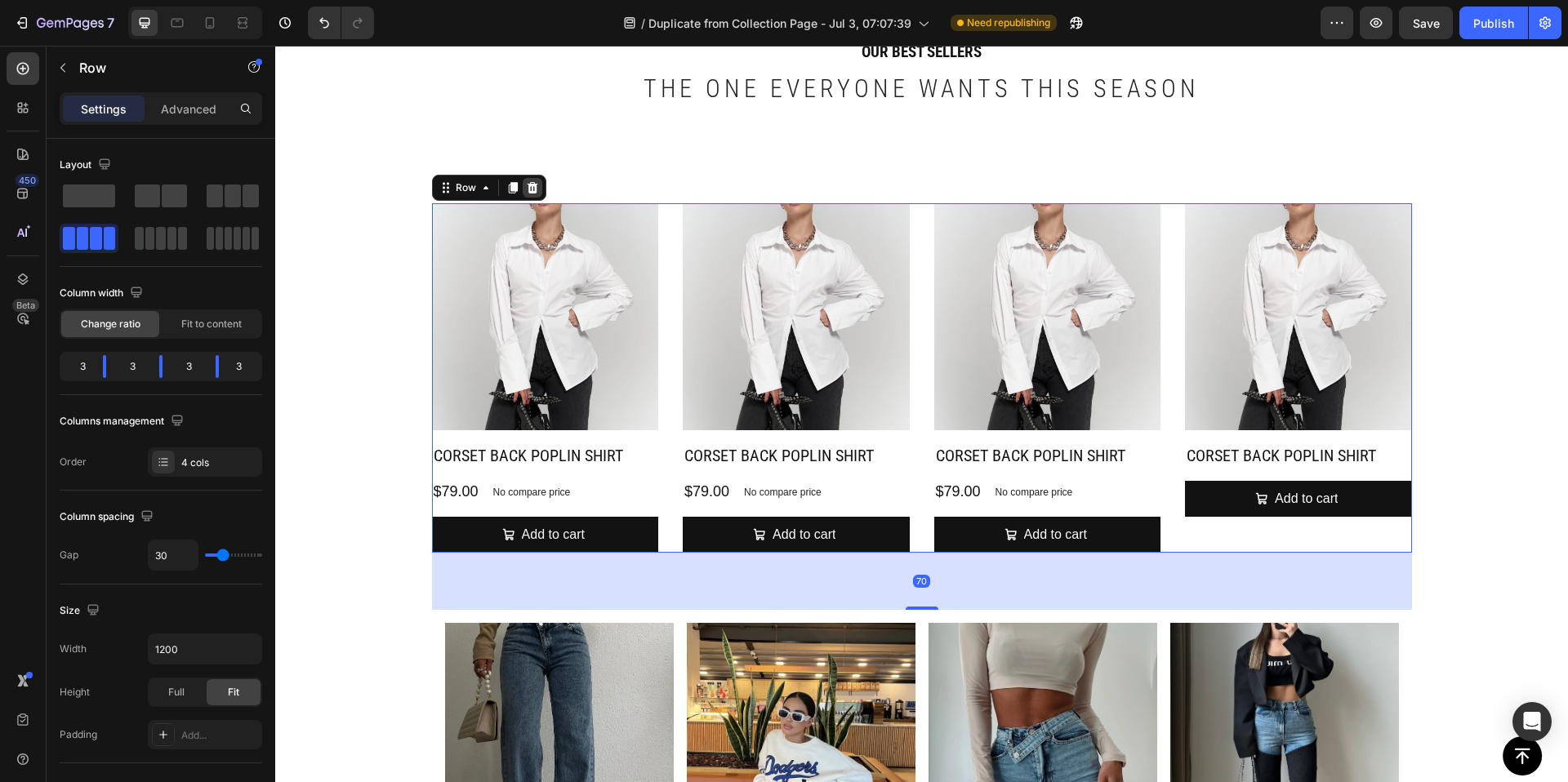 click 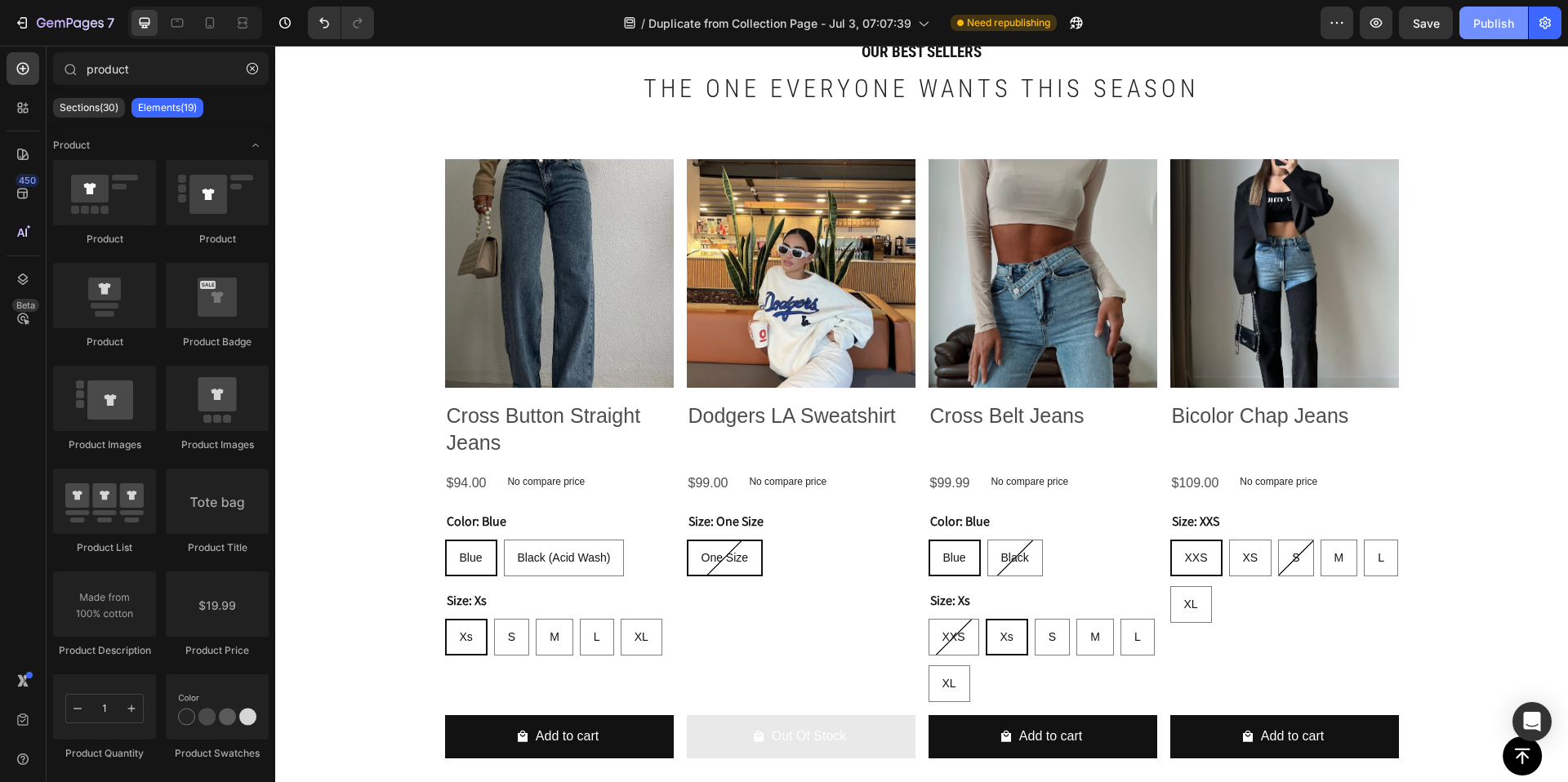 click on "Publish" 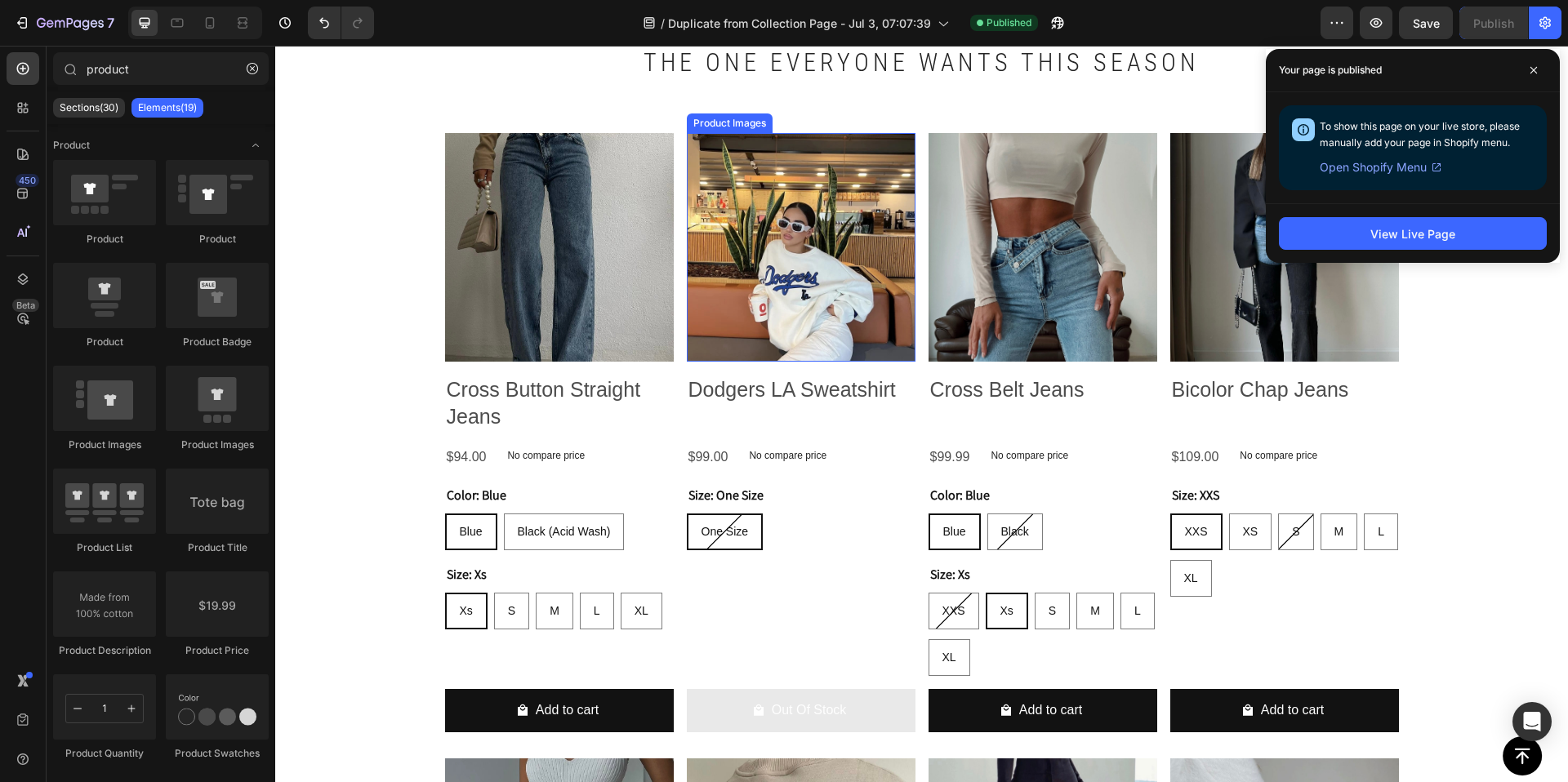 scroll, scrollTop: 1587, scrollLeft: 0, axis: vertical 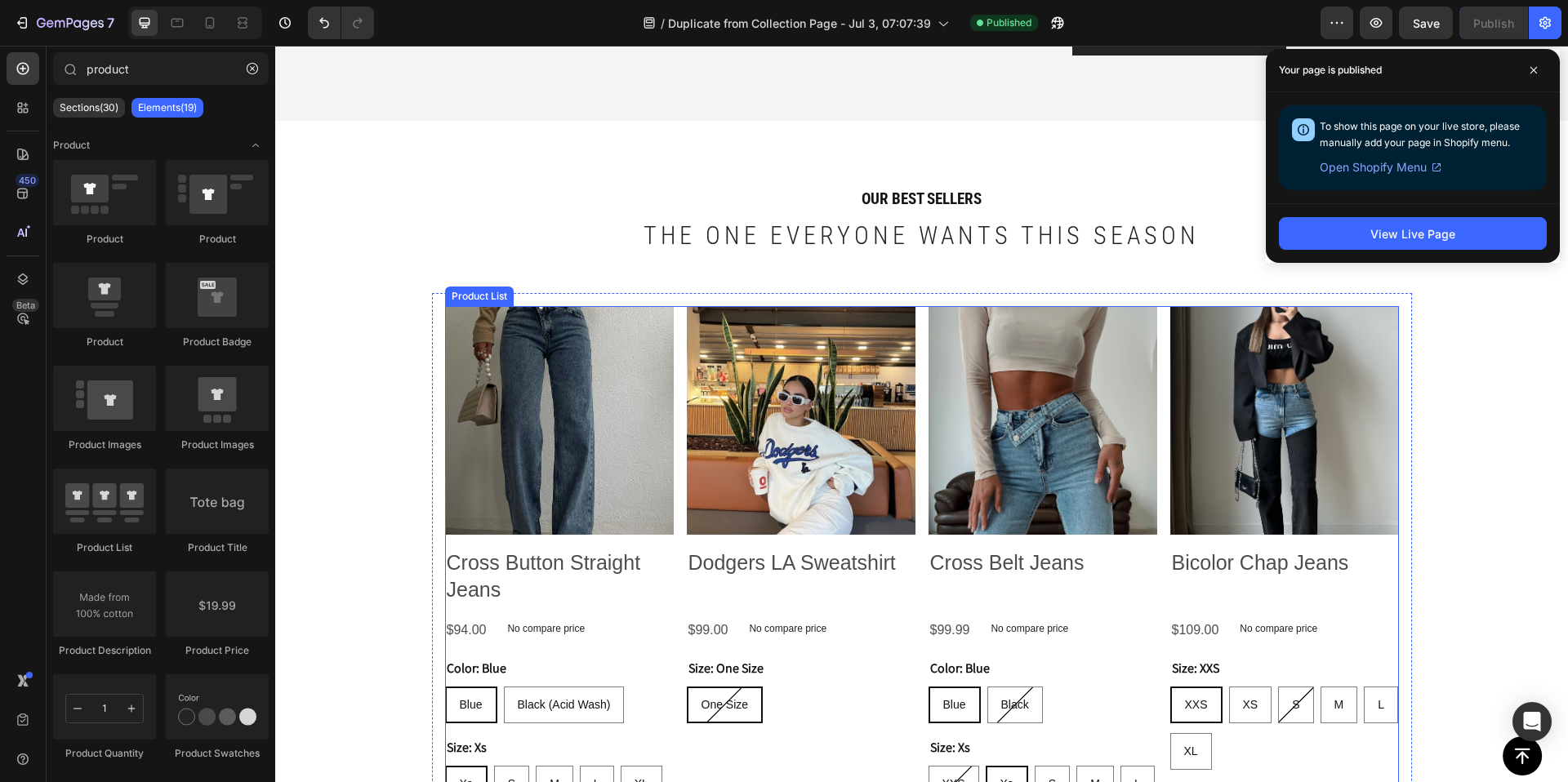 click on "Product Images Cross Button Straight Jeans Product Title $94.00 Product Price Product Price No compare price Product Price Row Color: Blue Blue Blue Blue Black (Acid Wash) Black (Acid Wash) Black (Acid Wash) Size: Xs Xs Xs Xs S S S M M M L L L XL XL XL Product Variants & Swatches Add to cart Add to Cart Row Product List Product Images Dodgers LA Sweatshirt Product Title $99.00 Product Price Product Price No compare price Product Price Row Size: One Size One Size One Size One Size Product Variants & Swatches Out Of Stock Add to Cart Row Product List Product Images Cross Belt Jeans Product Title $99.99 Product Price Product Price No compare price Product Price Row Color: Blue Blue Blue Blue Black Black Black Size: Xs XXS XXS XXS Xs Xs Xs S S S M M M L L L XL XL XL Product Variants & Swatches Add to cart Add to Cart Row Product List Product Images Bicolor Chap Jeans Product Title $109.00 Product Price Product Price No compare price Product Price Row Size: XXS XXS XXS XXS XS XS XS S S S M M M L L L XL XL XL Row S" at bounding box center [922, 924] 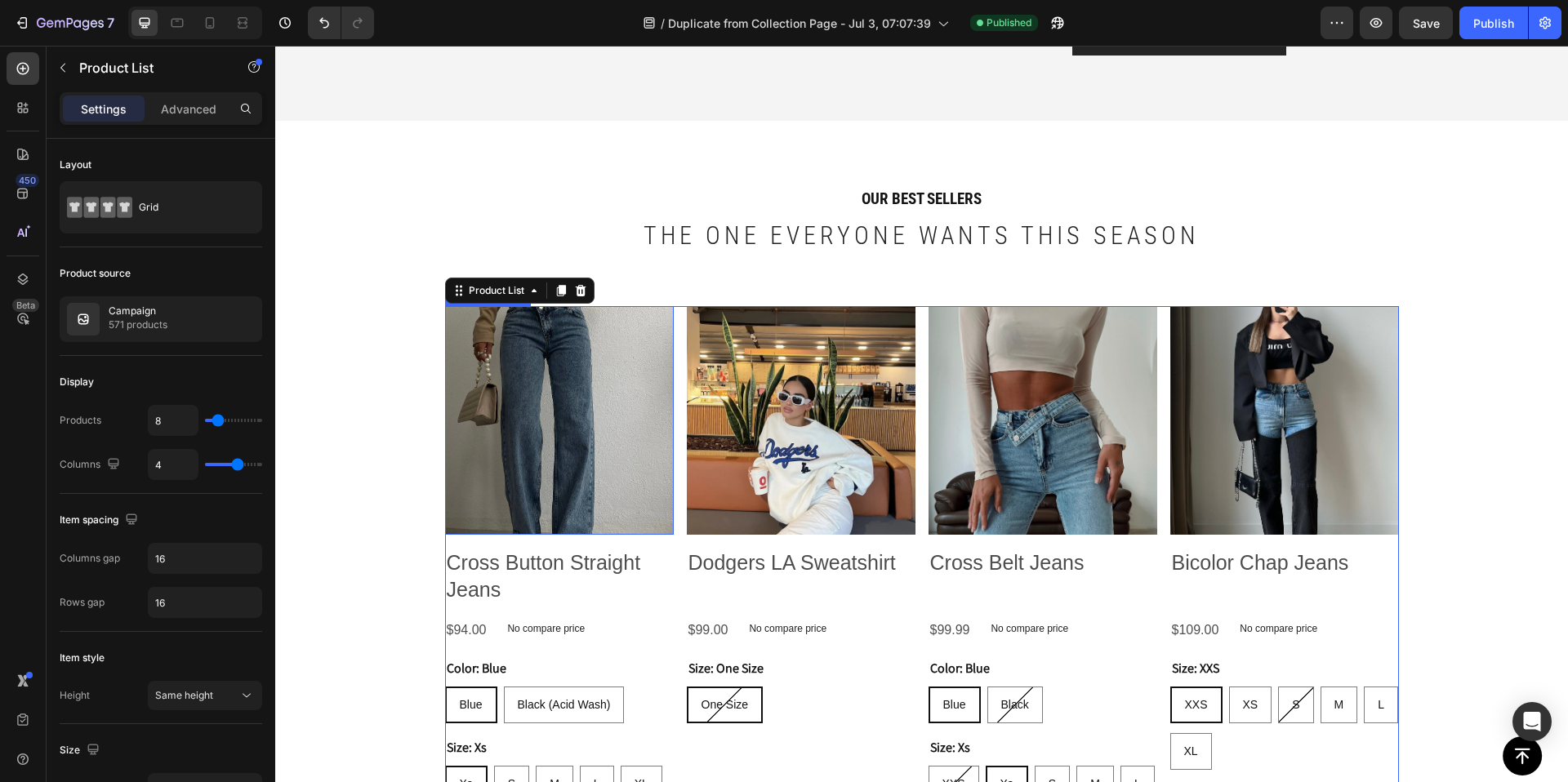 click at bounding box center [559, 420] 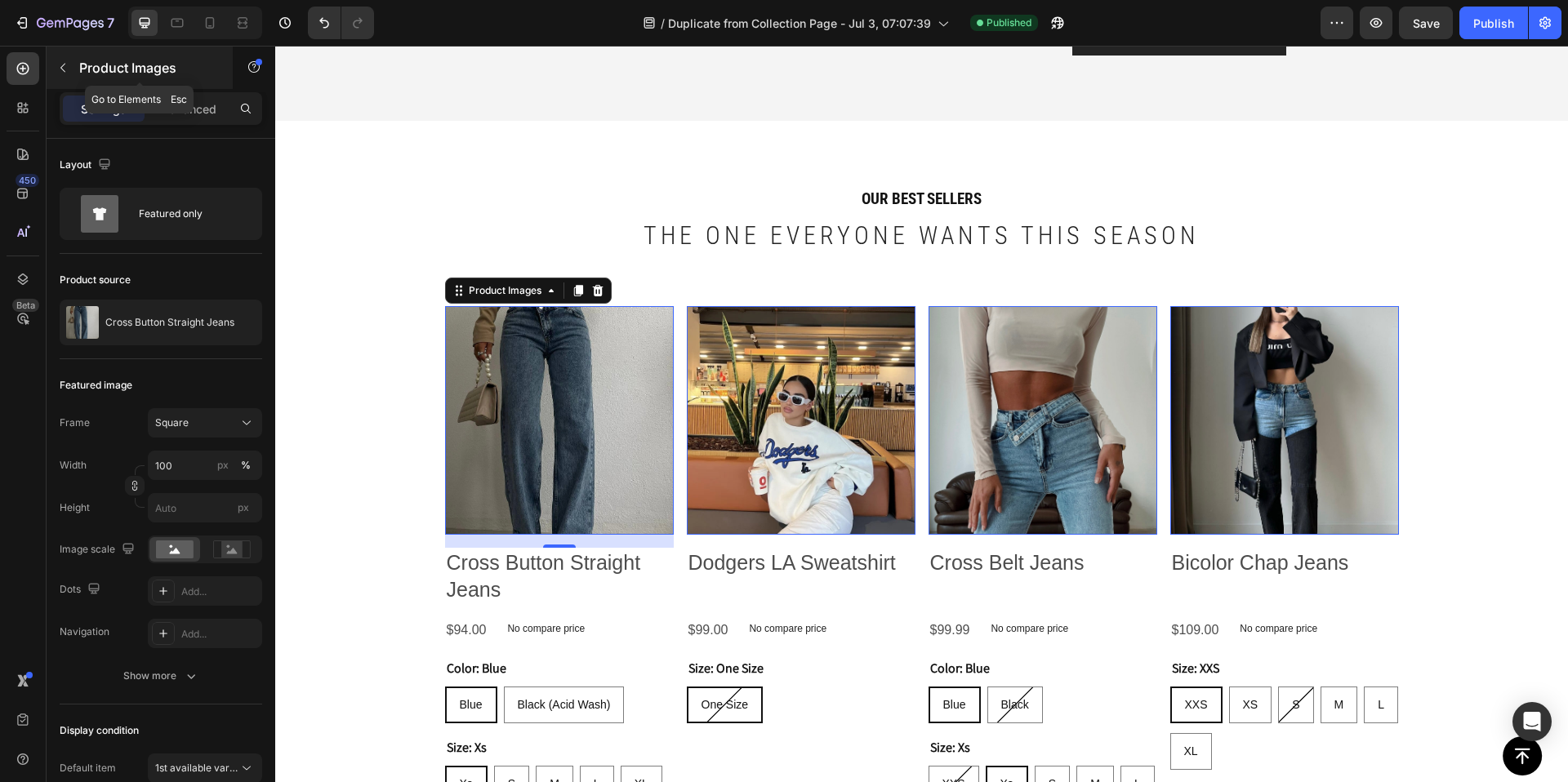 click 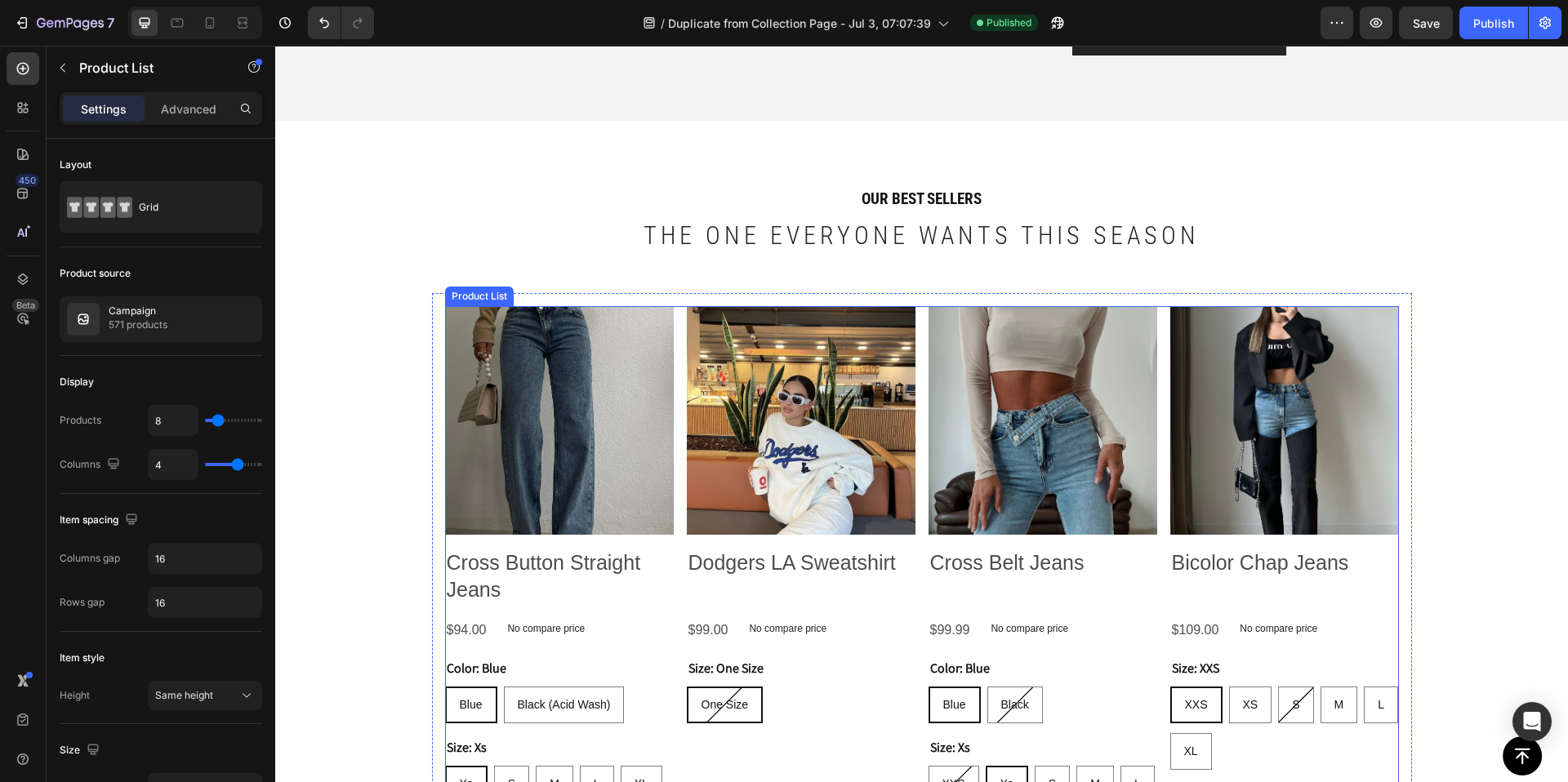 click on "Product Images Cross Button Straight Jeans Product Title $94.00 Product Price Product Price No compare price Product Price Row Color: Blue Blue Blue Blue Black (Acid Wash) Black (Acid Wash) Black (Acid Wash) Size: Xs Xs Xs Xs S S S M M M L L L XL XL XL Product Variants & Swatches Add to cart Add to Cart Row Product List Product Images Dodgers LA Sweatshirt Product Title $99.00 Product Price Product Price No compare price Product Price Row Size: One Size One Size One Size One Size Product Variants & Swatches Out Of Stock Add to Cart Row Product List Product Images Cross Belt Jeans Product Title $99.99 Product Price Product Price No compare price Product Price Row Color: Blue Blue Blue Blue Black Black Black Size: Xs XXS XXS XXS Xs Xs Xs S S S M M M L L L XL XL XL Product Variants & Swatches Add to cart Add to Cart Row Product List Product Images Bicolor Chap Jeans Product Title $109.00 Product Price Product Price No compare price Product Price Row Size: XXS XXS XXS XXS XS XS XS S S S M M M L L L XL XL XL Row S" at bounding box center [922, 924] 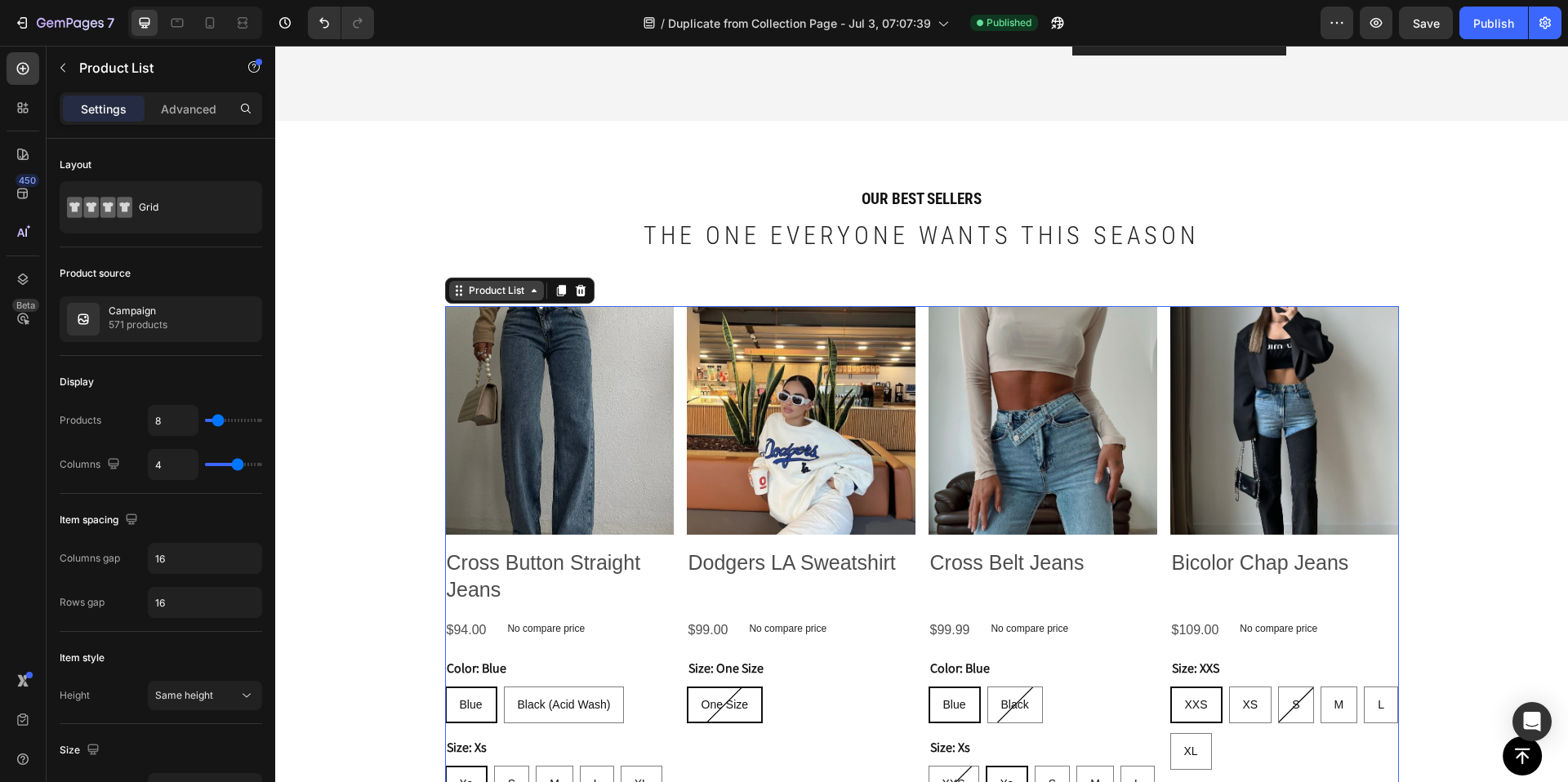 click on "Product List" at bounding box center [497, 291] 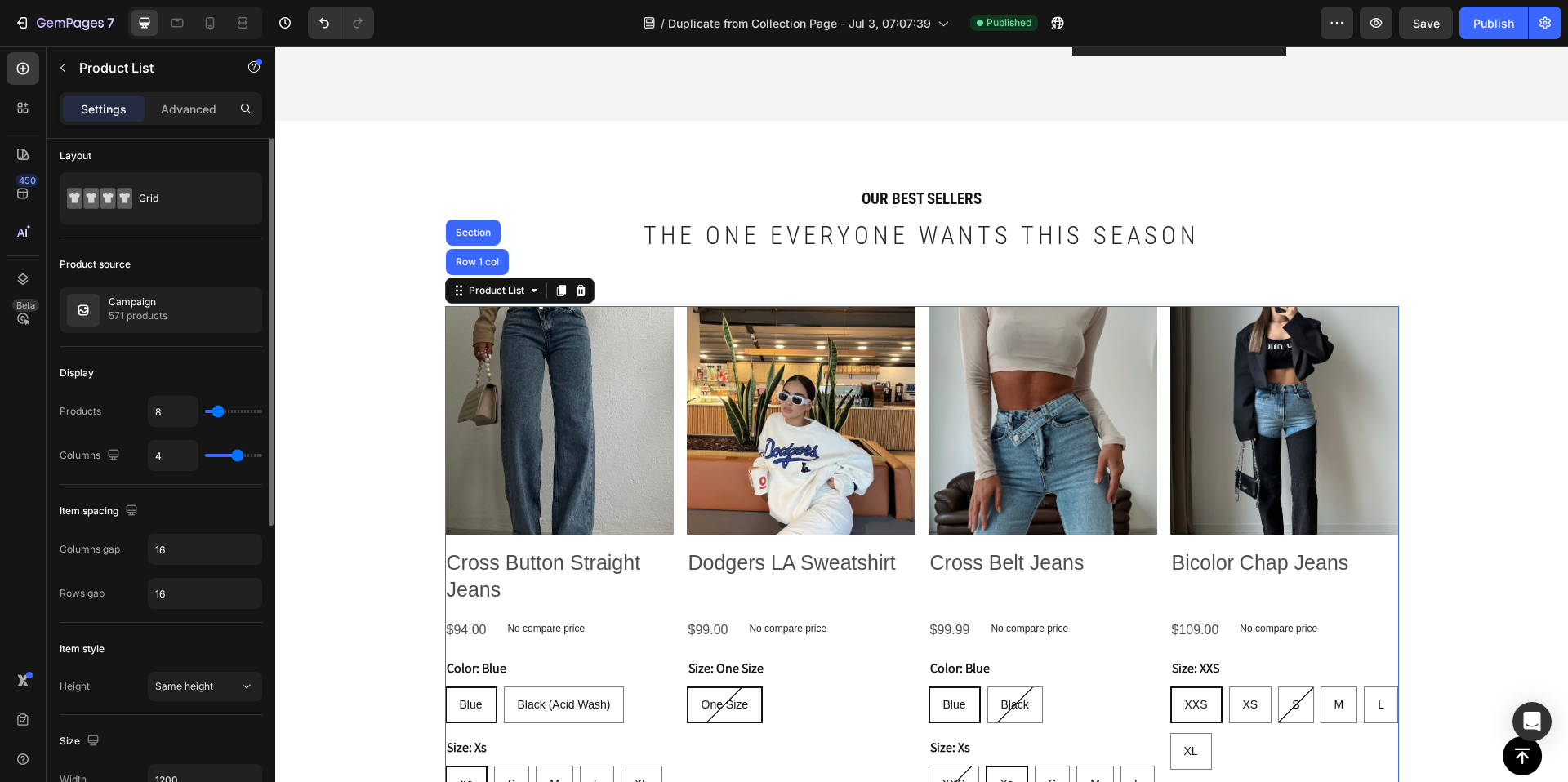 scroll, scrollTop: 0, scrollLeft: 0, axis: both 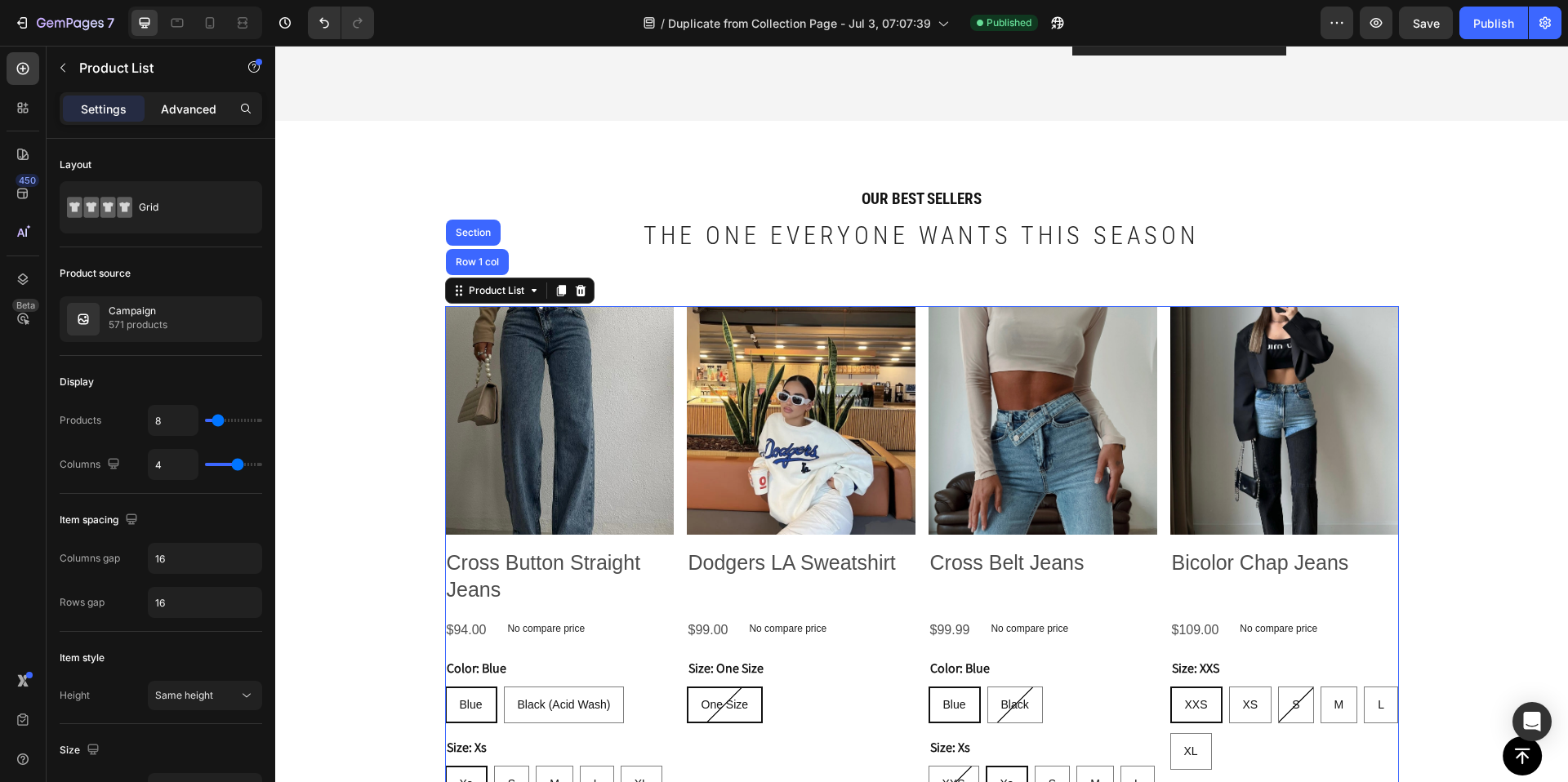 click on "Advanced" at bounding box center [189, 109] 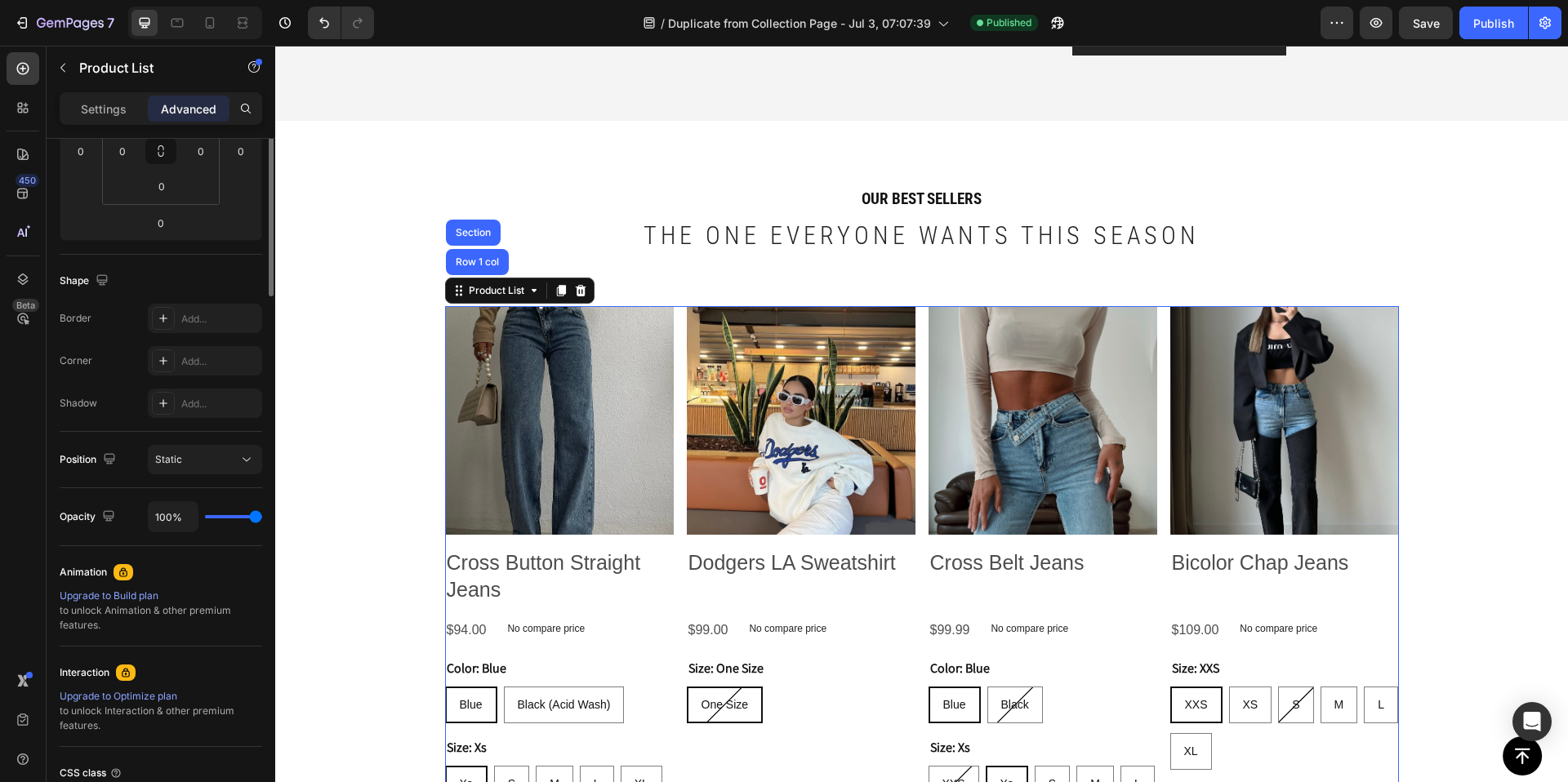 scroll, scrollTop: 0, scrollLeft: 0, axis: both 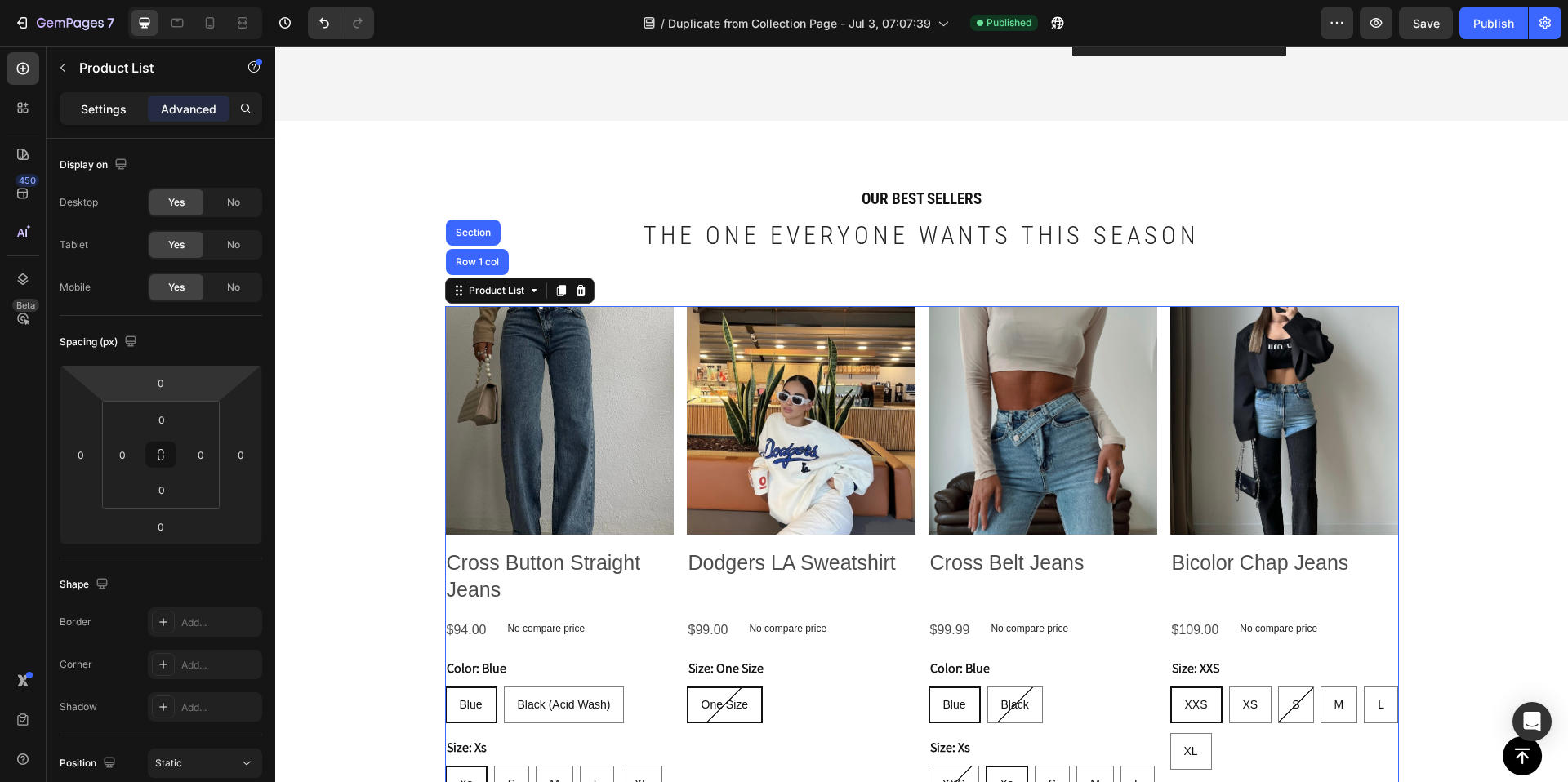 click on "Settings" 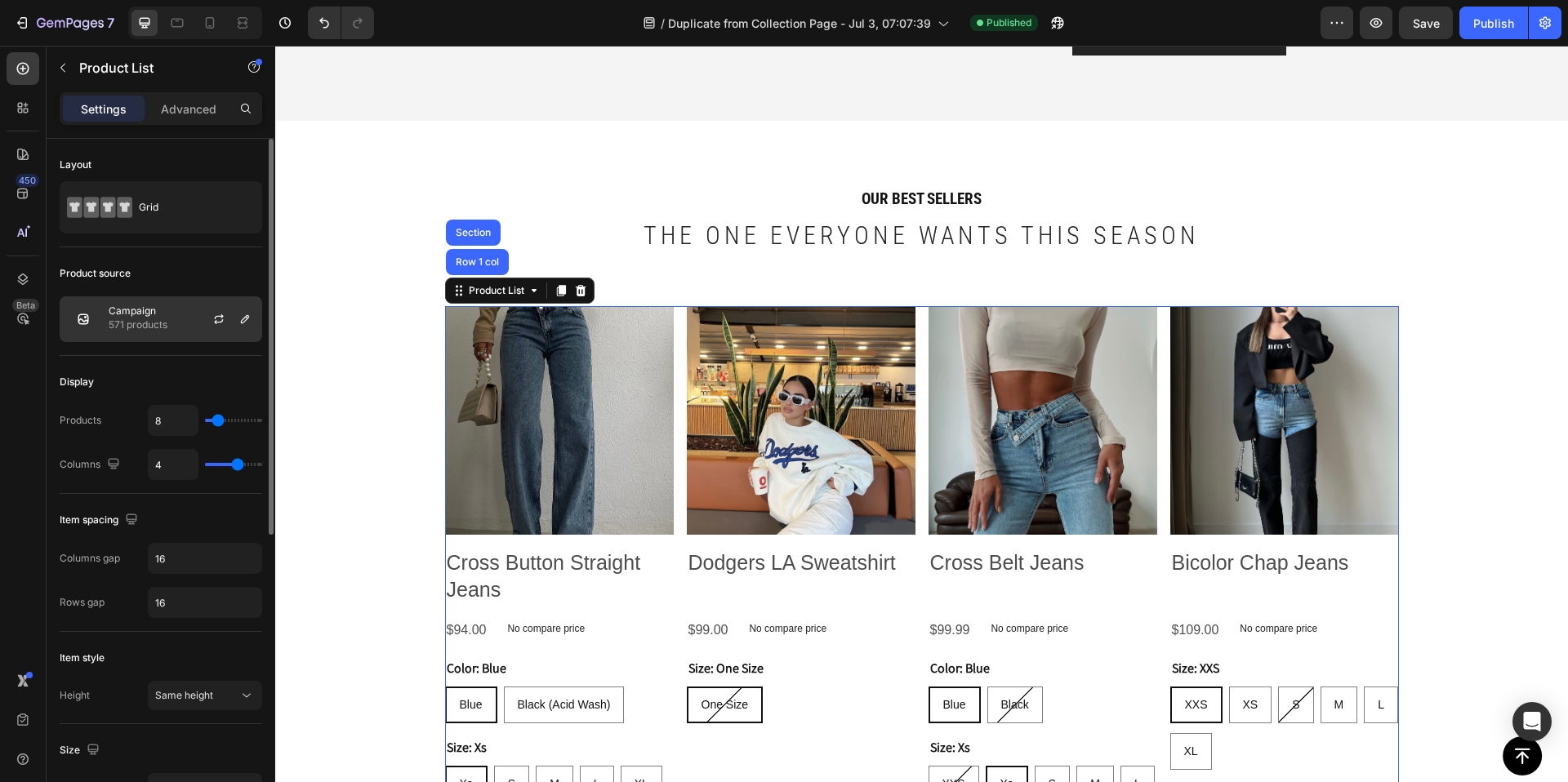 click on "Campaign 571 products" at bounding box center (161, 319) 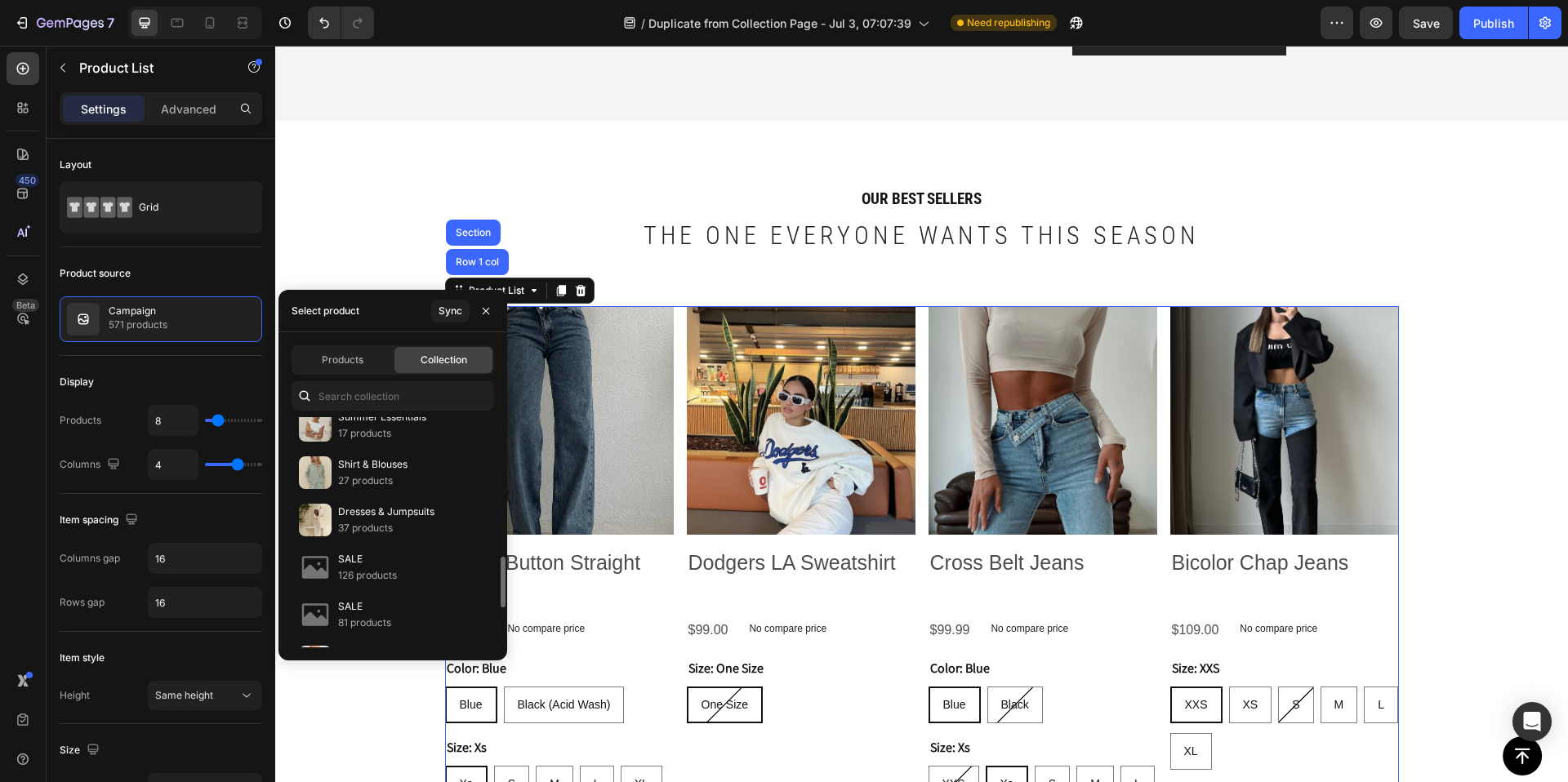 scroll, scrollTop: 632, scrollLeft: 0, axis: vertical 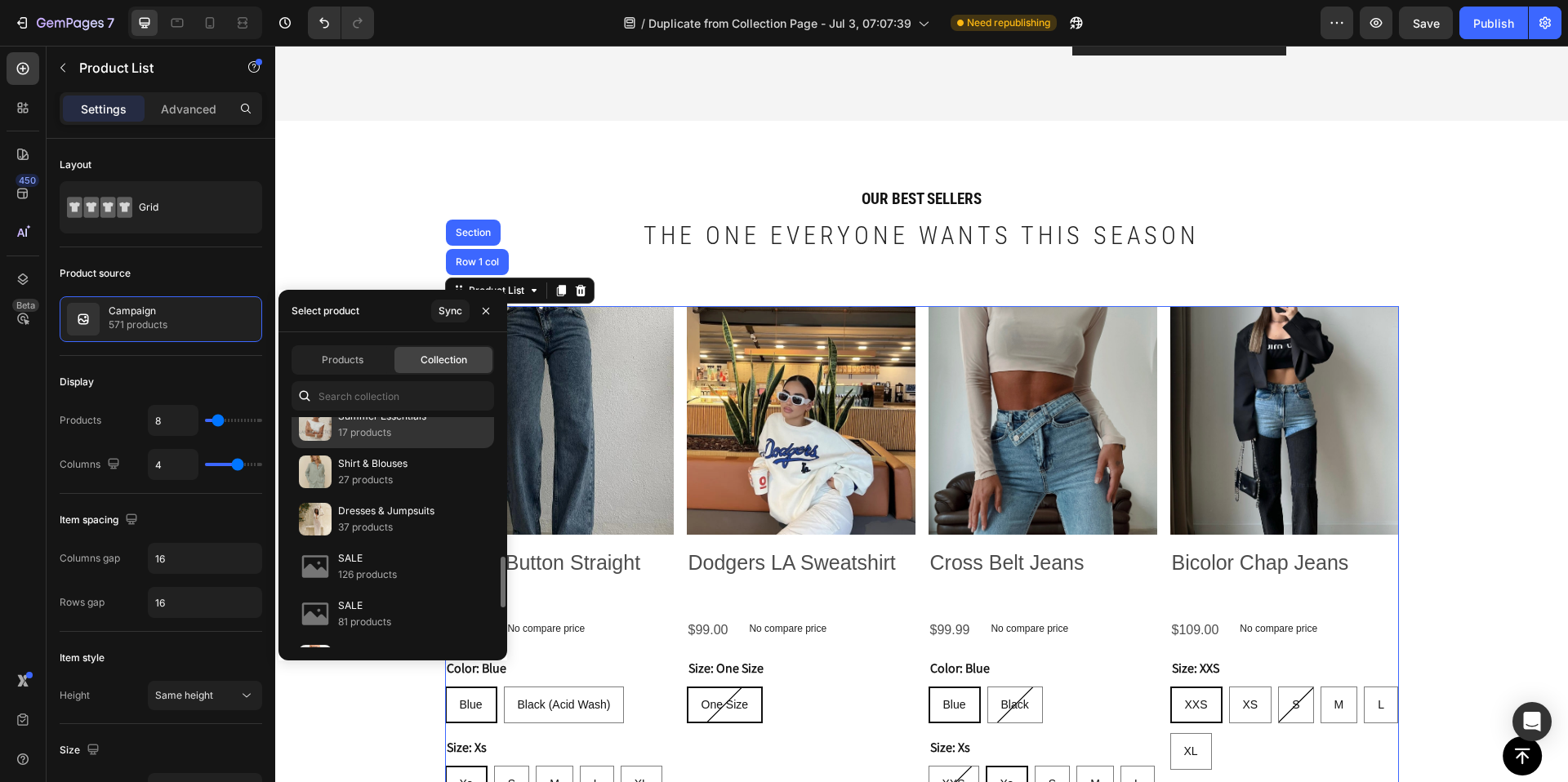 click on "17 products" at bounding box center (382, 433) 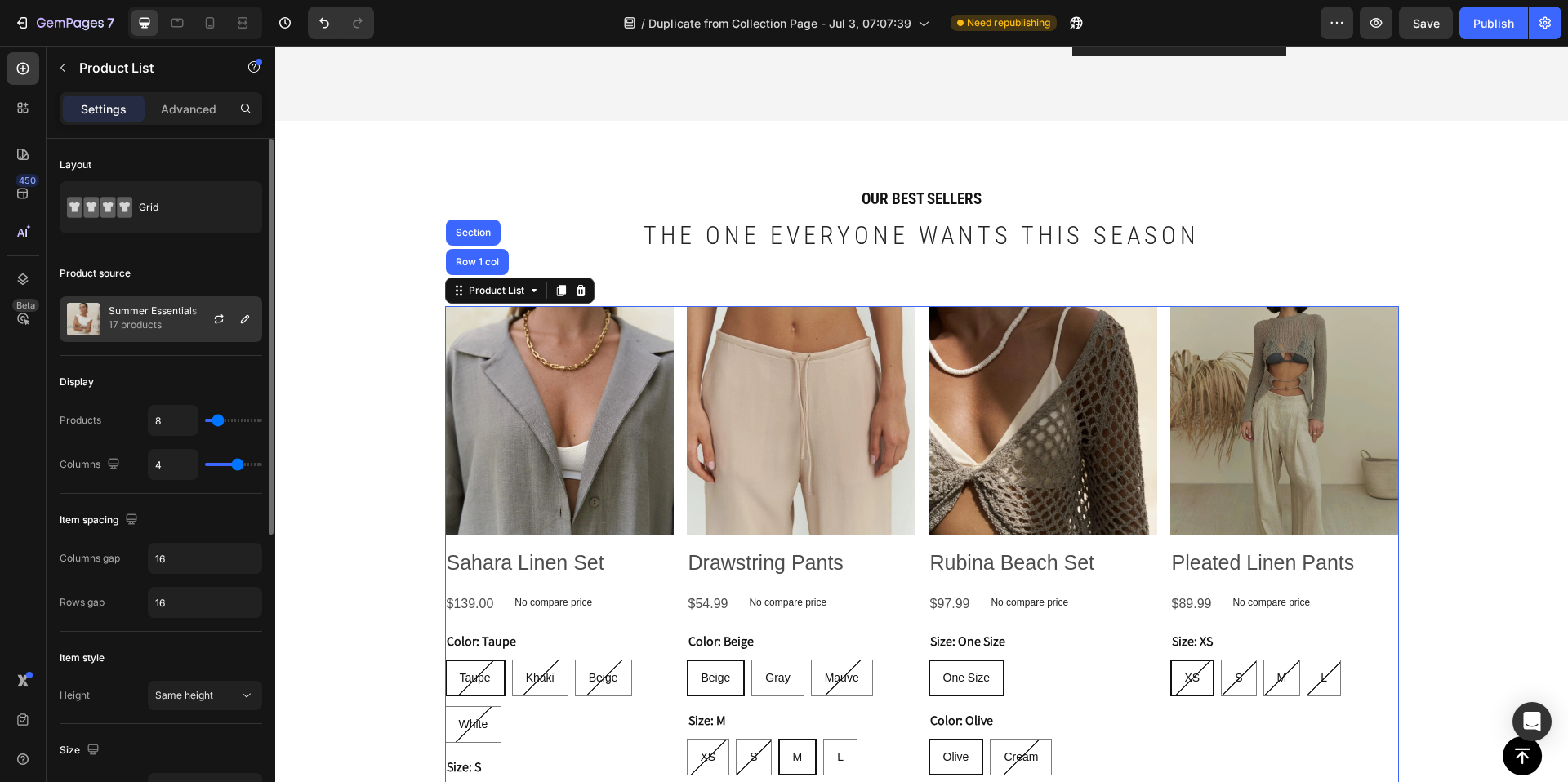 click on "Summer Essentials" at bounding box center [153, 311] 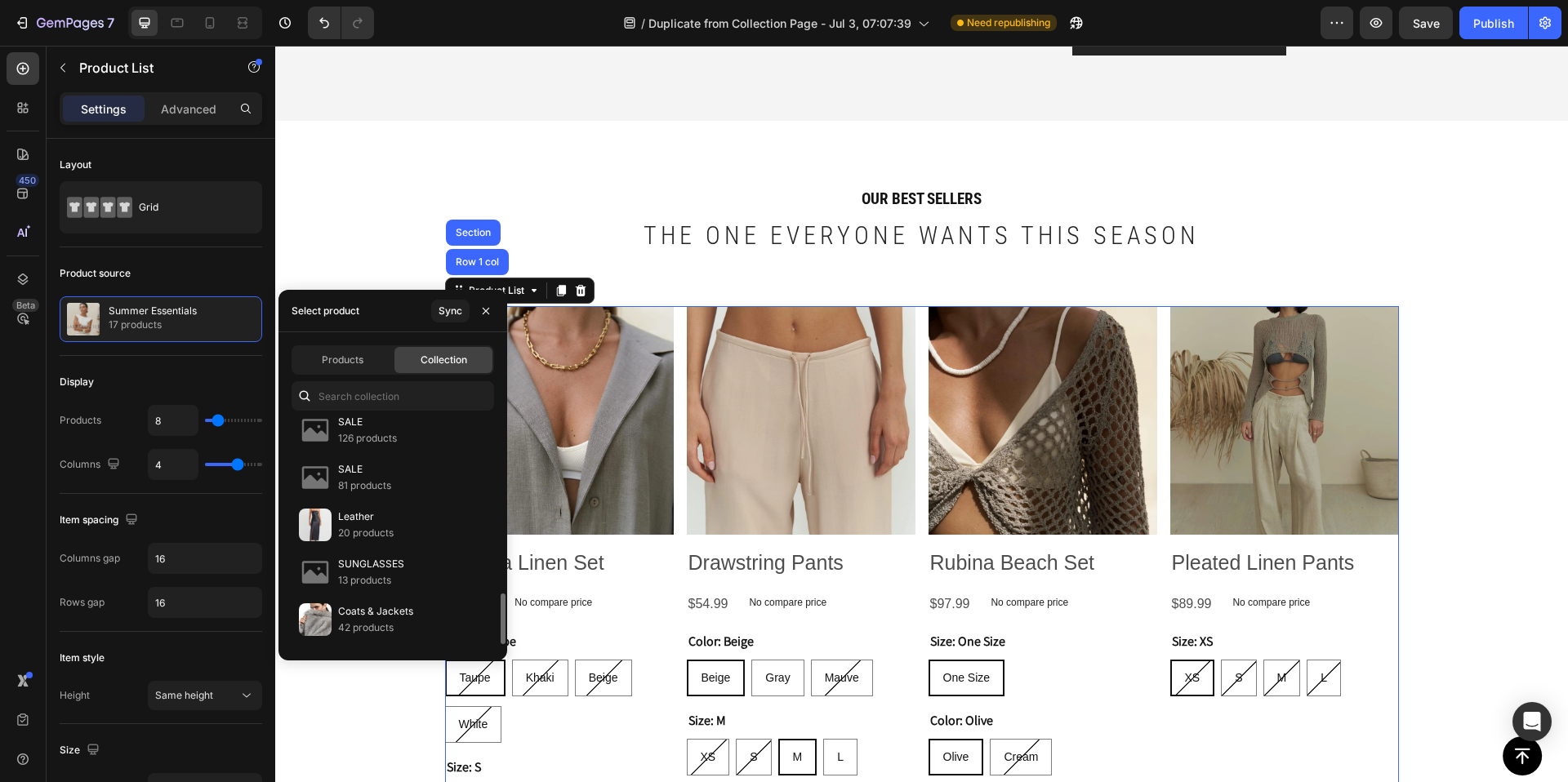 scroll, scrollTop: 761, scrollLeft: 0, axis: vertical 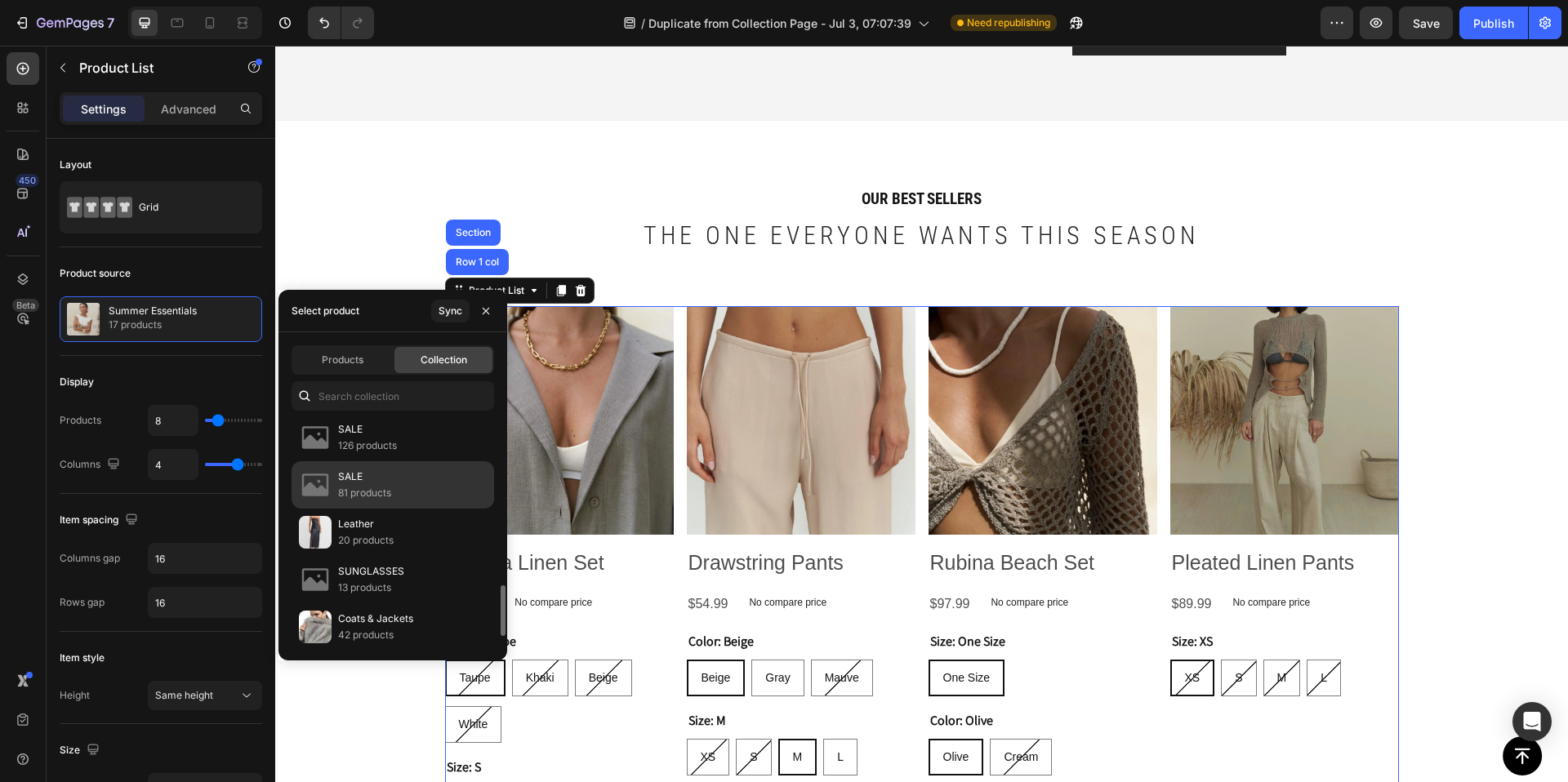 click on "81 products" at bounding box center (364, 493) 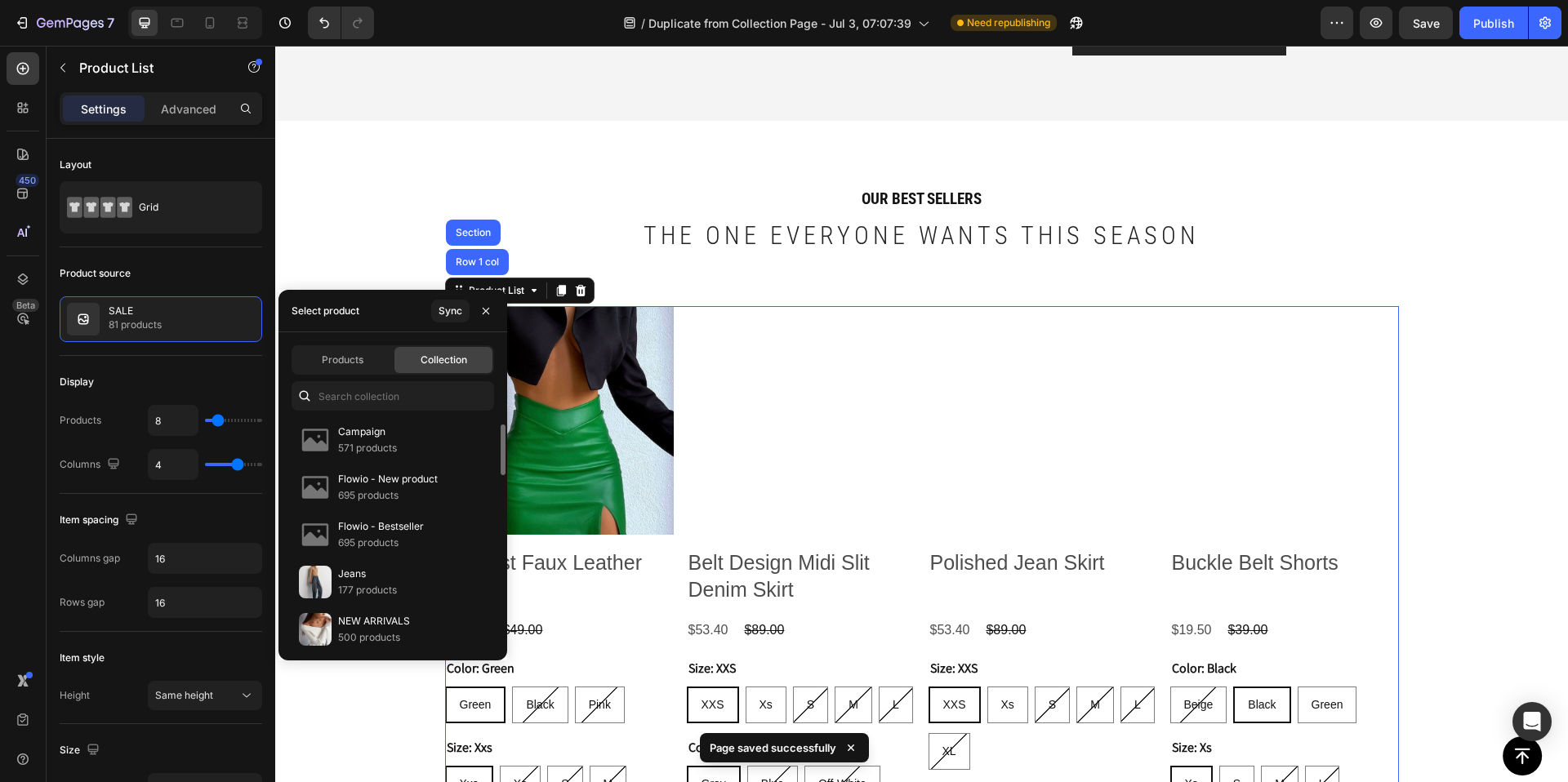 scroll, scrollTop: 0, scrollLeft: 0, axis: both 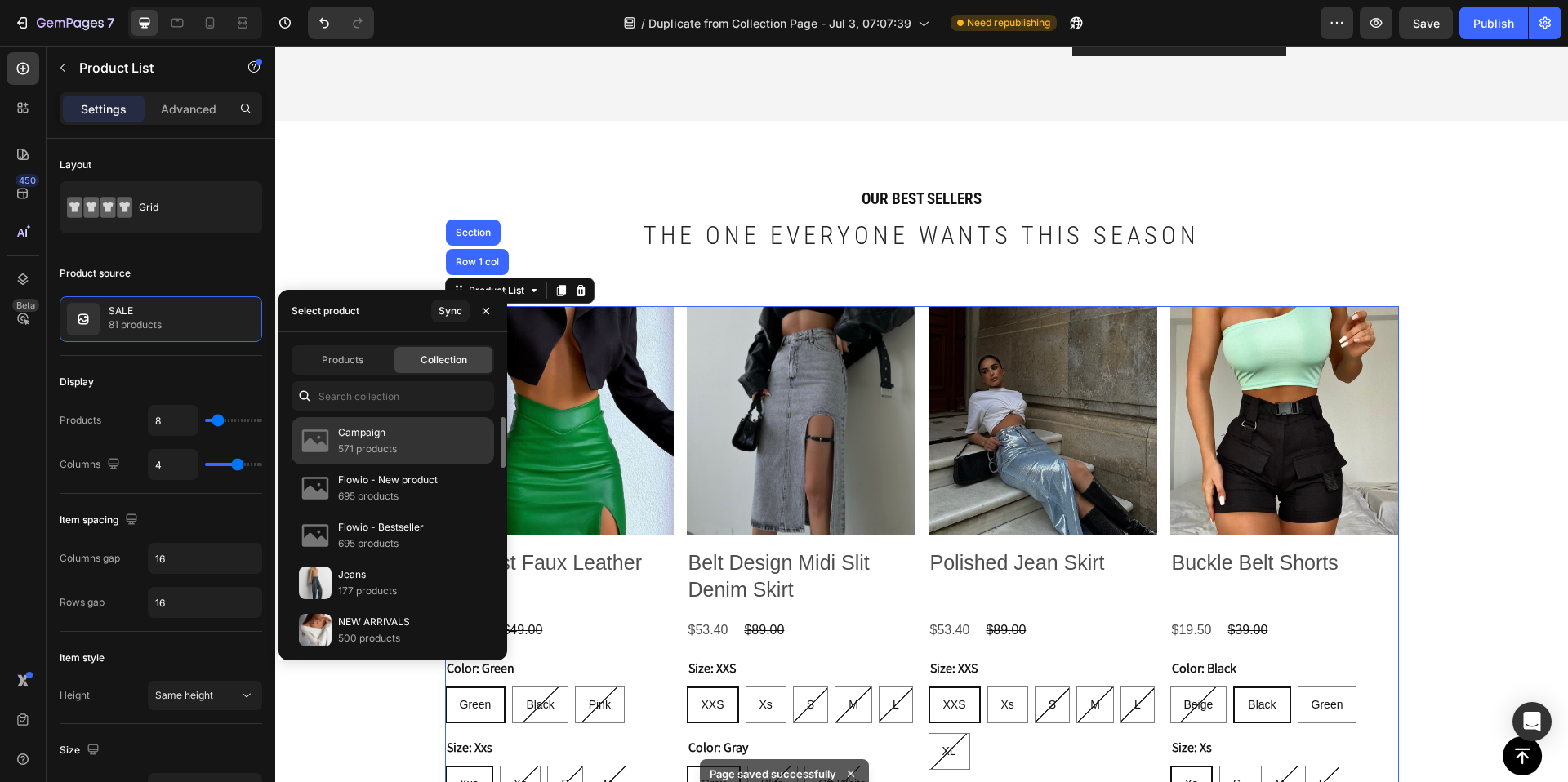 click on "571 products" at bounding box center (368, 449) 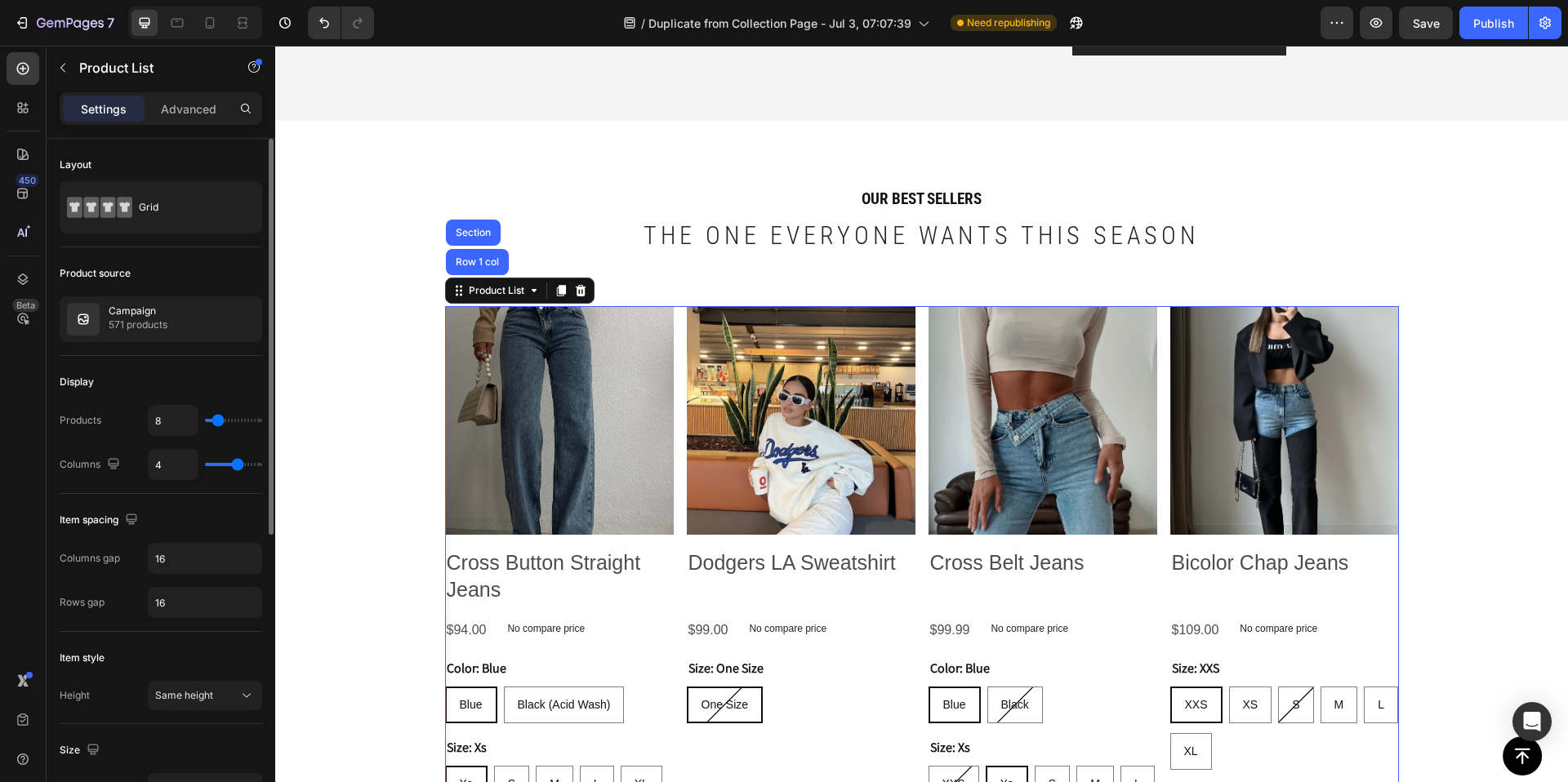 click on "Display" at bounding box center (161, 382) 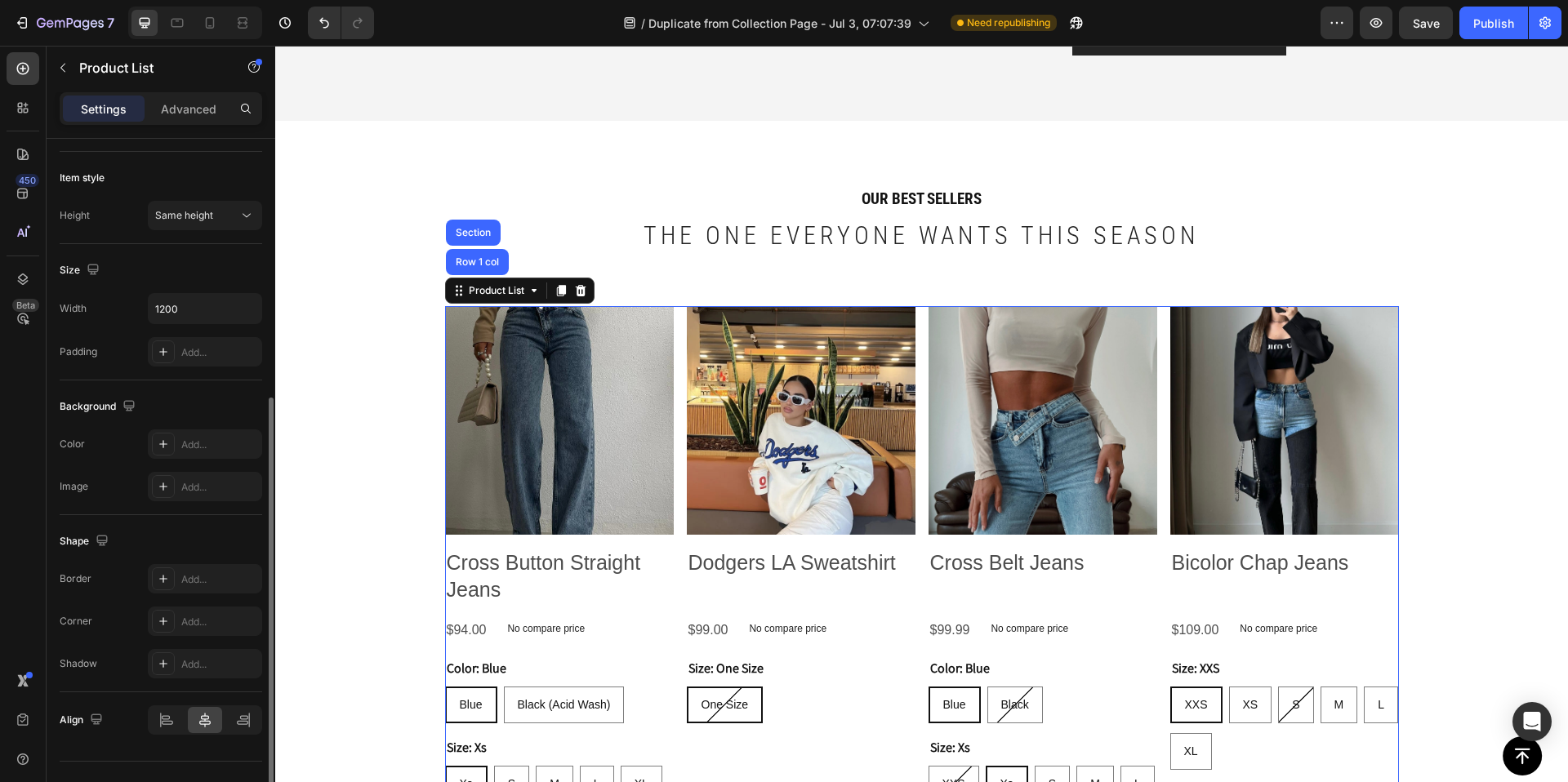 scroll, scrollTop: 511, scrollLeft: 0, axis: vertical 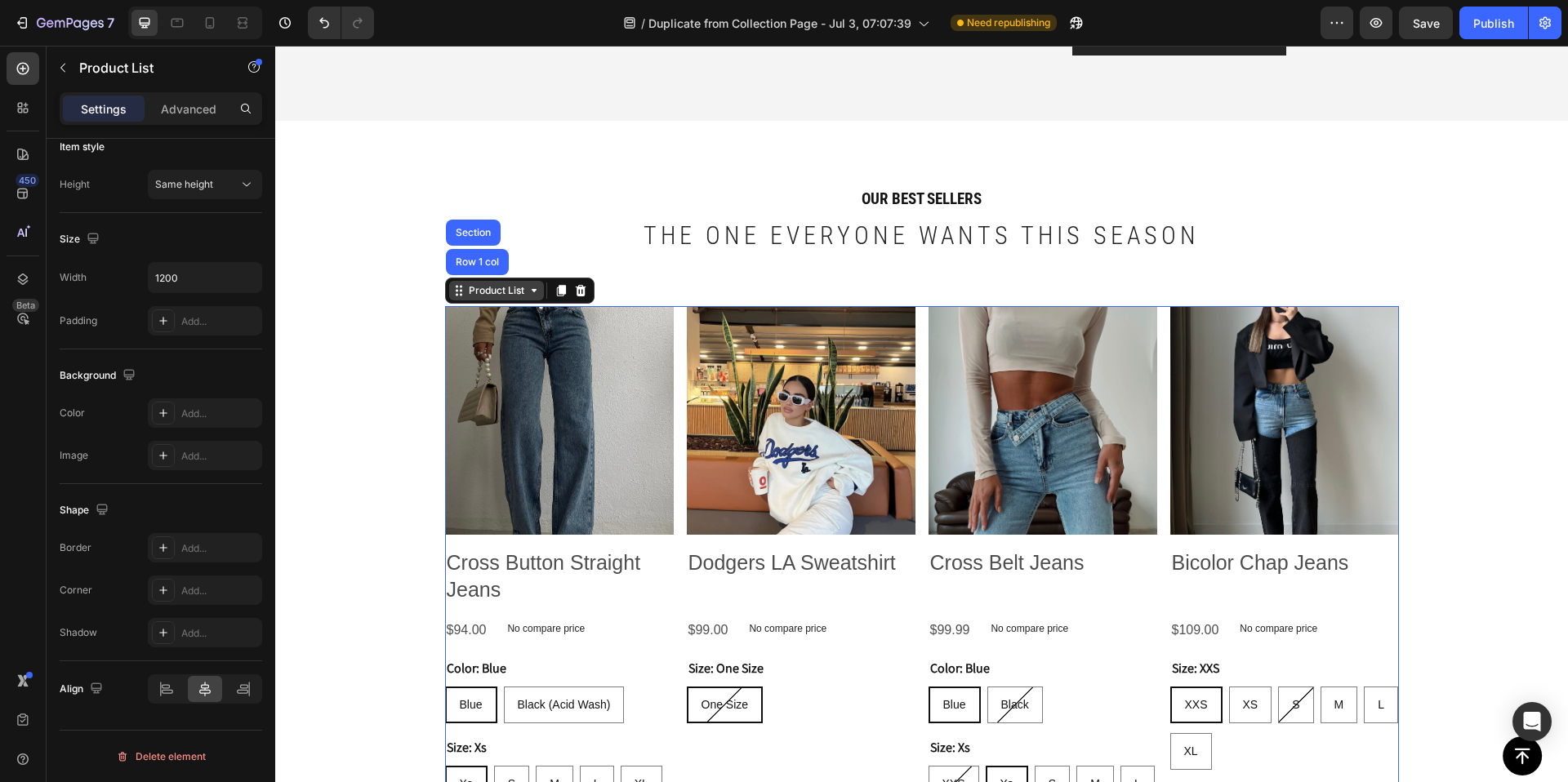 click 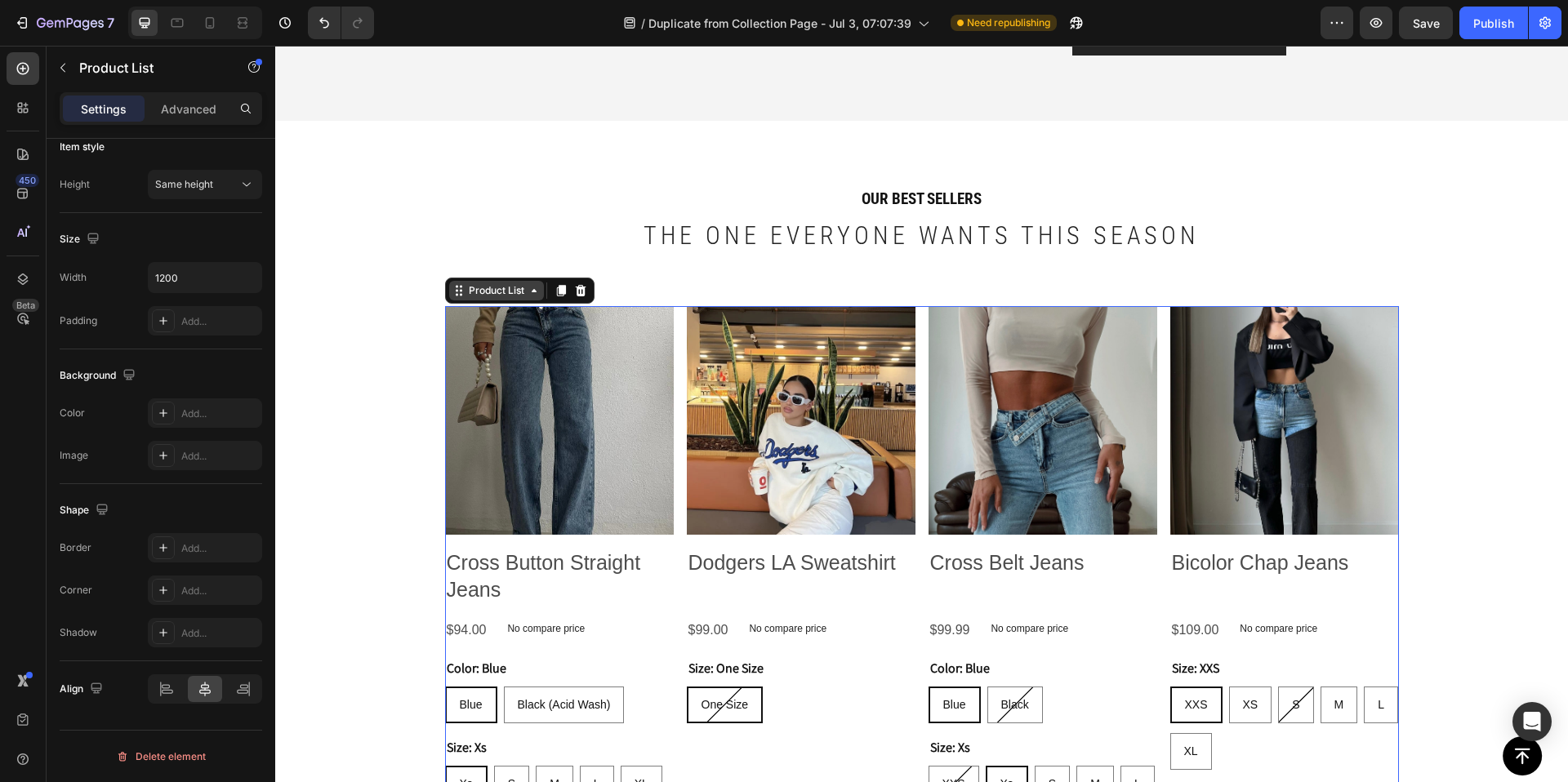 click on "Product List" at bounding box center [497, 291] 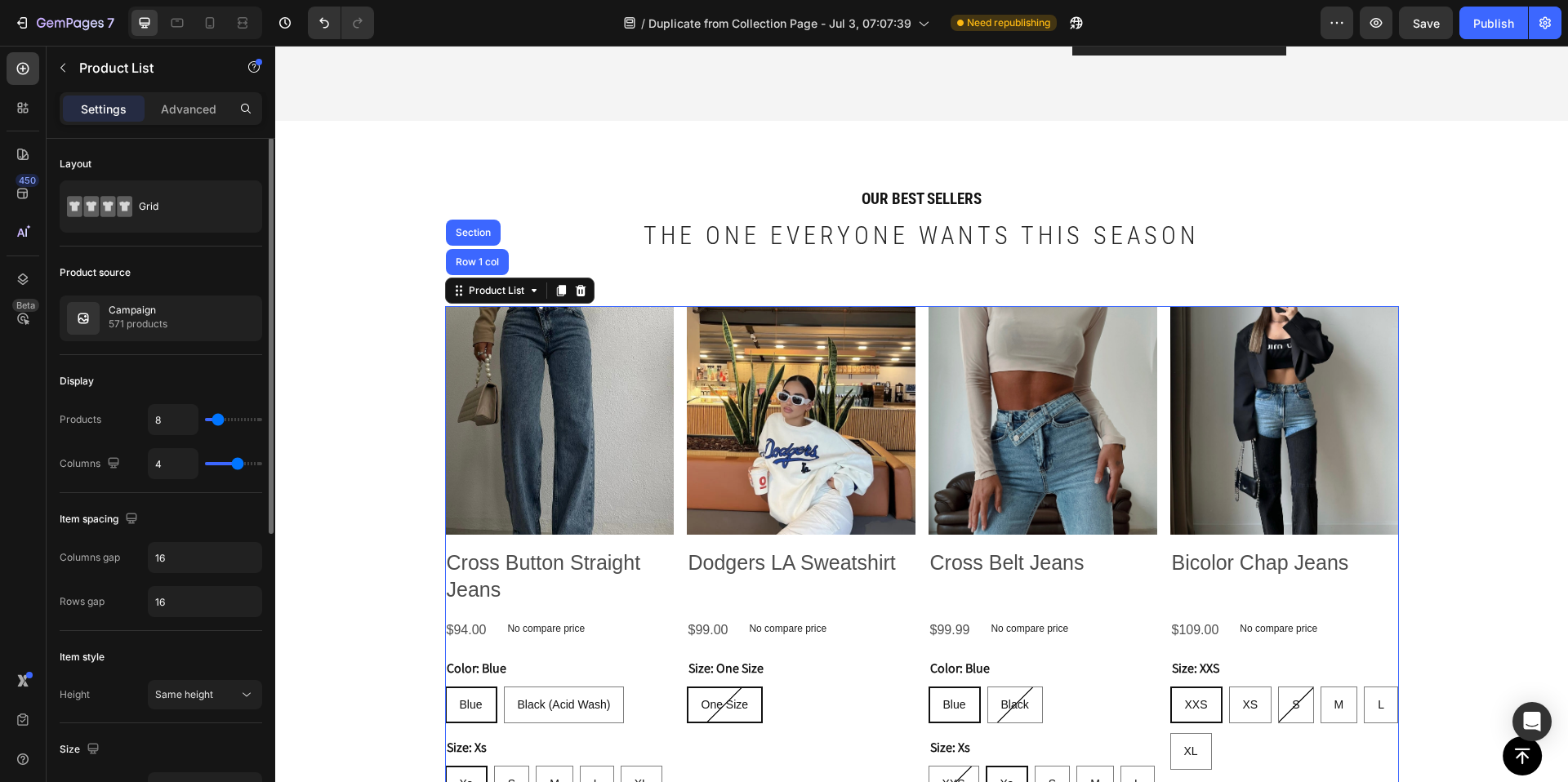 scroll, scrollTop: 0, scrollLeft: 0, axis: both 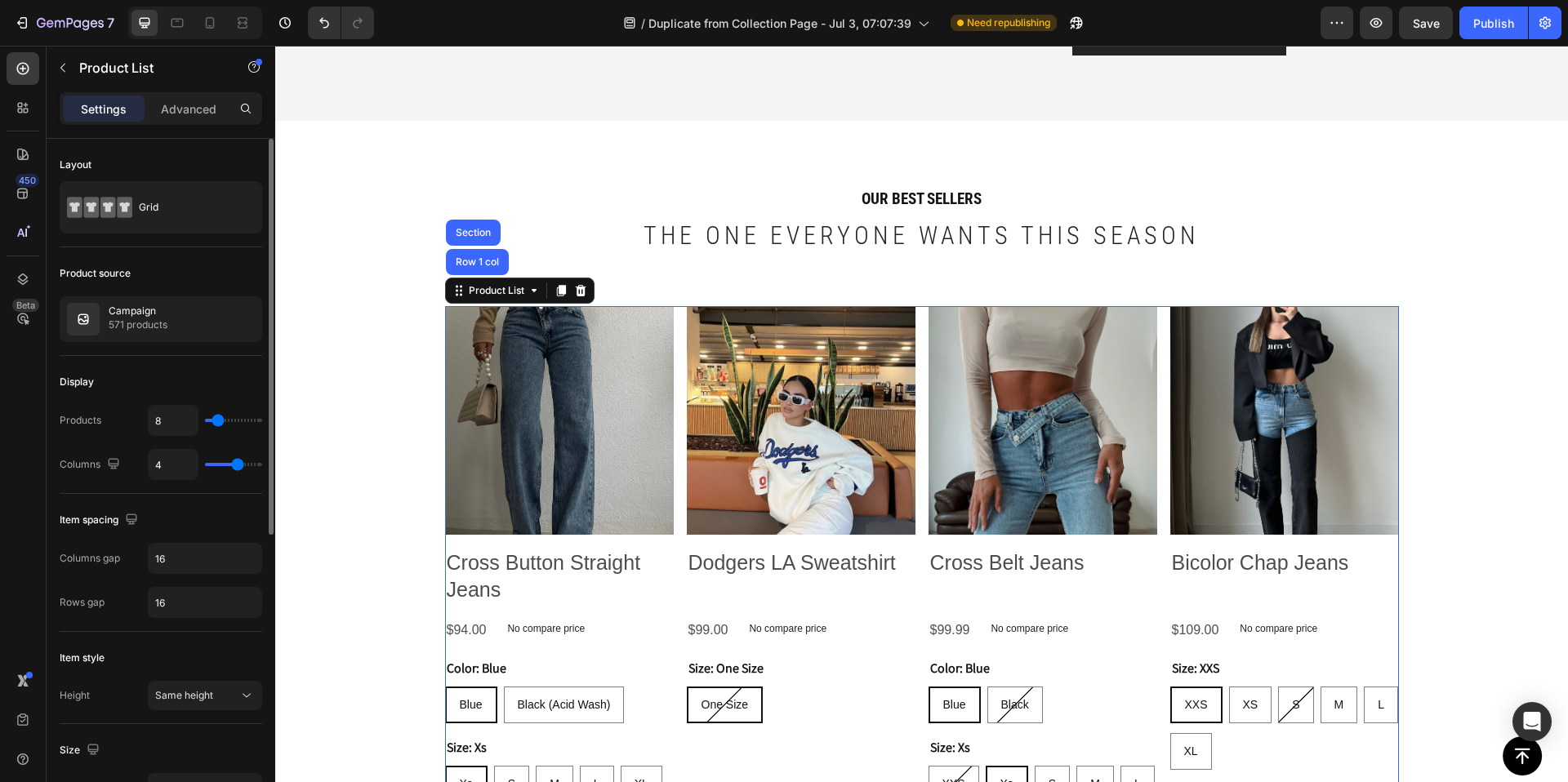 type on "17" 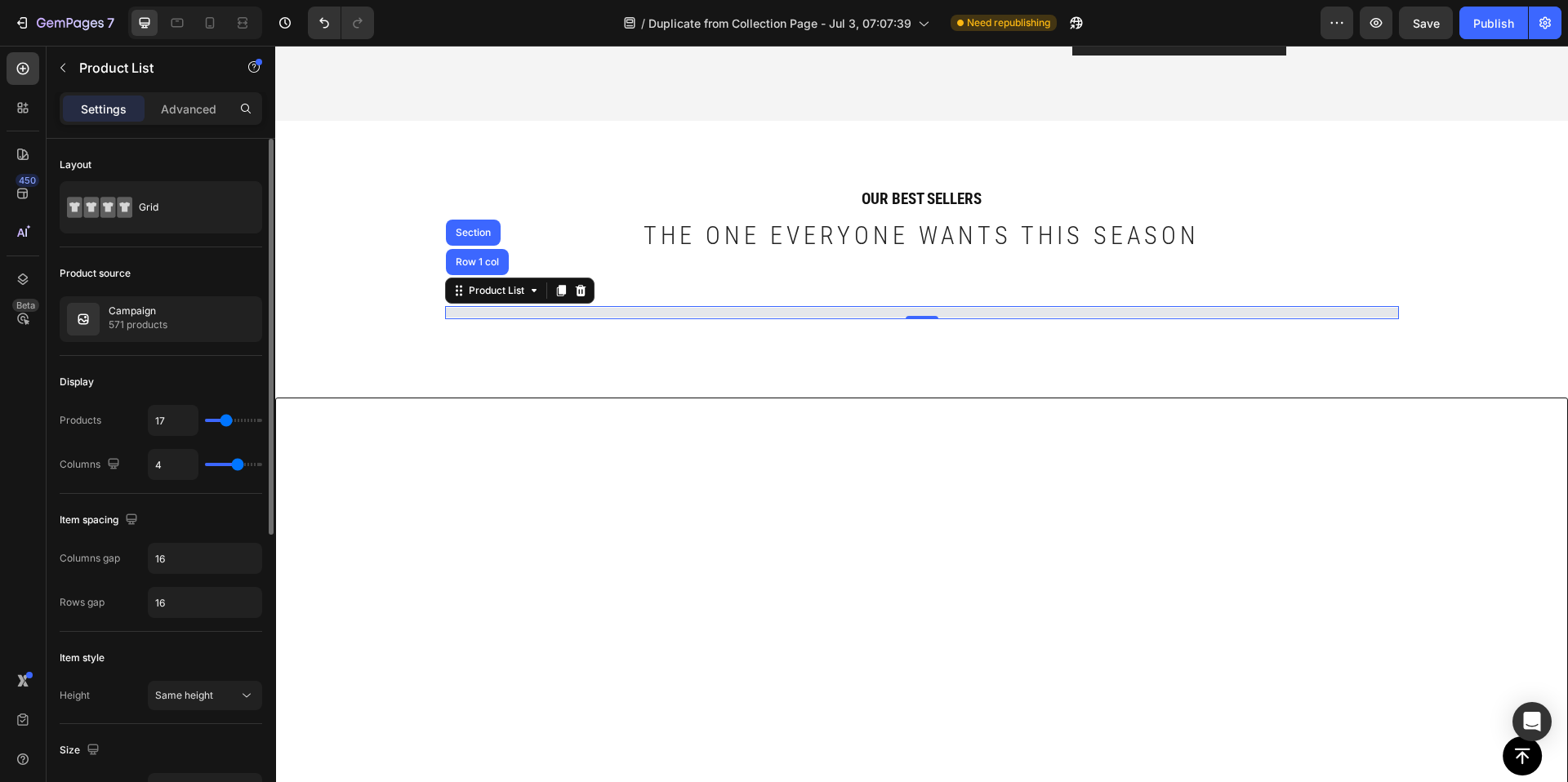 type on "18" 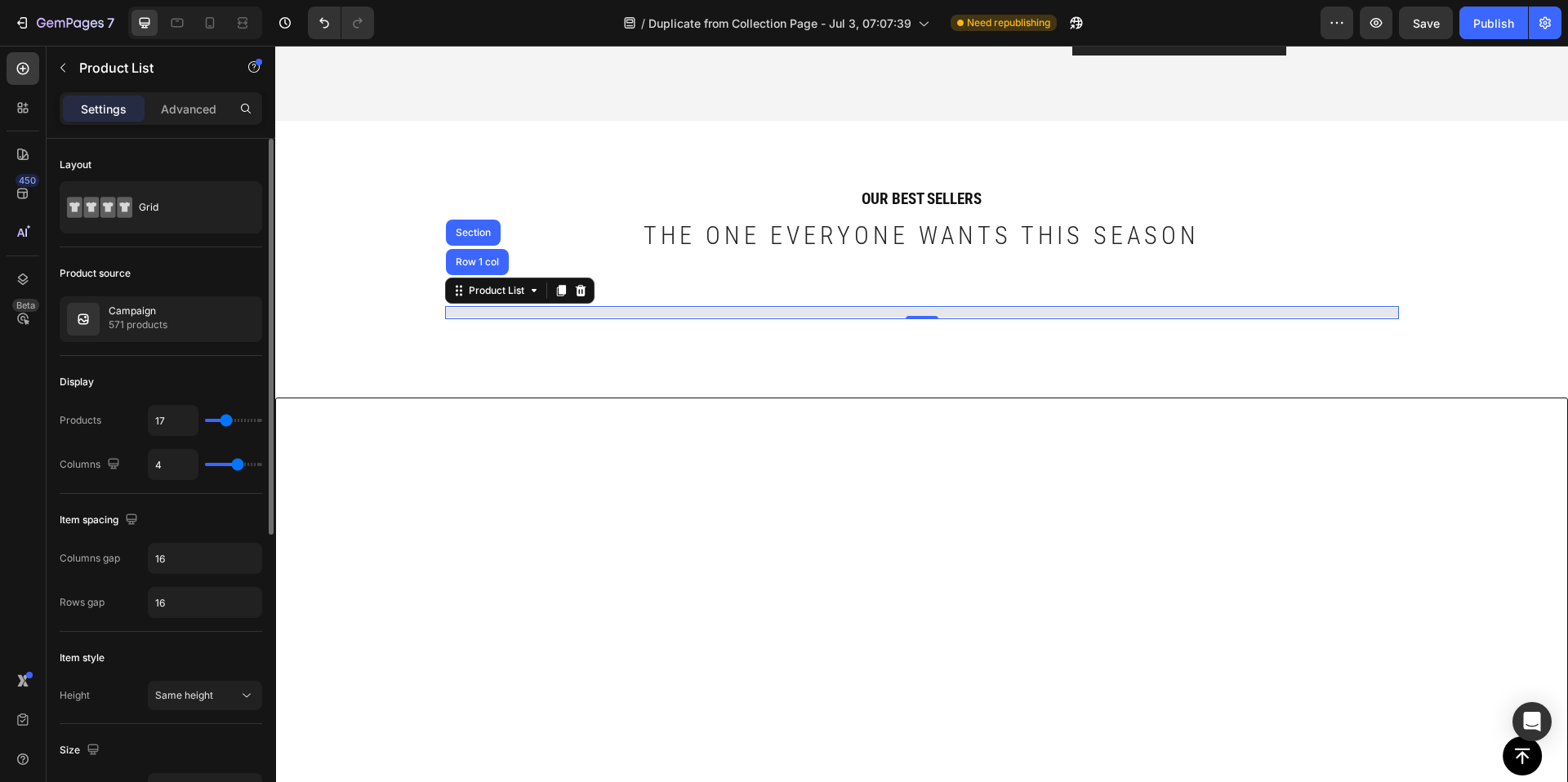 type on "18" 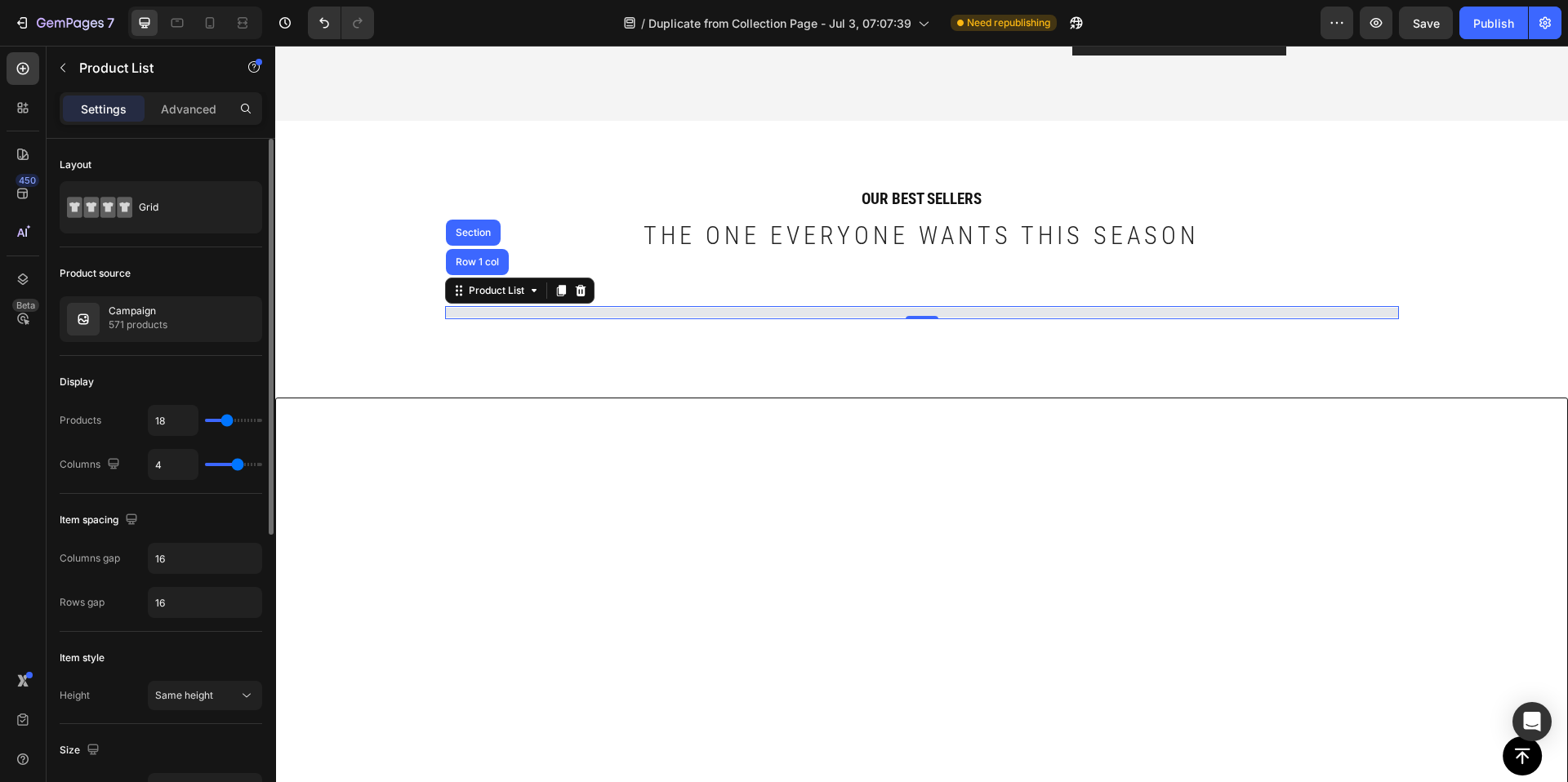 type on "19" 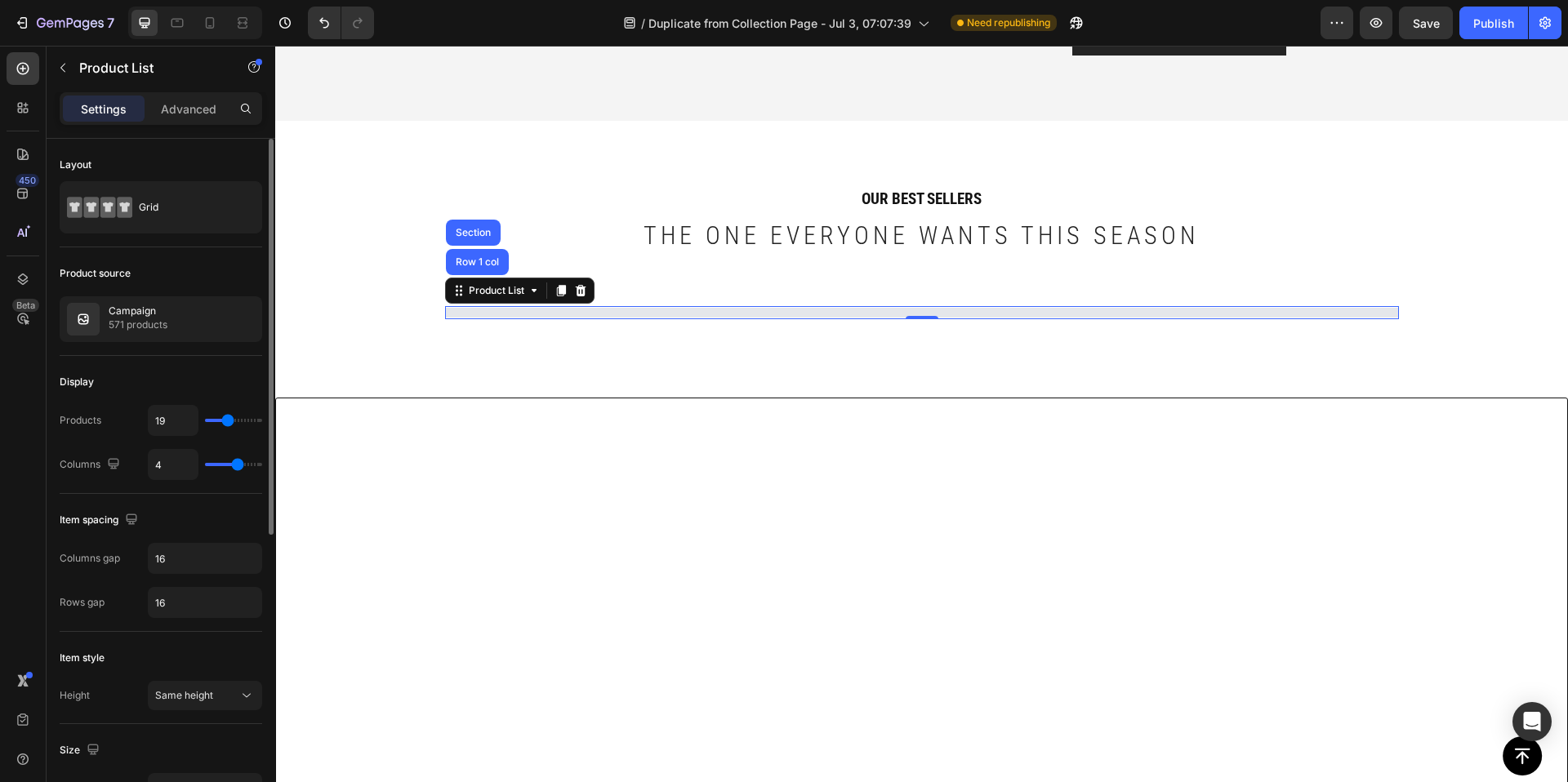 type on "18" 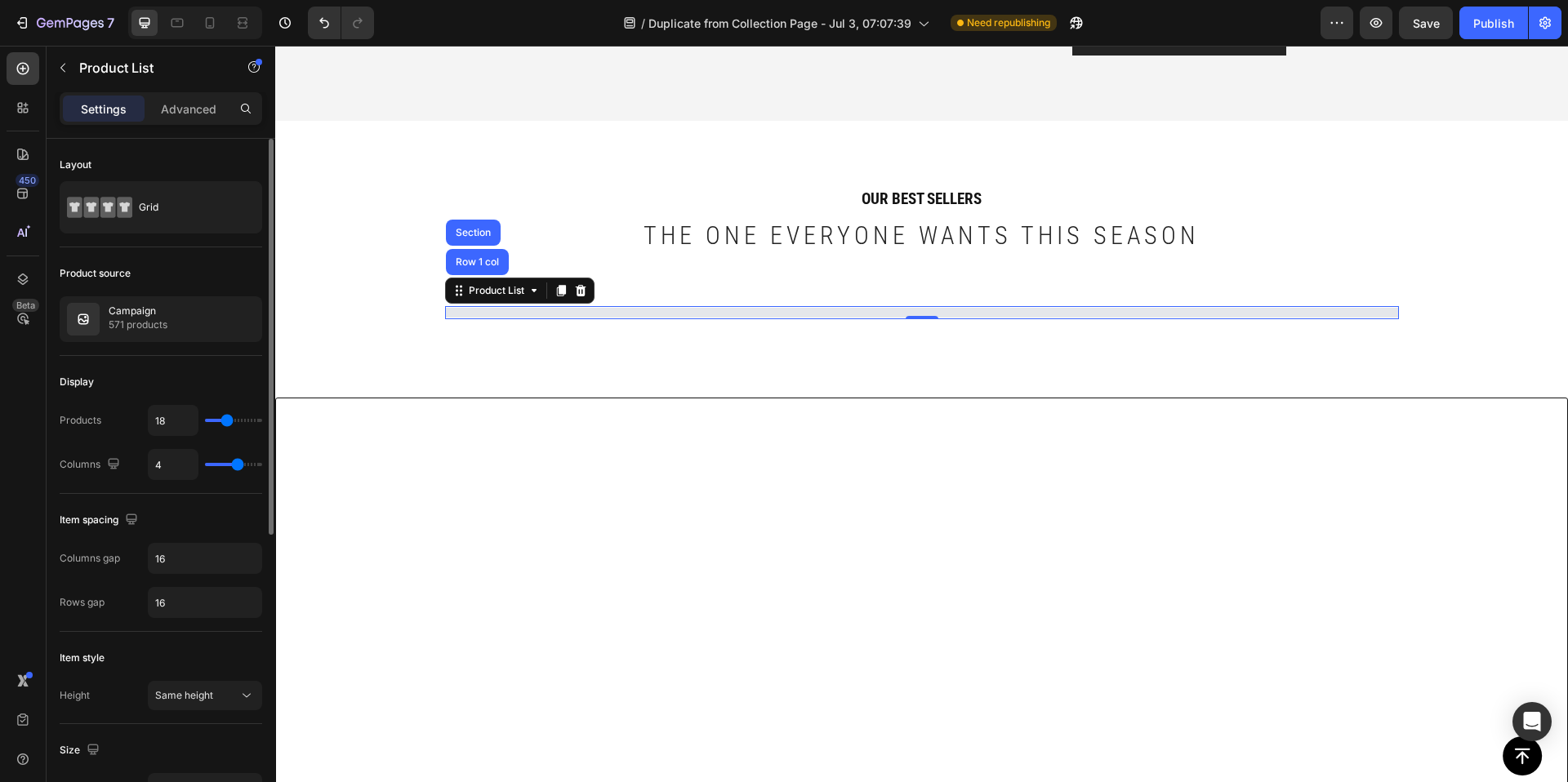 type on "17" 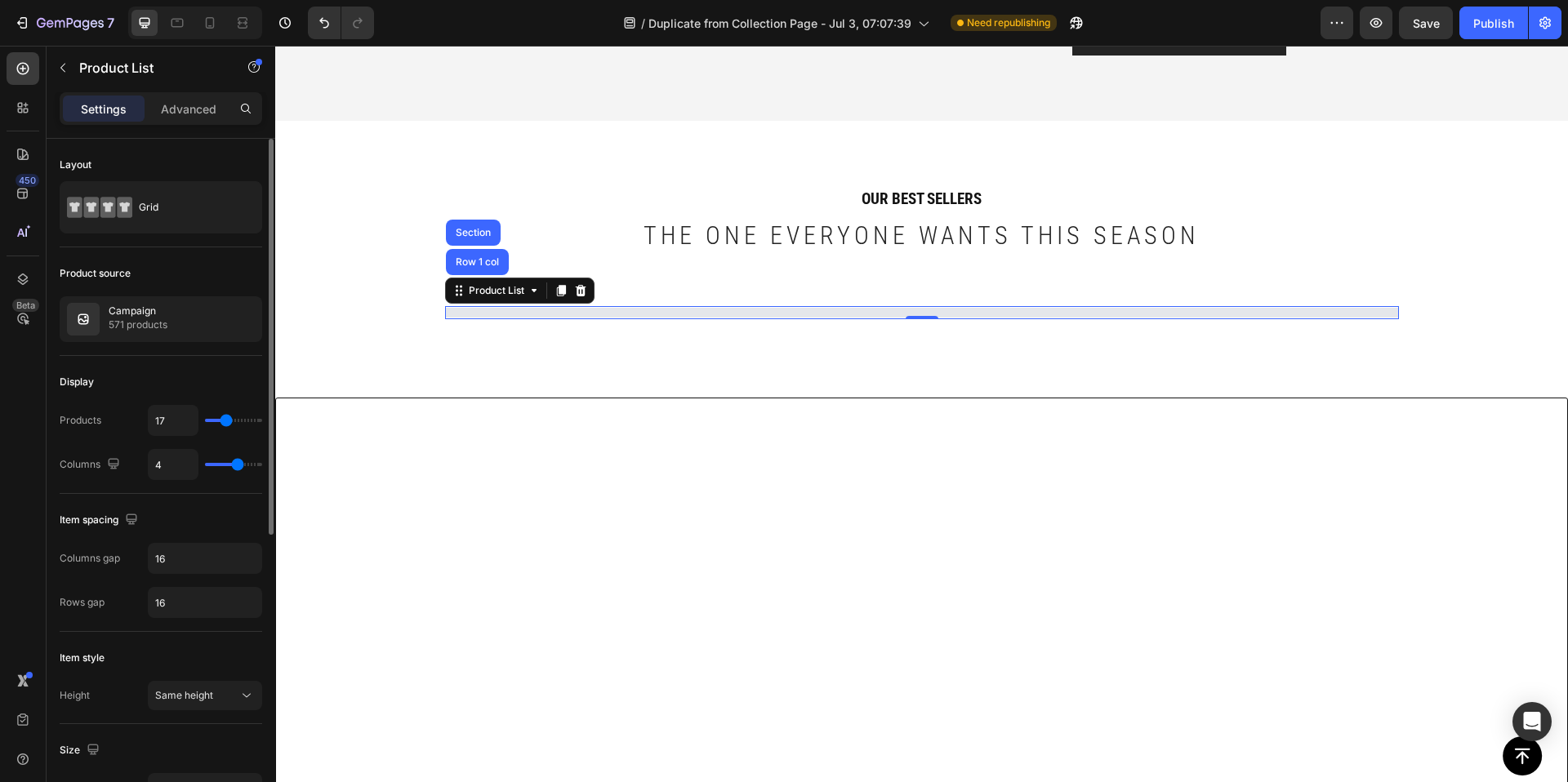 type on "16" 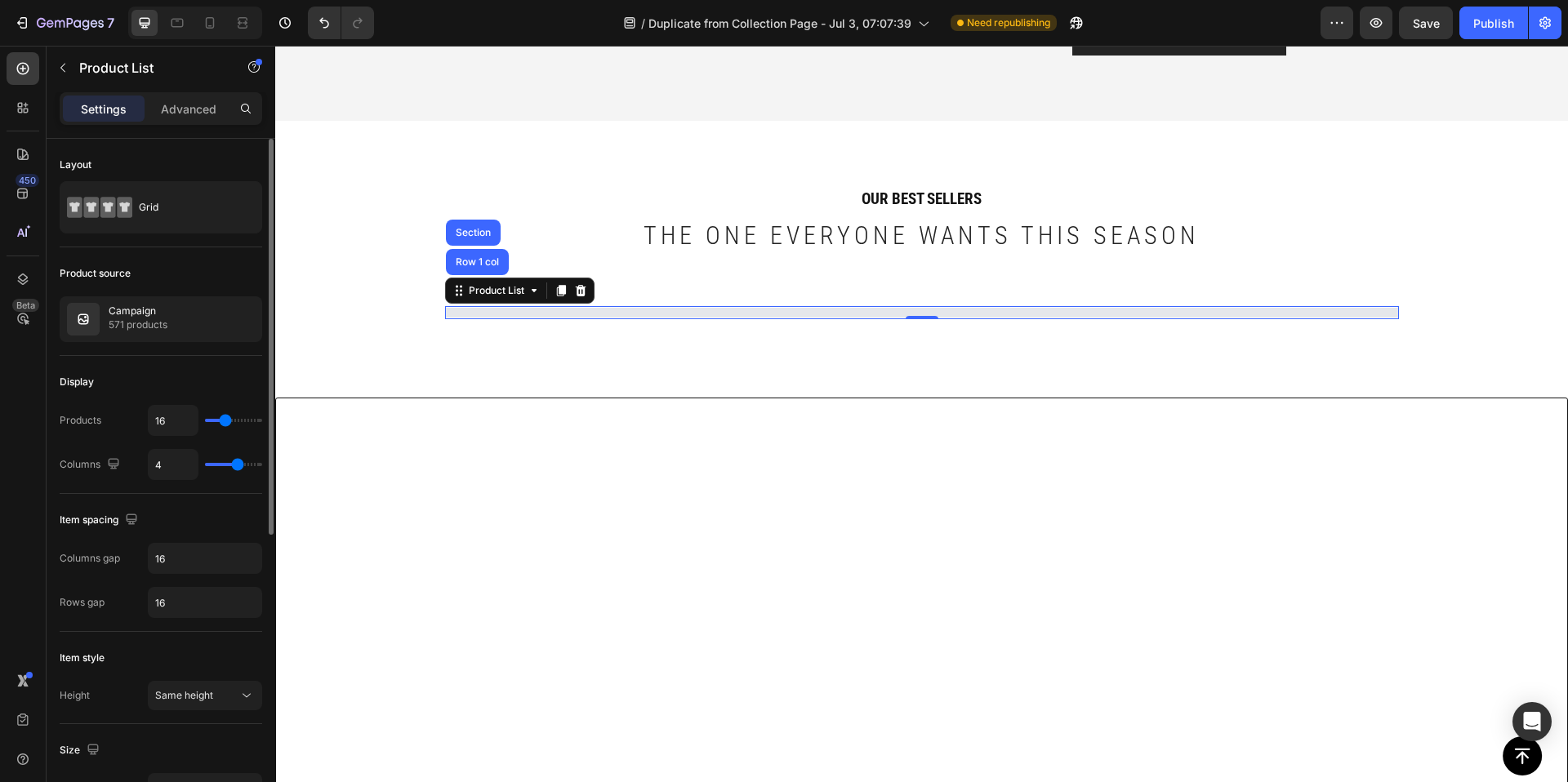 type on "15" 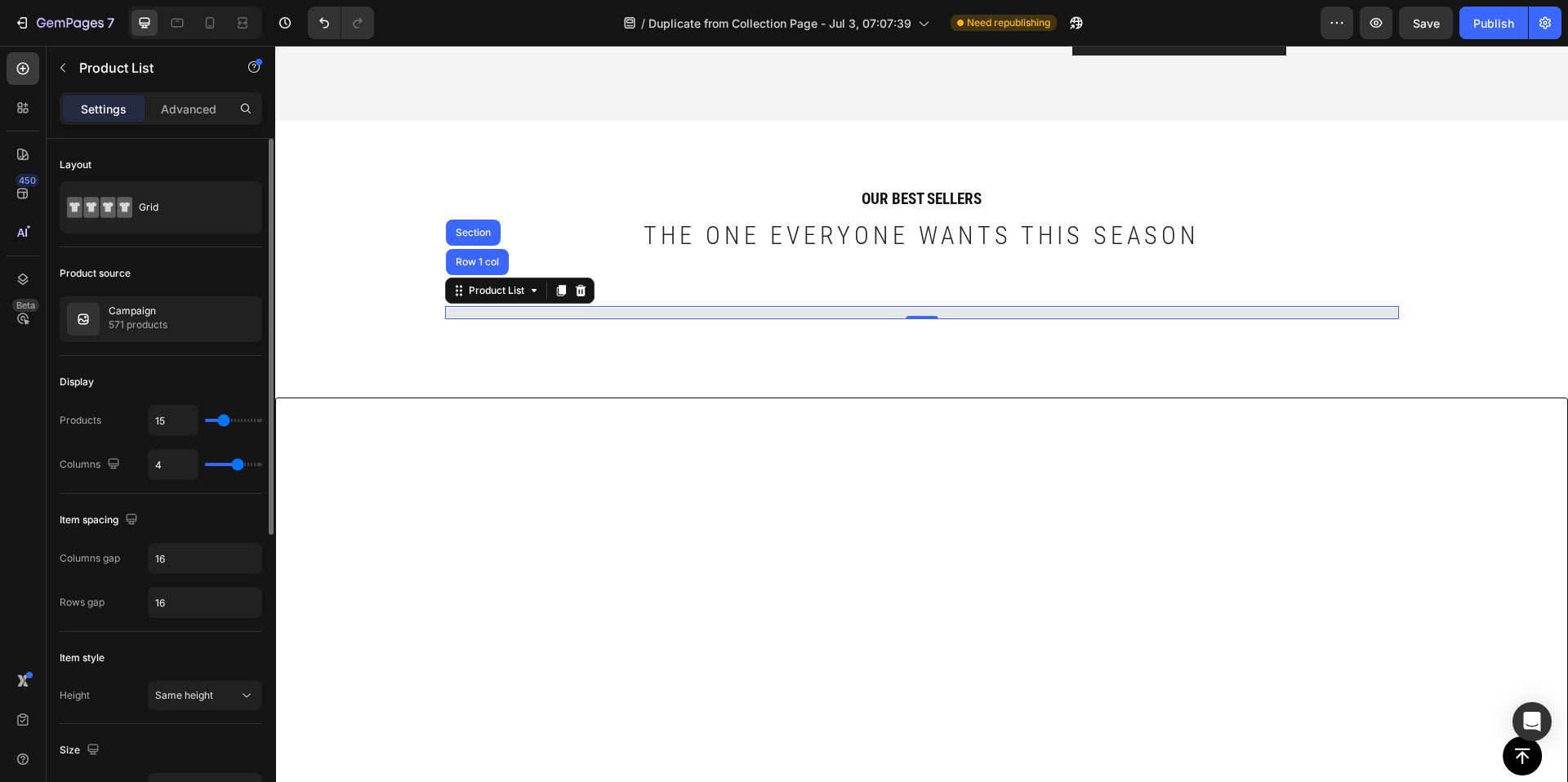 type on "10" 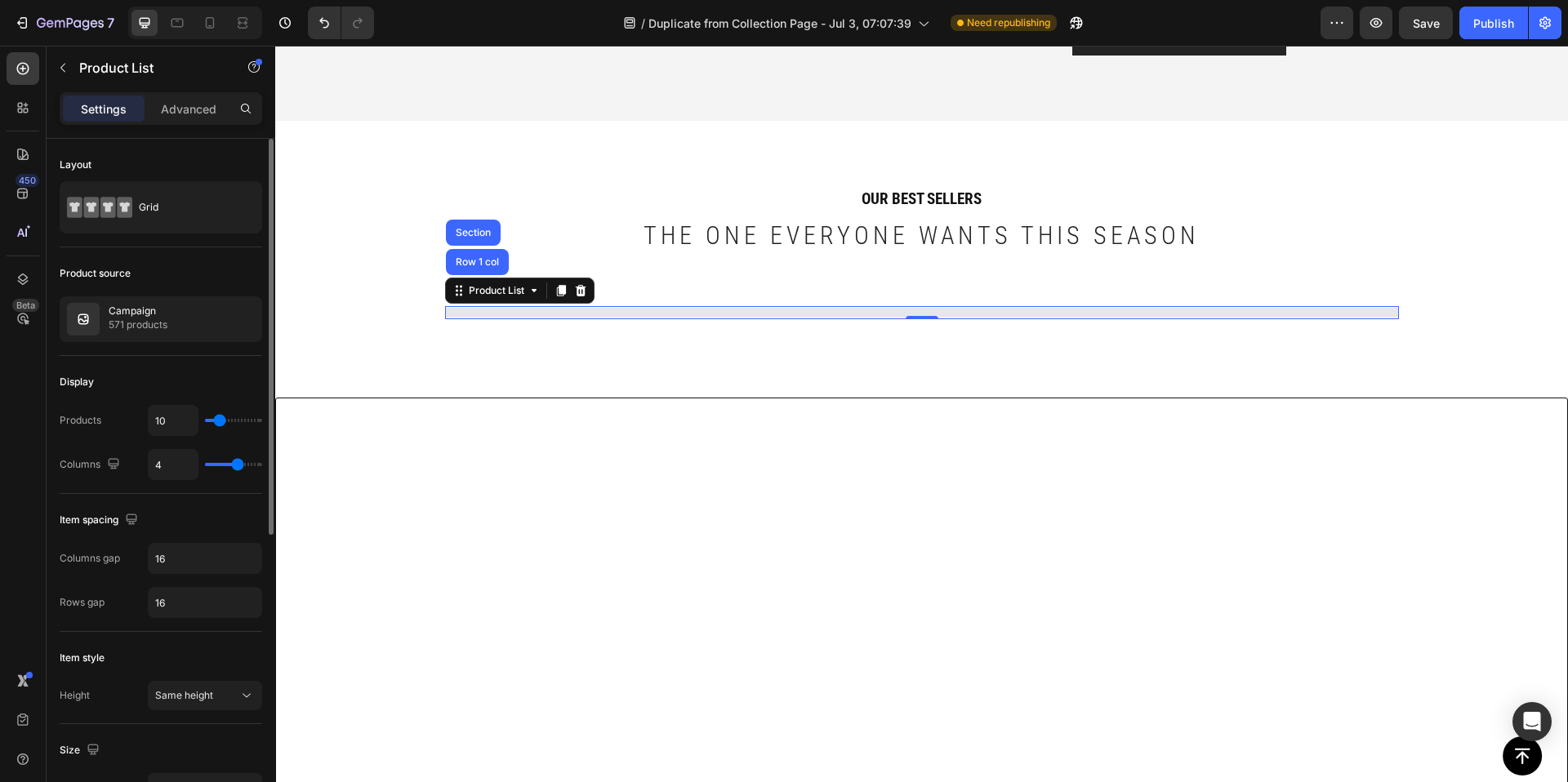 type on "9" 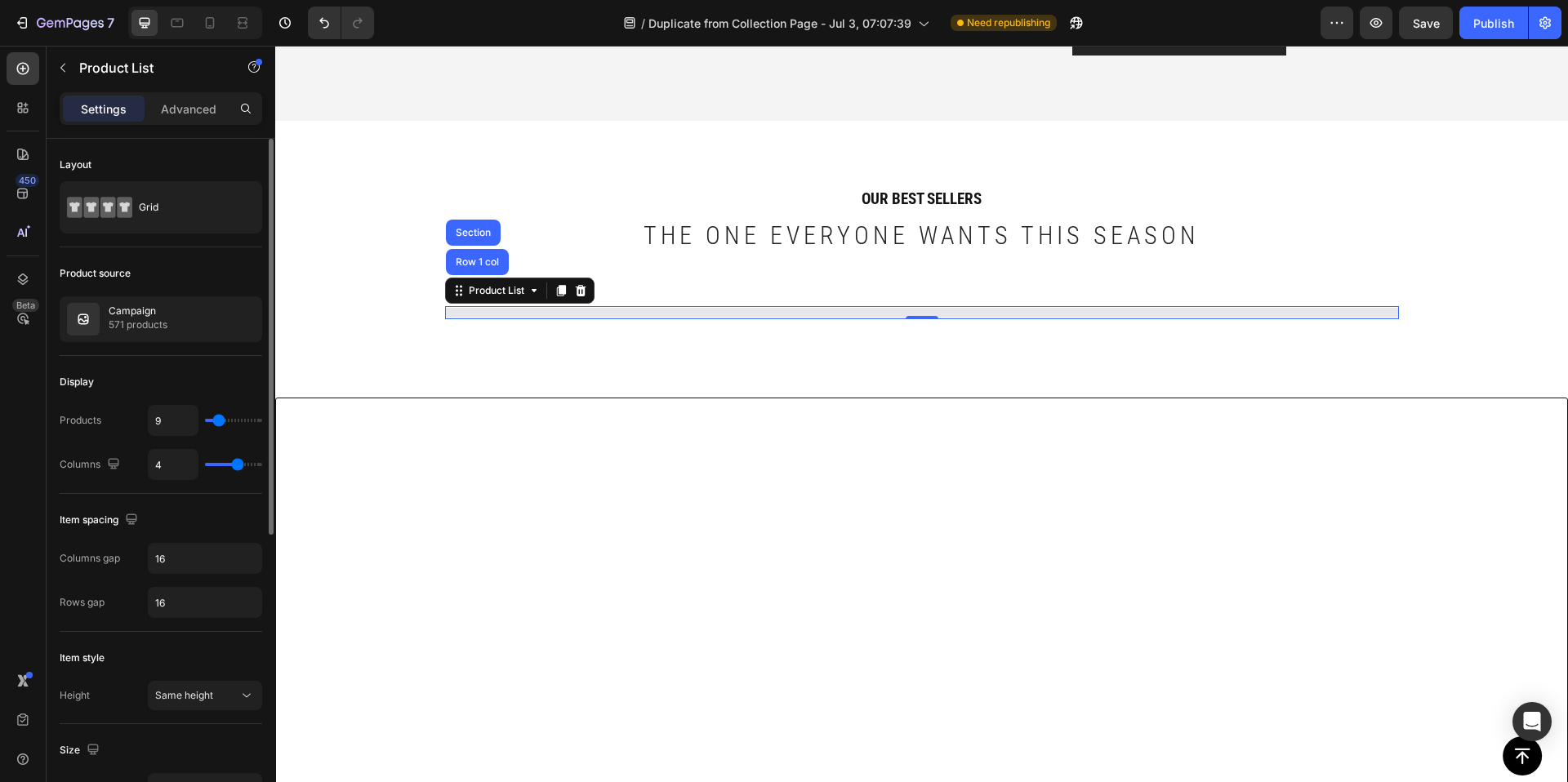 type on "6" 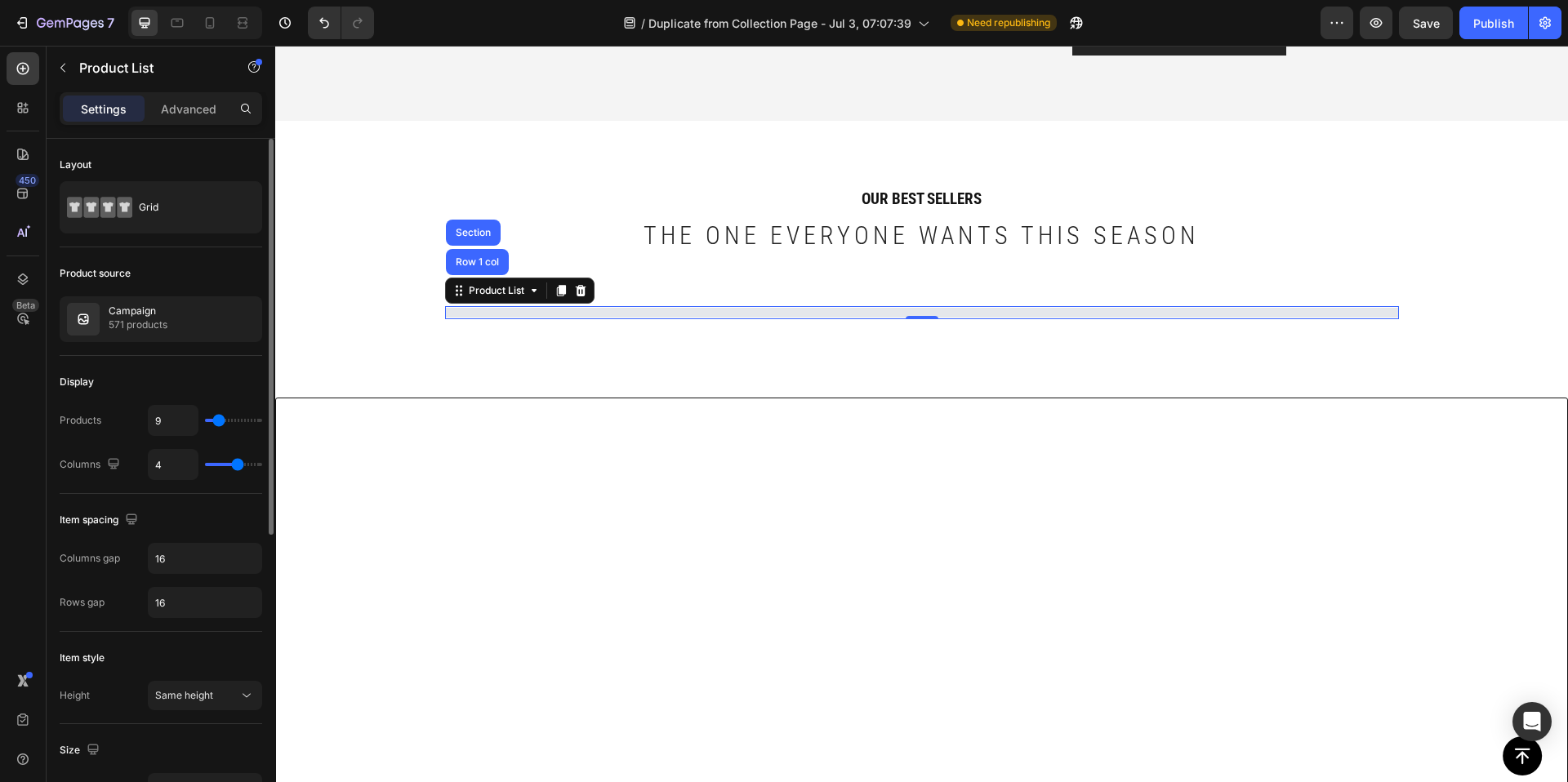 type on "6" 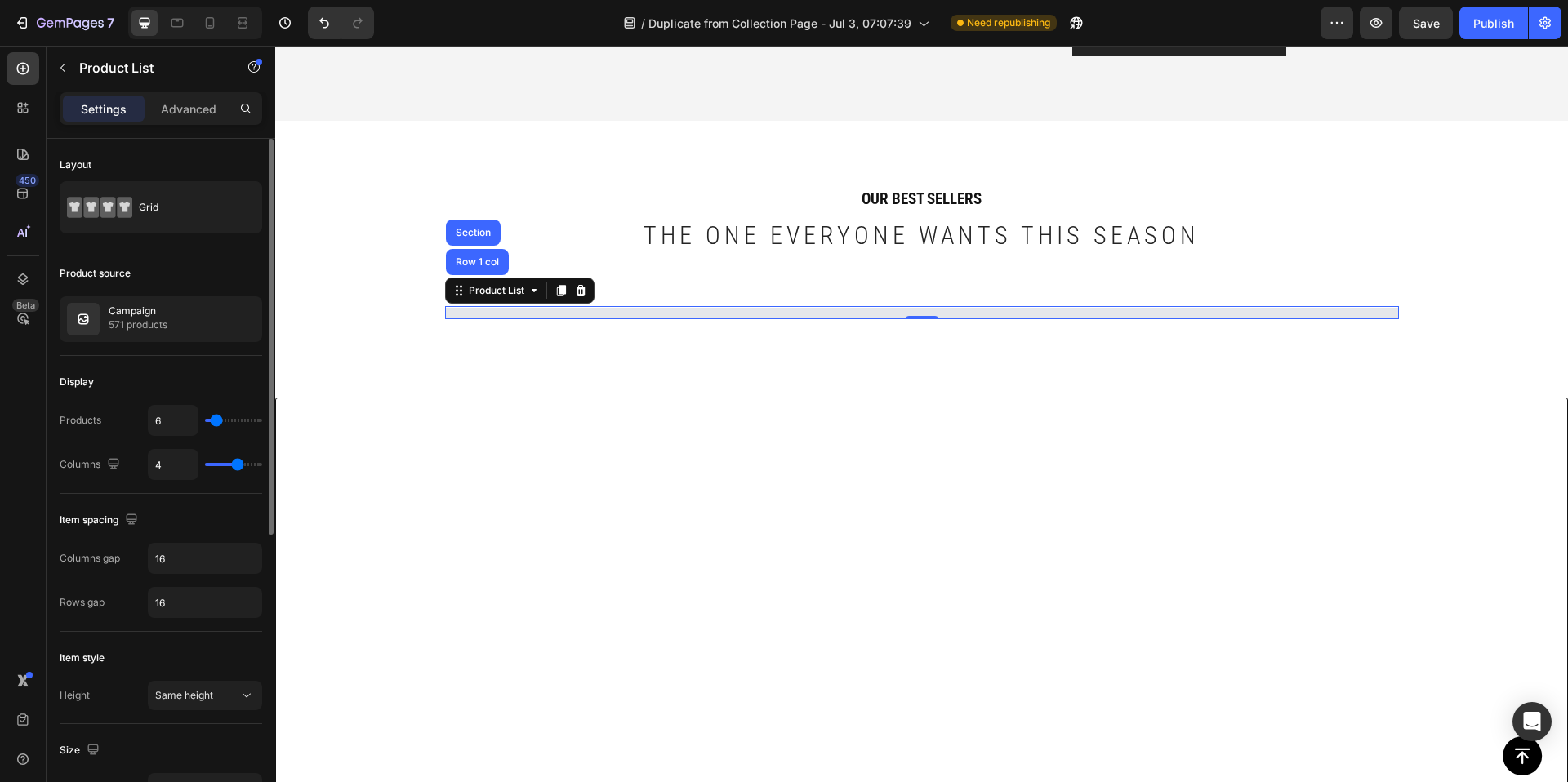 type on "7" 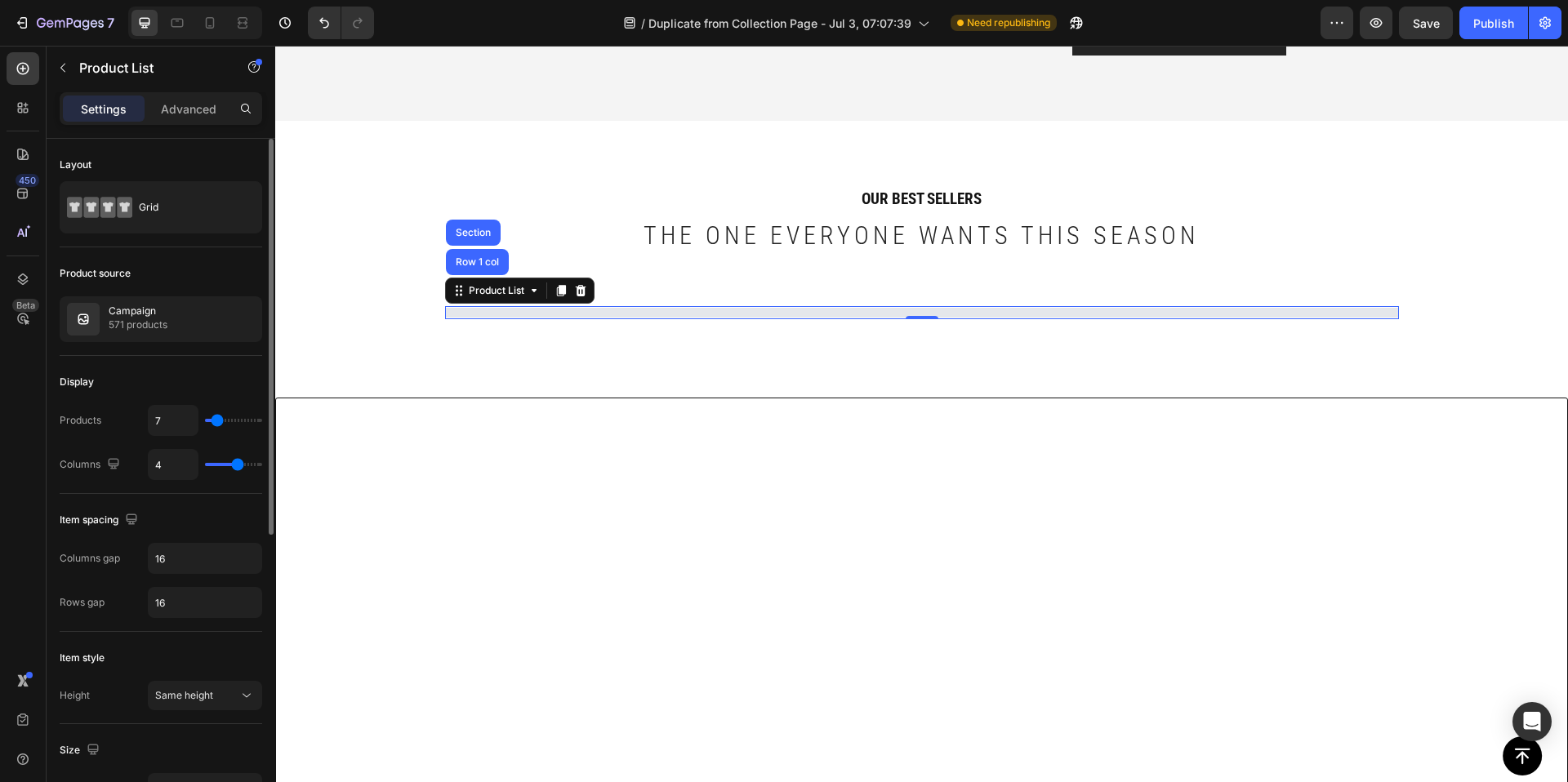 type on "8" 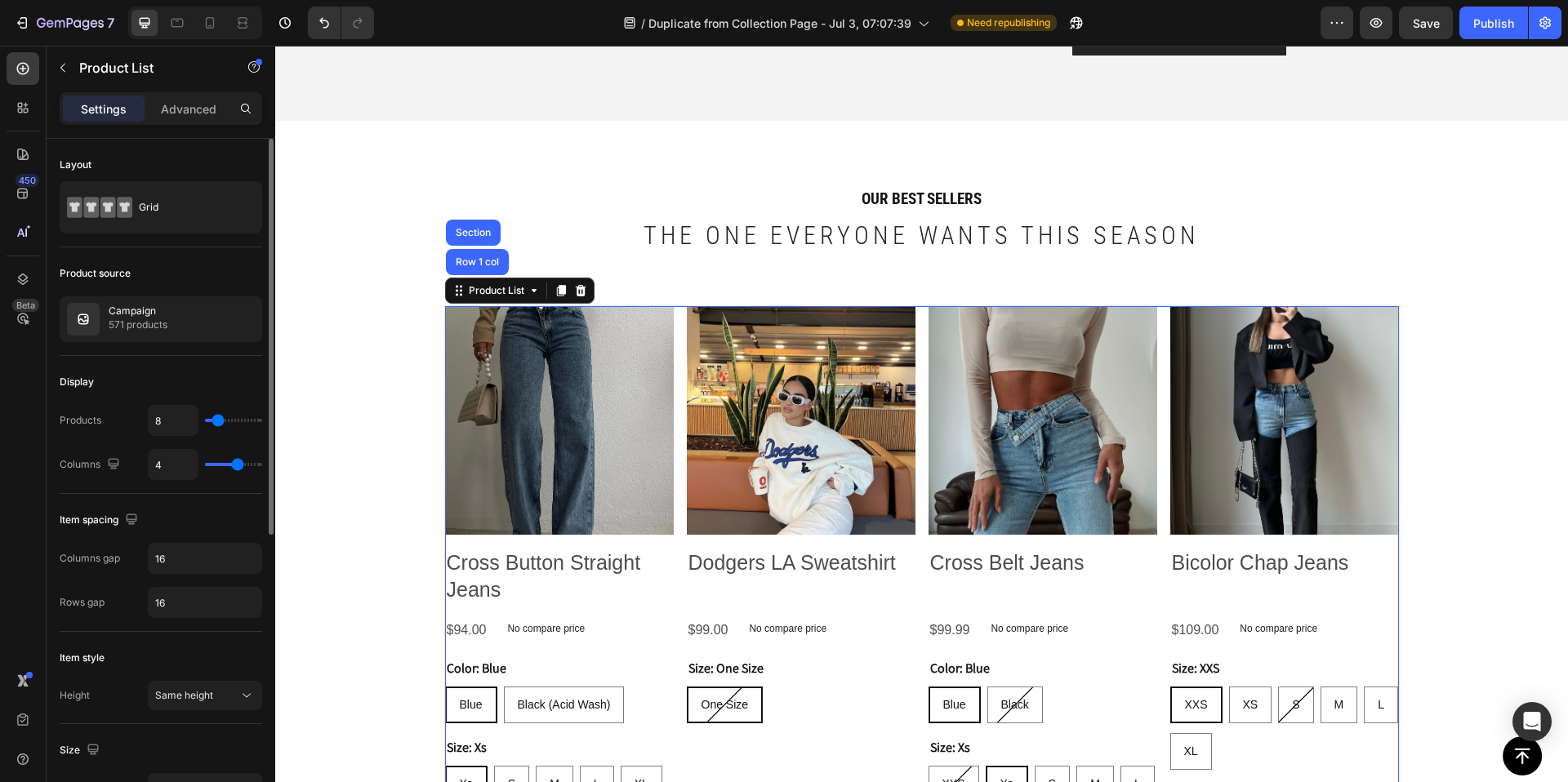 type on "9" 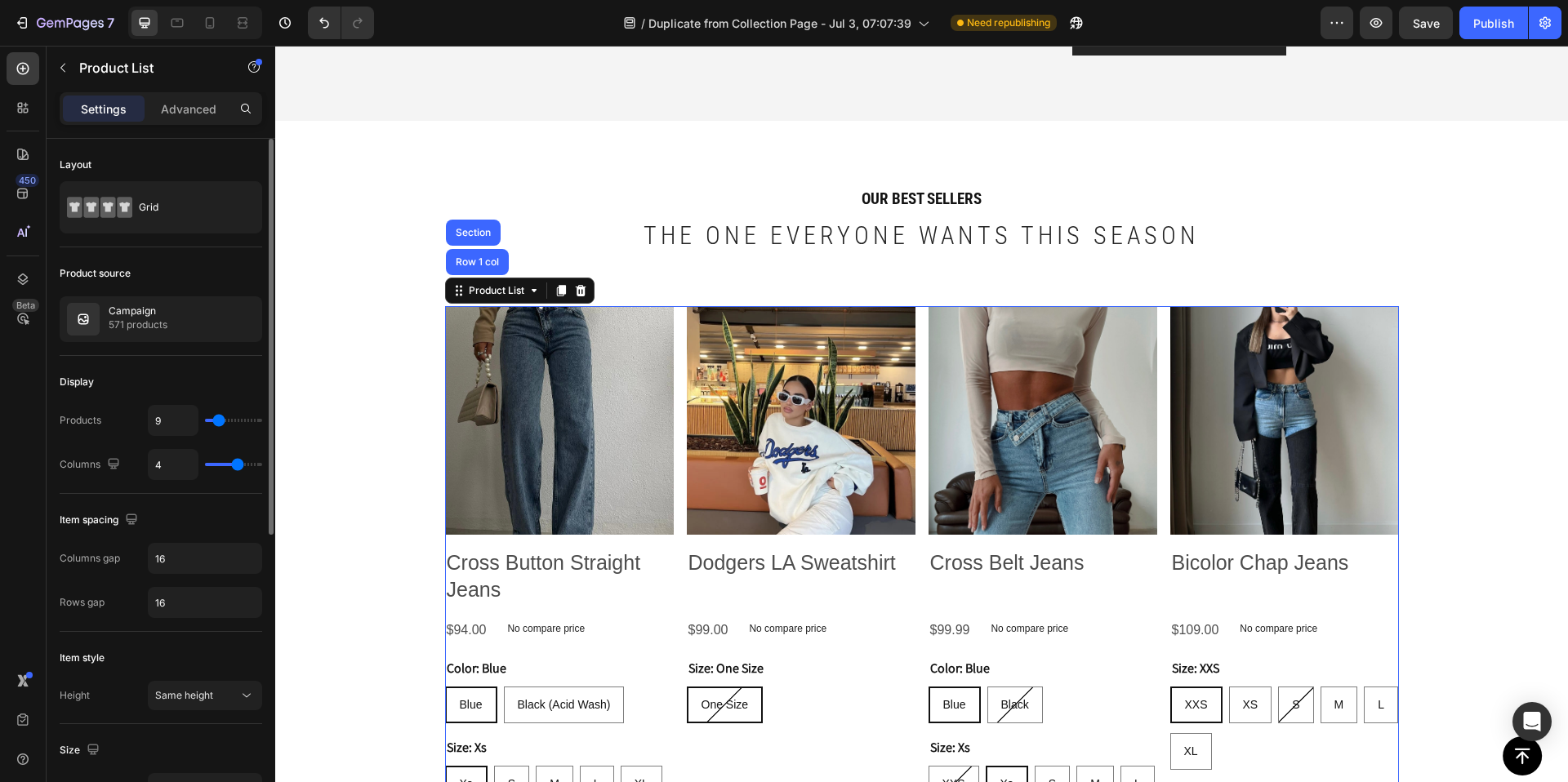 type on "11" 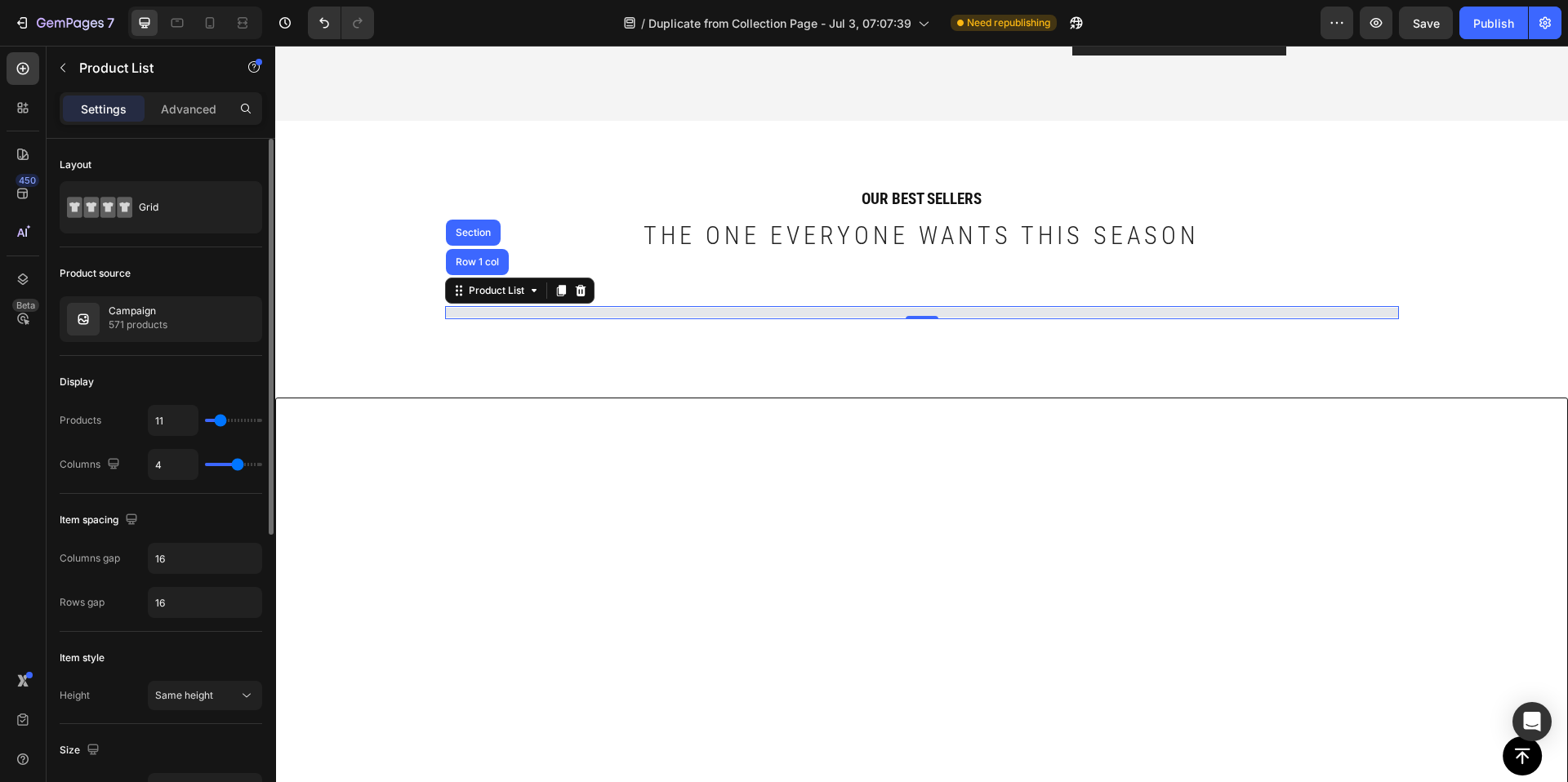 type on "9" 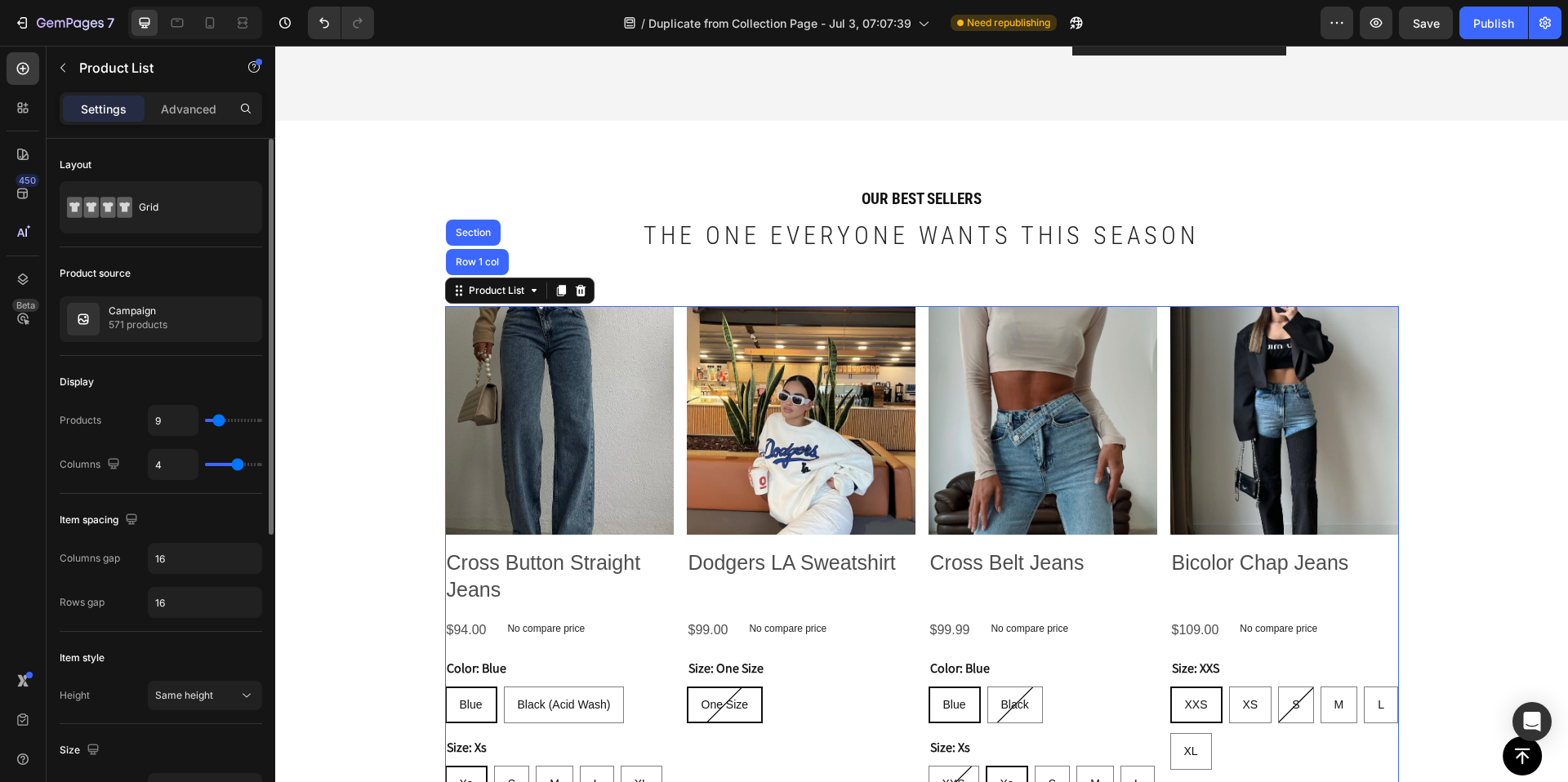 type on "8" 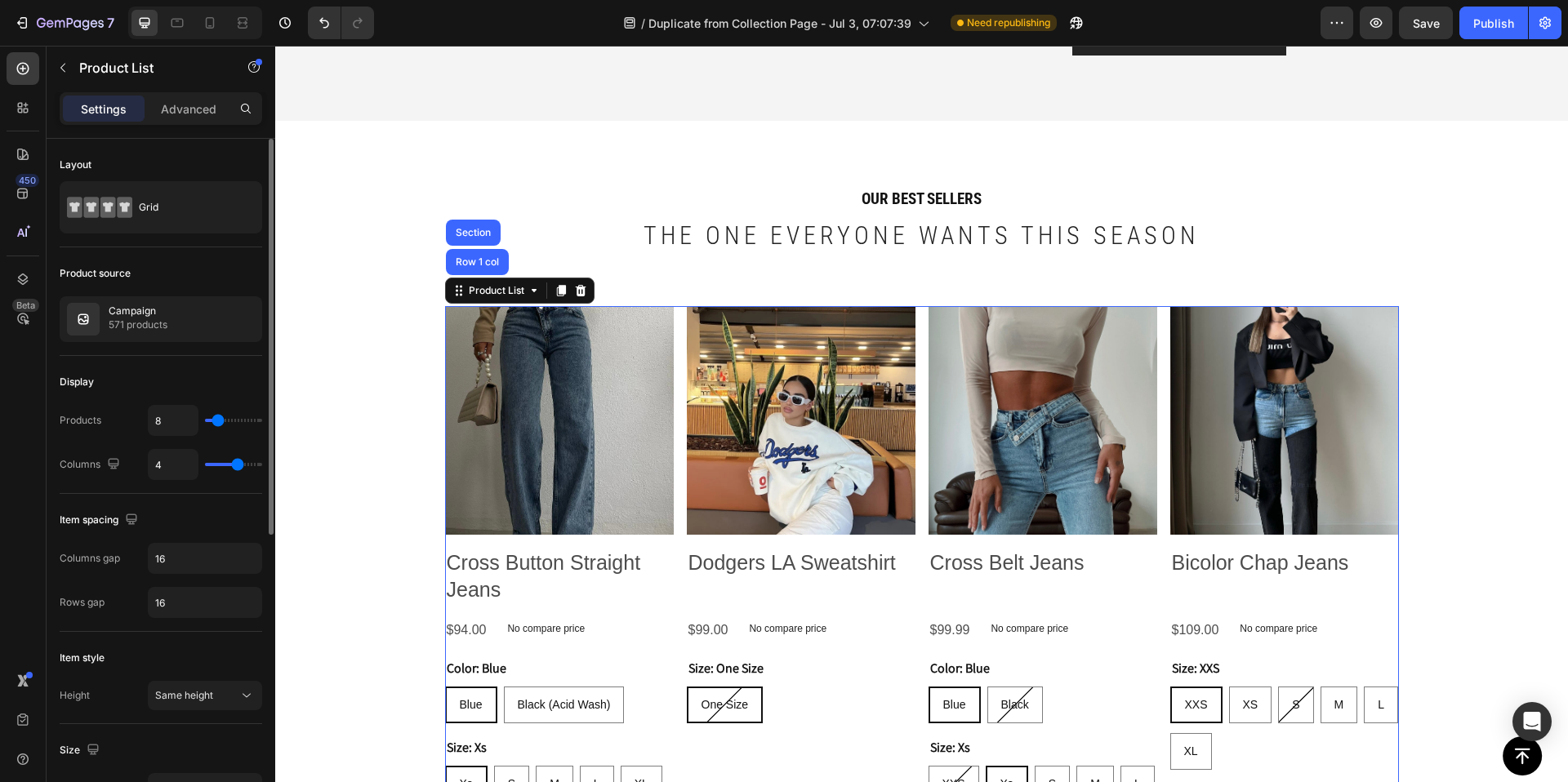 click at bounding box center [234, 420] 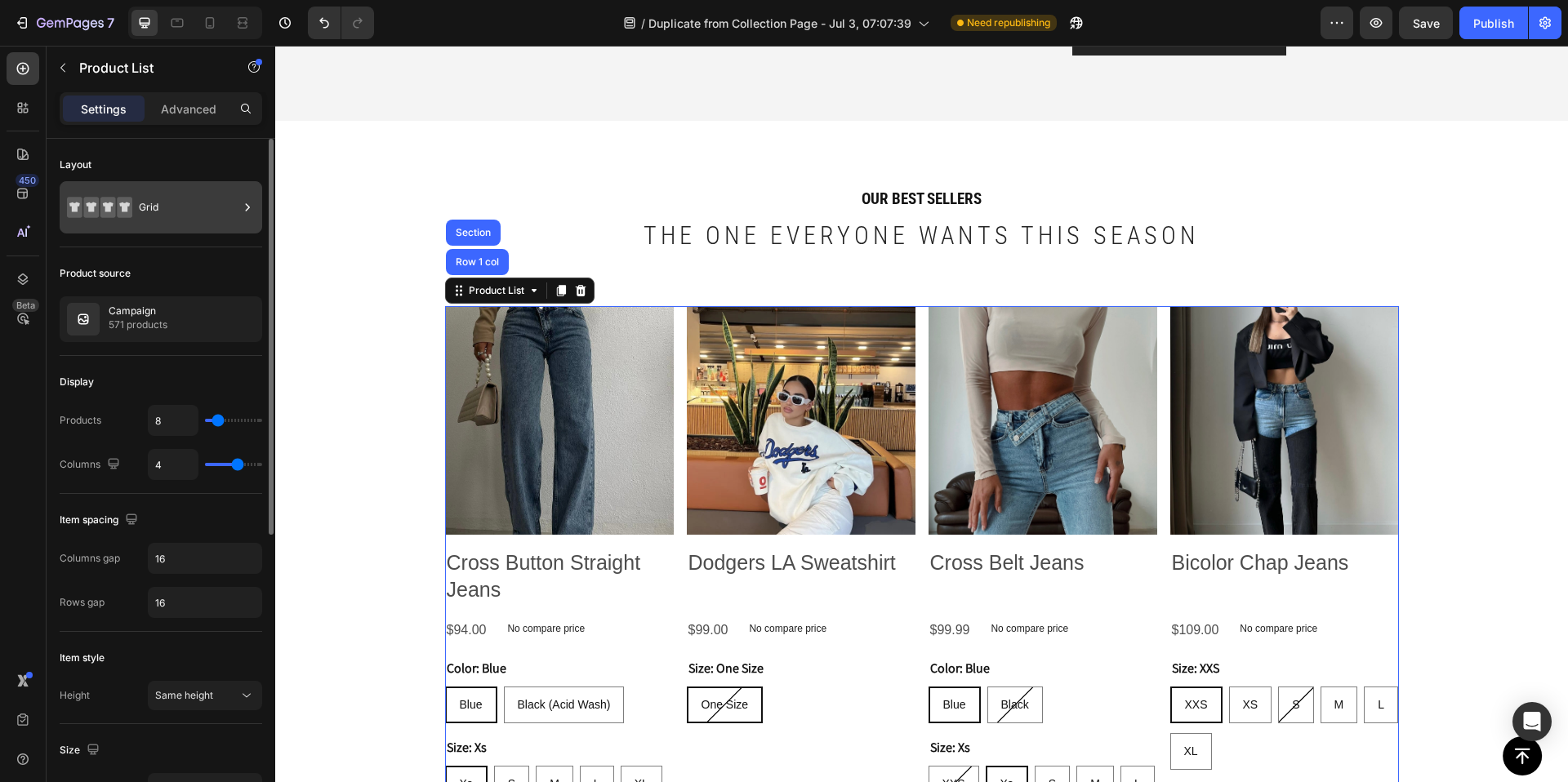 click on "Grid" at bounding box center [189, 207] 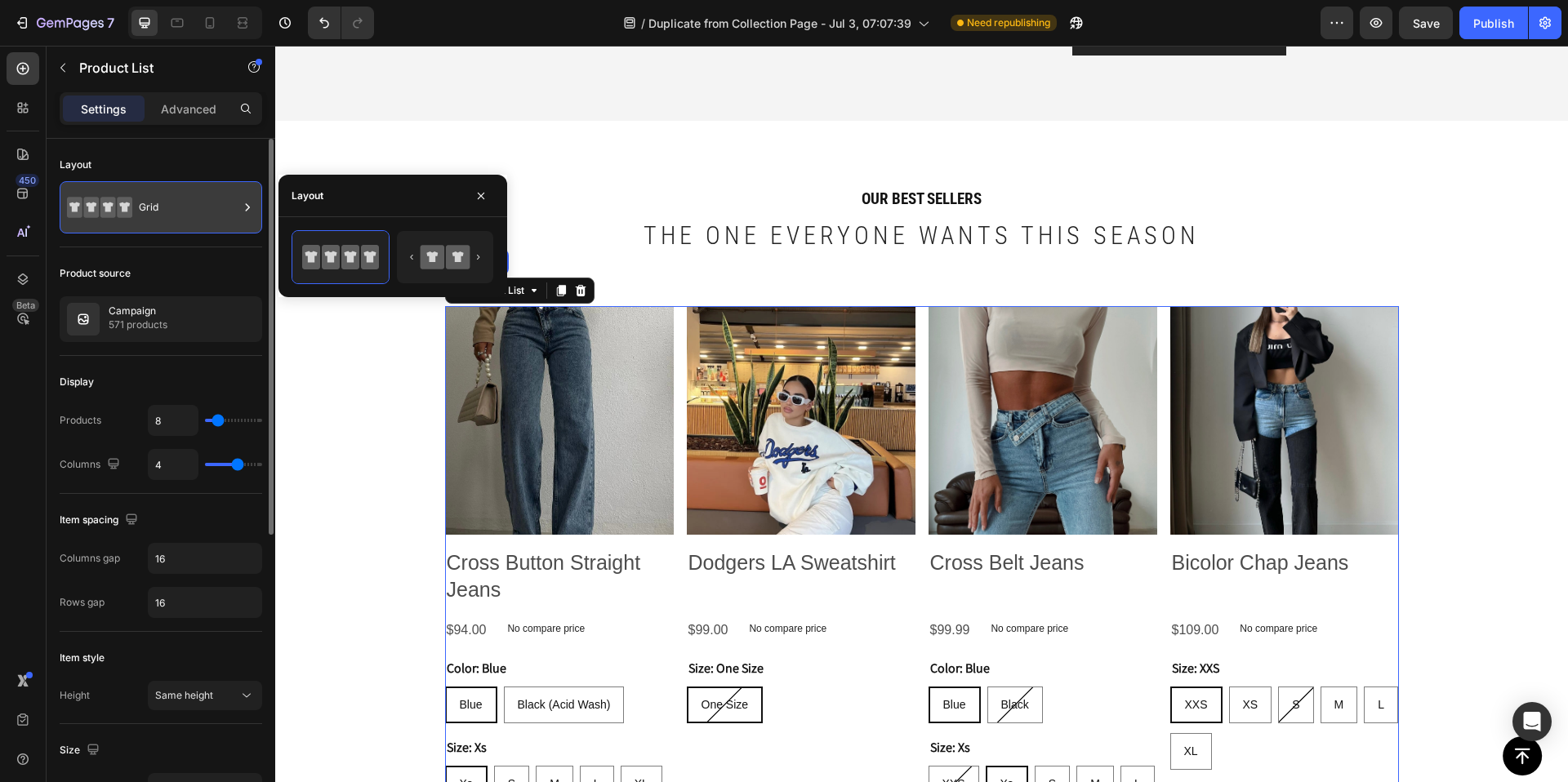 click on "Grid" at bounding box center [189, 207] 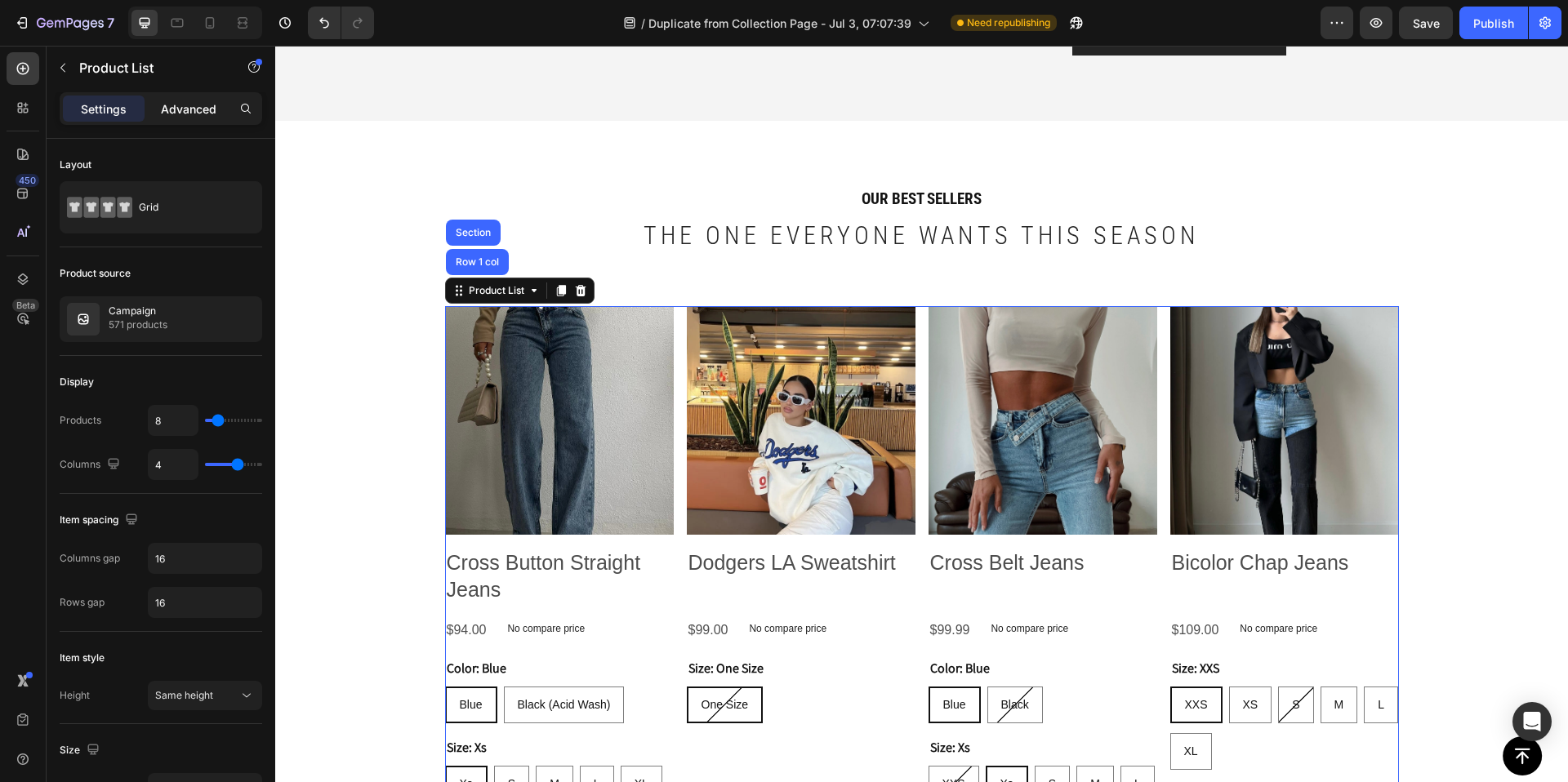 click on "Advanced" at bounding box center (189, 109) 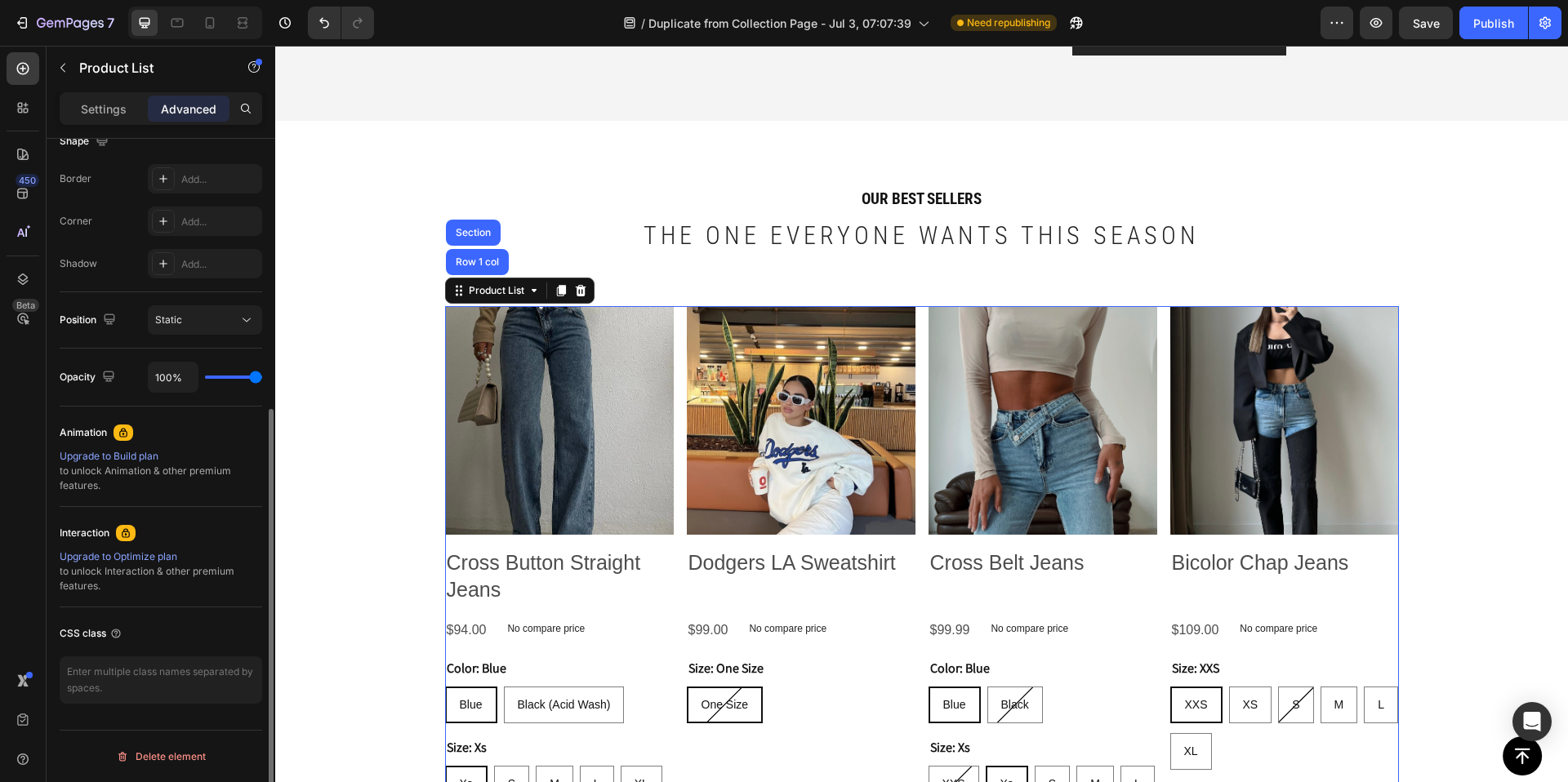 scroll, scrollTop: 443, scrollLeft: 0, axis: vertical 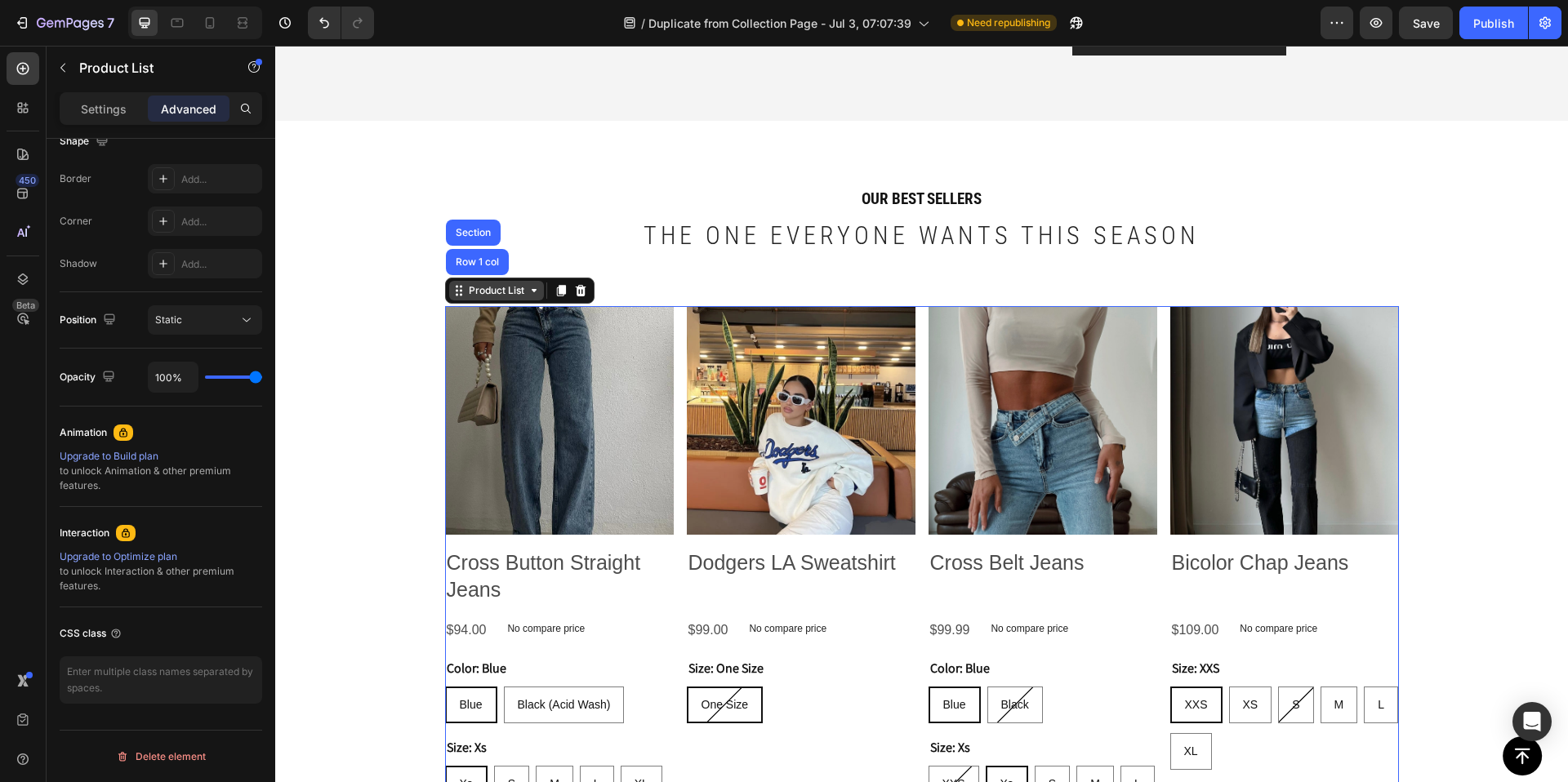 click on "Product List" at bounding box center (497, 291) 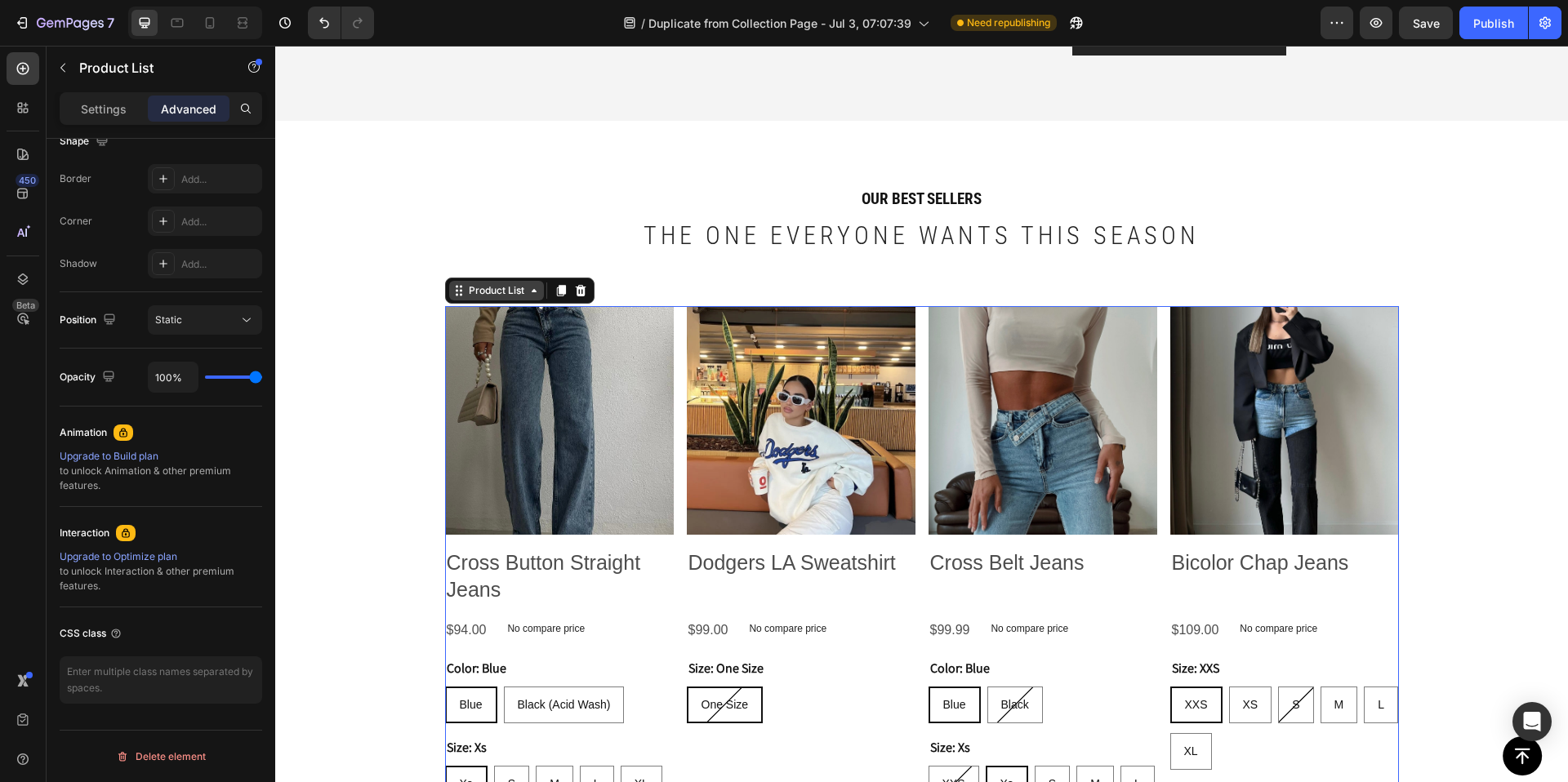 click 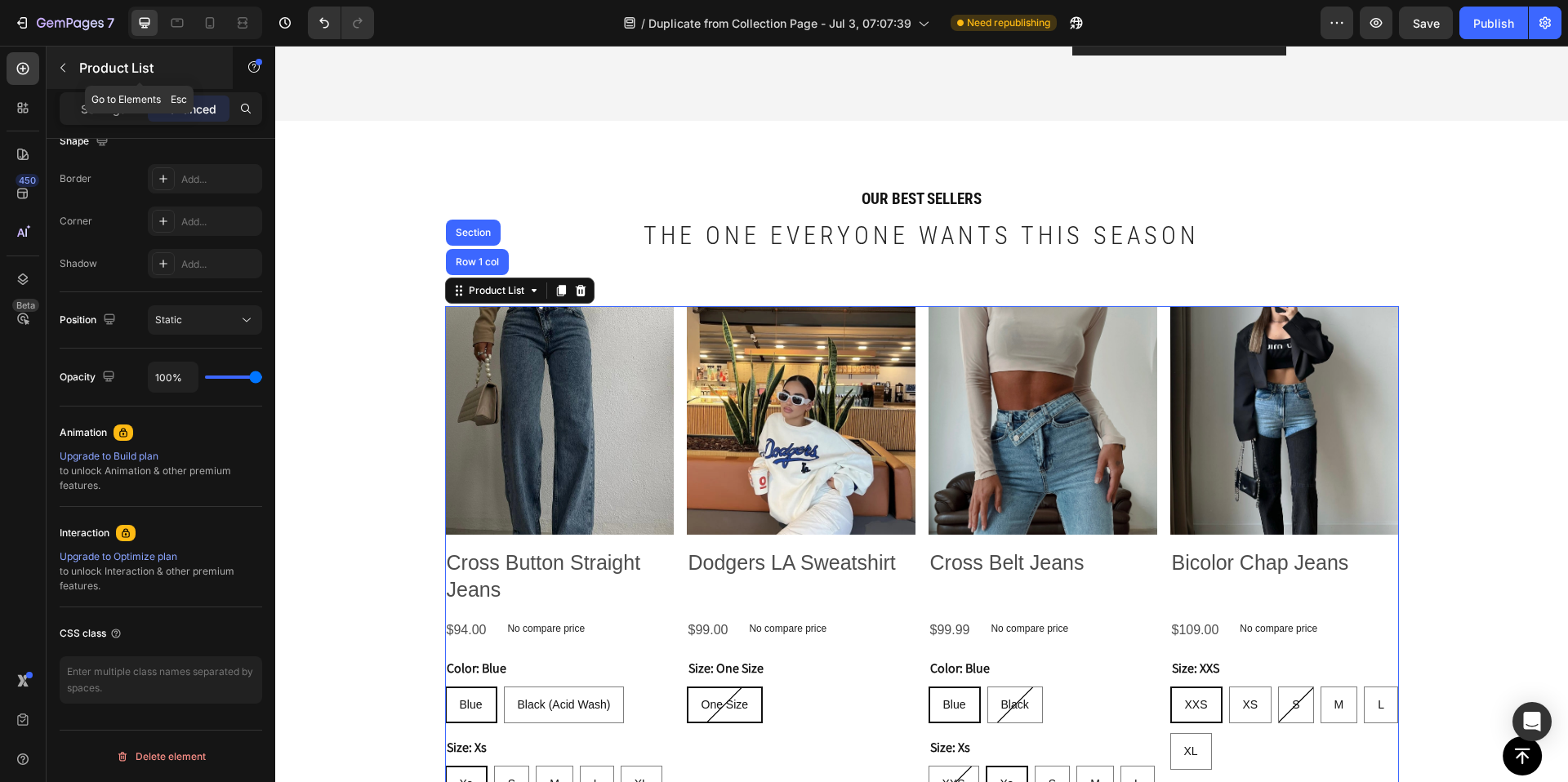 click 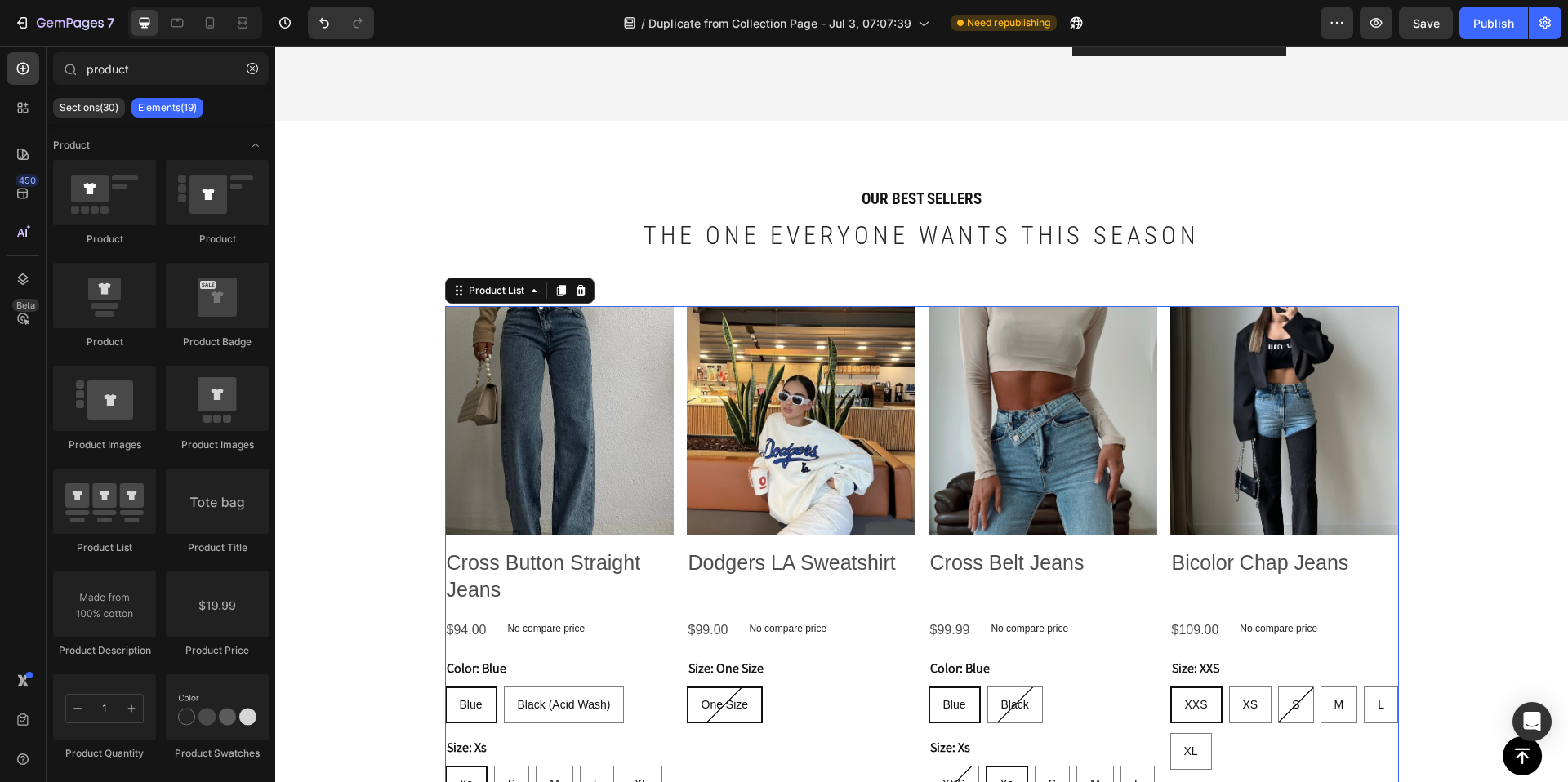 click on "Product Images Cross Button Straight Jeans Product Title $94.00 Product Price Product Price No compare price Product Price Row Color: Blue Blue Blue Blue Black (Acid Wash) Black (Acid Wash) Black (Acid Wash) Size: Xs Xs Xs Xs S S S M M M L L L XL XL XL Product Variants & Swatches Add to cart Add to Cart Row Product List   0 Product Images Dodgers LA Sweatshirt Product Title $99.00 Product Price Product Price No compare price Product Price Row Size: One Size One Size One Size One Size Product Variants & Swatches Out Of Stock Add to Cart Row Product List   0 Product Images Cross Belt Jeans Product Title $99.99 Product Price Product Price No compare price Product Price Row Color: Blue Blue Blue Blue Black Black Black Size: Xs XXS XXS XXS Xs Xs Xs S S S M M M L L L XL XL XL Product Variants & Swatches Add to cart Add to Cart Row Product List   0 Product Images Bicolor Chap Jeans Product Title $109.00 Product Price Product Price No compare price Product Price Row Size: XXS XXS XXS XXS XS XS XS S S S M M M L L L XL" at bounding box center [922, 924] 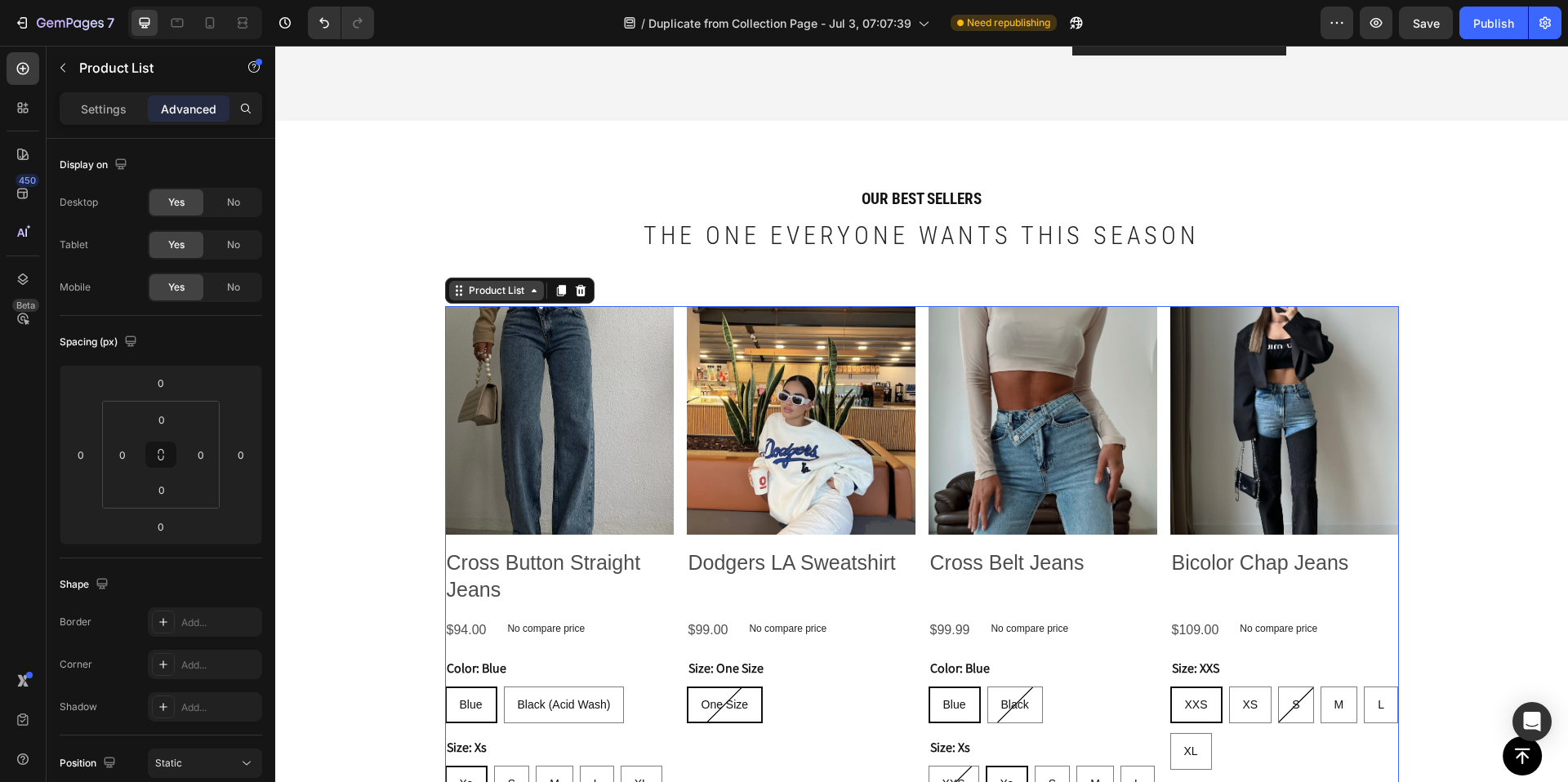 click on "Product List" at bounding box center [497, 291] 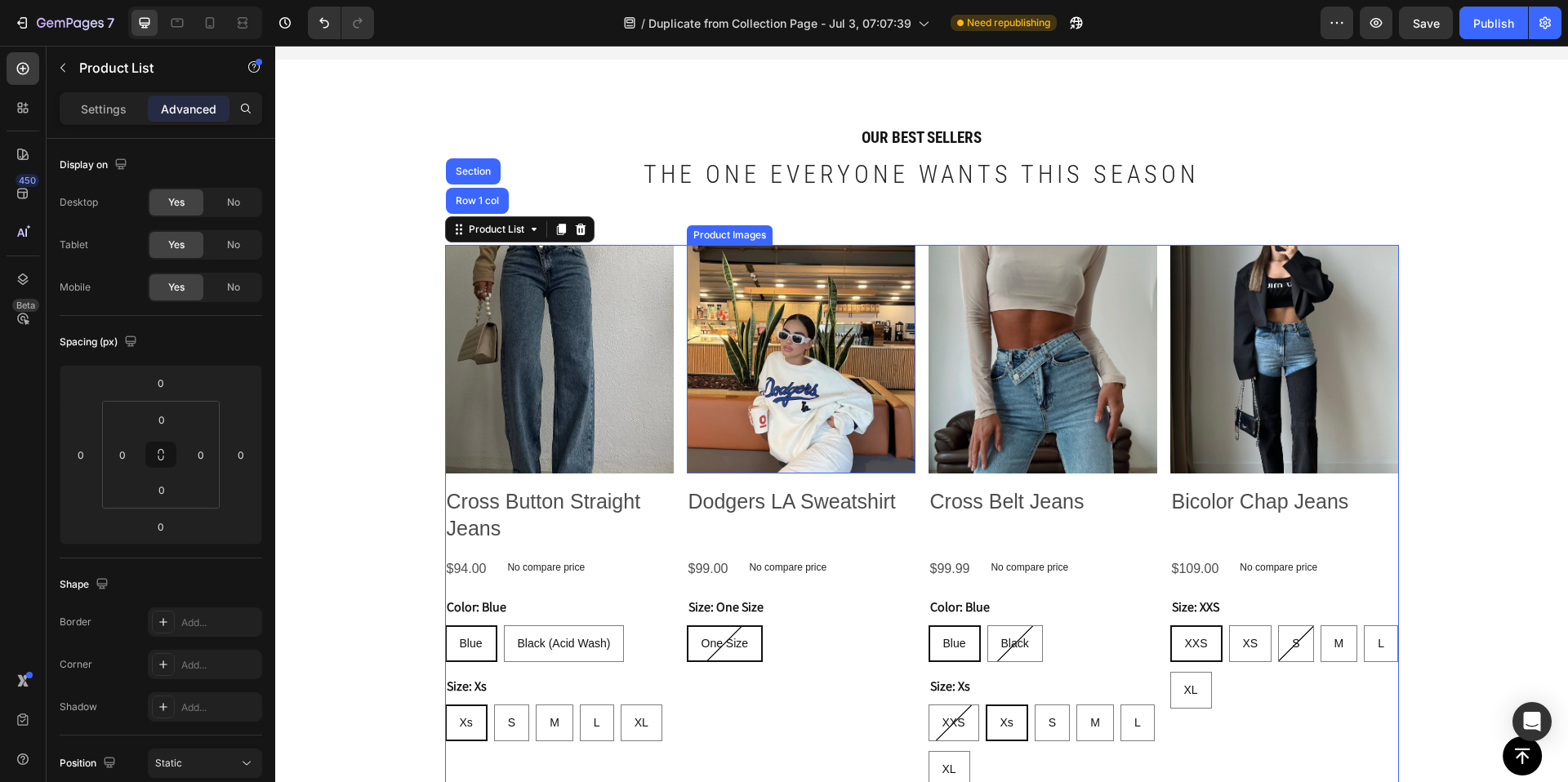 scroll, scrollTop: 1620, scrollLeft: 0, axis: vertical 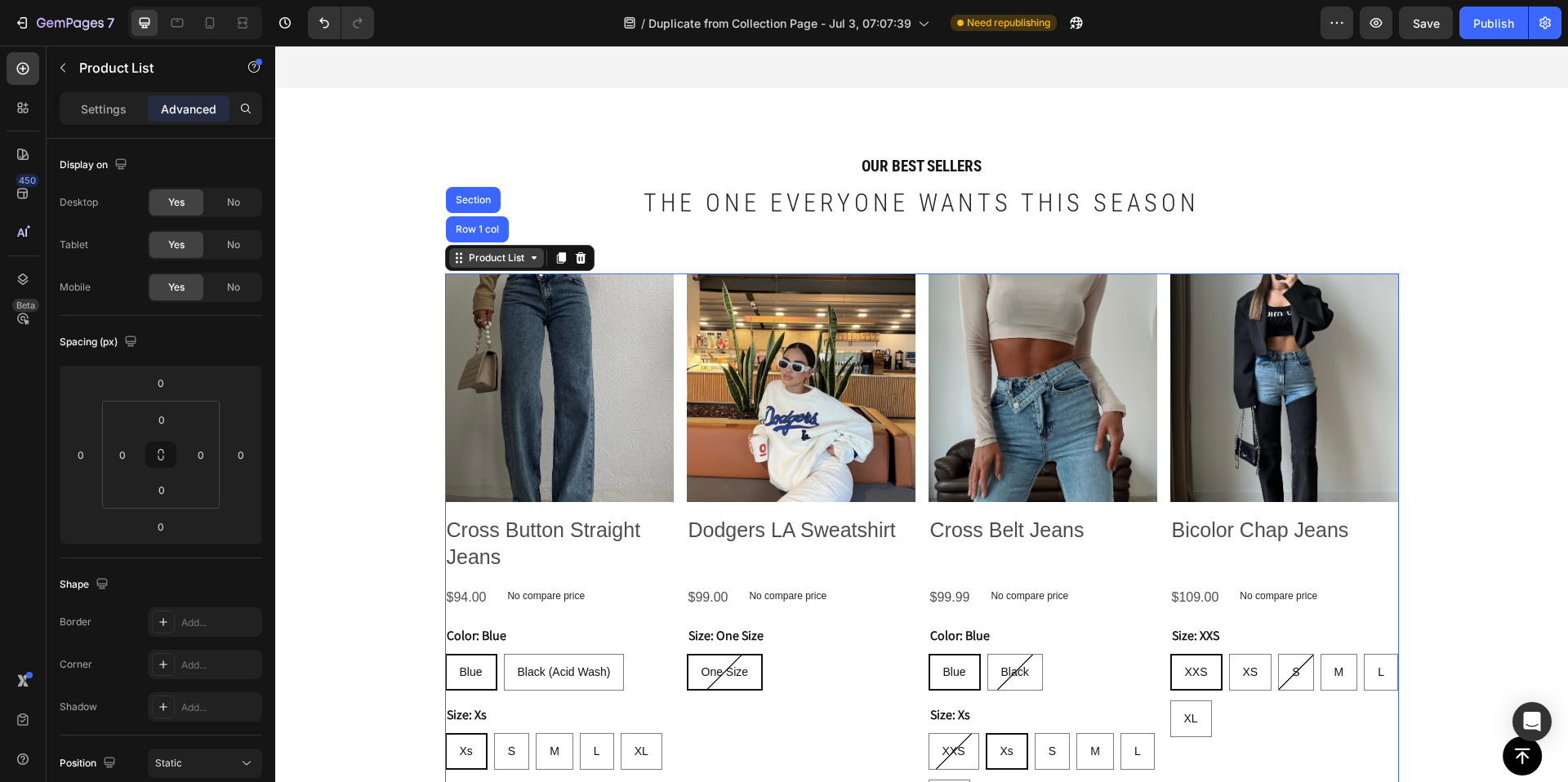 click on "Product List" at bounding box center [497, 258] 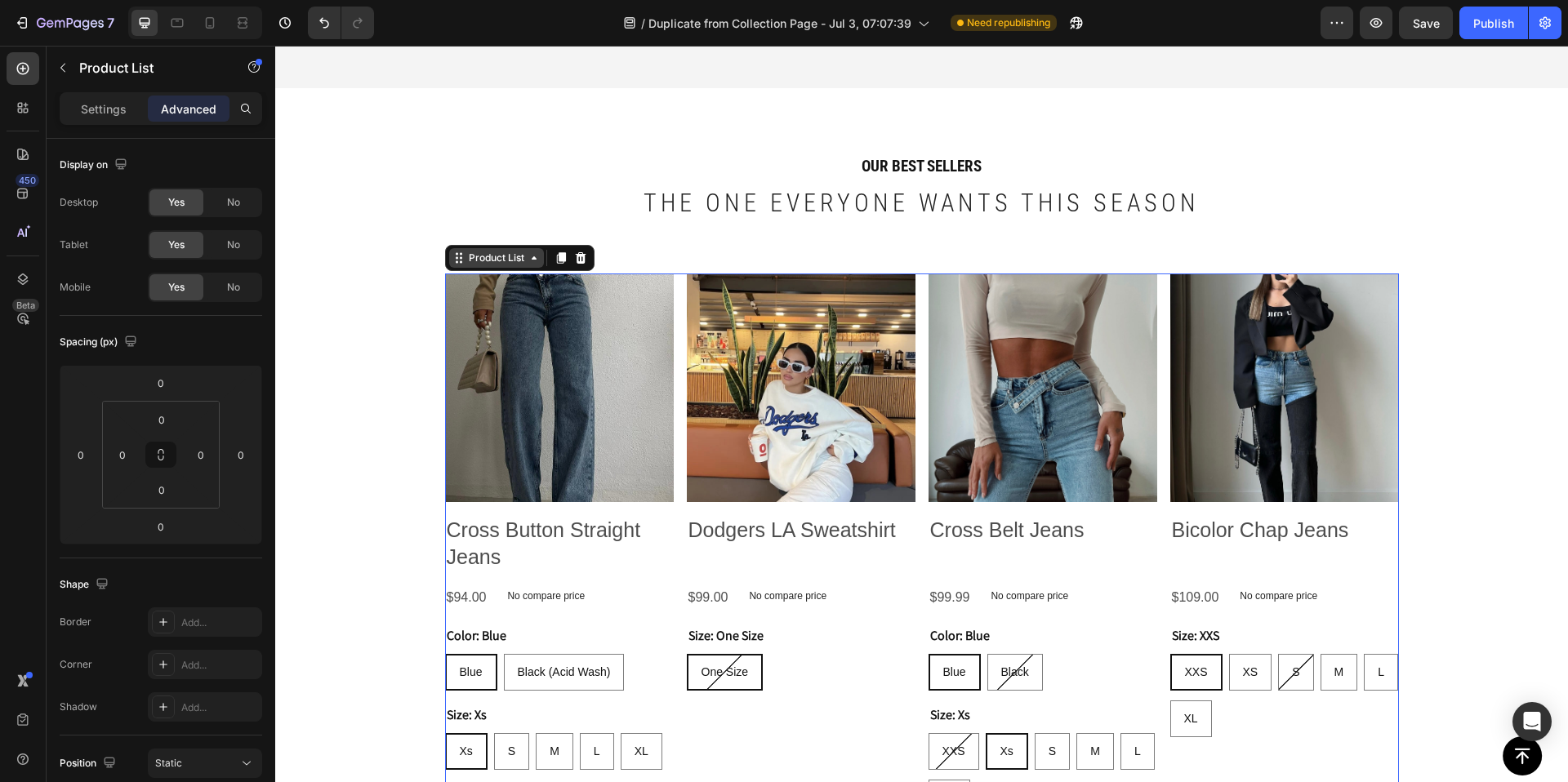 click on "Product List" at bounding box center [497, 258] 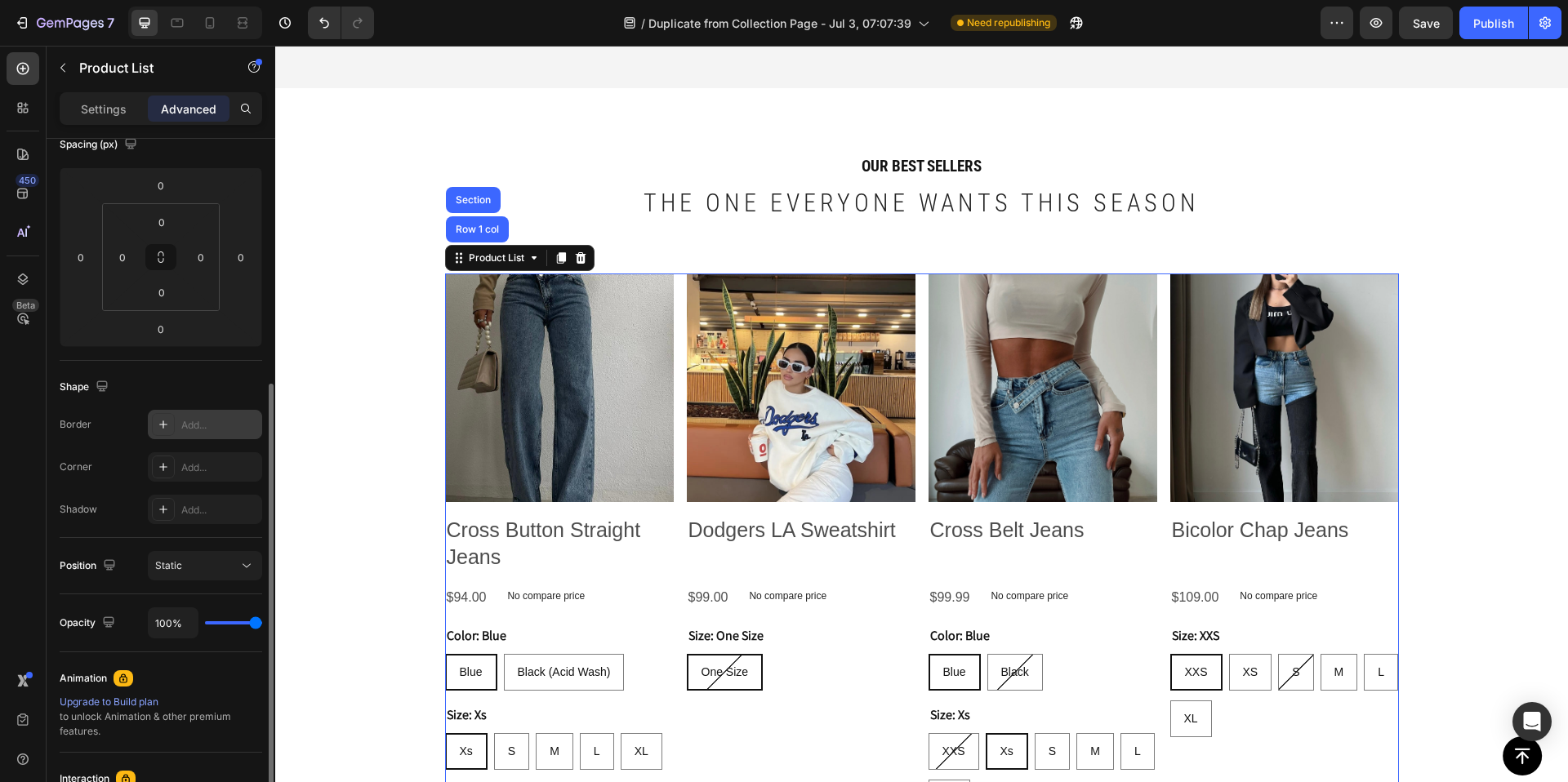 scroll, scrollTop: 0, scrollLeft: 0, axis: both 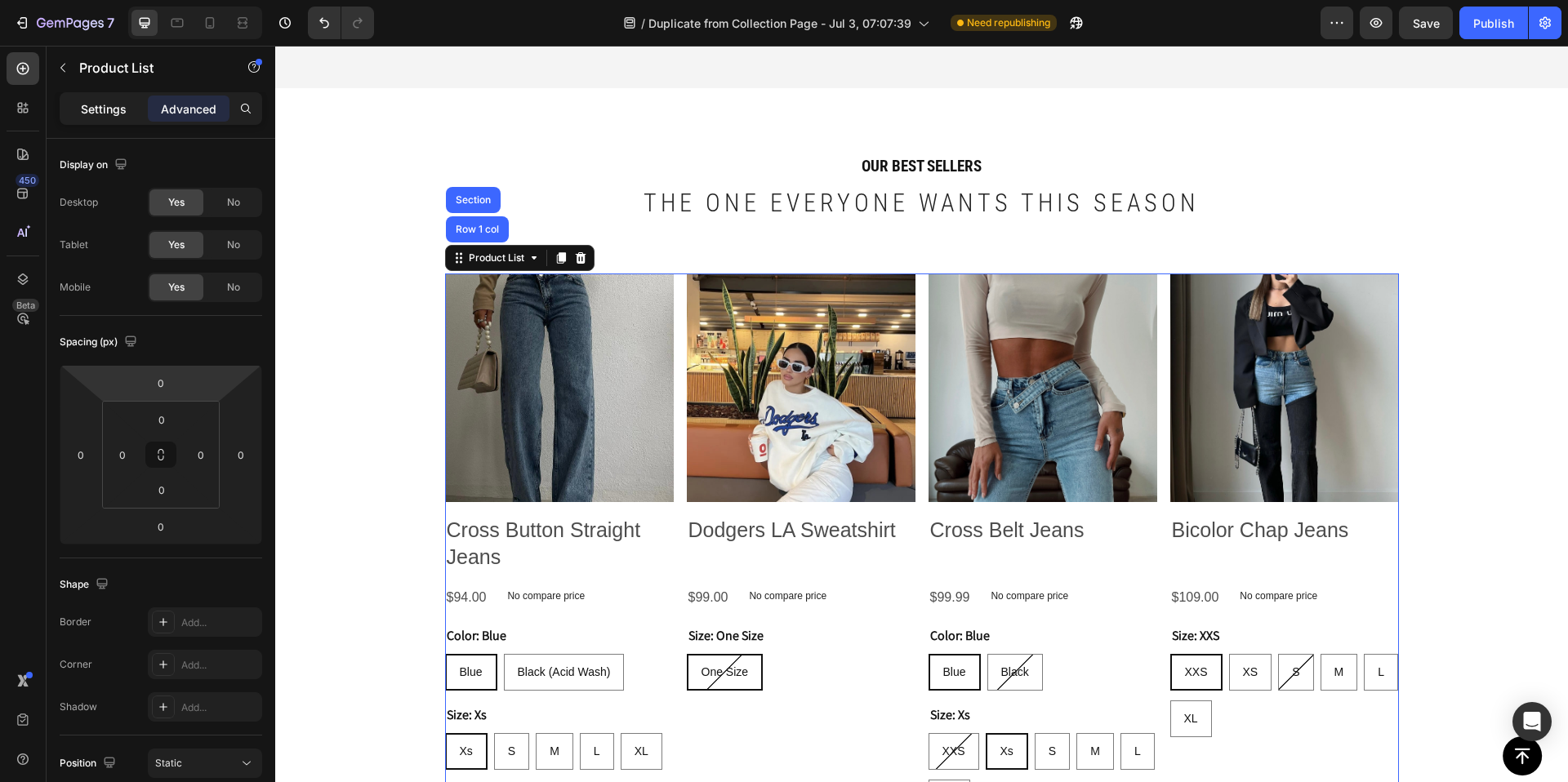 click on "Settings" at bounding box center (104, 109) 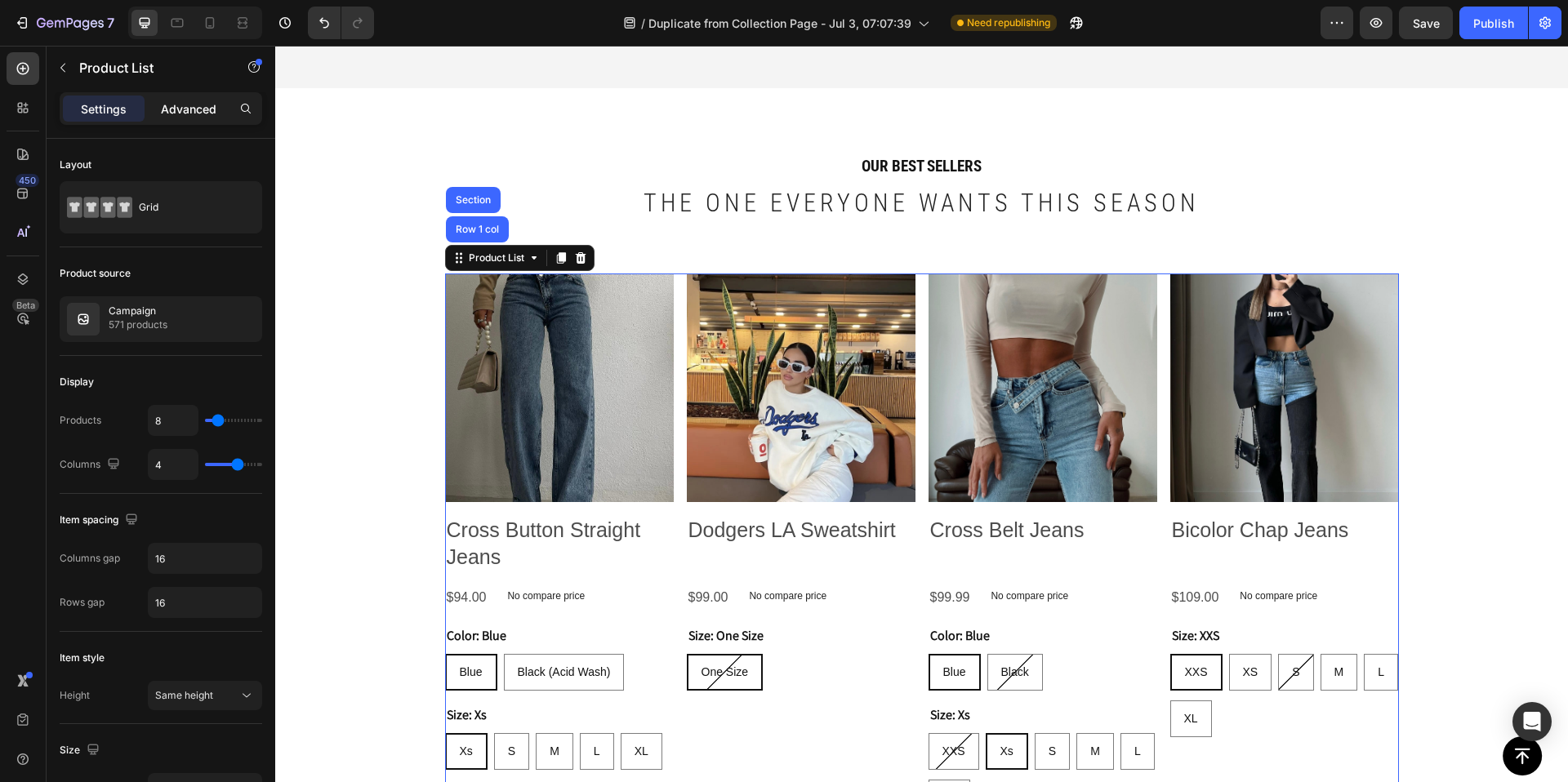 click on "Advanced" at bounding box center [189, 109] 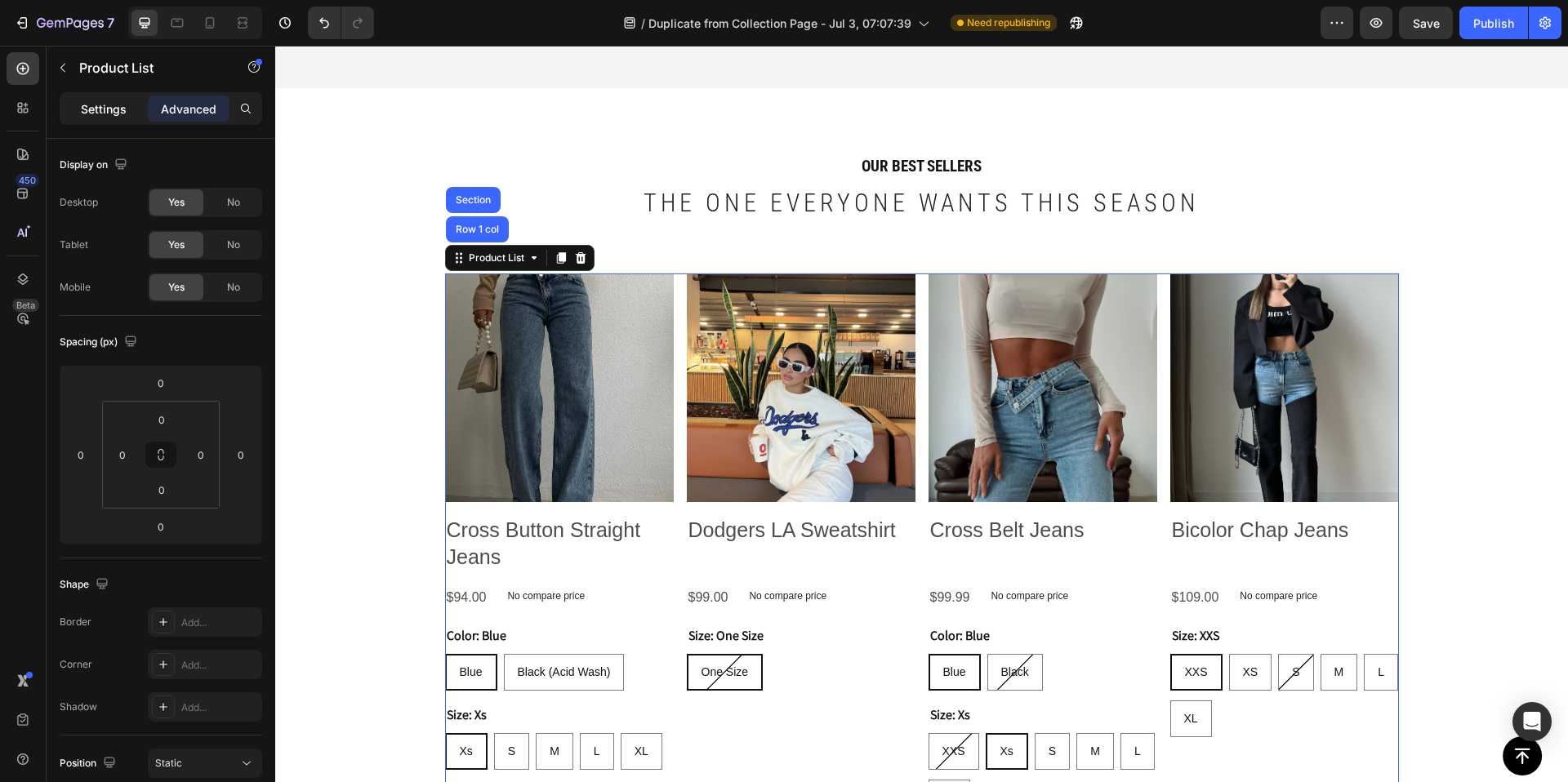 click on "Settings" at bounding box center (104, 109) 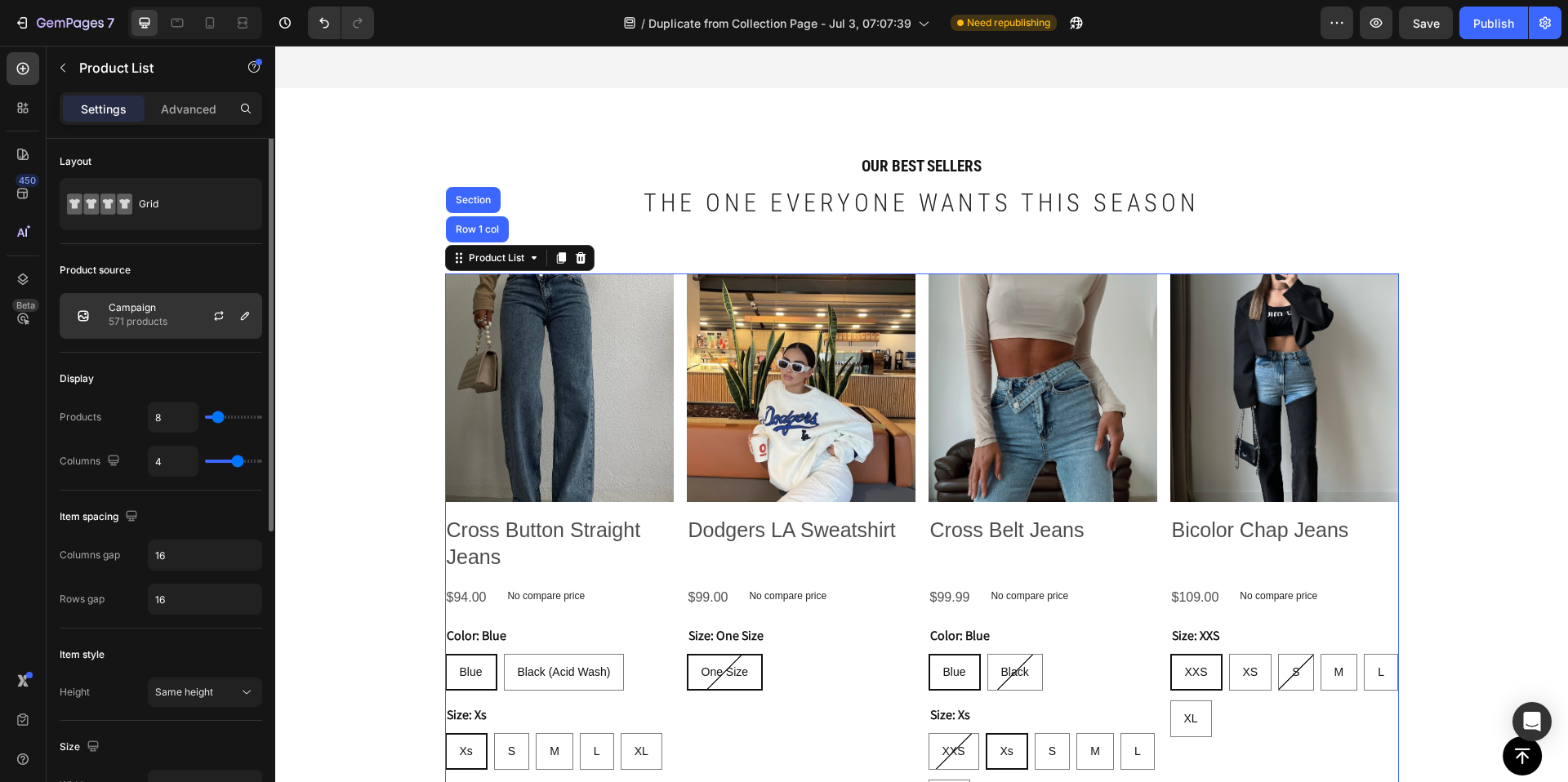 scroll, scrollTop: 0, scrollLeft: 0, axis: both 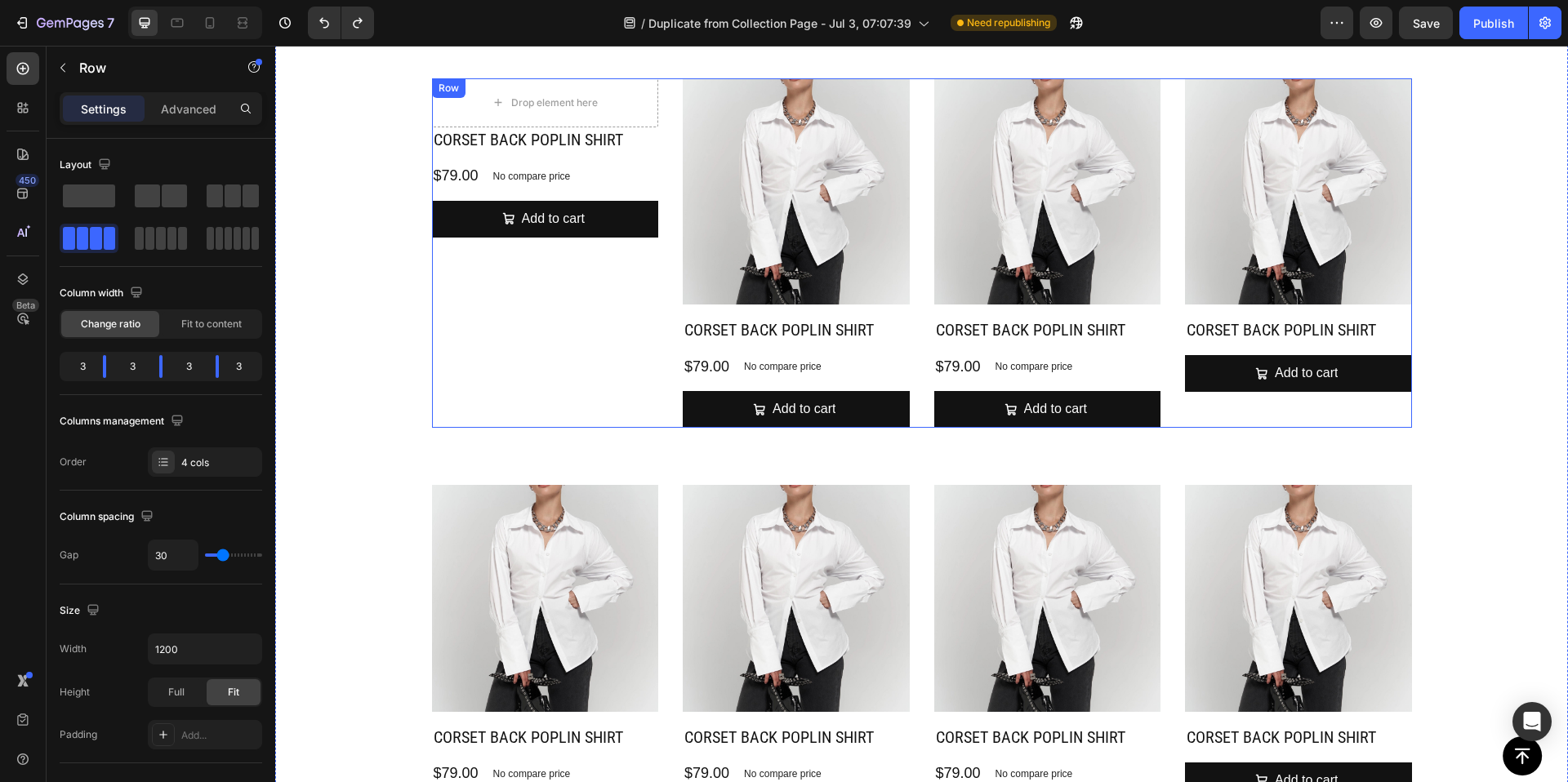 click on "Drop element here Corset Back Poplin Shirt Product Title $79.00 Product Price Product Price No compare price Product Price Row
Add to cart Add to Cart Product" at bounding box center [546, 253] 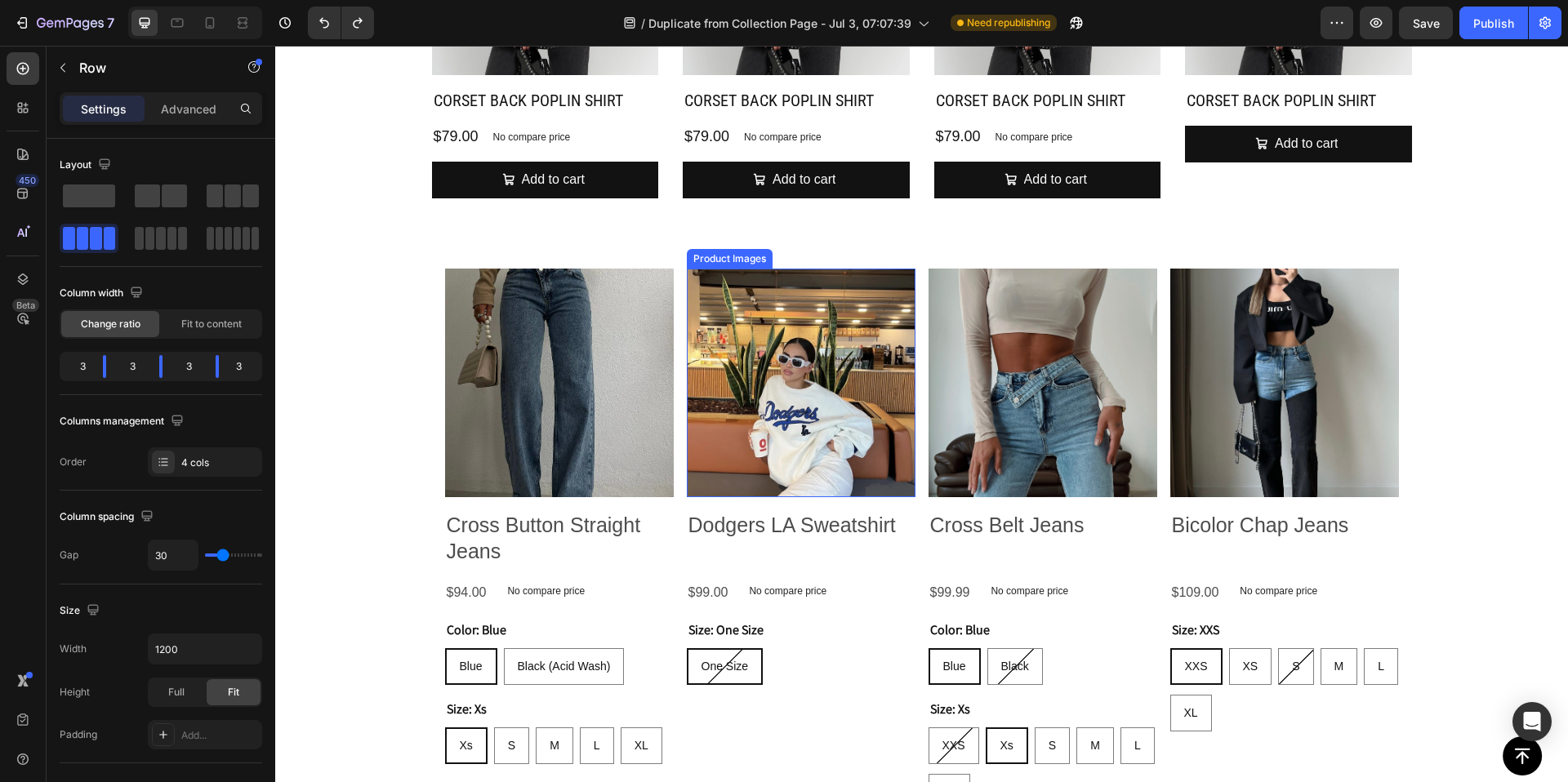 scroll, scrollTop: 2305, scrollLeft: 0, axis: vertical 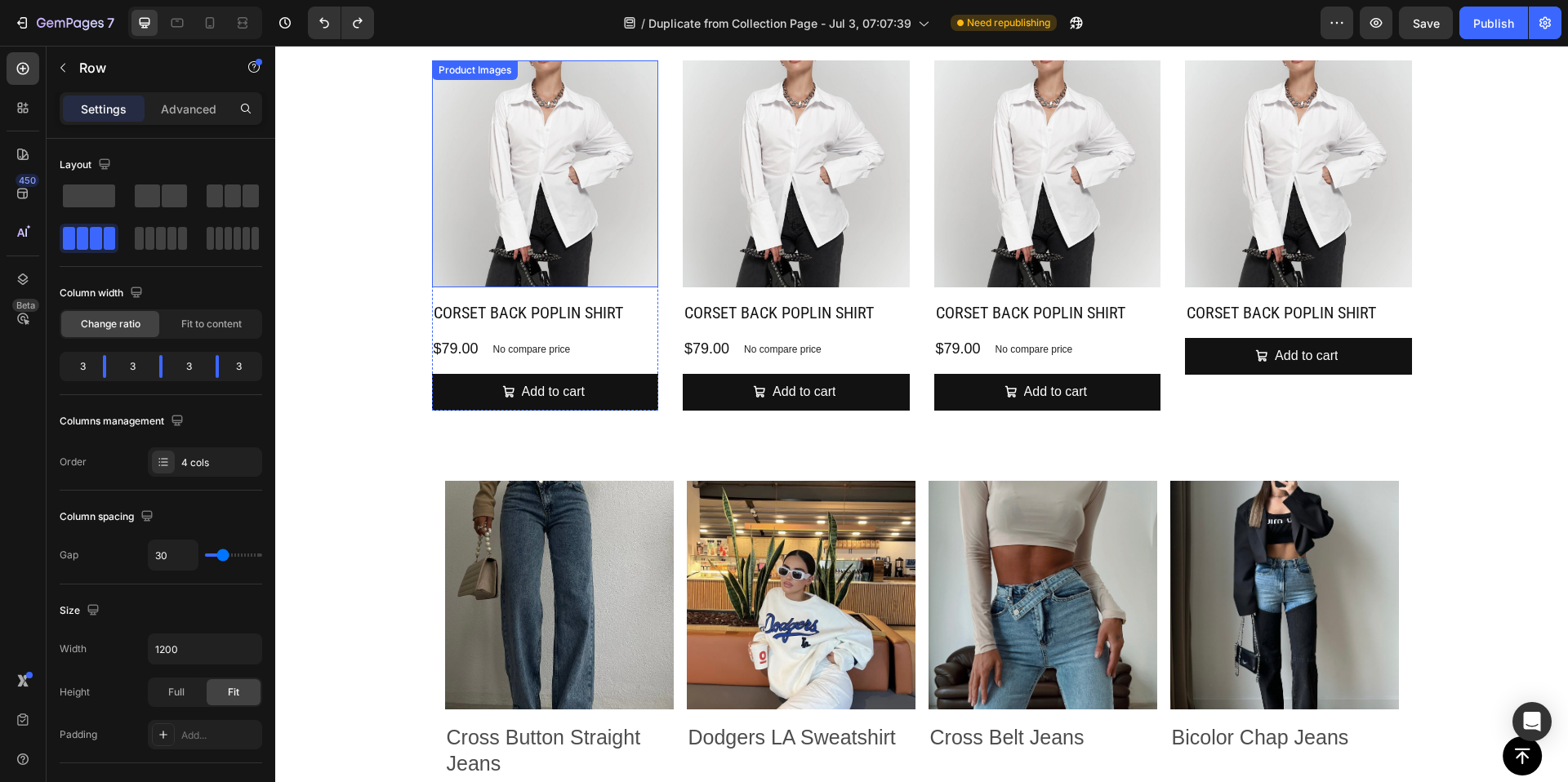 click at bounding box center (546, 174) 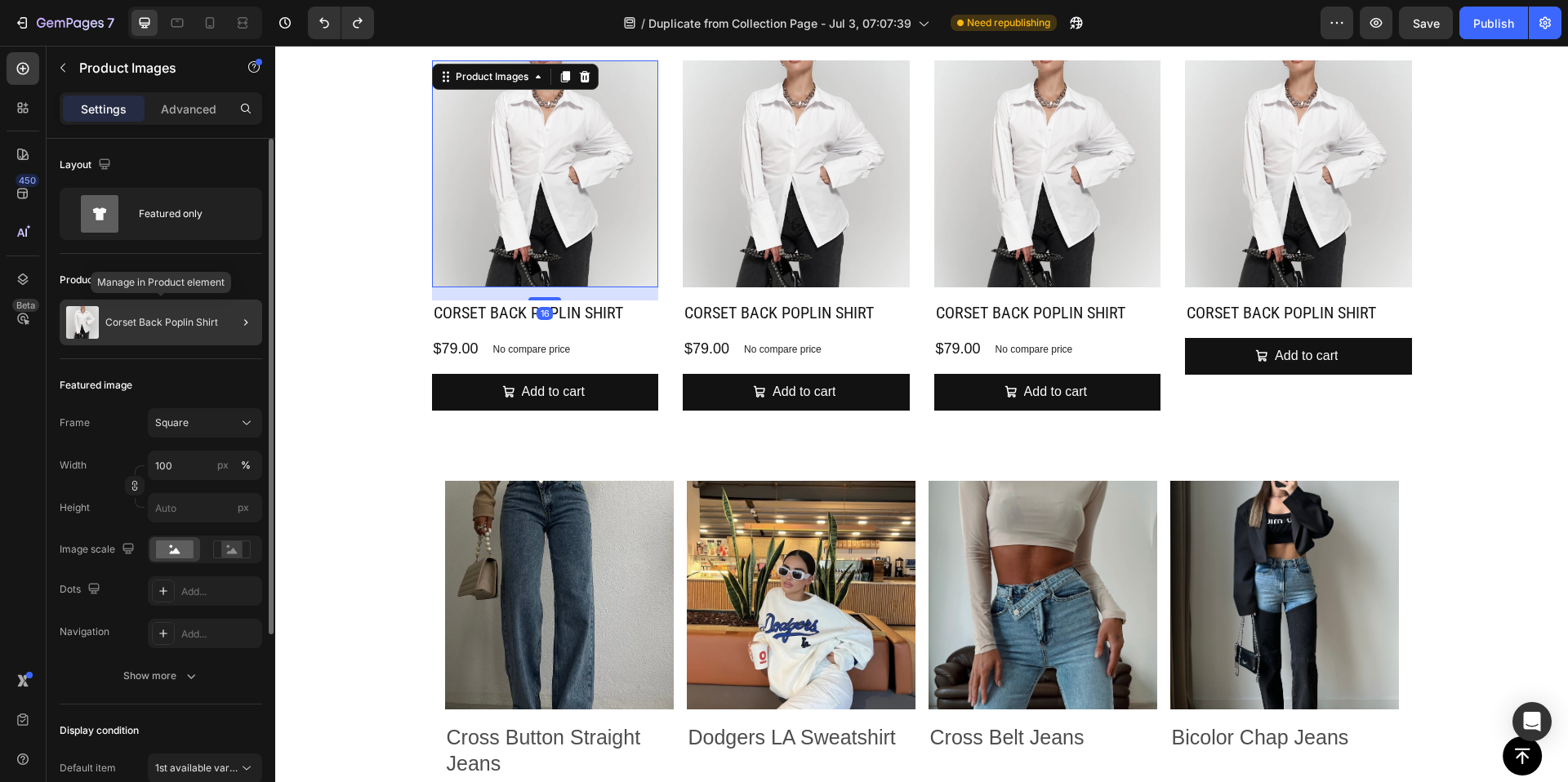 click on "Corset Back Poplin Shirt" at bounding box center [162, 322] 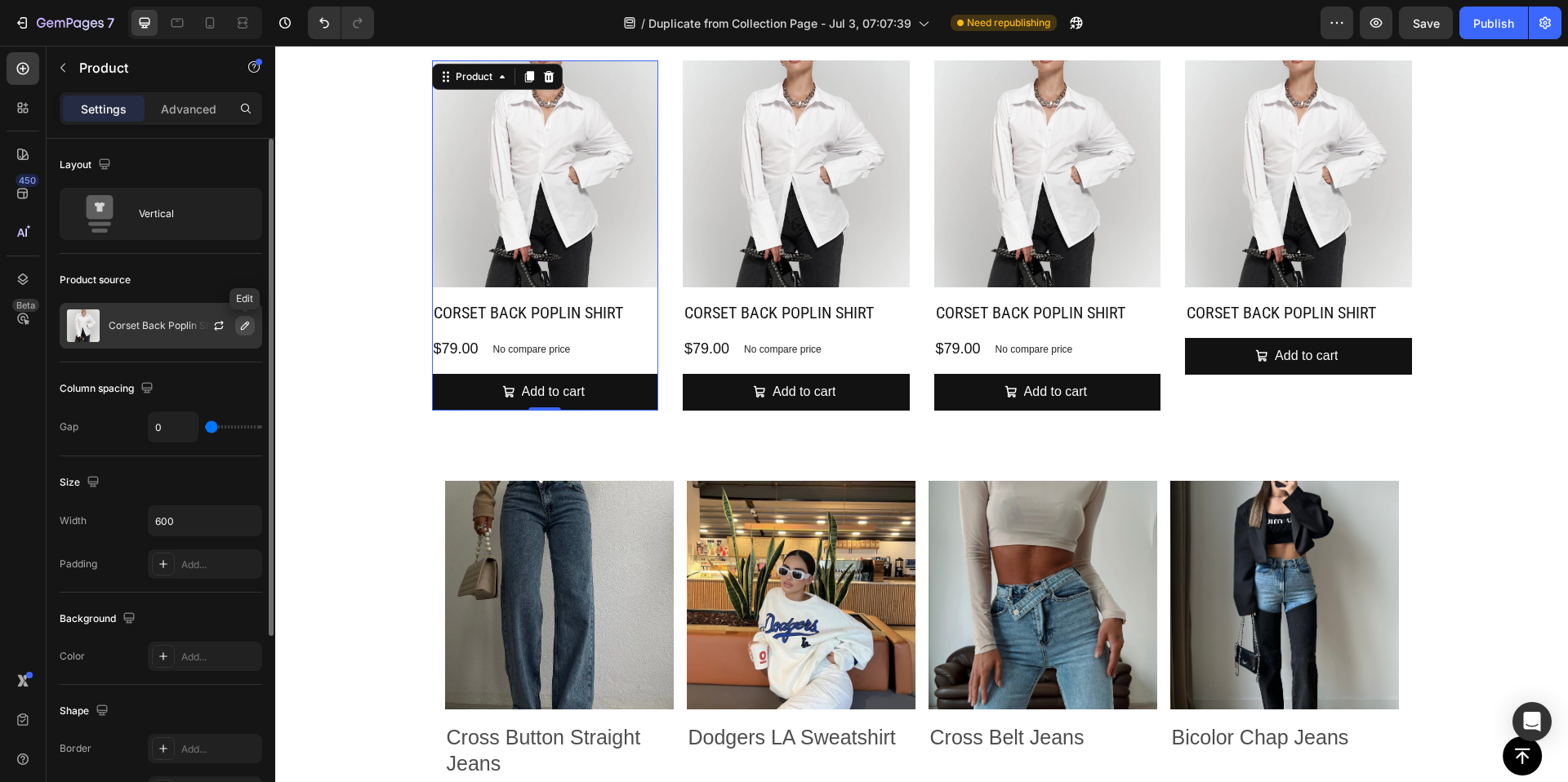 click 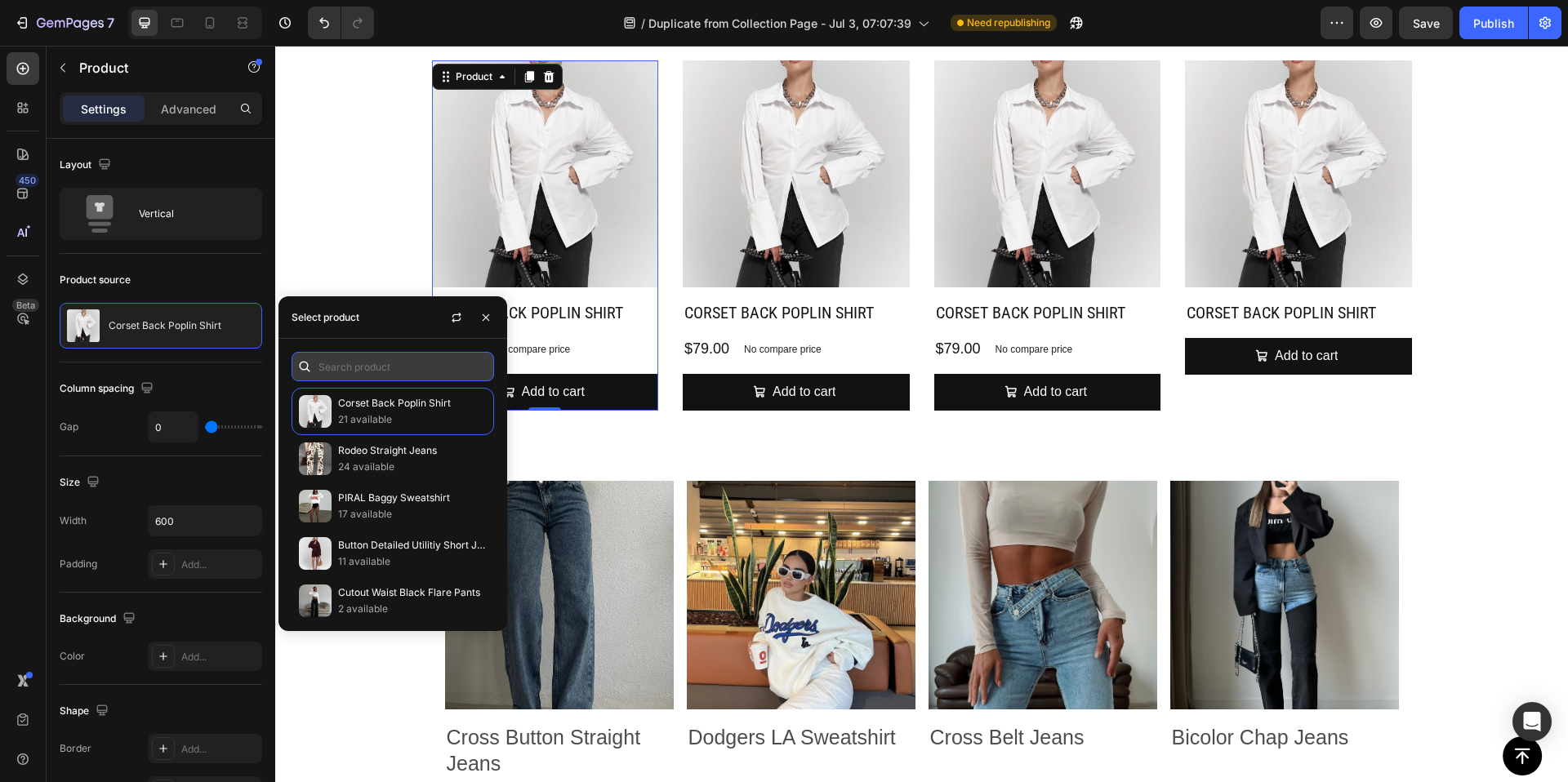 click at bounding box center [393, 367] 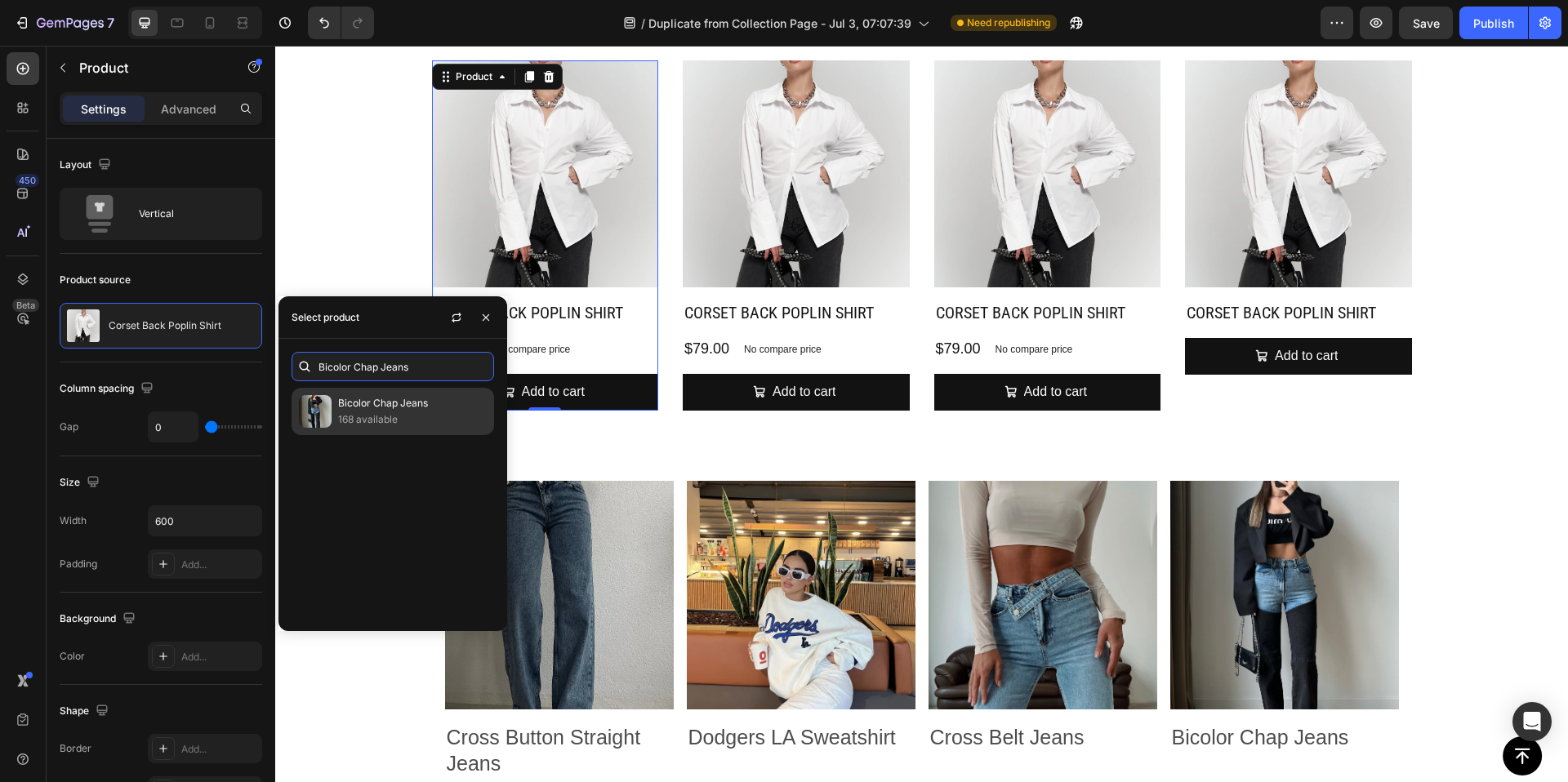 type on "Bicolor Chap Jeans" 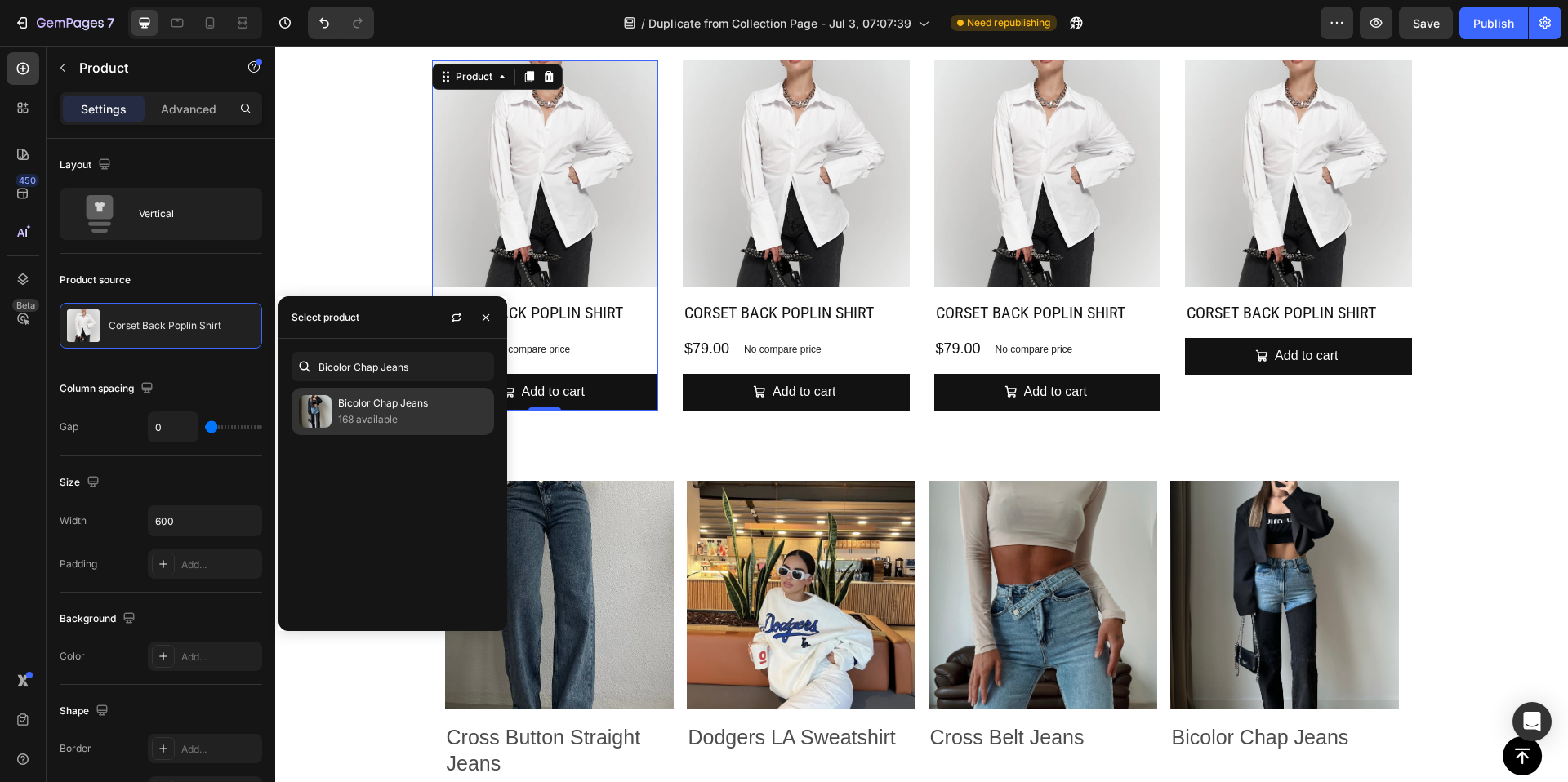 click on "Bicolor Chap Jeans" at bounding box center (412, 403) 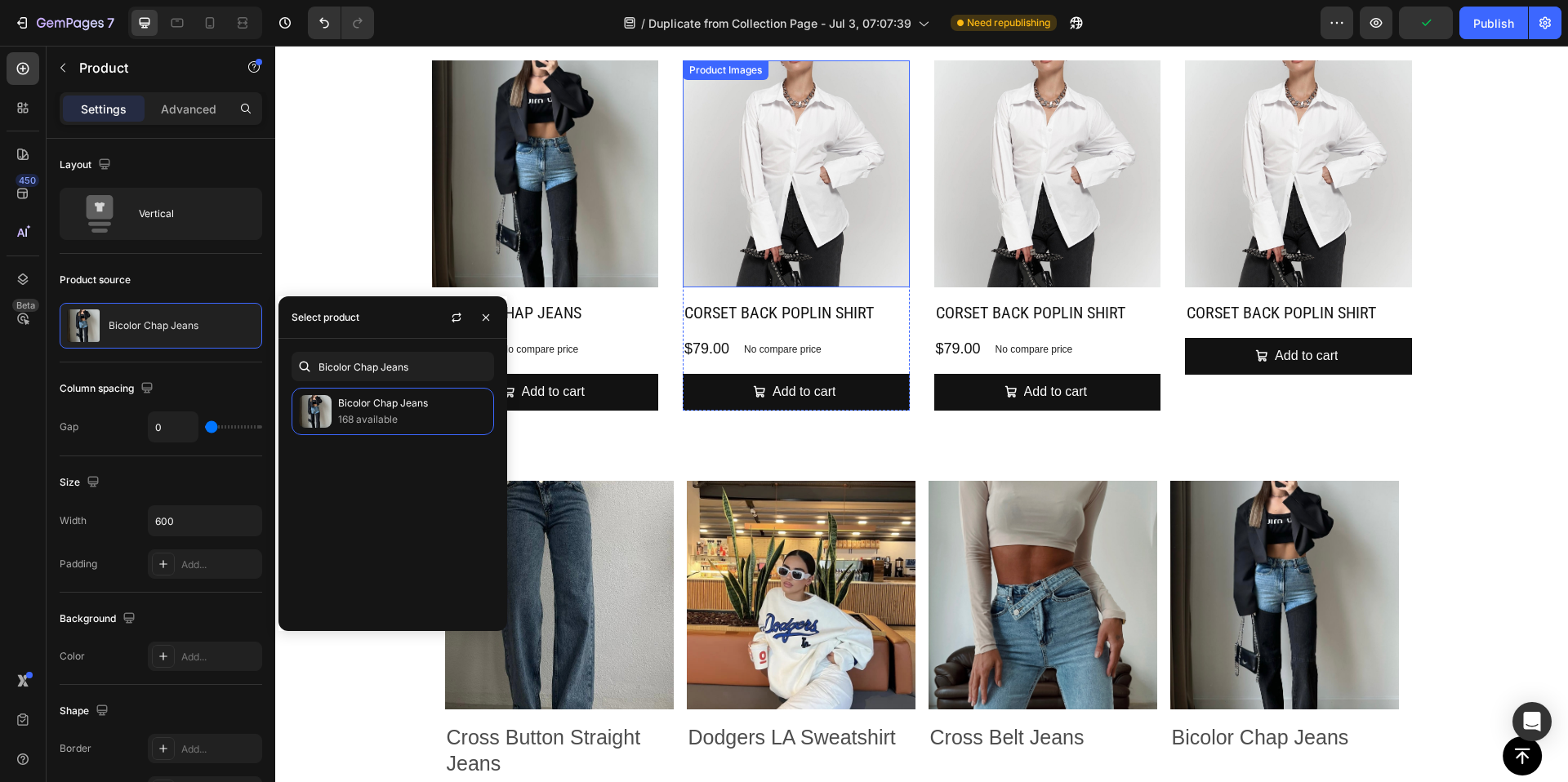 click at bounding box center [796, 174] 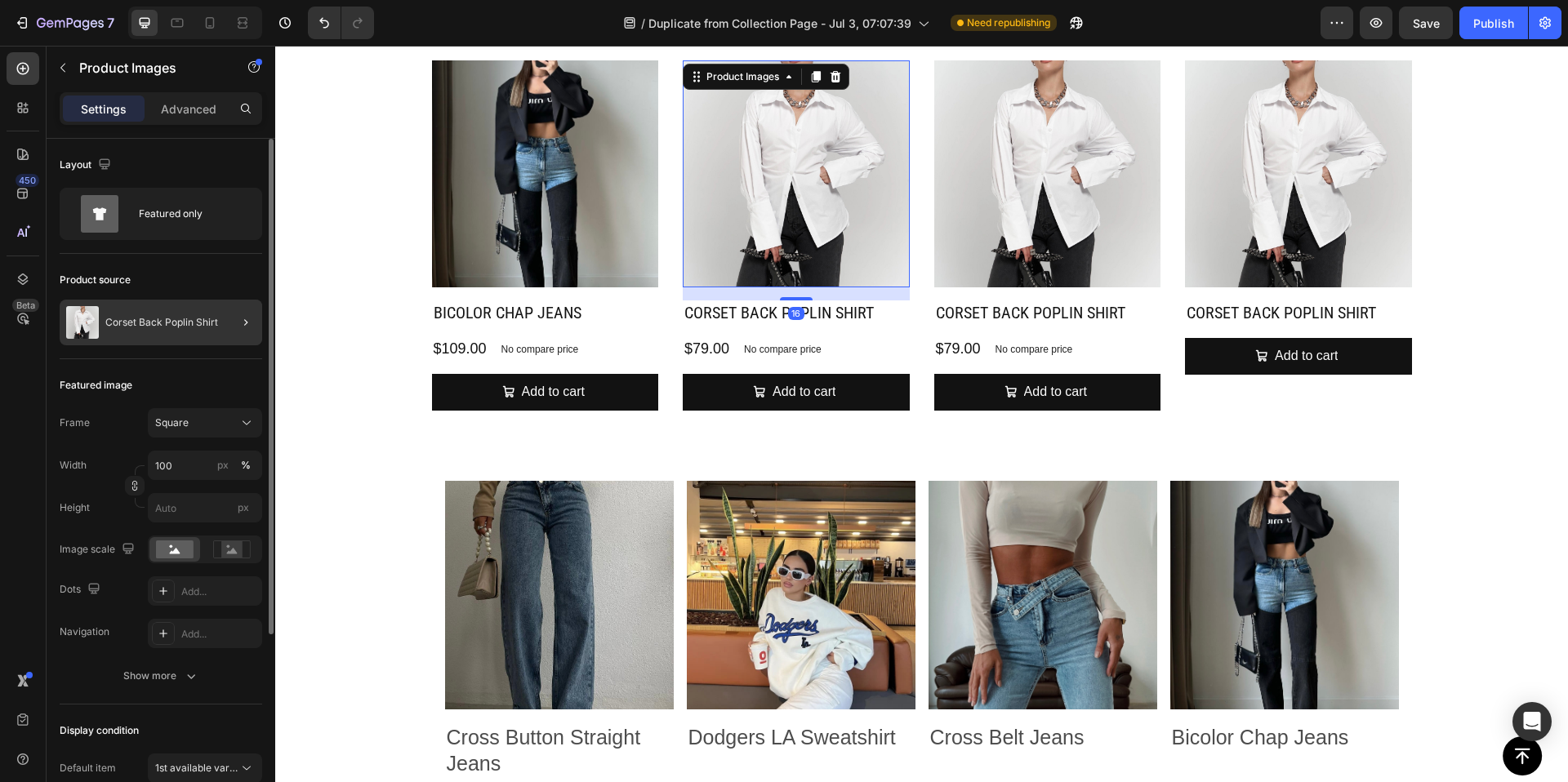 click 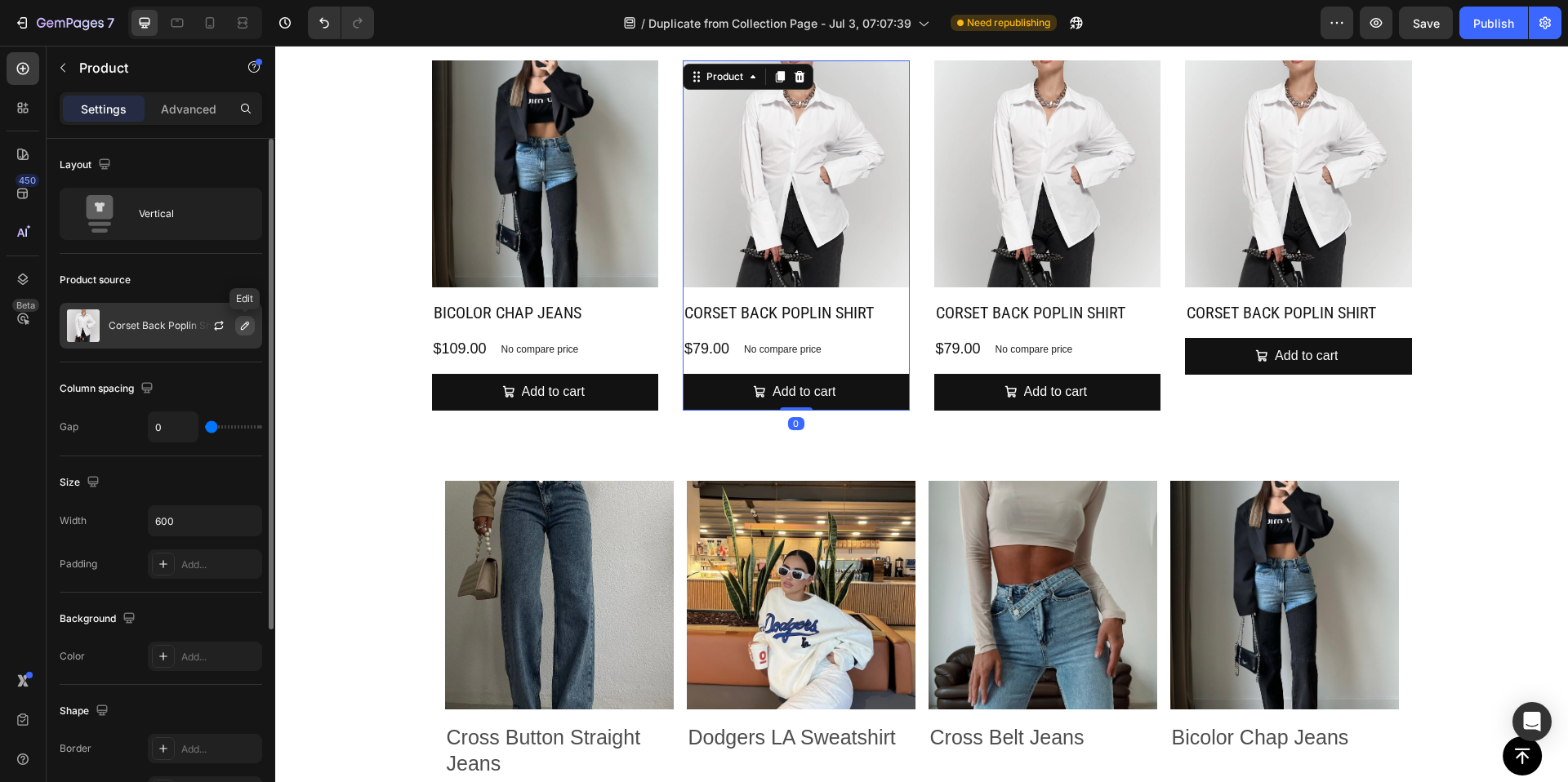 click 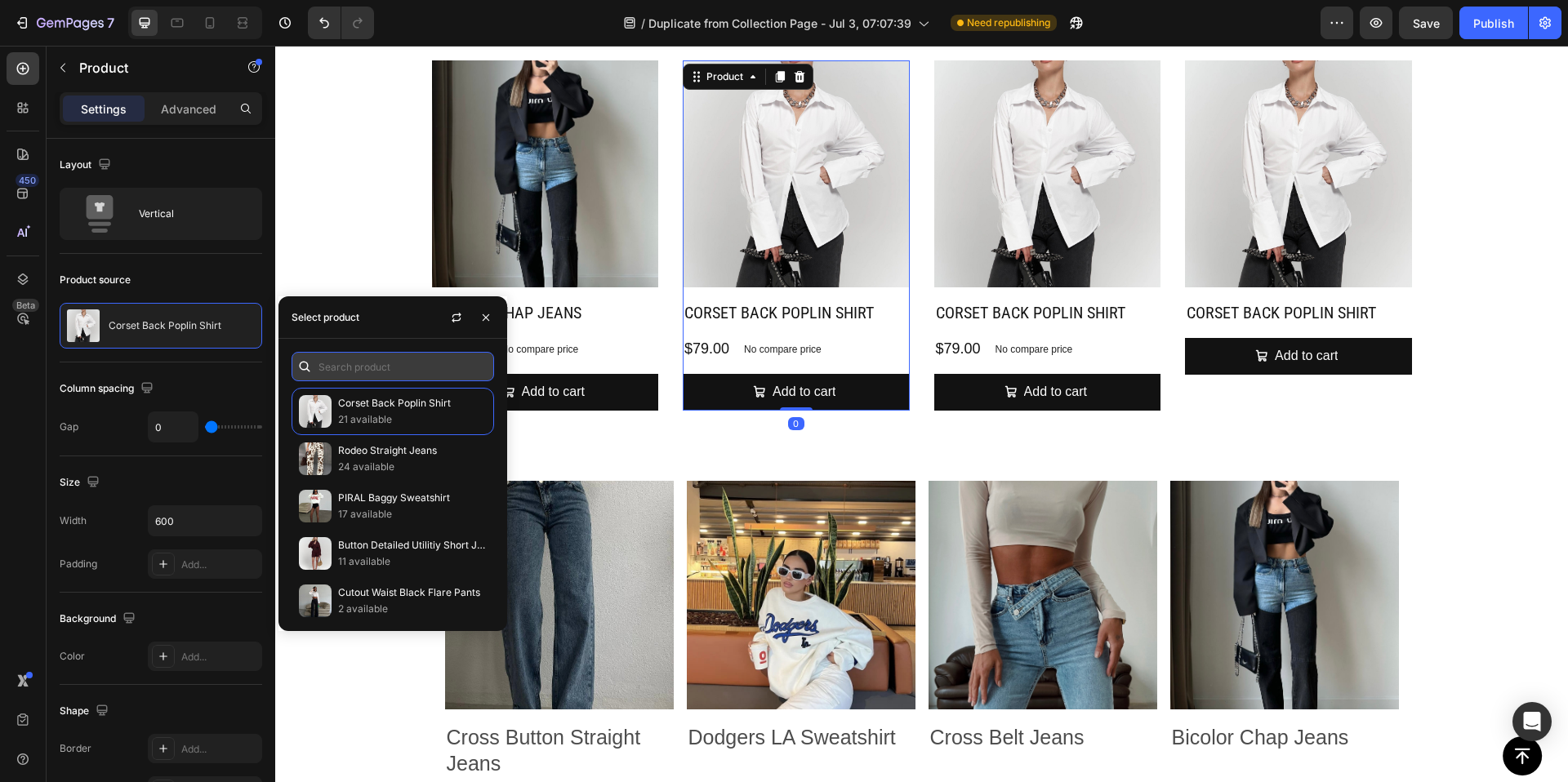 click at bounding box center [393, 367] 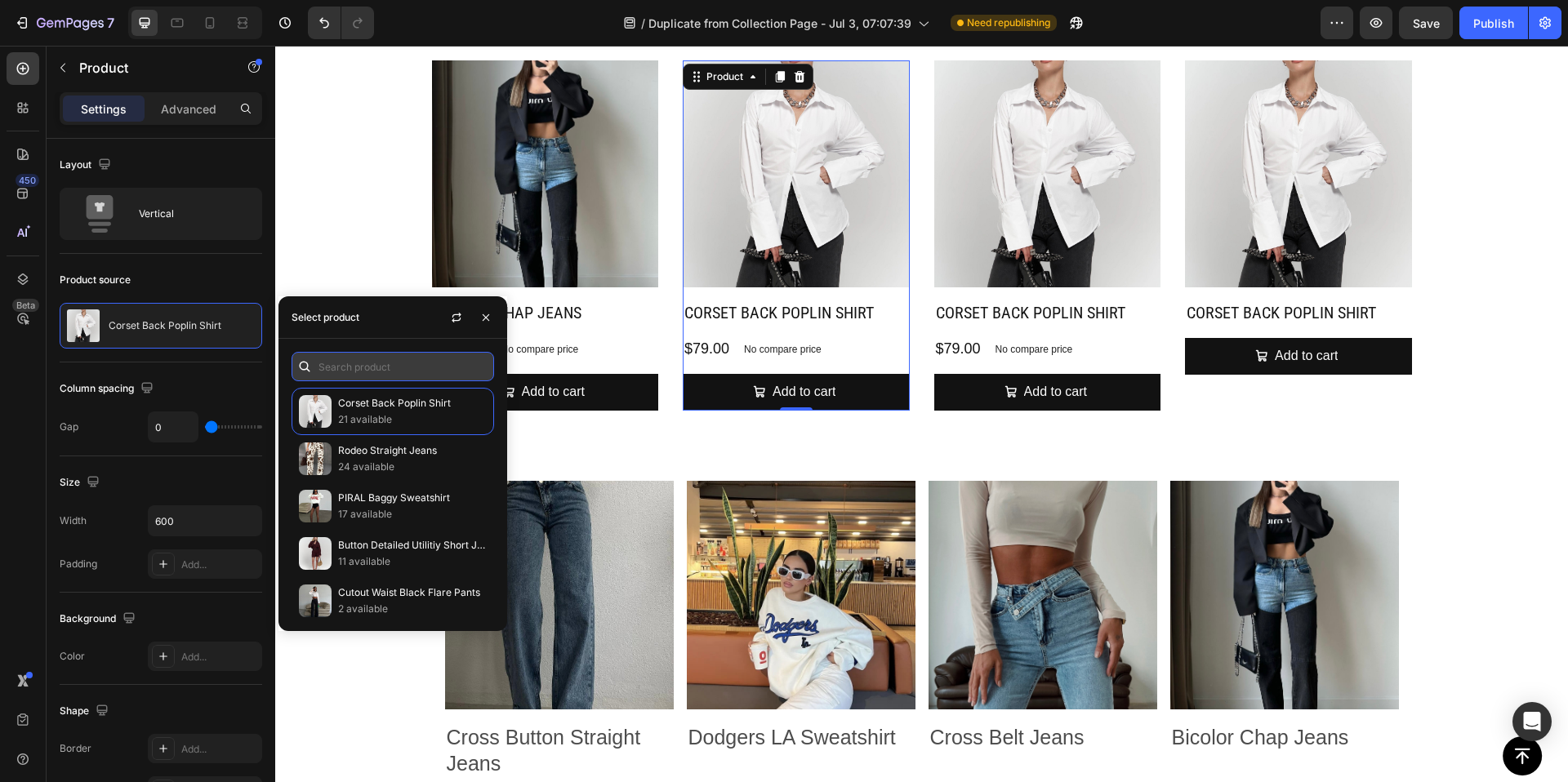 paste on "Bicolor Straight Jeans" 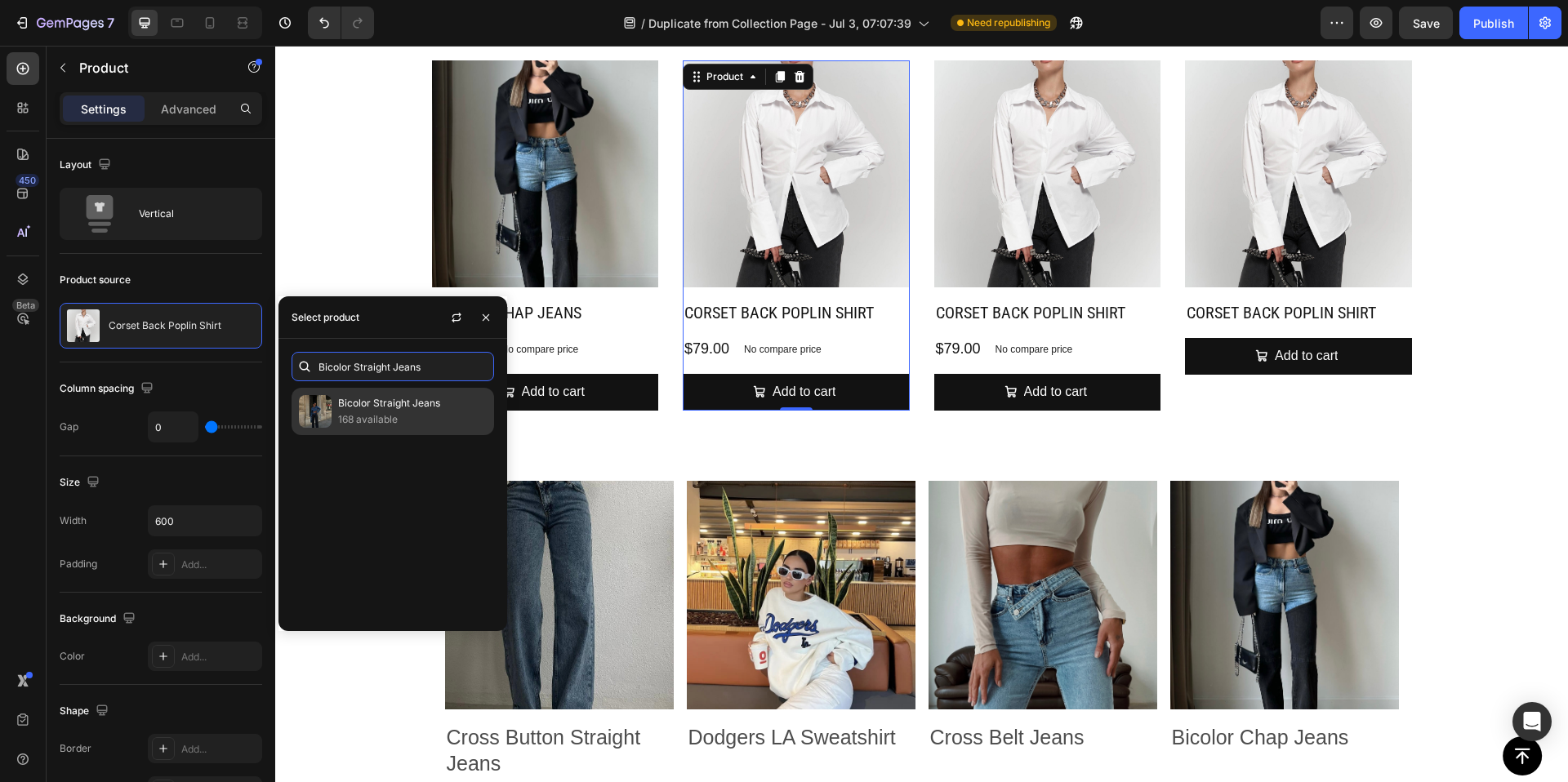 type on "Bicolor Straight Jeans" 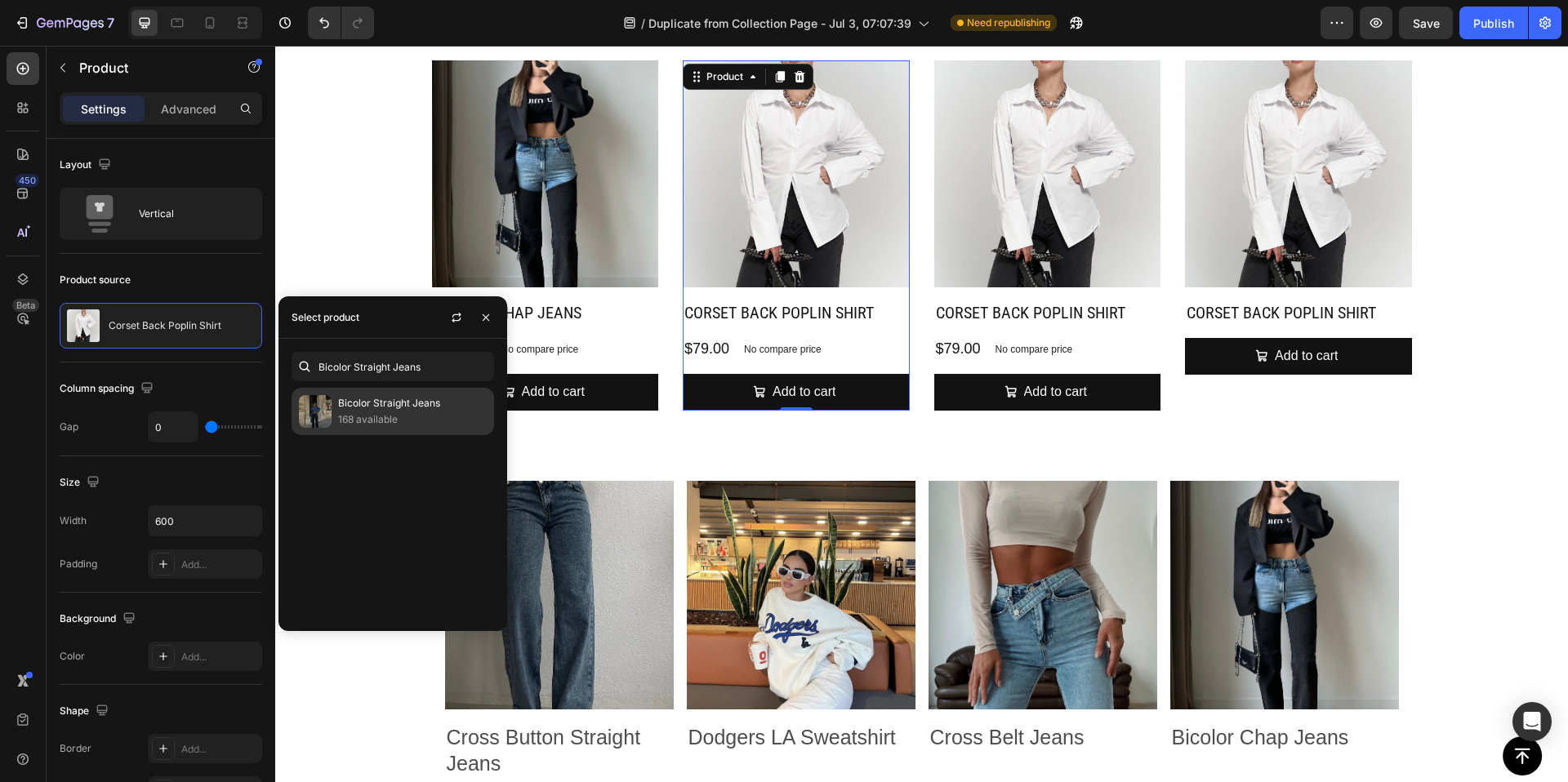 click at bounding box center (315, 411) 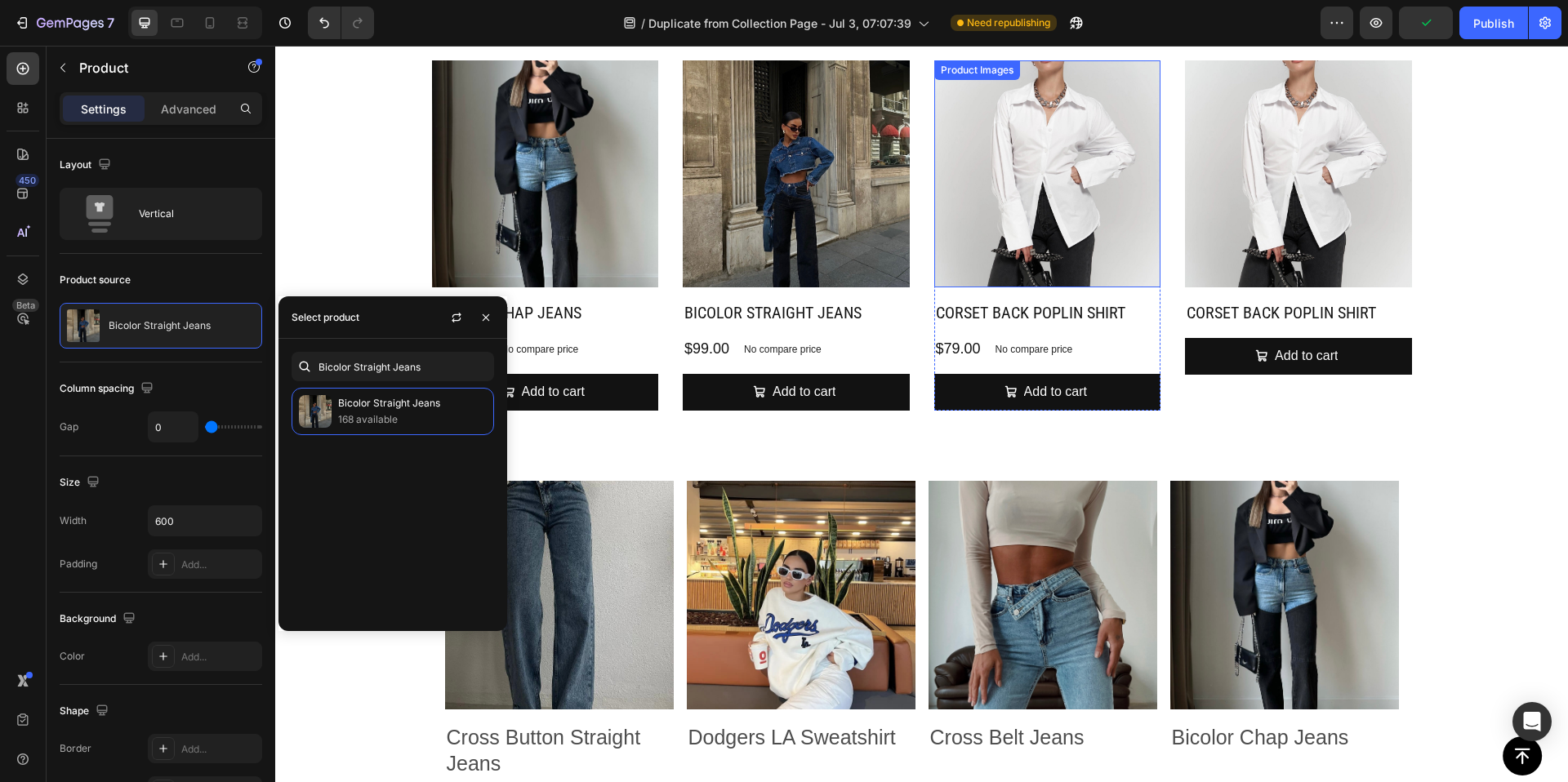click at bounding box center (1048, 174) 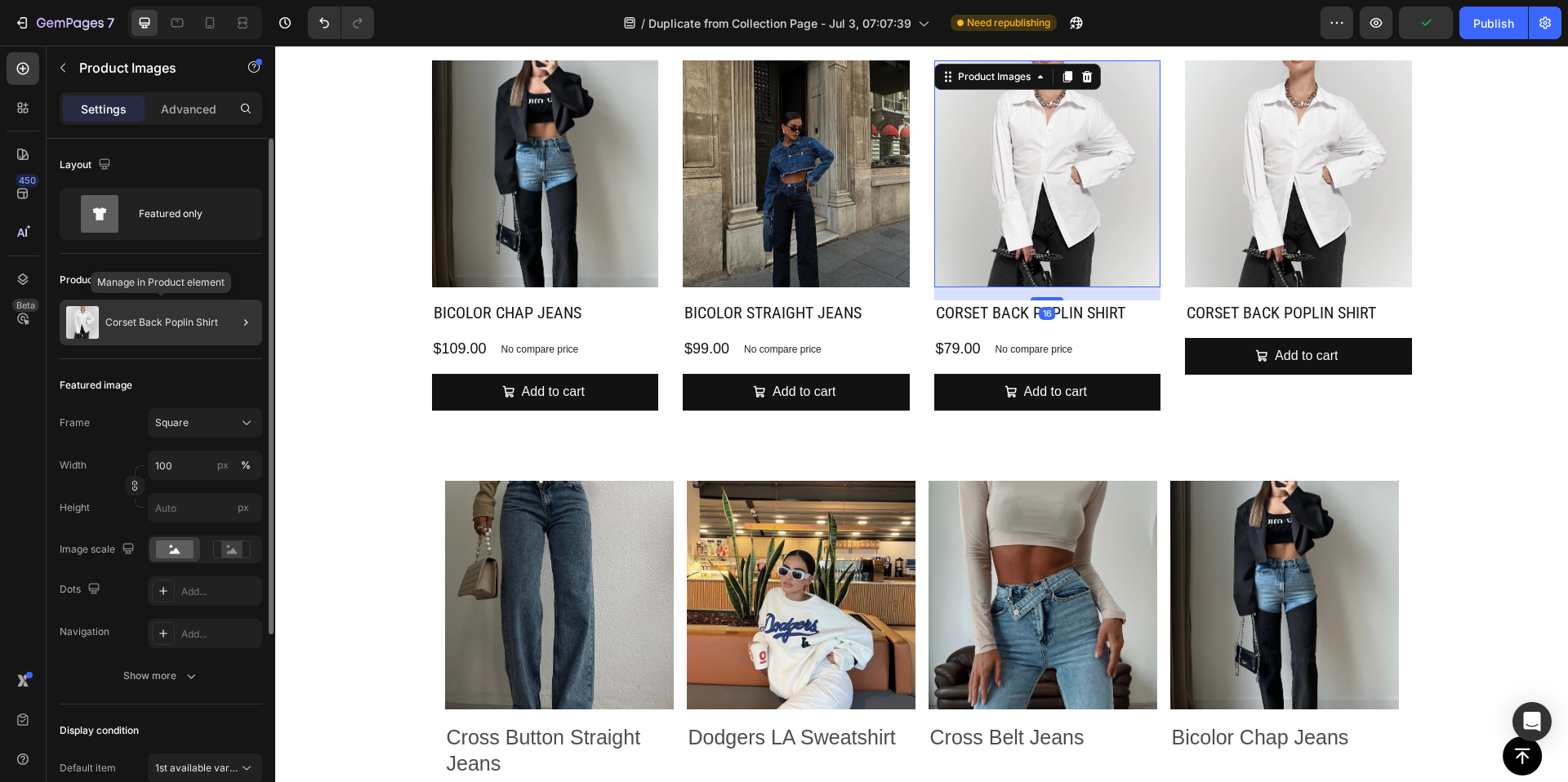click on "Corset Back Poplin Shirt" 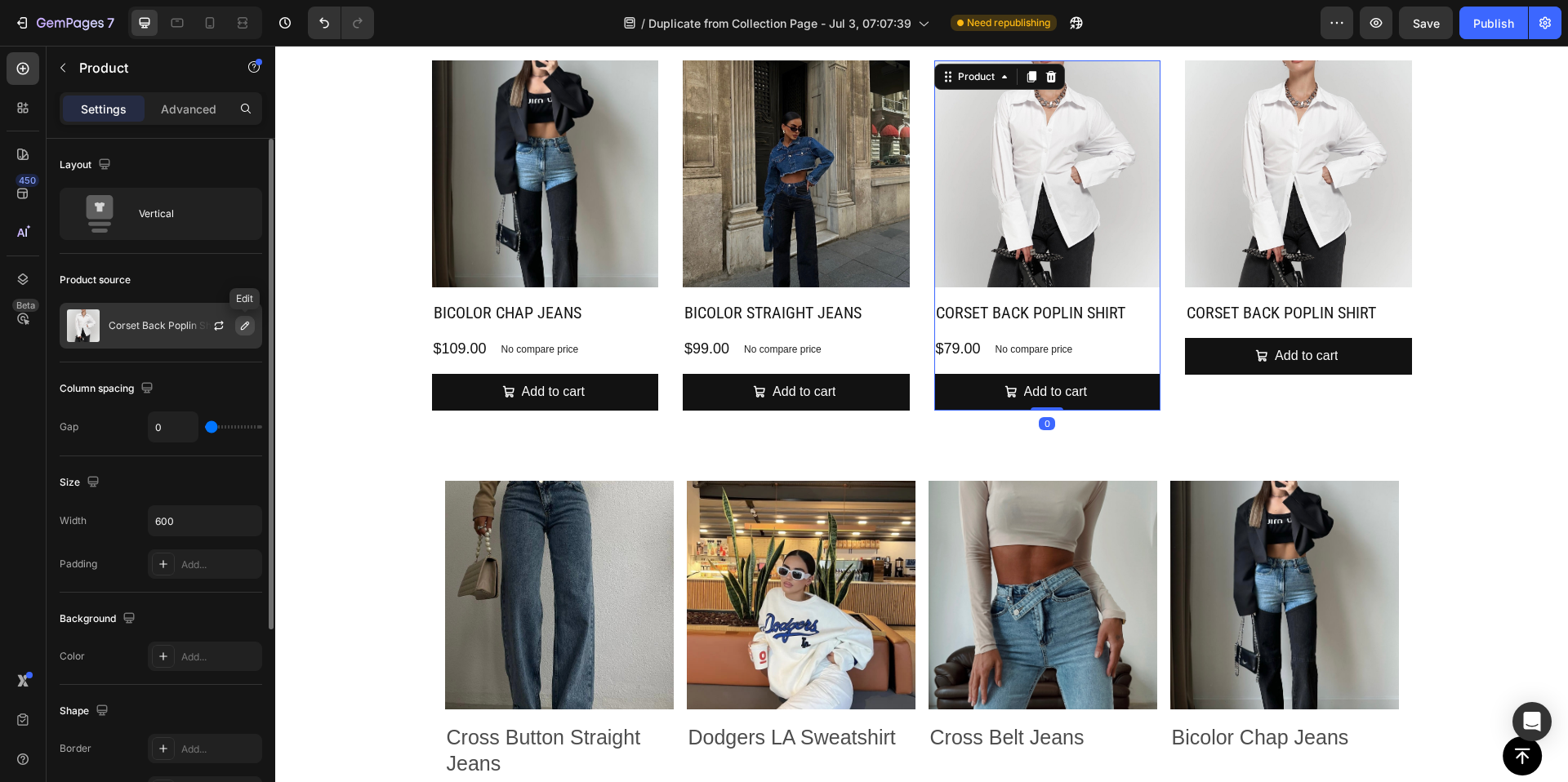 click 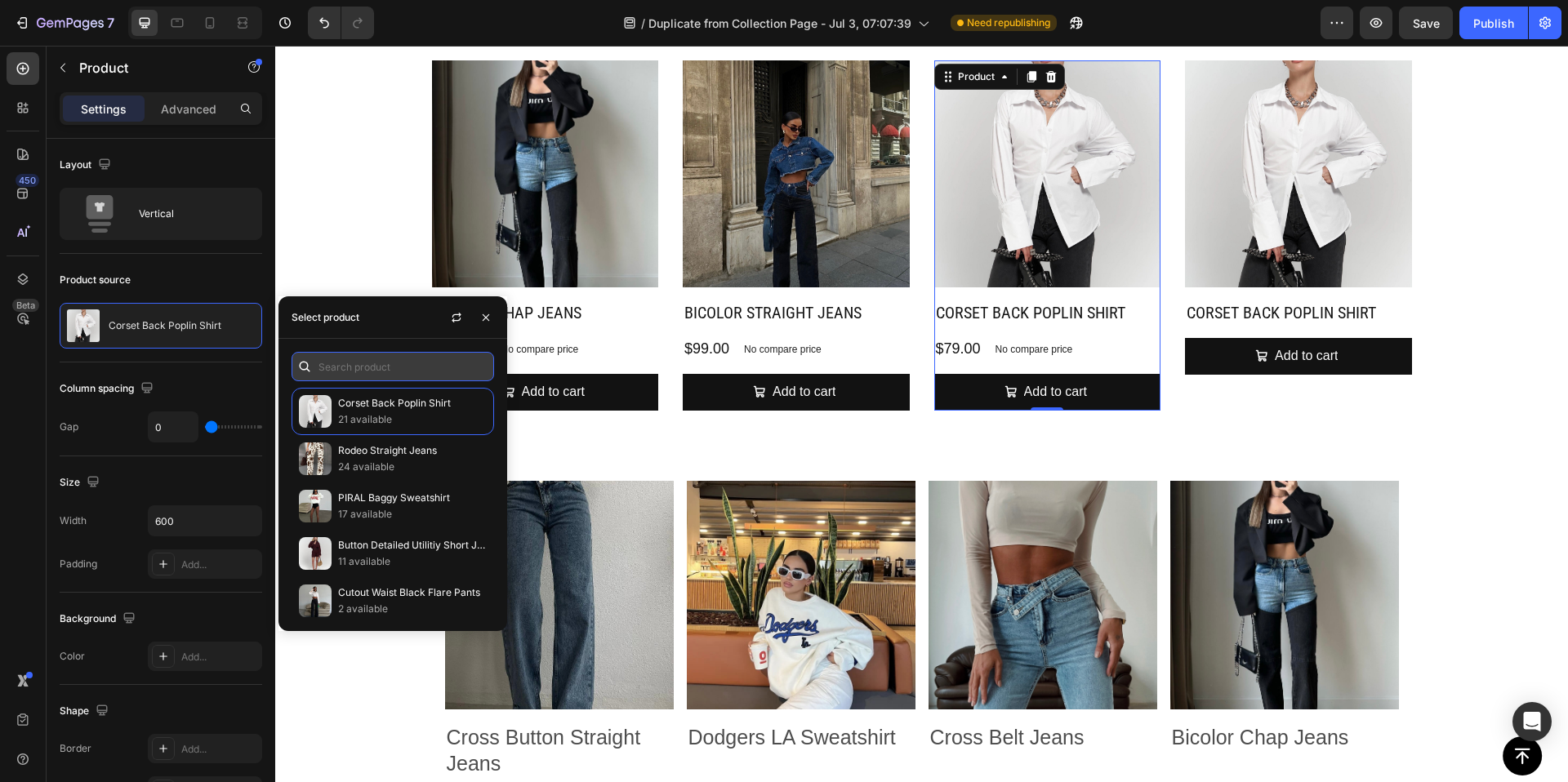 click at bounding box center [393, 367] 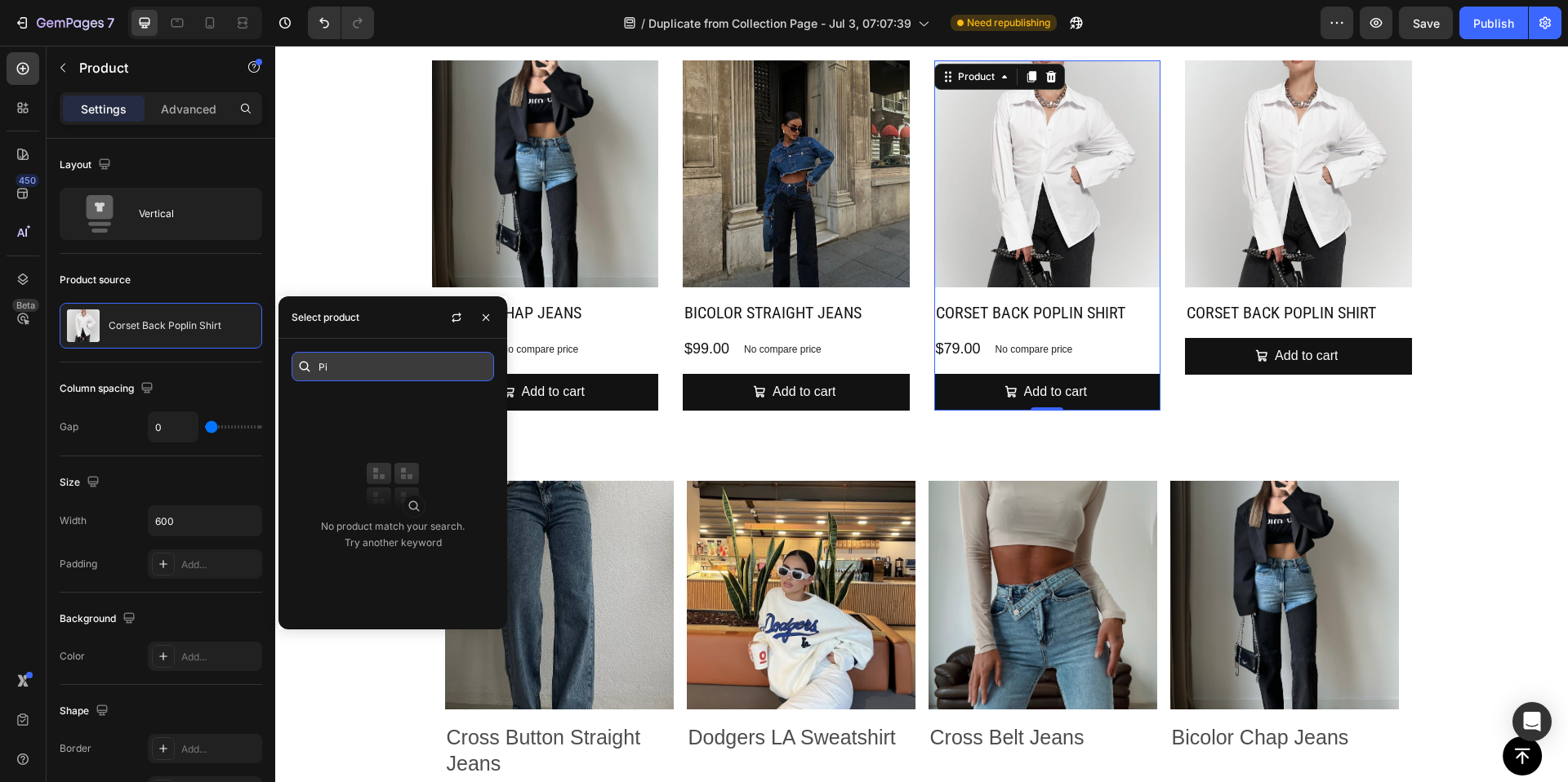 type on "P" 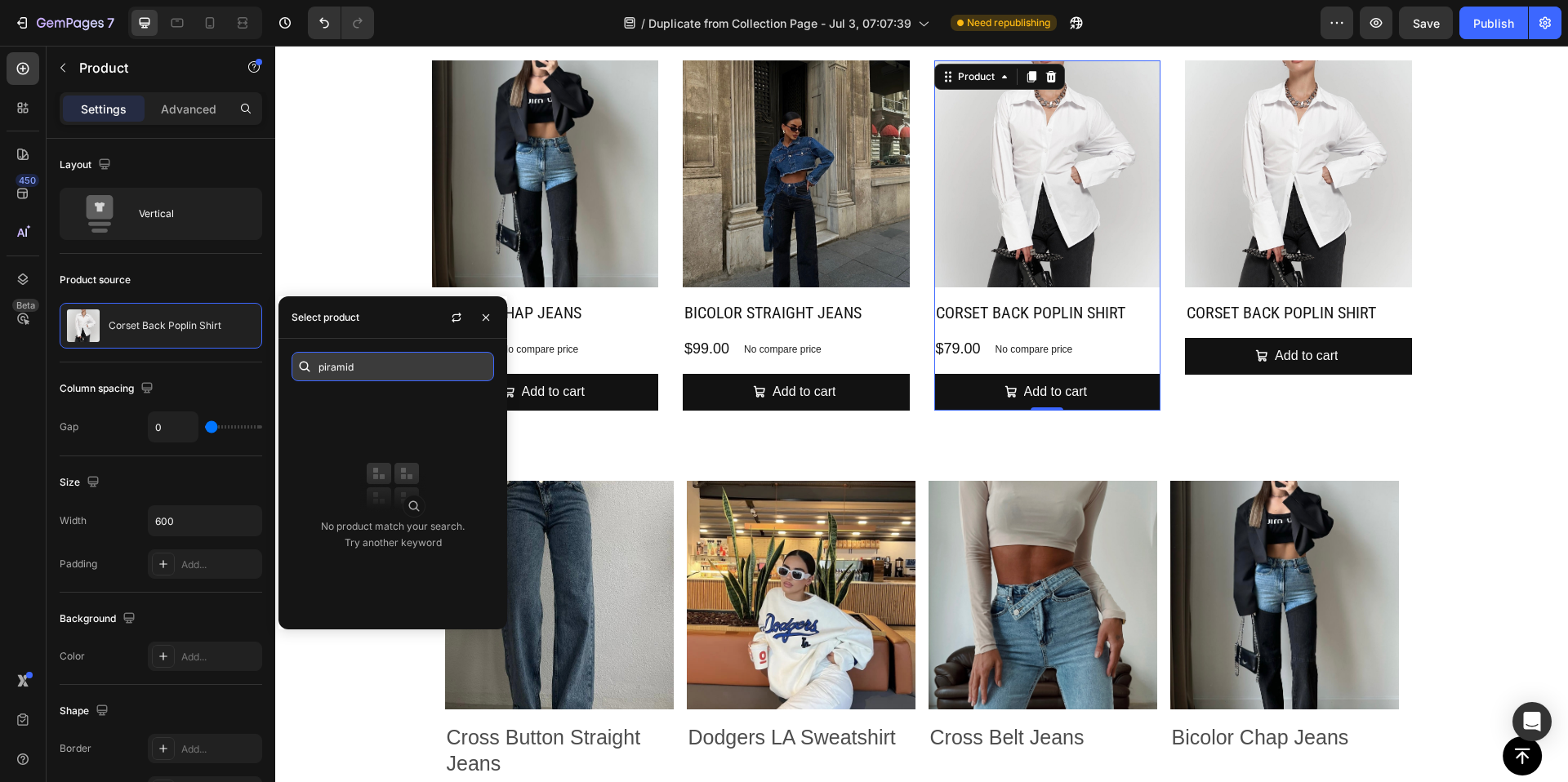 paste on "PiralMid Rise Straight Fit Jeans" 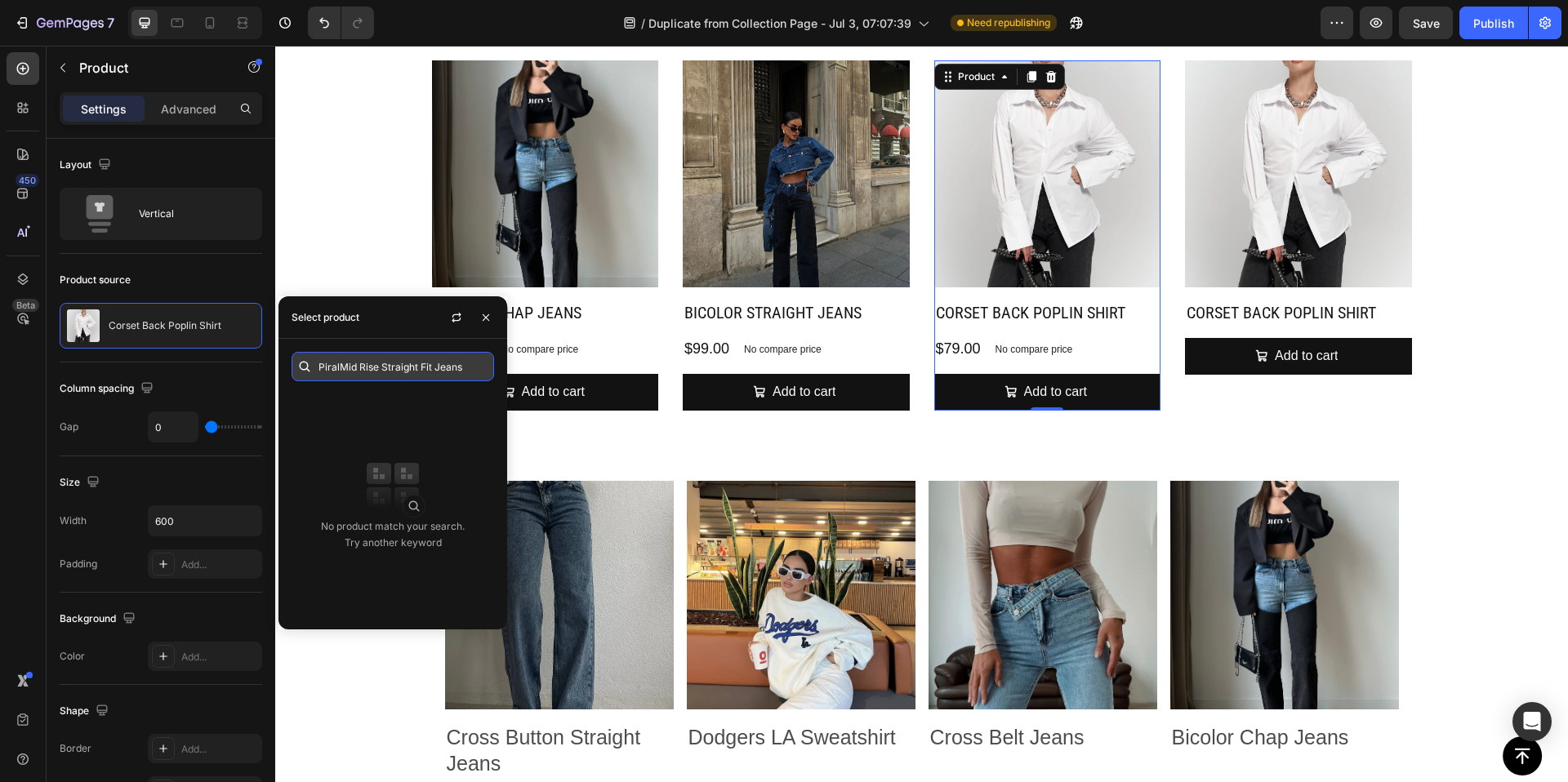 click on "PiralMid Rise Straight Fit Jeans" at bounding box center (393, 367) 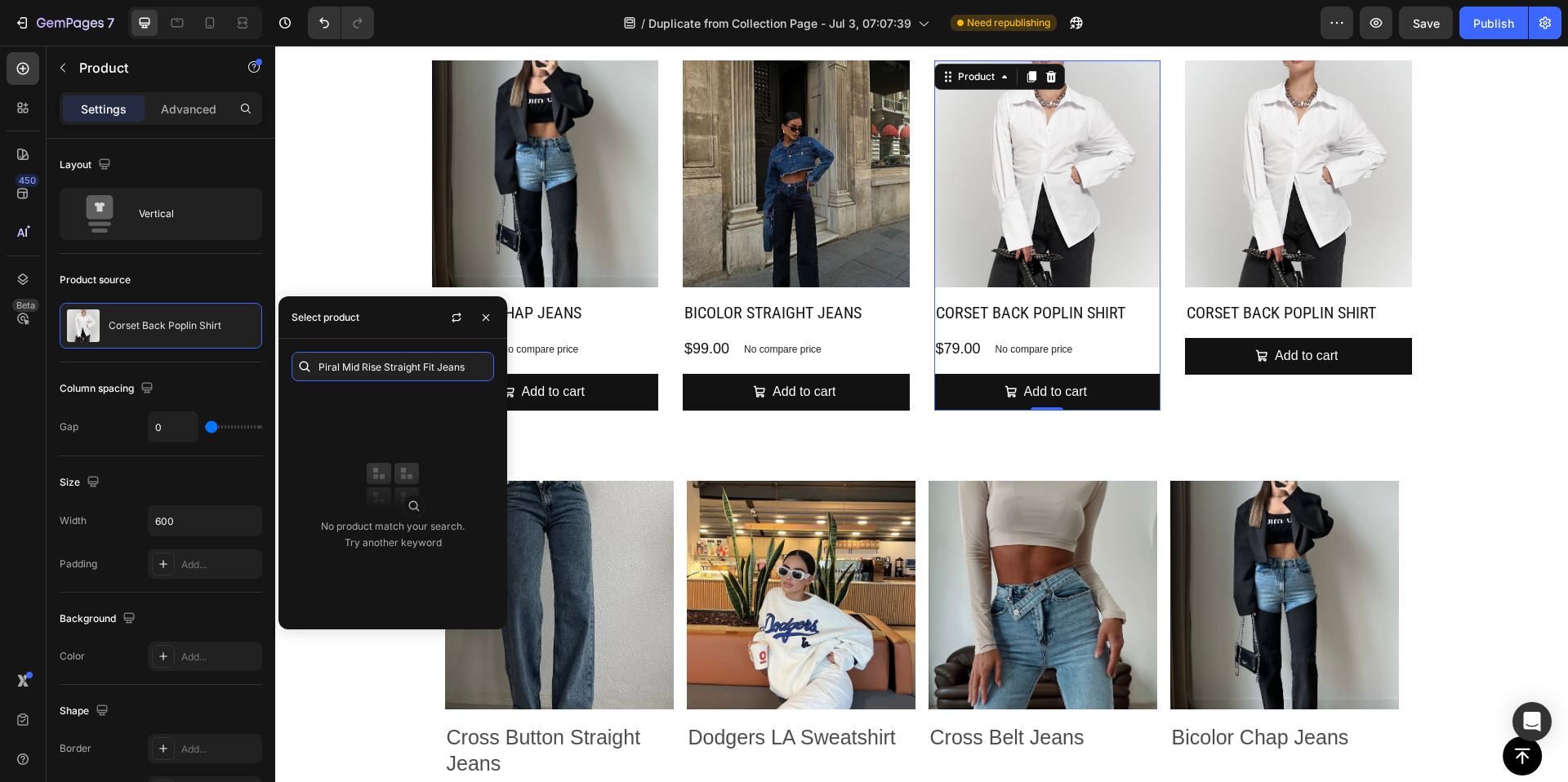 drag, startPoint x: 466, startPoint y: 370, endPoint x: 305, endPoint y: 367, distance: 161.02795 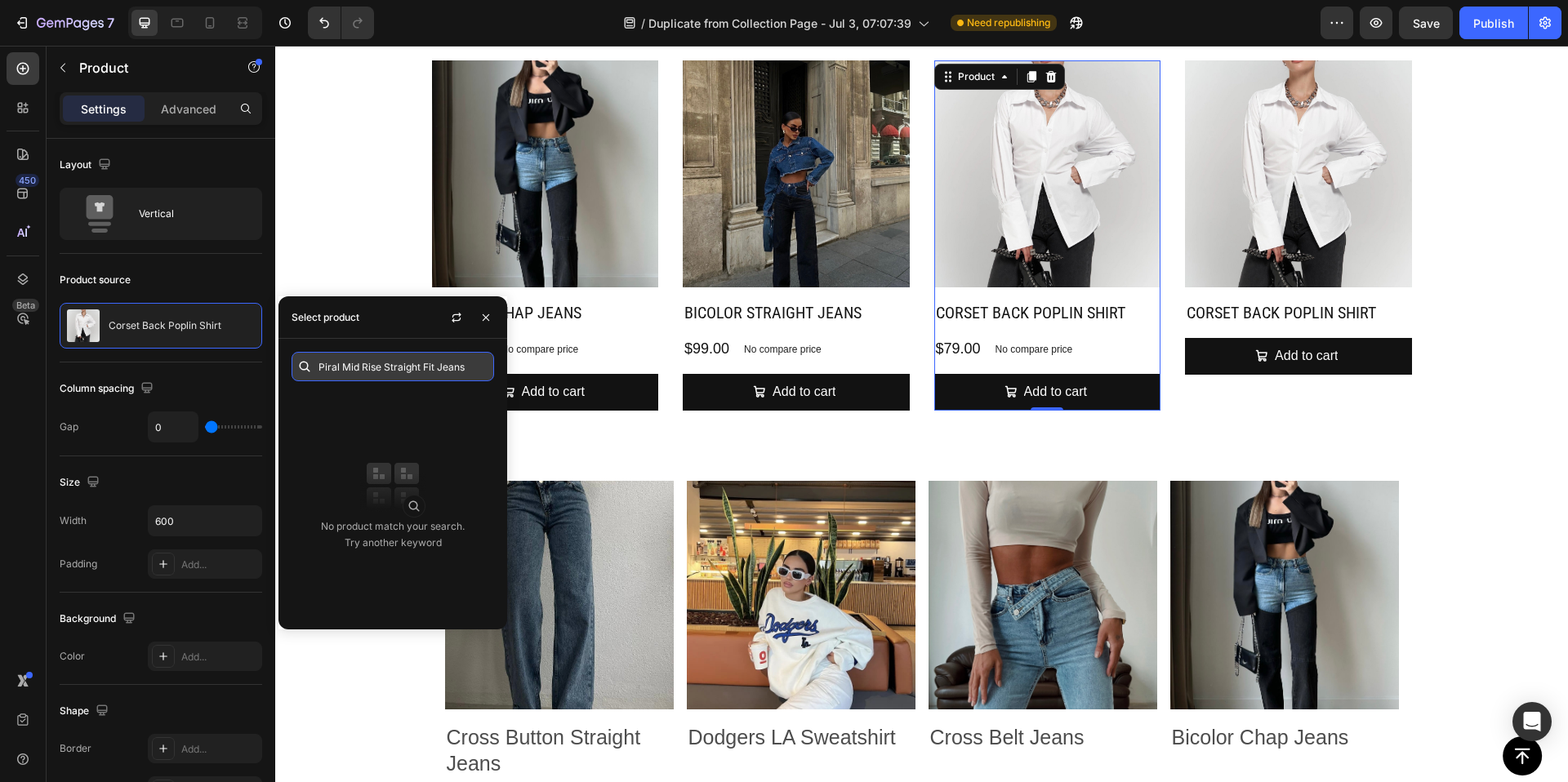 click on "Piral Mid Rise Straight Fit Jeans" at bounding box center (393, 367) 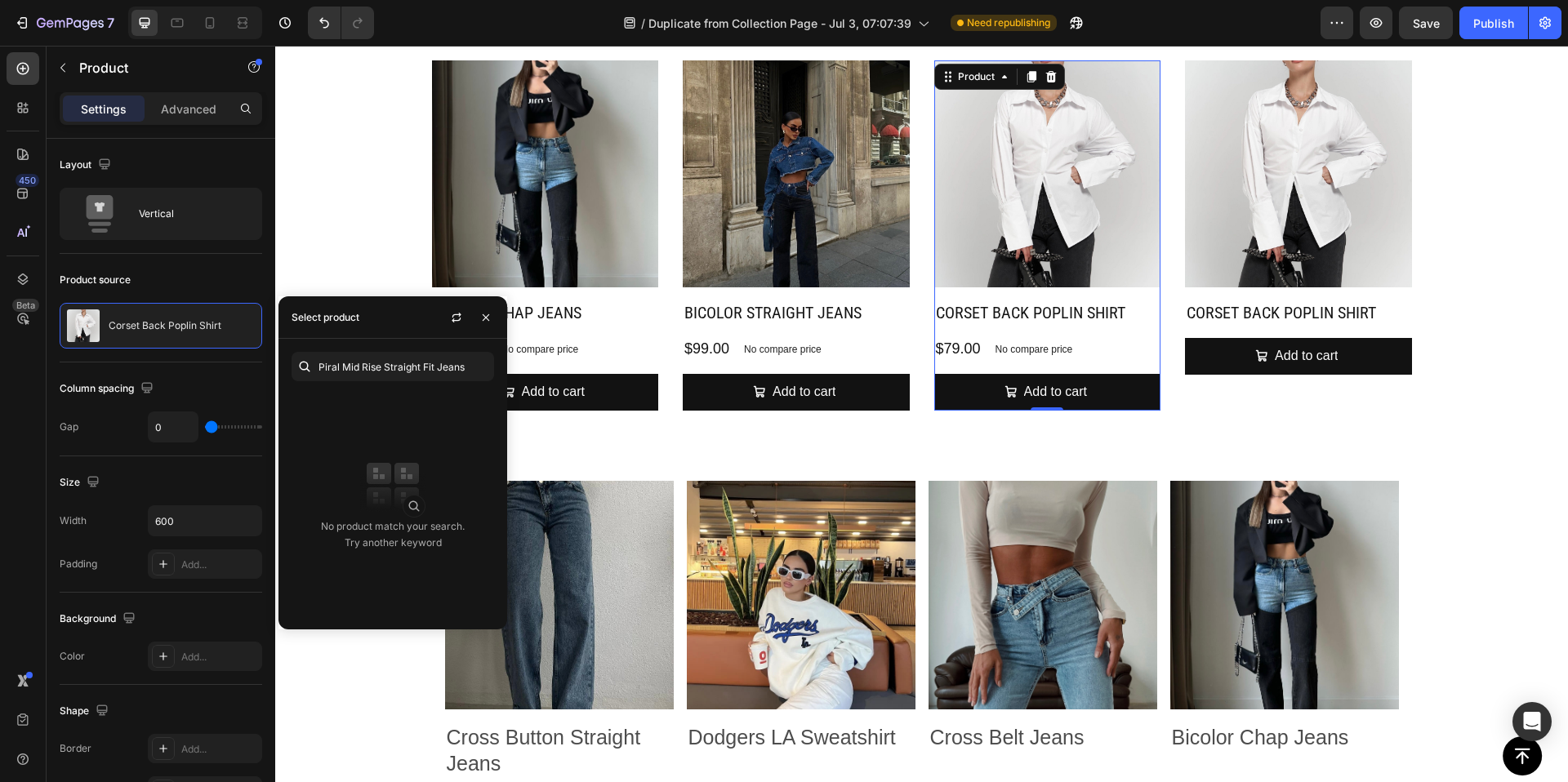 click at bounding box center (393, 486) 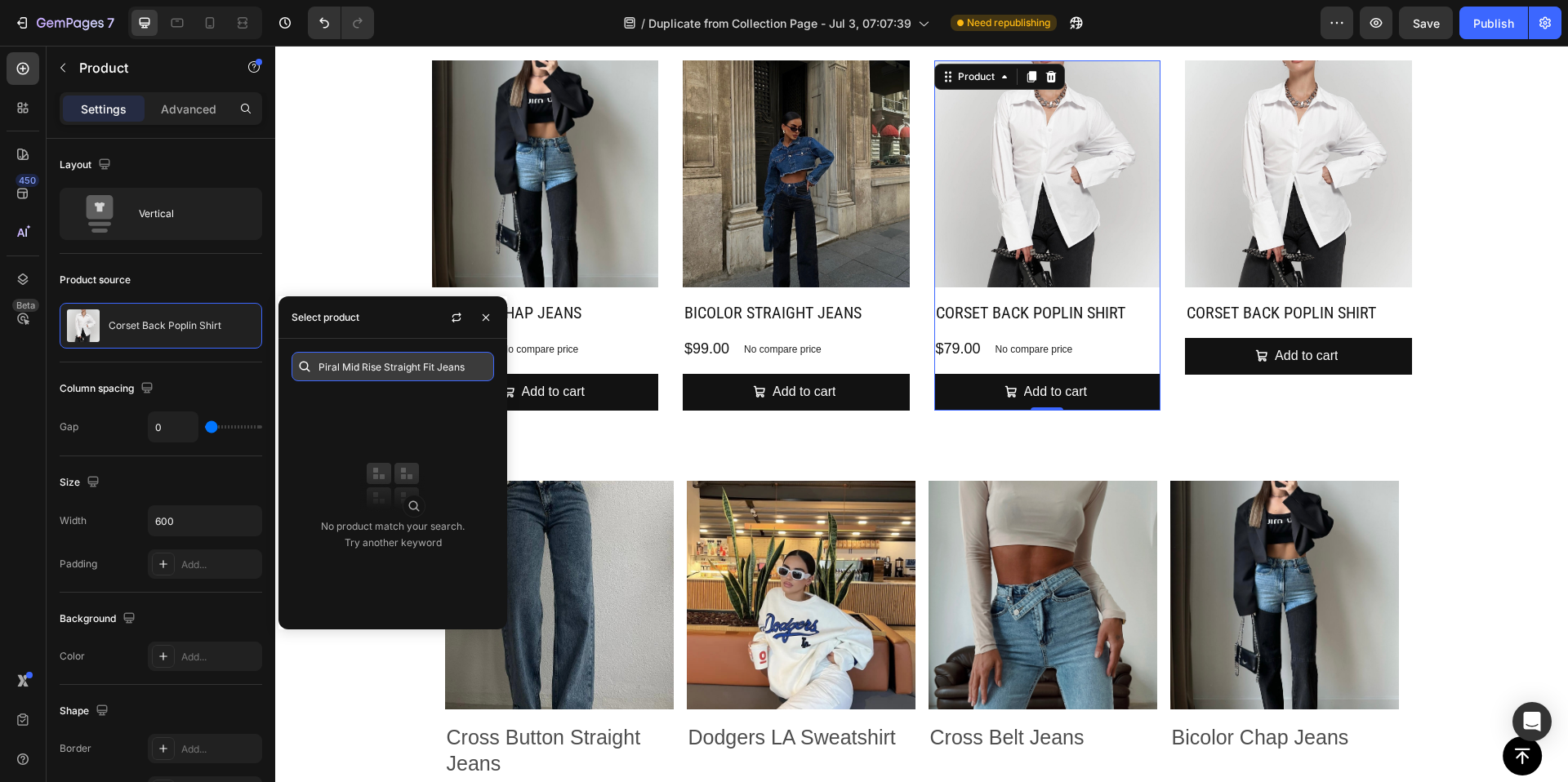 click on "Piral Mid Rise Straight Fit Jeans" at bounding box center (393, 367) 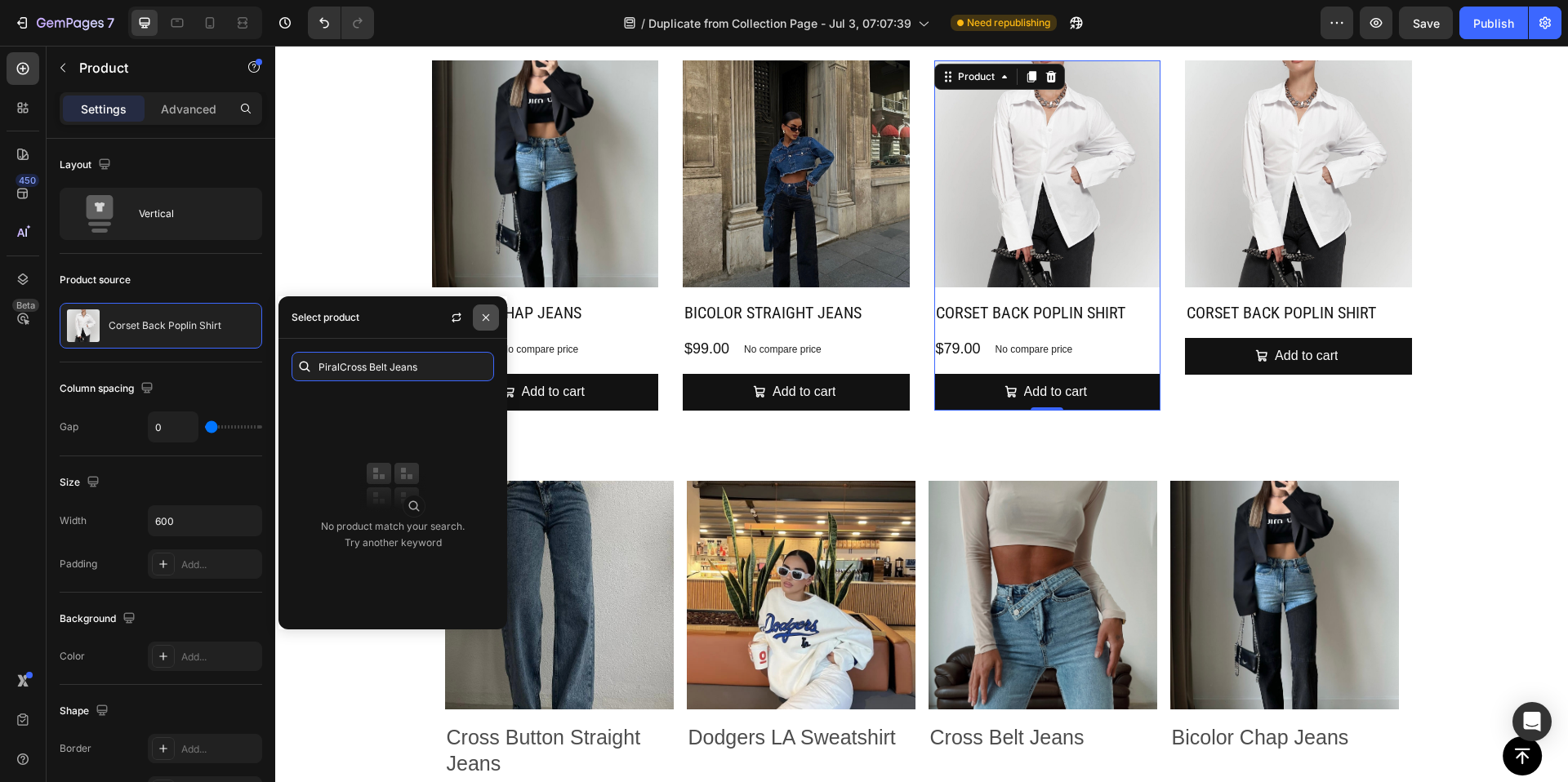 type on "PiralCross Belt Jeans" 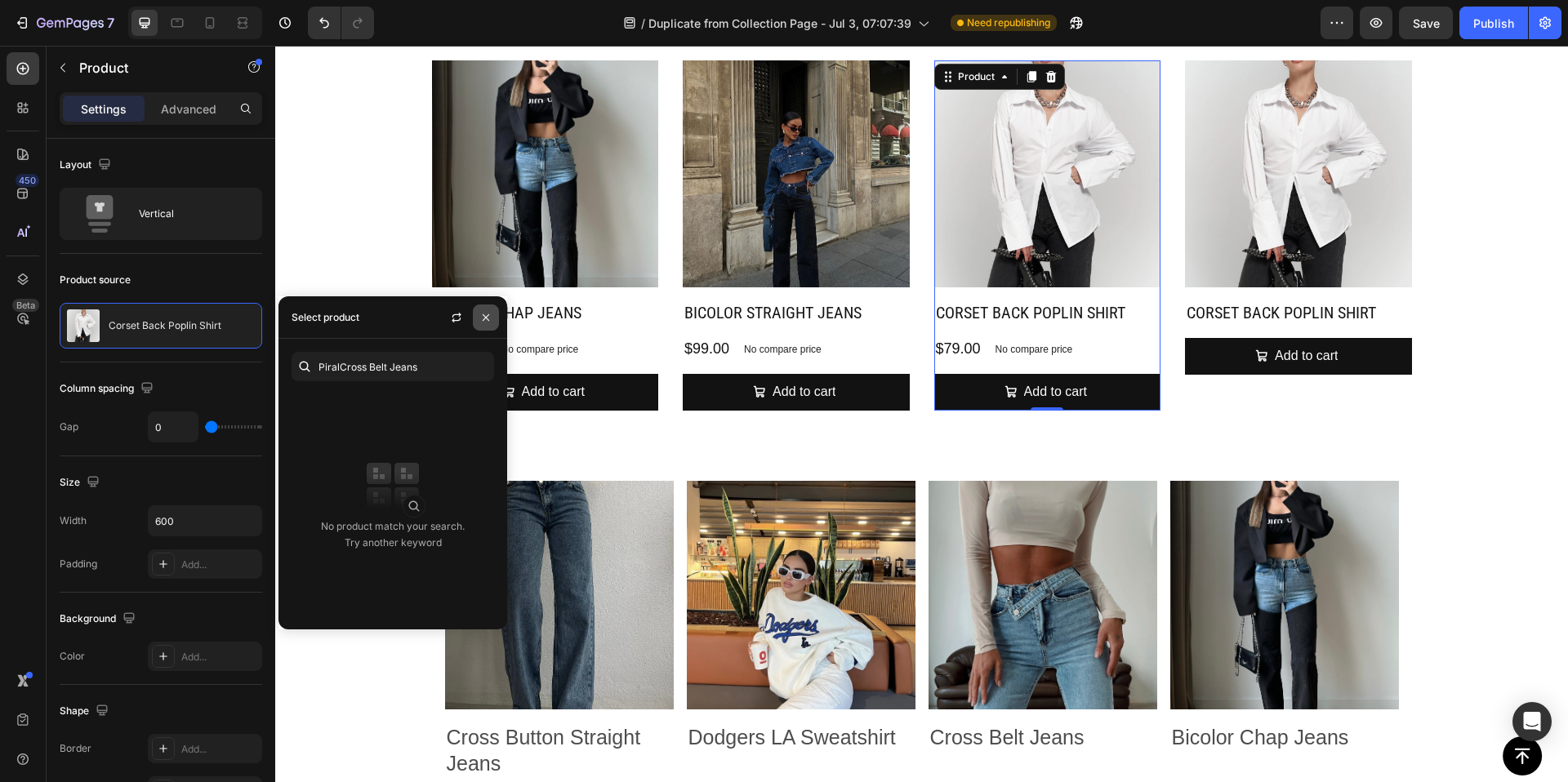 click 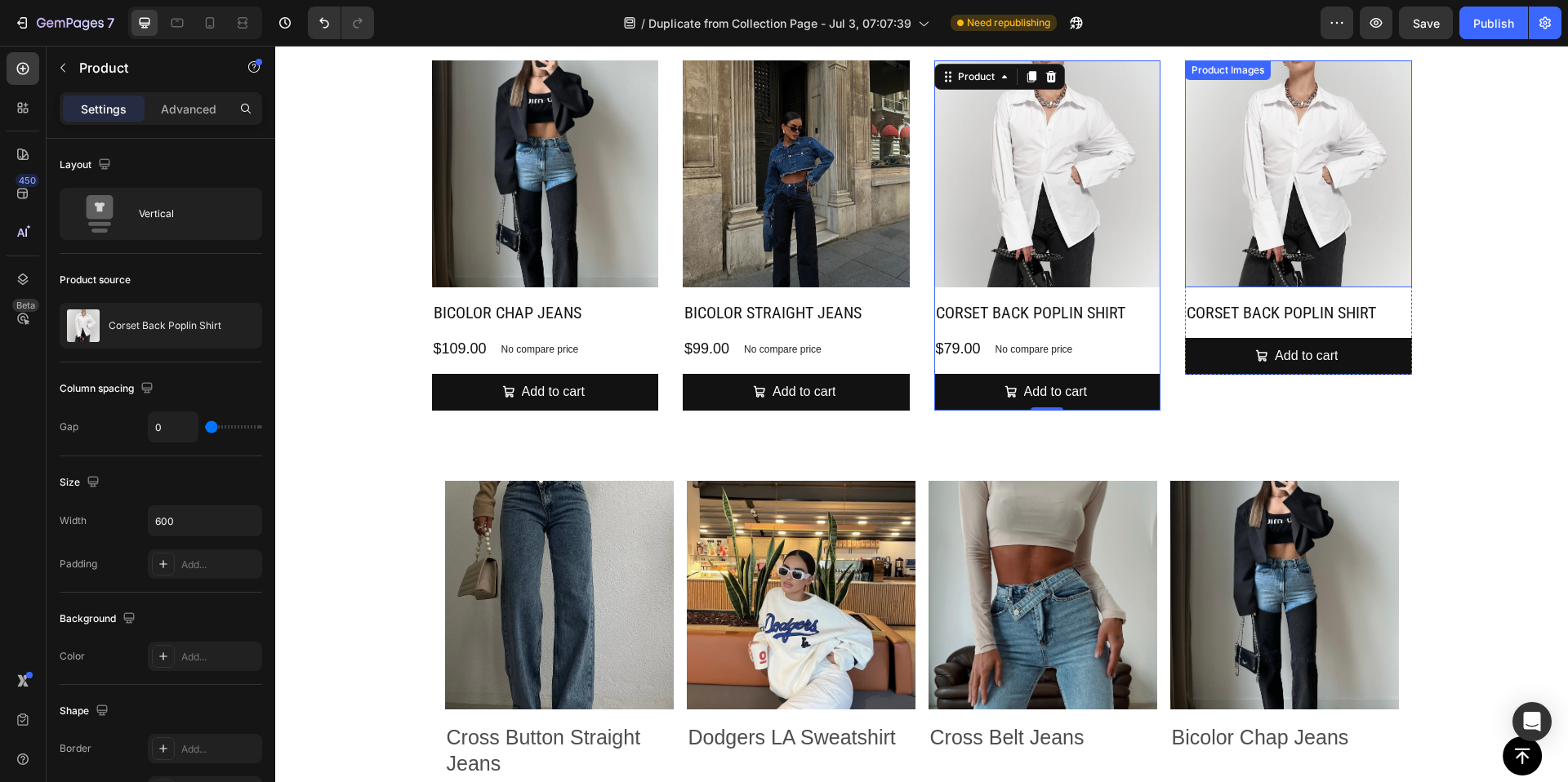 click at bounding box center [1298, 174] 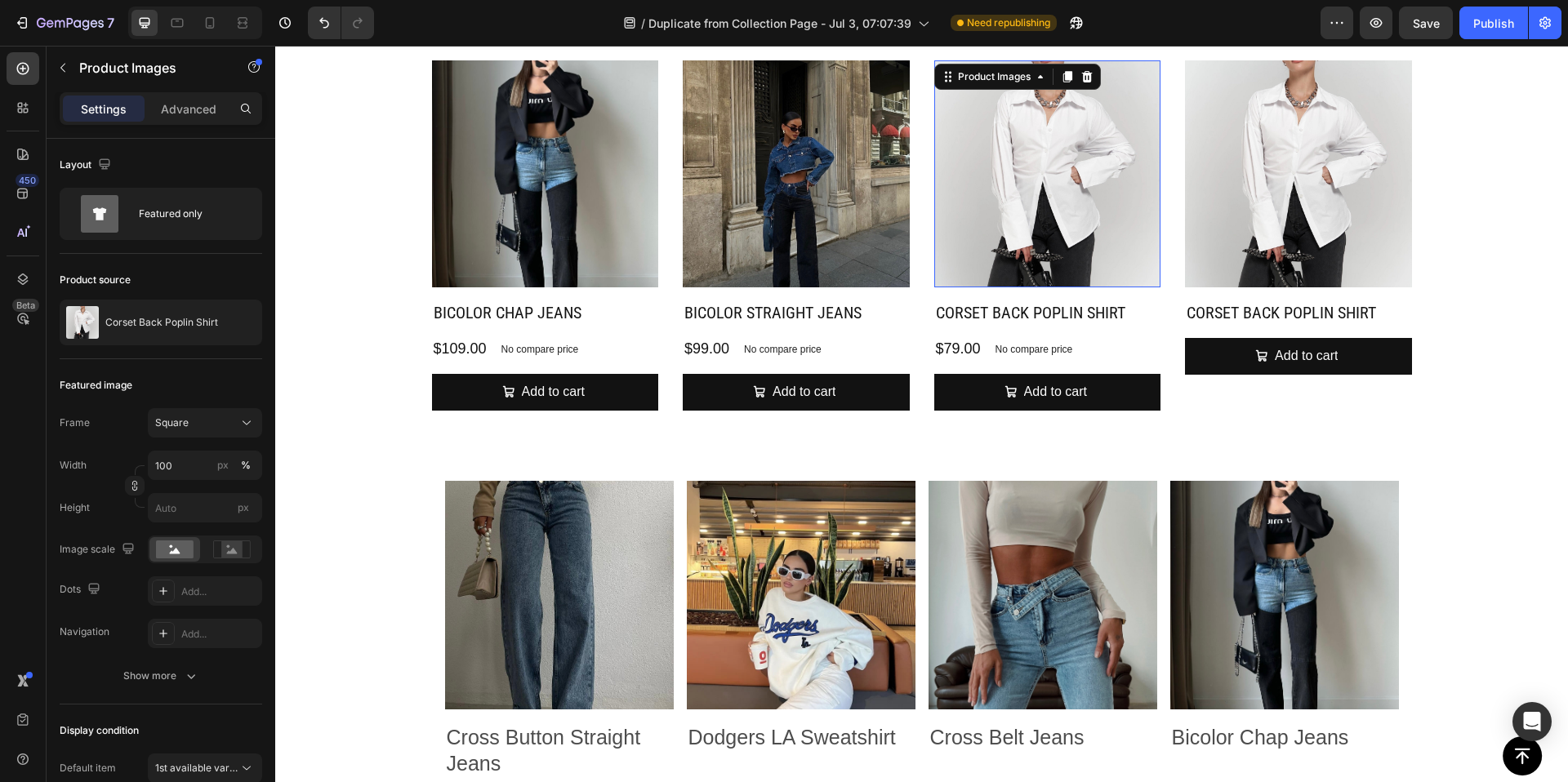click at bounding box center [1048, 174] 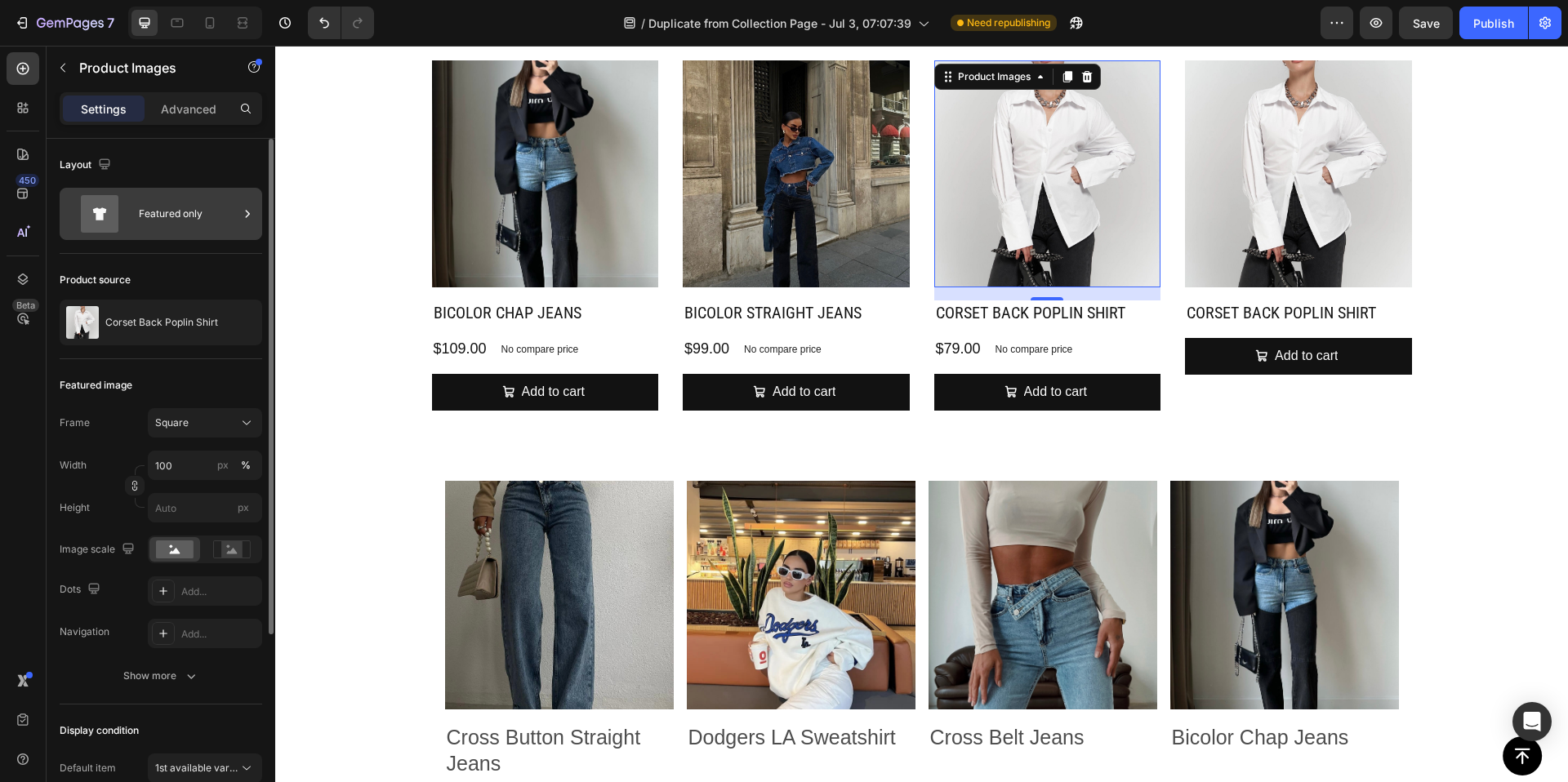 click on "Featured only" at bounding box center (189, 214) 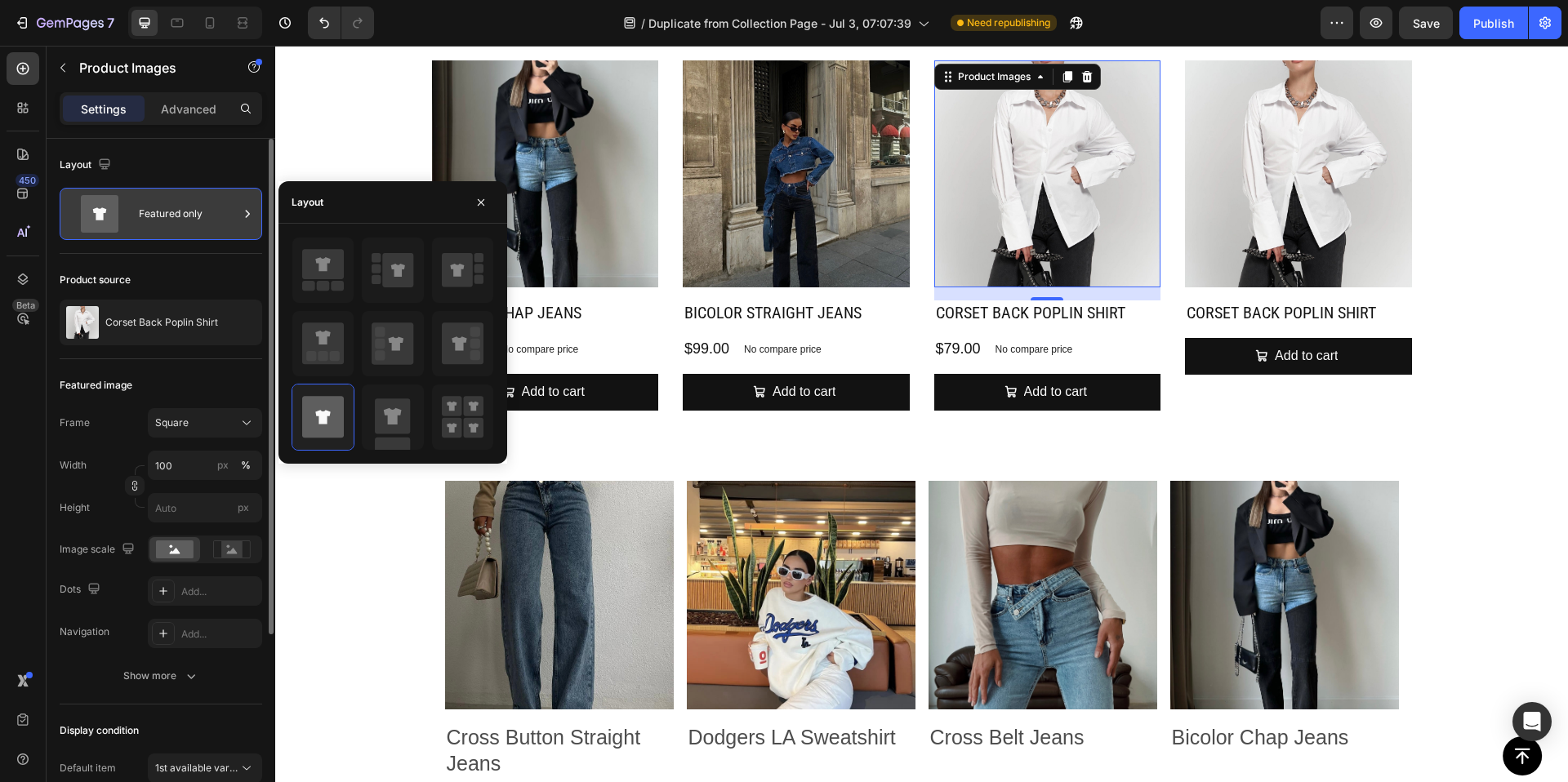 click on "Featured only" at bounding box center [189, 214] 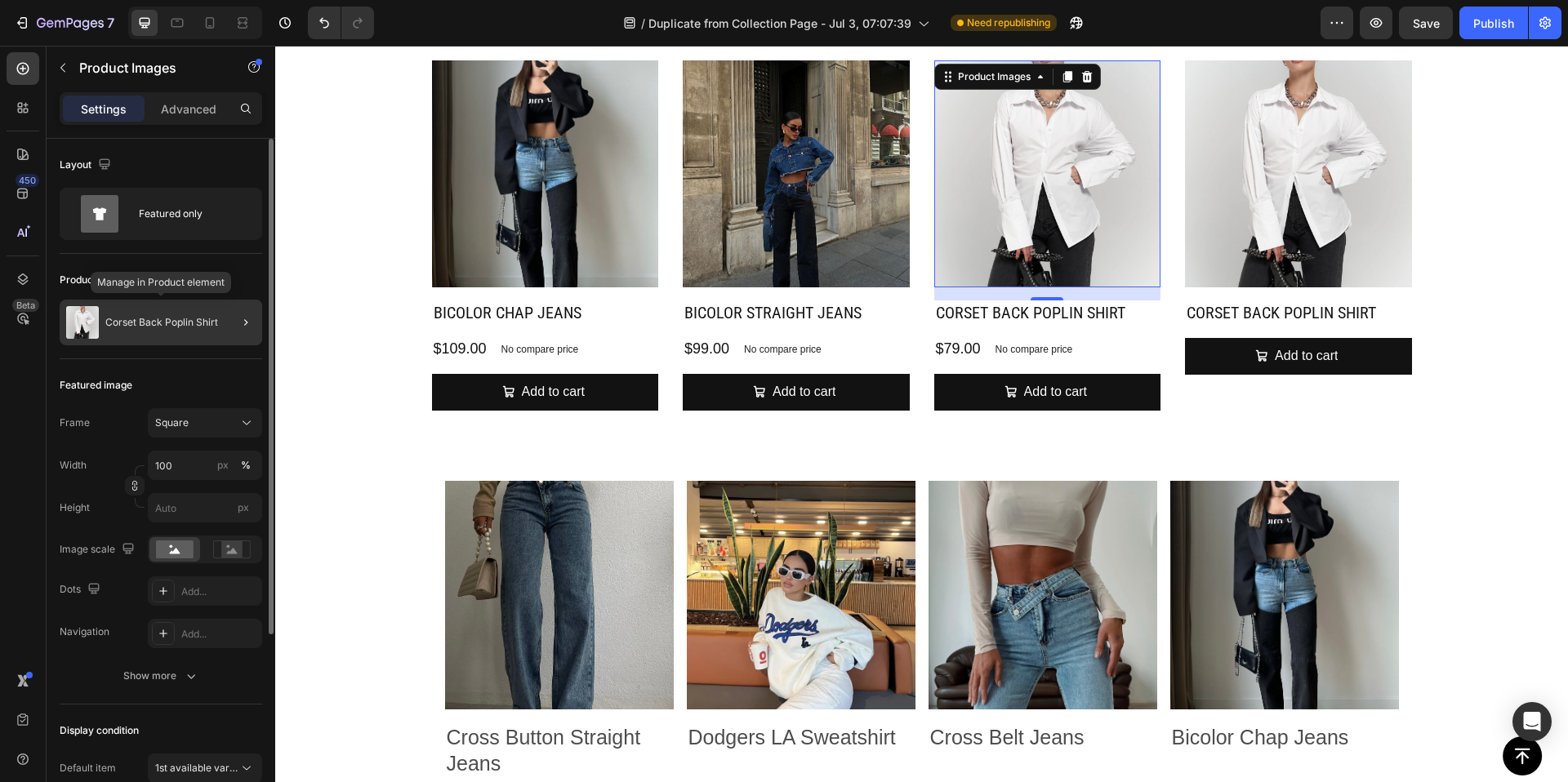 click on "Corset Back Poplin Shirt" 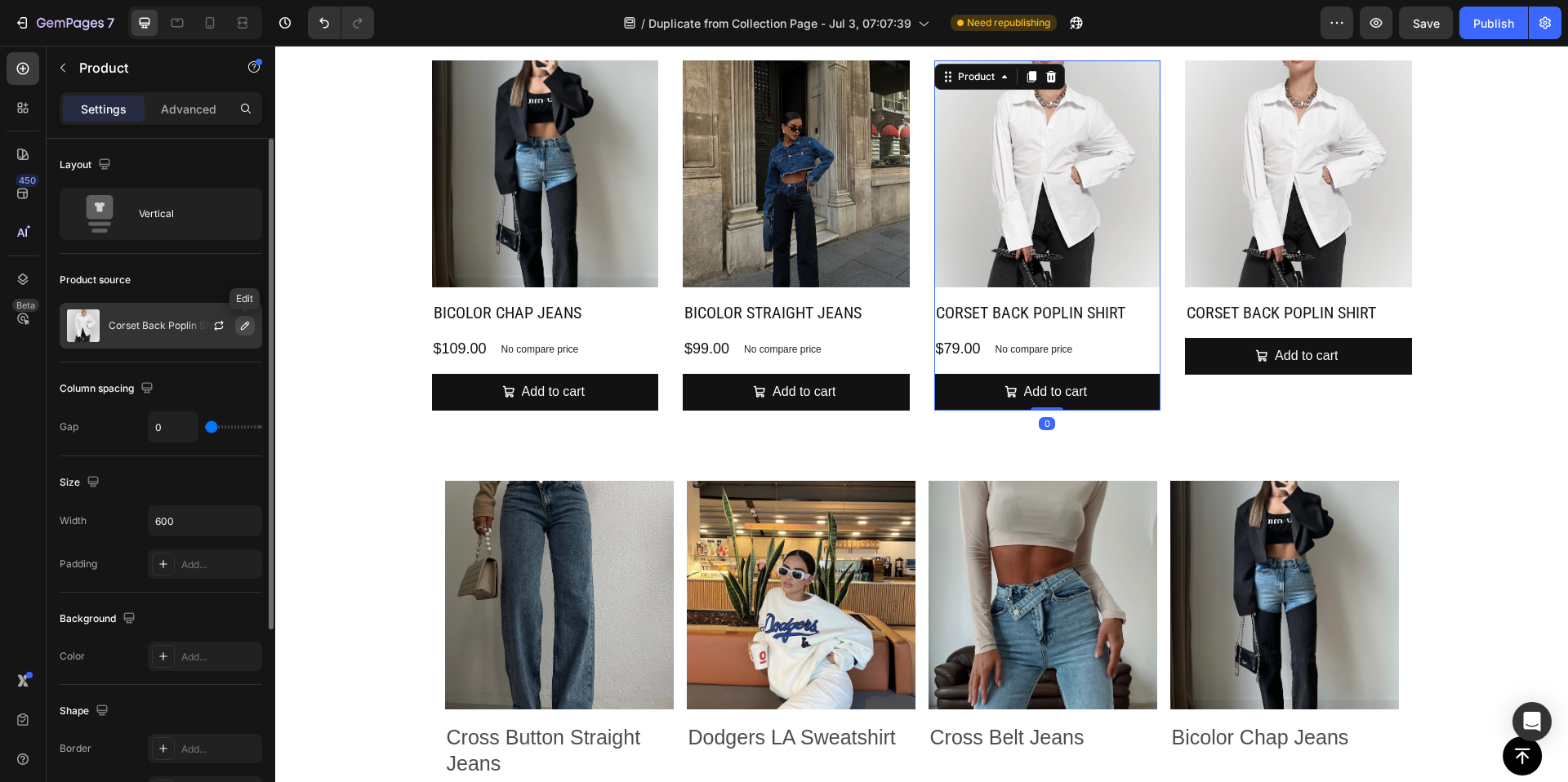 click 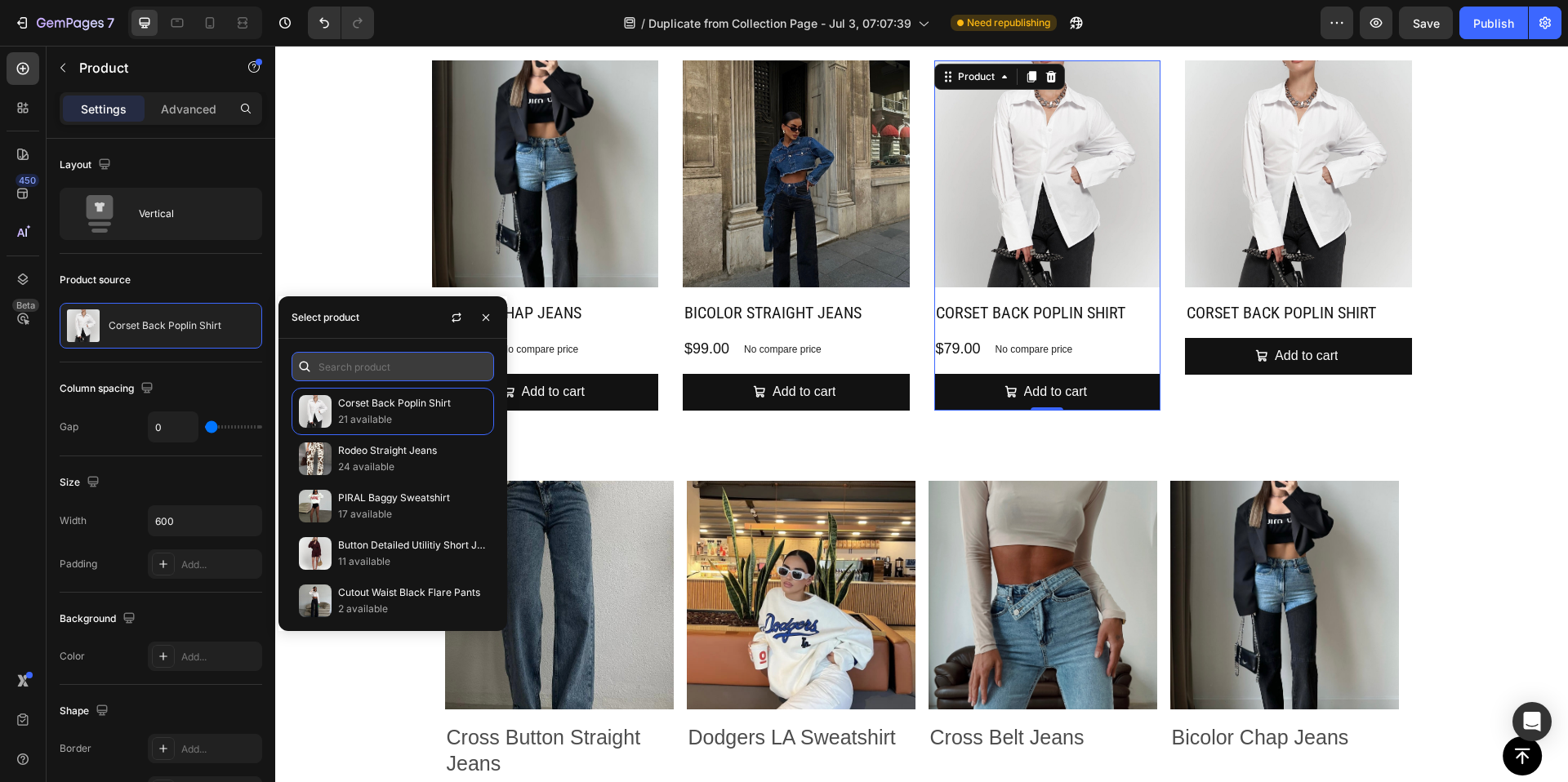 click at bounding box center [393, 367] 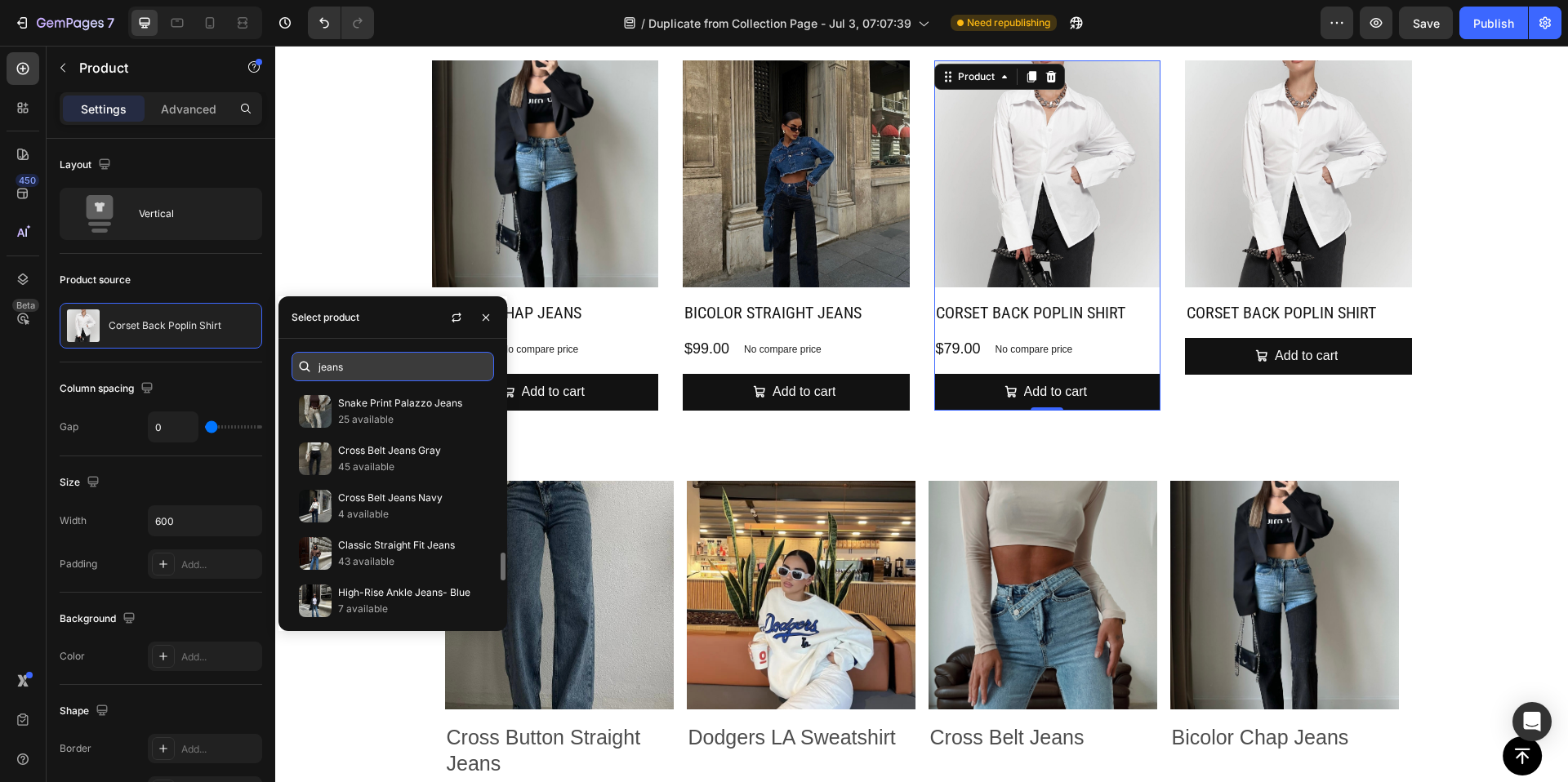 scroll, scrollTop: 1335, scrollLeft: 0, axis: vertical 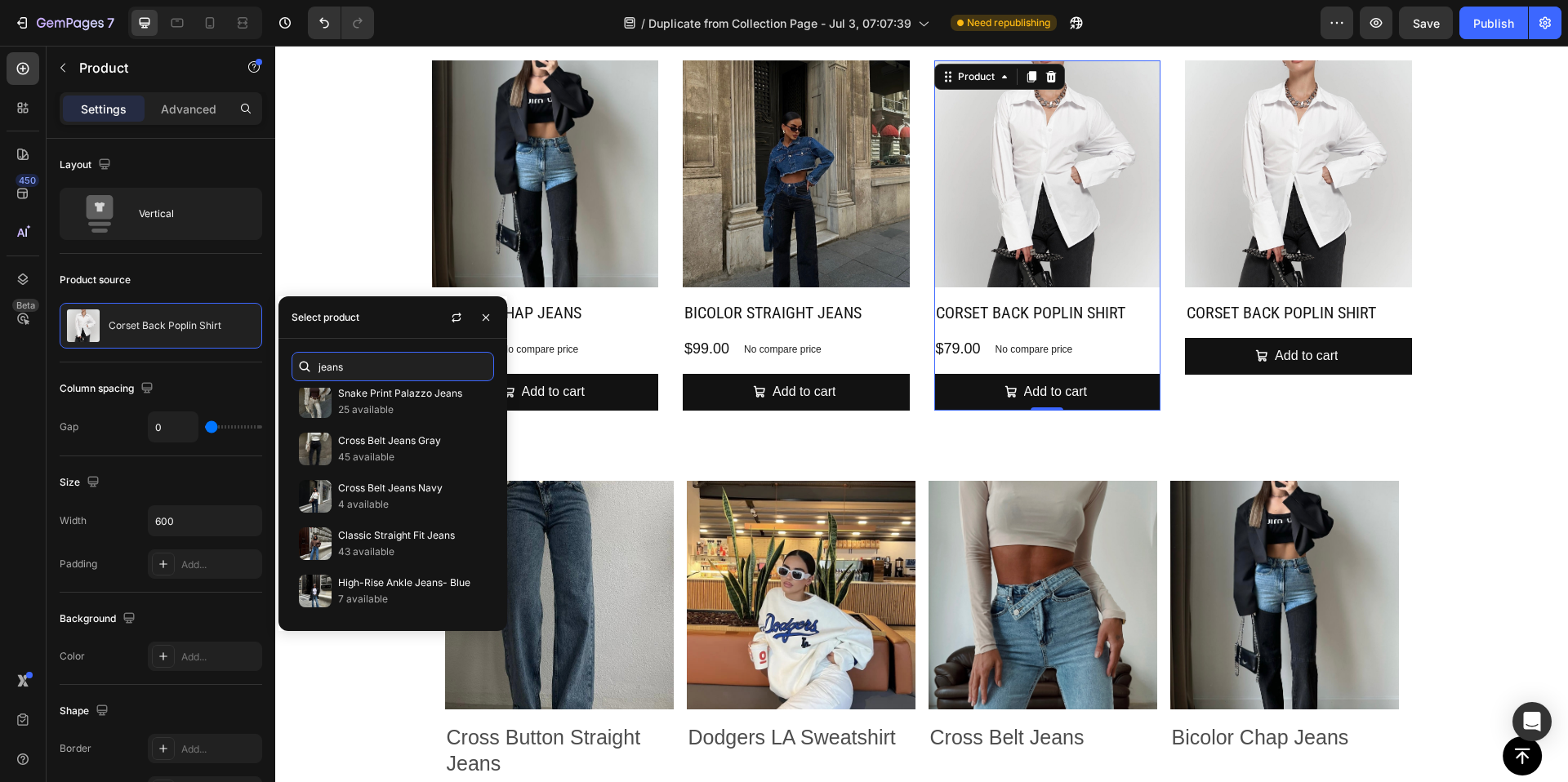 drag, startPoint x: 369, startPoint y: 368, endPoint x: 300, endPoint y: 368, distance: 69 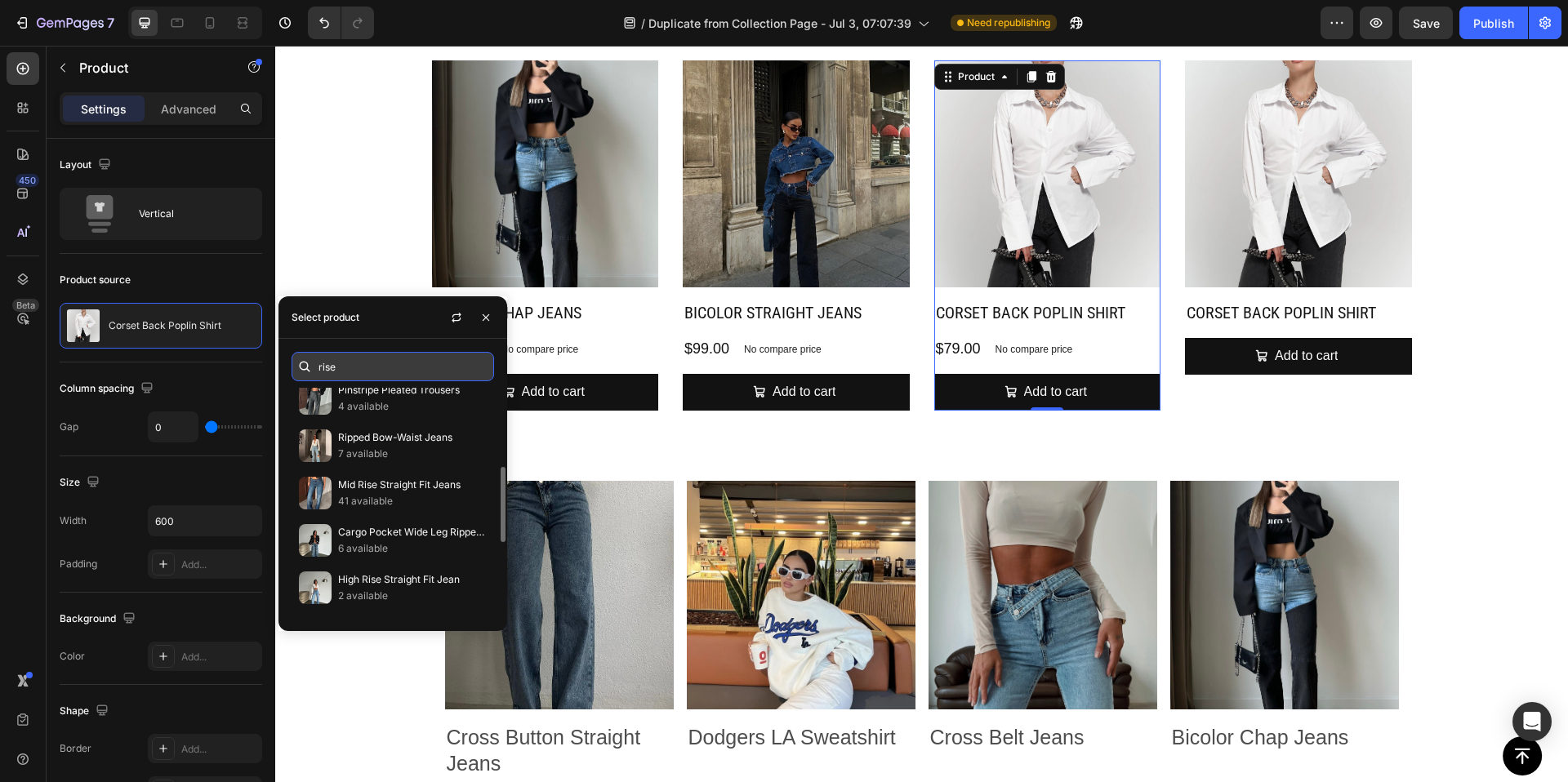 scroll, scrollTop: 149, scrollLeft: 0, axis: vertical 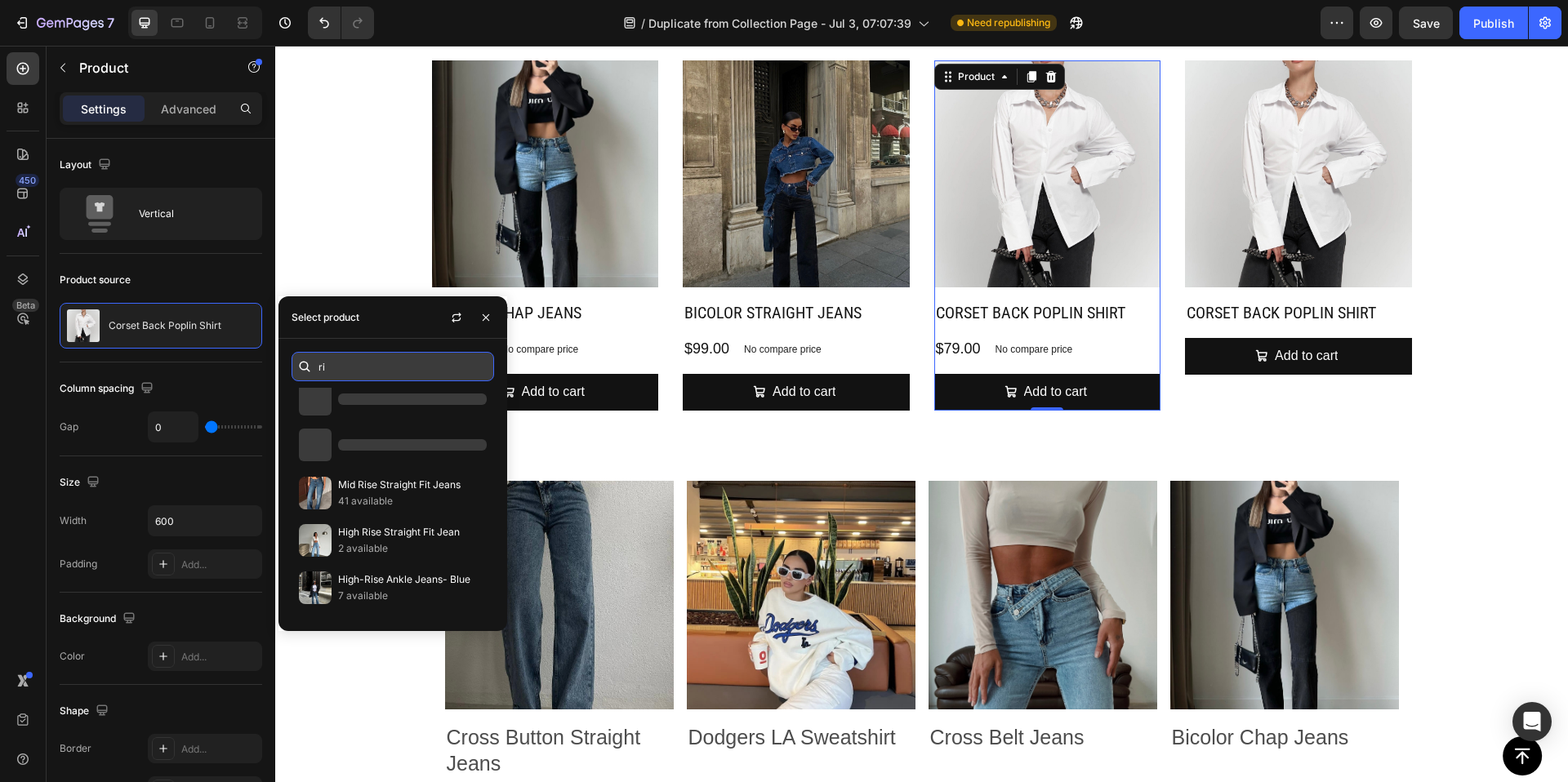 type on "r" 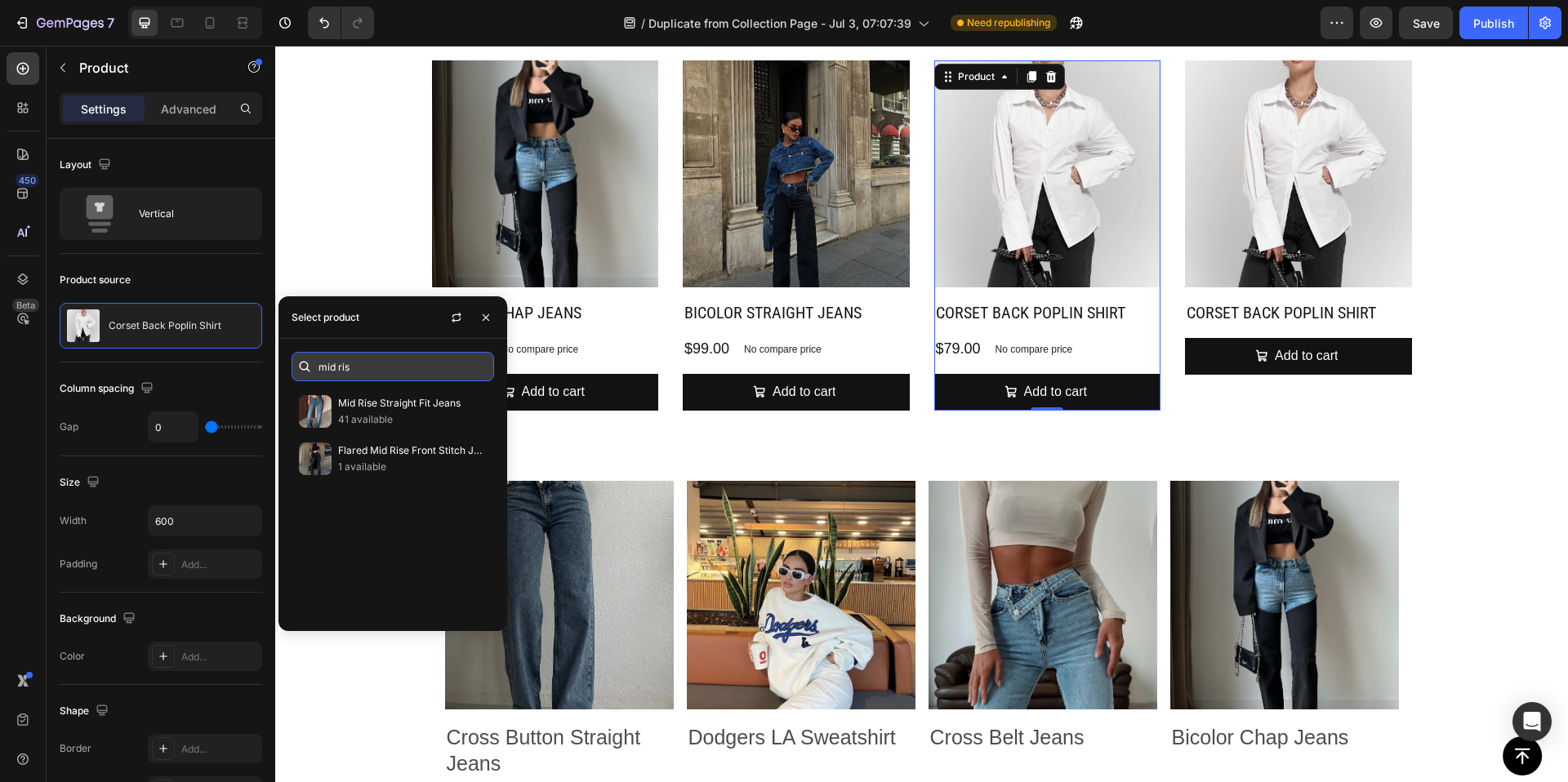 scroll, scrollTop: 0, scrollLeft: 0, axis: both 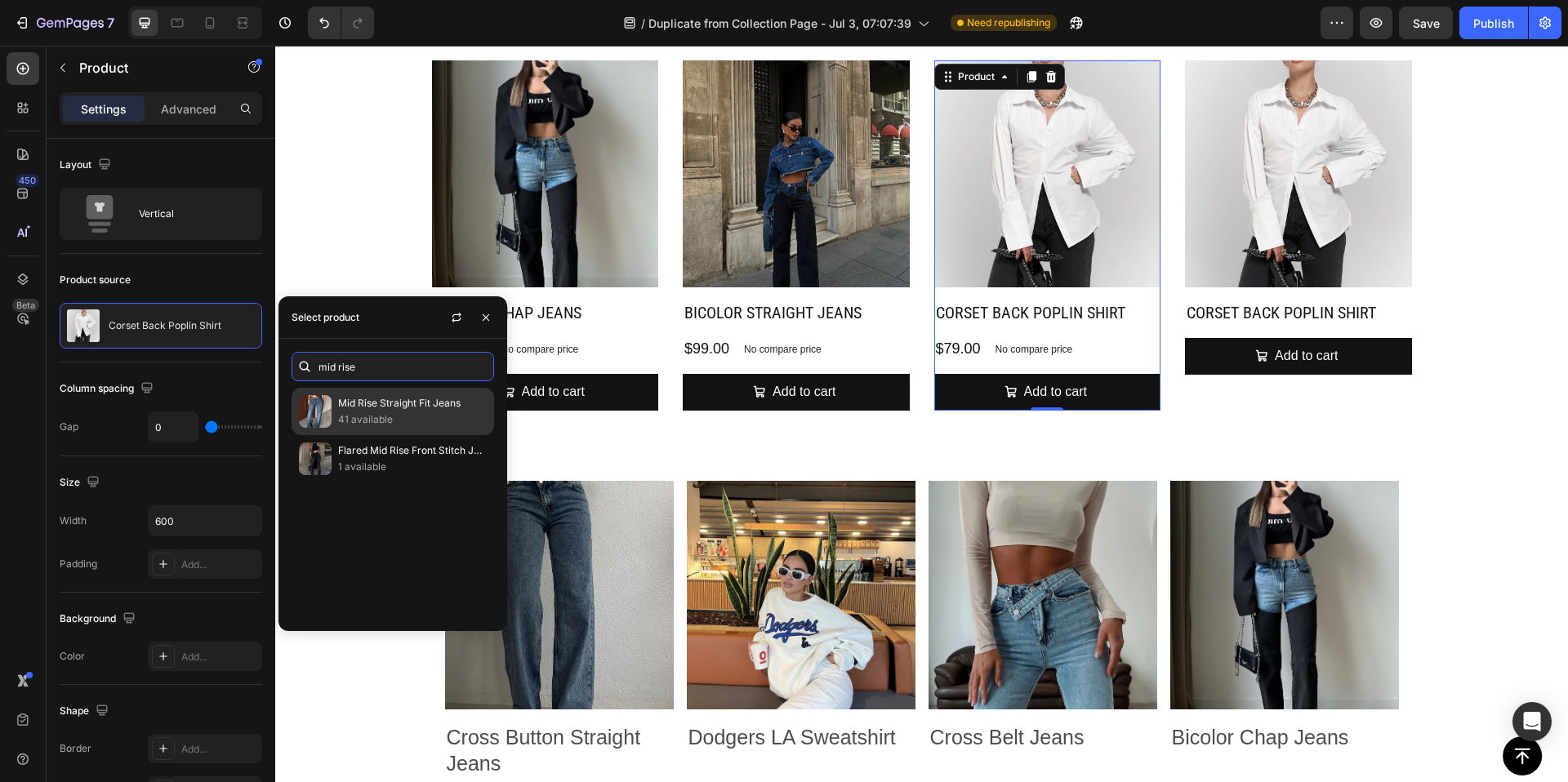 type on "mid rise" 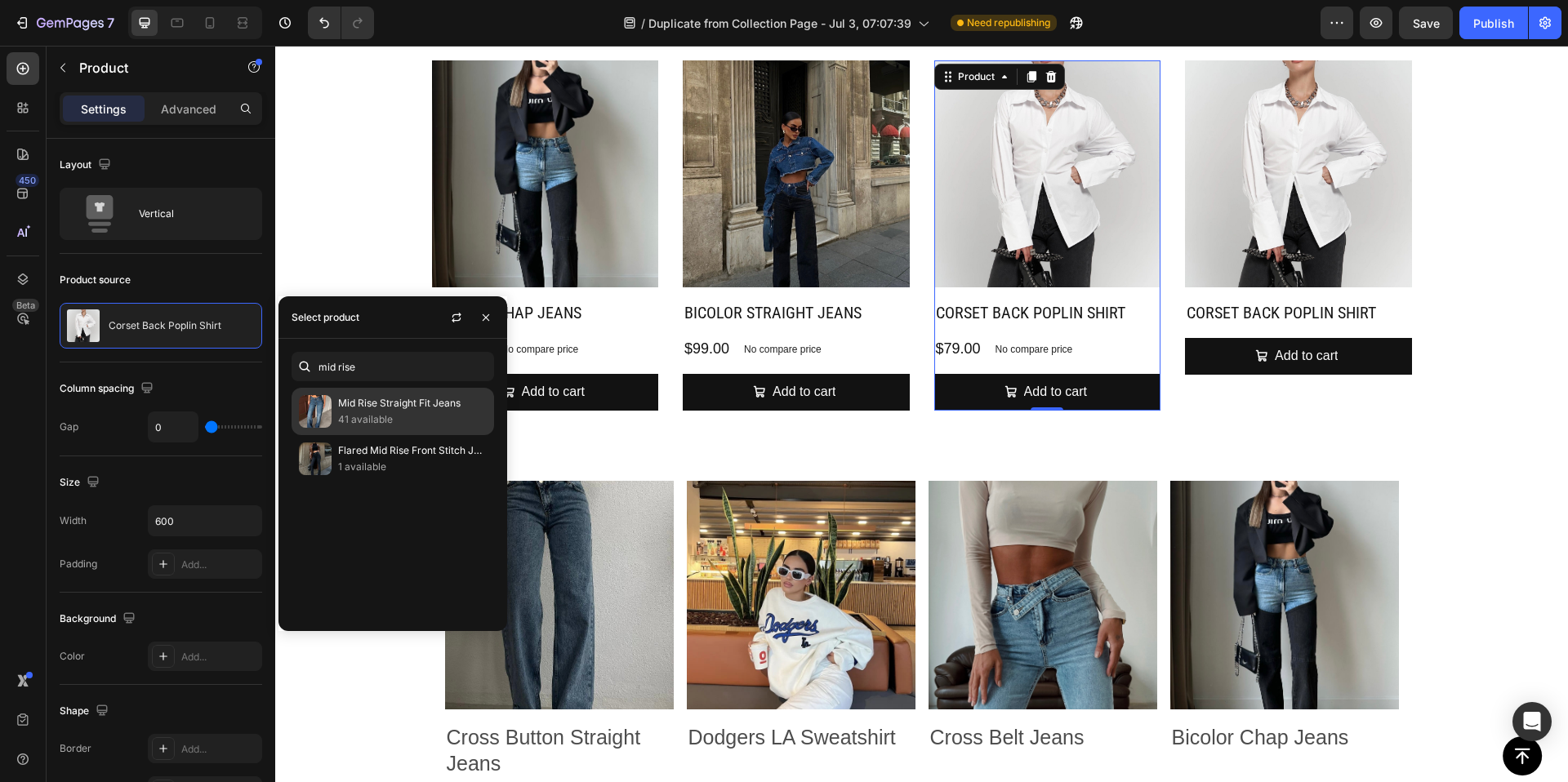 click on "Mid Rise Straight Fit Jeans" at bounding box center [412, 403] 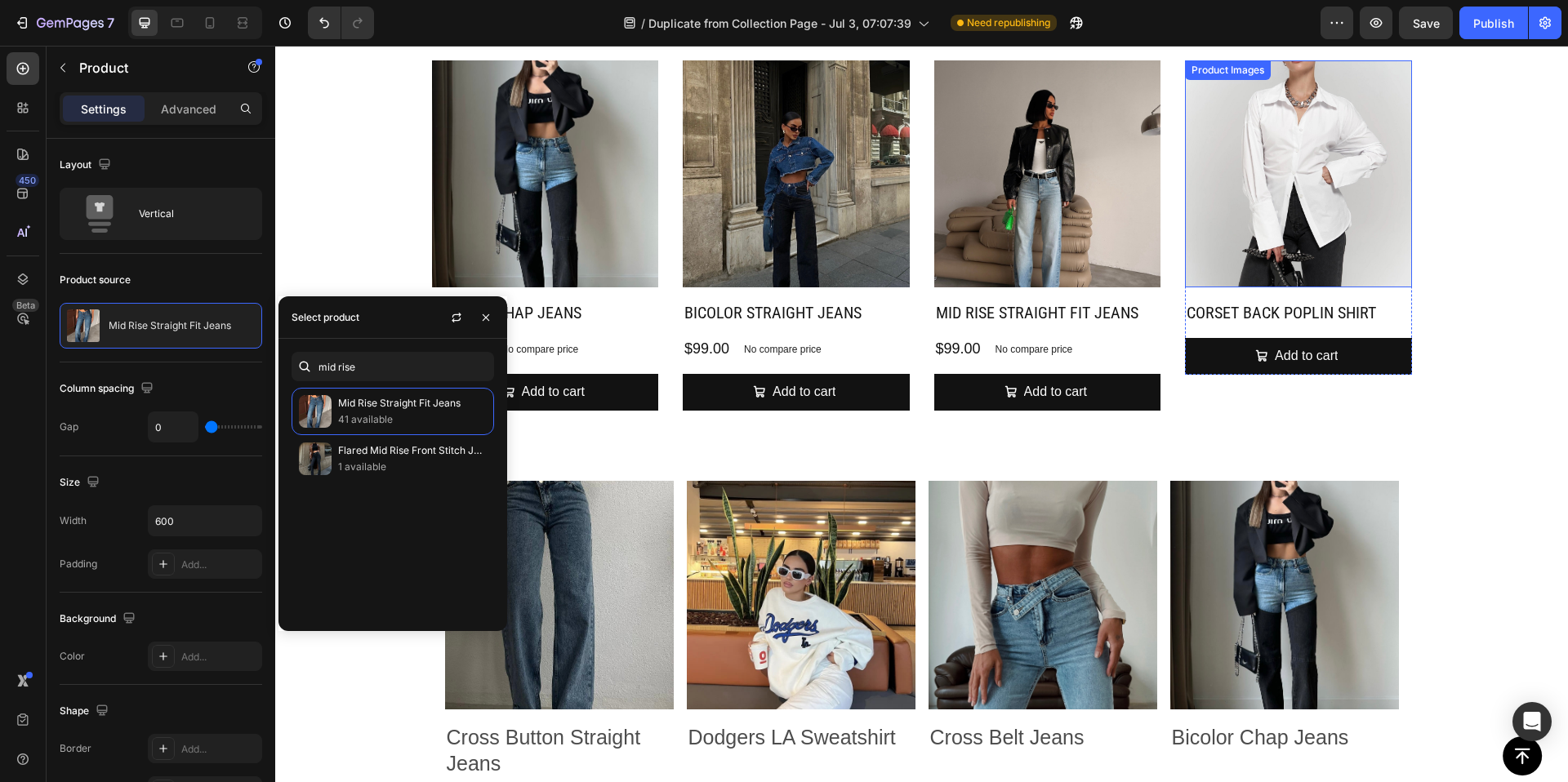 click at bounding box center (1298, 174) 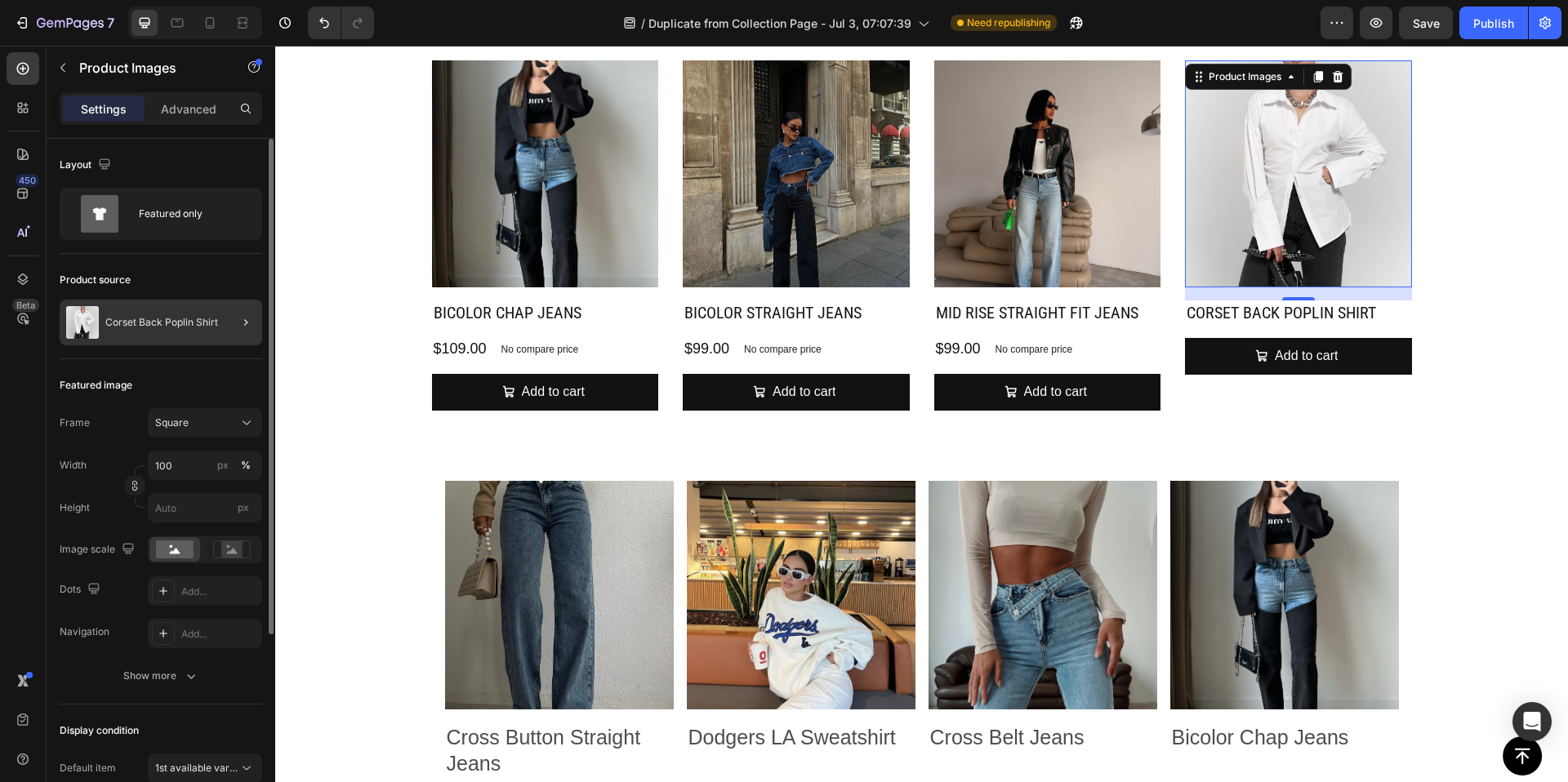 click 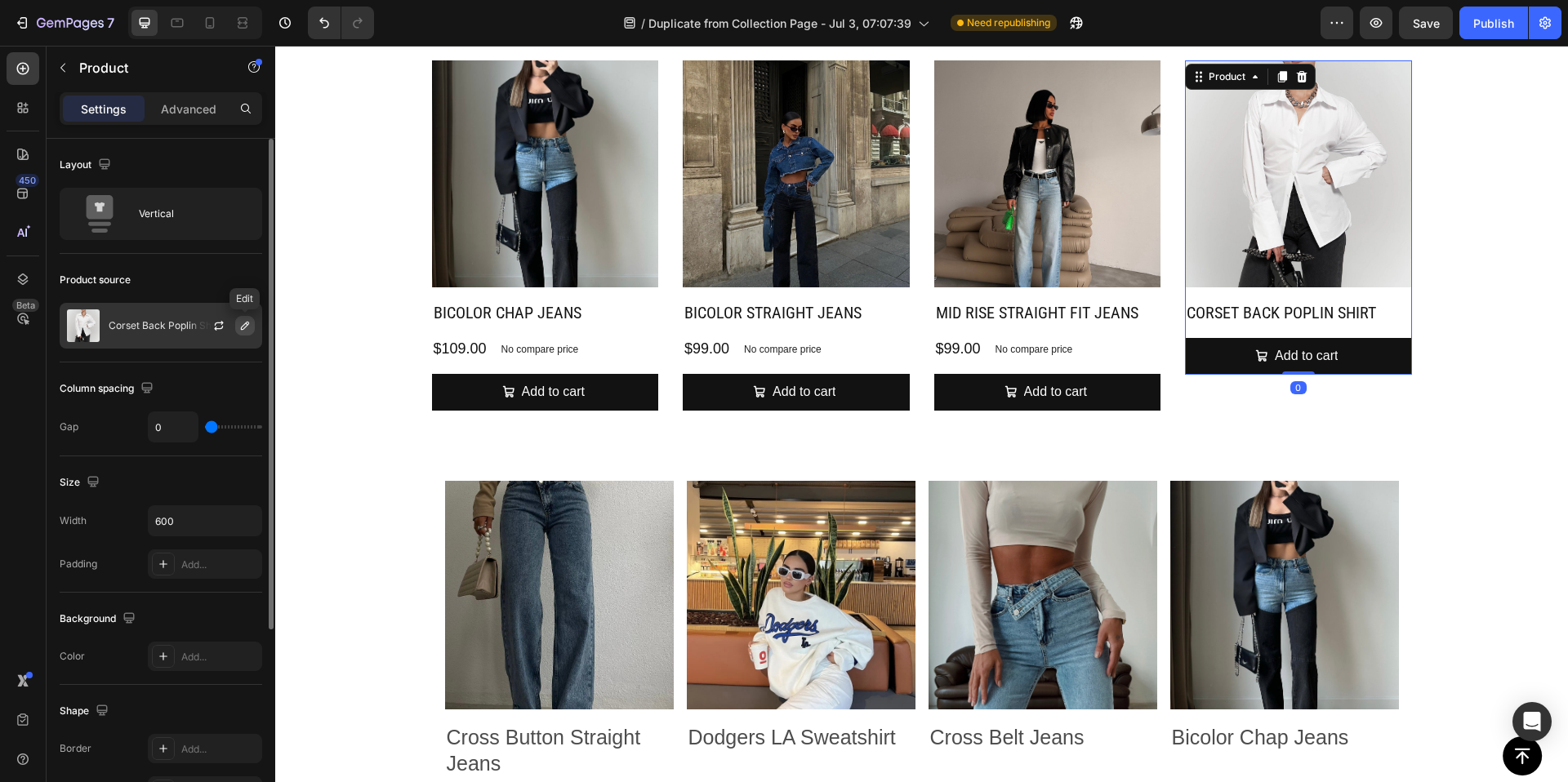 click 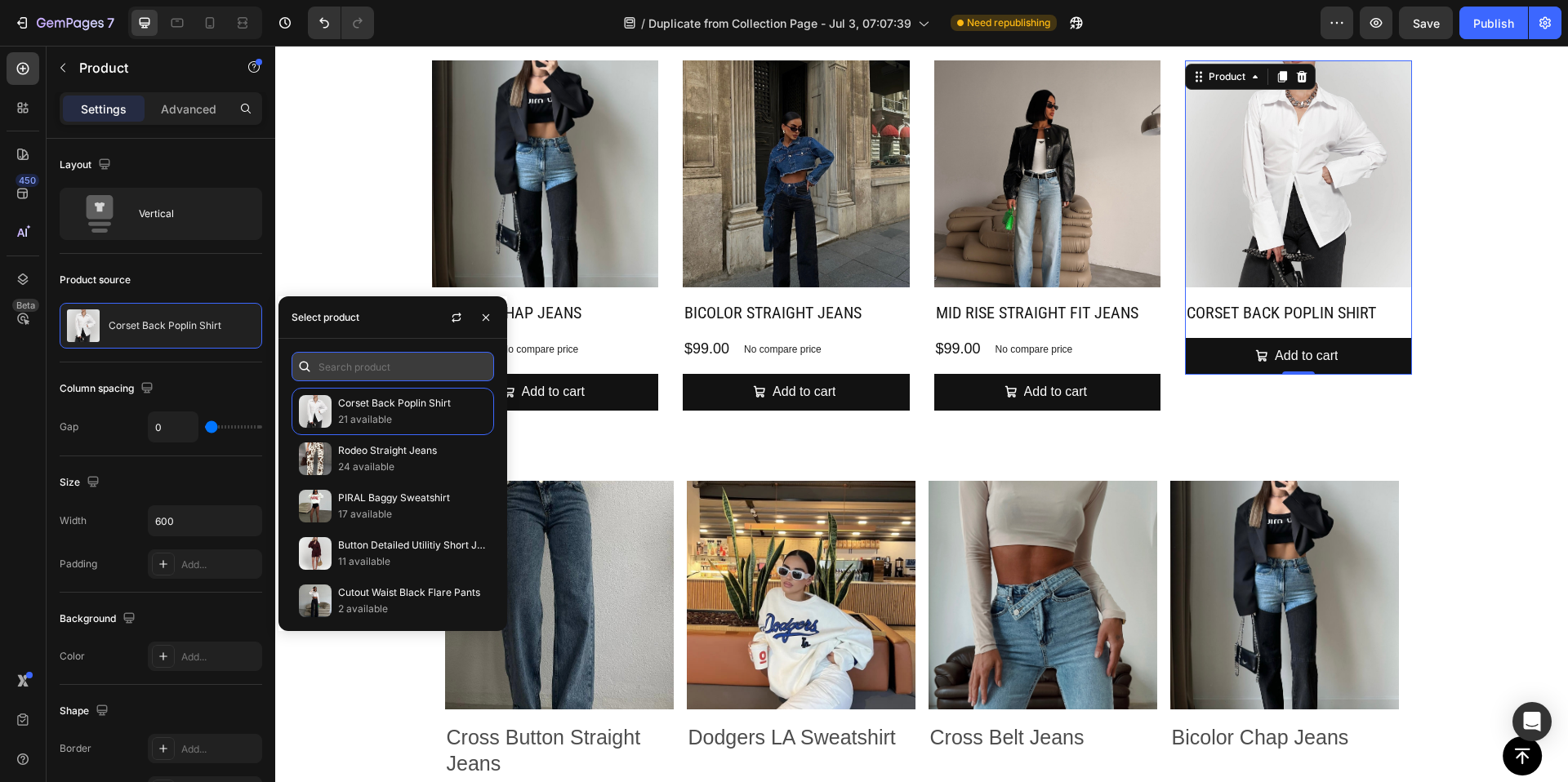 click at bounding box center [393, 367] 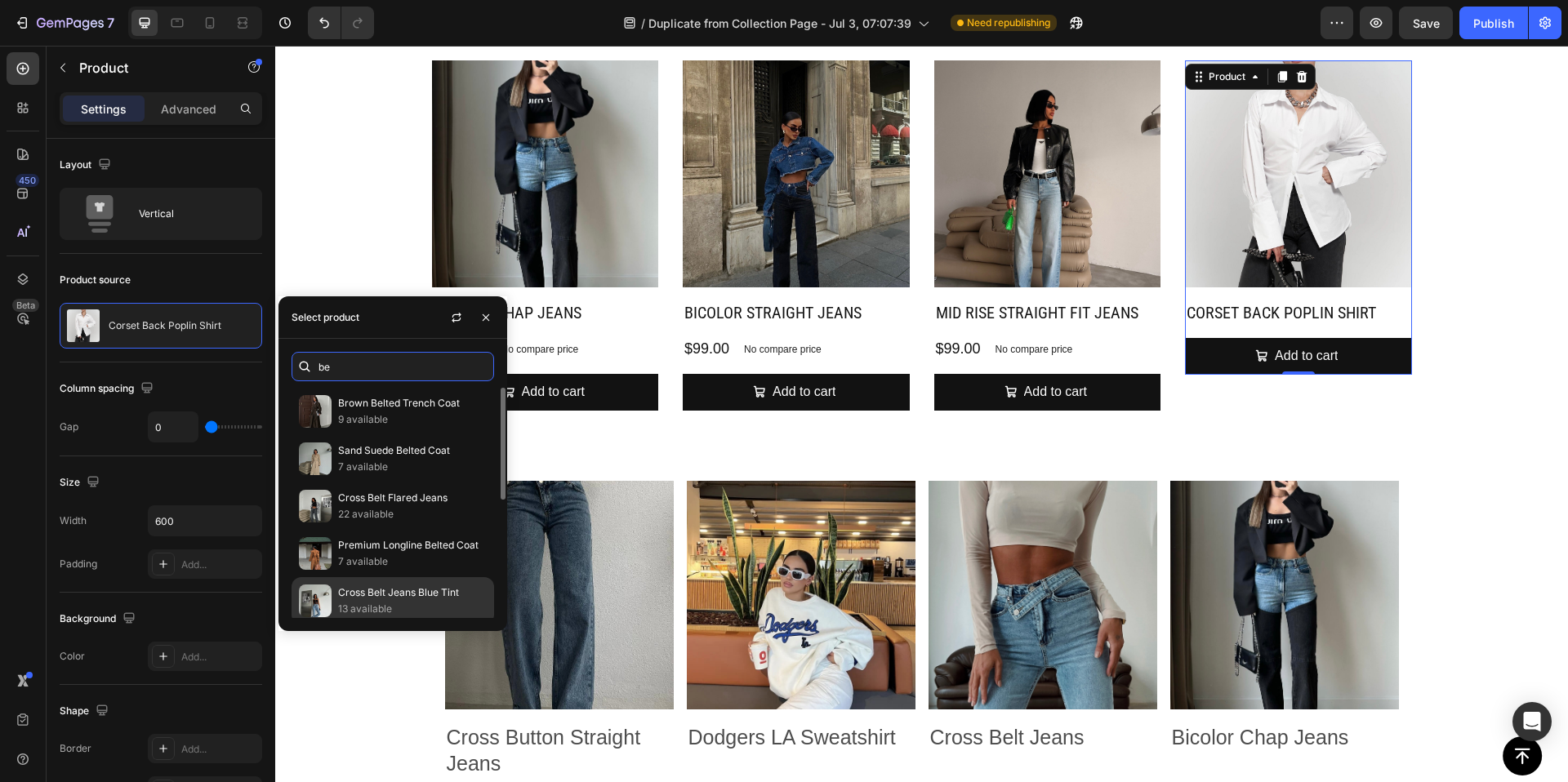 type on "b" 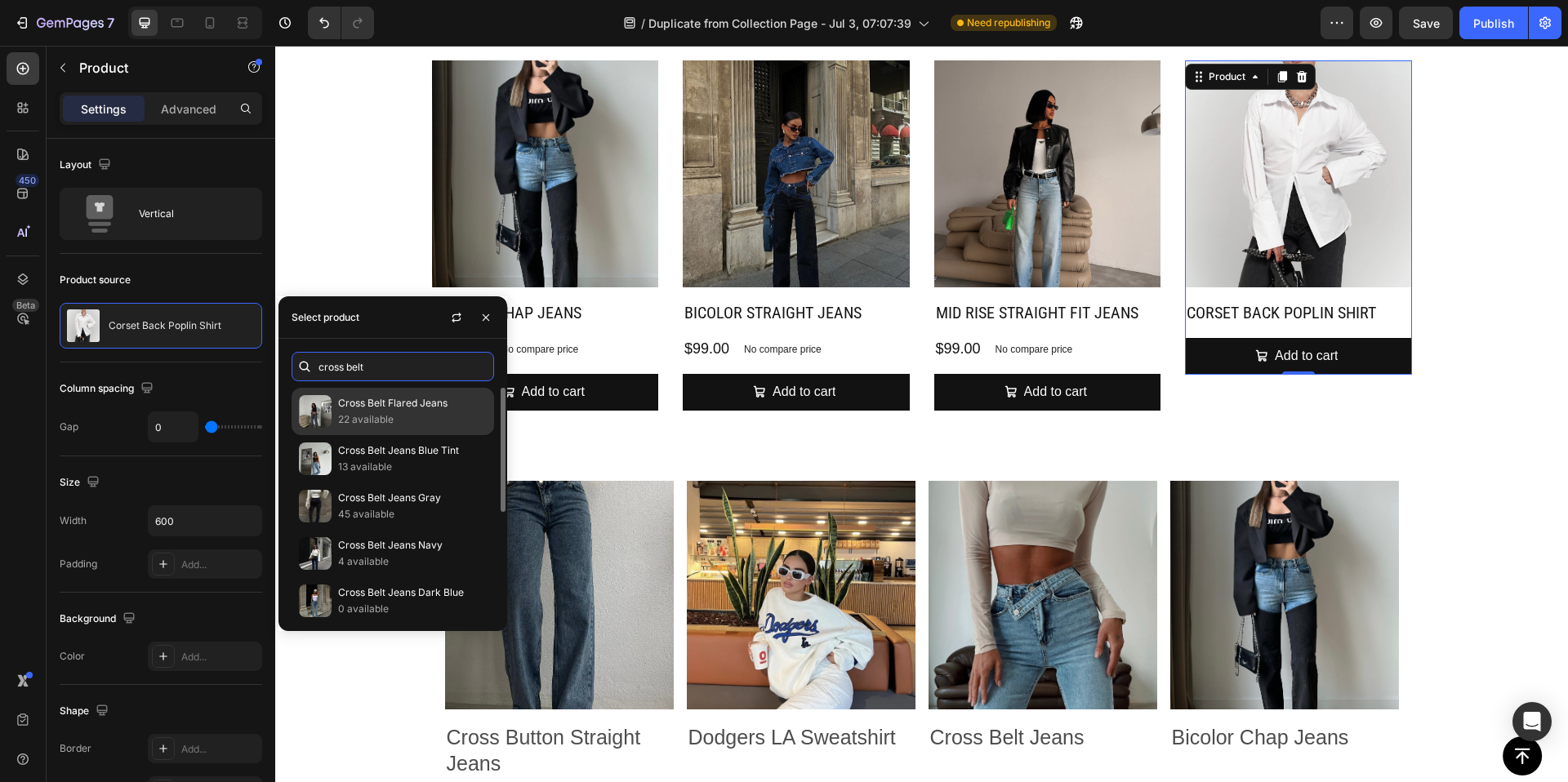 type on "cross belt" 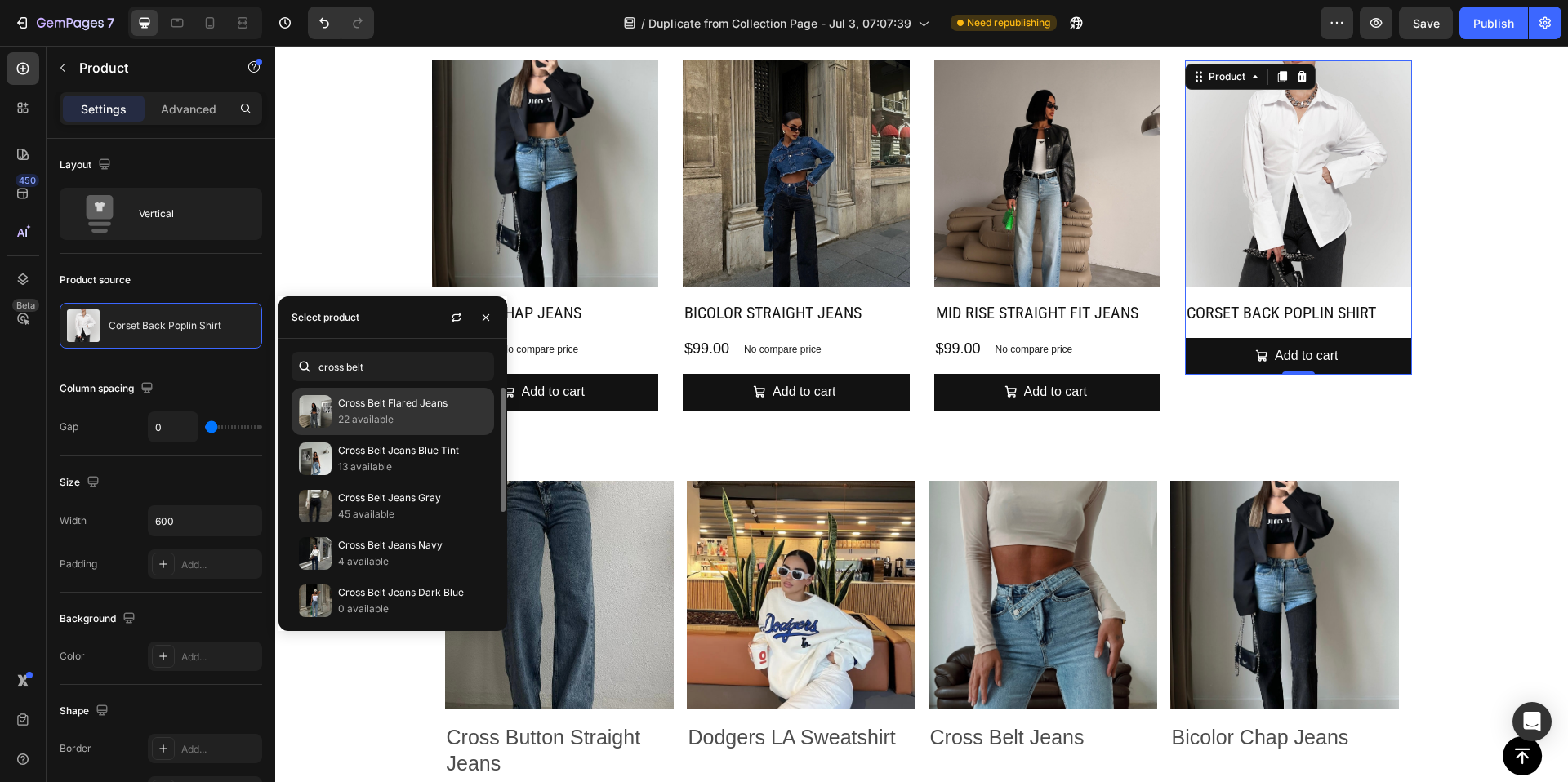 click on "22 available" at bounding box center (412, 420) 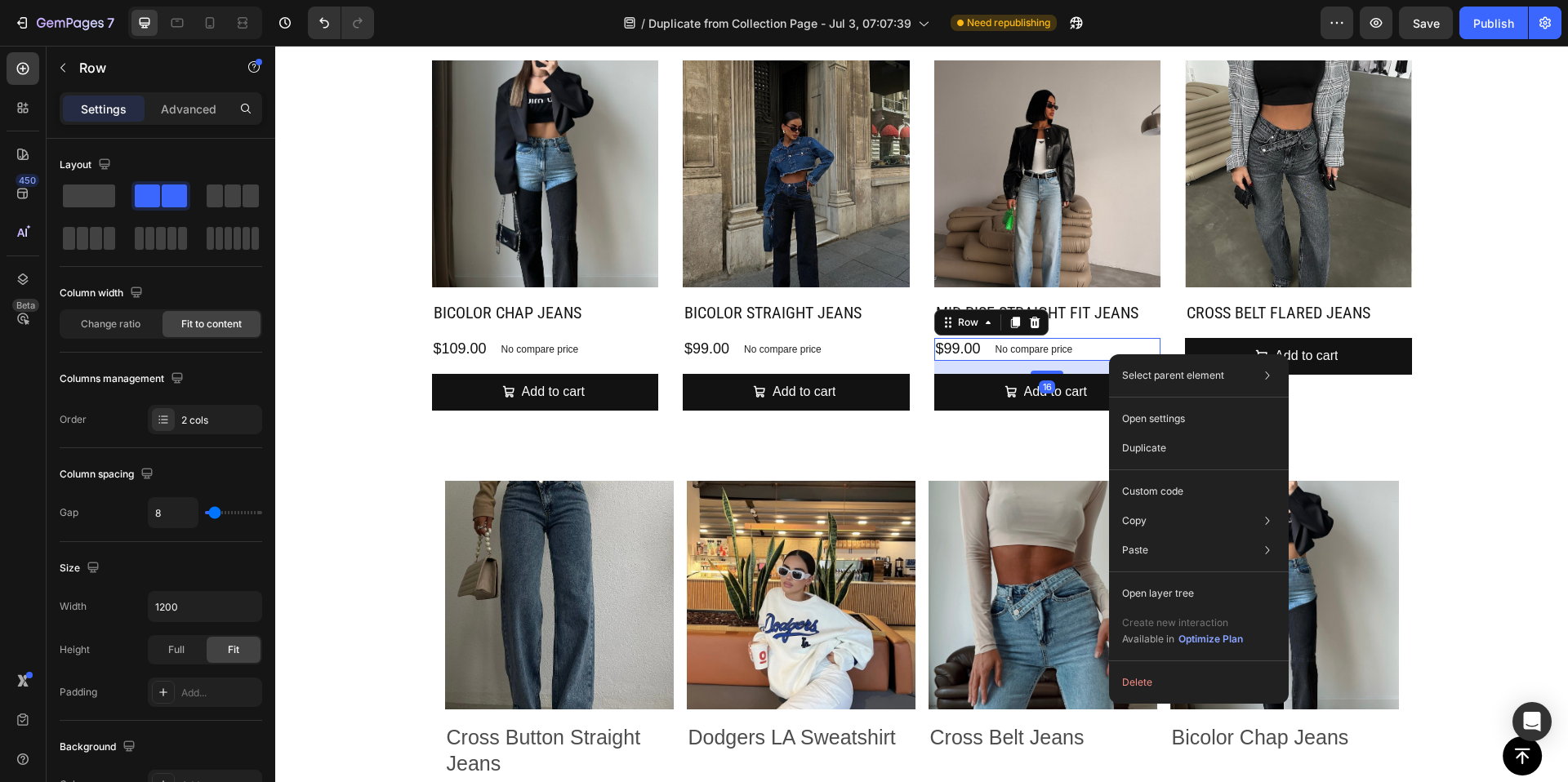 drag, startPoint x: 1109, startPoint y: 354, endPoint x: 1385, endPoint y: 400, distance: 279.80708 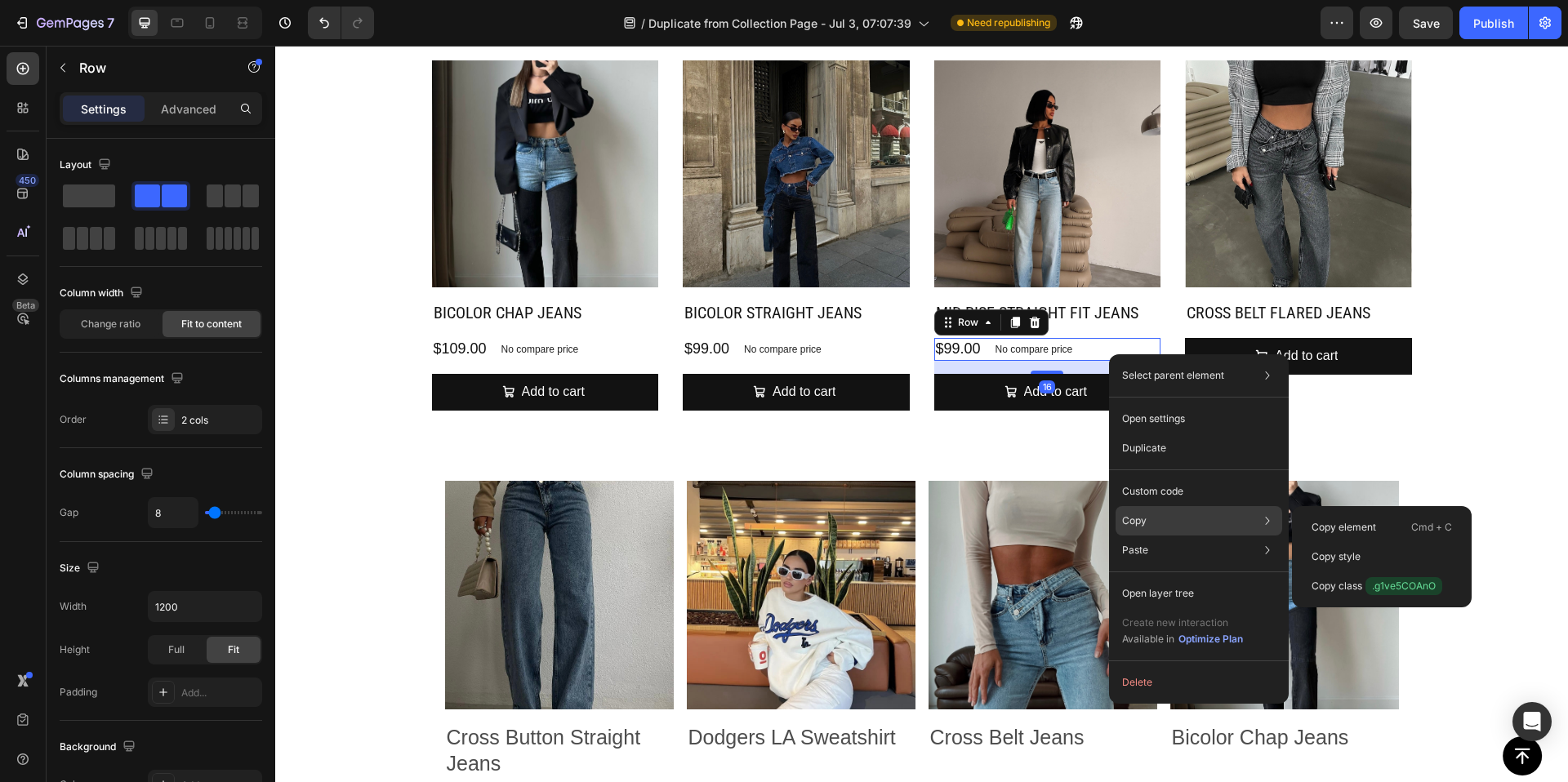 click on "Copy Copy element  Cmd + C Copy style  Copy class  .g1ve5COAnO" 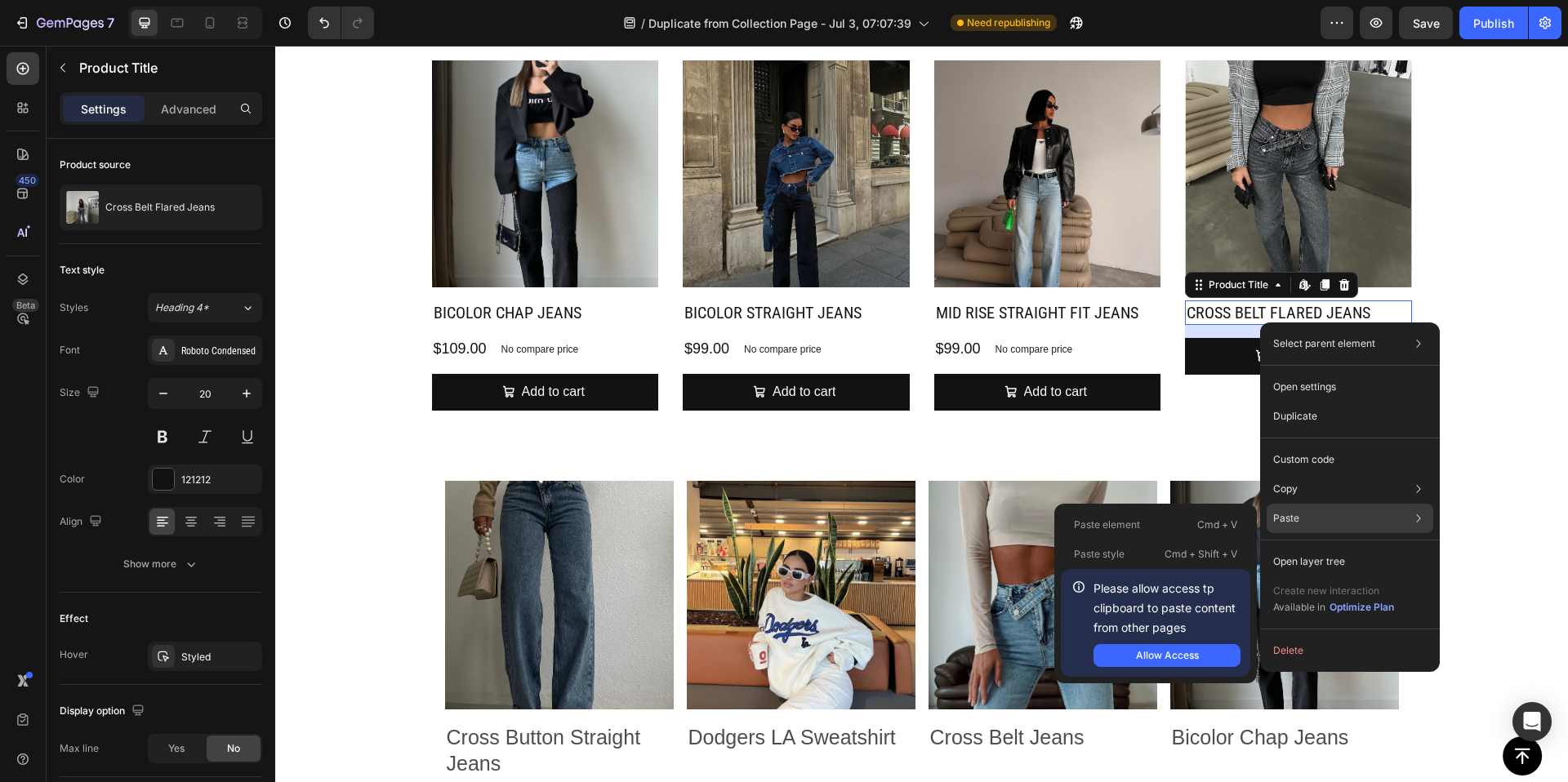 click on "Paste Paste element  Cmd + V Paste style  Cmd + Shift + V  Please allow access tp clipboard to paste content from other pages  Allow Access" 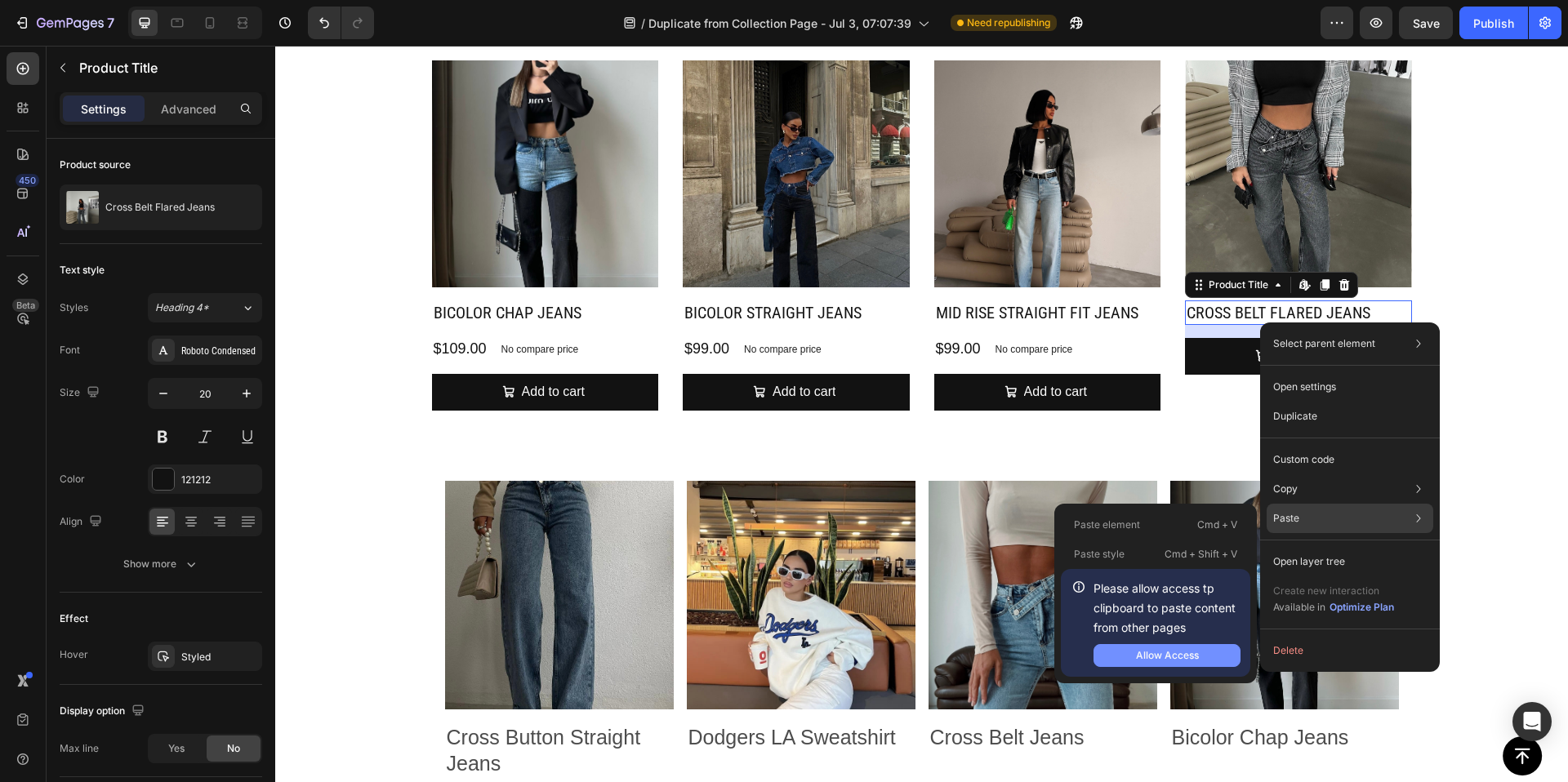 click on "Allow Access" at bounding box center (1167, 655) 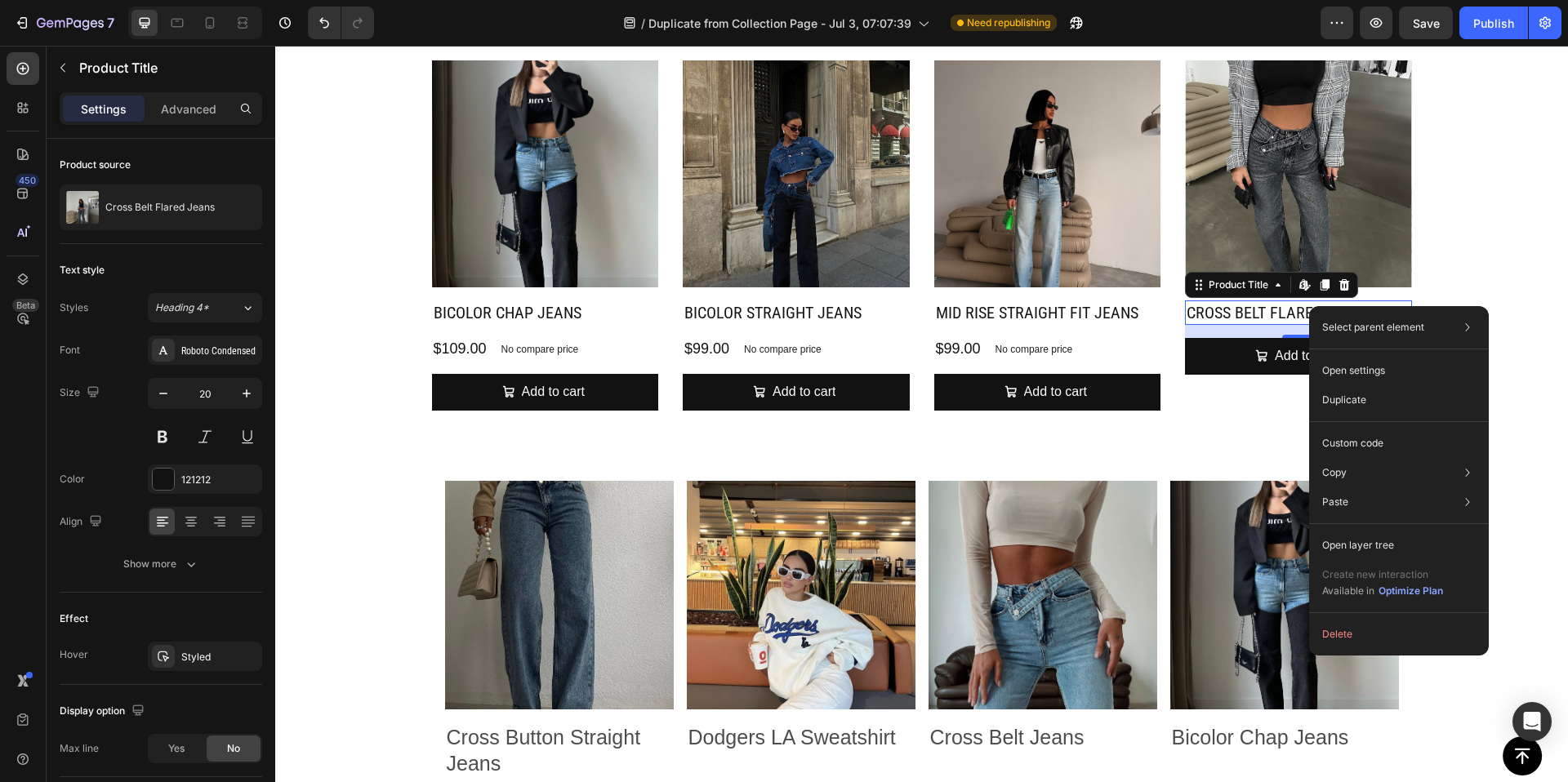 click on "Cross Belt Flared Jeans" at bounding box center (1298, 313) 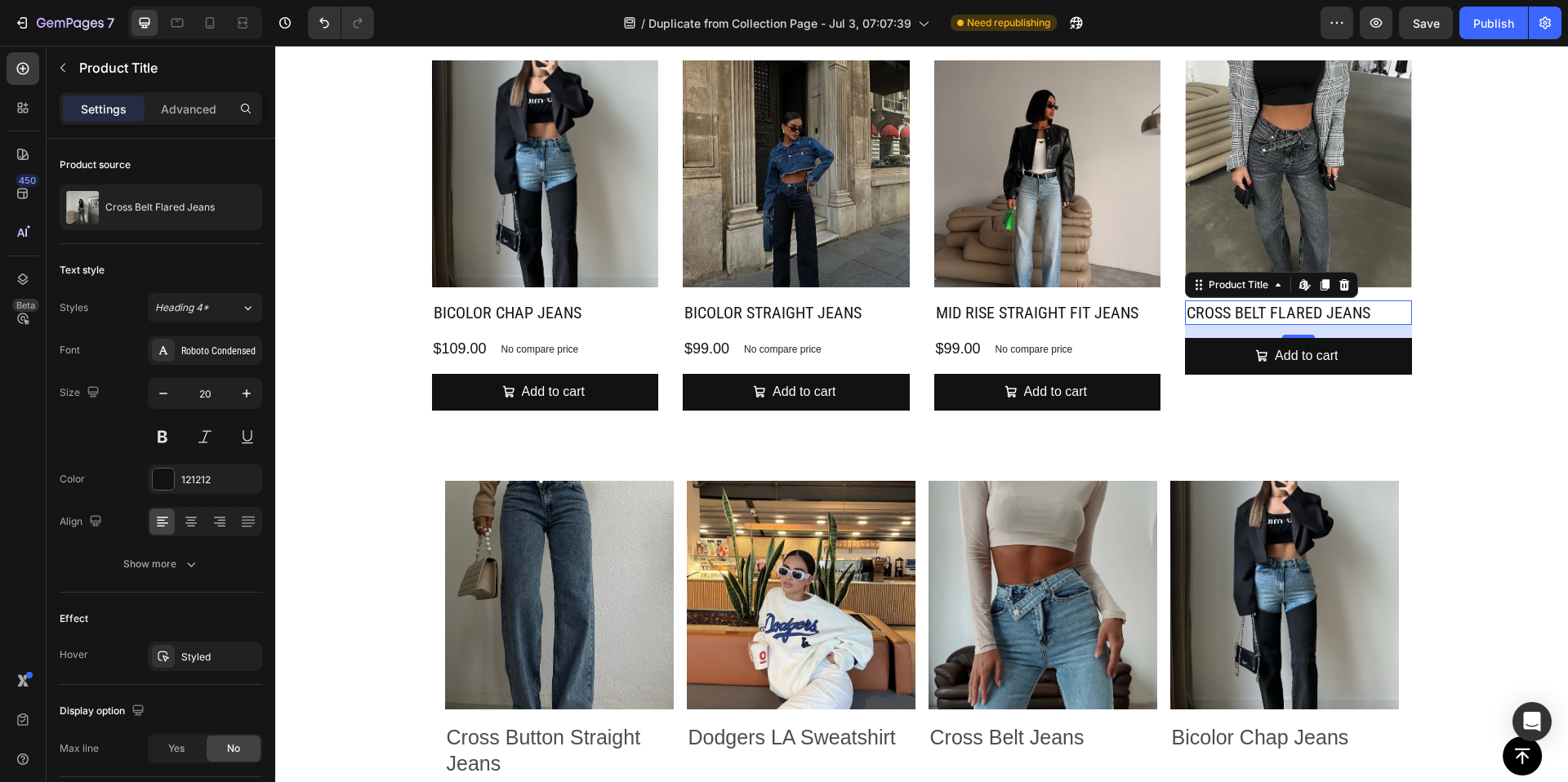 click on "16" at bounding box center [1298, 331] 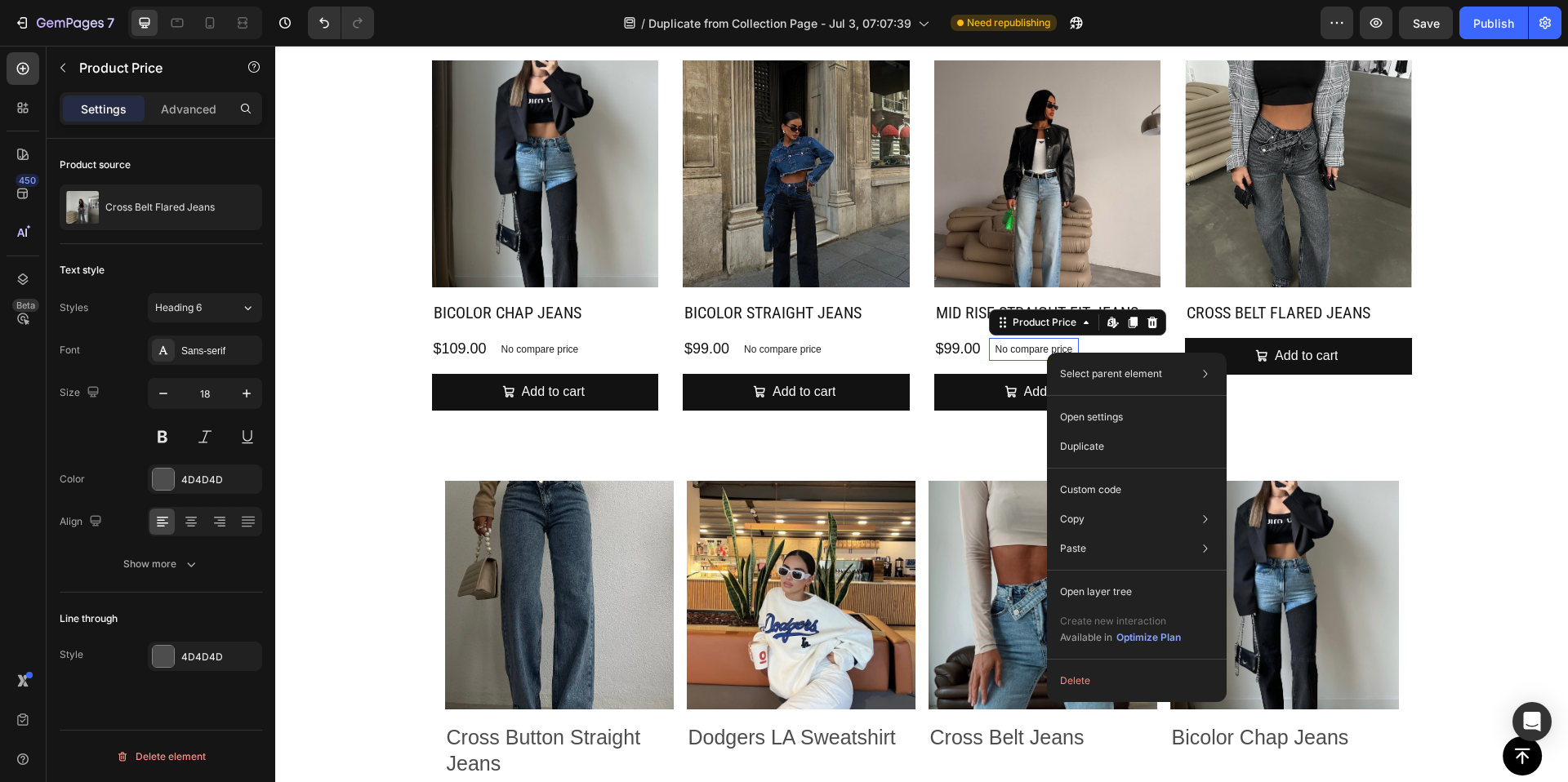 drag, startPoint x: 1047, startPoint y: 353, endPoint x: 1329, endPoint y: 398, distance: 285.56786 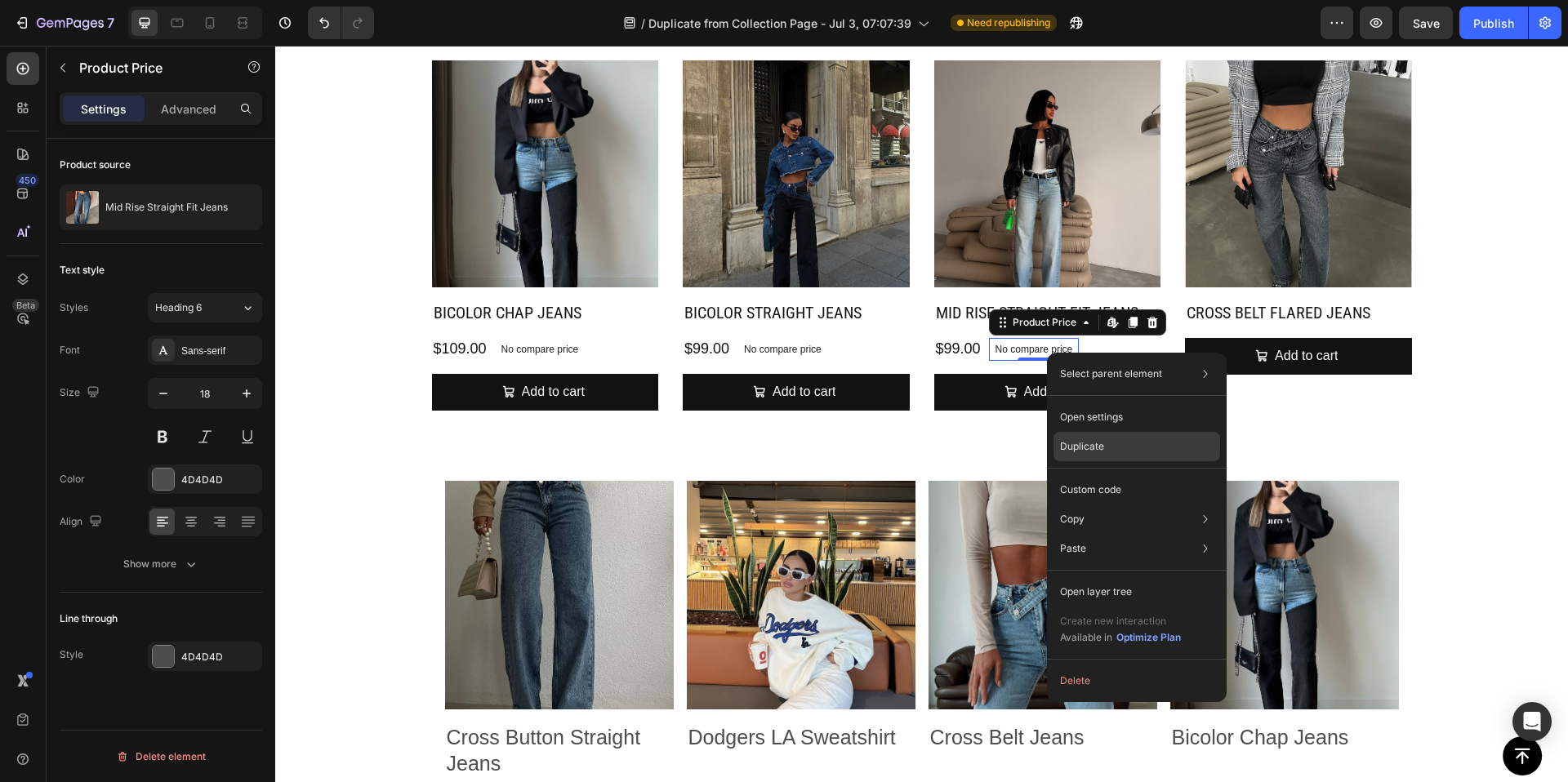click on "Duplicate" at bounding box center [1082, 447] 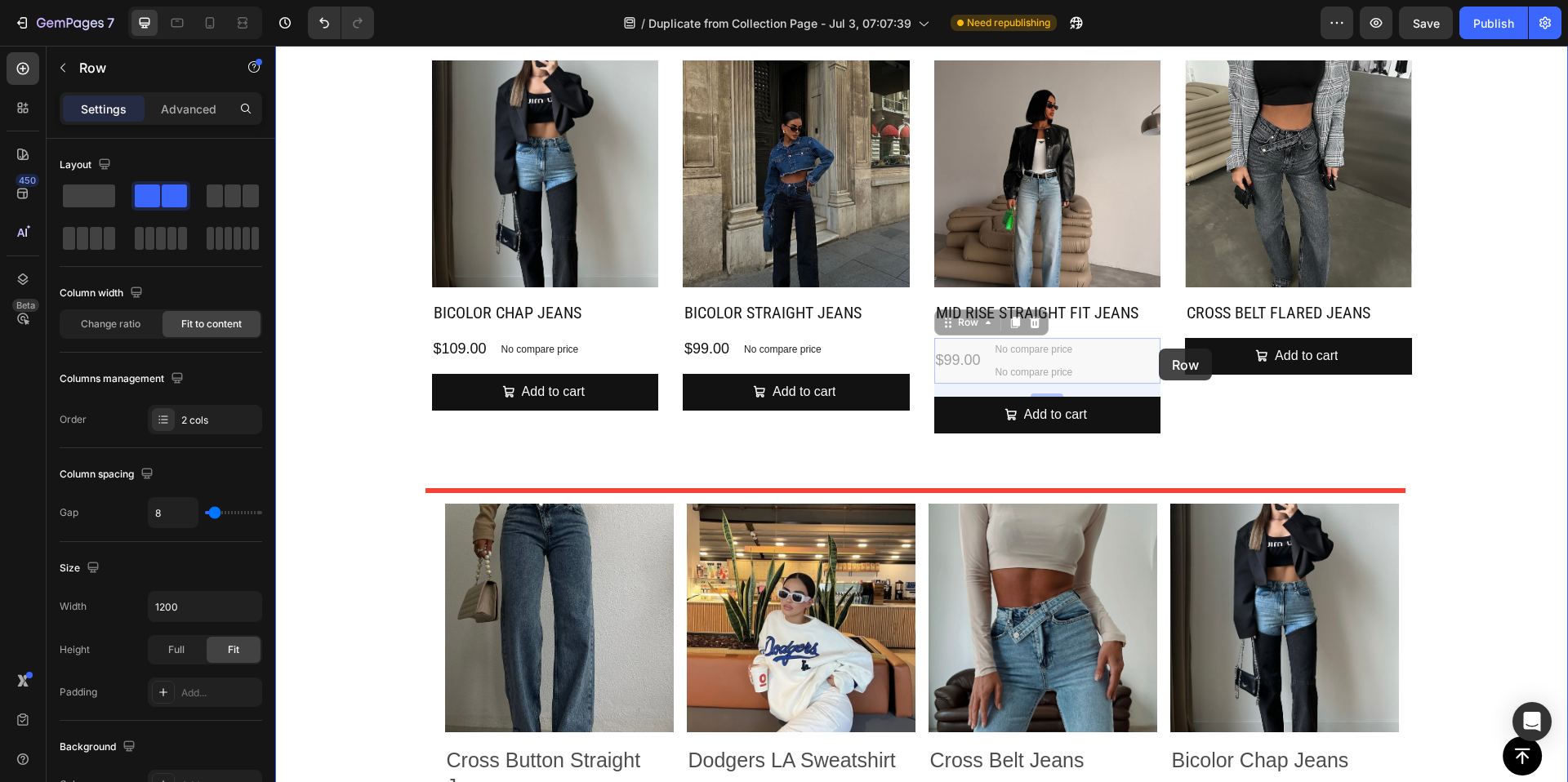 drag, startPoint x: 1086, startPoint y: 377, endPoint x: 1072, endPoint y: 358, distance: 23.600847 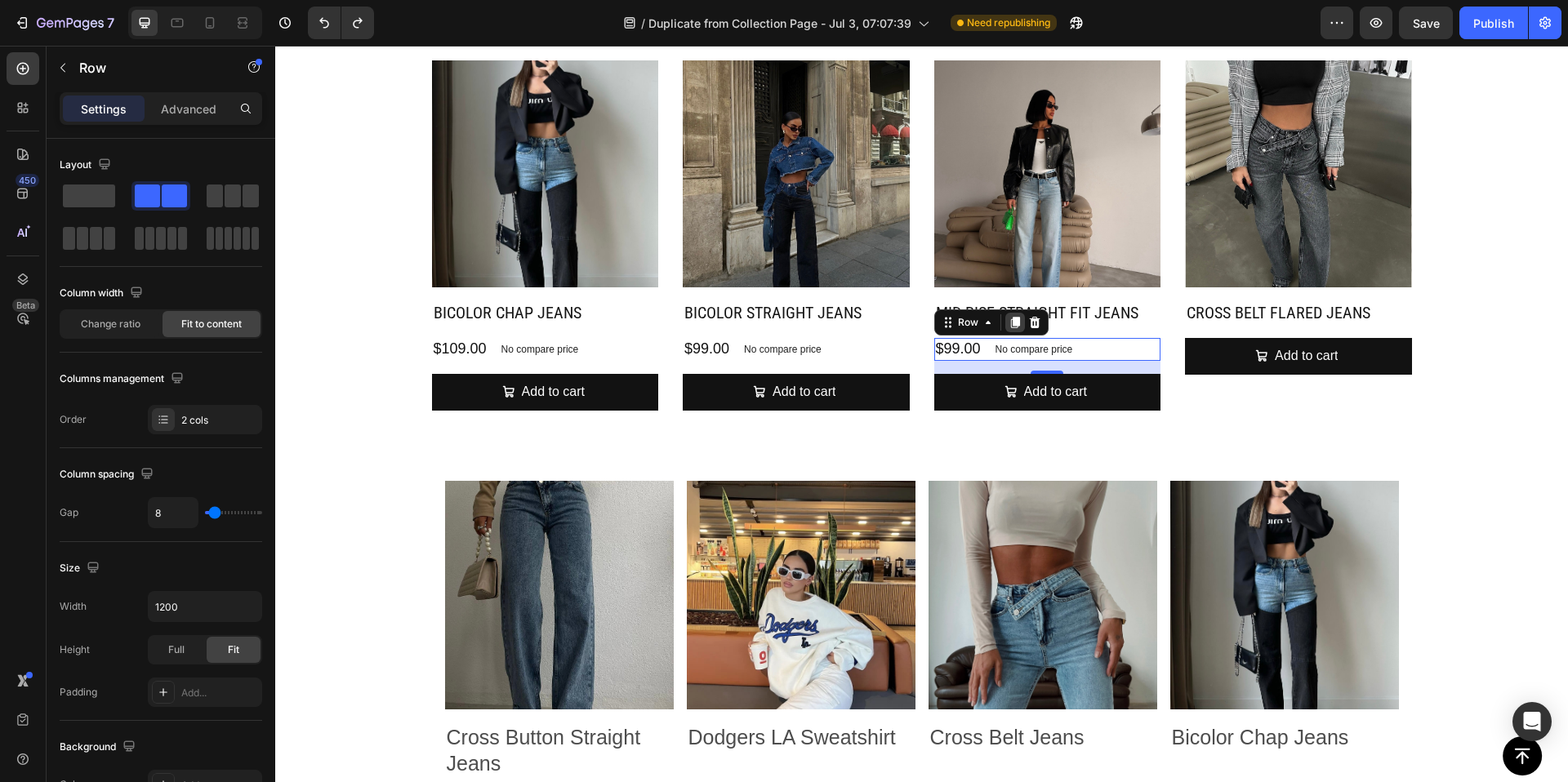 click 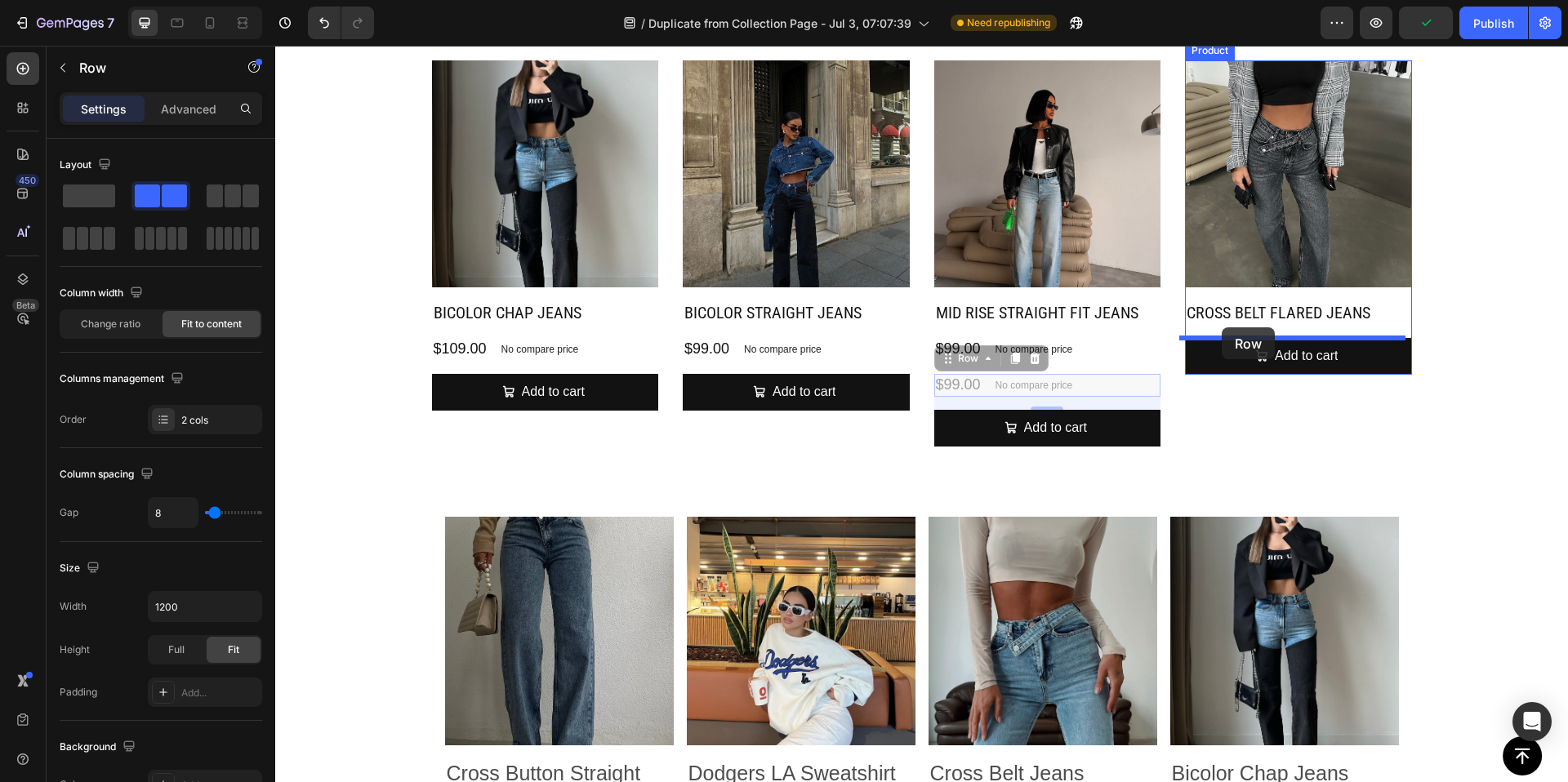 drag, startPoint x: 941, startPoint y: 362, endPoint x: 1222, endPoint y: 327, distance: 283.17133 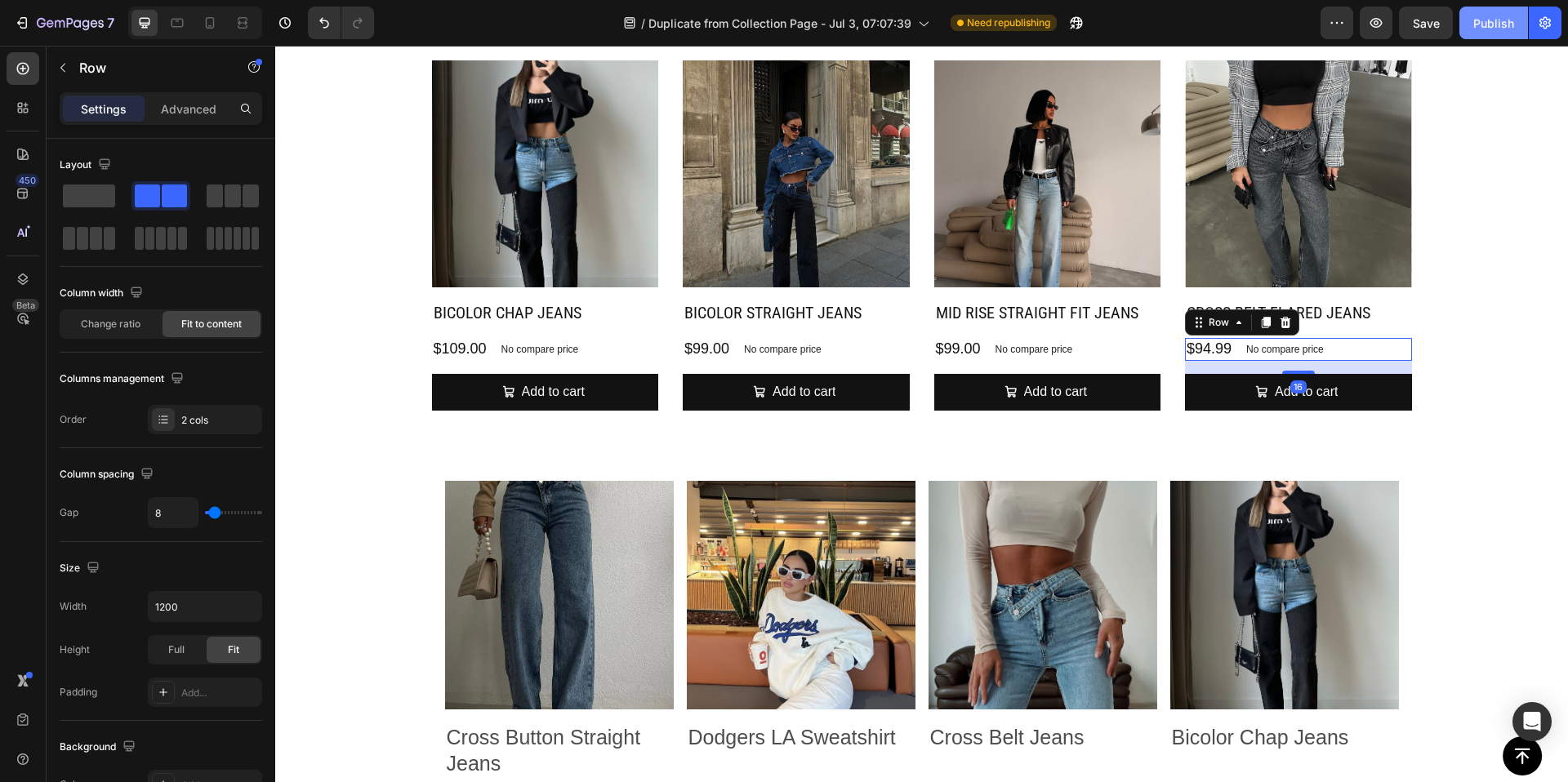 click on "Publish" 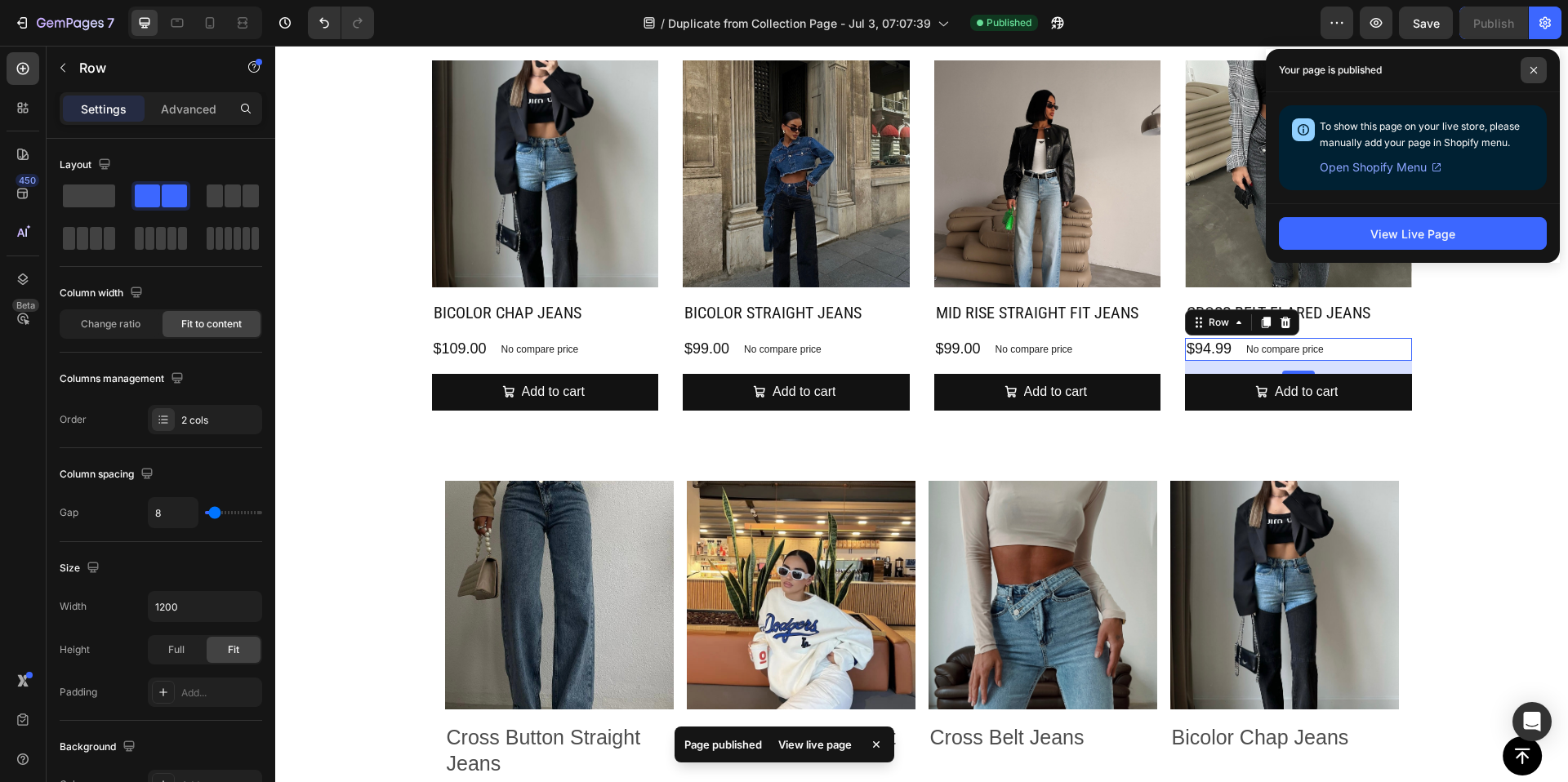 click 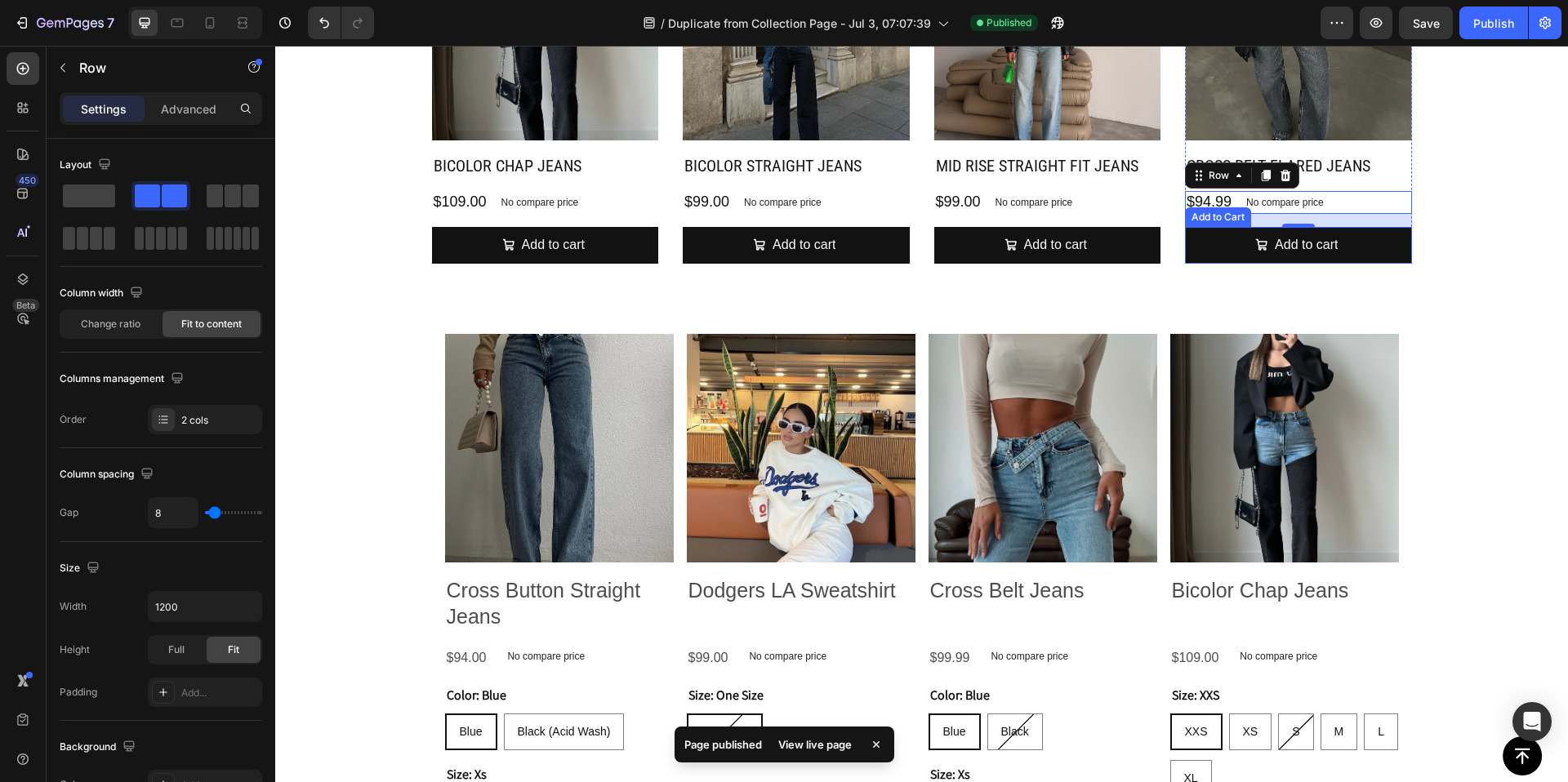 scroll, scrollTop: 2532, scrollLeft: 0, axis: vertical 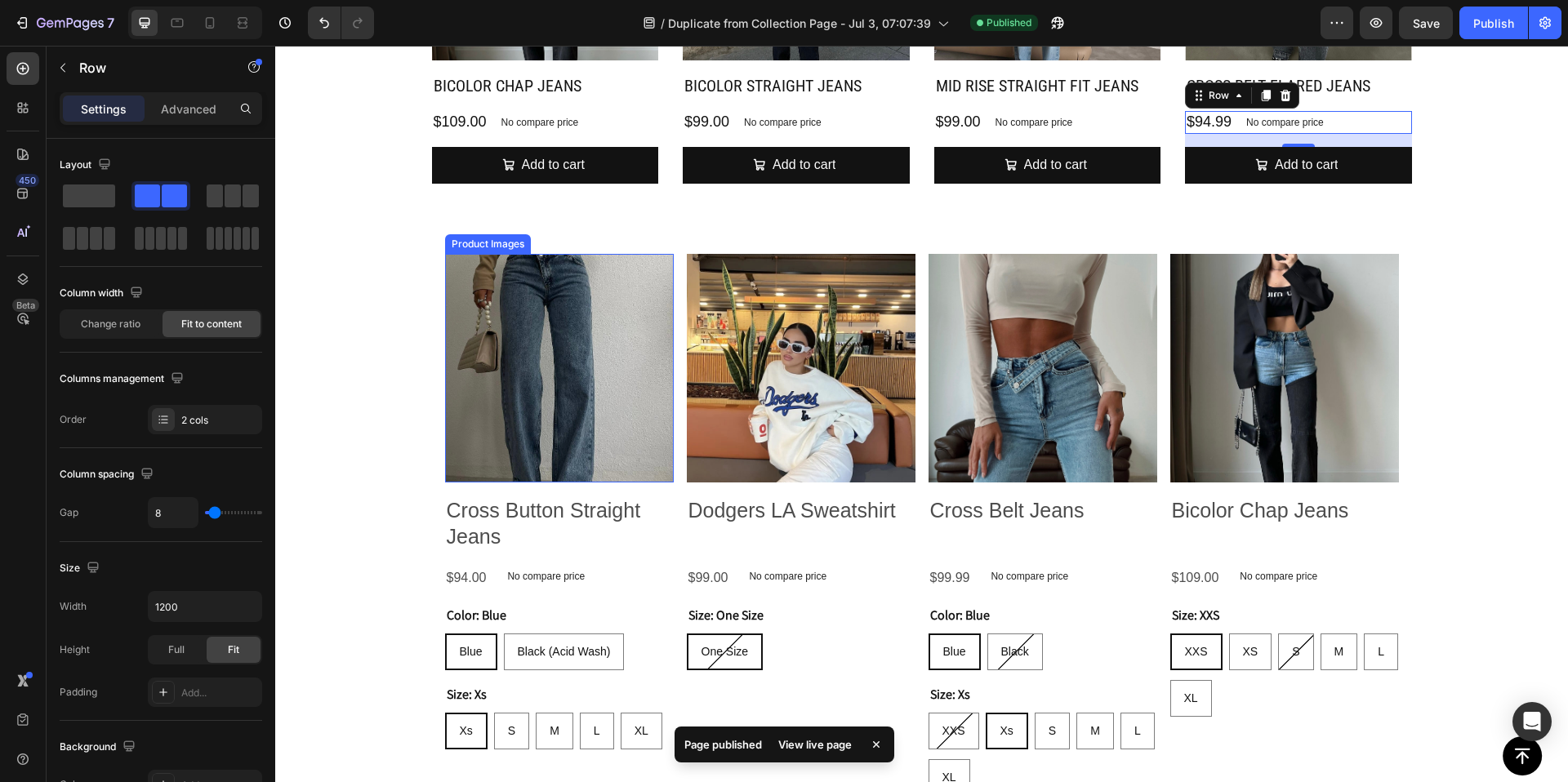 click at bounding box center (559, 368) 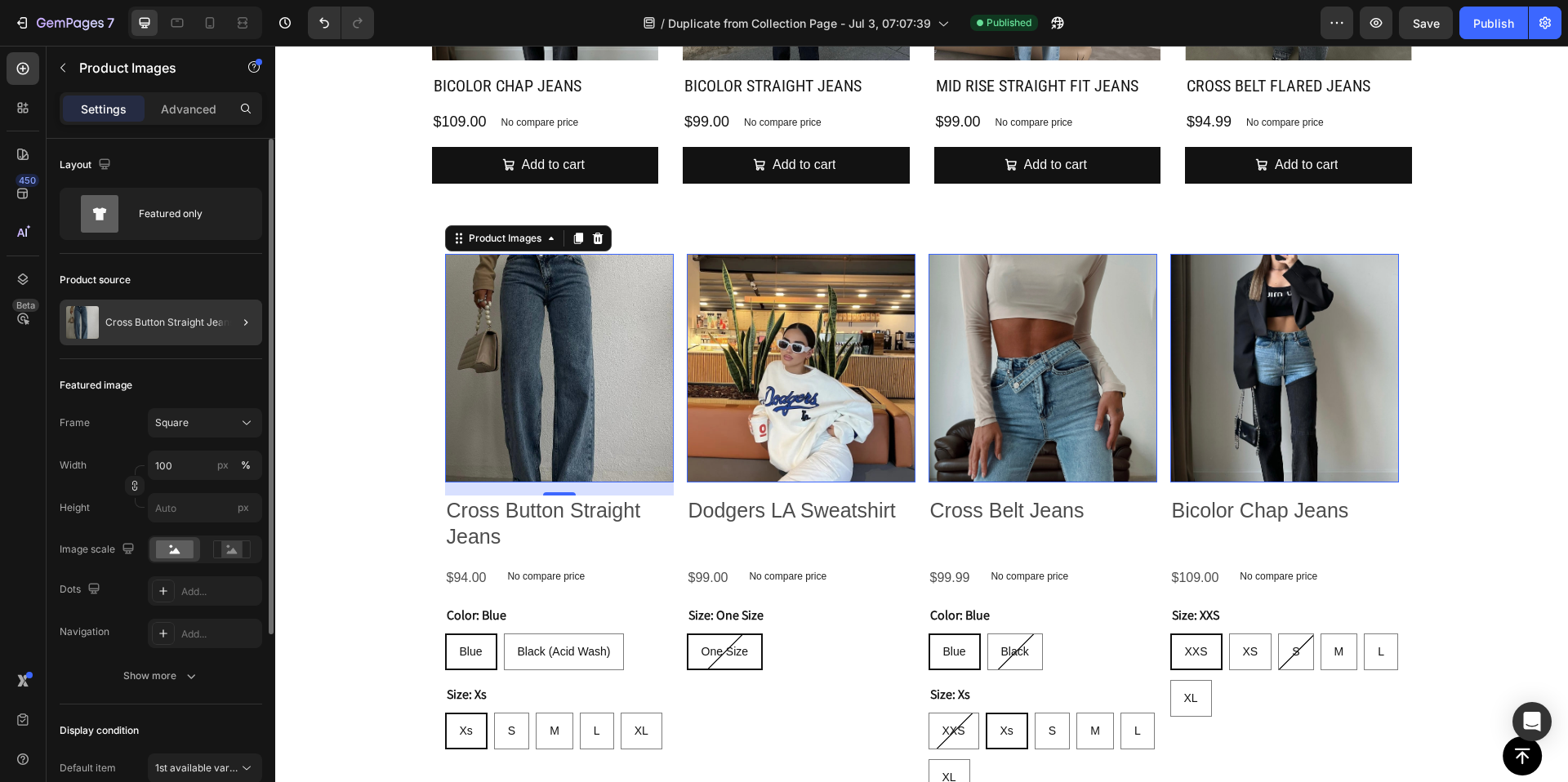 click 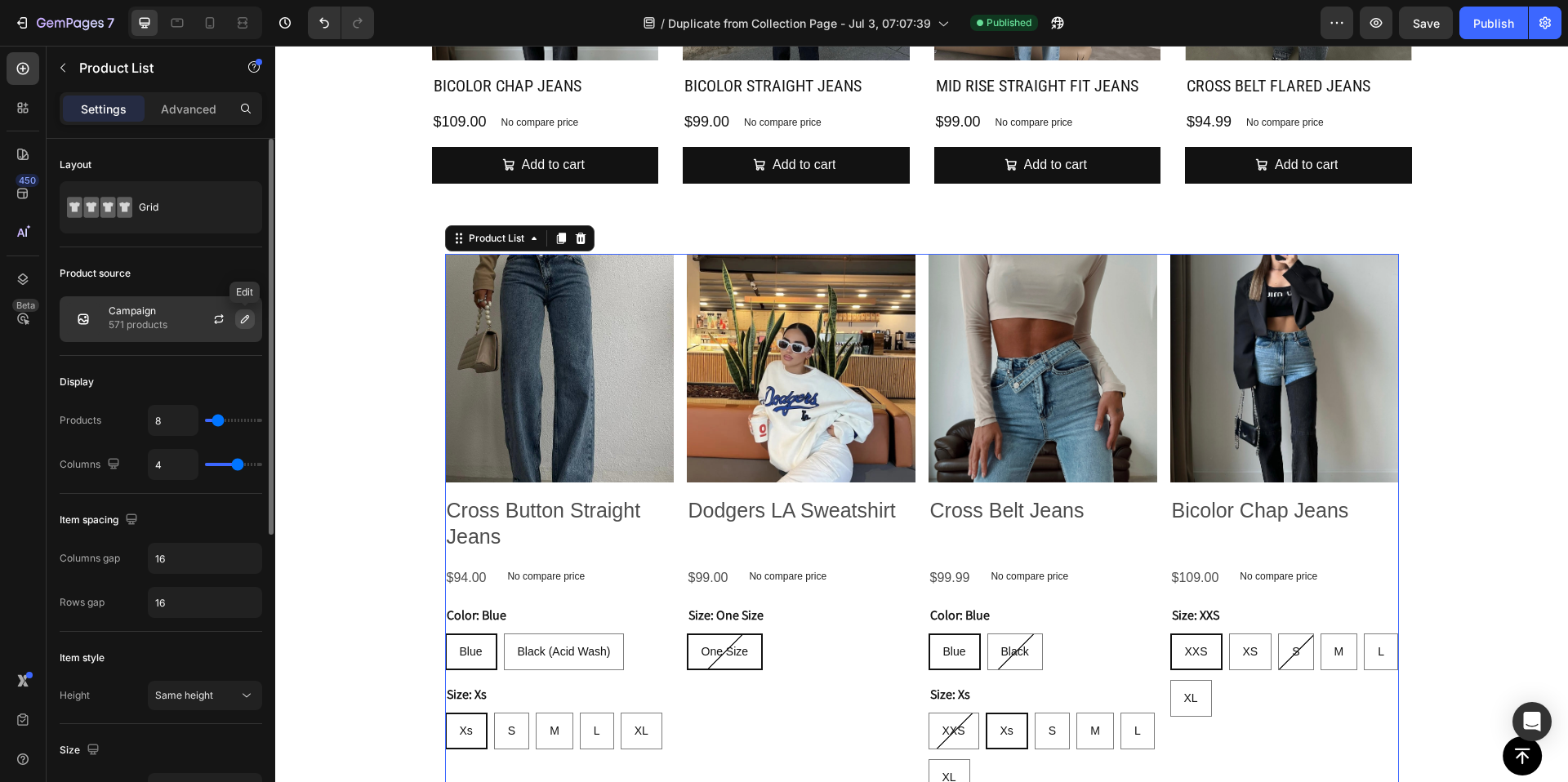 click 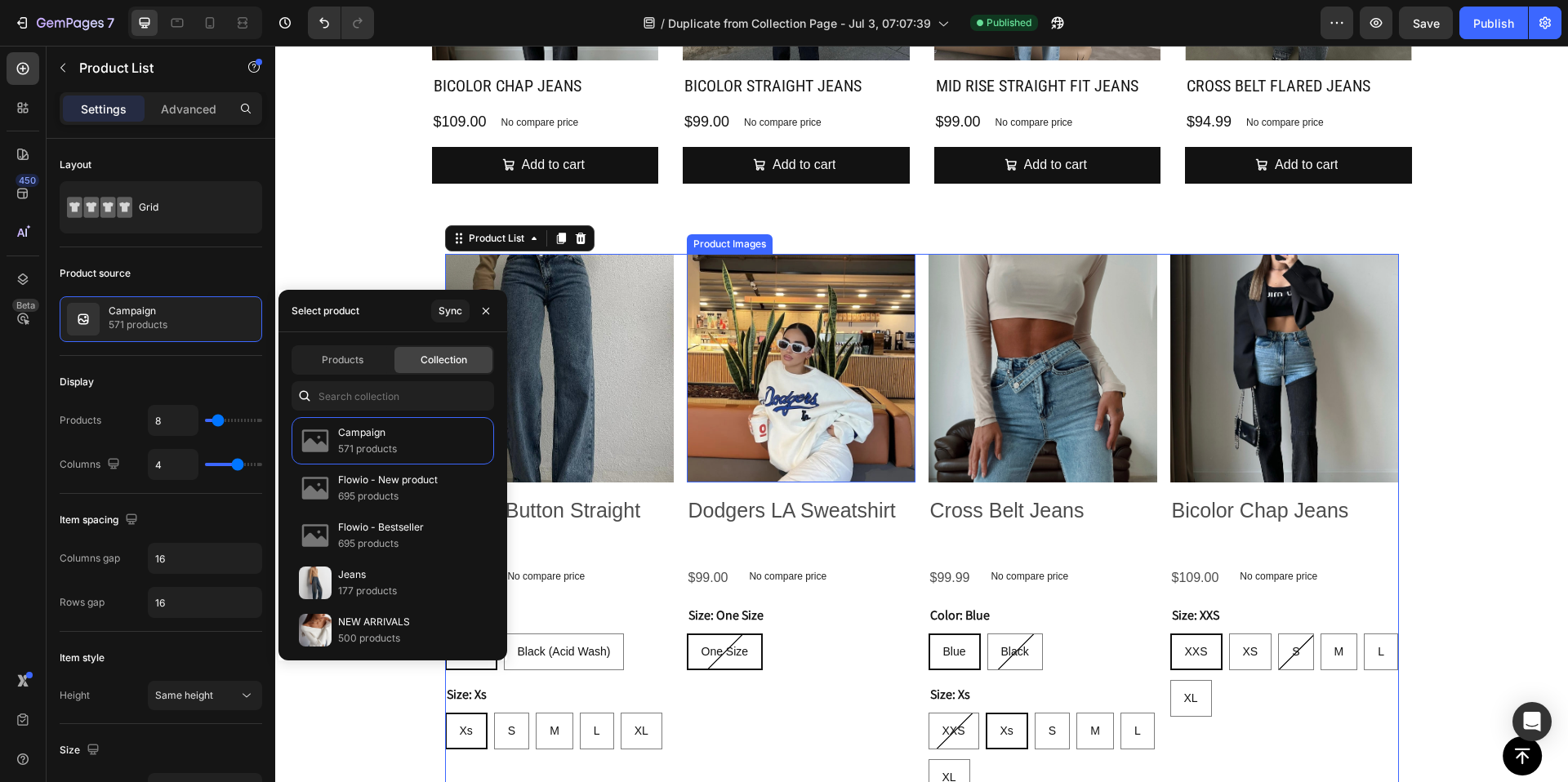 click on "OUR BEST SELLERS Heading The one everyone wants this season Heading Row Product Images Corset Back Poplin Shirt Product Title $79.00 Product Price Product Price No compare price Product Price Row
Add to cart Add to Cart Product Product Images Corset Back Poplin Shirt Product Title $79.00 Product Price Product Price No compare price Product Price Row
Add to cart Add to Cart Product Product Images Corset Back Poplin Shirt Product Title $79.00 Product Price Product Price No compare price Product Price Row
Add to cart Add to Cart Product Product Images Corset Back Poplin Shirt Product Title
Add to cart Add to Cart Product Row Product Images Bicolor Chap Jeans Product Title $109.00 Product Price Product Price No compare price Product Price Row
Add to cart Add to Cart Product Product Images Bicolor Straight Jeans Product Title $99.00 Product Price Product Price No compare price Product Price Row
Add to cart Add to Cart S" at bounding box center [921, 411] 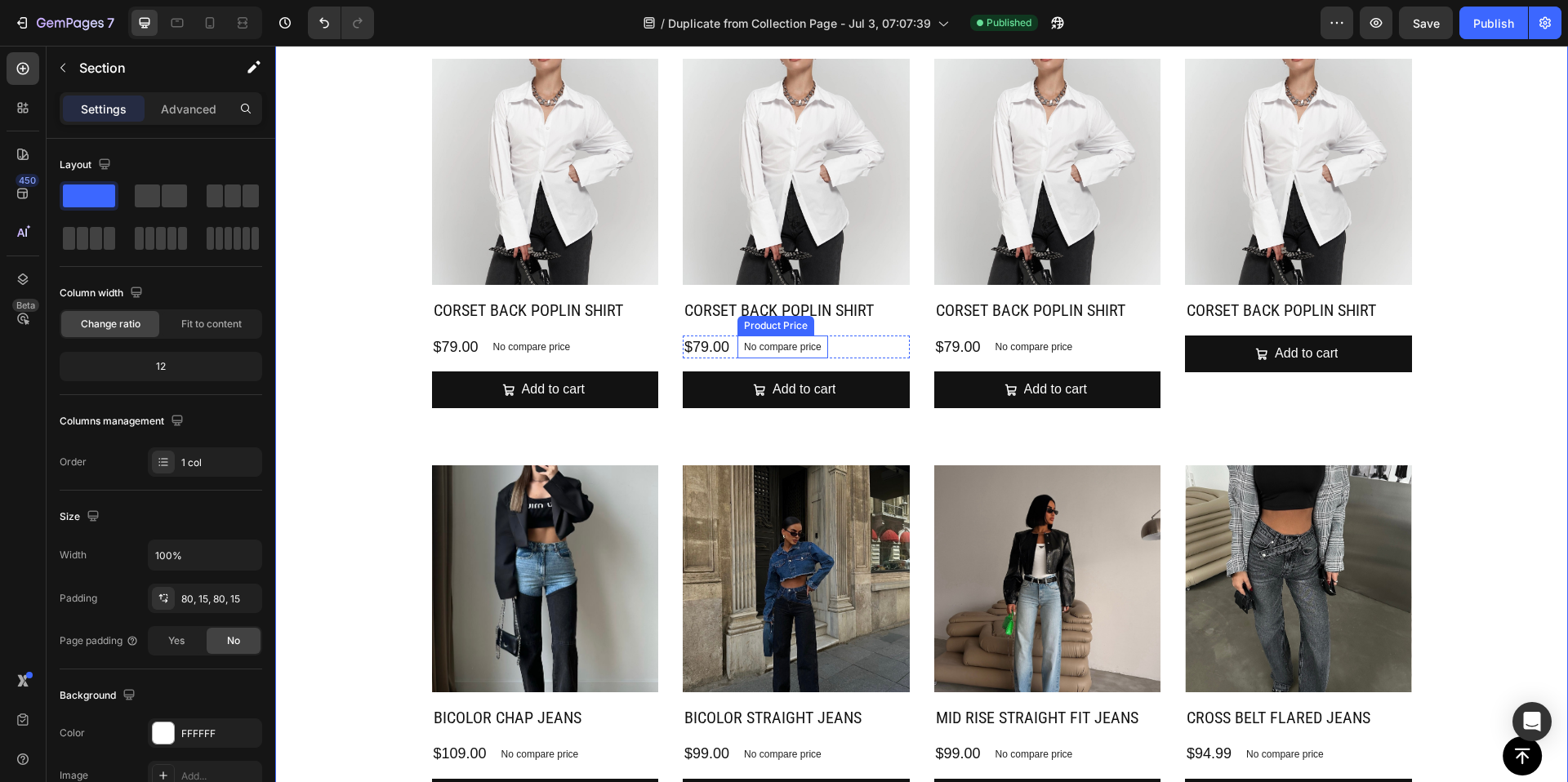 scroll, scrollTop: 1895, scrollLeft: 0, axis: vertical 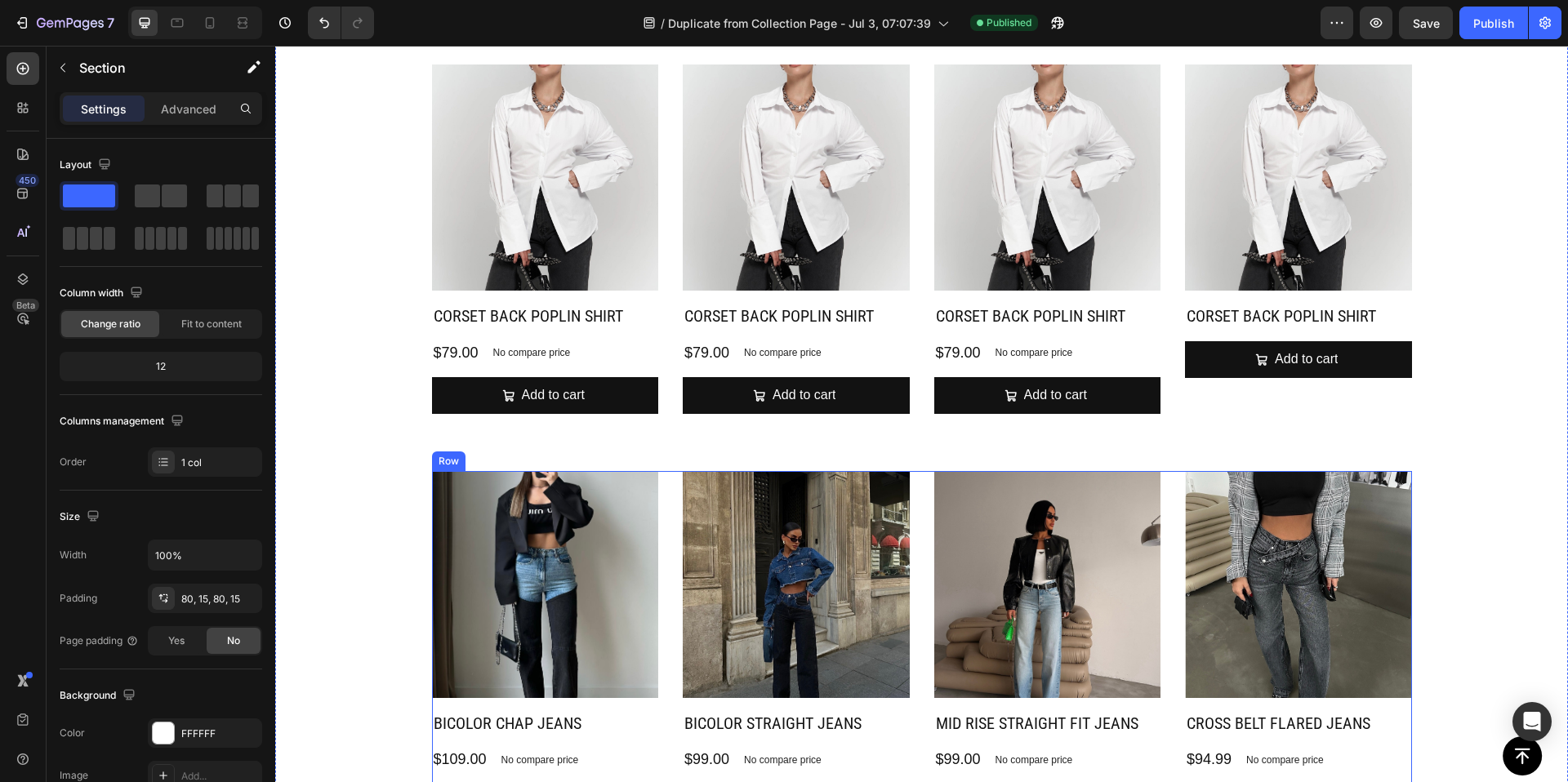 click on "Product Images Bicolor Chap Jeans Product Title $109.00 Product Price Product Price No compare price Product Price Row
Add to cart Add to Cart Product Product Images Bicolor Straight Jeans Product Title $99.00 Product Price Product Price No compare price Product Price Row
Add to cart Add to Cart Product Product Images Mid Rise Straight Fit Jeans Product Title $99.00 Product Price Product Price No compare price Product Price Row
Add to cart Add to Cart Product Product Images Cross Belt Flared Jeans Product Title $94.99 Product Price Product Price No compare price Product Price Row
Add to cart Add to Cart Product Row" at bounding box center [922, 646] 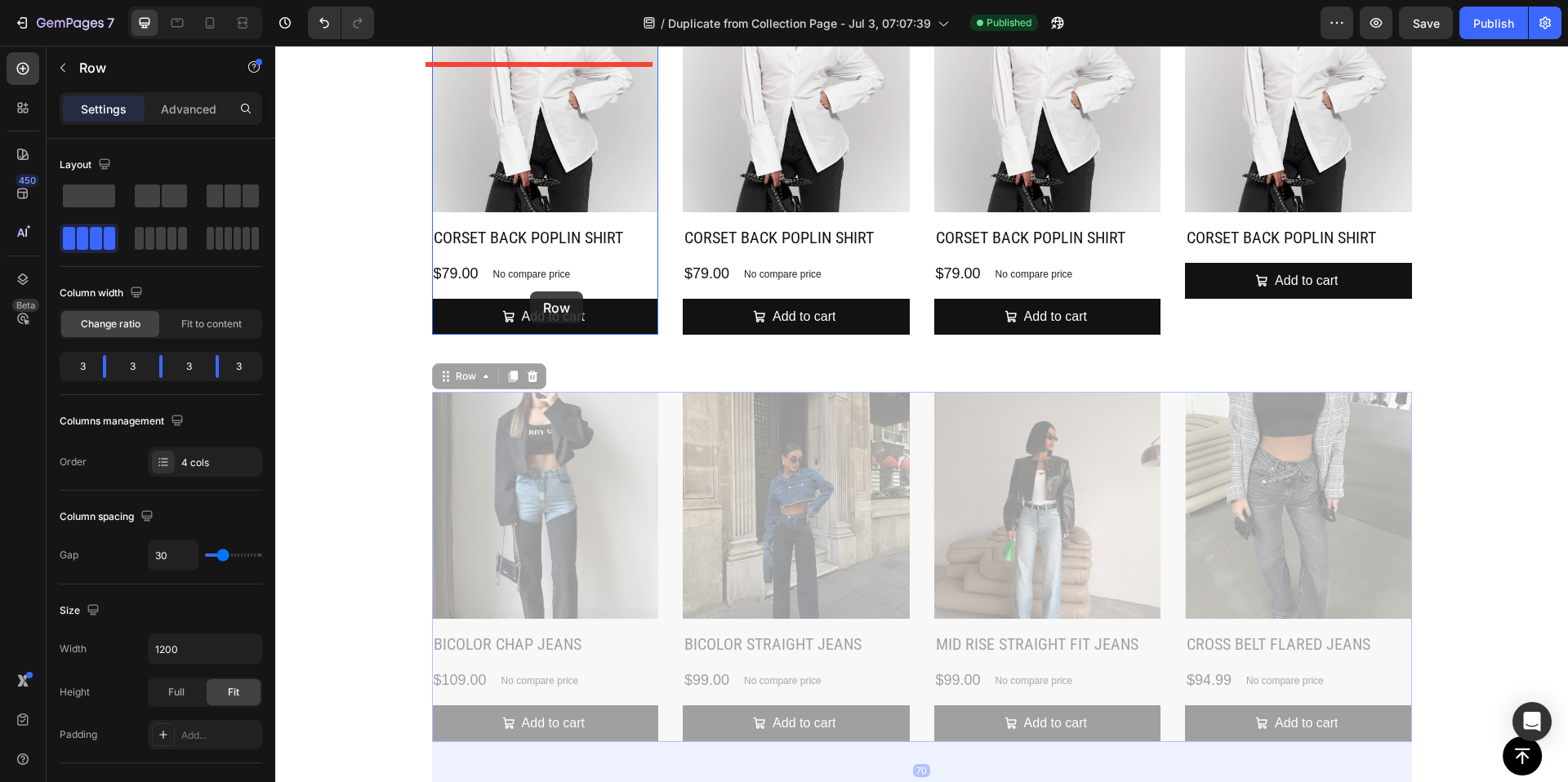 scroll, scrollTop: 1686, scrollLeft: 0, axis: vertical 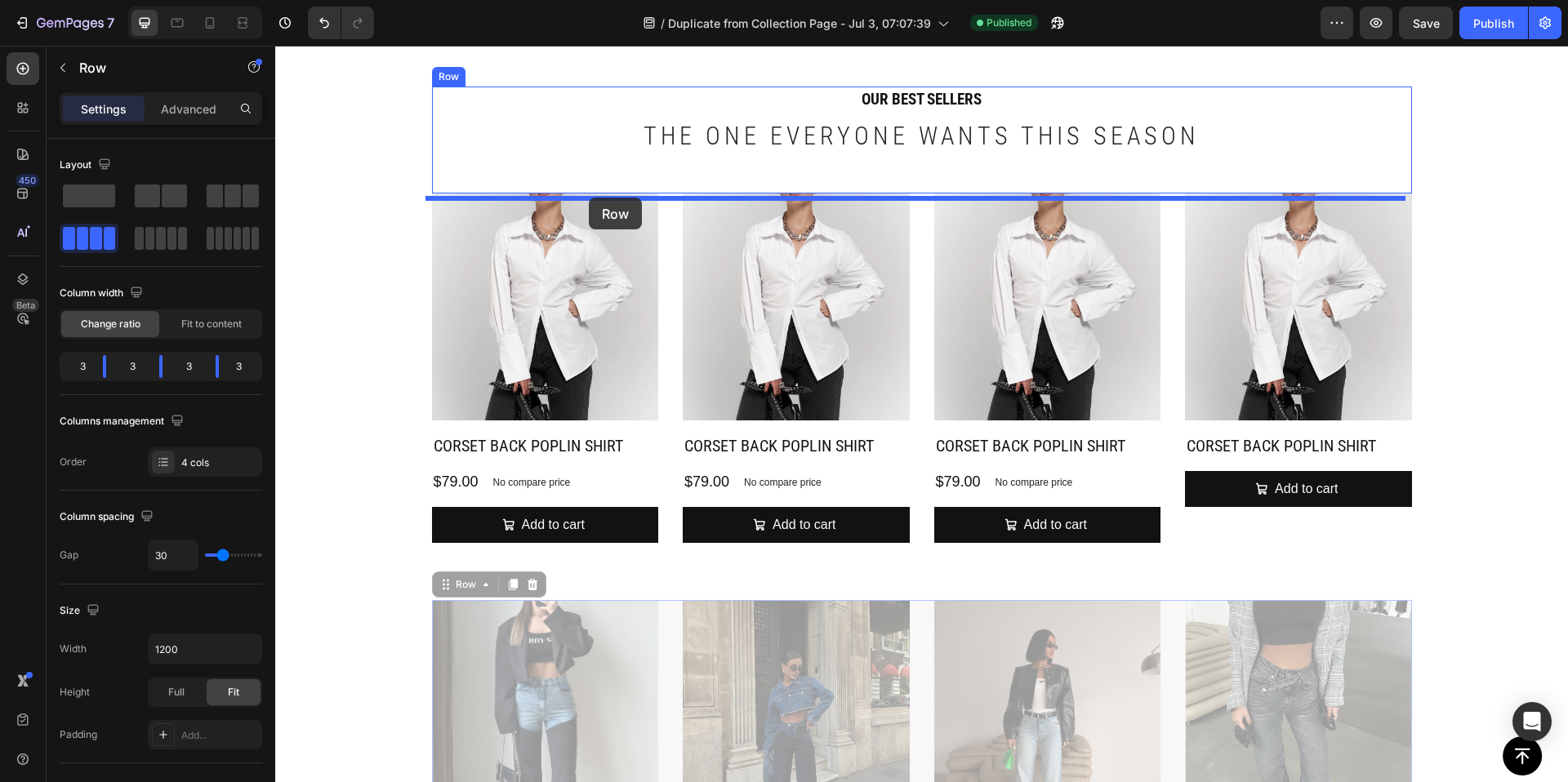 drag, startPoint x: 445, startPoint y: 458, endPoint x: 589, endPoint y: 198, distance: 297.2137 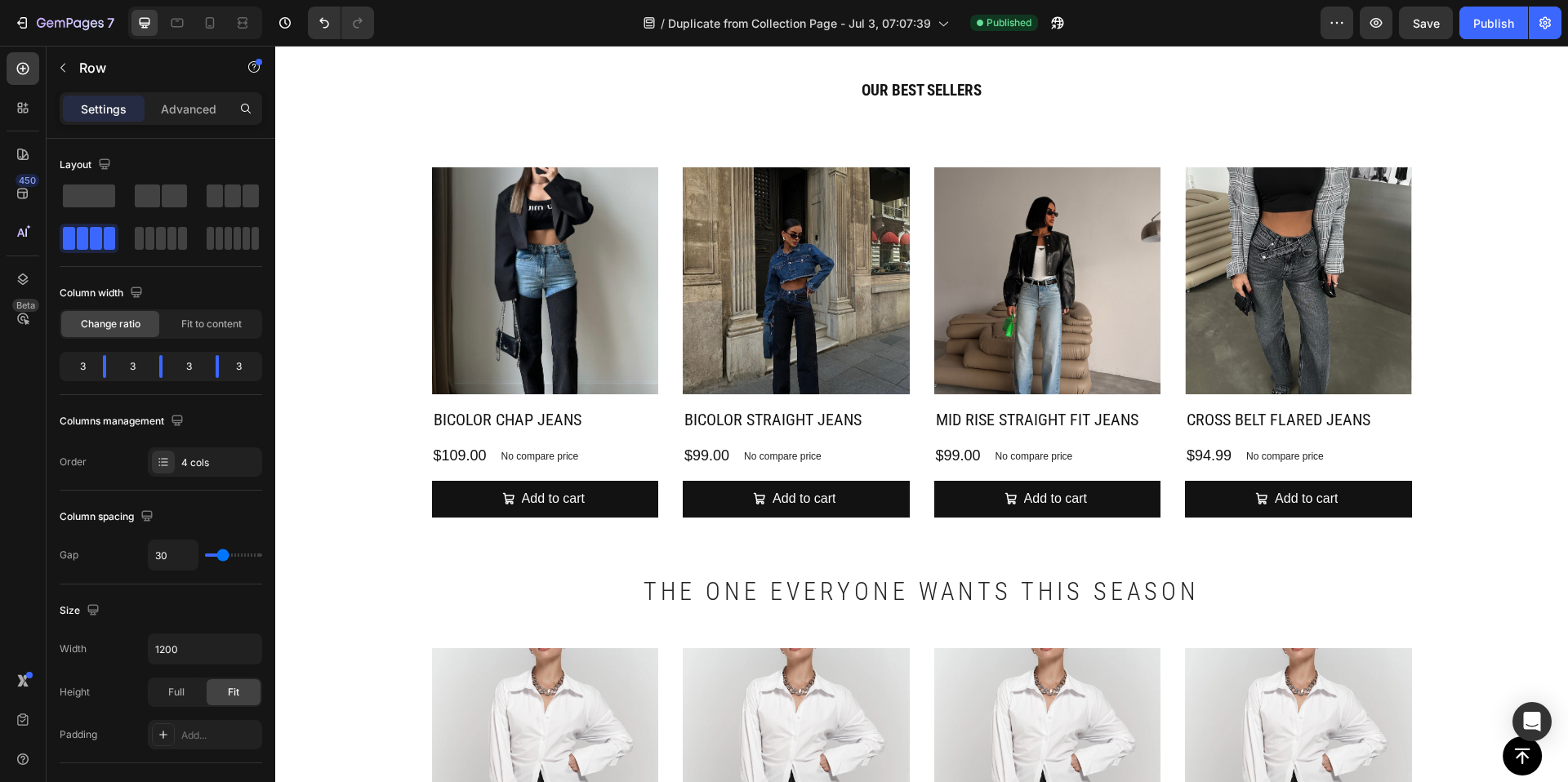 scroll, scrollTop: 1777, scrollLeft: 0, axis: vertical 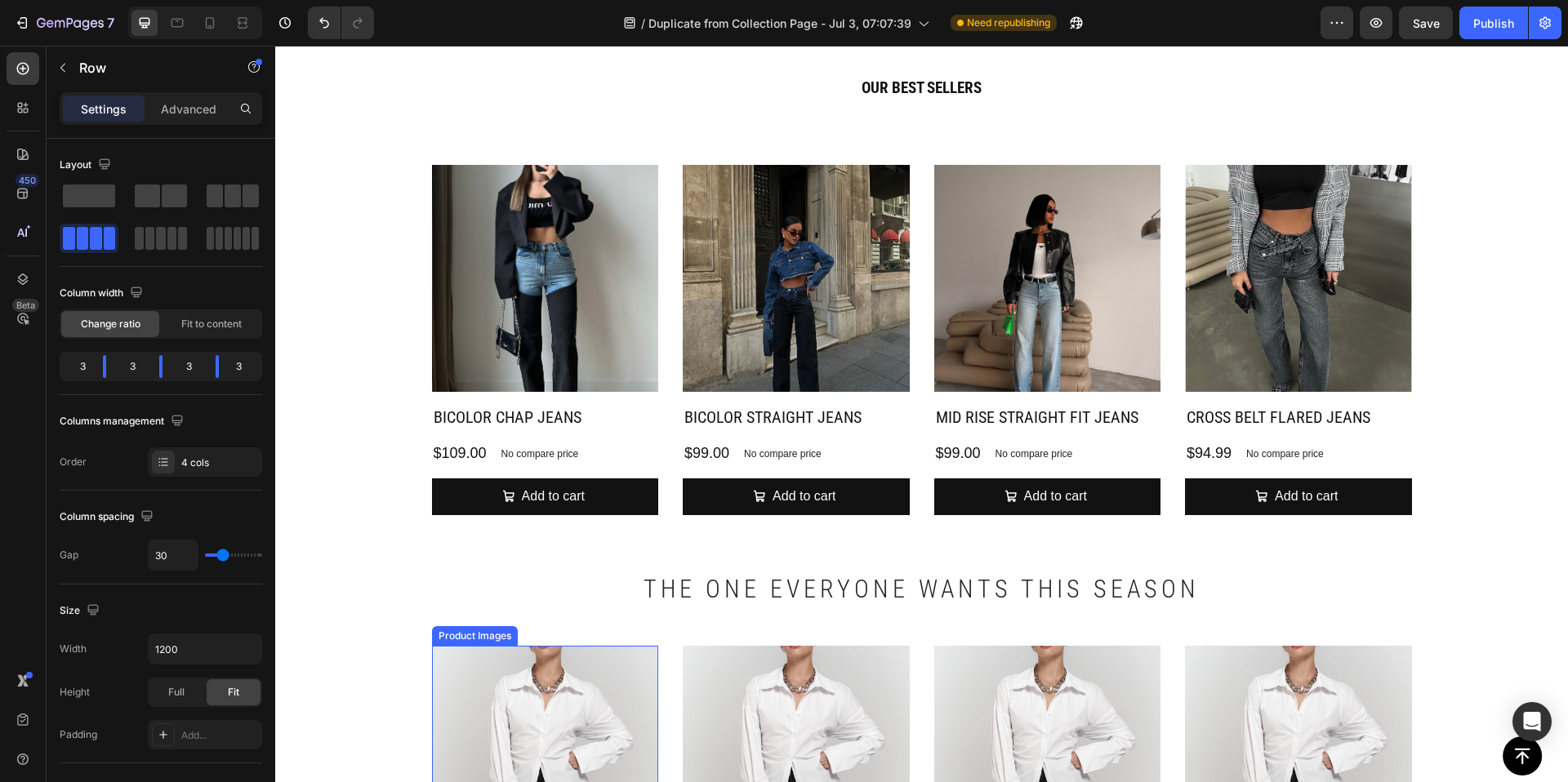click at bounding box center [546, 759] 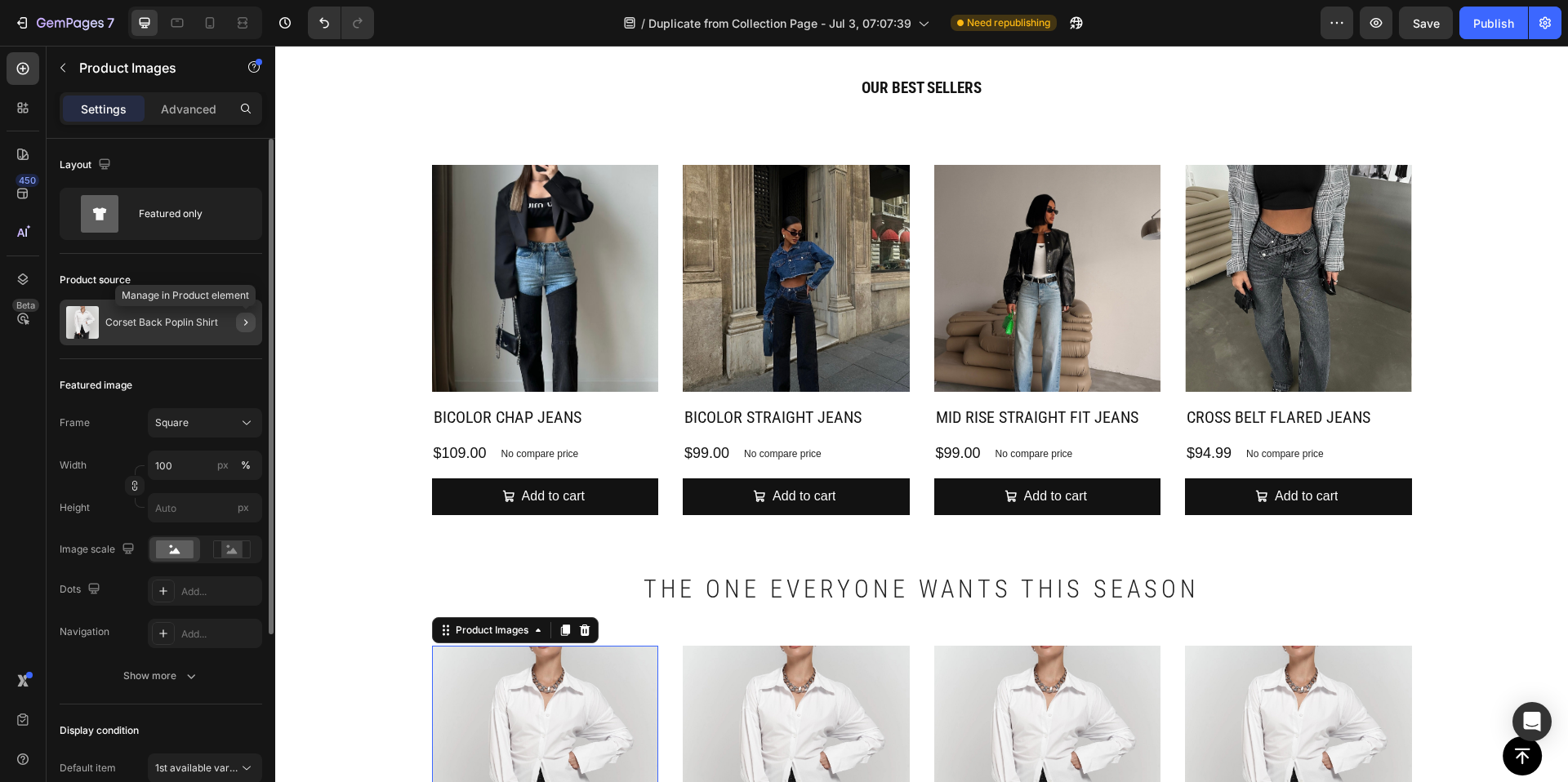 click 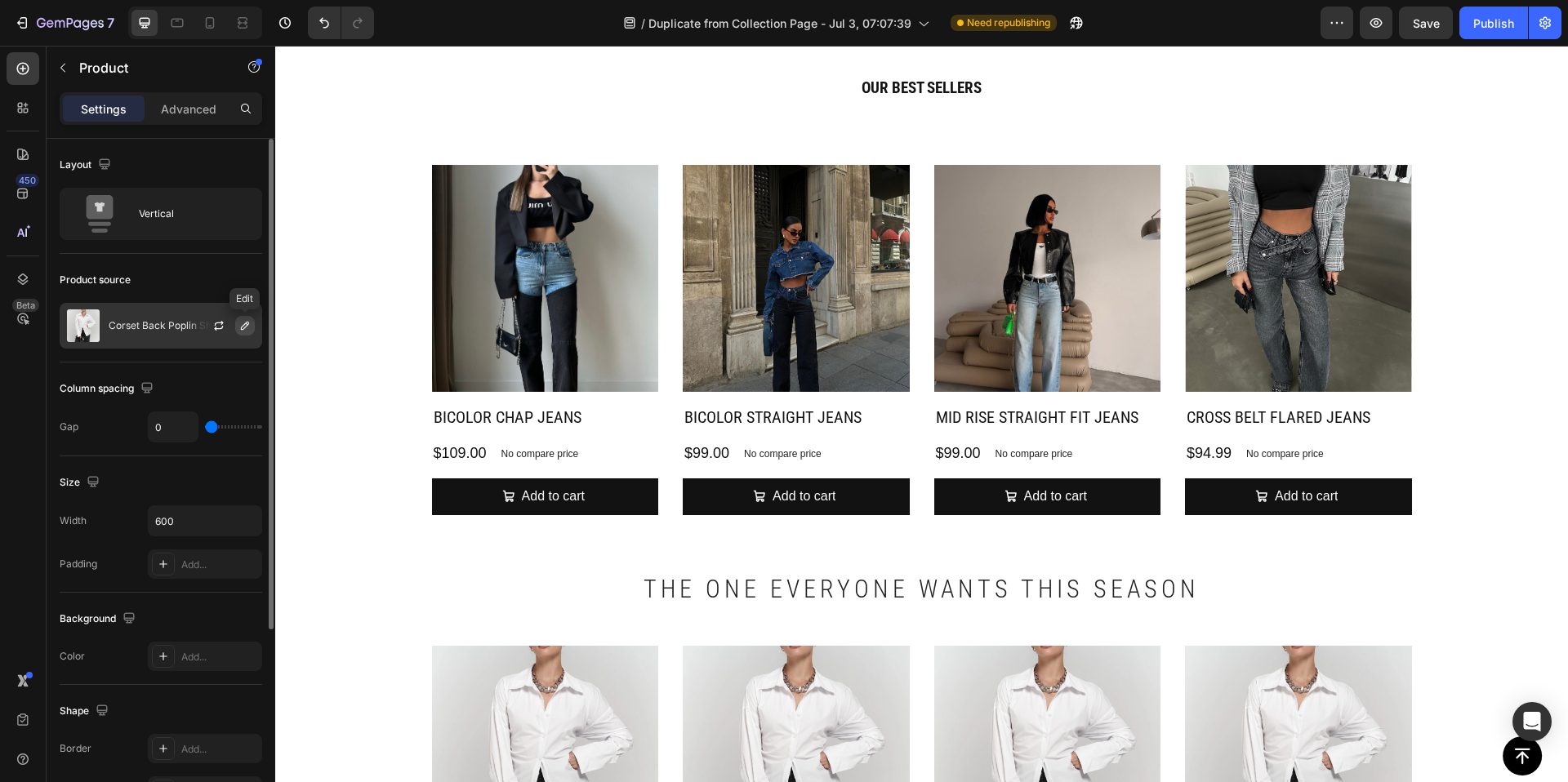 click 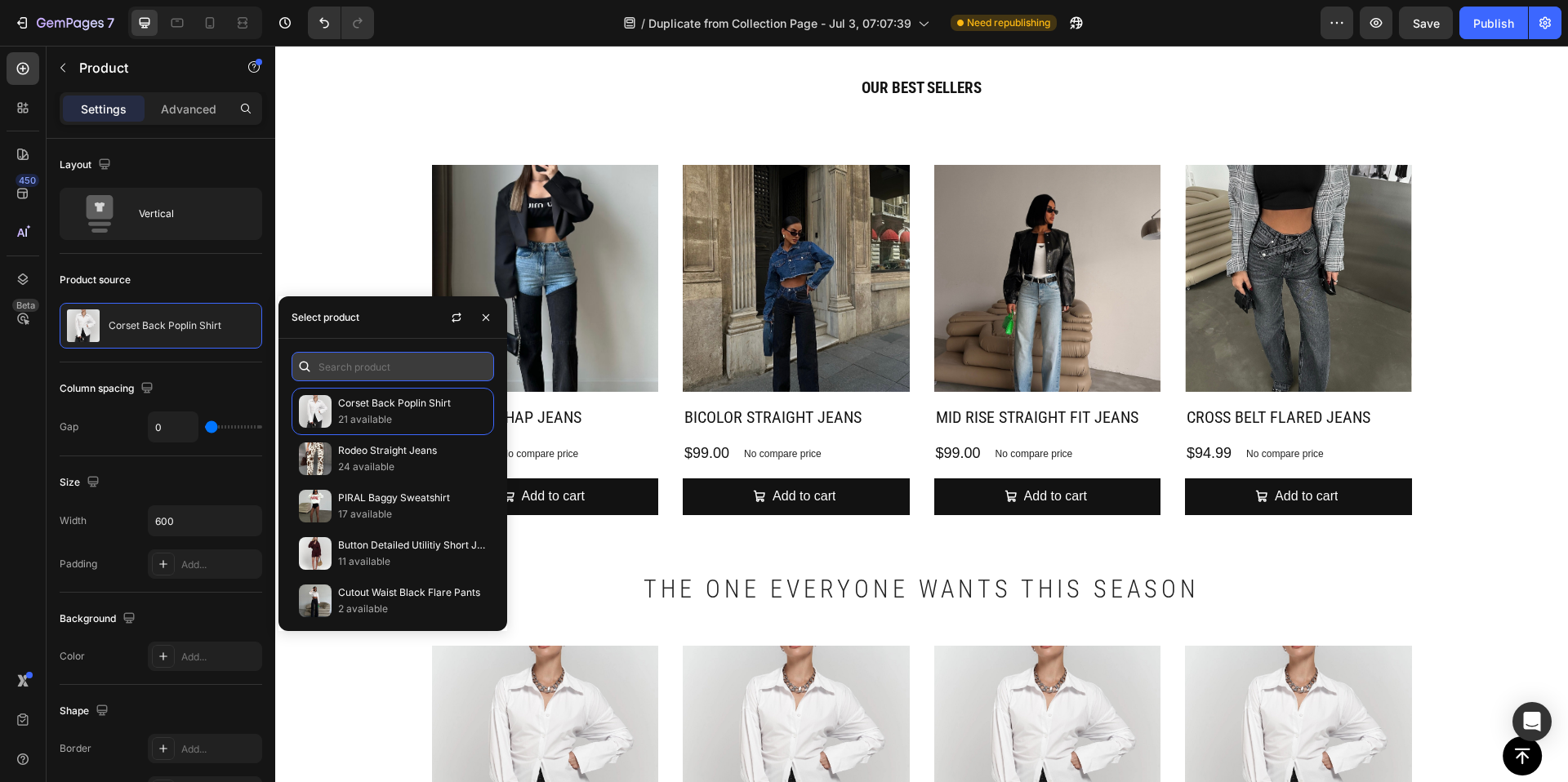click at bounding box center [393, 367] 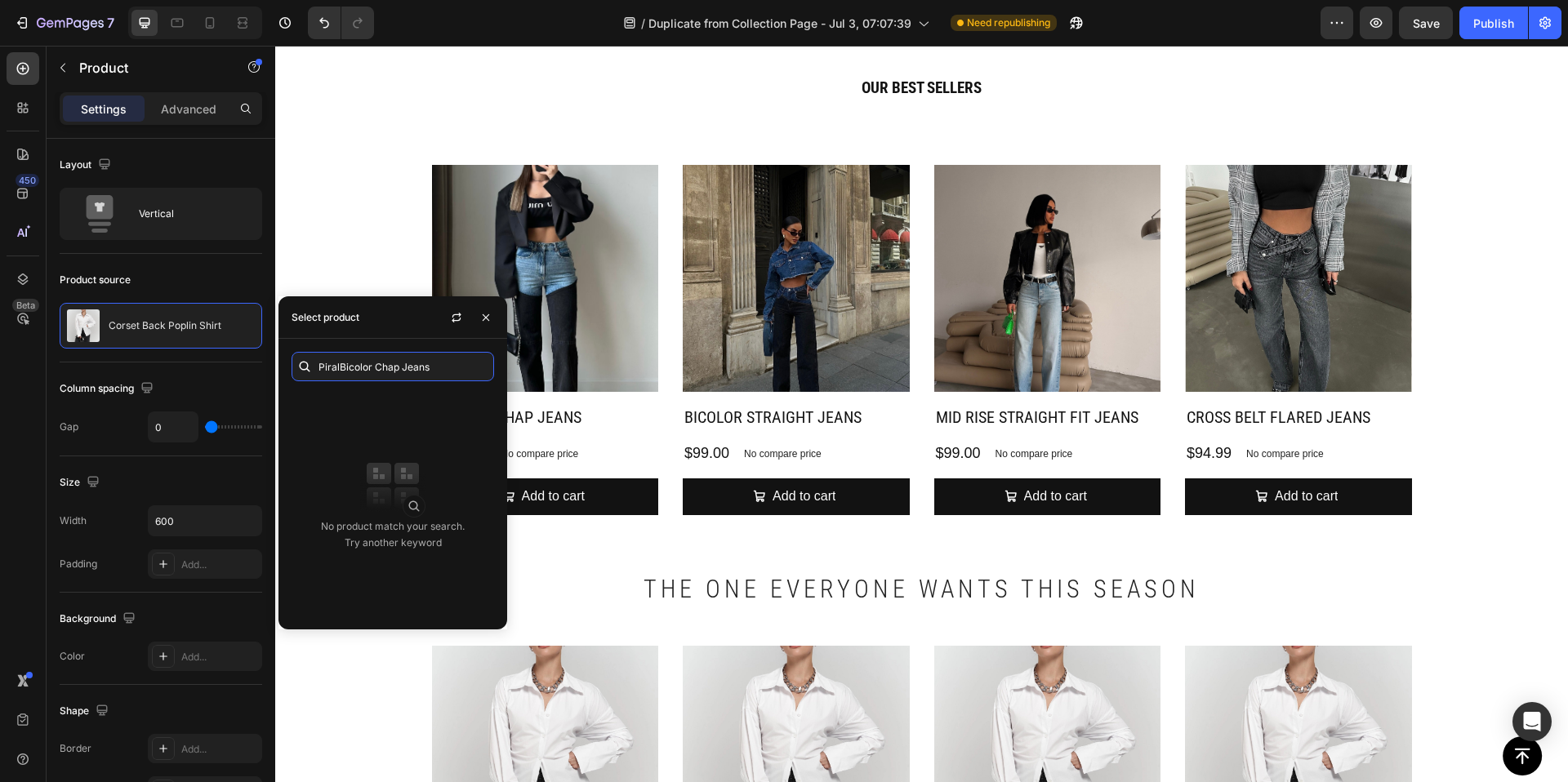 drag, startPoint x: 341, startPoint y: 367, endPoint x: 286, endPoint y: 367, distance: 55 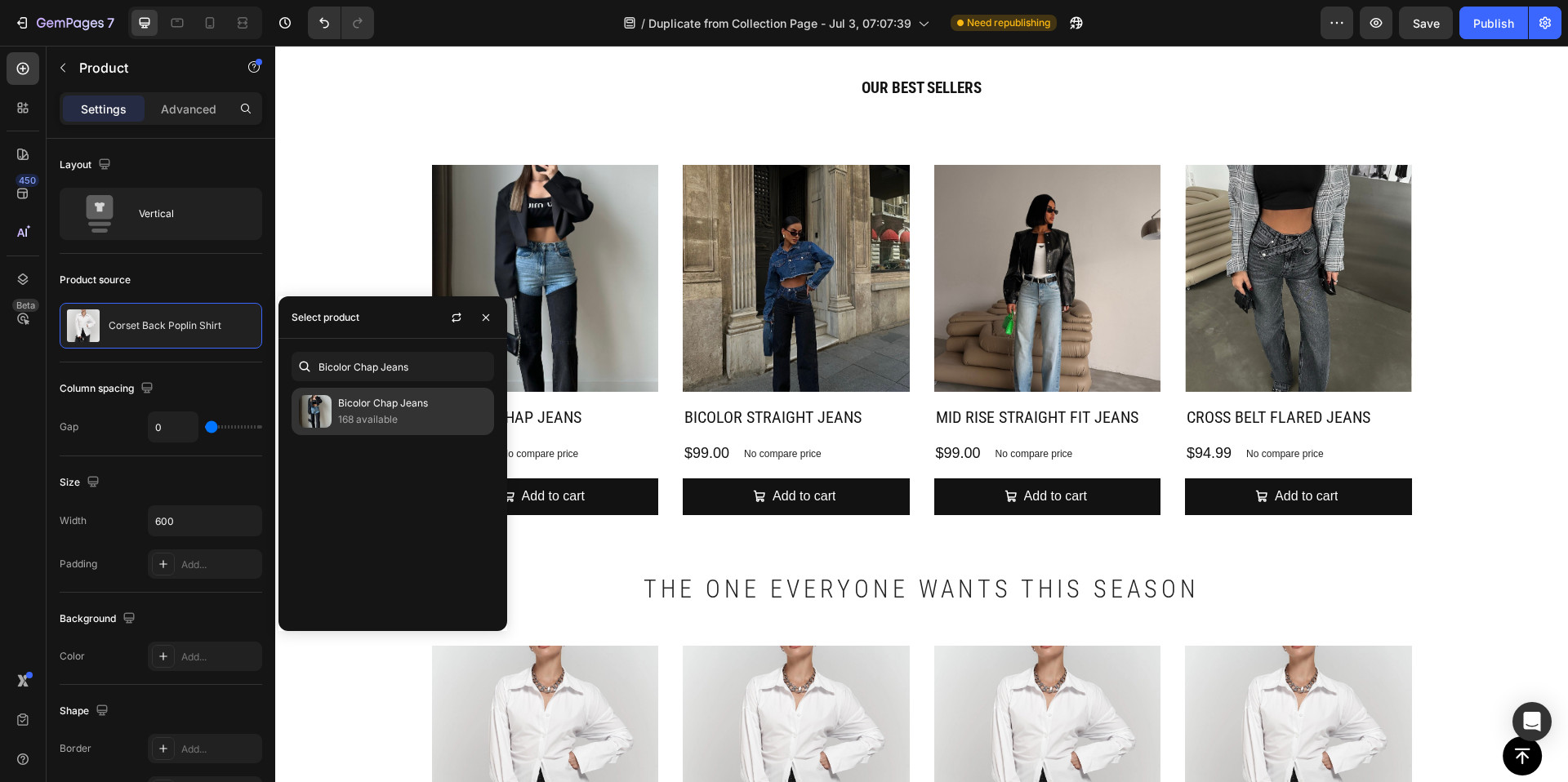 click on "Bicolor Chap Jeans" at bounding box center [412, 403] 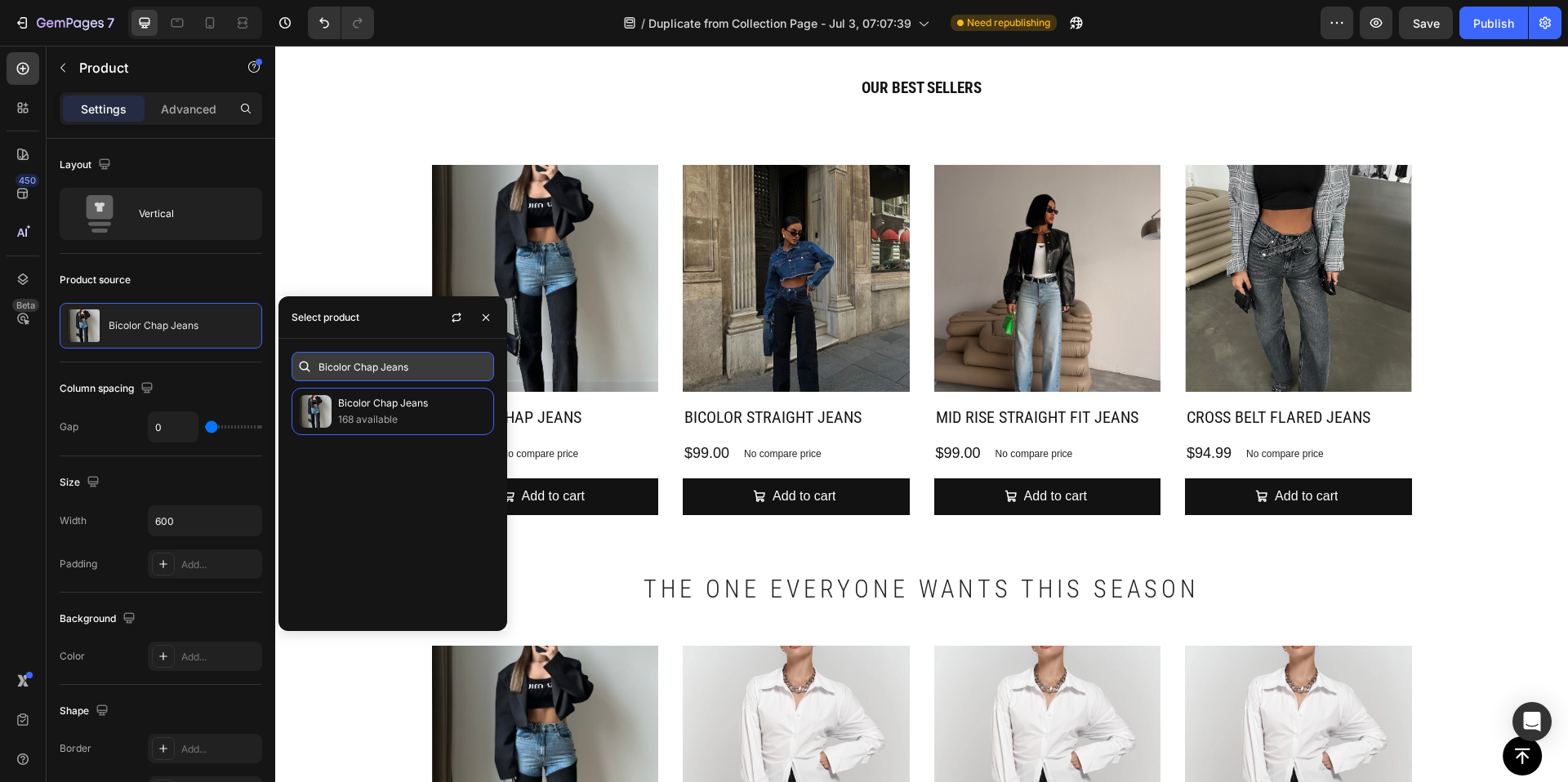 click on "Bicolor Chap Jeans" at bounding box center [393, 367] 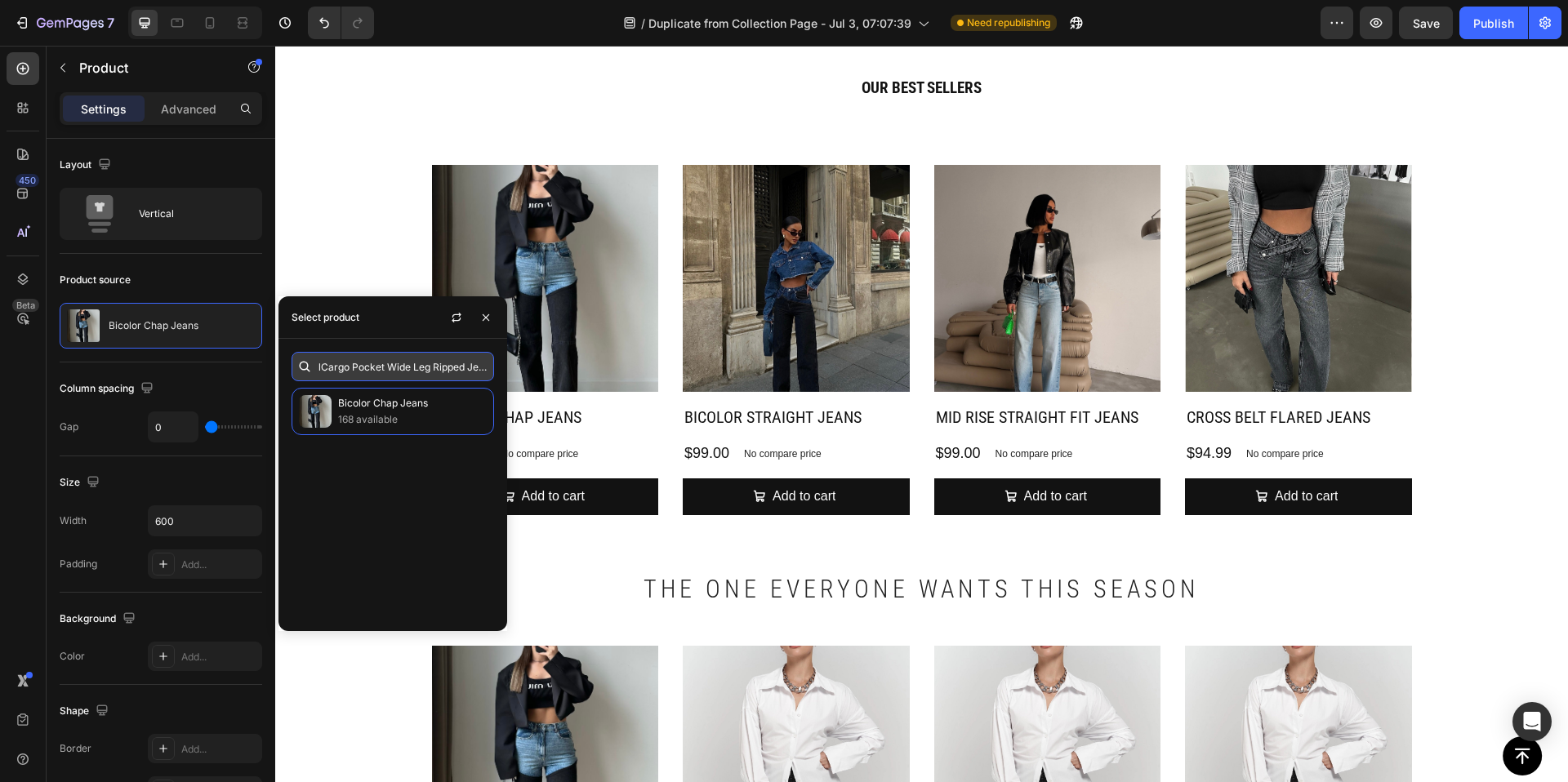 scroll, scrollTop: 0, scrollLeft: 9, axis: horizontal 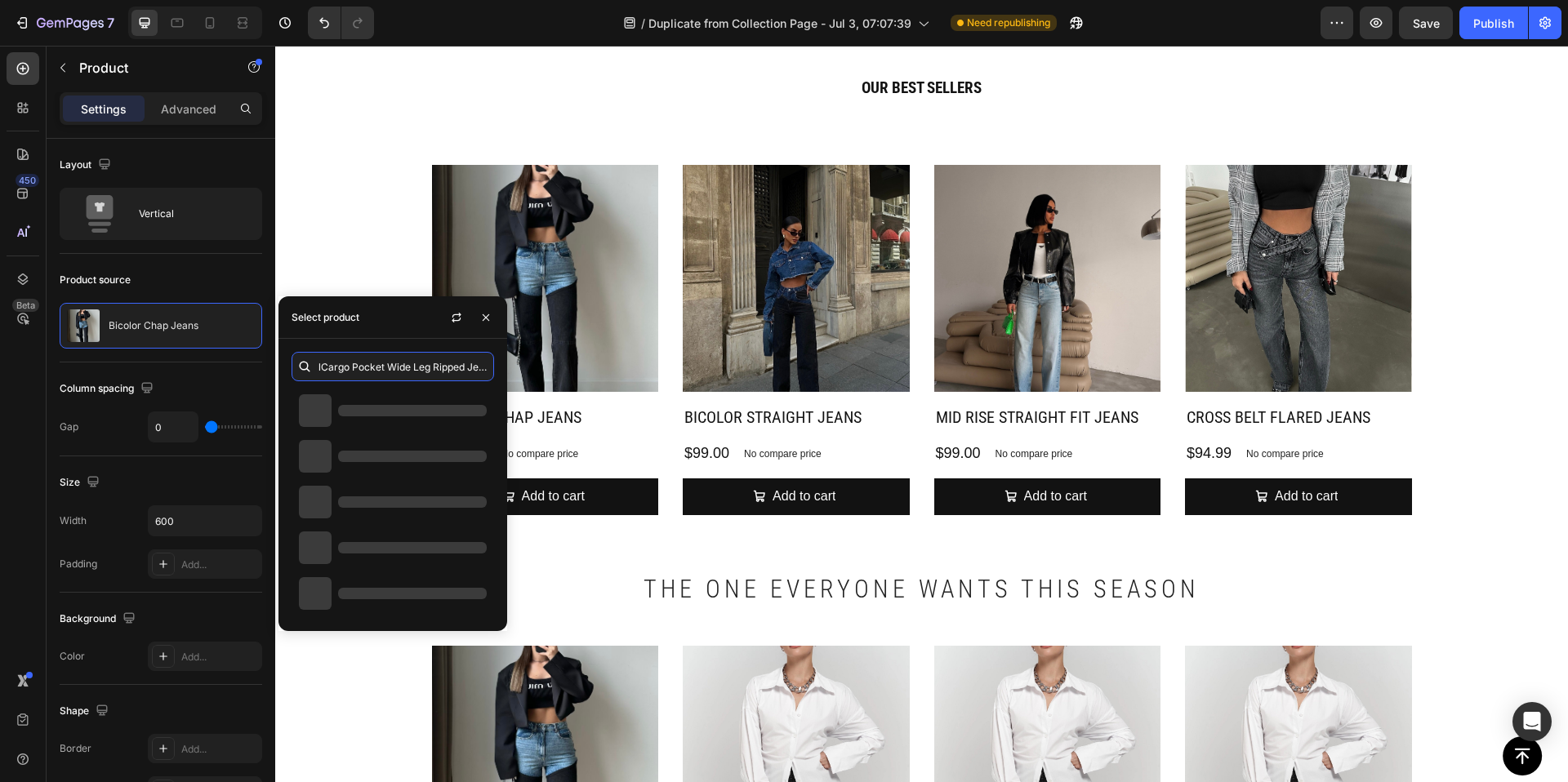drag, startPoint x: 334, startPoint y: 369, endPoint x: 297, endPoint y: 366, distance: 37.12142 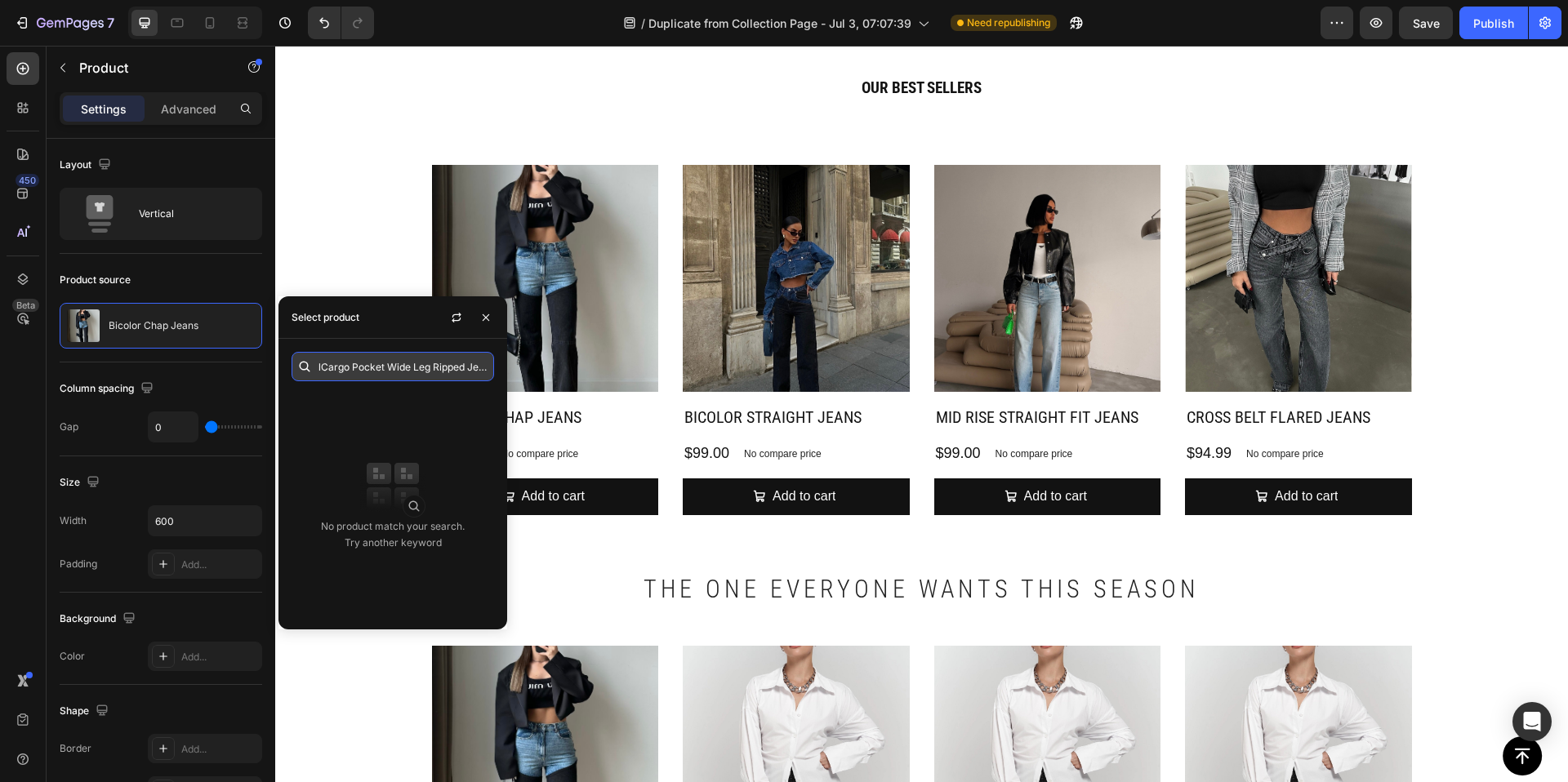 click on "lCargo Pocket Wide Leg Ripped Jeans" at bounding box center (393, 367) 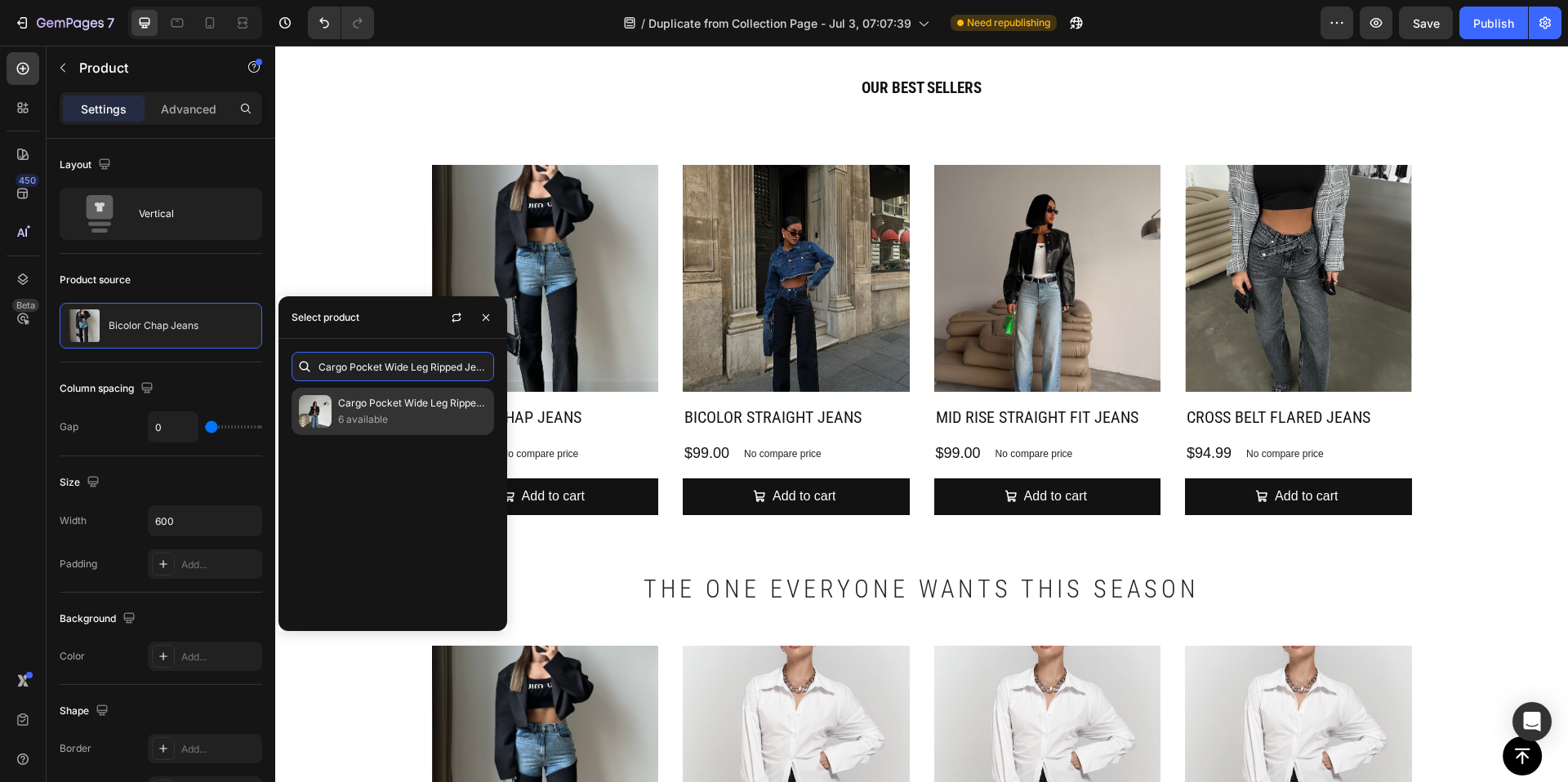 type on "Cargo Pocket Wide Leg Ripped Jeans" 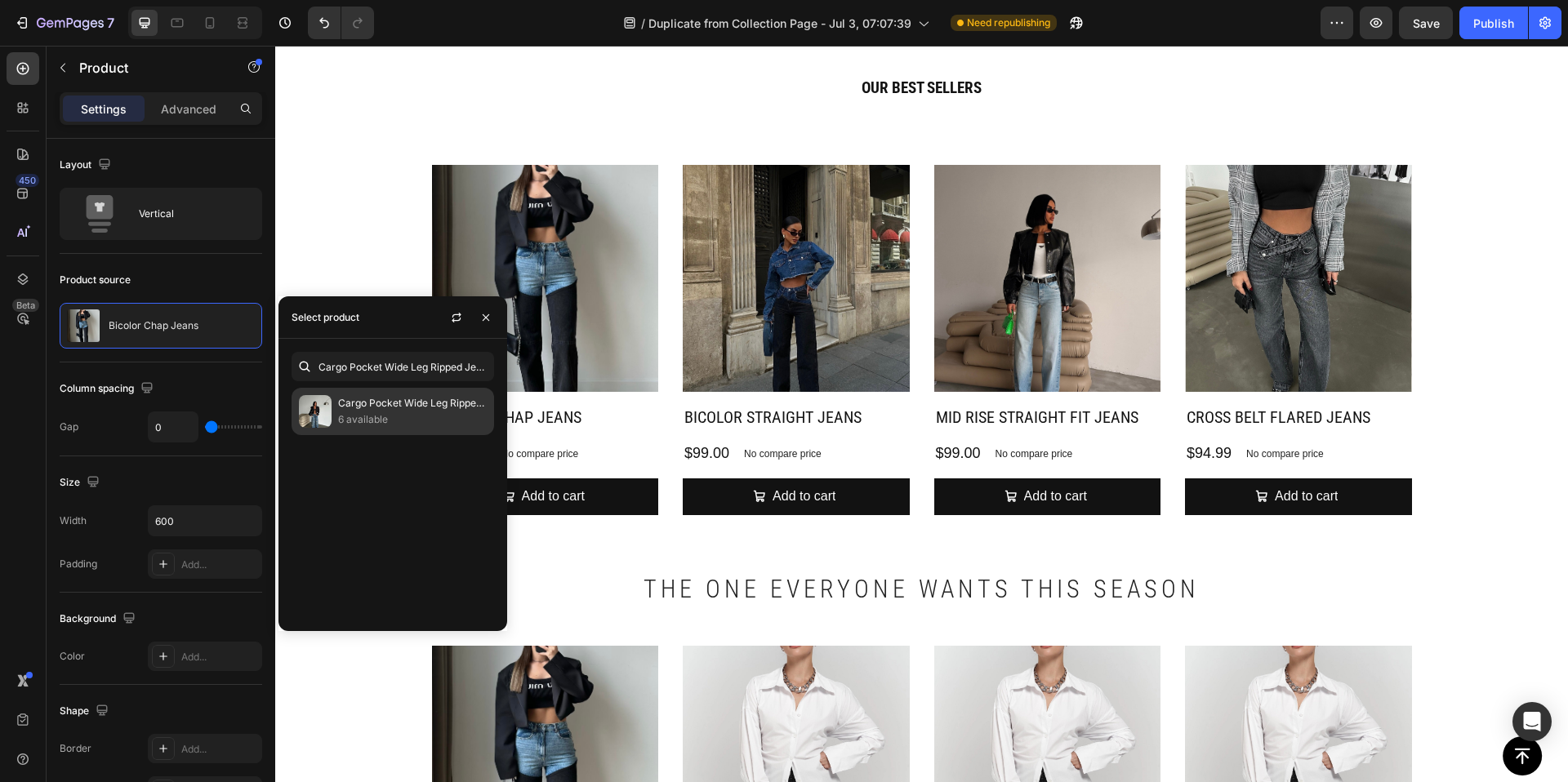 click on "6 available" at bounding box center (412, 420) 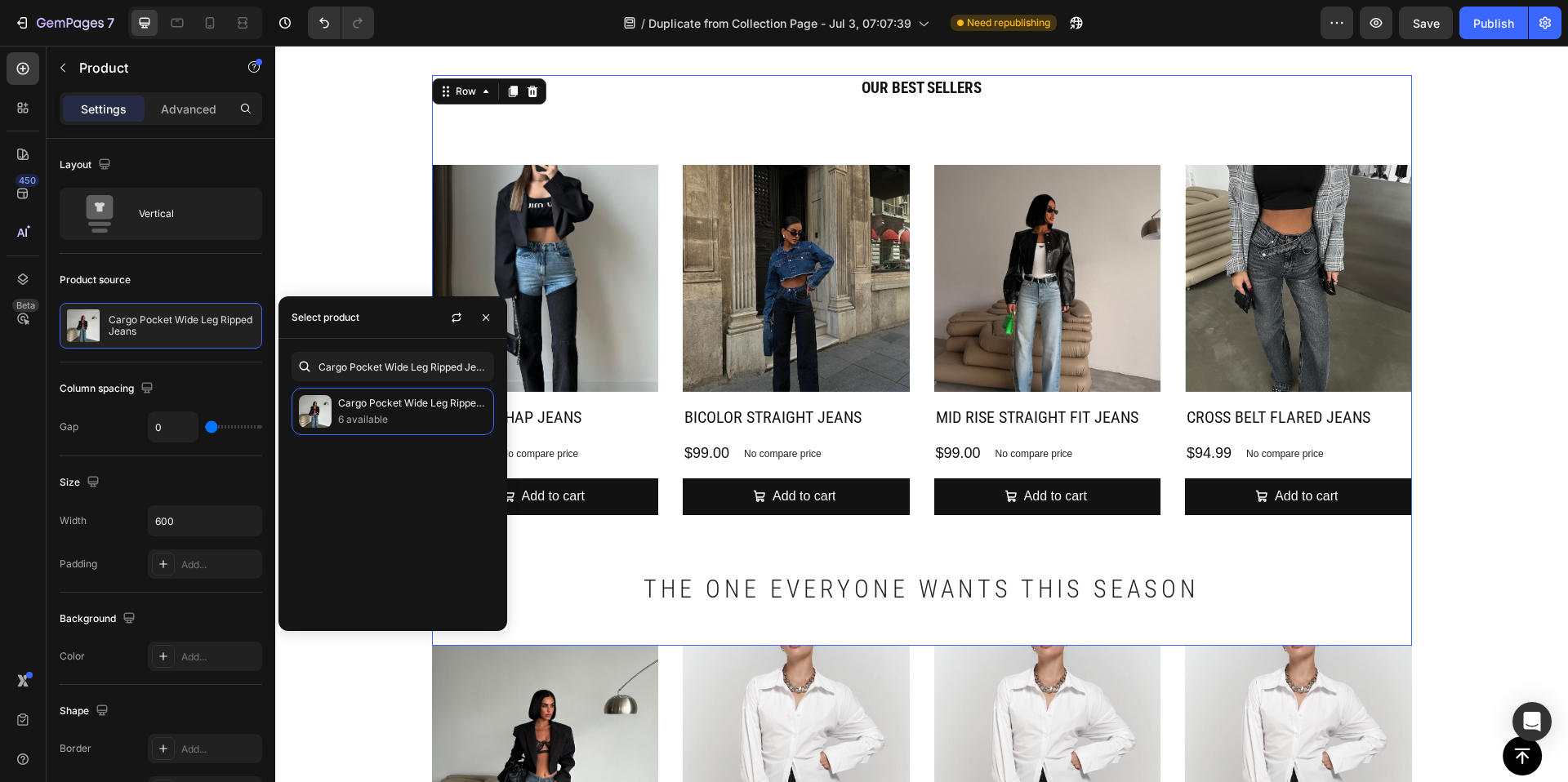 click on "OUR BEST SELLERS Heading Product Images Bicolor Chap Jeans Product Title $109.00 Product Price Product Price No compare price Product Price Row
Add to cart Add to Cart Product Product Images Bicolor Straight Jeans Product Title $99.00 Product Price Product Price No compare price Product Price Row
Add to cart Add to Cart Product Product Images Mid Rise Straight Fit Jeans Product Title $99.00 Product Price Product Price No compare price Product Price Row
Add to cart Add to Cart Product Product Images Cross Belt Flared Jeans Product Title $94.99 Product Price Product Price No compare price Product Price Row
Add to cart Add to Cart Product Row The one everyone wants this season Heading" at bounding box center (922, 361) 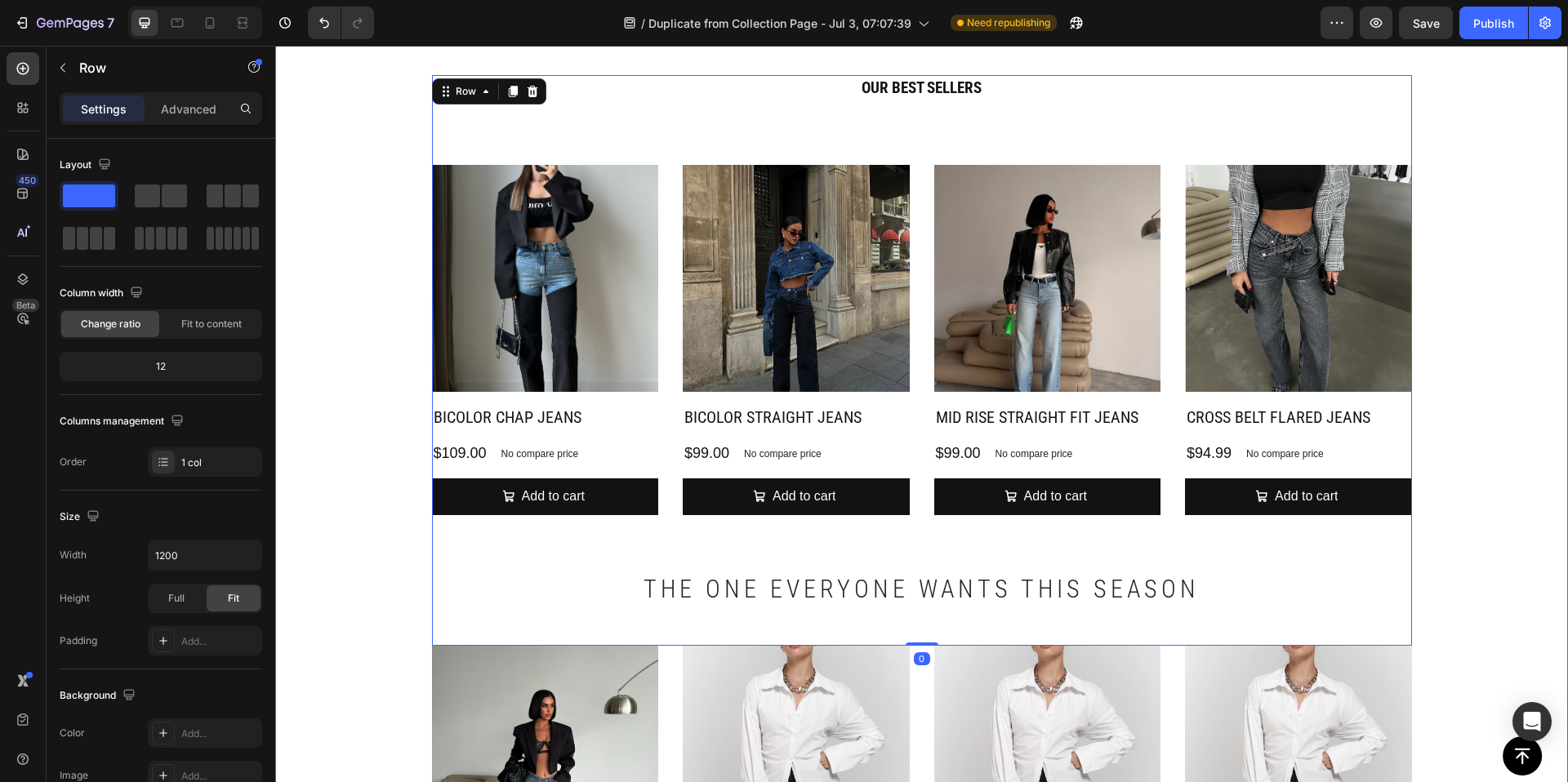 scroll, scrollTop: 1986, scrollLeft: 0, axis: vertical 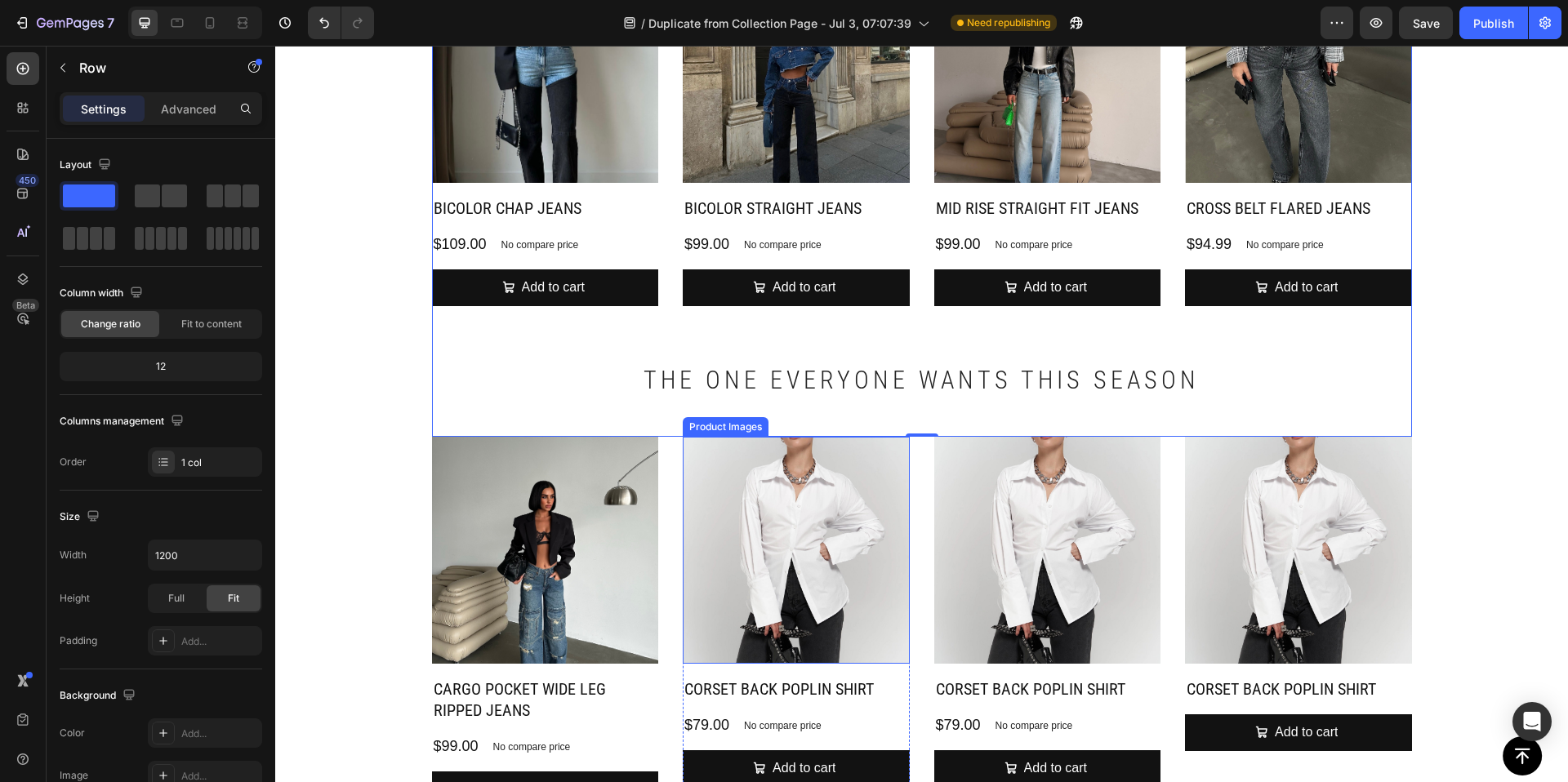 click at bounding box center [796, 550] 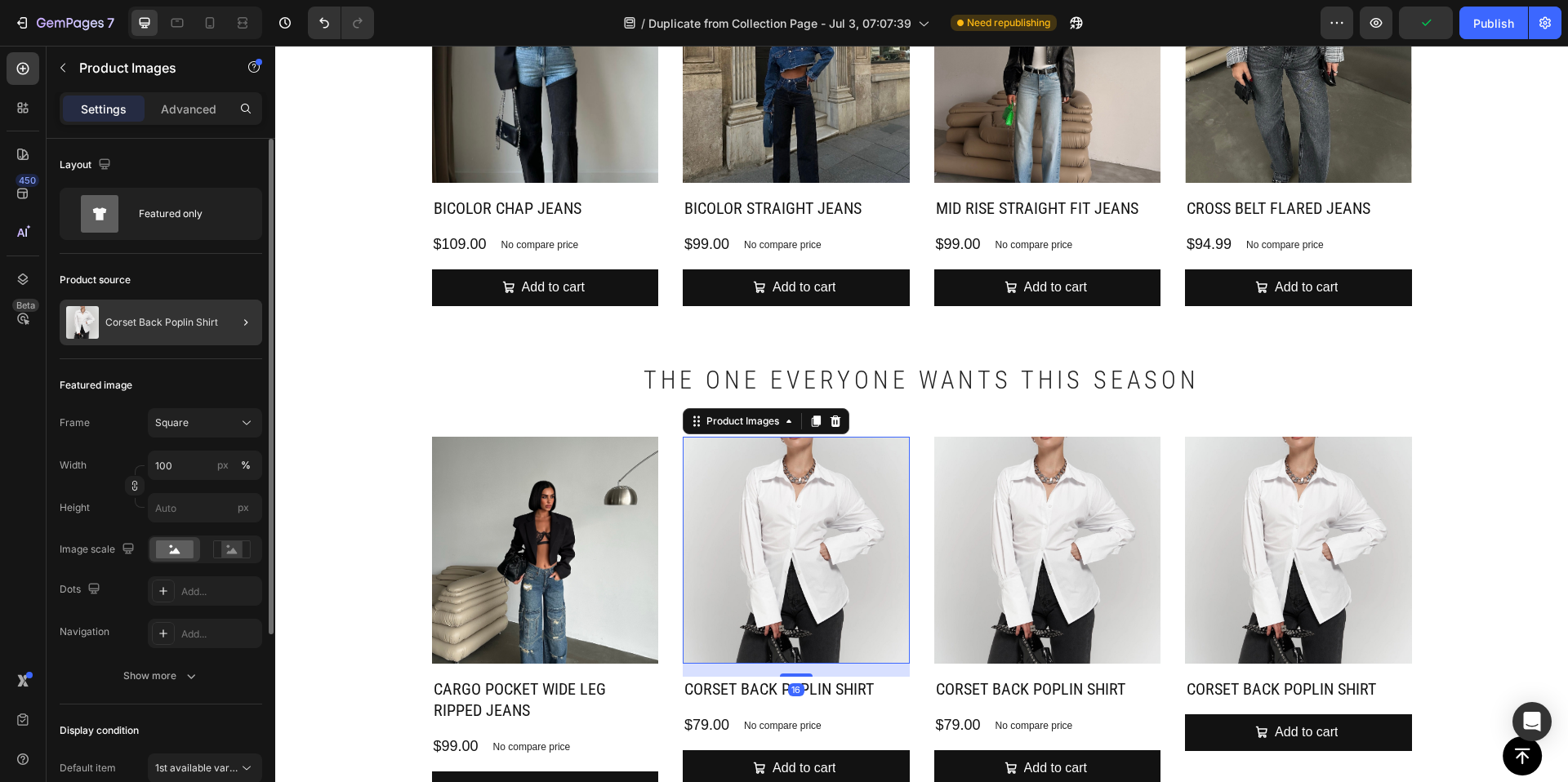 click 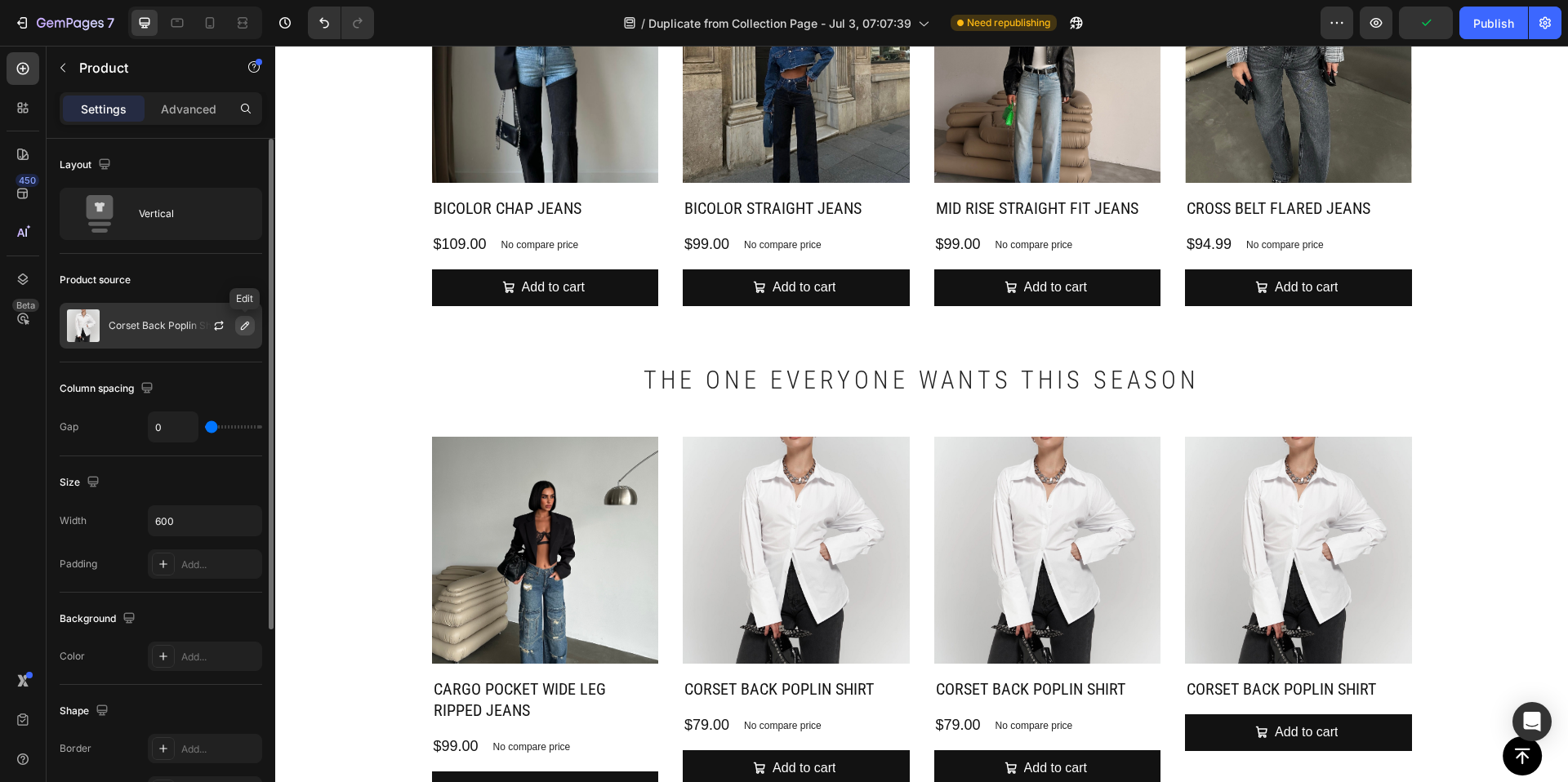 click 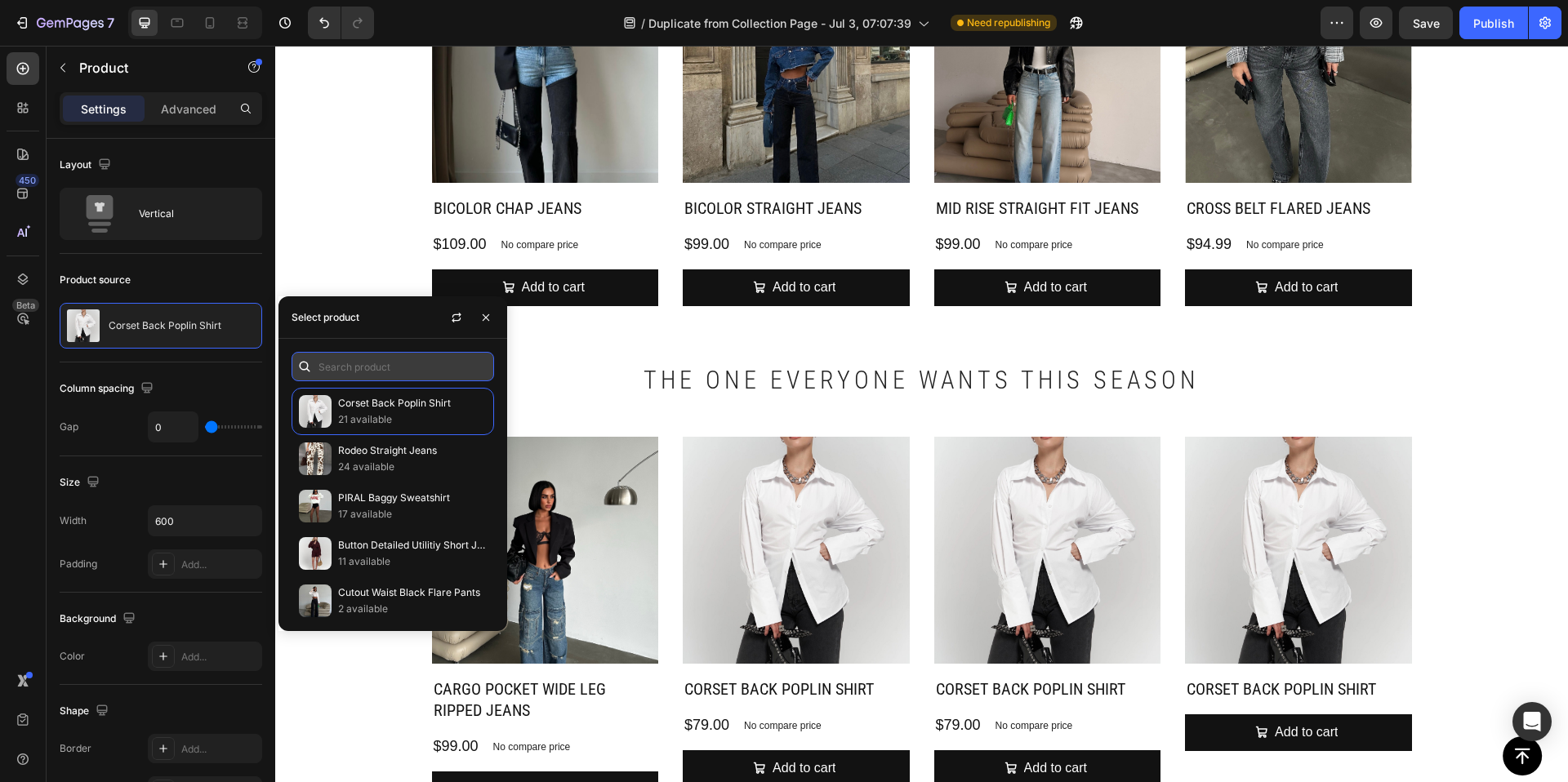 click at bounding box center [393, 367] 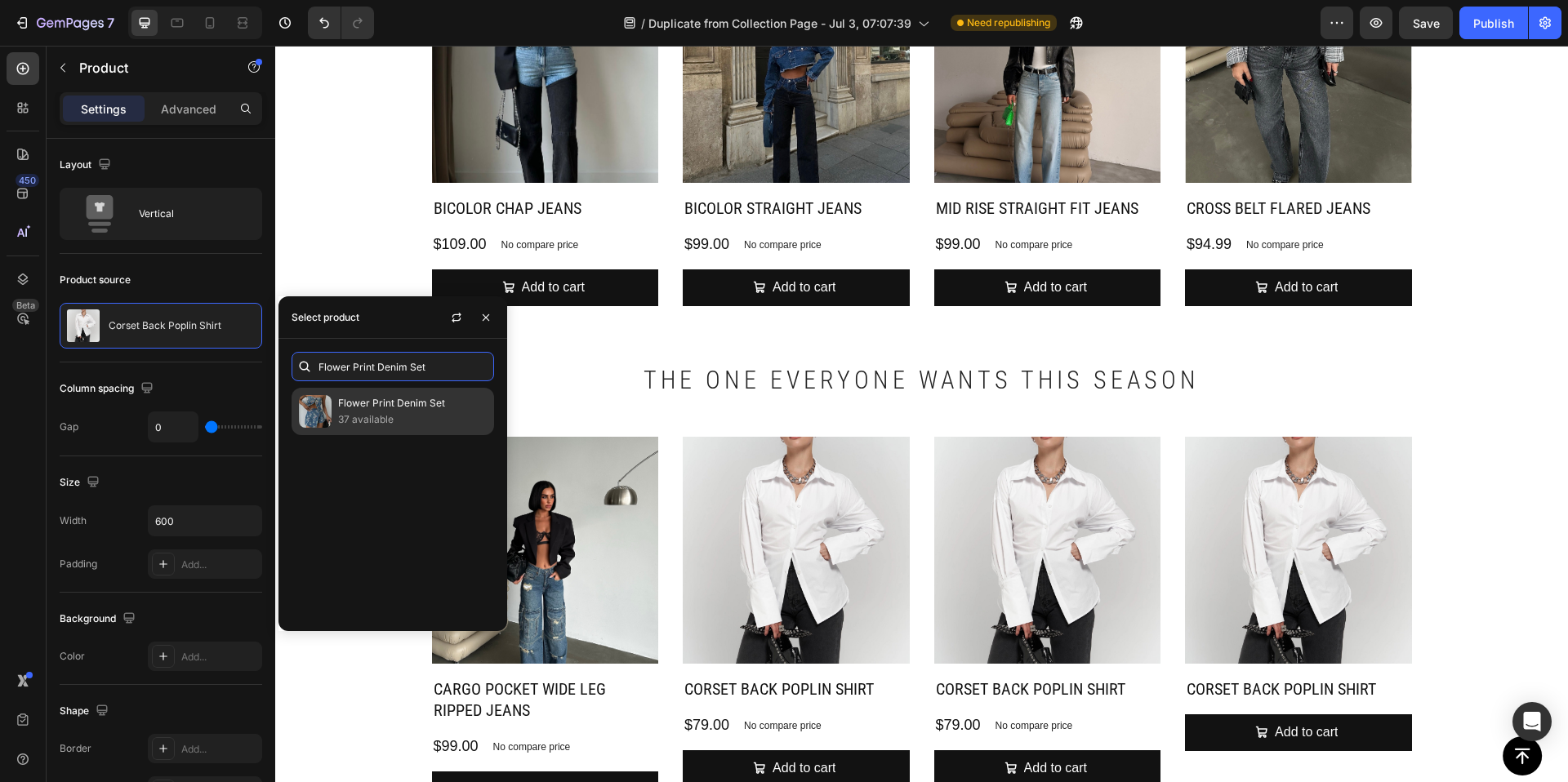 type on "Flower Print Denim Set" 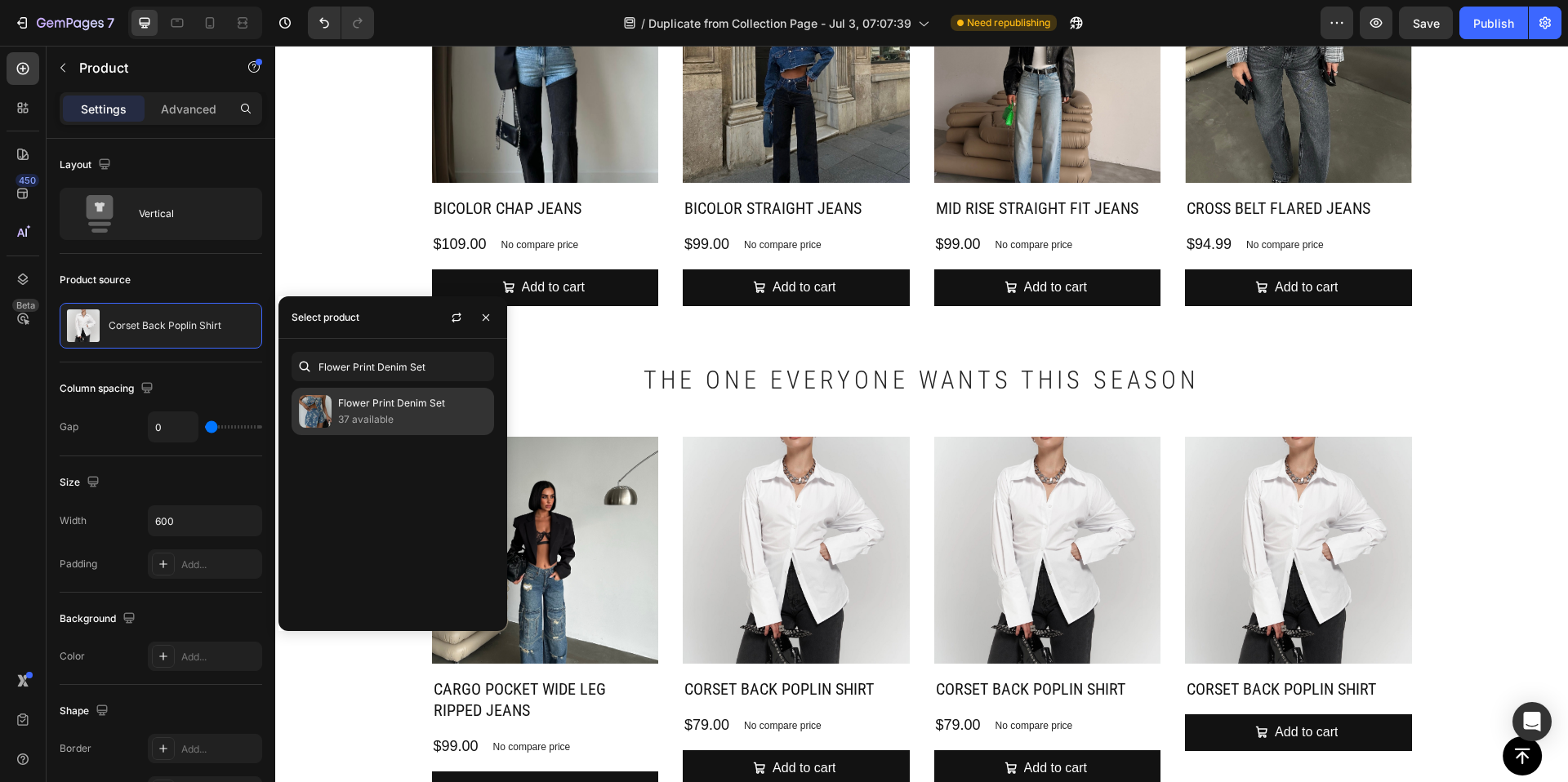 click on "Flower Print Denim Set" at bounding box center [412, 403] 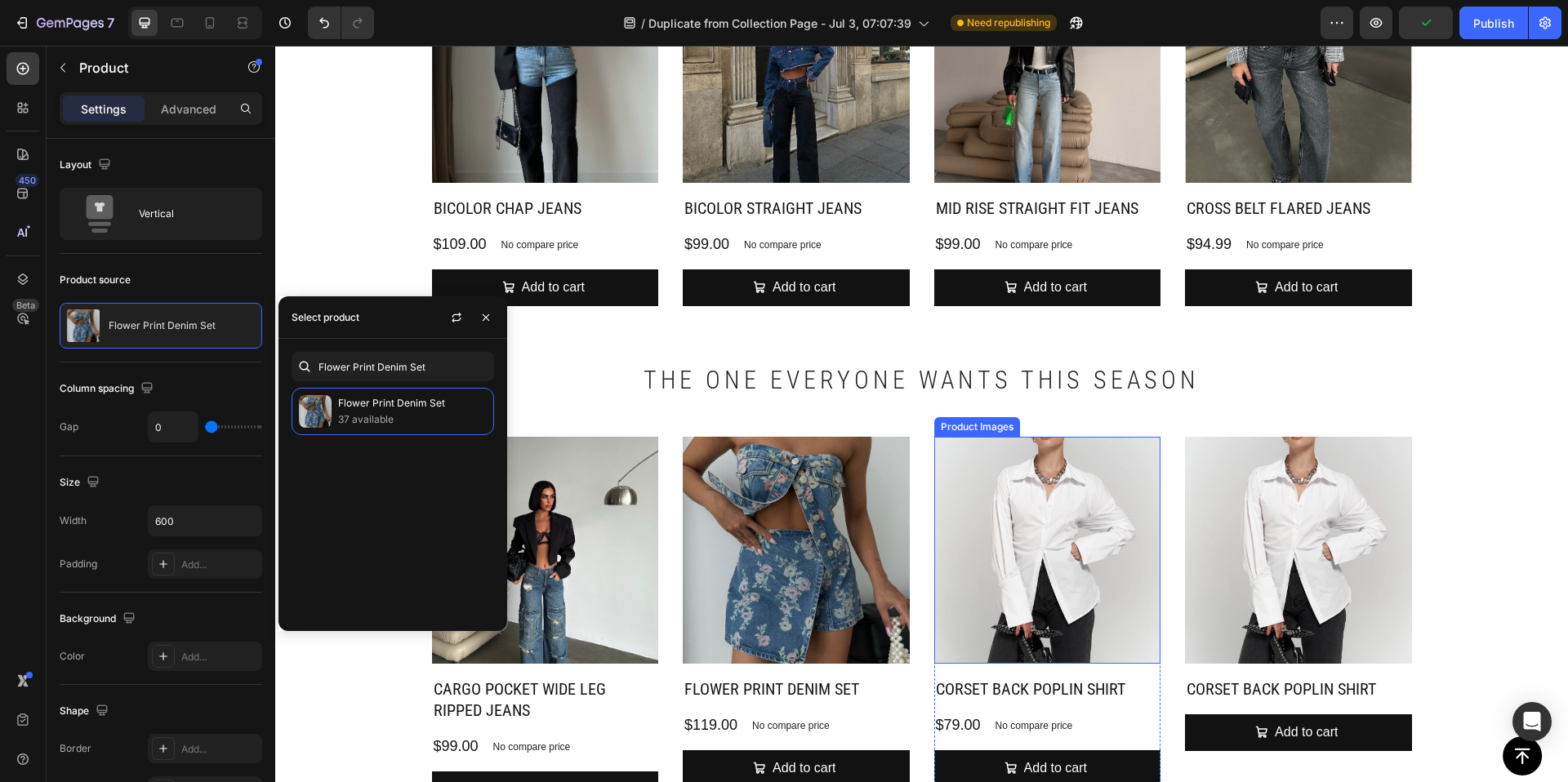 click at bounding box center (1048, 550) 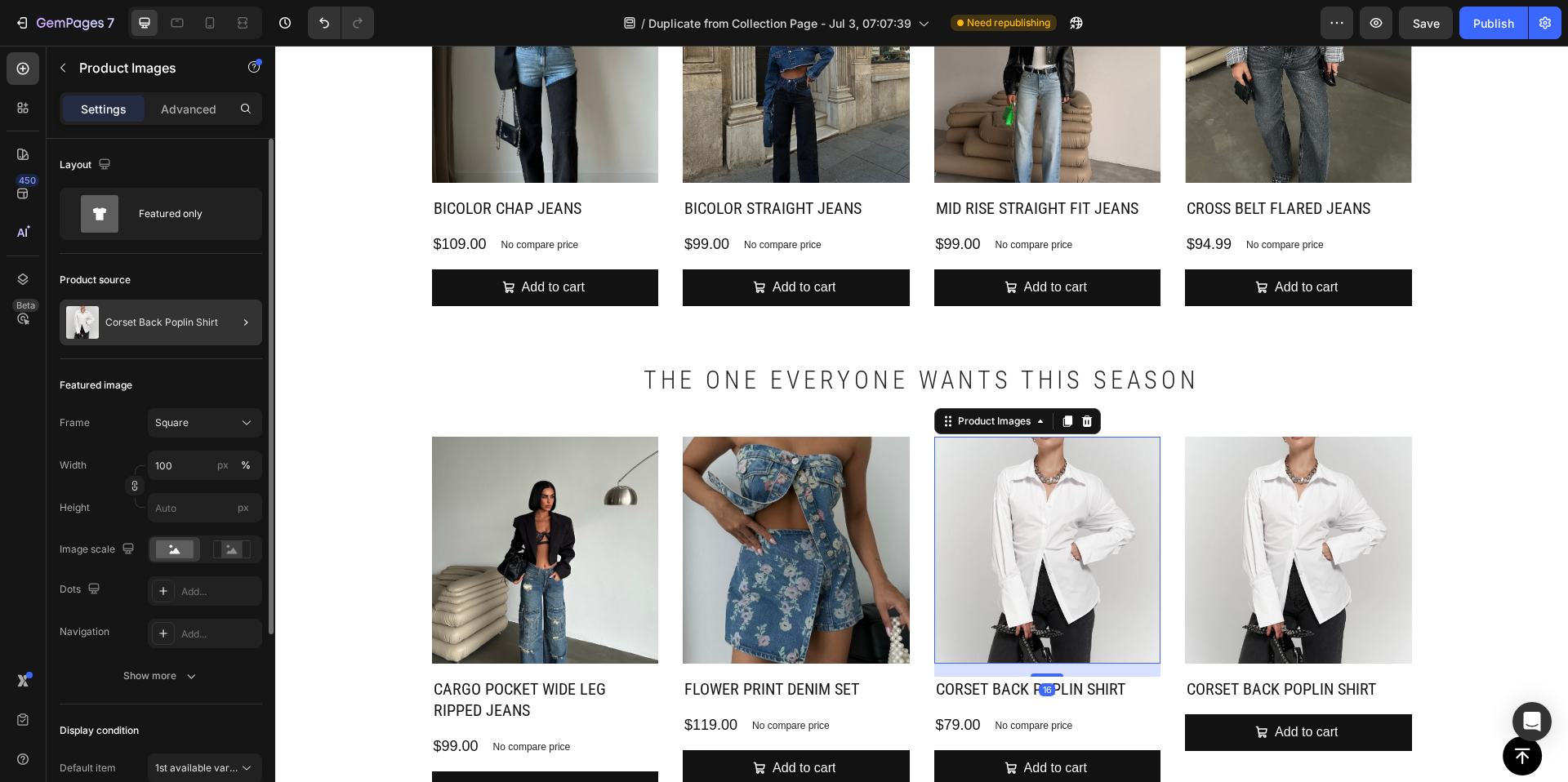 click 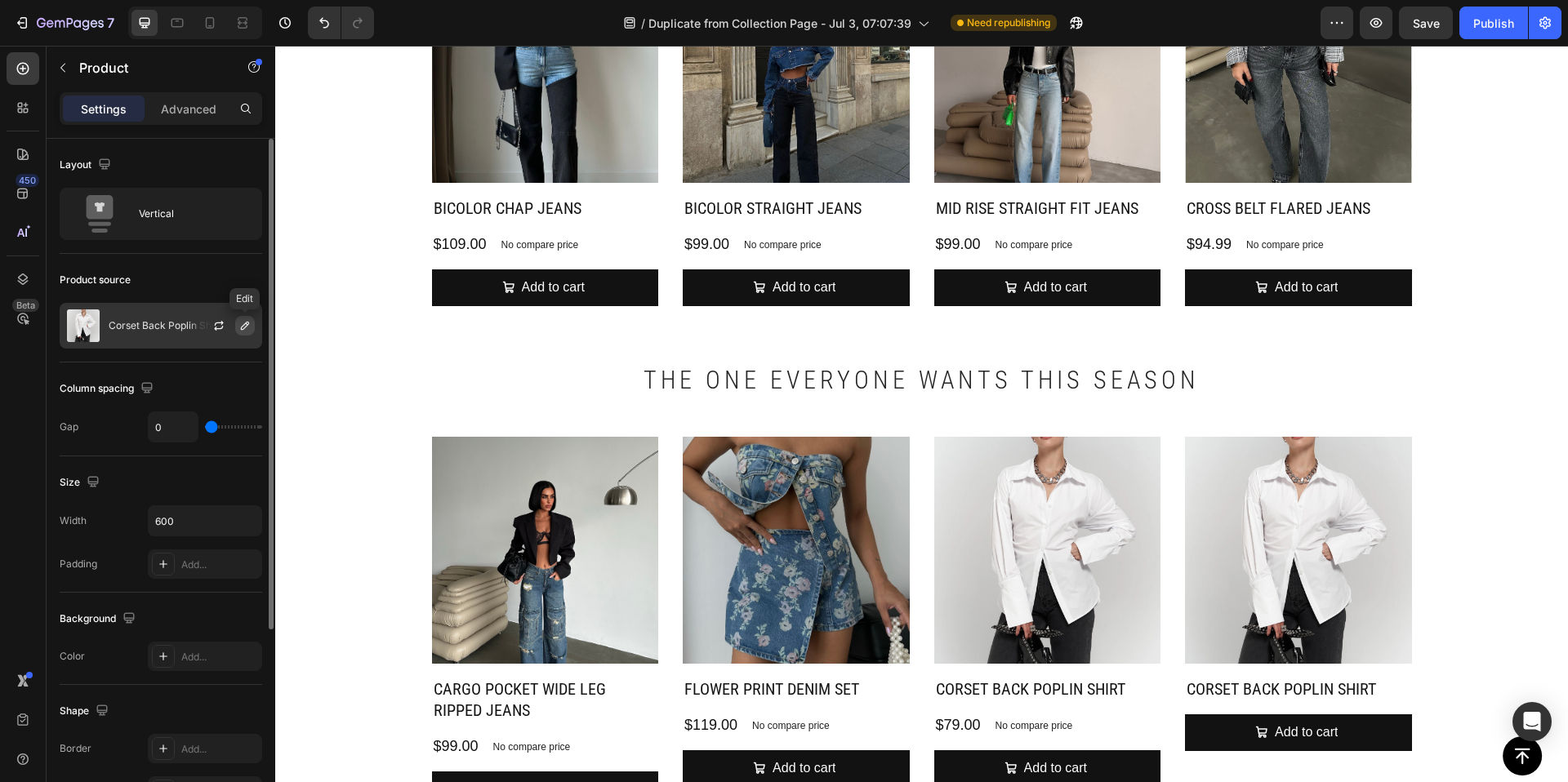 click 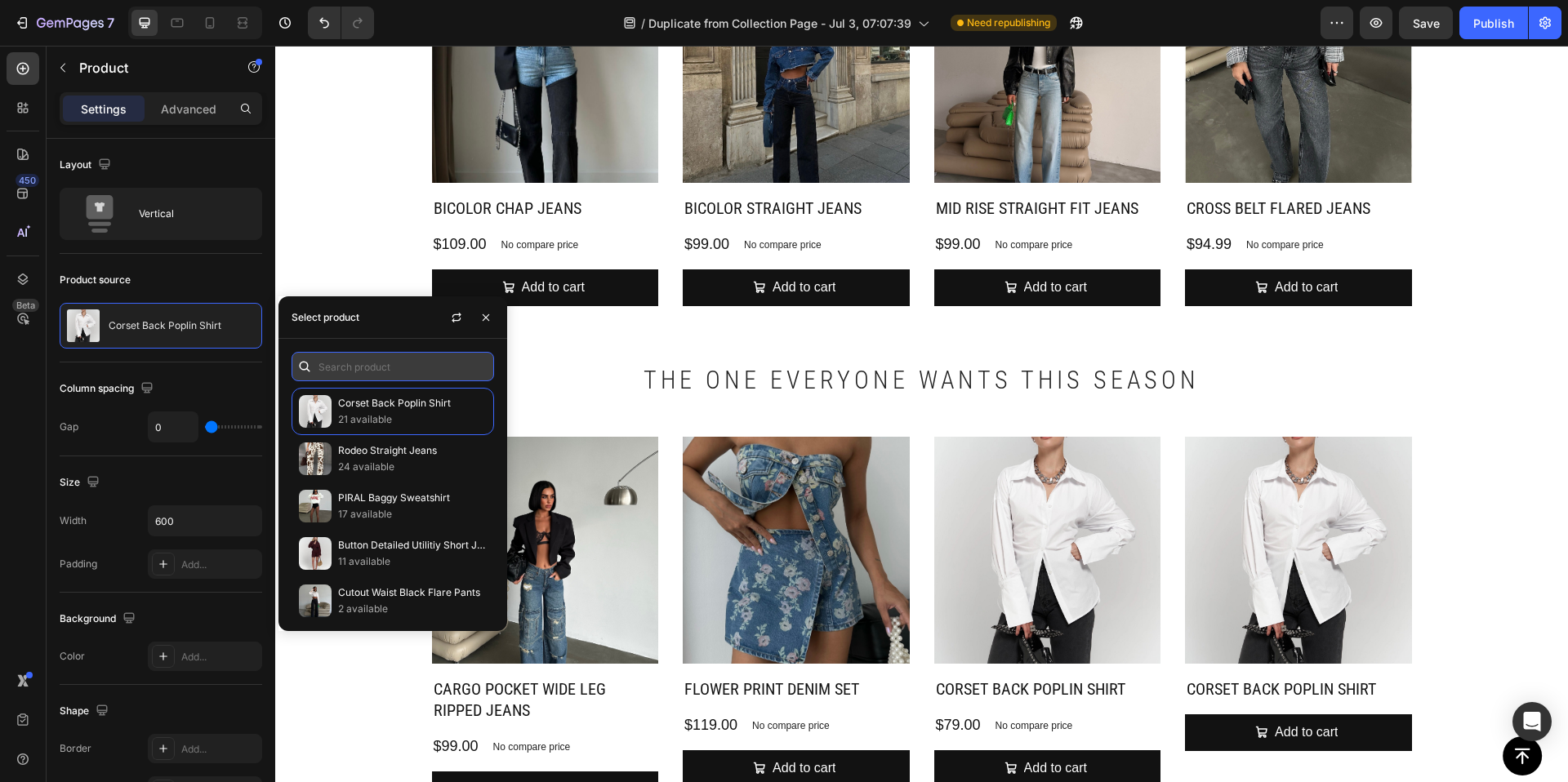 click at bounding box center [393, 367] 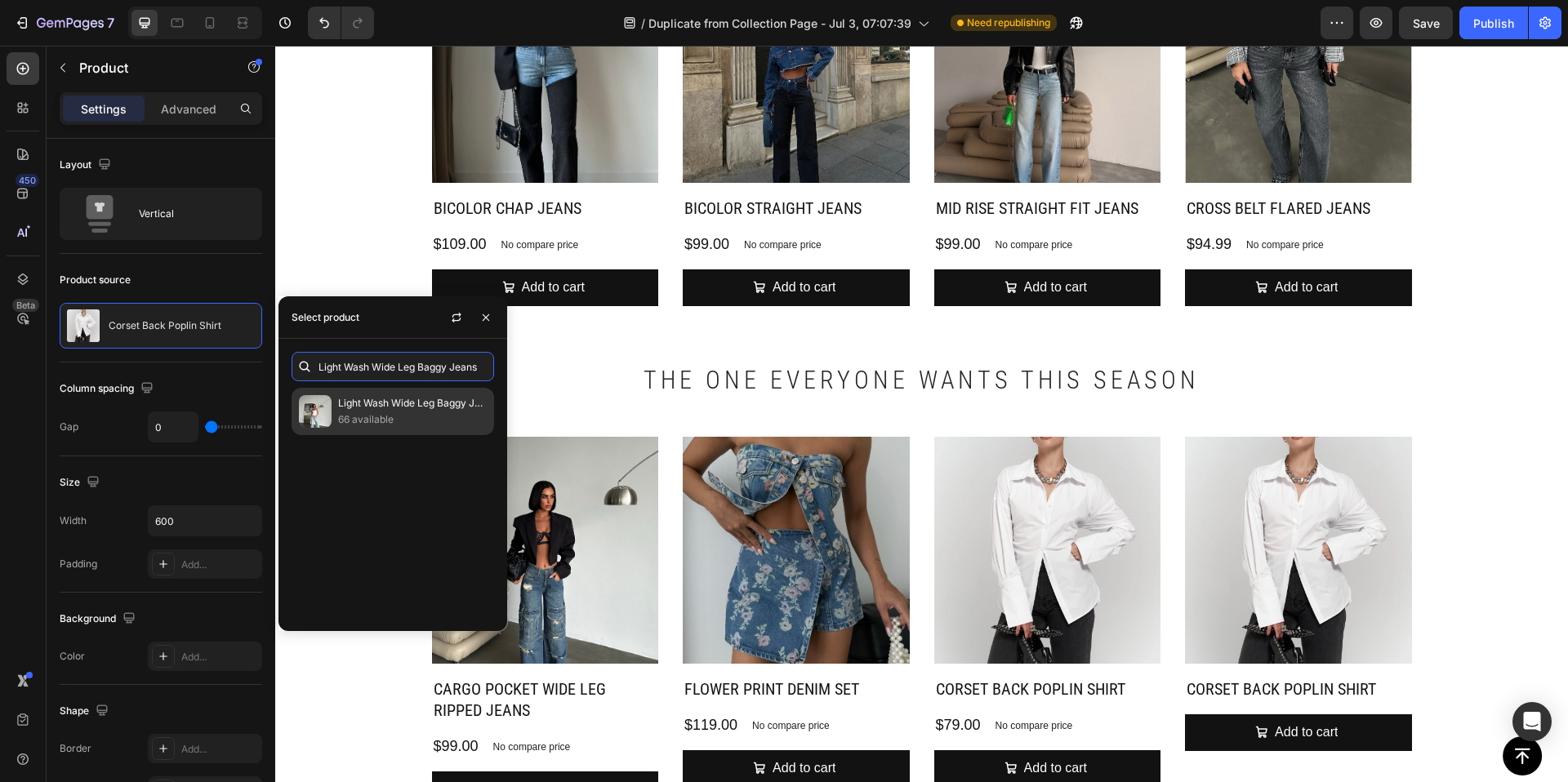 type on "Light Wash Wide Leg Baggy Jeans" 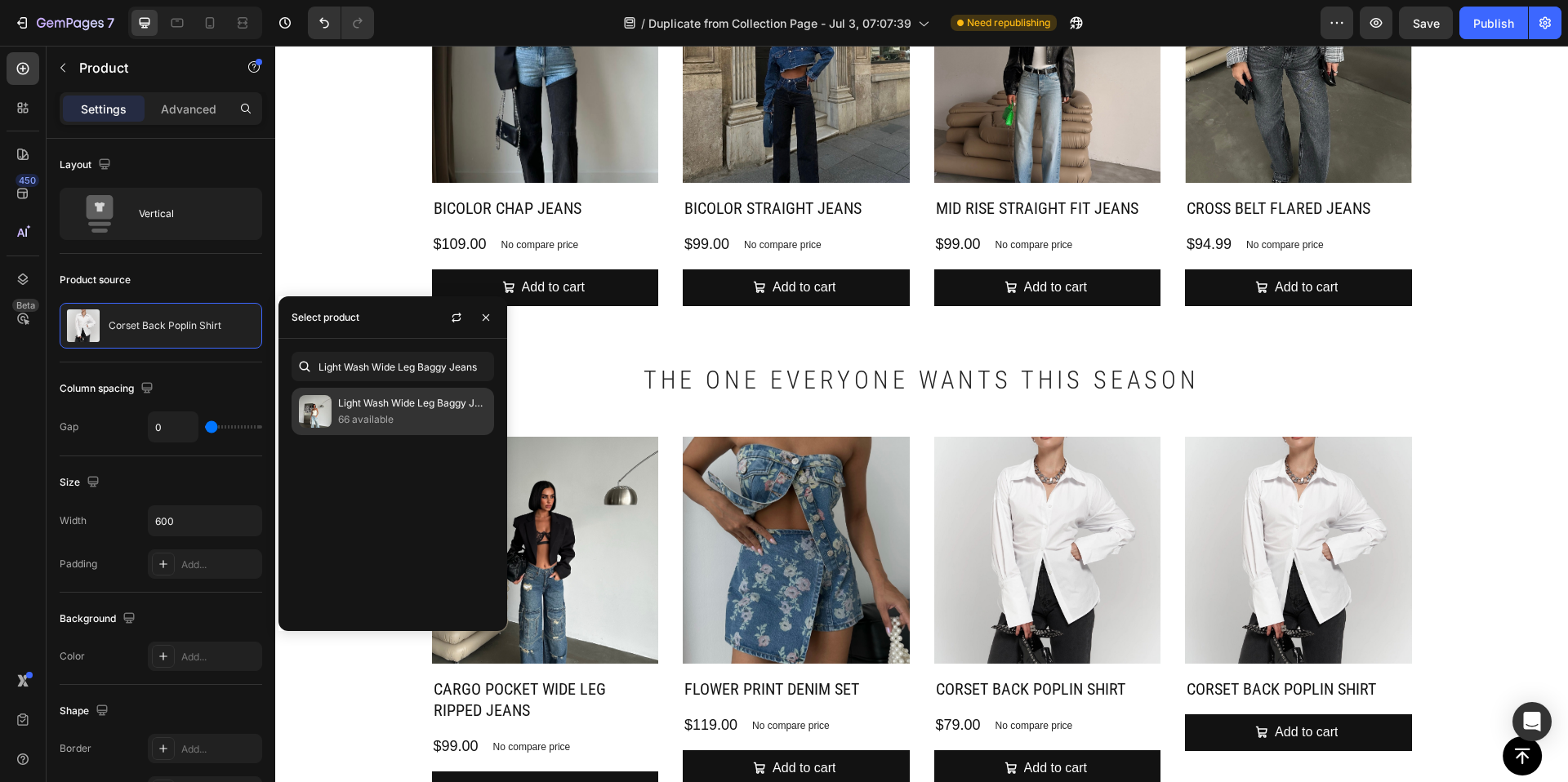 click on "Light Wash Wide Leg Baggy Jeans" at bounding box center [412, 403] 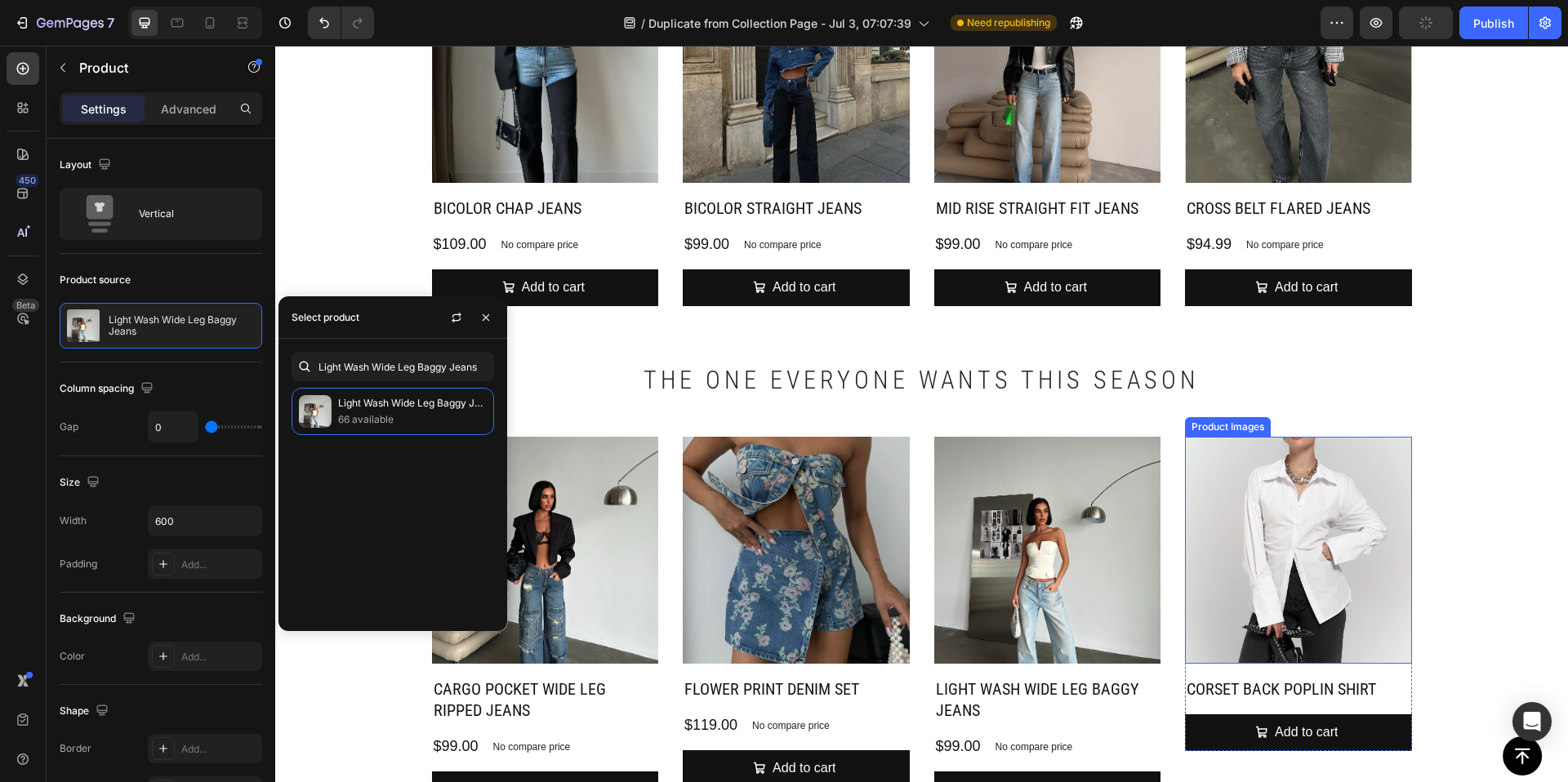click at bounding box center (1298, 550) 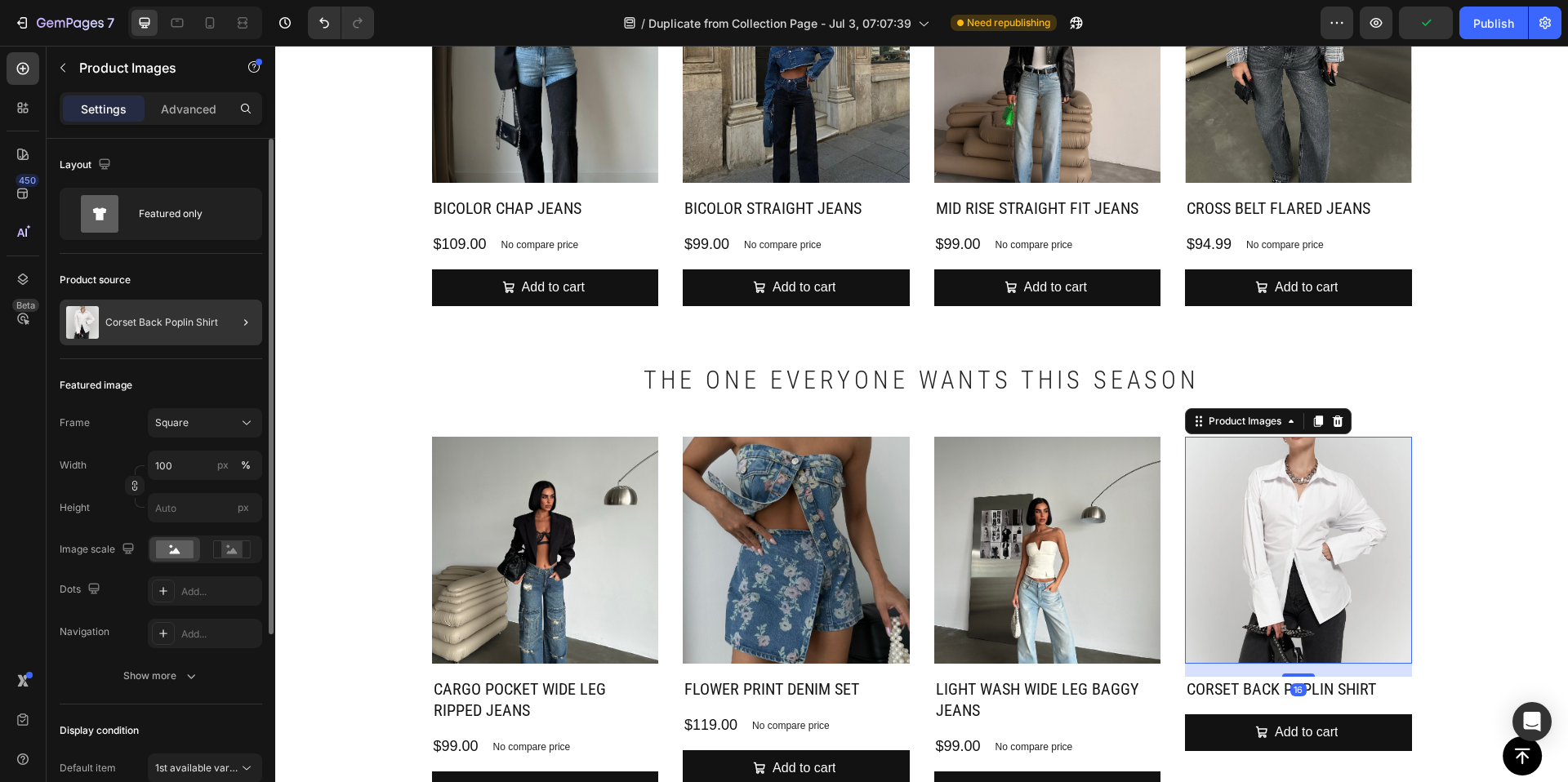 click 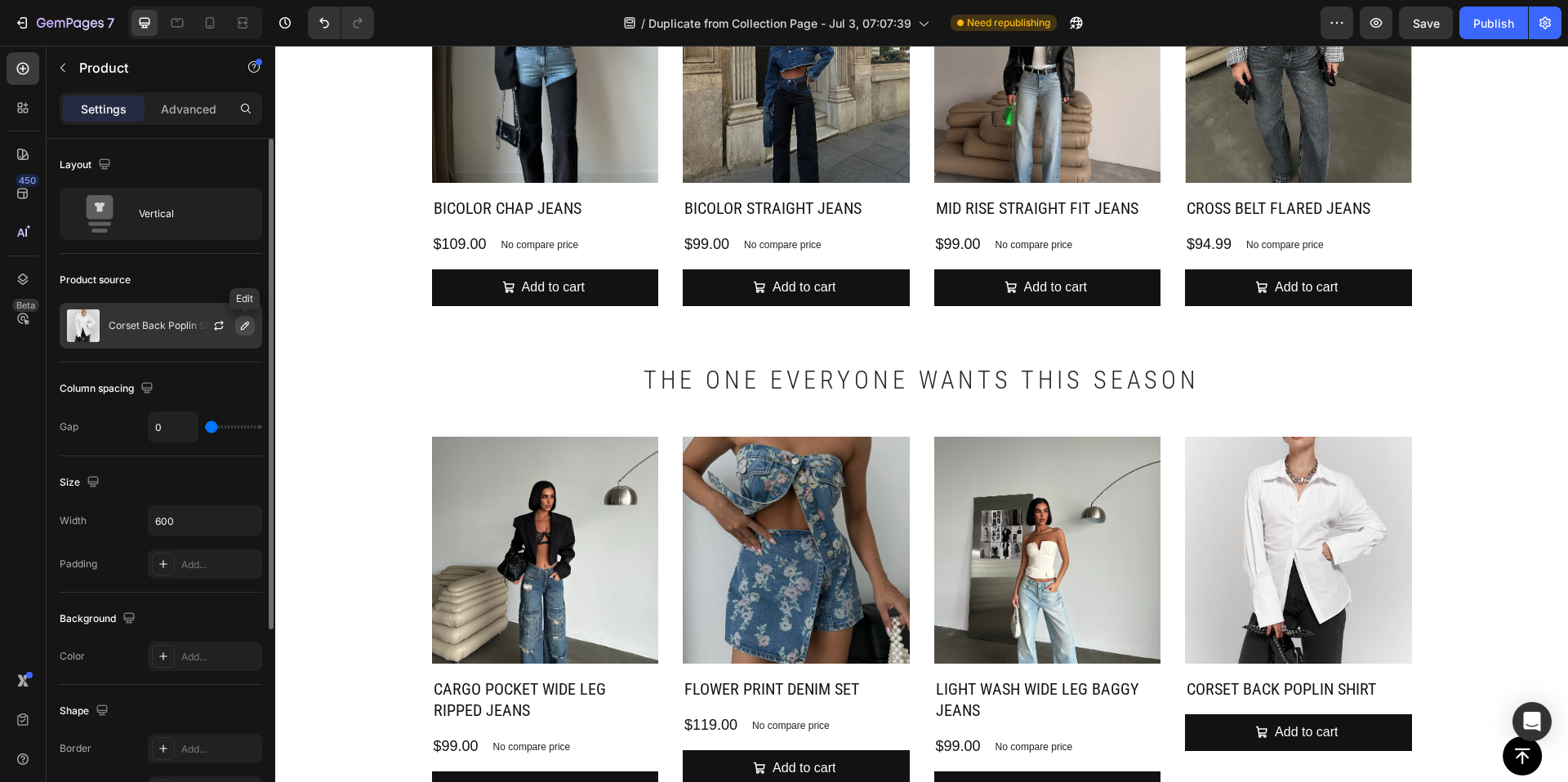 click 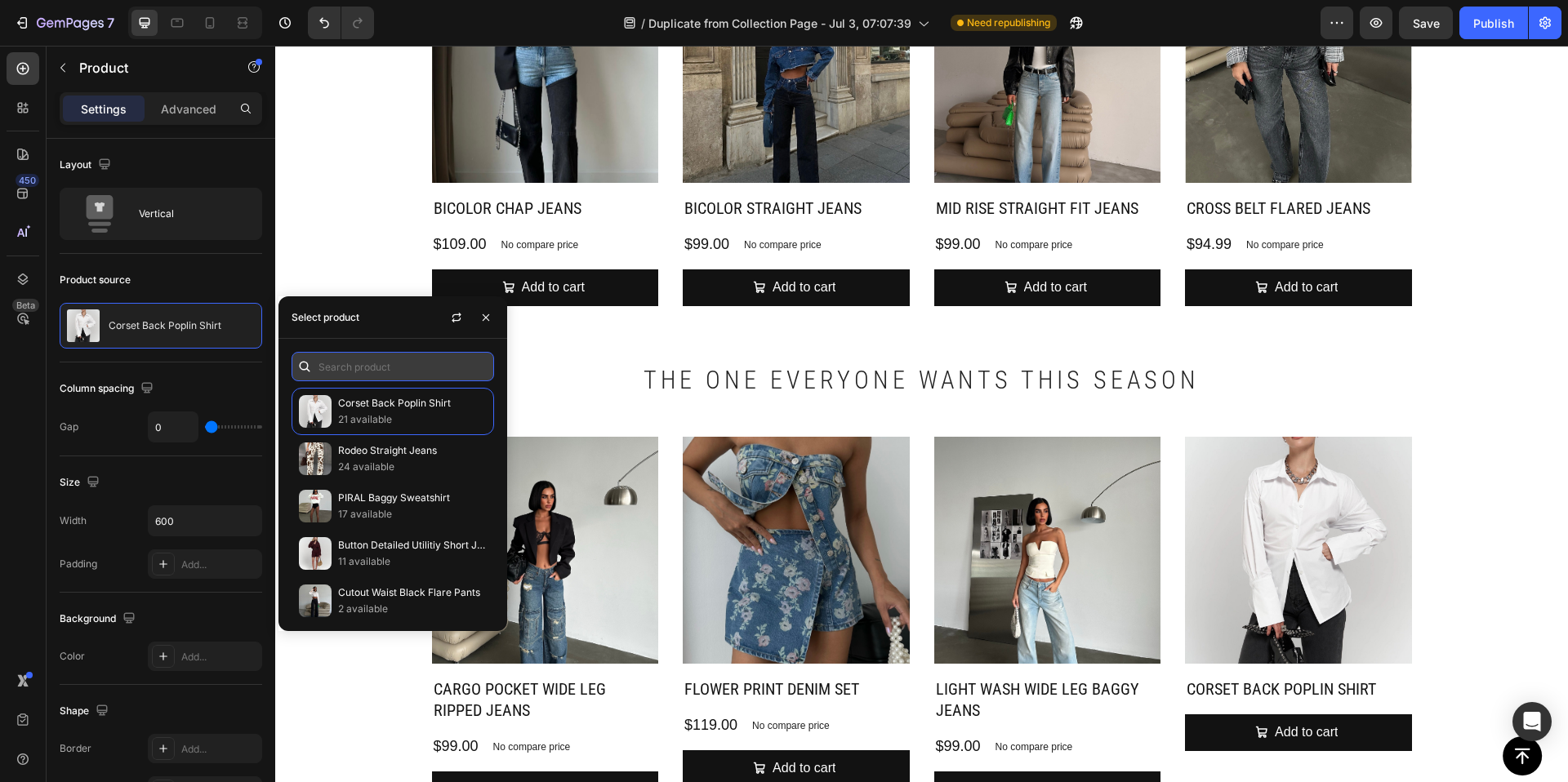 click at bounding box center (393, 367) 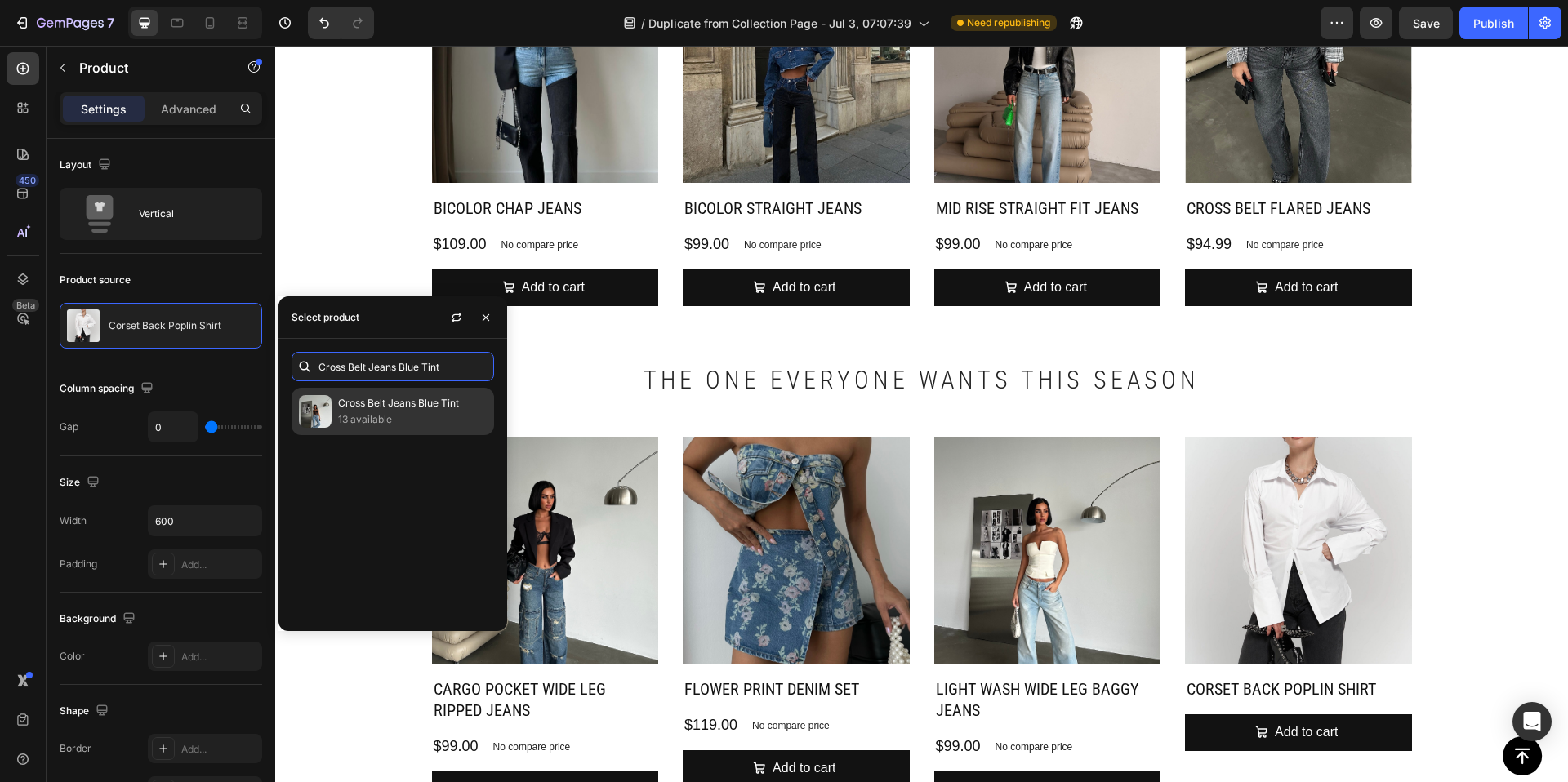 type on "Cross Belt Jeans Blue Tint" 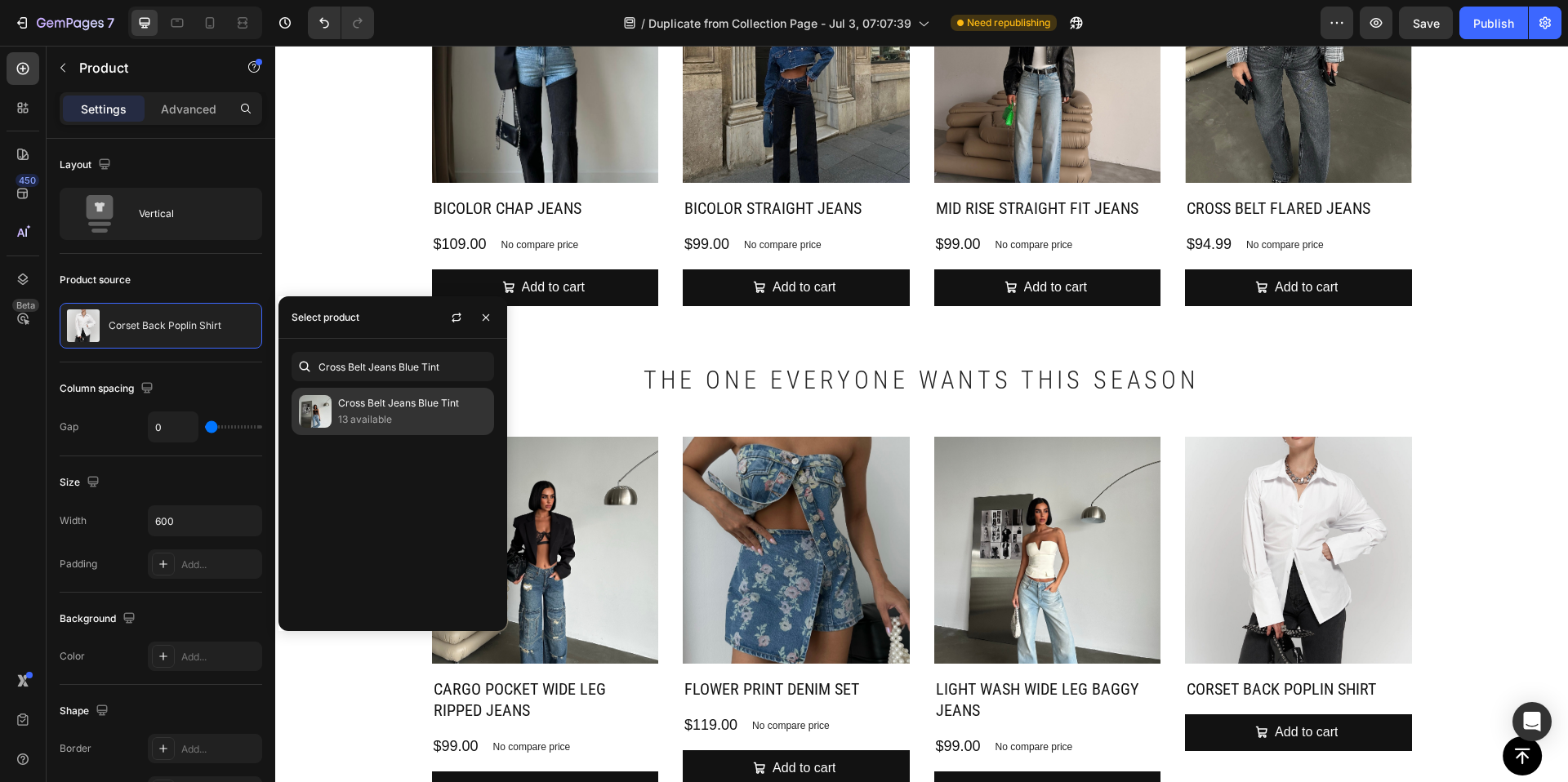 click on "13 available" at bounding box center [412, 420] 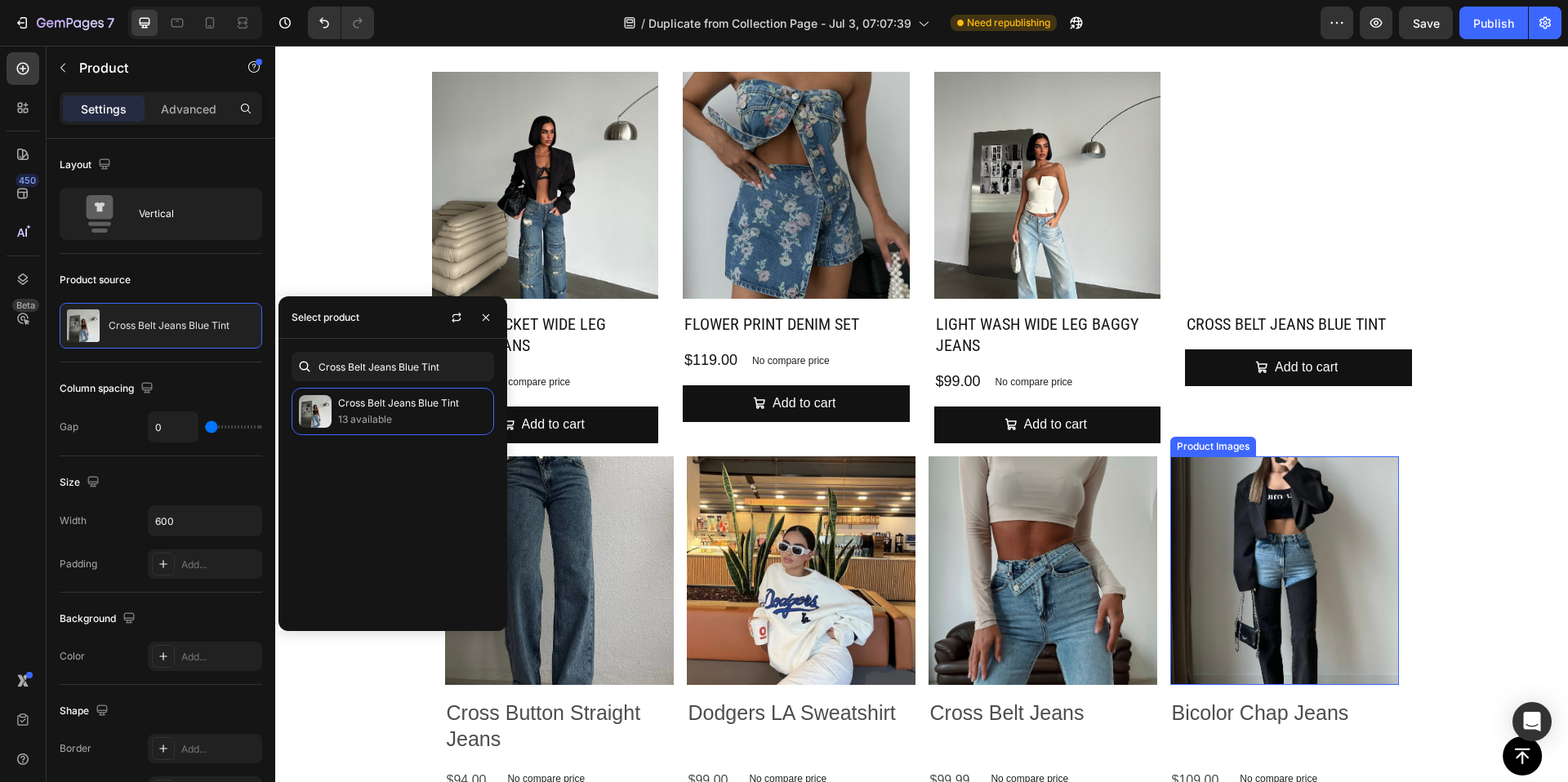 scroll, scrollTop: 2389, scrollLeft: 0, axis: vertical 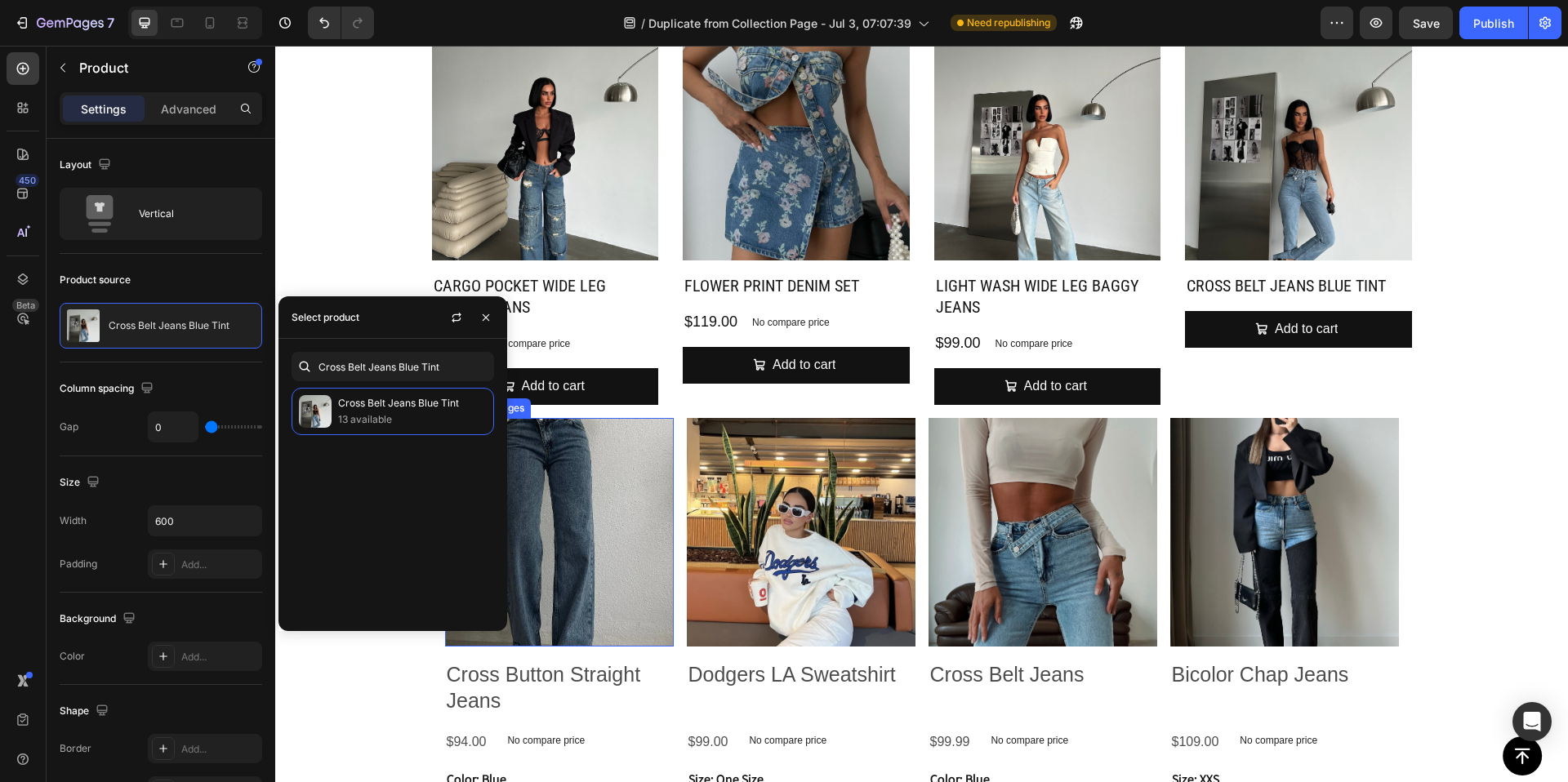 click at bounding box center [559, 532] 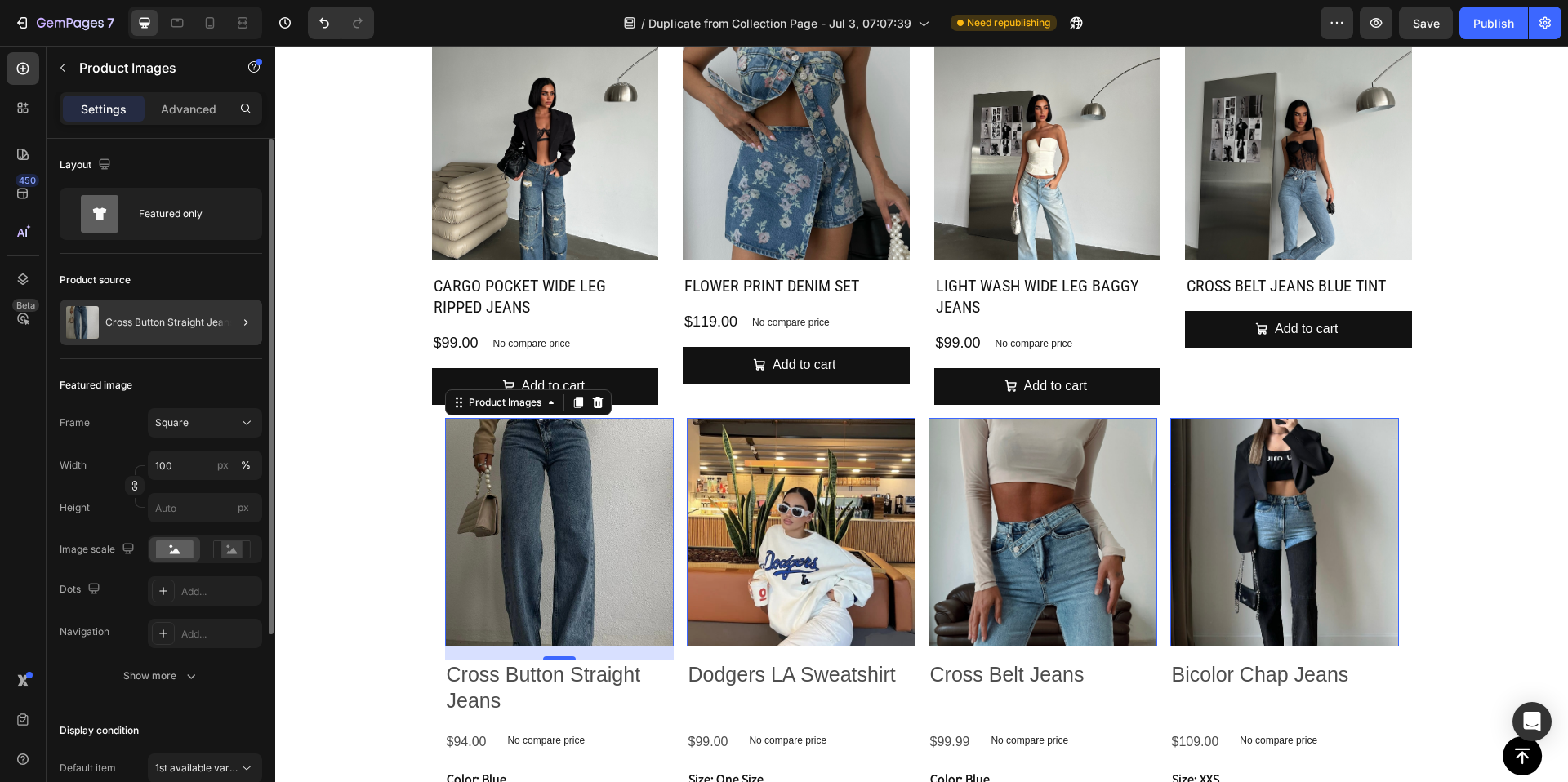 click 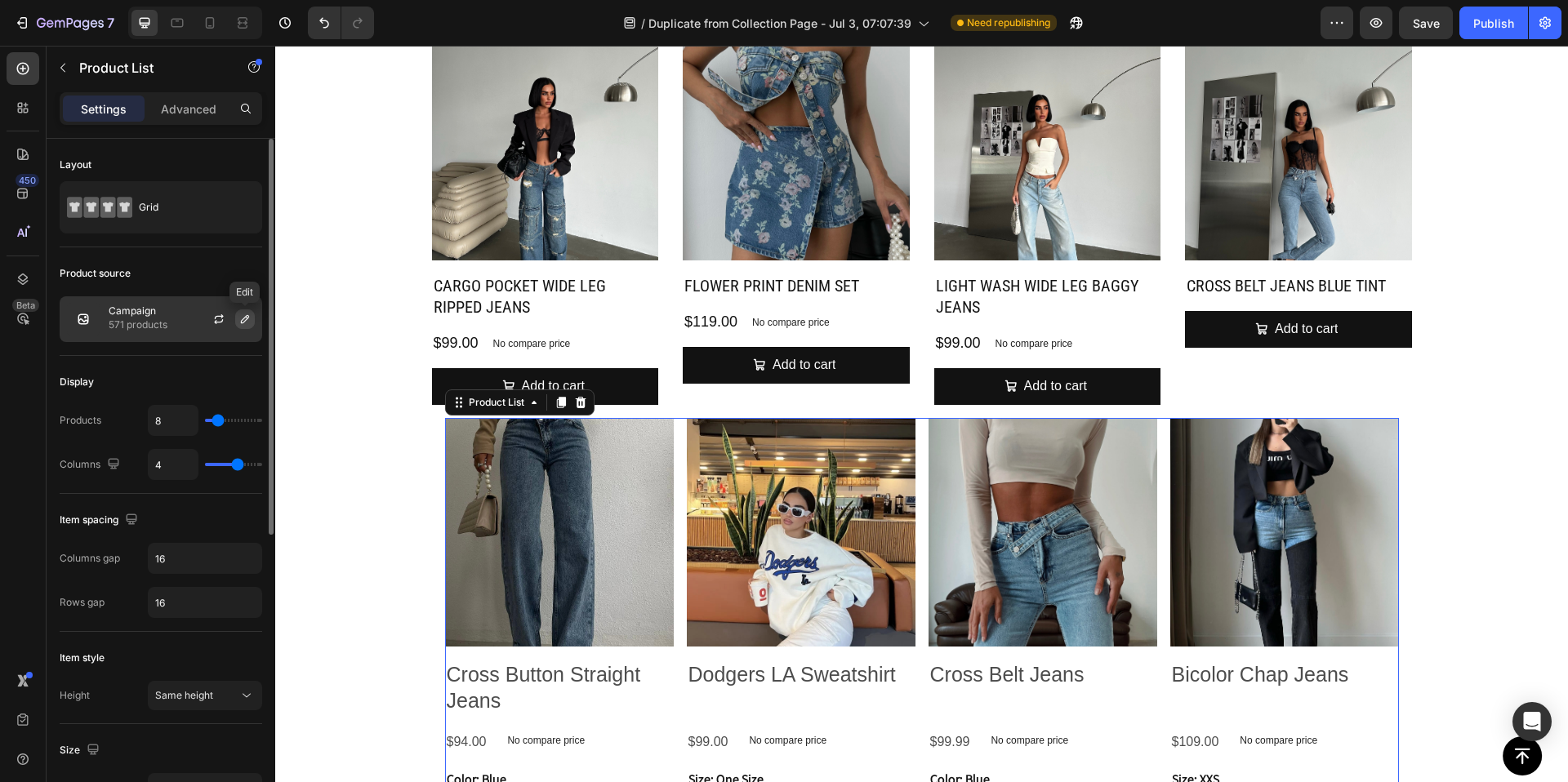 click 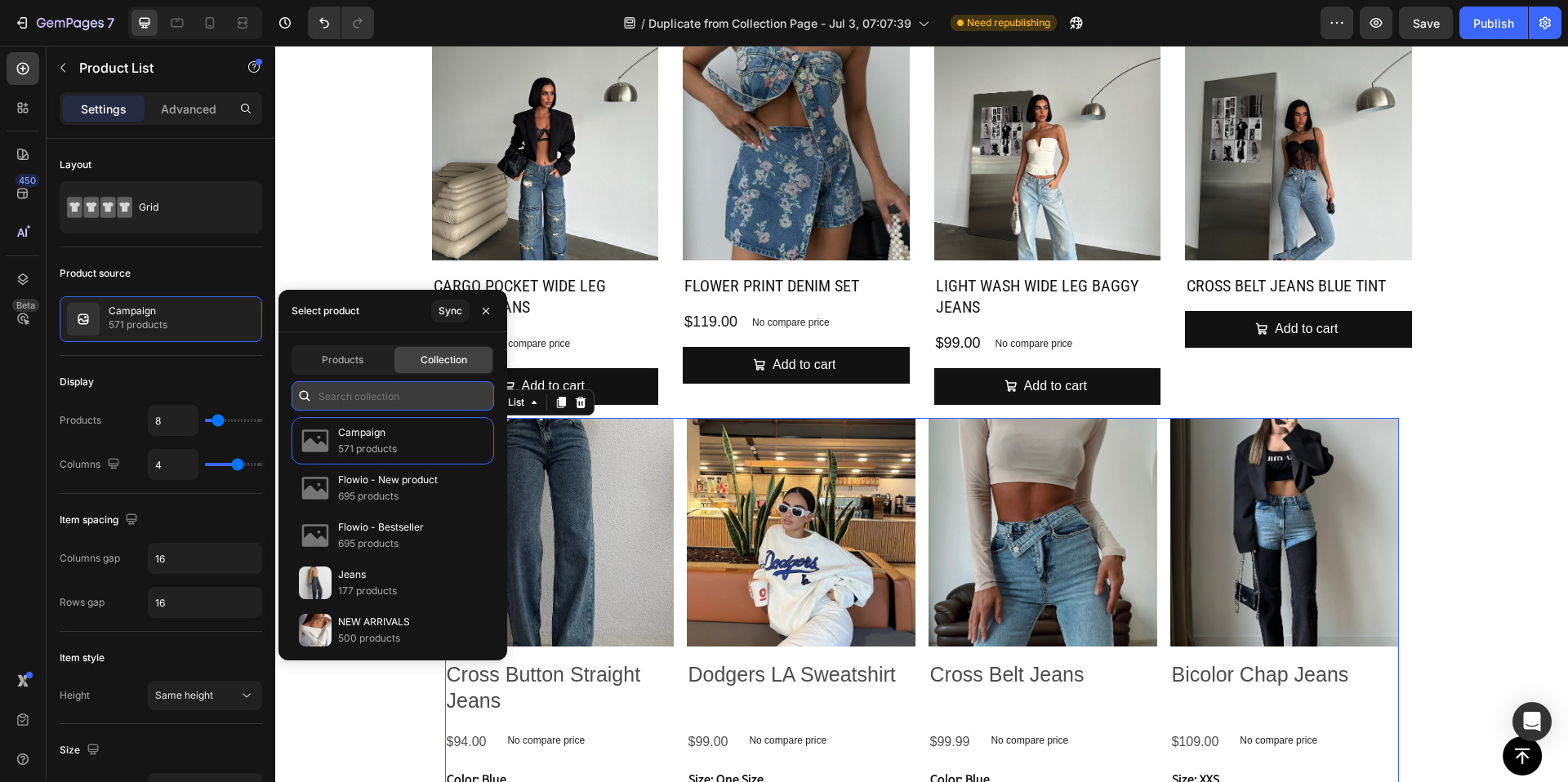 click at bounding box center [393, 396] 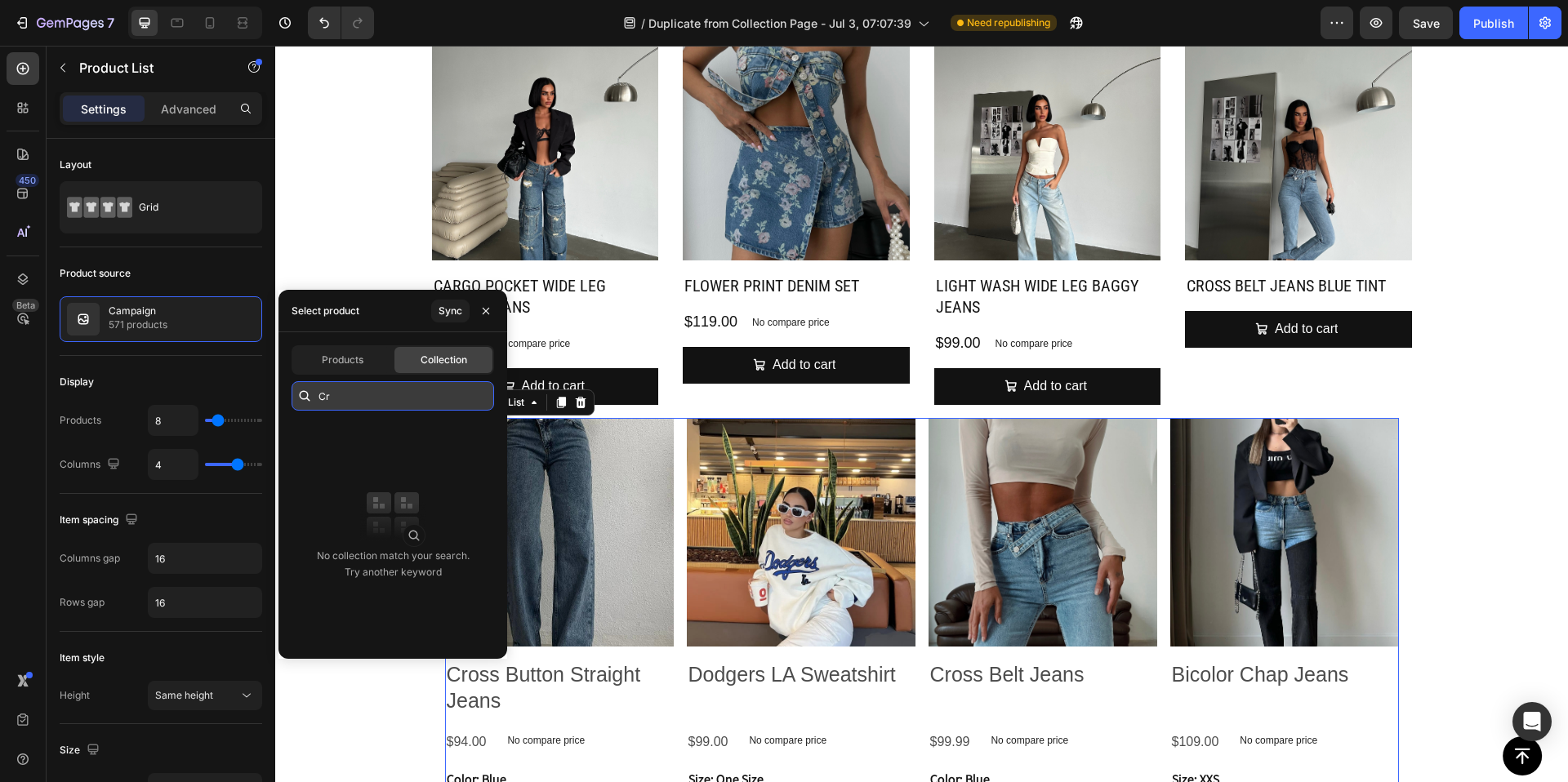 type on "C" 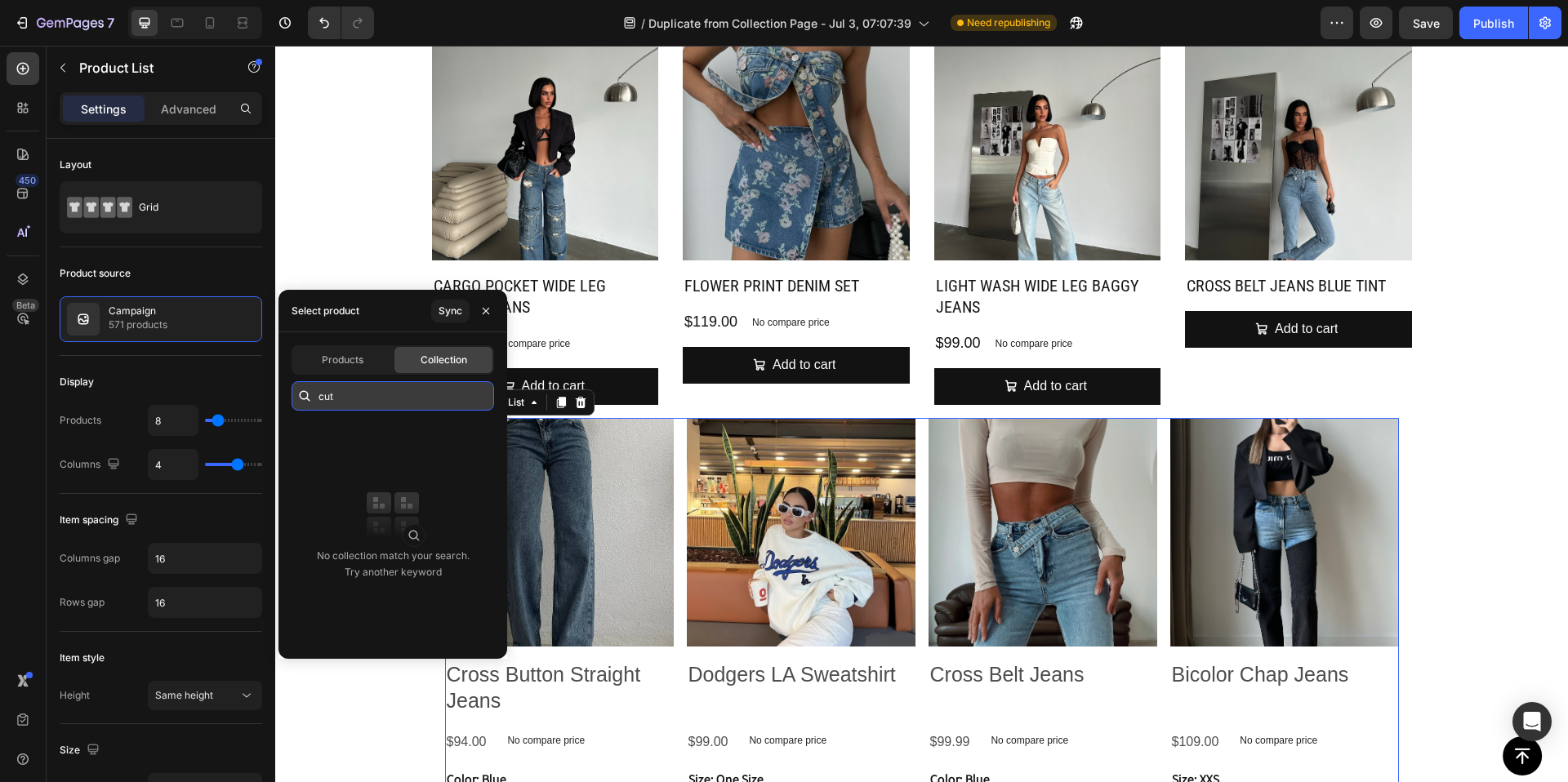 click on "cut" at bounding box center (393, 396) 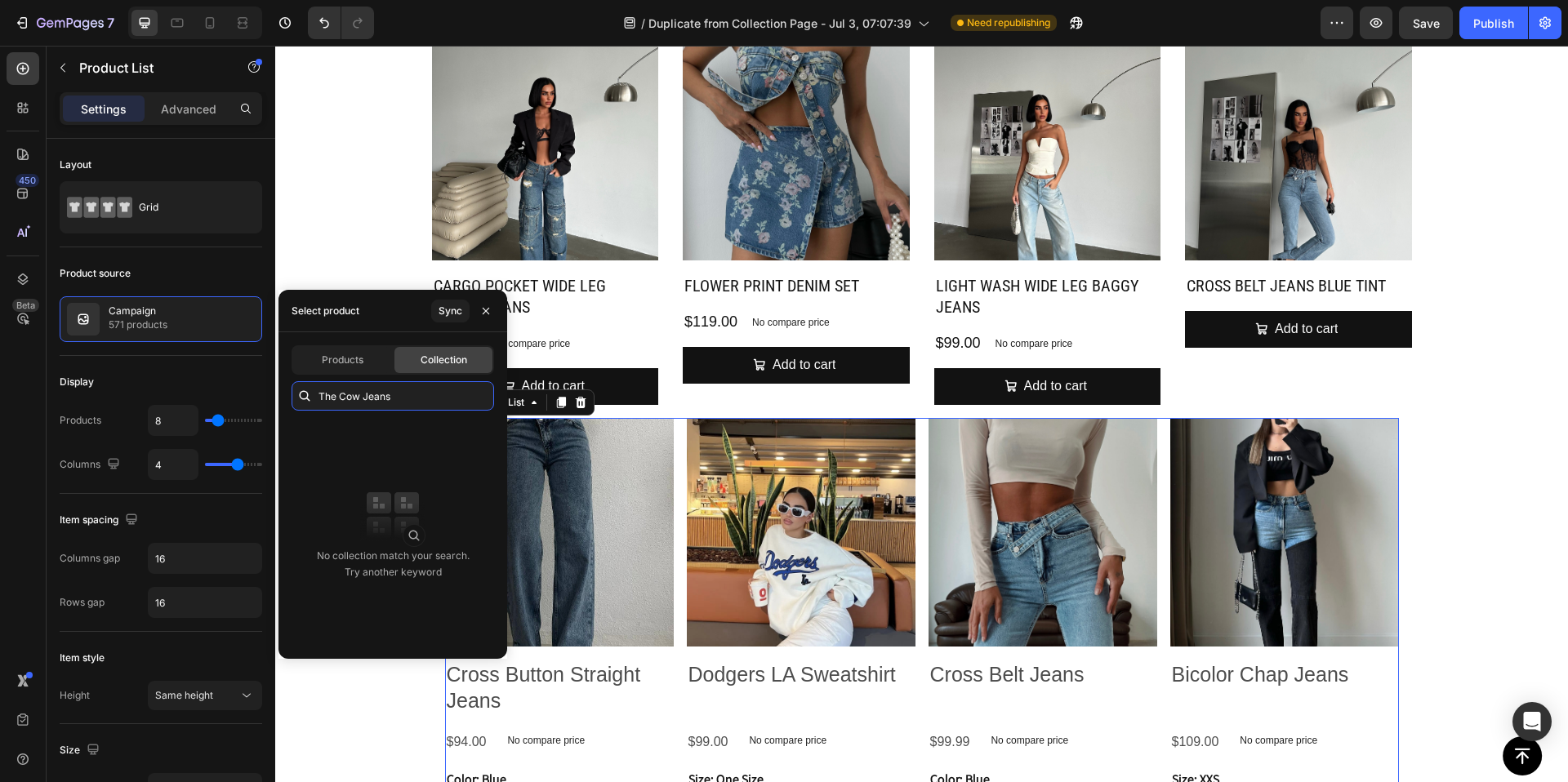 drag, startPoint x: 368, startPoint y: 393, endPoint x: 310, endPoint y: 385, distance: 58.54912 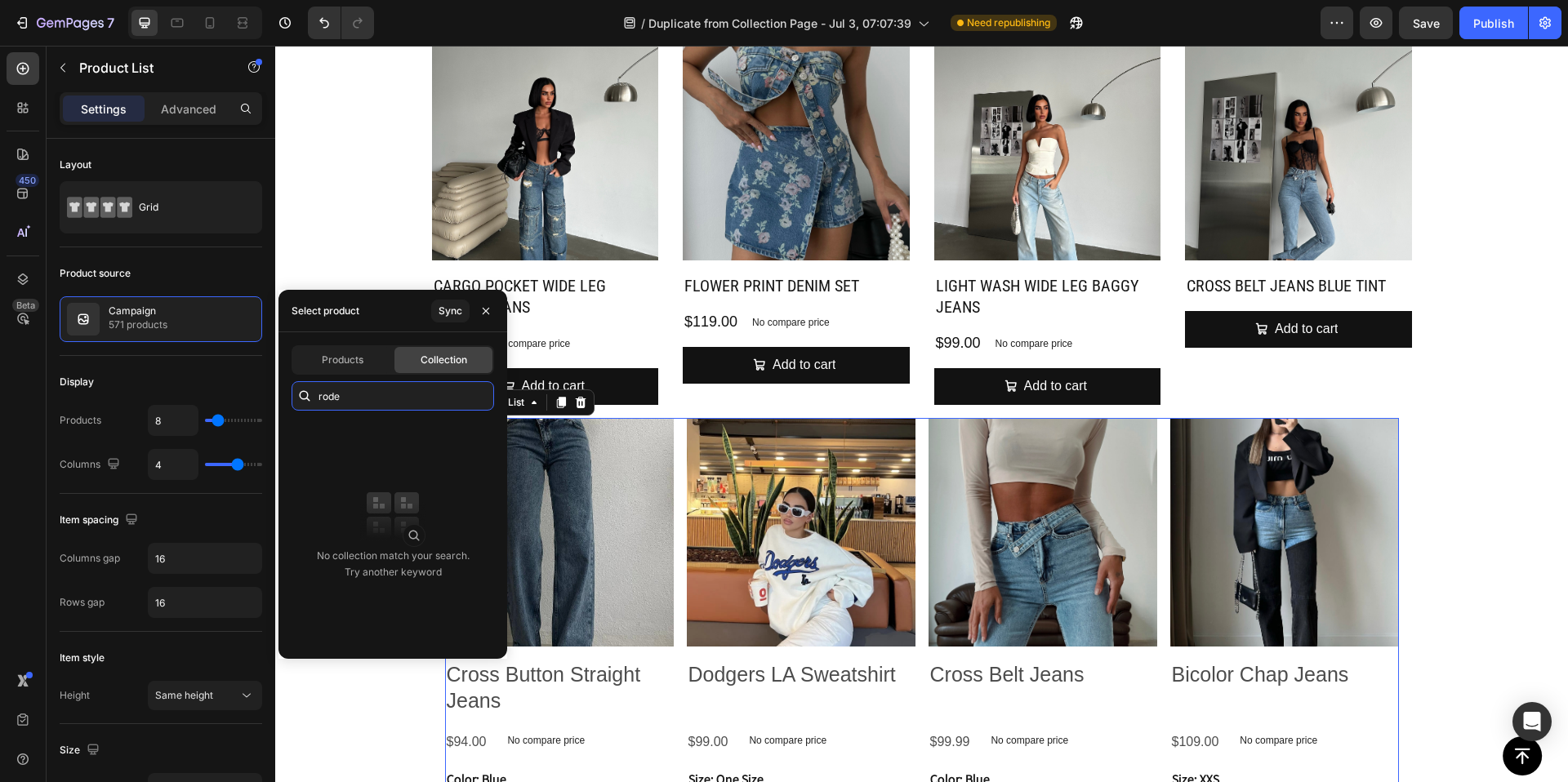 type on "rodeo" 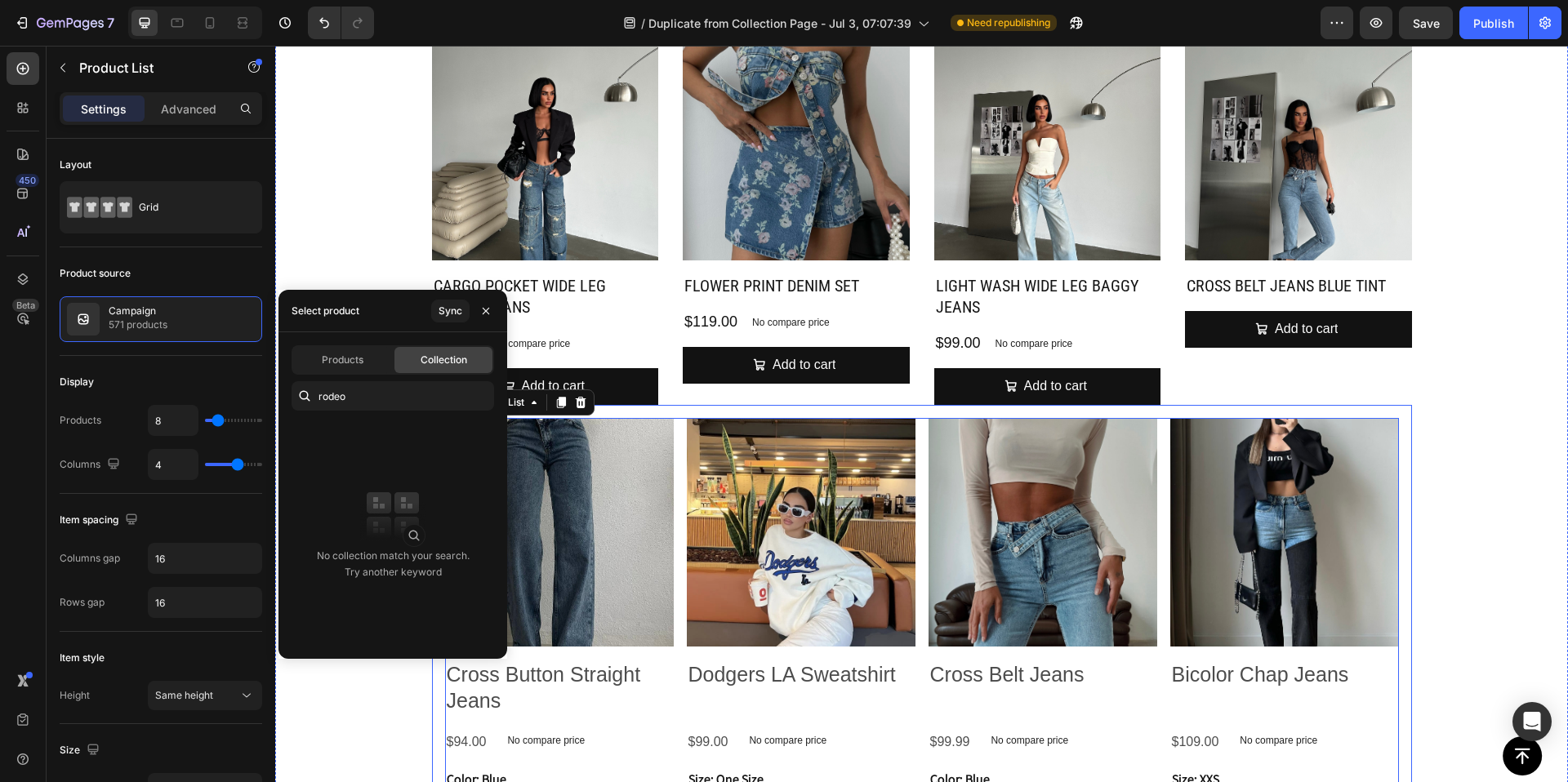 click on "Product Images Cross Button Straight Jeans Product Title $94.00 Product Price Product Price No compare price Product Price Row Color: Blue Blue Blue Blue Black (Acid Wash) Black (Acid Wash) Black (Acid Wash) Size: Xs Xs Xs Xs S S S M M M L L L XL XL XL Product Variants & Swatches Add to cart Add to Cart Row Product List   0 Product Images Dodgers LA Sweatshirt Product Title $99.00 Product Price Product Price No compare price Product Price Row Size: One Size One Size One Size One Size Product Variants & Swatches Out Of Stock Add to Cart Row Product List   0 Product Images Cross Belt Jeans Product Title $99.99 Product Price Product Price No compare price Product Price Row Color: Blue Blue Blue Blue Black Black Black Size: Xs XXS XXS XXS Xs Xs Xs S S S M M M L L L XL XL XL Product Variants & Swatches Add to cart Add to Cart Row Product List   0 Product Images Bicolor Chap Jeans Product Title $109.00 Product Price Product Price No compare price Product Price Row Size: XXS XXS XXS XXS XS XS XS S S S M M M L L L XL" at bounding box center [922, 1036] 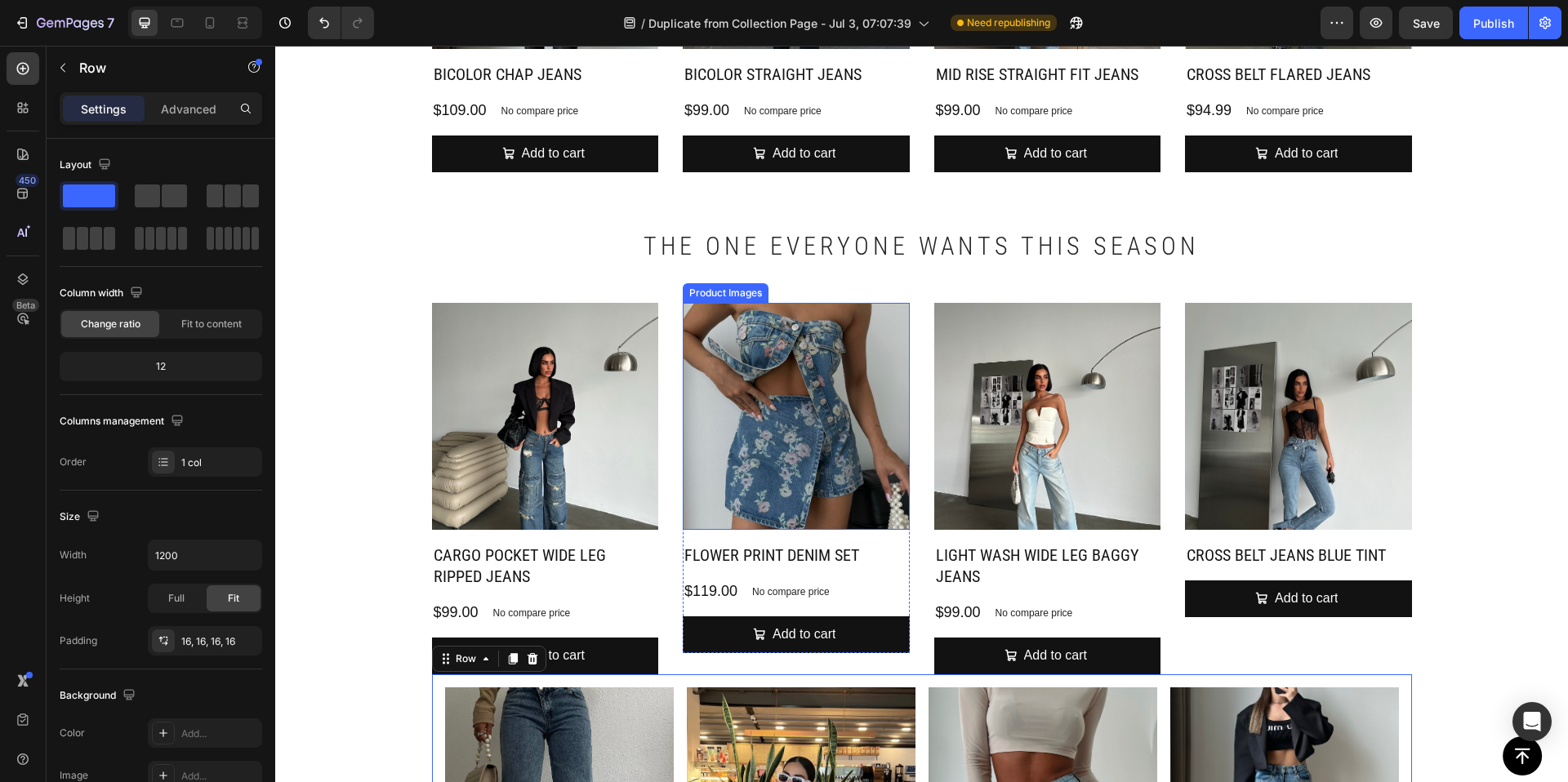 scroll, scrollTop: 2148, scrollLeft: 0, axis: vertical 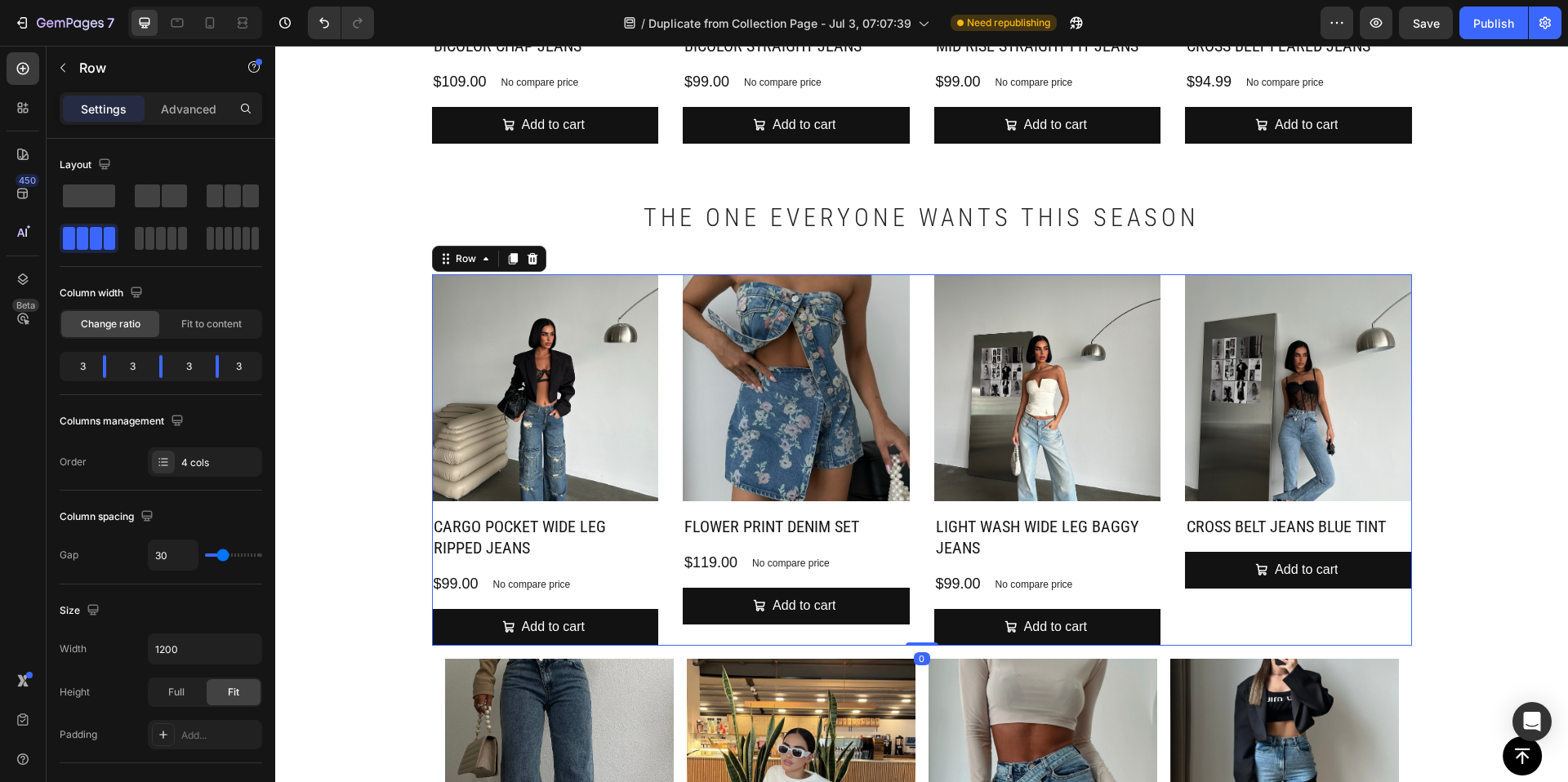 click on "Product Images Cargo Pocket Wide Leg Ripped Jeans Product Title $99.00 Product Price Product Price No compare price Product Price Row
Add to cart Add to Cart Product Product Images Flower Print Denim Set Product Title $119.00 Product Price Product Price No compare price Product Price Row
Add to cart Add to Cart Product Product Images Light Wash Wide Leg Baggy Jeans Product Title $99.00 Product Price Product Price No compare price Product Price Row
Add to cart Add to Cart Product Product Images Cross Belt Jeans Blue Tint Product Title
Add to cart Add to Cart Product Row   0" at bounding box center [922, 460] 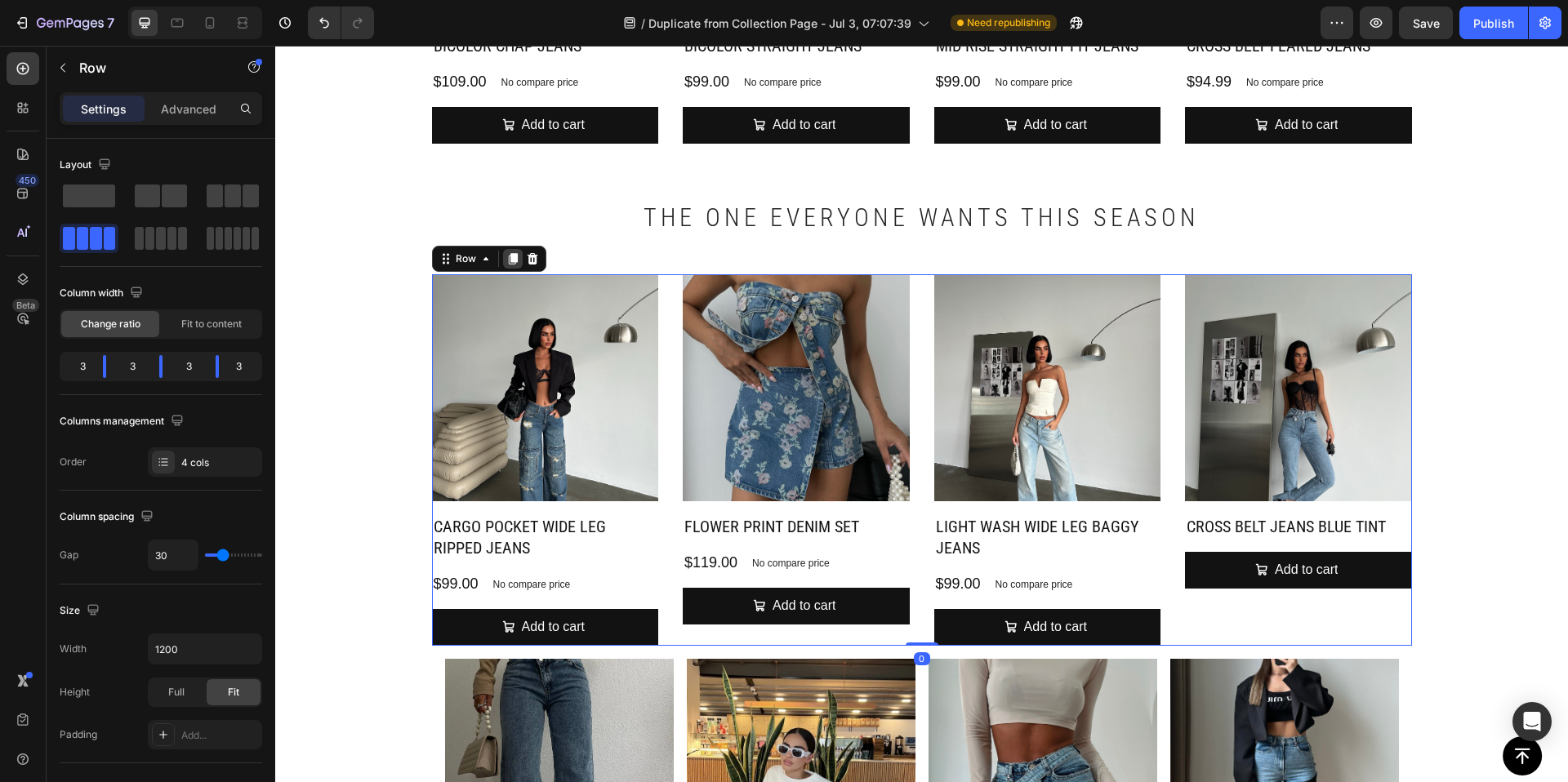 click 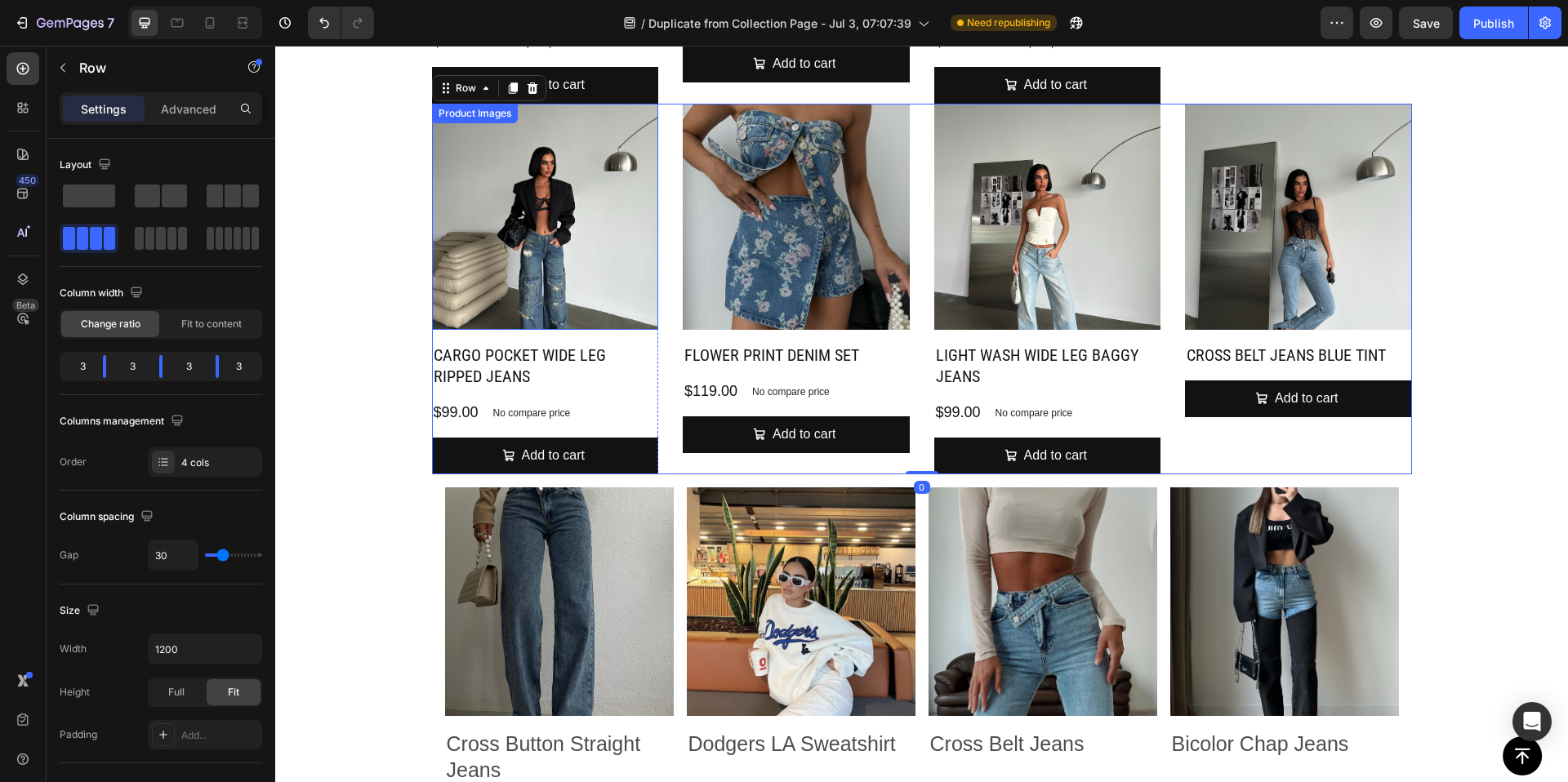 scroll, scrollTop: 2537, scrollLeft: 0, axis: vertical 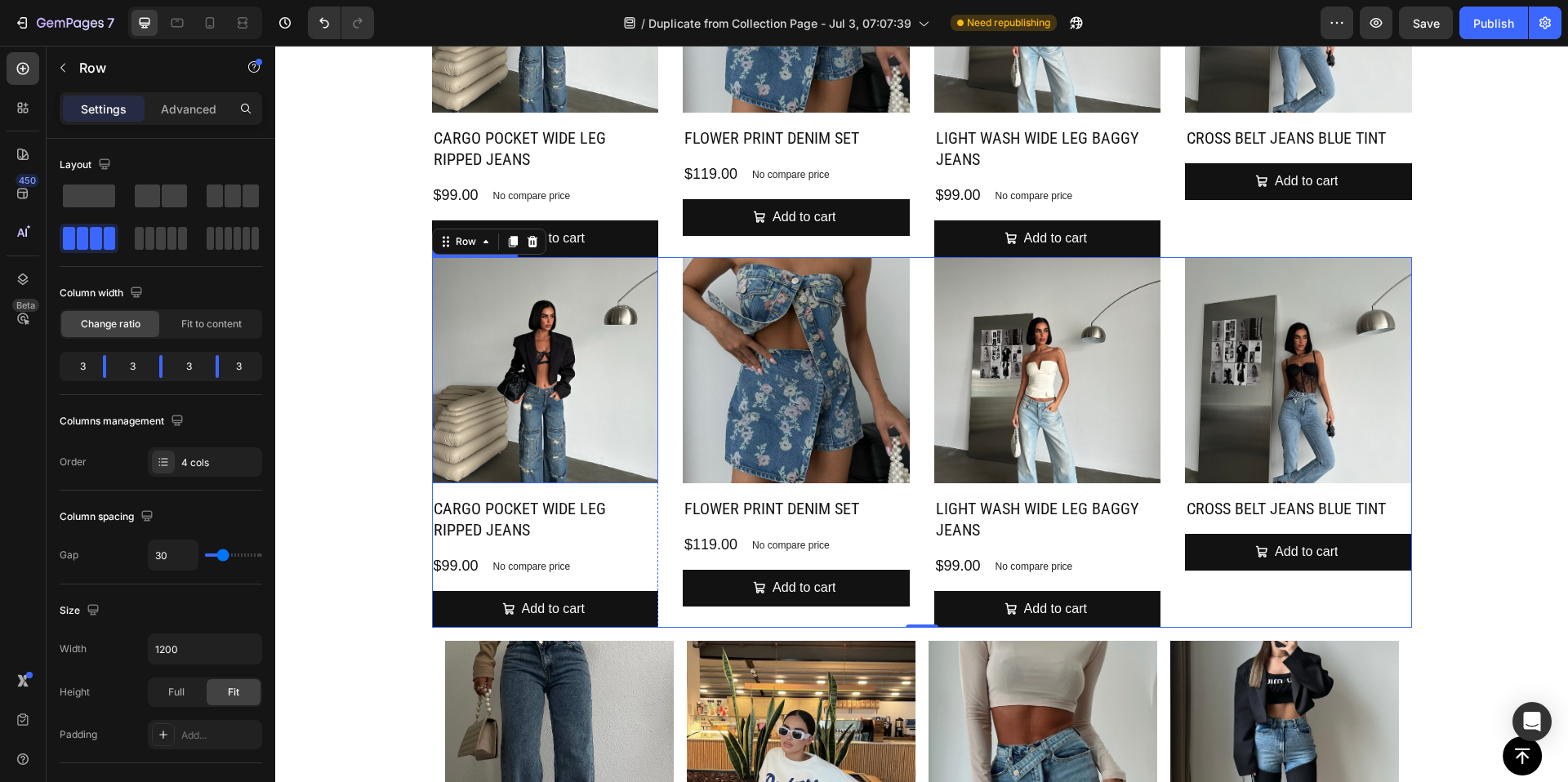 click at bounding box center (546, 371) 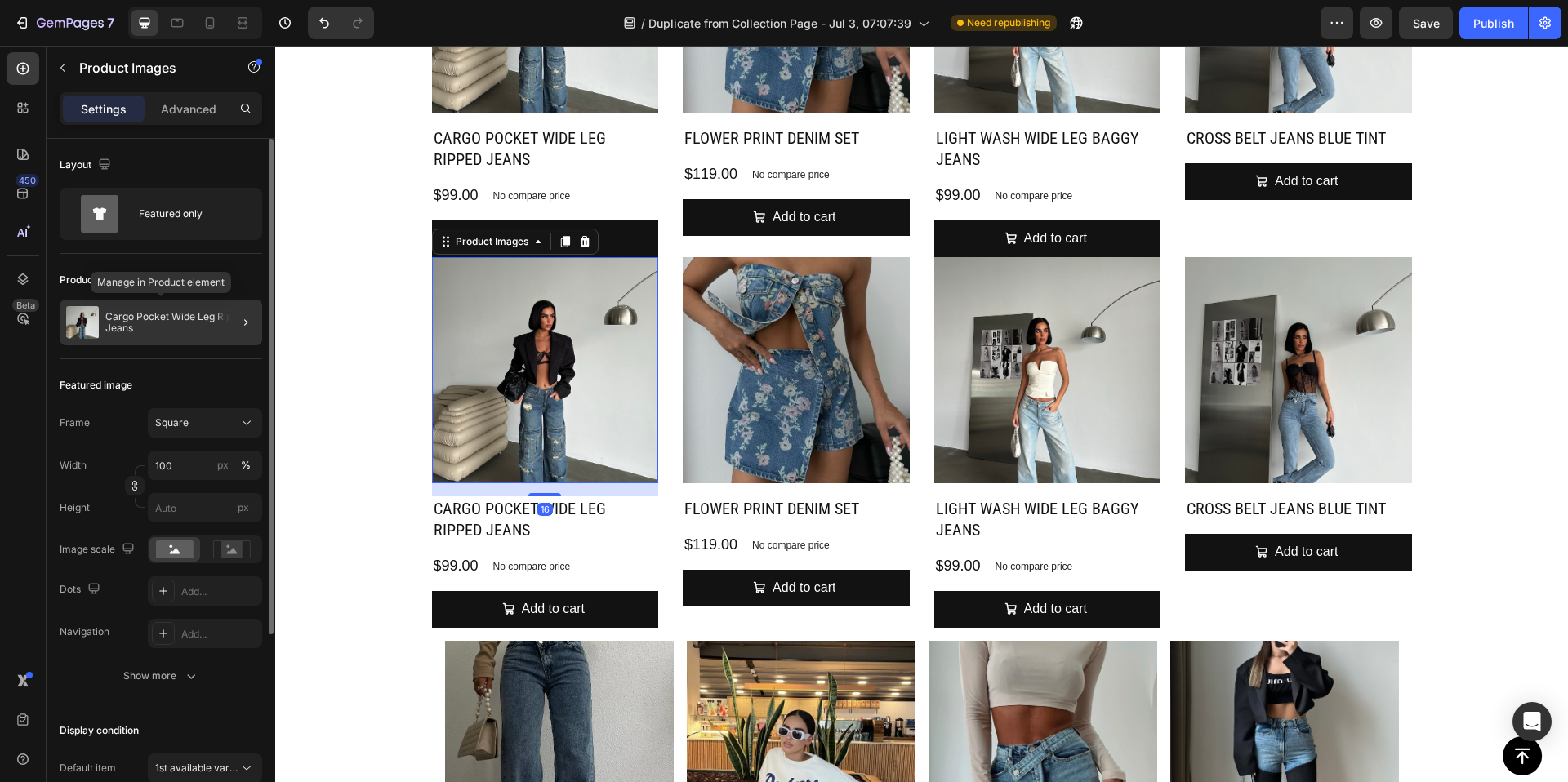 click on "Cargo Pocket Wide Leg Ripped Jeans" at bounding box center (180, 322) 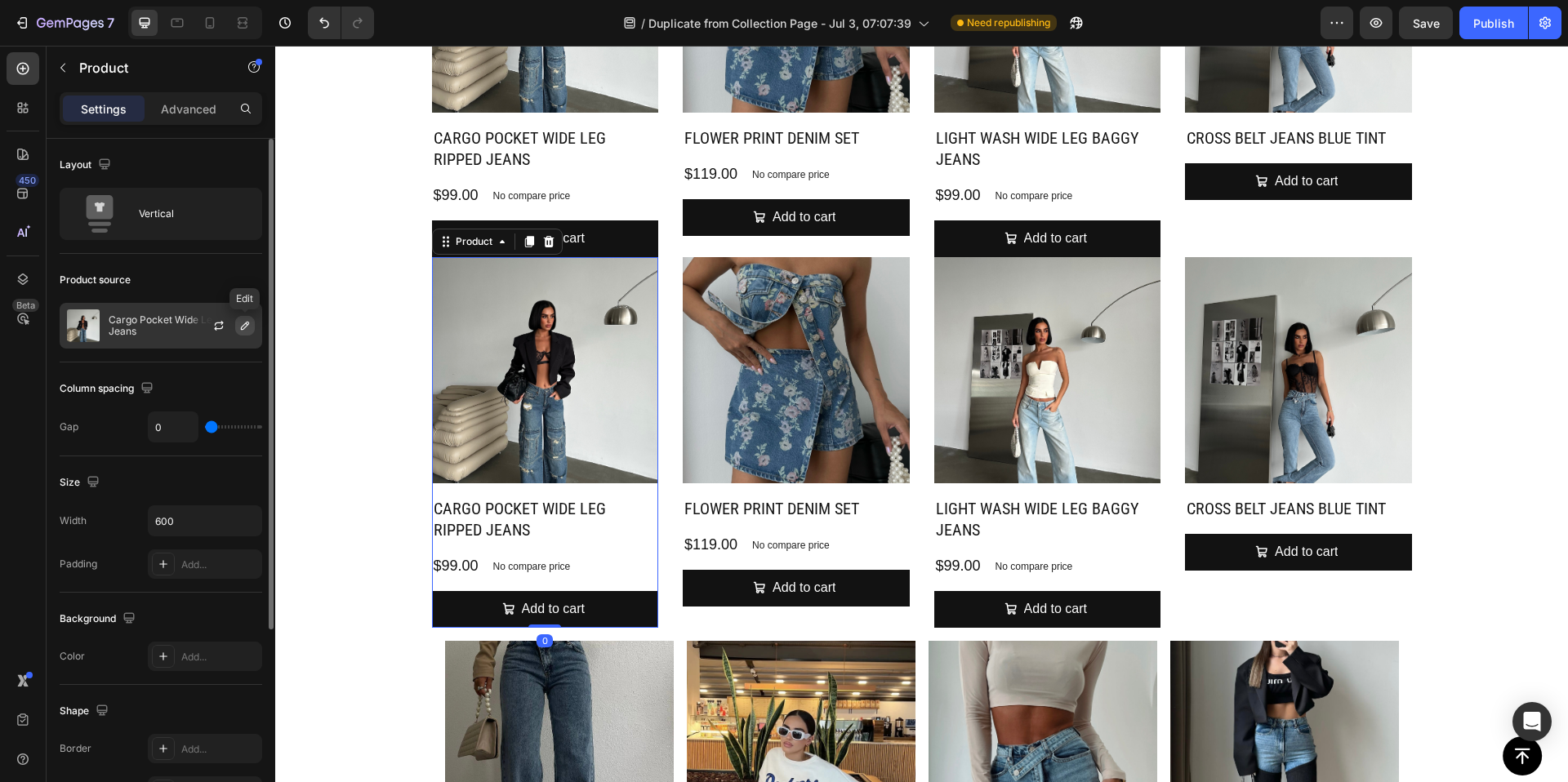 click 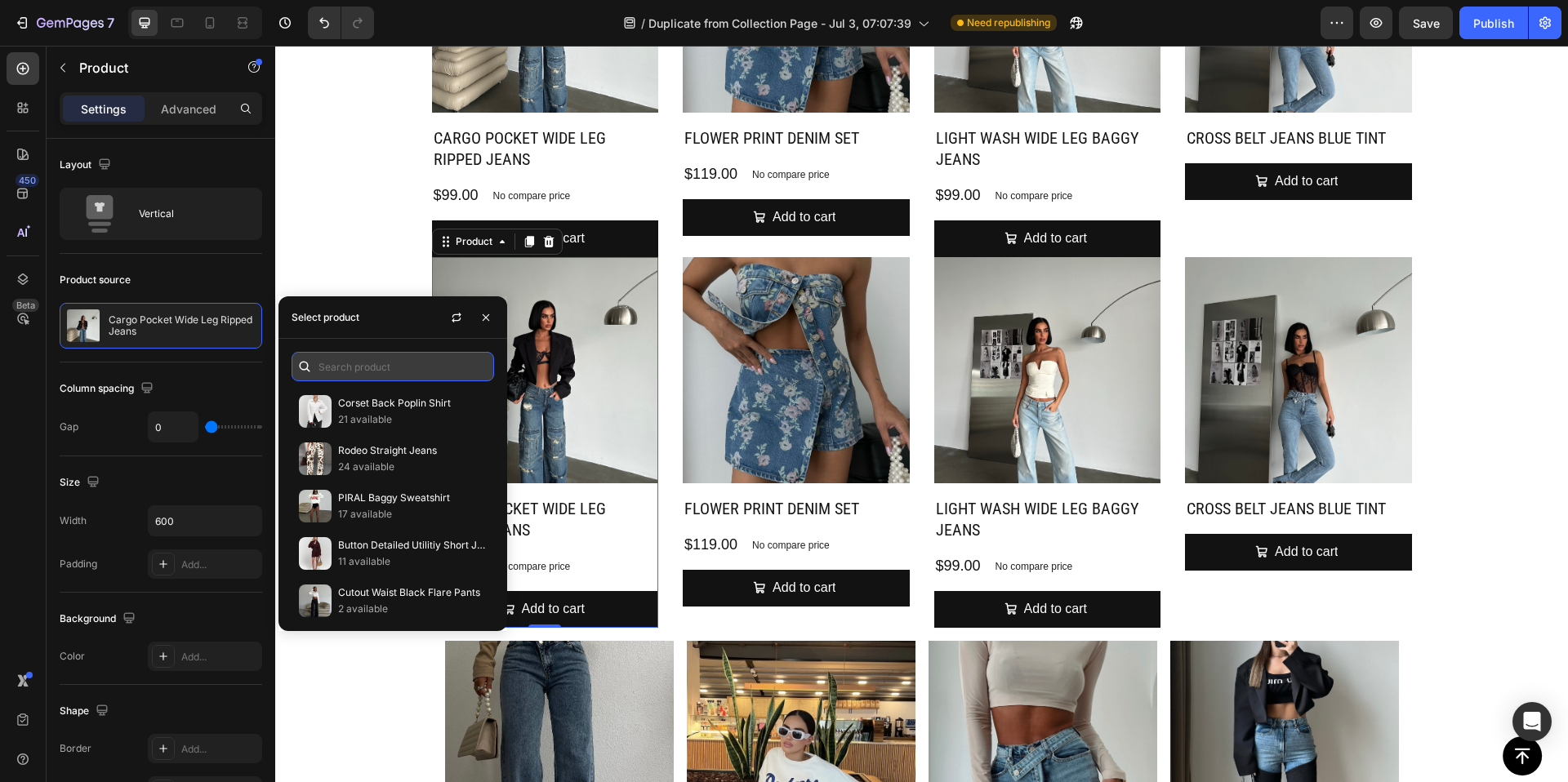 click at bounding box center (393, 367) 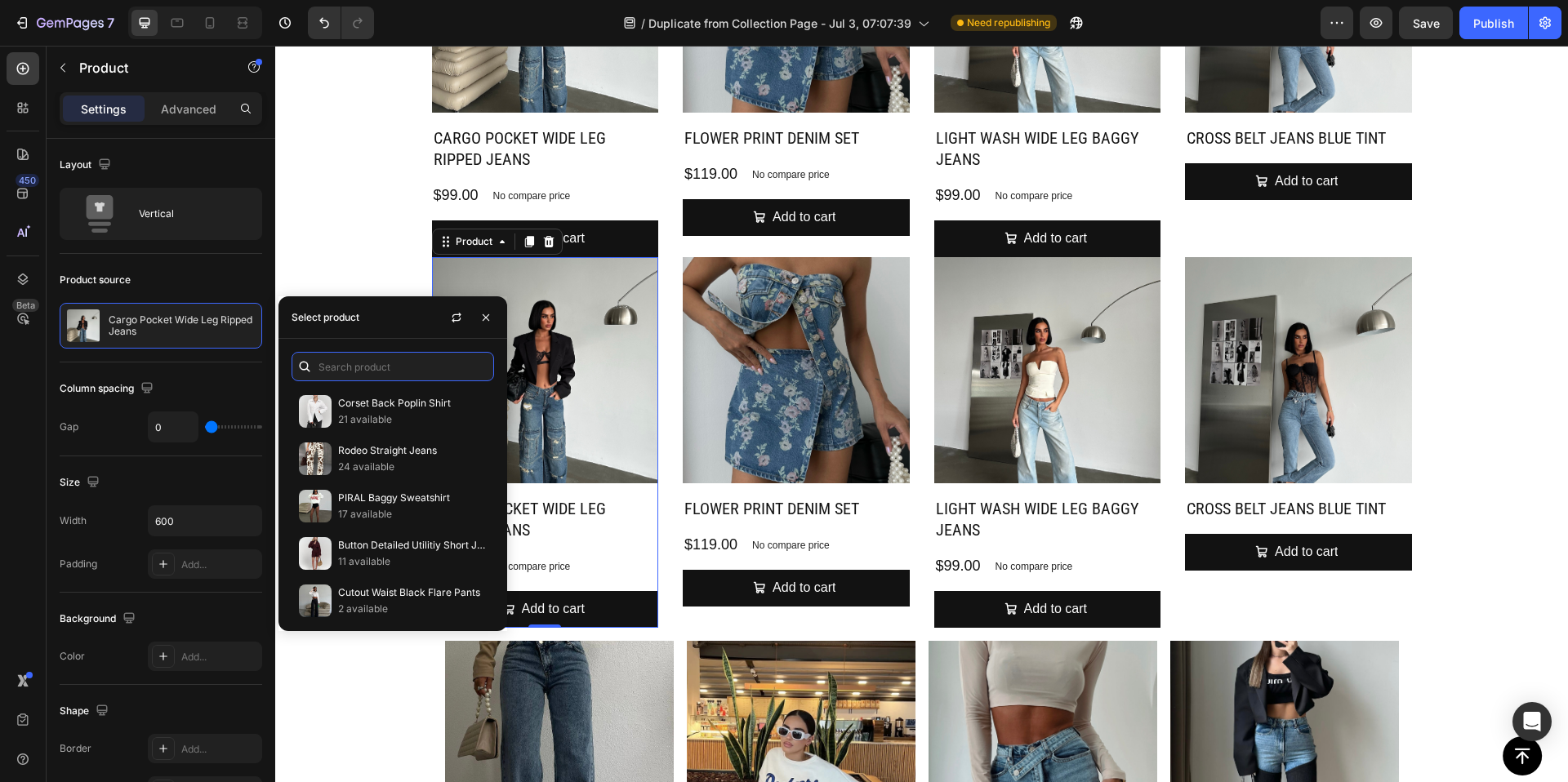 paste on "The Cow Jeans" 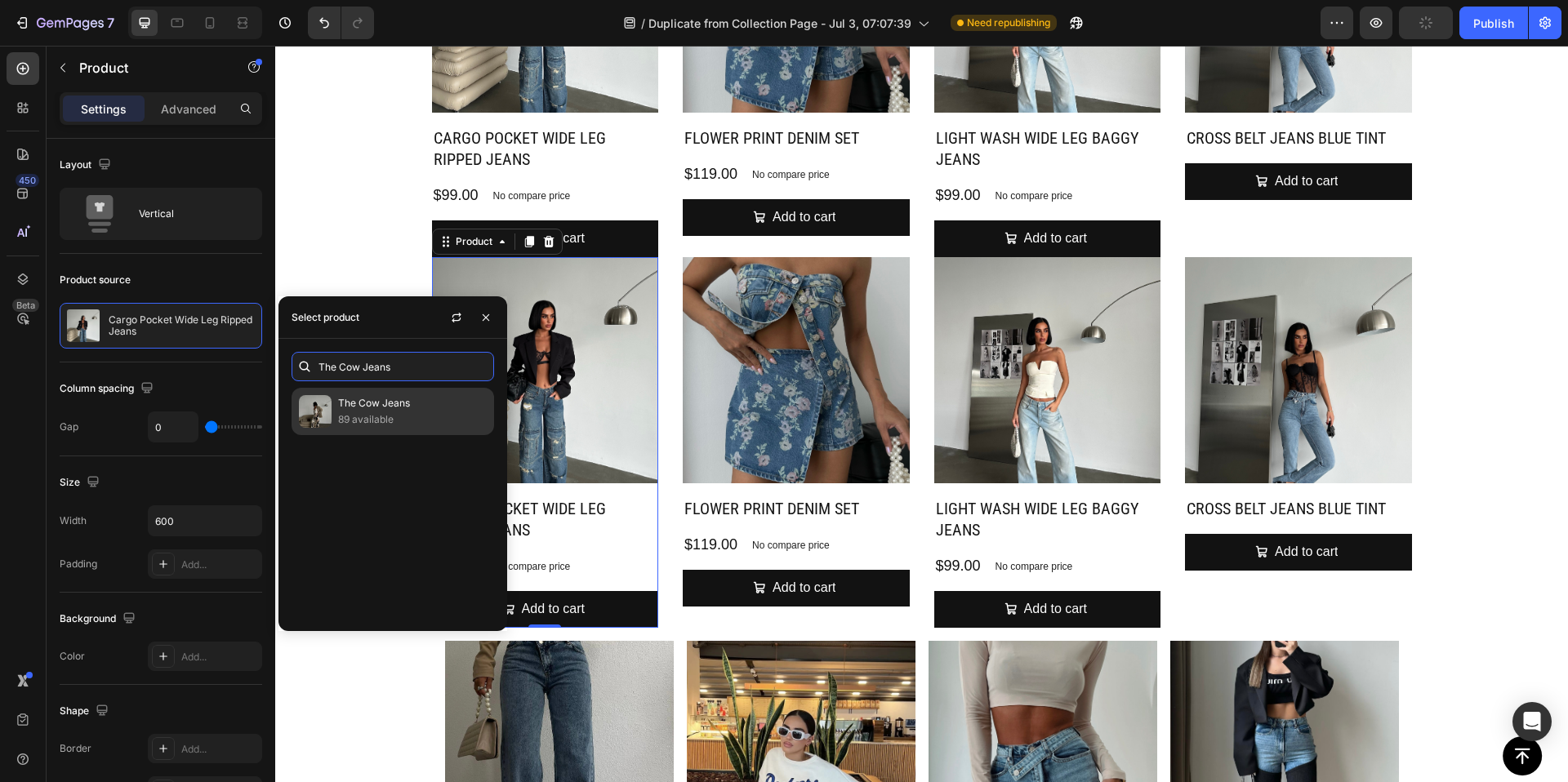 type on "The Cow Jeans" 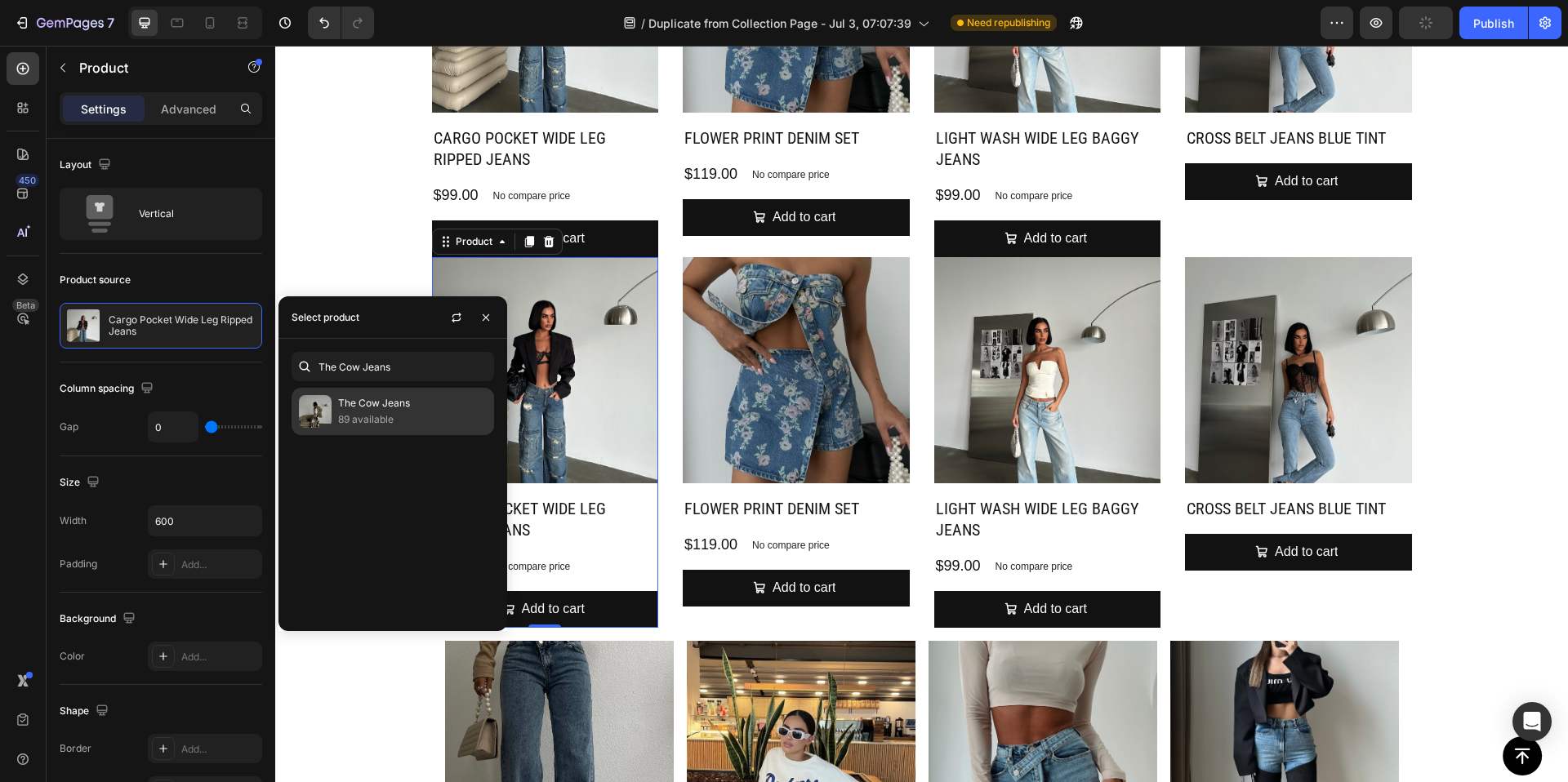 click at bounding box center (315, 411) 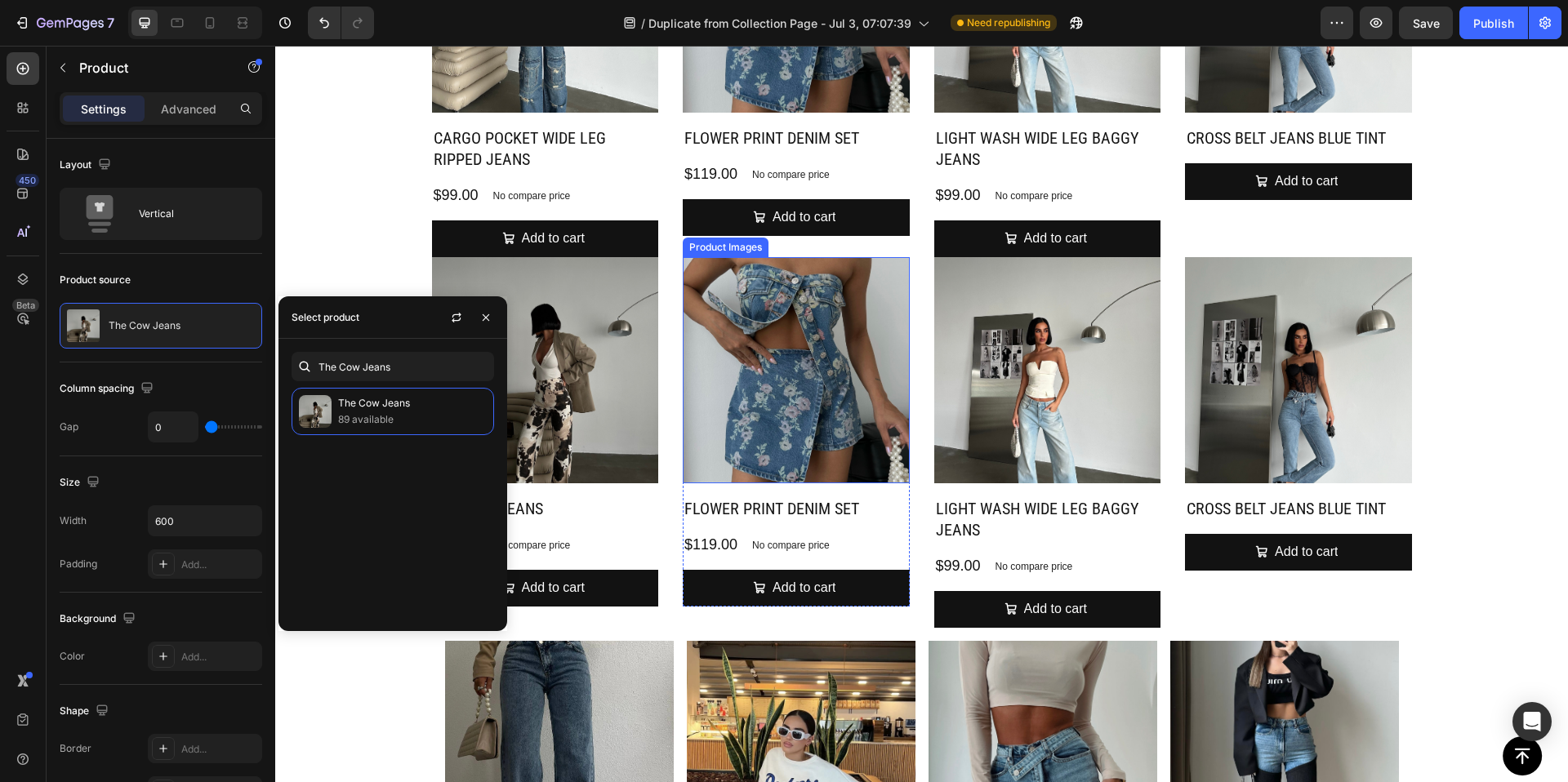 click at bounding box center (796, 371) 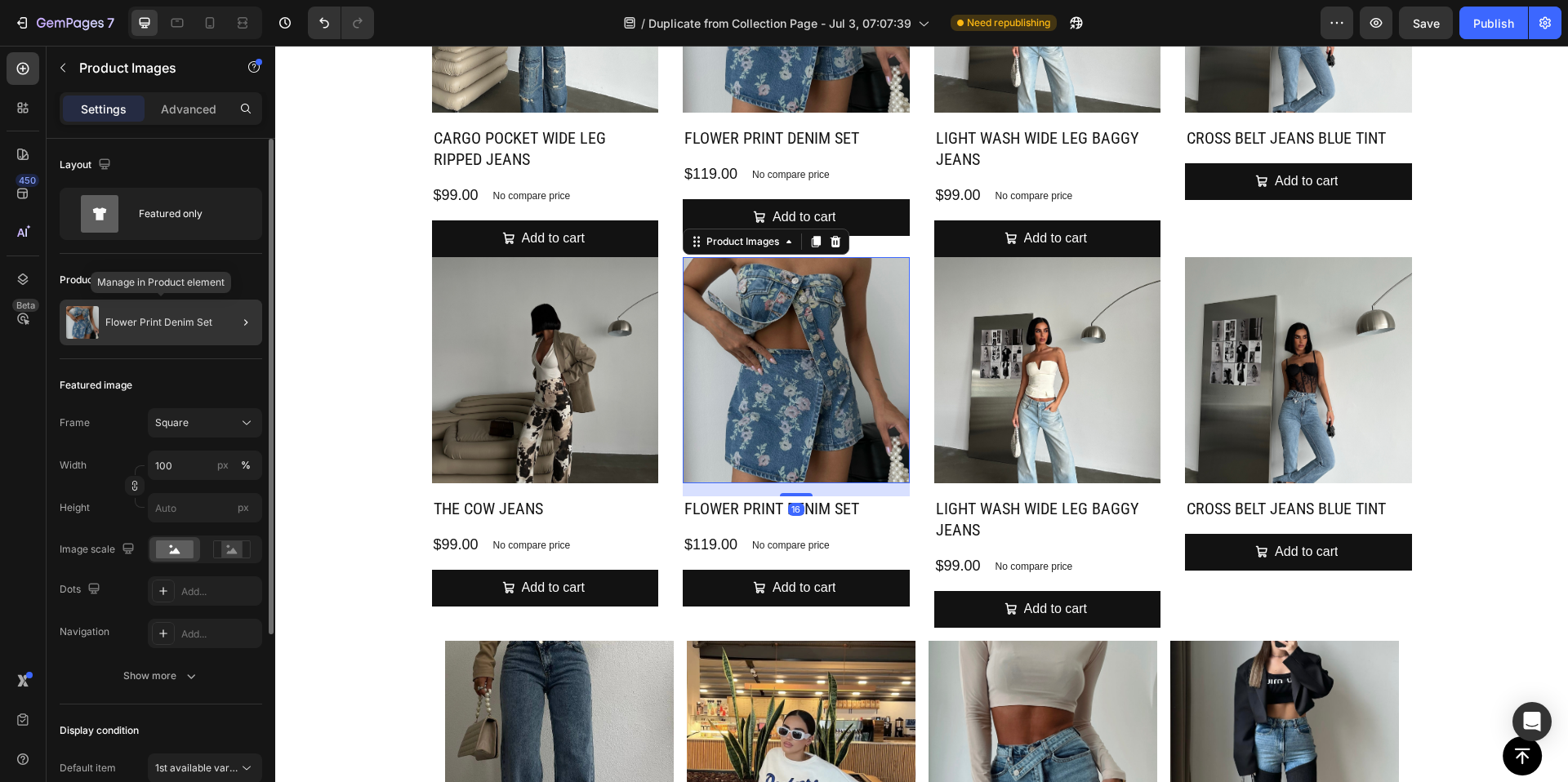 click on "Flower Print Denim Set" at bounding box center [158, 322] 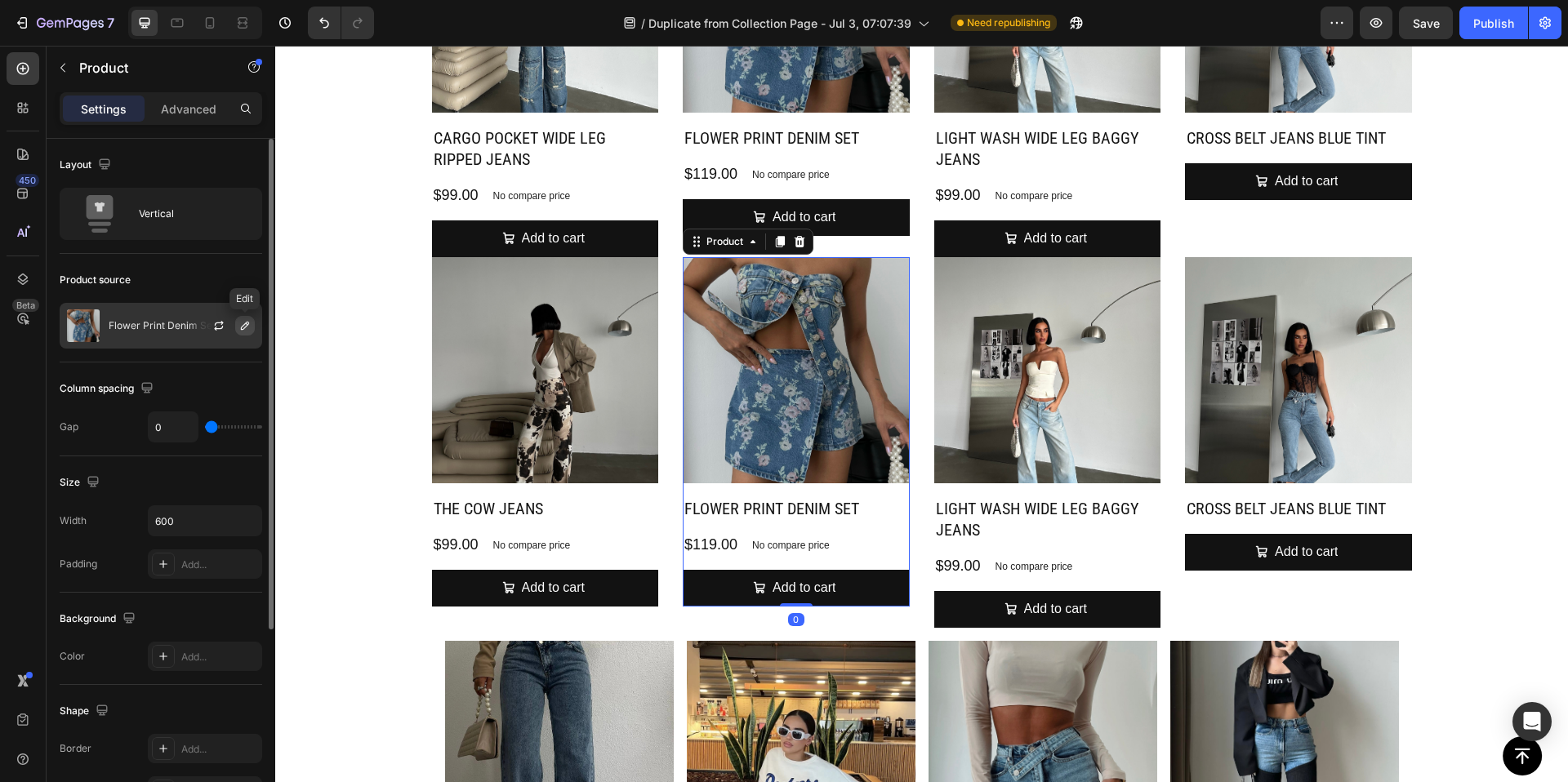 click 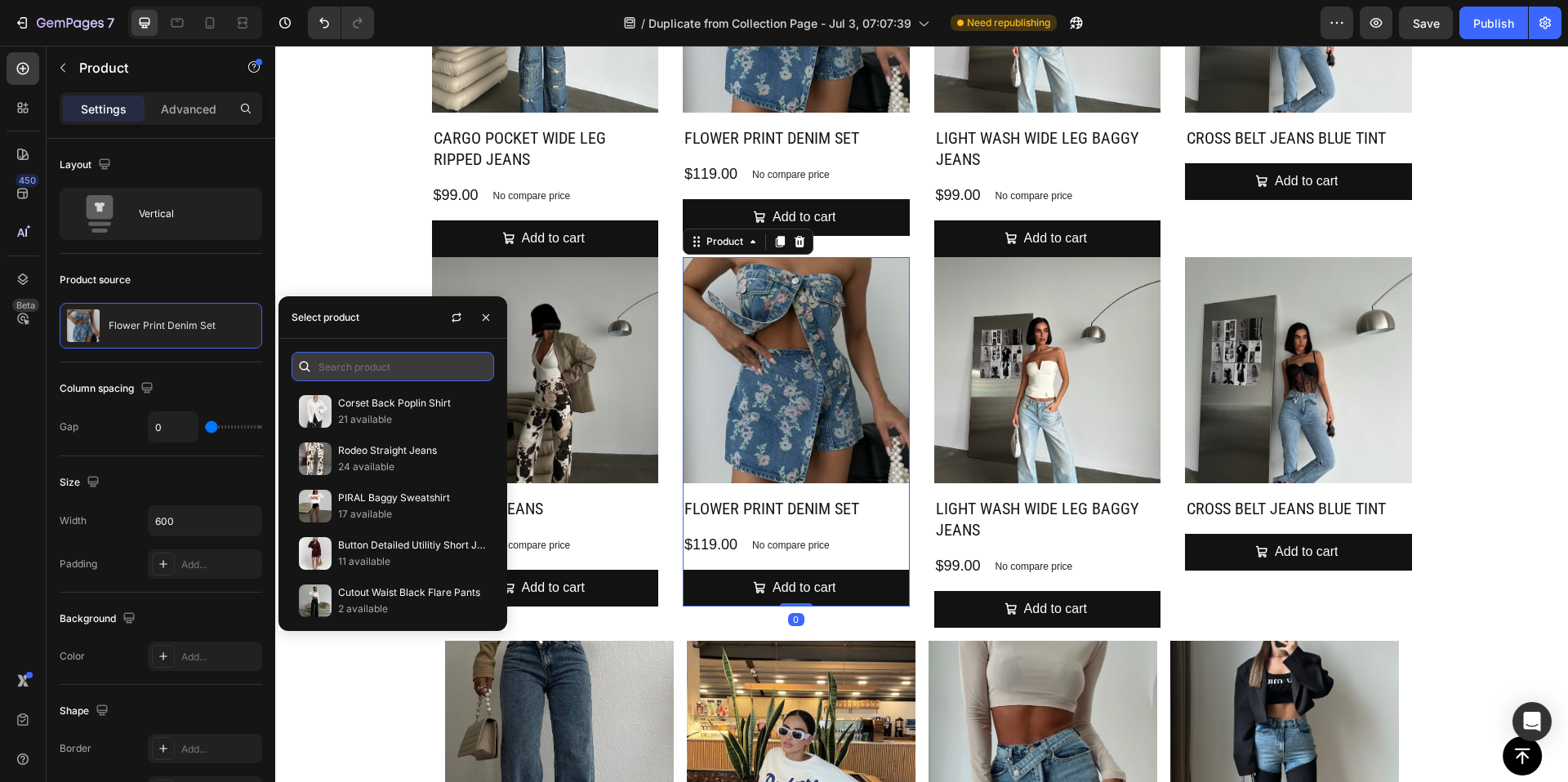 click at bounding box center (393, 367) 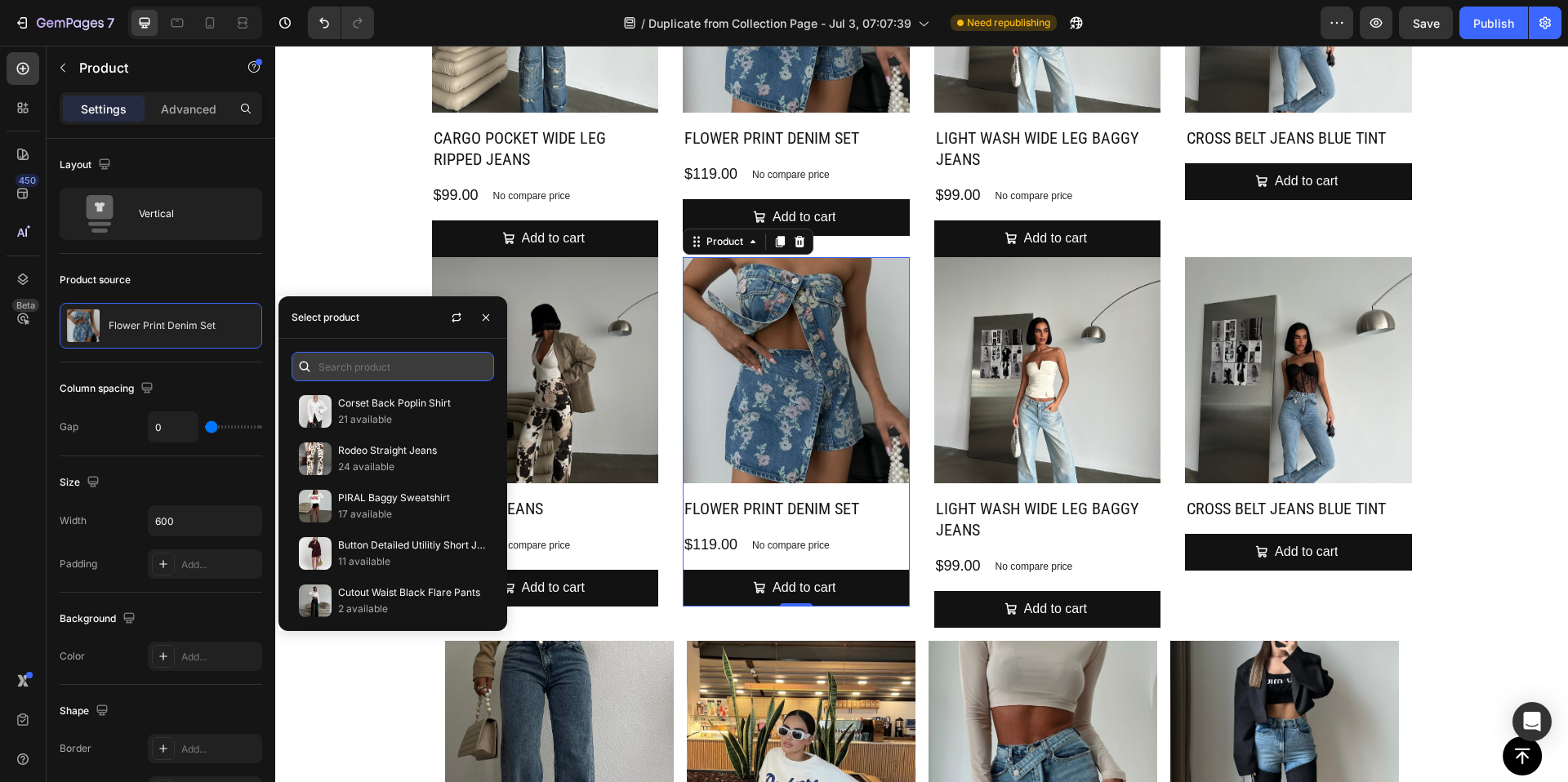 paste on "Crystal Cut Jeans" 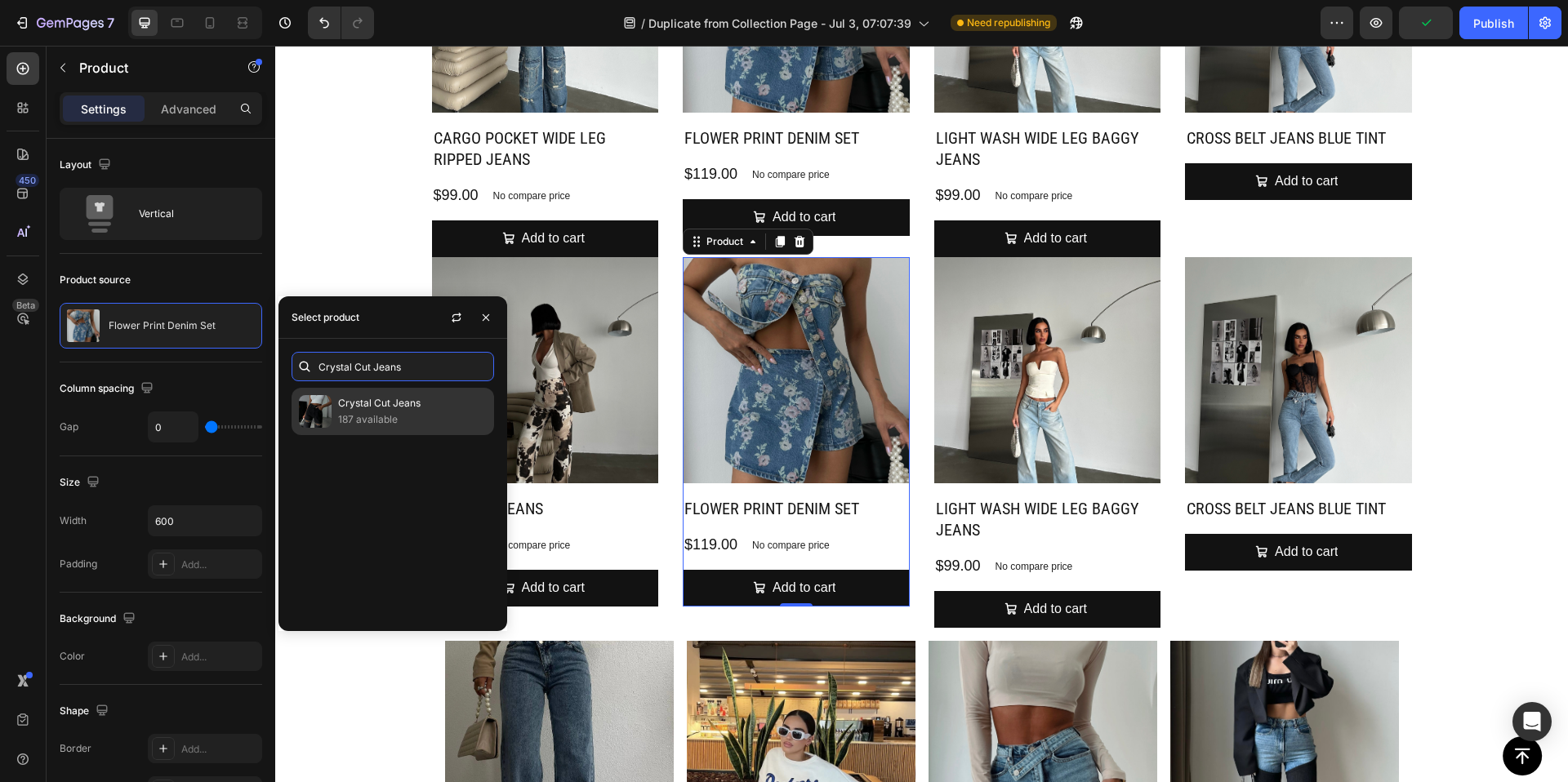 type on "Crystal Cut Jeans" 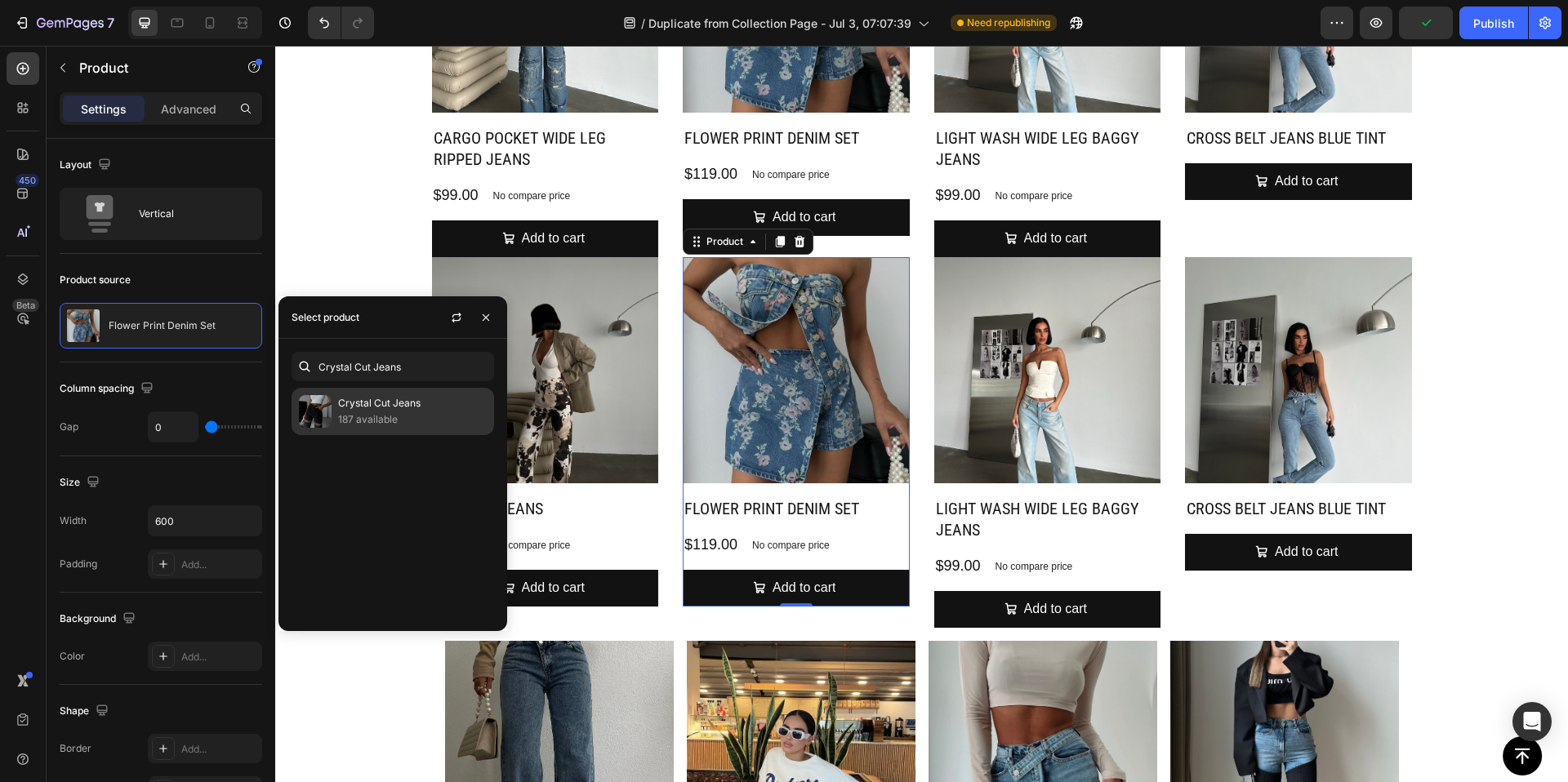 click on "Crystal Cut Jeans" at bounding box center [412, 403] 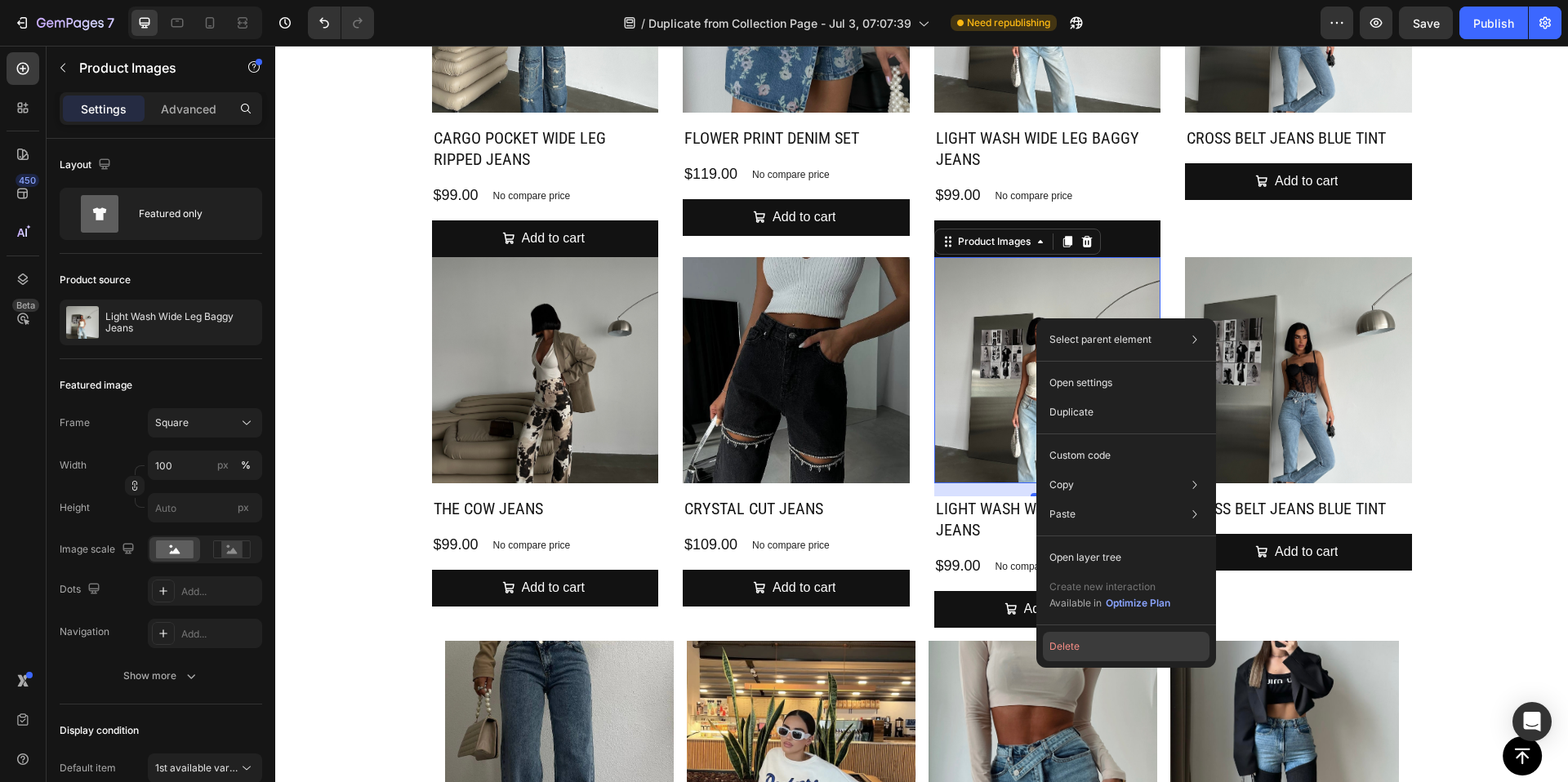 click on "Delete" 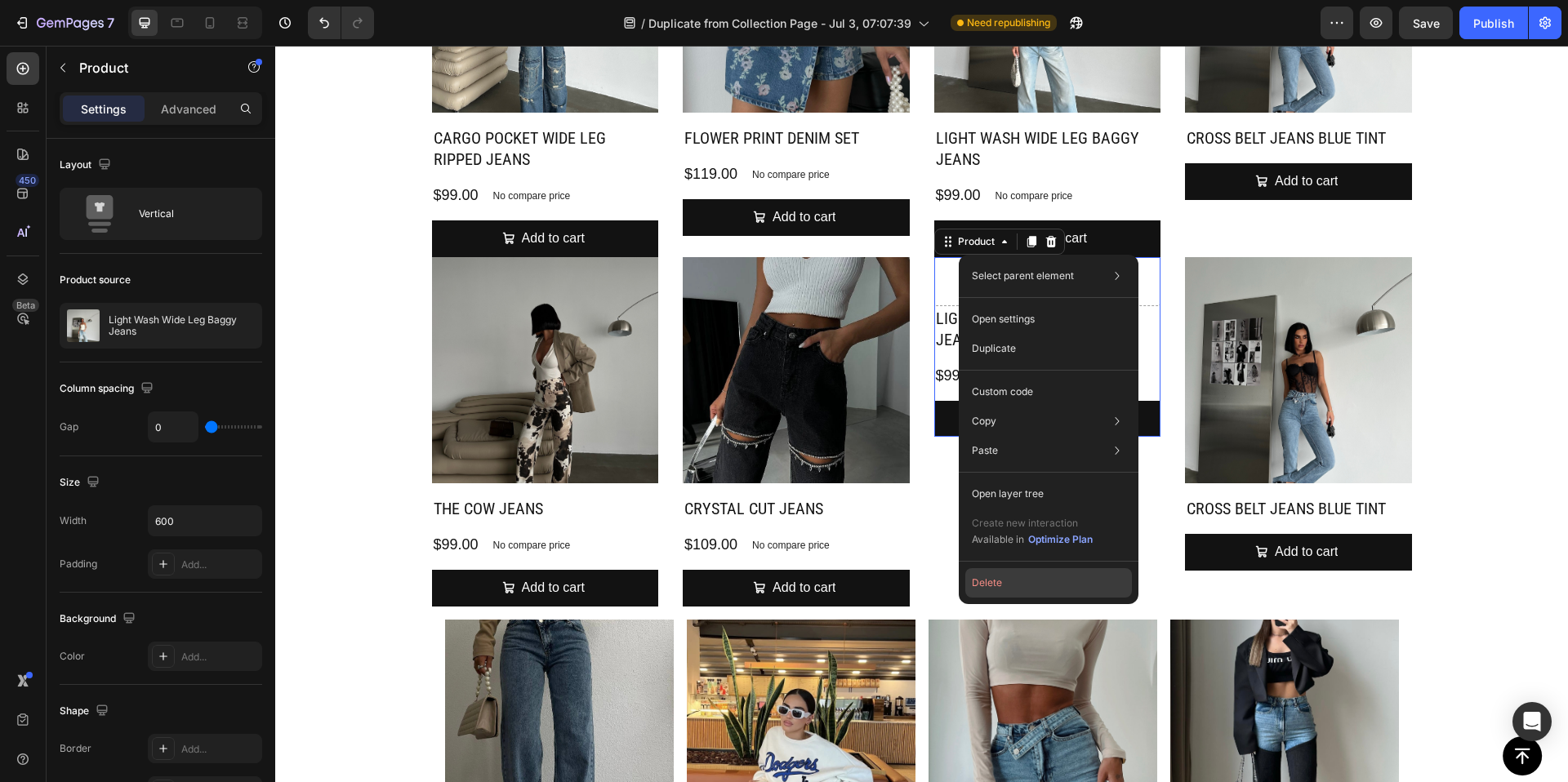 click on "Delete" 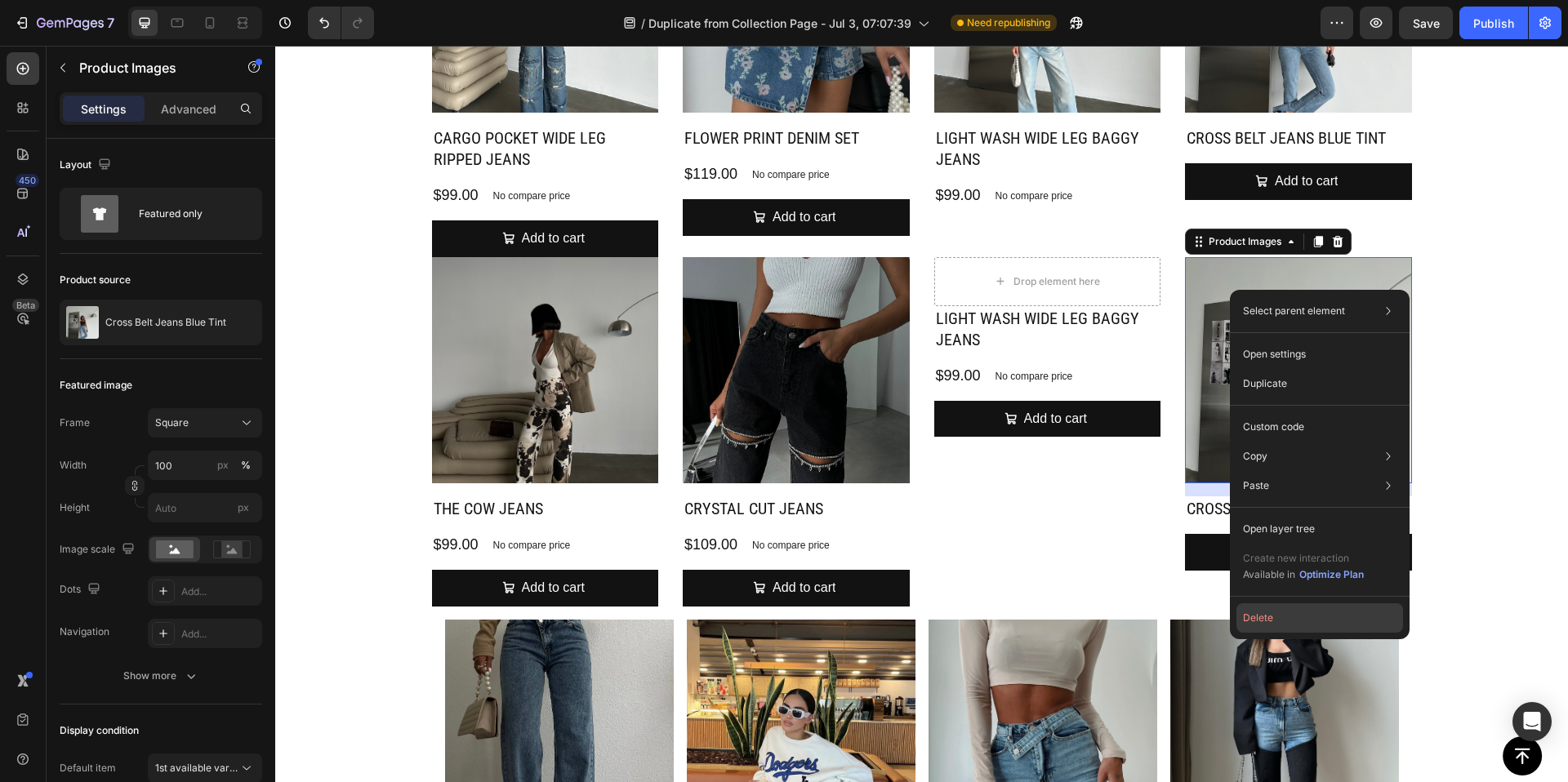 drag, startPoint x: 1267, startPoint y: 608, endPoint x: 991, endPoint y: 562, distance: 279.80708 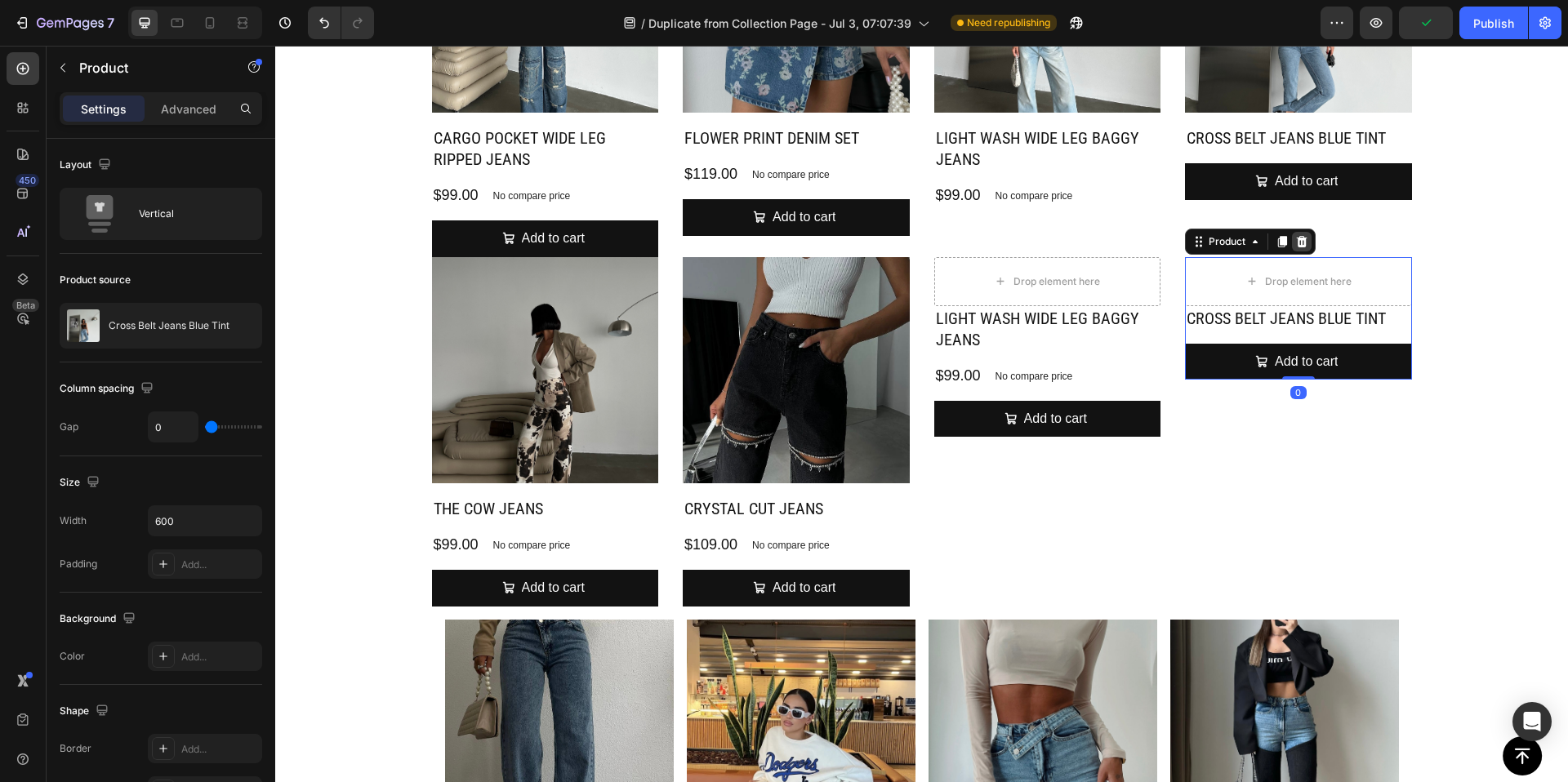 click 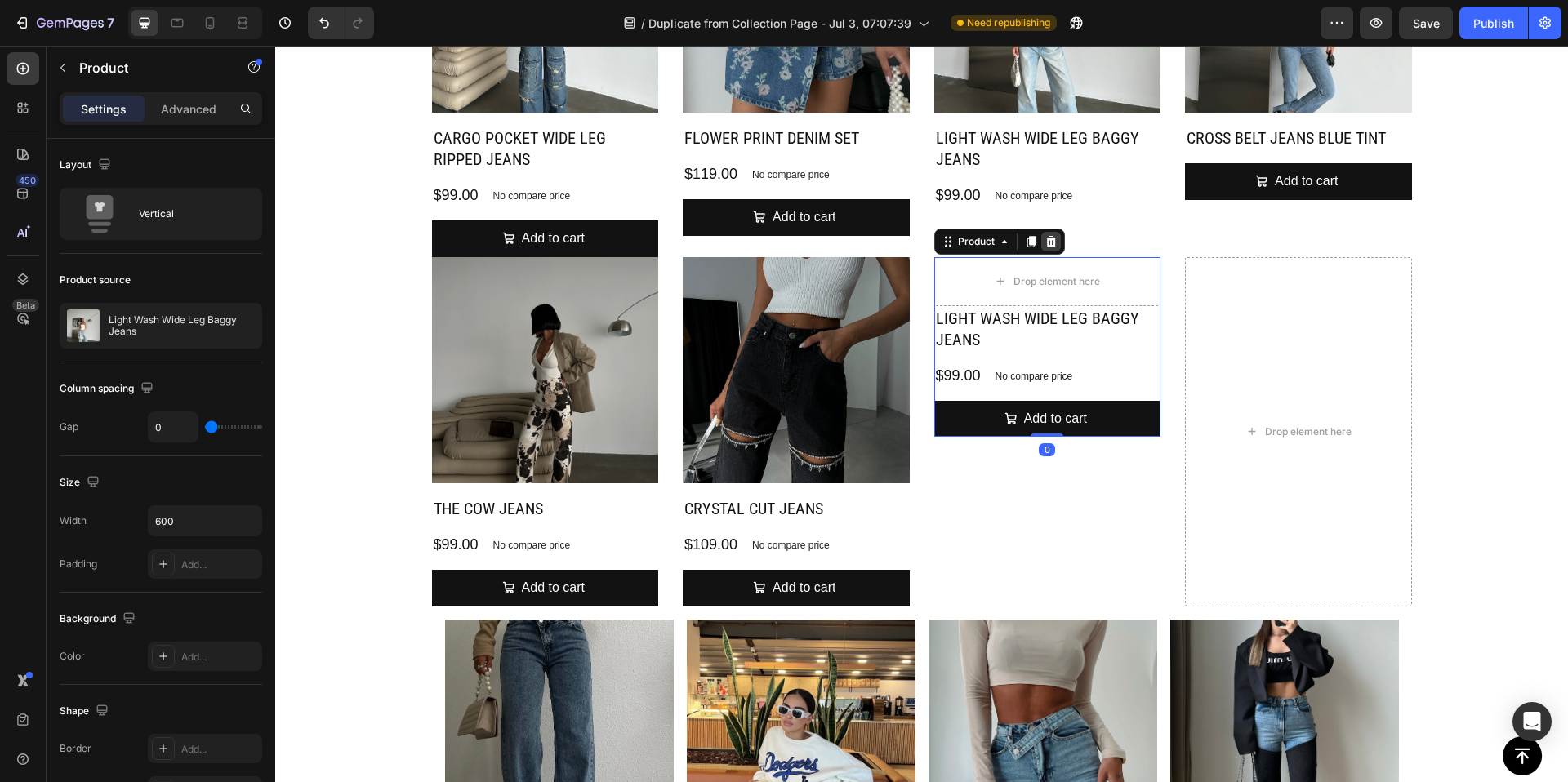 click 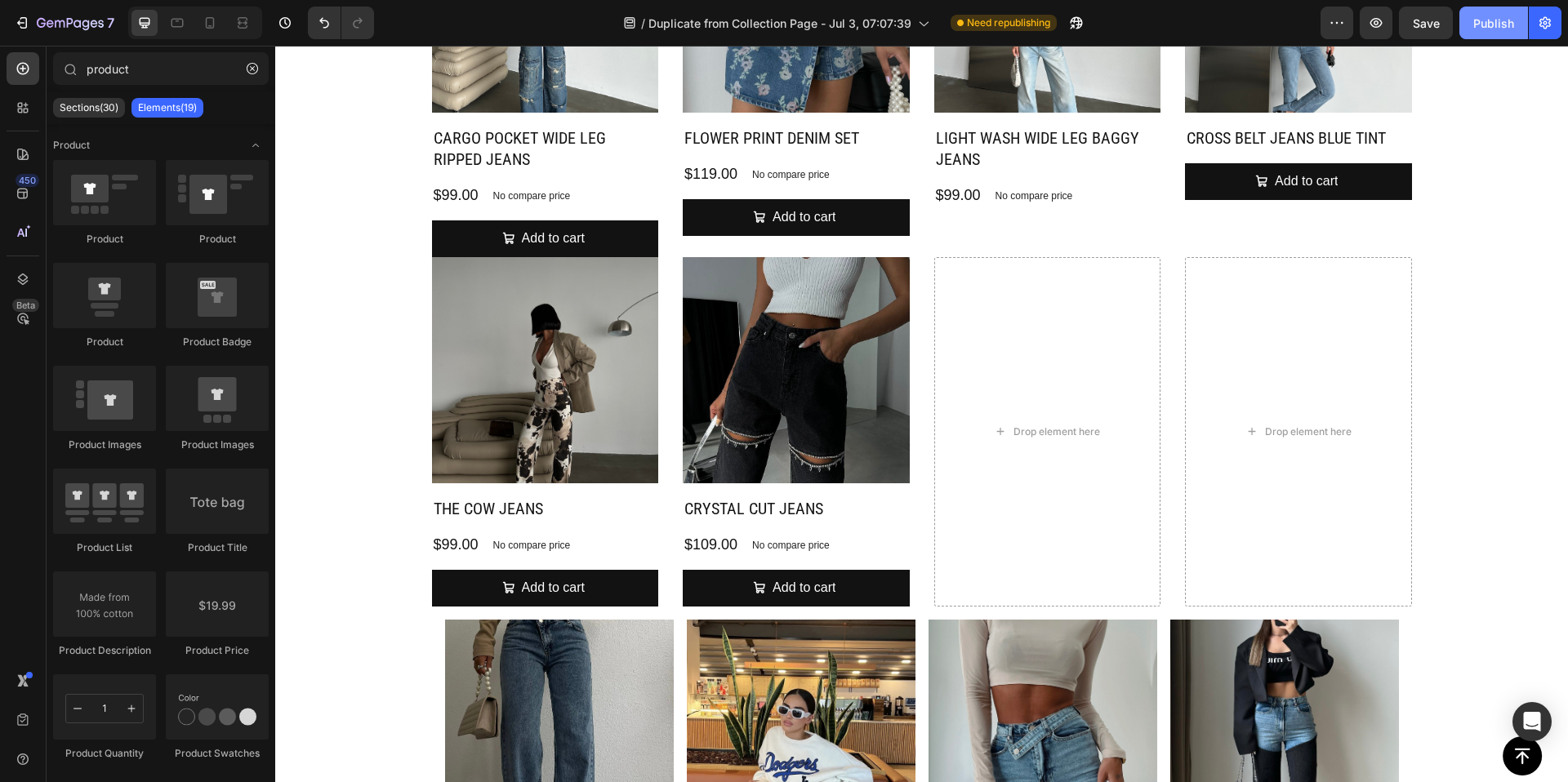 click on "Publish" at bounding box center (1494, 23) 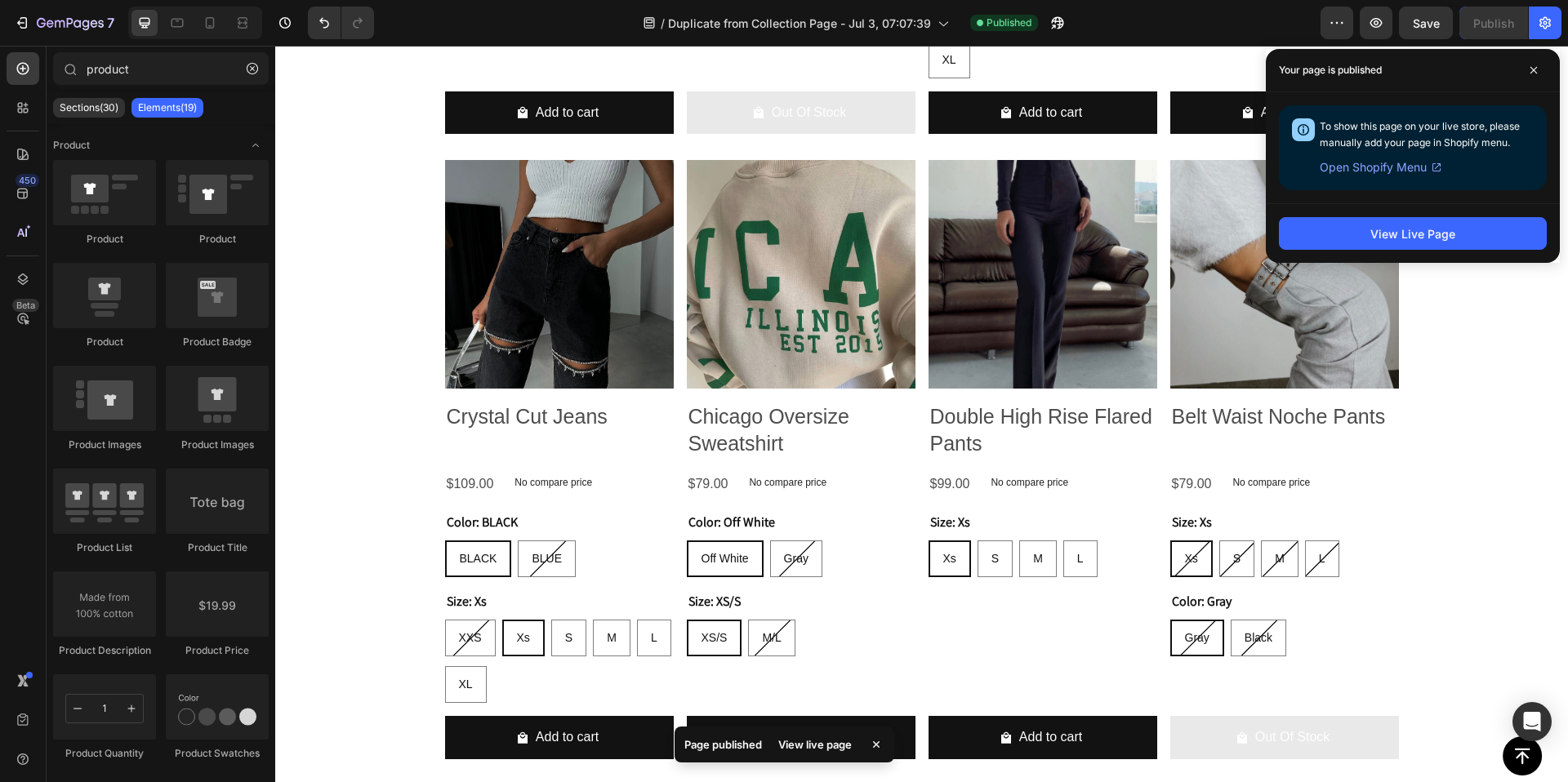 scroll, scrollTop: 3695, scrollLeft: 0, axis: vertical 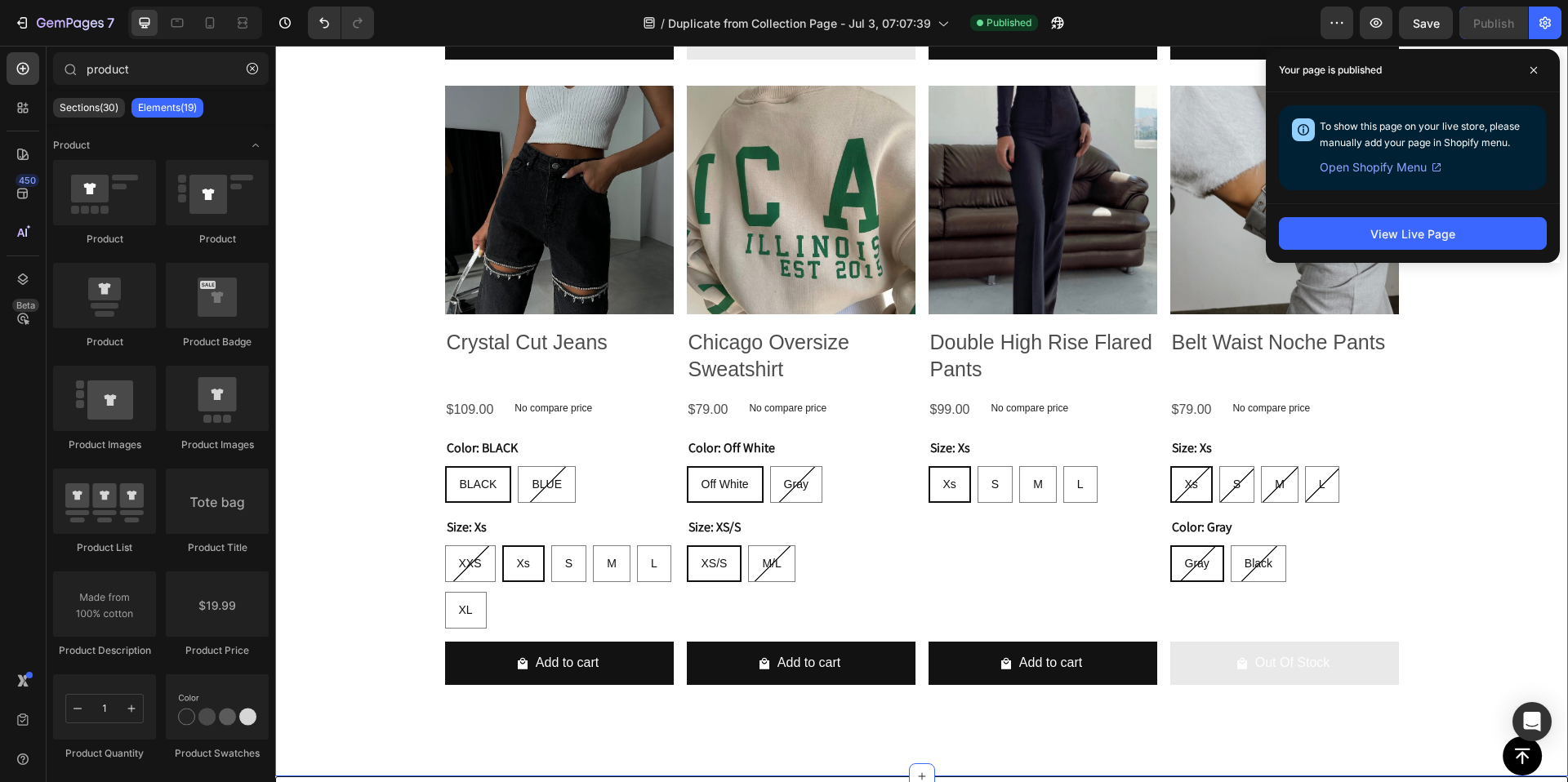 click on "OUR BEST SELLERS Heading Product Images Bicolor Chap Jeans Product Title $109.00 Product Price Product Price No compare price Product Price Row
Add to cart Add to Cart Product Product Images Bicolor Straight Jeans Product Title $99.00 Product Price Product Price No compare price Product Price Row
Add to cart Add to Cart Product Product Images Mid Rise Straight Fit Jeans Product Title $99.00 Product Price Product Price No compare price Product Price Row
Add to cart Add to Cart Product Product Images Cross Belt Flared Jeans Product Title $94.99 Product Price Product Price No compare price Product Price Row
Add to cart Add to Cart Product Row The one everyone wants this season Heading Row Product Images Cargo Pocket Wide Leg Ripped Jeans Product Title $99.00 Product Price Product Price No compare price Product Price Row
Add to cart Add to Cart Product Product Images Flower Print Denim Set Product Title $119.00 Product Price Row Row S" at bounding box center (921, -567) 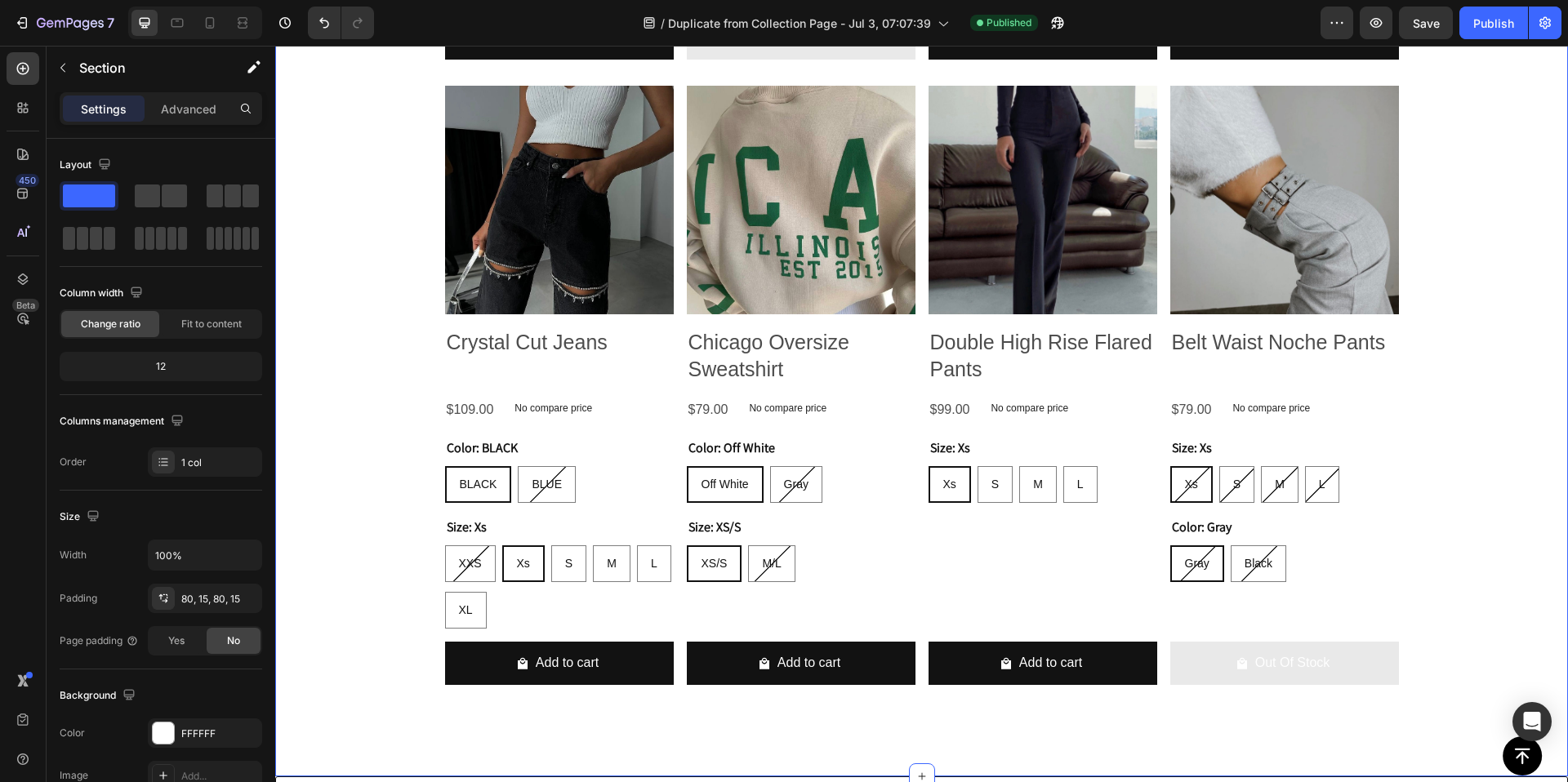 click on "OUR BEST SELLERS Heading Product Images Bicolor Chap Jeans Product Title $109.00 Product Price Product Price No compare price Product Price Row
Add to cart Add to Cart Product Product Images Bicolor Straight Jeans Product Title $99.00 Product Price Product Price No compare price Product Price Row
Add to cart Add to Cart Product Product Images Mid Rise Straight Fit Jeans Product Title $99.00 Product Price Product Price No compare price Product Price Row
Add to cart Add to Cart Product Product Images Cross Belt Flared Jeans Product Title $94.99 Product Price Product Price No compare price Product Price Row
Add to cart Add to Cart Product Row The one everyone wants this season Heading Row Product Images Cargo Pocket Wide Leg Ripped Jeans Product Title $99.00 Product Price Product Price No compare price Product Price Row
Add to cart Add to Cart Product Product Images Flower Print Denim Set Product Title $119.00 Product Price Row Row S" at bounding box center (921, -567) 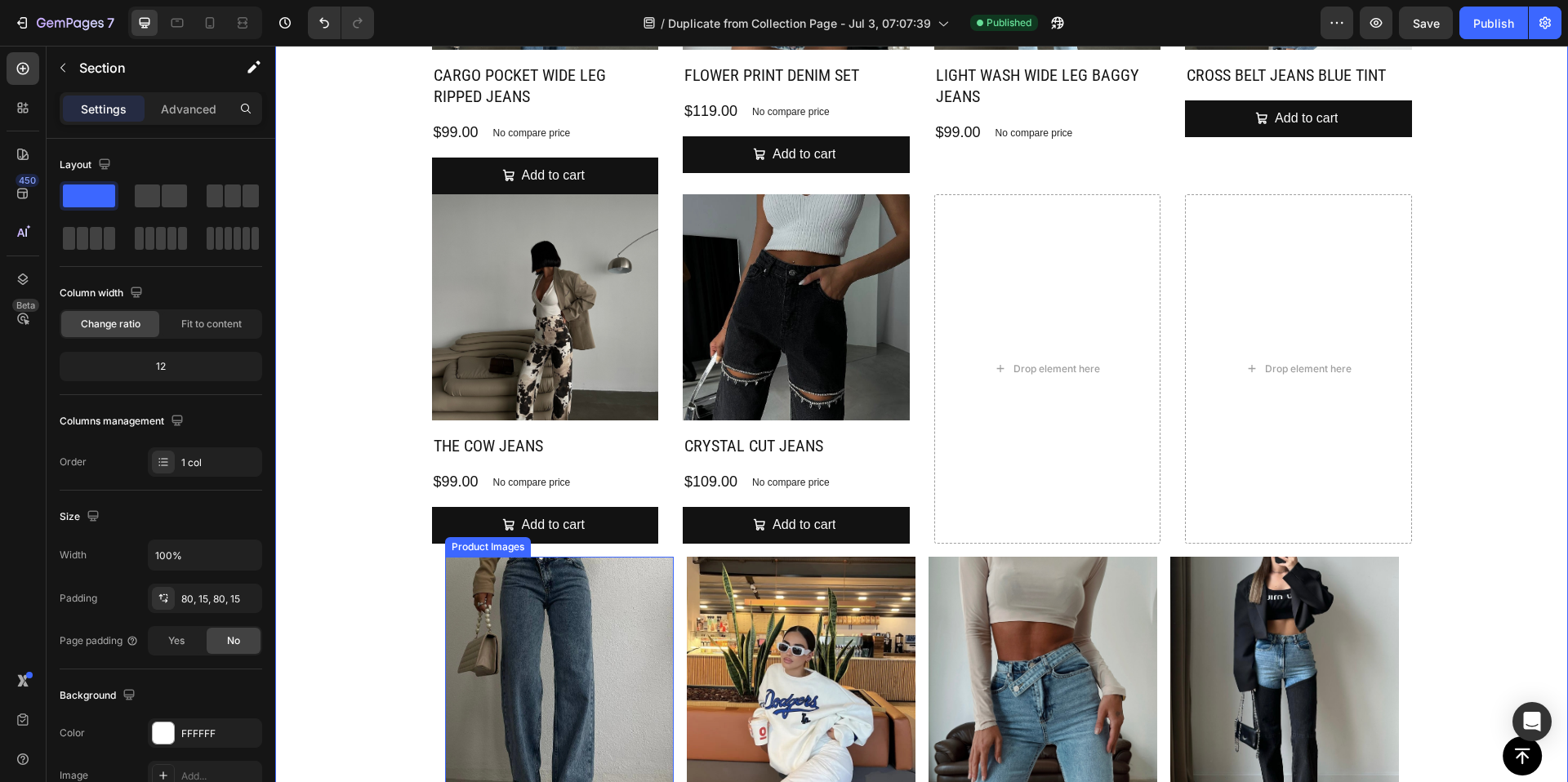 scroll, scrollTop: 2717, scrollLeft: 0, axis: vertical 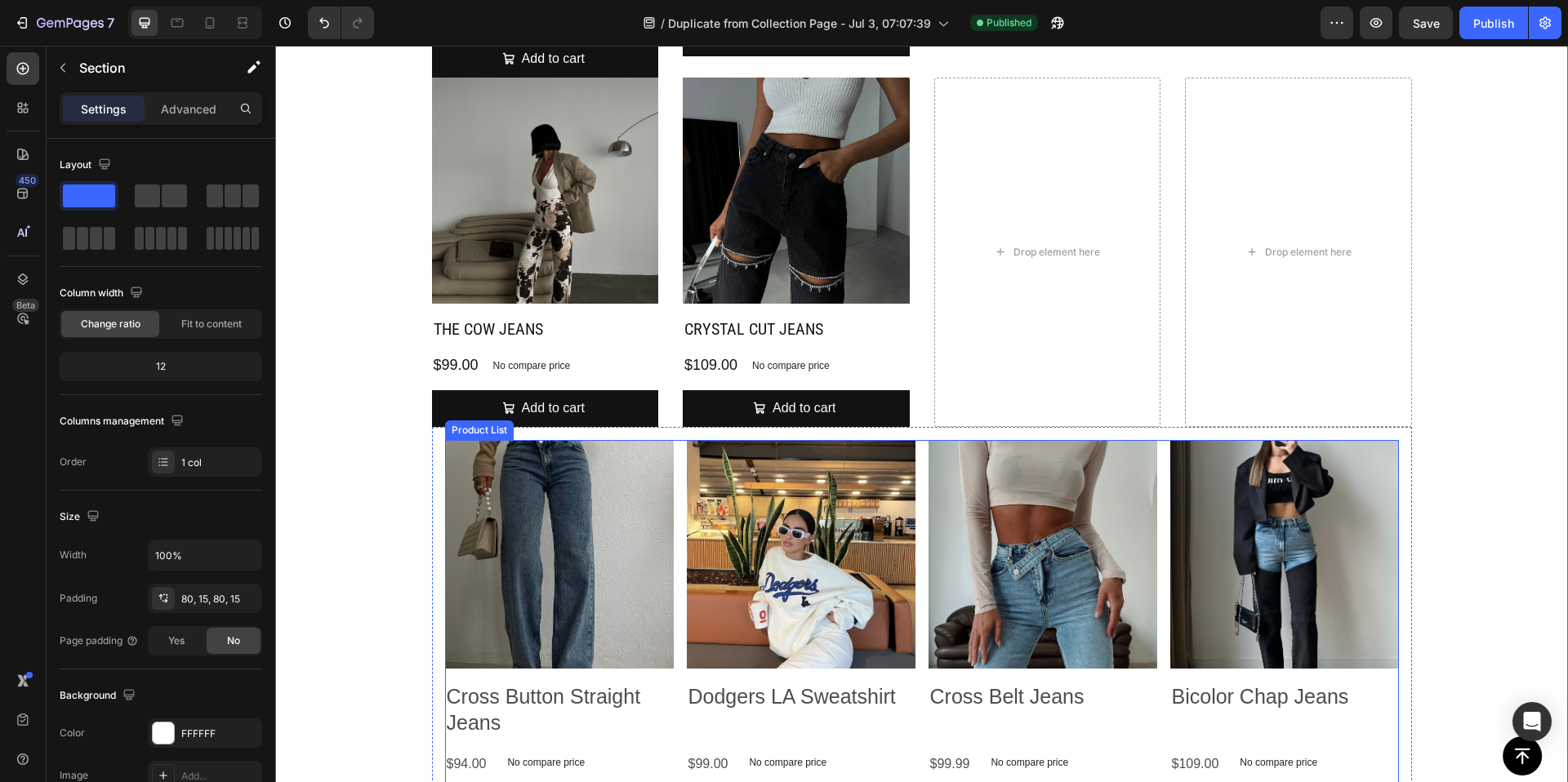 click on "Product Images Cross Button Straight Jeans Product Title $94.00 Product Price Product Price No compare price Product Price Row Color: Blue Blue Blue Blue Black (Acid Wash) Black (Acid Wash) Black (Acid Wash) Size: Xs Xs Xs Xs S S S M M M L L L XL XL XL Product Variants & Swatches Add to cart Add to Cart Row Product List Product Images Dodgers LA Sweatshirt Product Title $99.00 Product Price Product Price No compare price Product Price Row Size: One Size One Size One Size One Size Product Variants & Swatches Out Of Stock Add to Cart Row Product List Product Images Cross Belt Jeans Product Title $99.99 Product Price Product Price No compare price Product Price Row Color: Blue Blue Blue Blue Black Black Black Size: Xs XXS XXS XXS Xs Xs Xs S S S M M M L L L XL XL XL Product Variants & Swatches Add to cart Add to Cart Row Product List Product Images Bicolor Chap Jeans Product Title $109.00 Product Price Product Price No compare price Product Price Row Size: XXS XXS XXS XXS XS XS XS S S S M M M L L L XL XL XL Row S" at bounding box center (922, 1058) 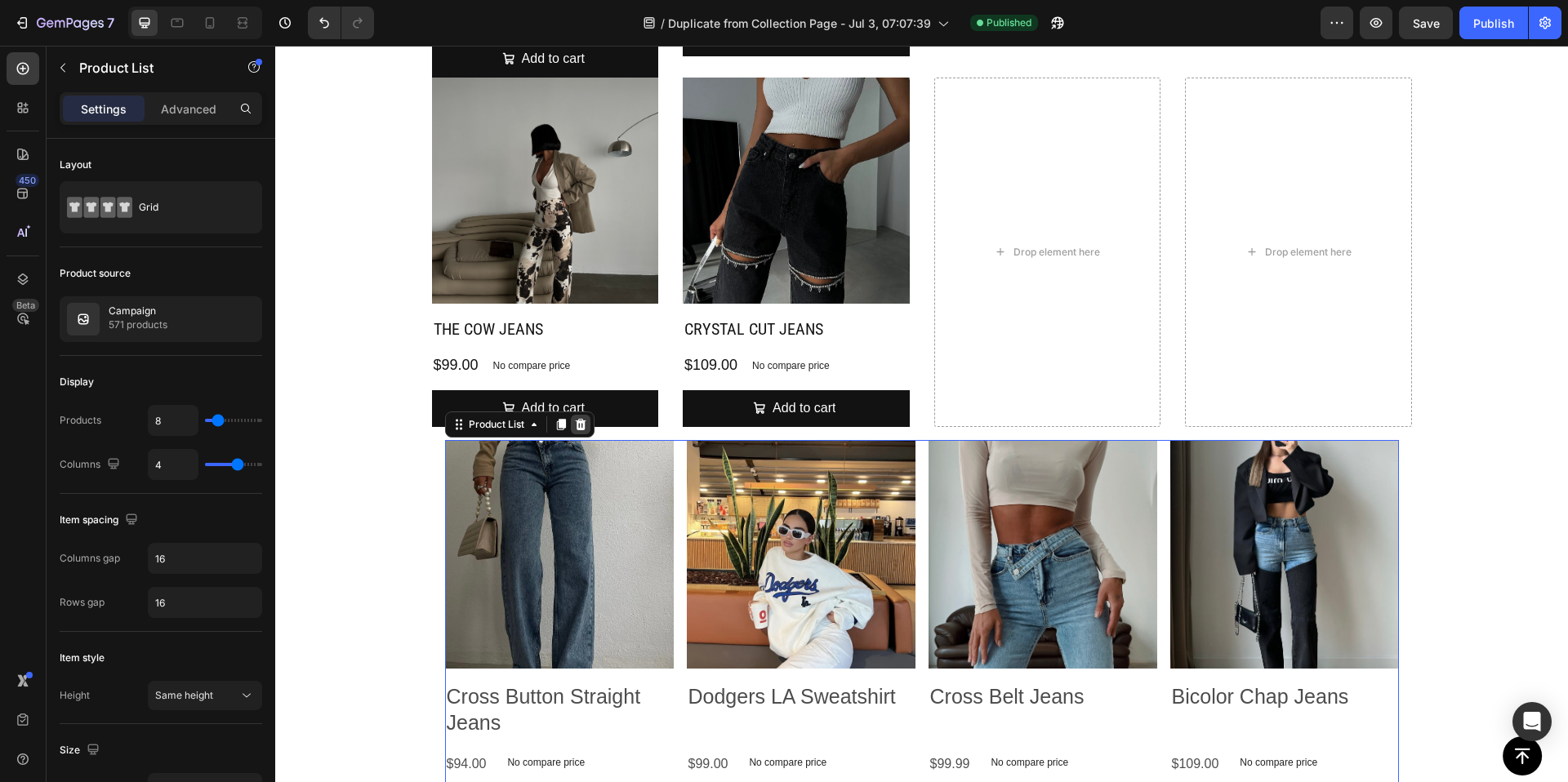 click 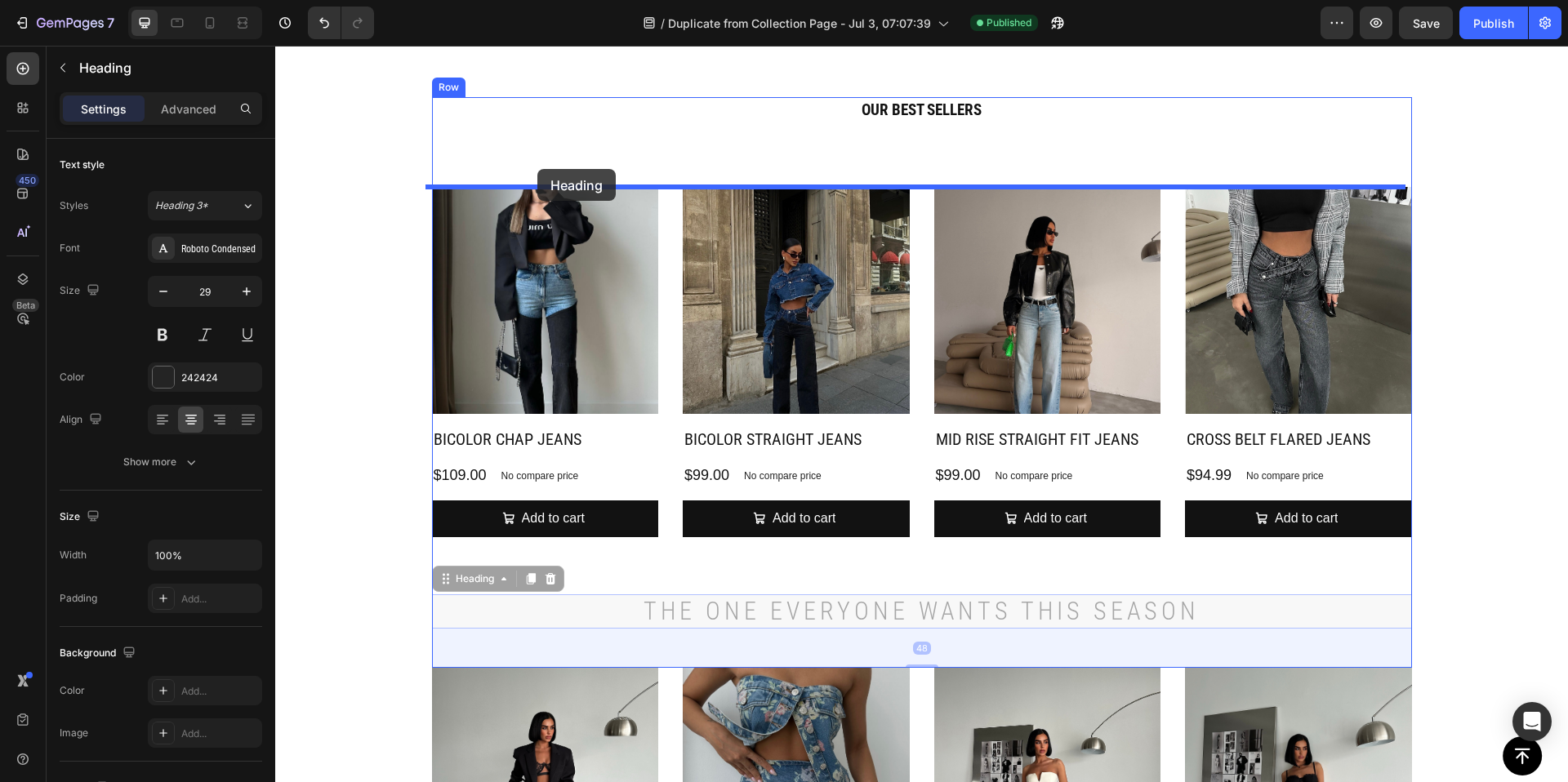 scroll, scrollTop: 1753, scrollLeft: 0, axis: vertical 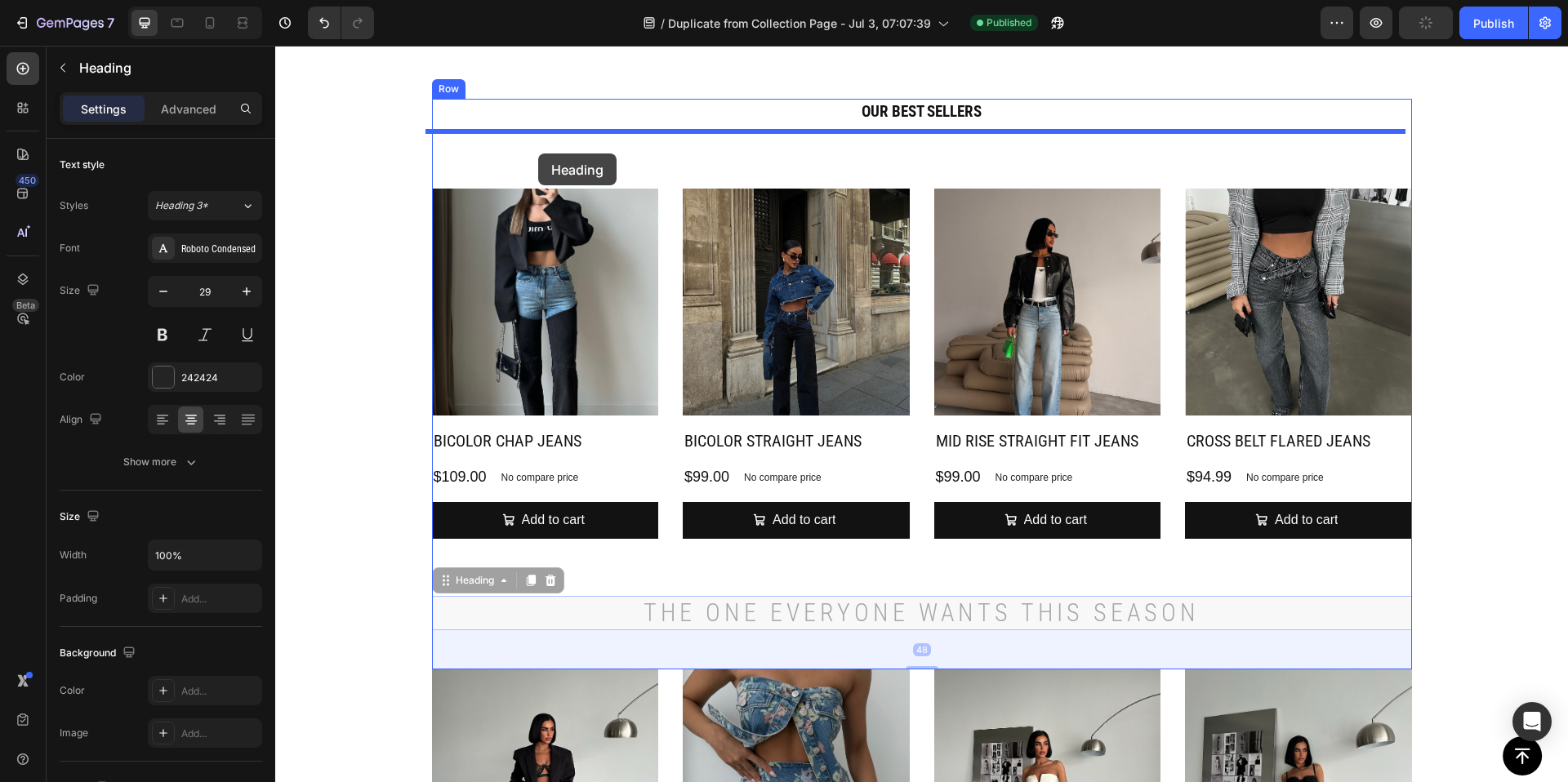 drag, startPoint x: 455, startPoint y: 367, endPoint x: 538, endPoint y: 153, distance: 229.5321 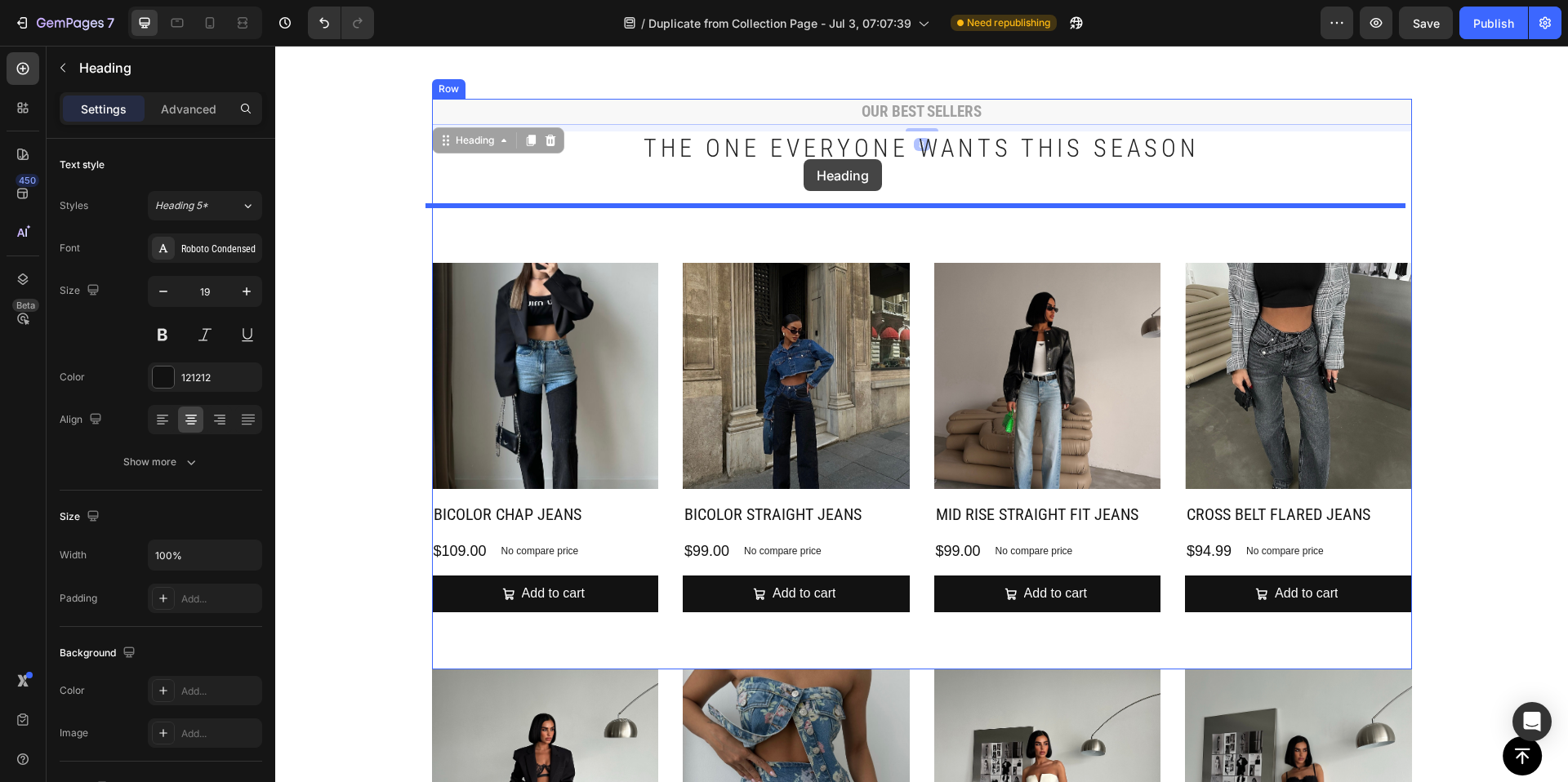 drag, startPoint x: 810, startPoint y: 116, endPoint x: 804, endPoint y: 159, distance: 43.416587 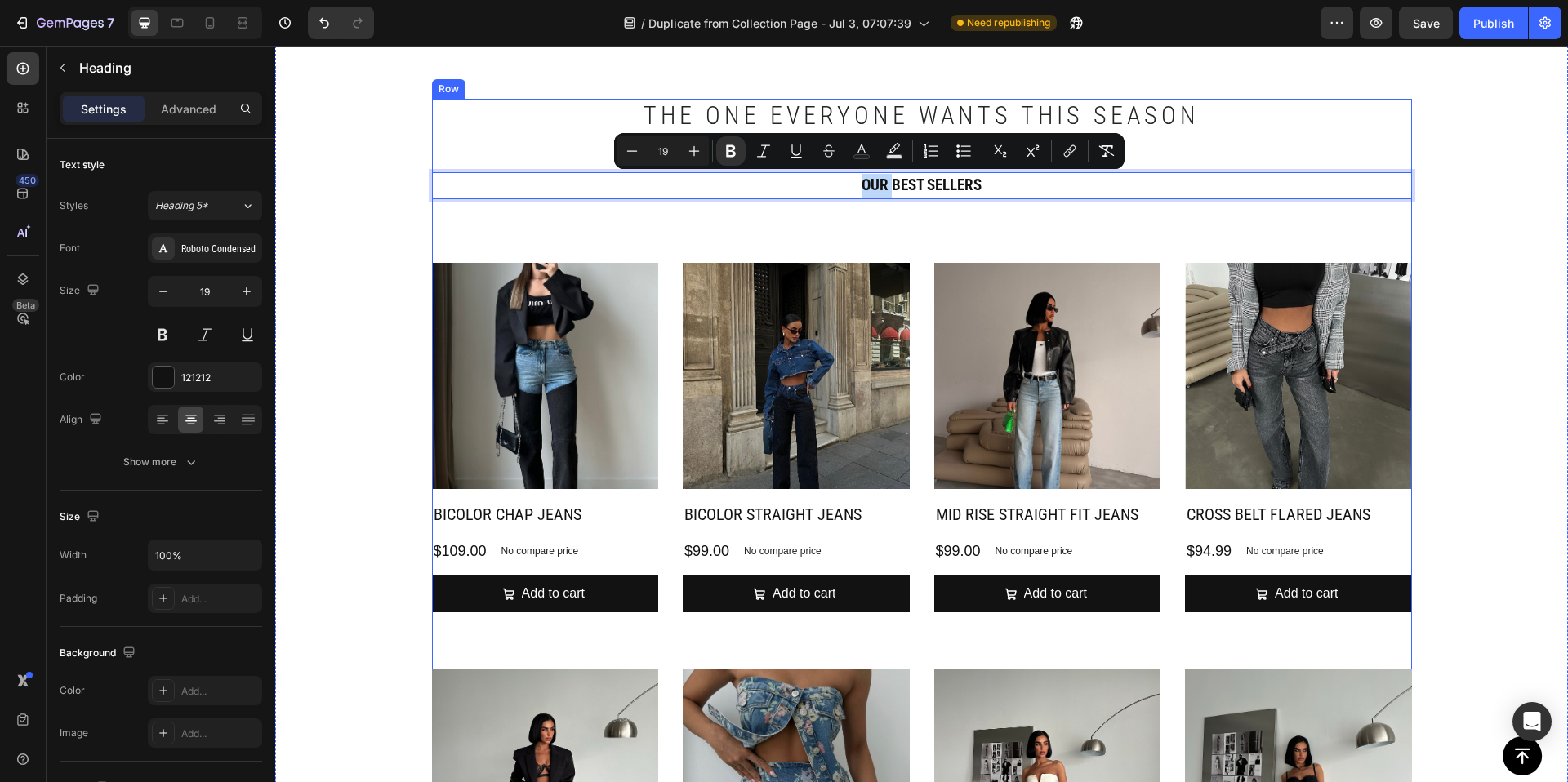 drag, startPoint x: 889, startPoint y: 184, endPoint x: 1173, endPoint y: 180, distance: 284.02817 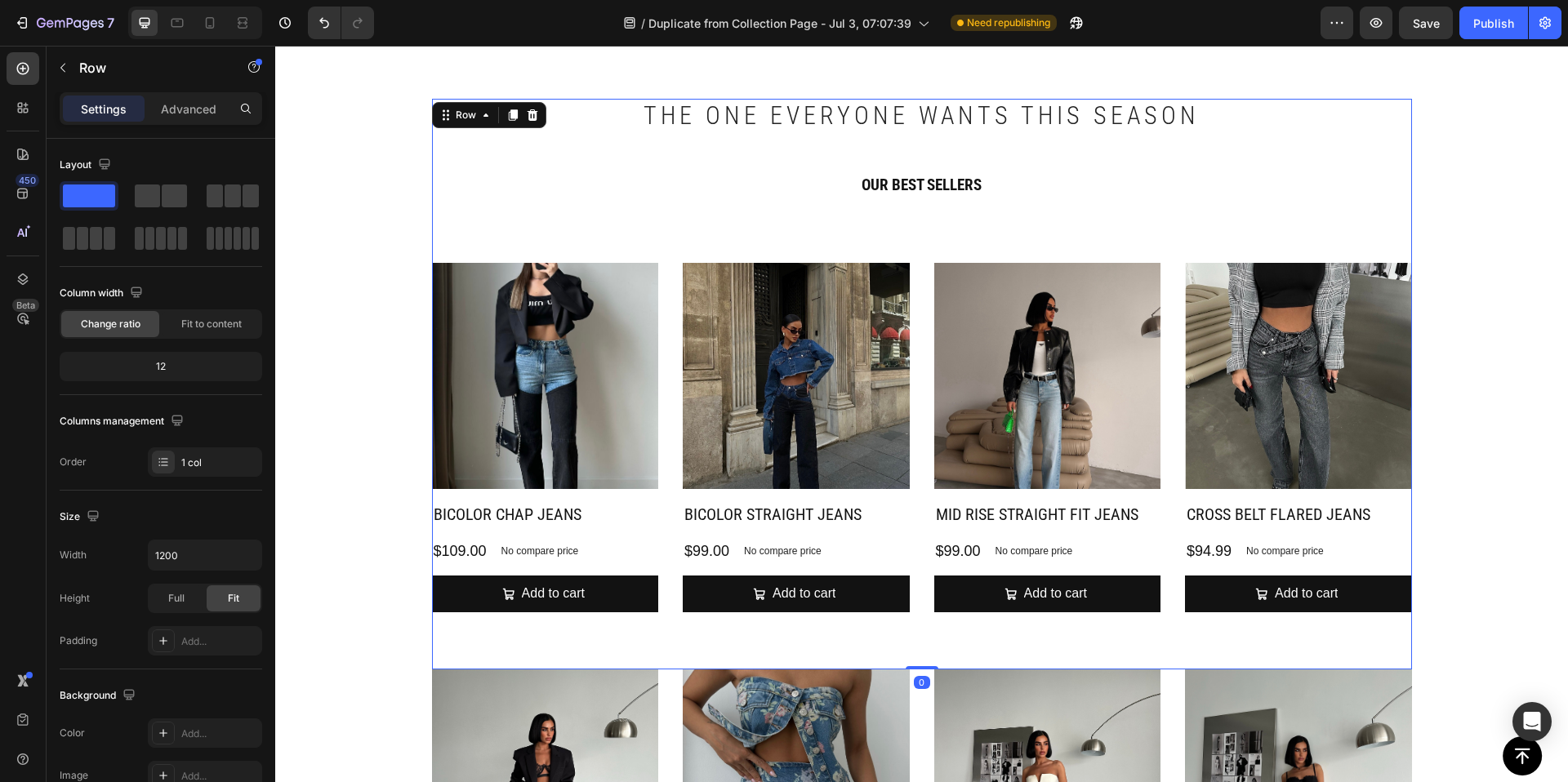 click on "The one everyone wants this season Heading ⁠⁠⁠⁠⁠⁠⁠ OUR BEST SELLERS Heading Product Images Bicolor Chap Jeans Product Title $109.00 Product Price Product Price No compare price Product Price Row
Add to cart Add to Cart Product Product Images Bicolor Straight Jeans Product Title $99.00 Product Price Product Price No compare price Product Price Row
Add to cart Add to Cart Product Product Images Mid Rise Straight Fit Jeans Product Title $99.00 Product Price Product Price No compare price Product Price Row
Add to cart Add to Cart Product Product Images Cross Belt Flared Jeans Product Title $94.99 Product Price Product Price No compare price Product Price Row
Add to cart Add to Cart Product Row" at bounding box center (922, 384) 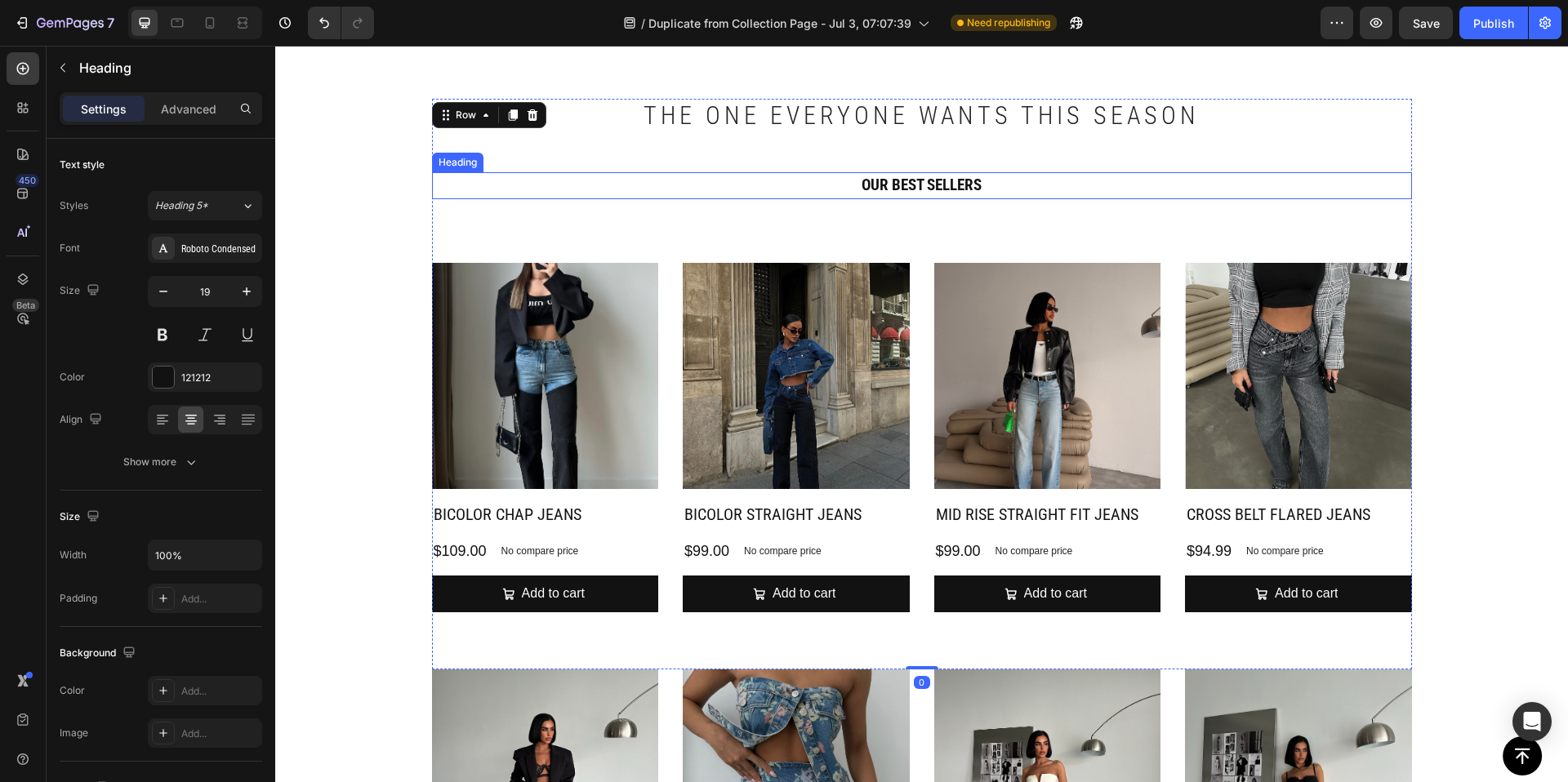 click on "OUR BEST SELLERS" at bounding box center [921, 184] 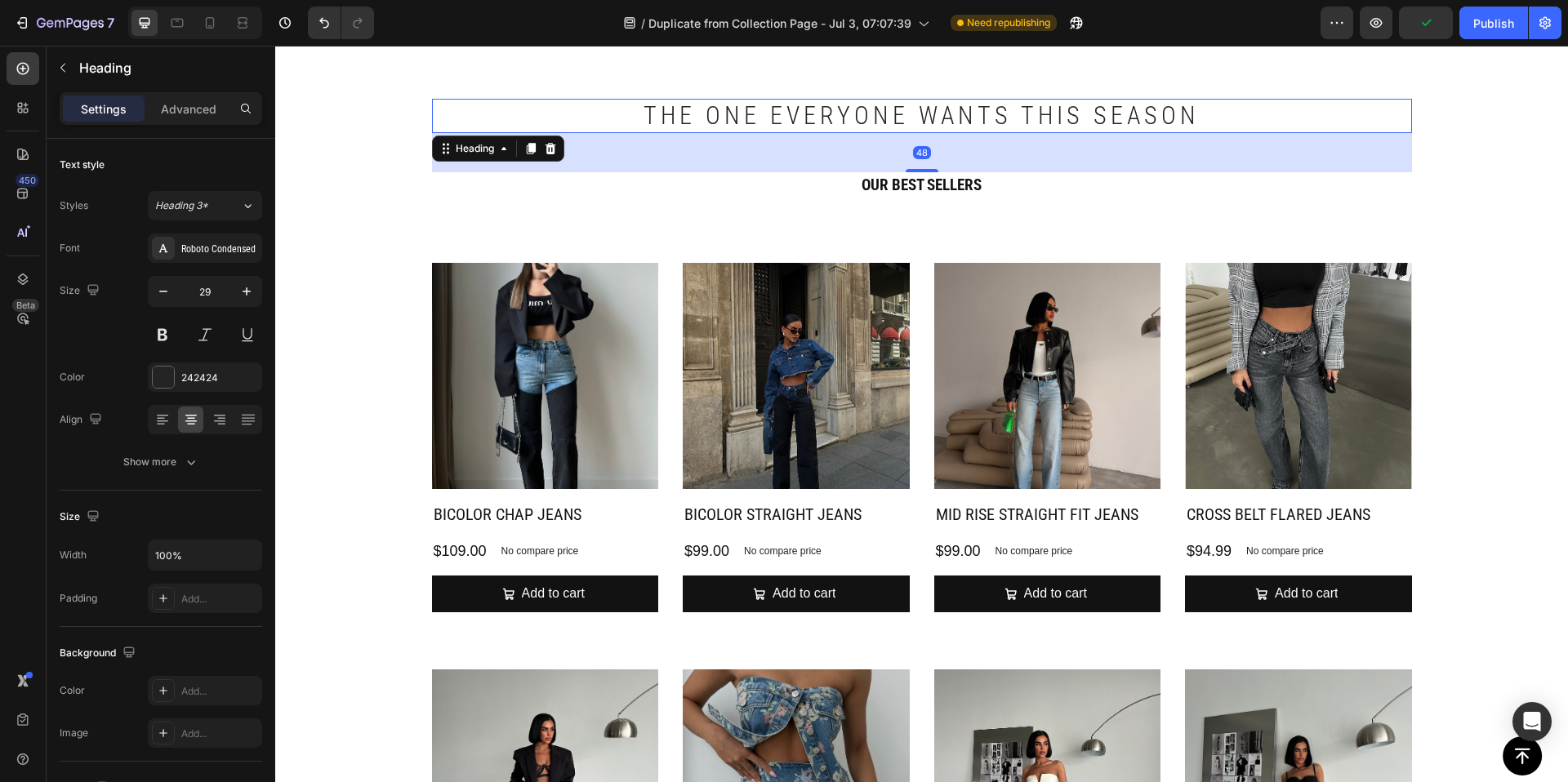 click on "The one everyone wants this season" at bounding box center [921, 115] 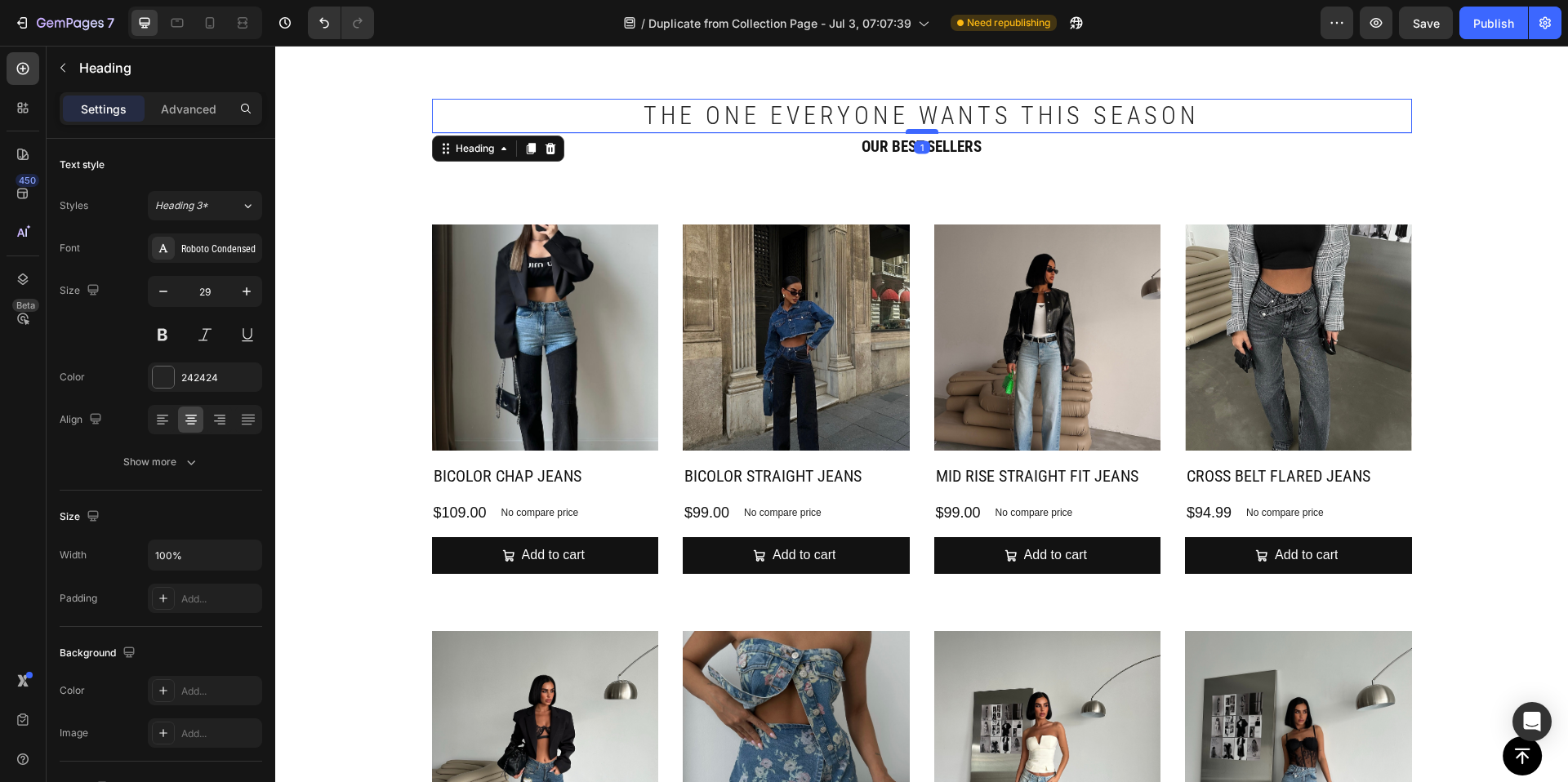 drag, startPoint x: 912, startPoint y: 169, endPoint x: 911, endPoint y: 130, distance: 39.012818 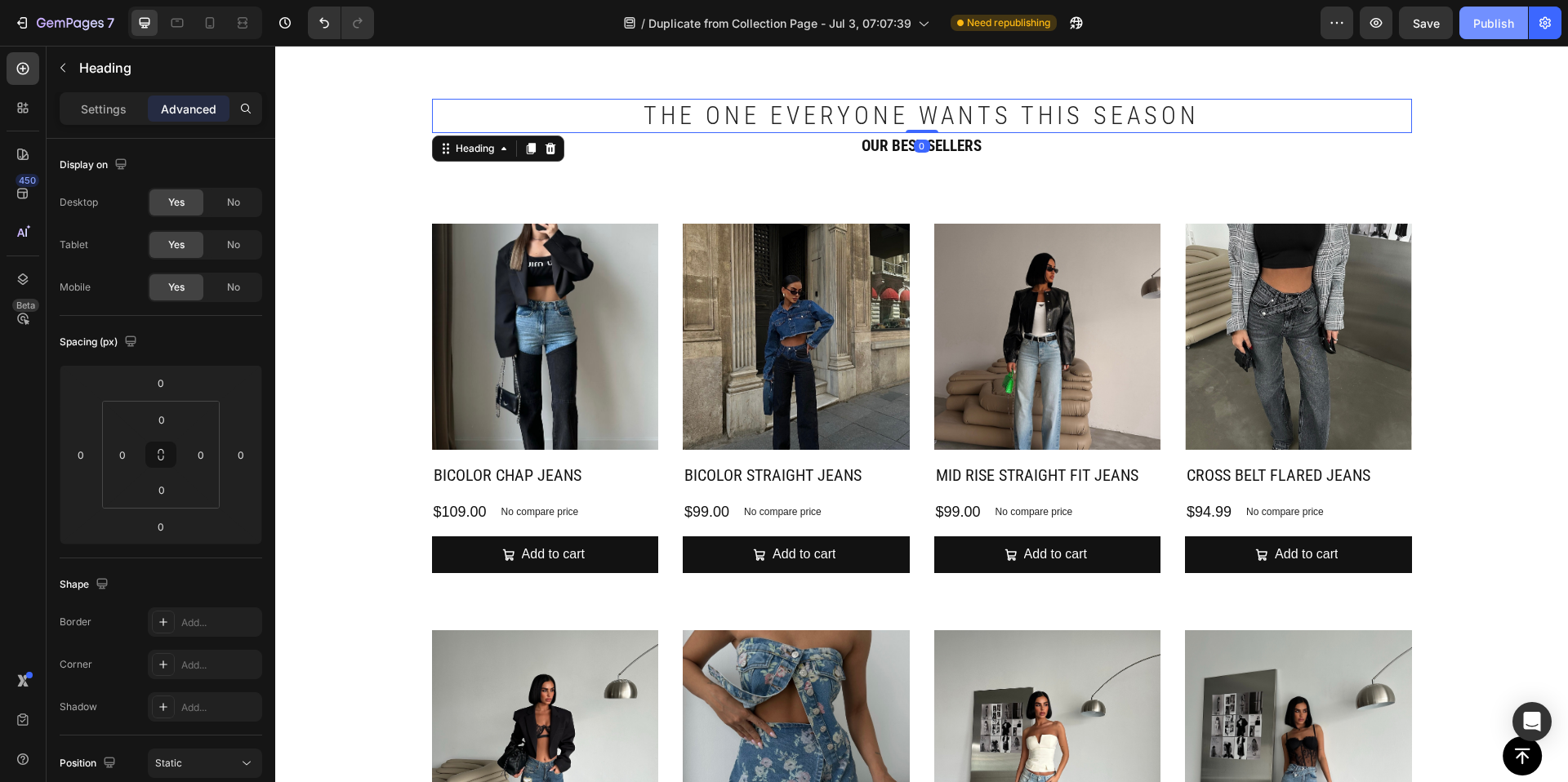 click on "Publish" at bounding box center (1494, 23) 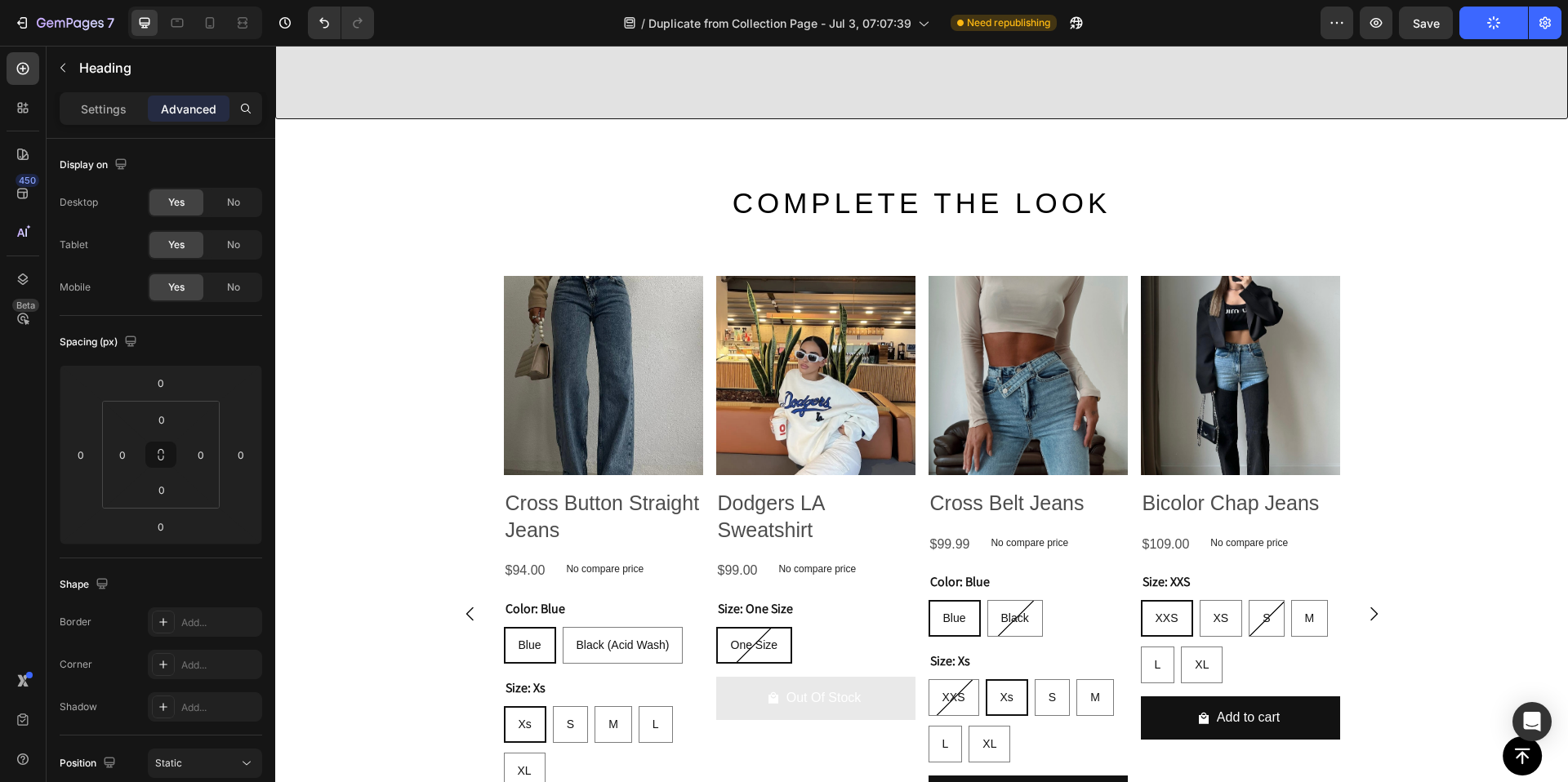 scroll, scrollTop: 4242, scrollLeft: 0, axis: vertical 